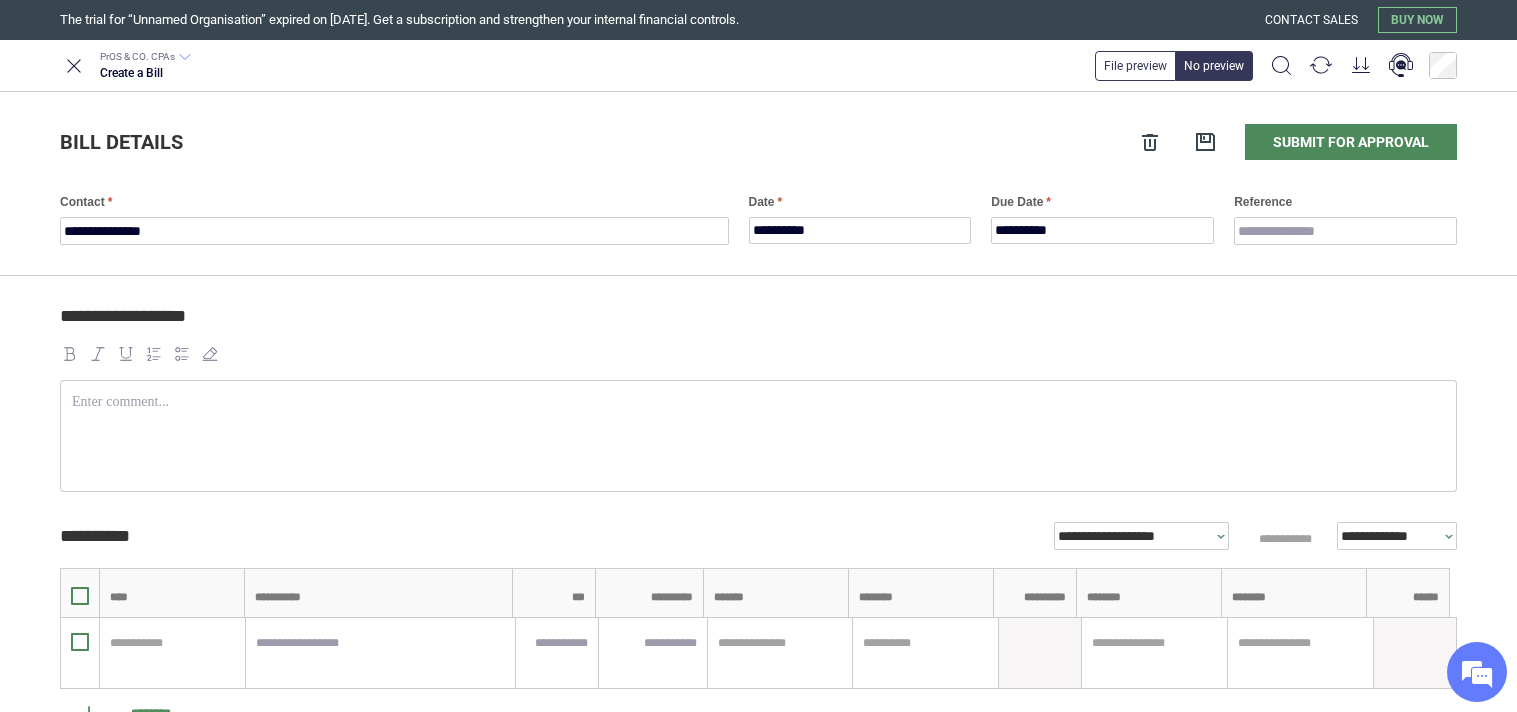 scroll, scrollTop: 0, scrollLeft: 0, axis: both 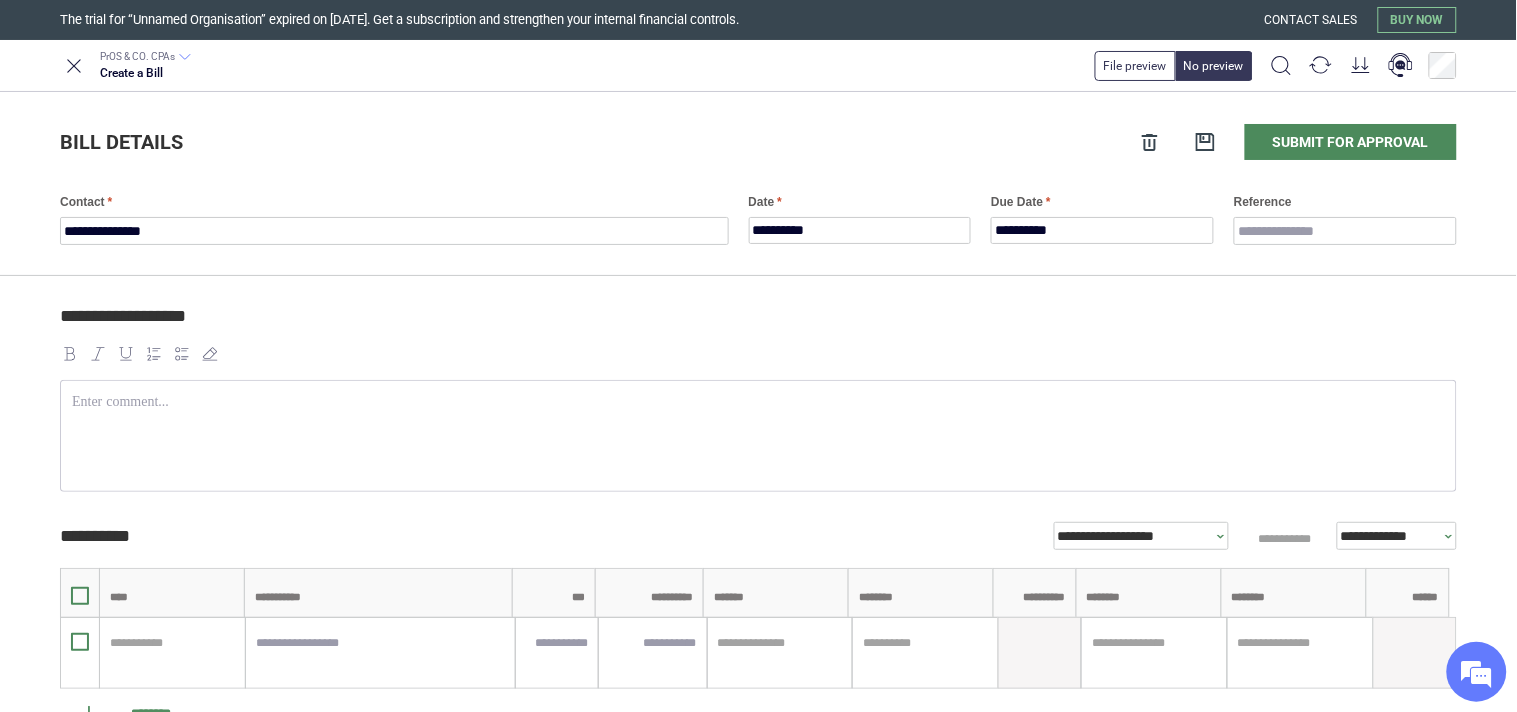 click on "**********" at bounding box center [755, 325] 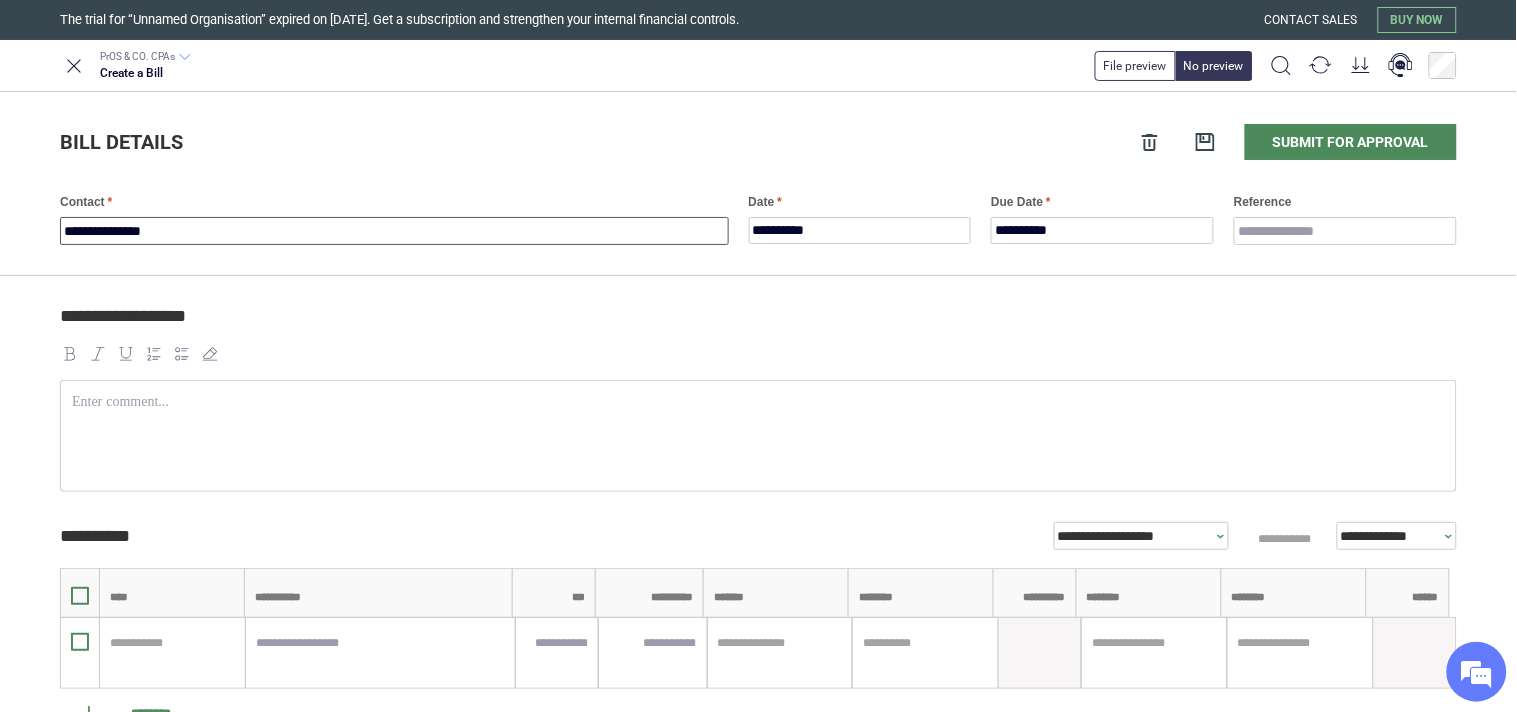 click on "**********" at bounding box center [394, 231] 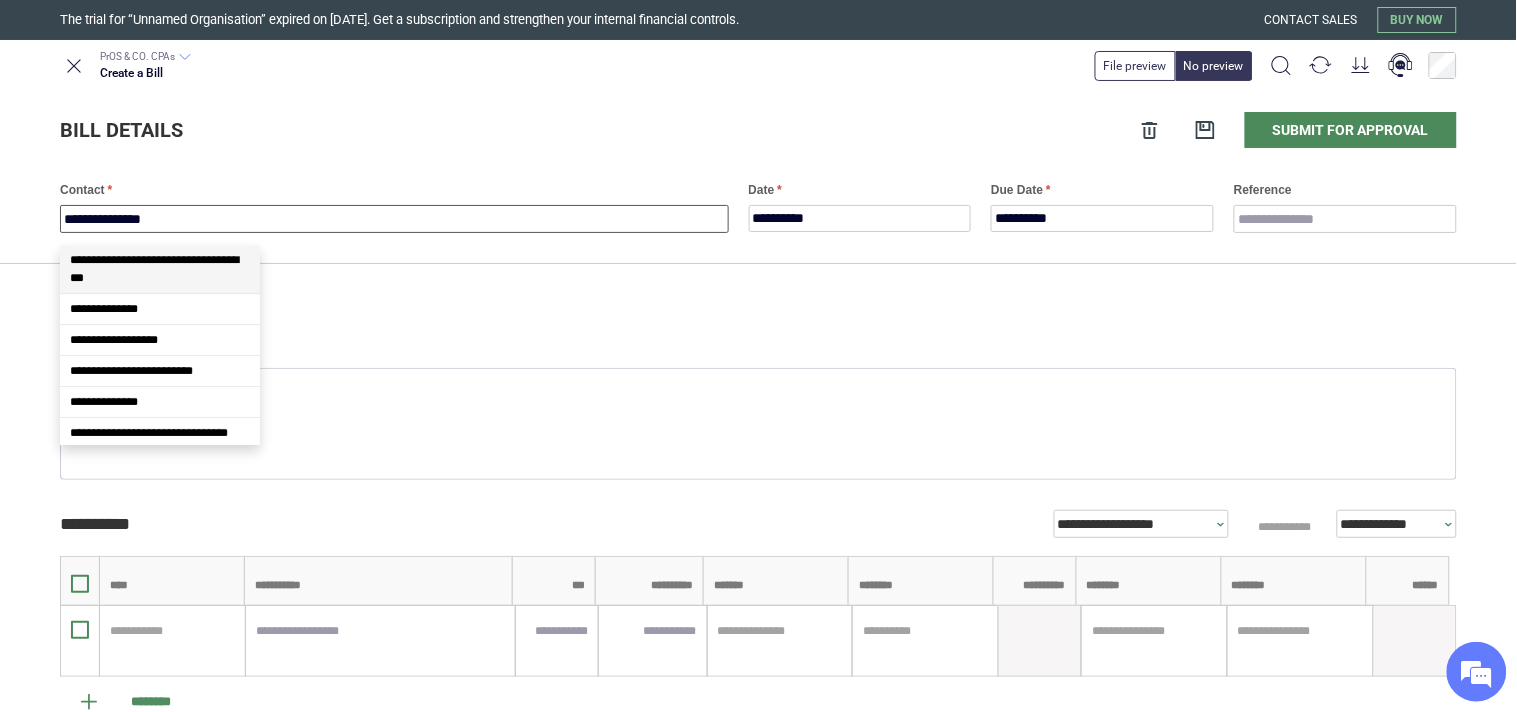 scroll, scrollTop: 0, scrollLeft: 0, axis: both 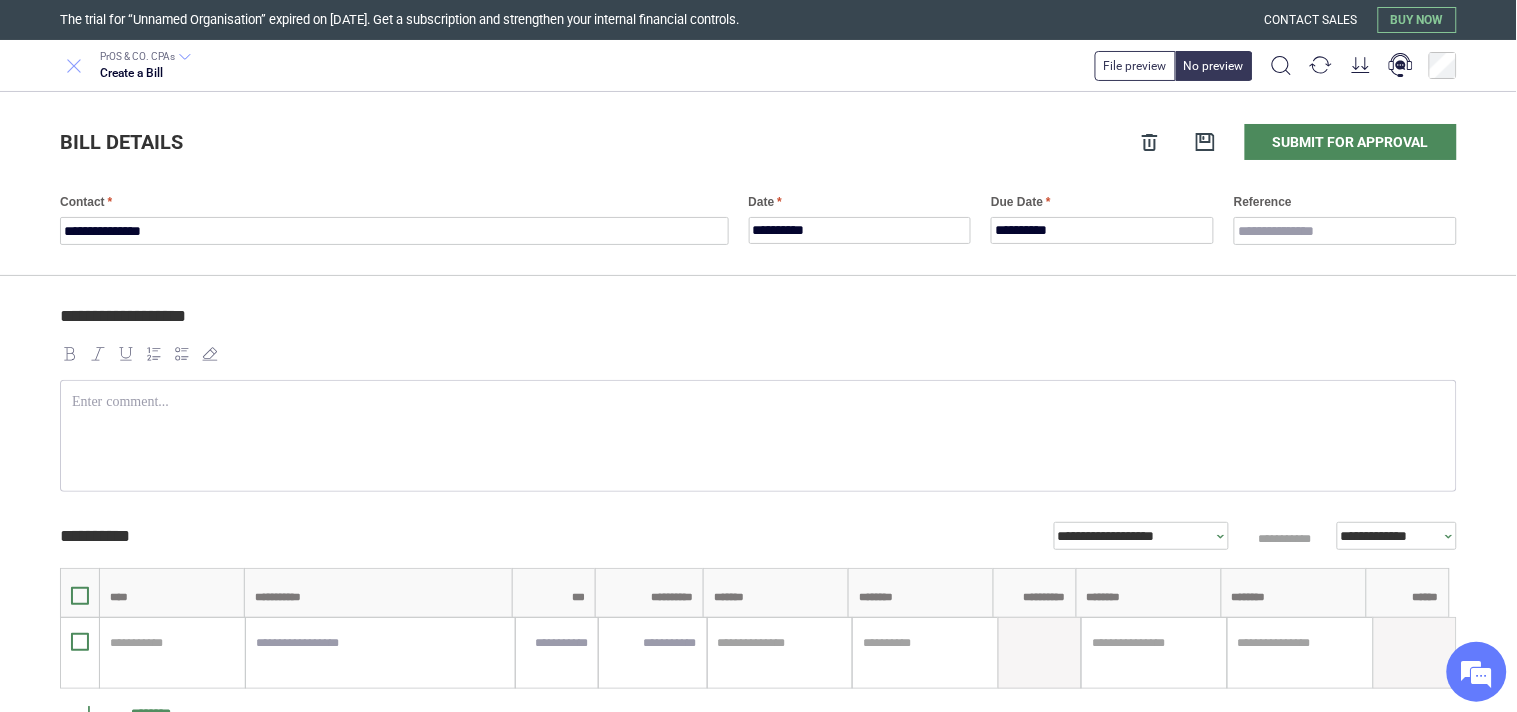 click 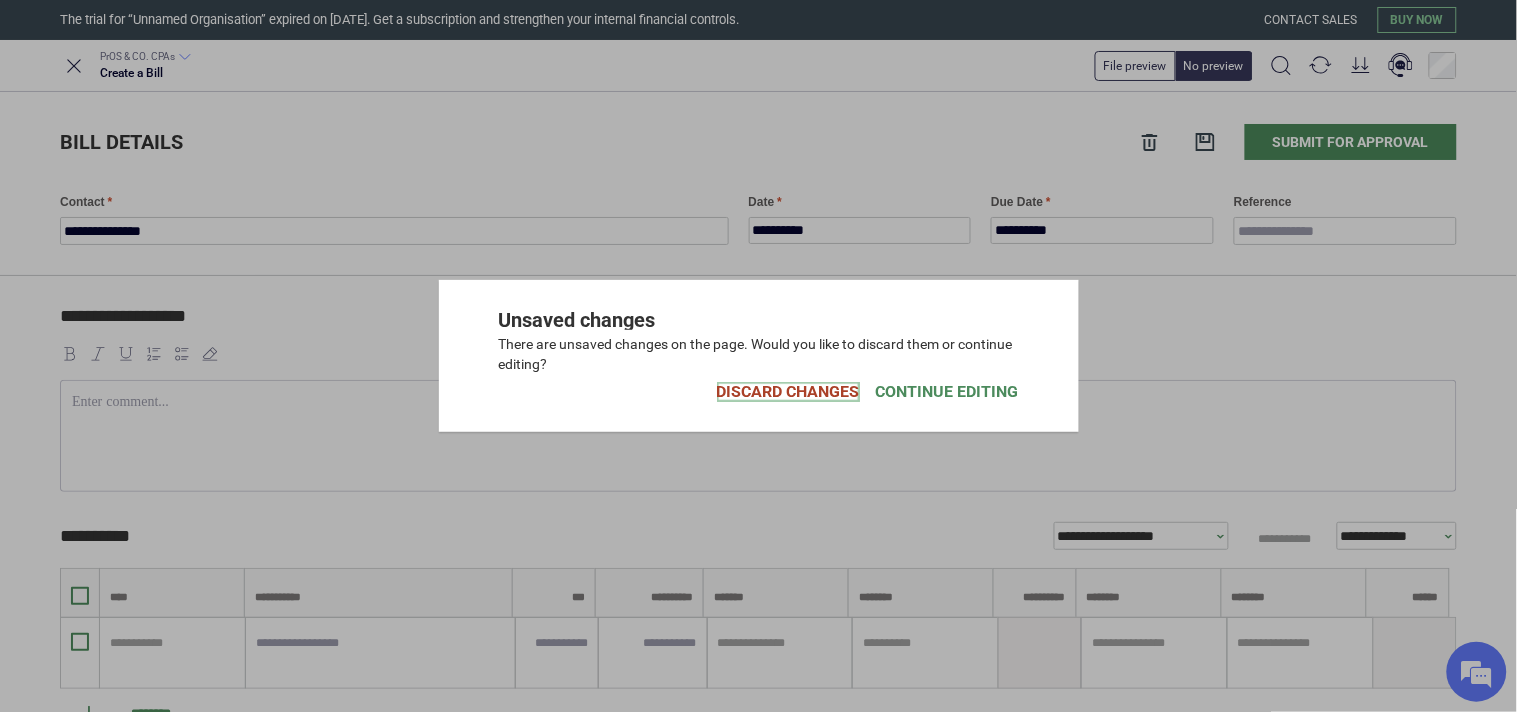 click on "Discard Changes" at bounding box center [788, 392] 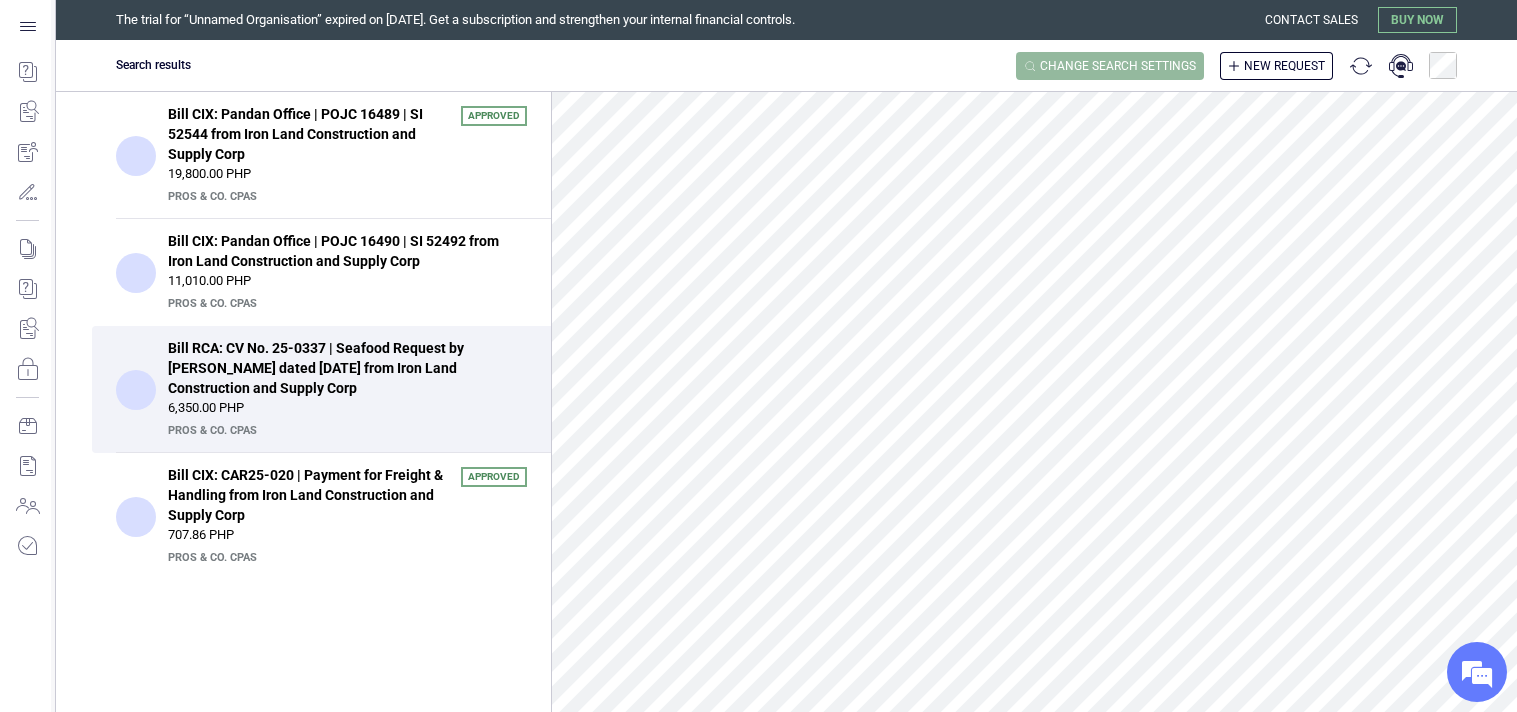 scroll, scrollTop: 0, scrollLeft: 0, axis: both 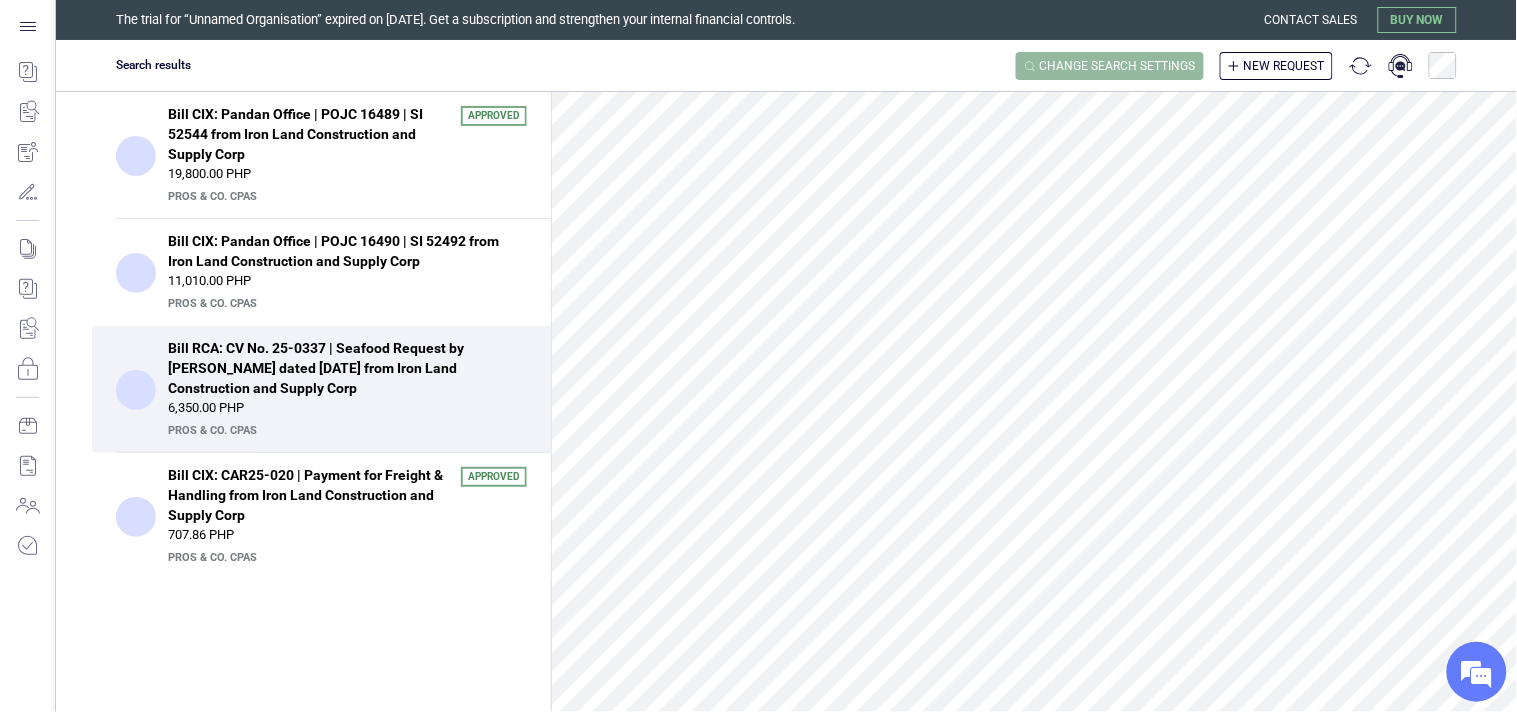 click on "Change search settings" at bounding box center [1110, 66] 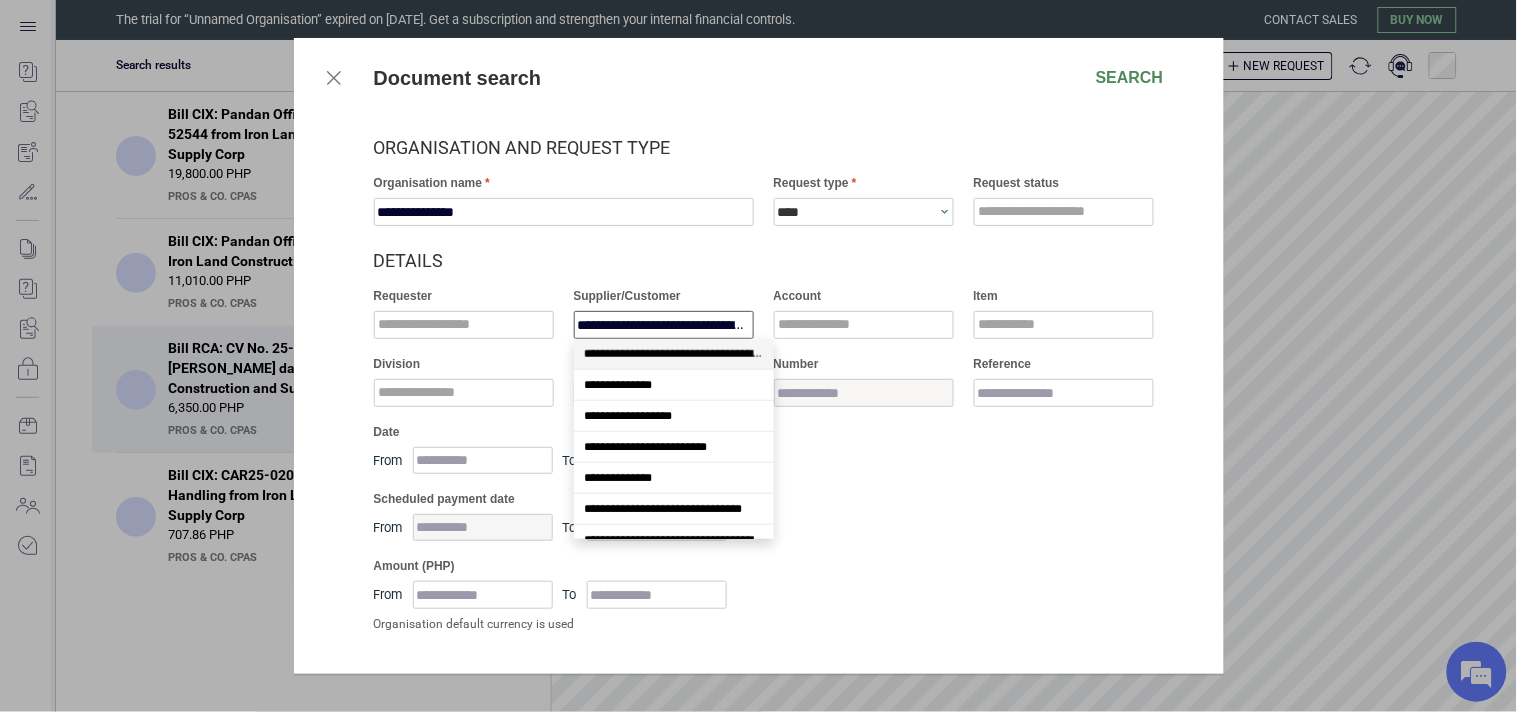 click on "**********" at bounding box center [664, 325] 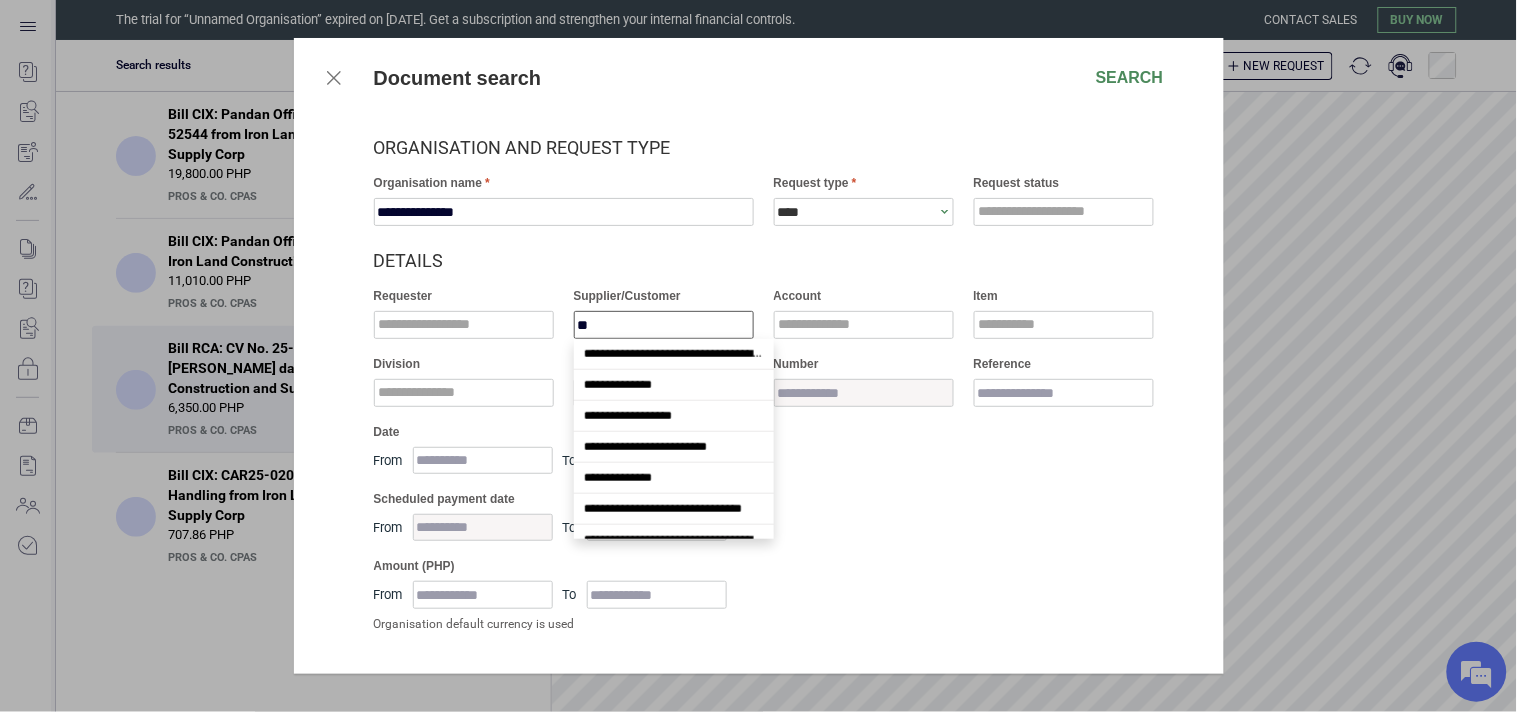 scroll, scrollTop: 453, scrollLeft: 0, axis: vertical 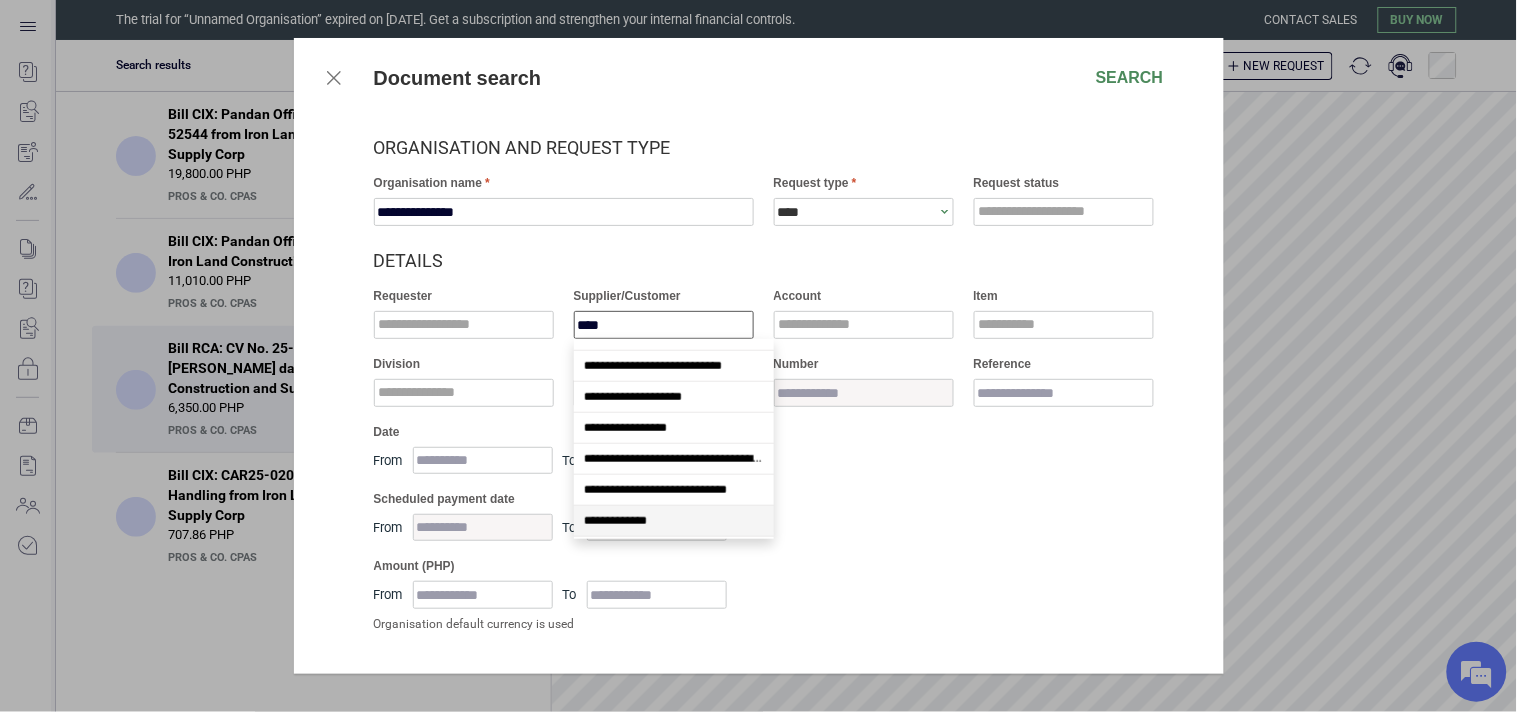 type on "*****" 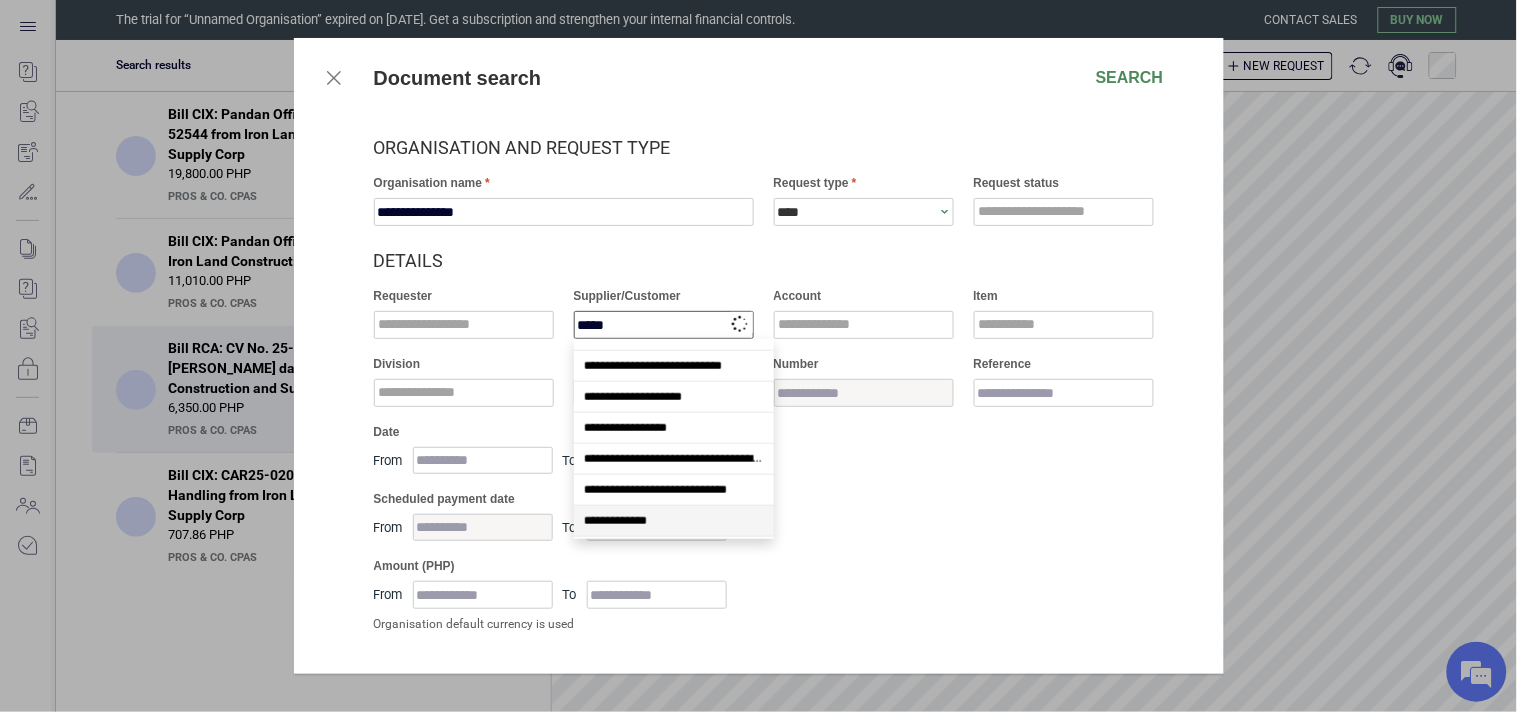 scroll, scrollTop: 0, scrollLeft: 0, axis: both 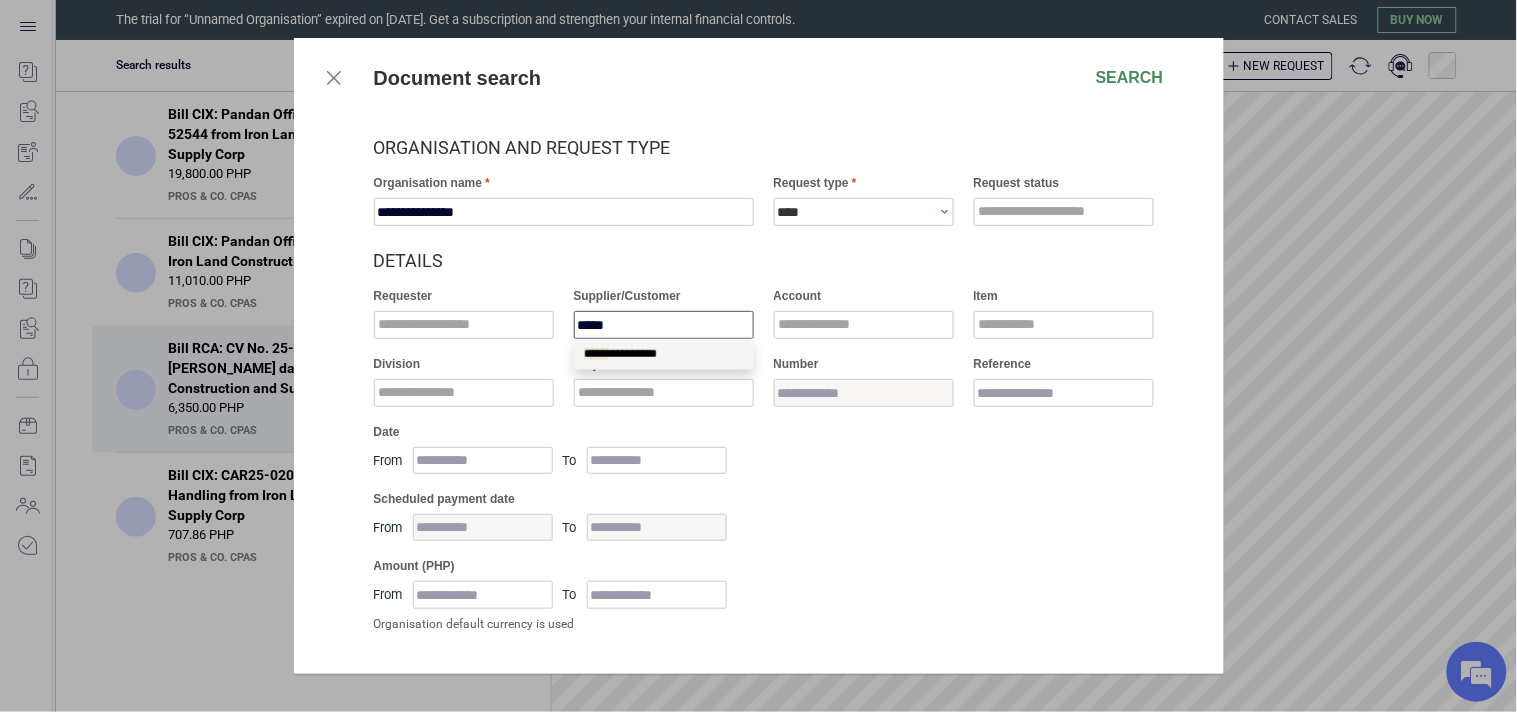 click on "***** *********" at bounding box center (664, 354) 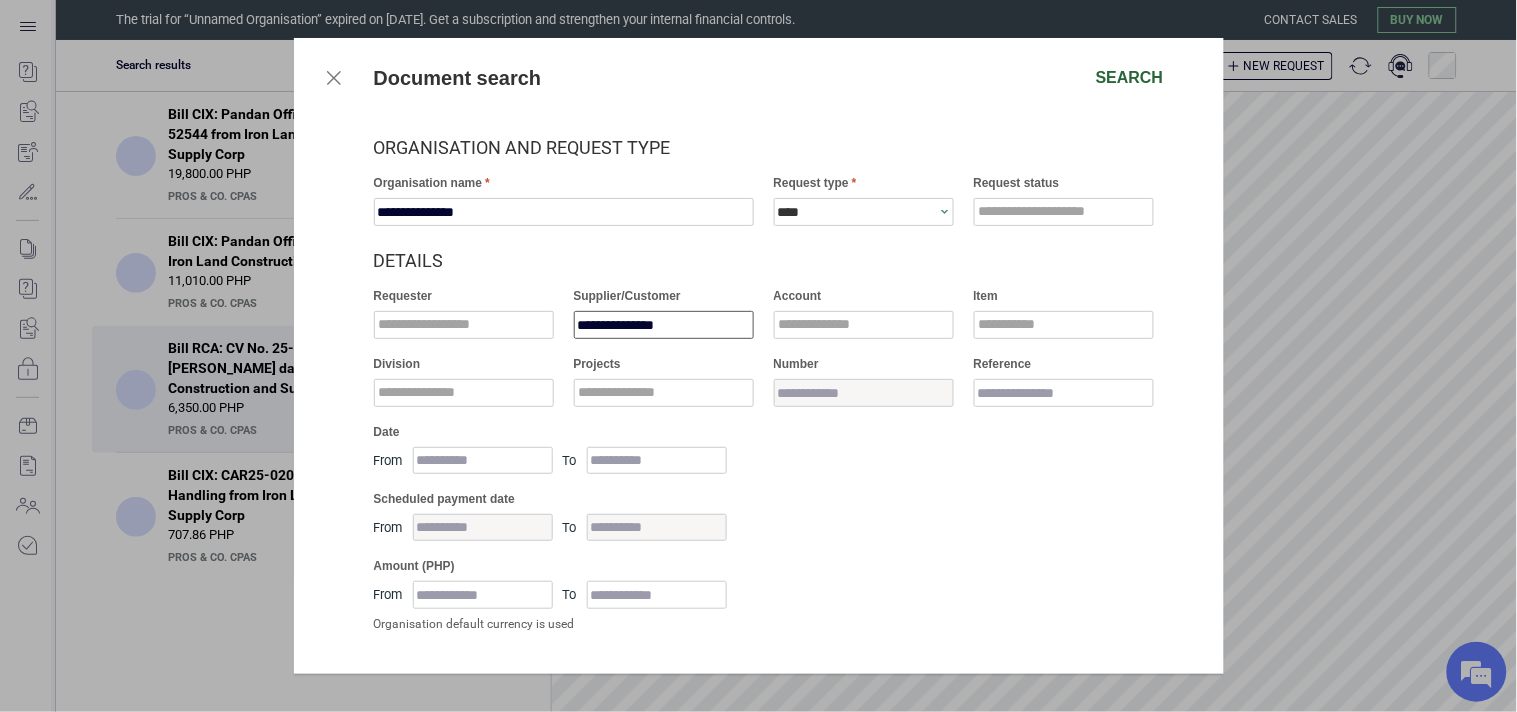 type on "**********" 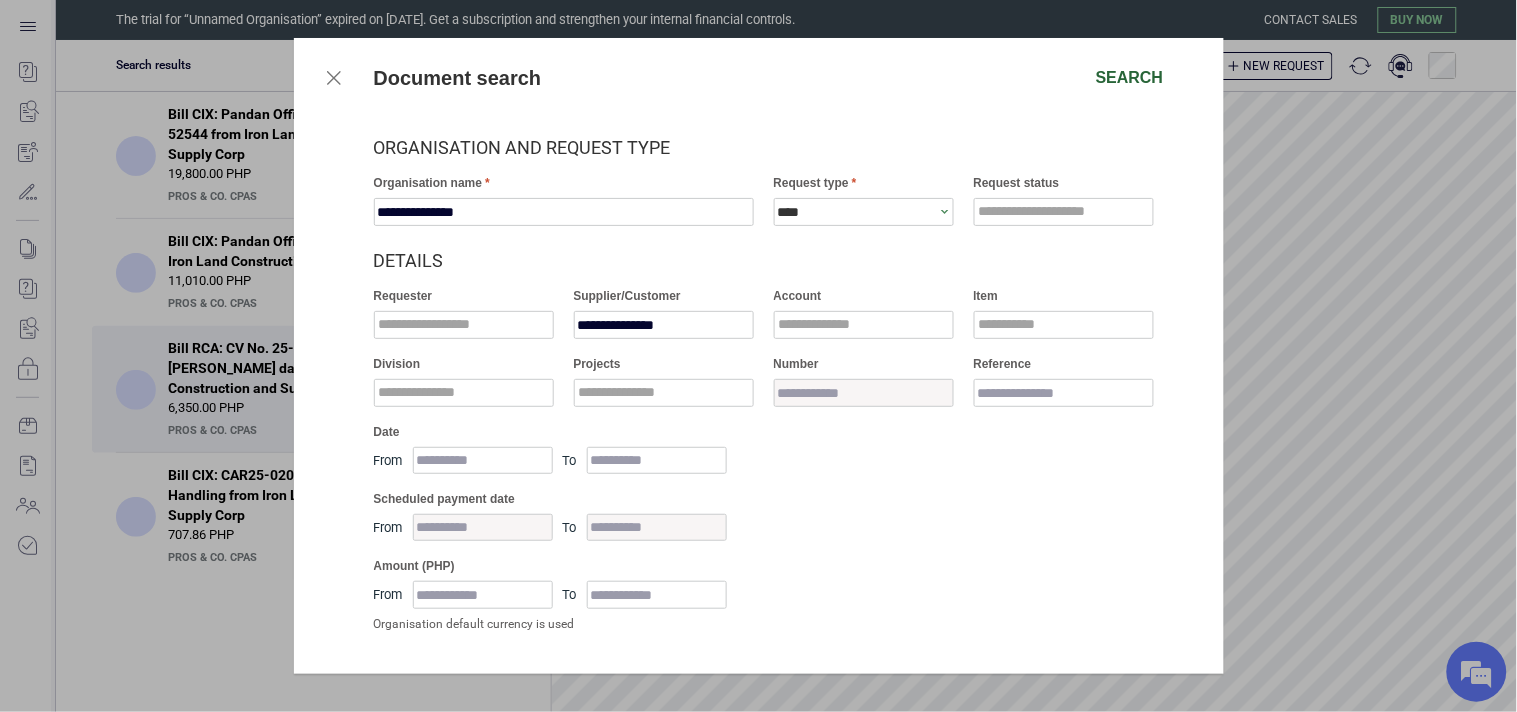 click on "Search" at bounding box center (1130, 78) 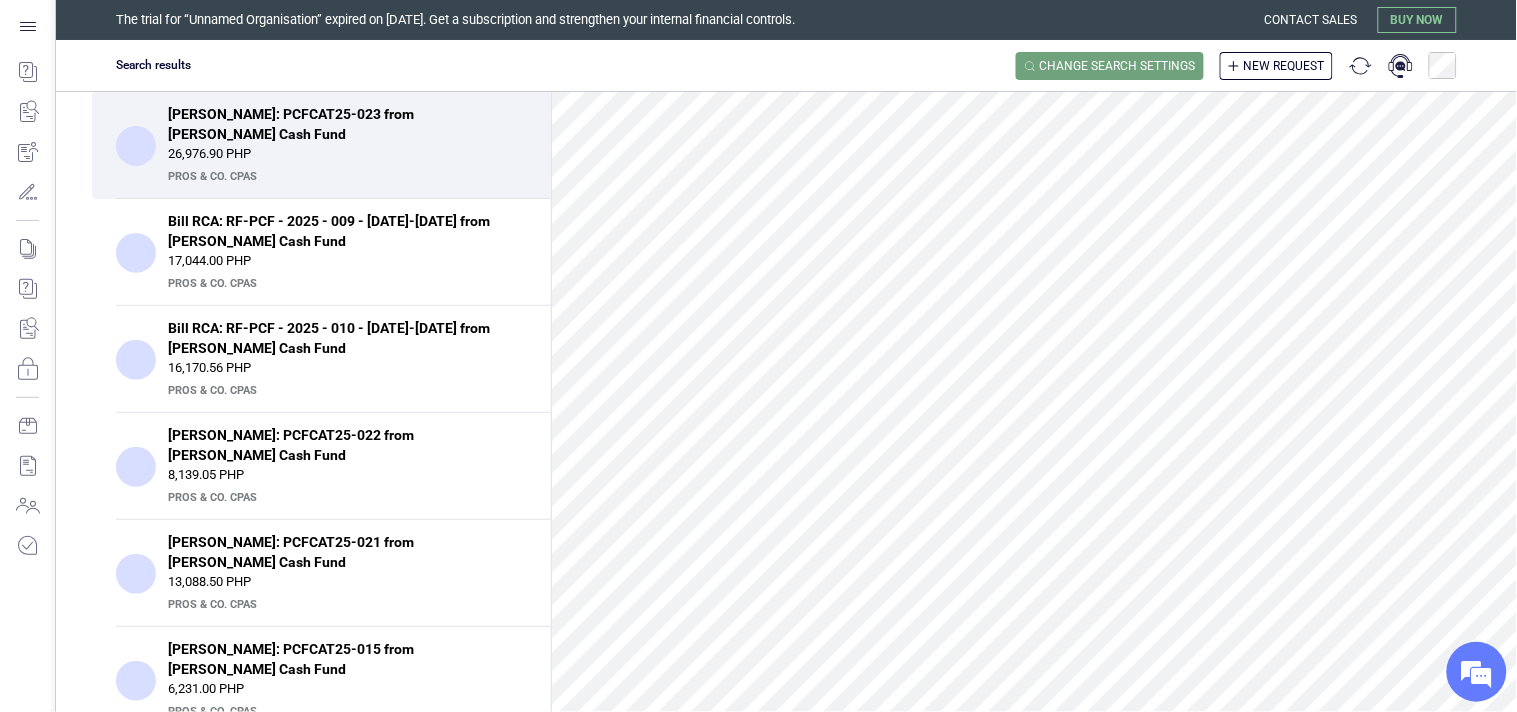 click on "26,976.90 PHP" at bounding box center (347, 154) 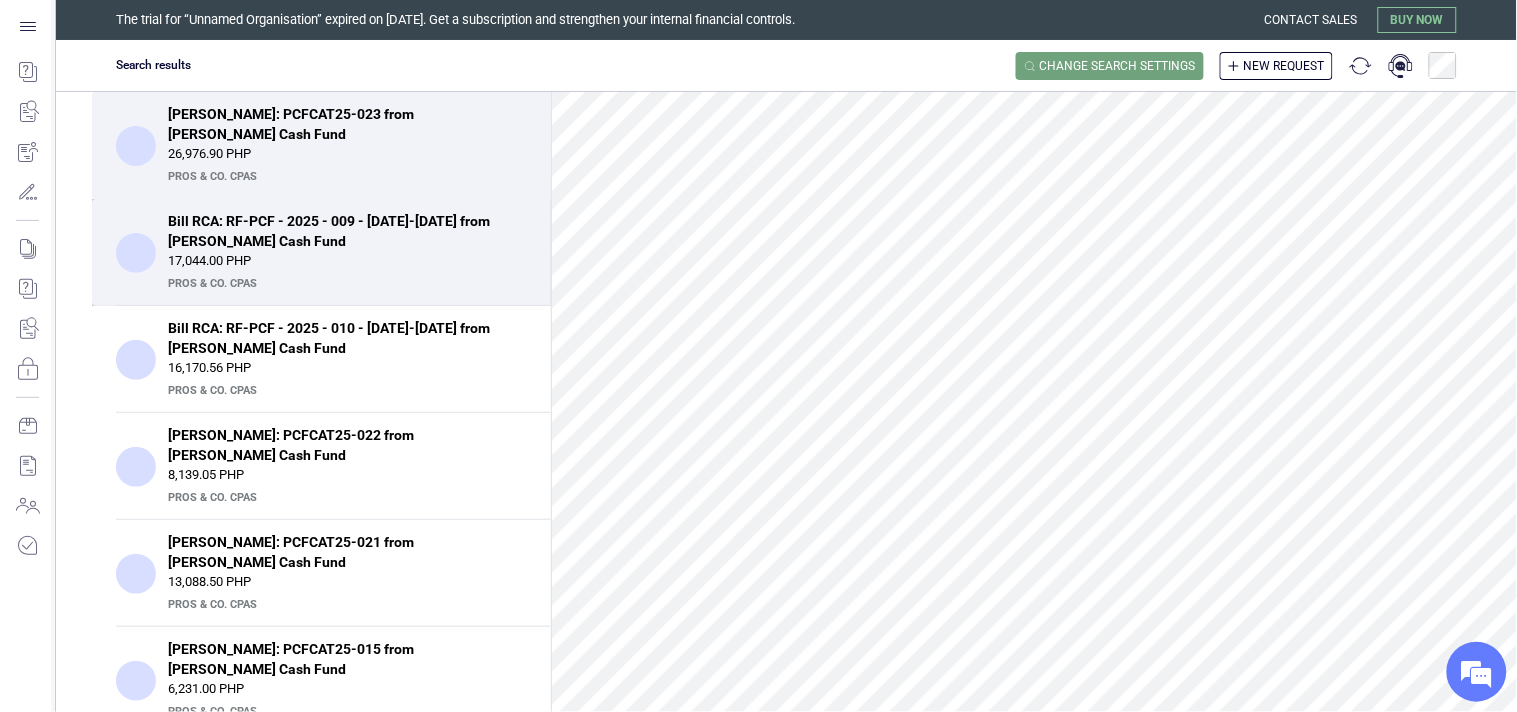 scroll, scrollTop: 0, scrollLeft: 0, axis: both 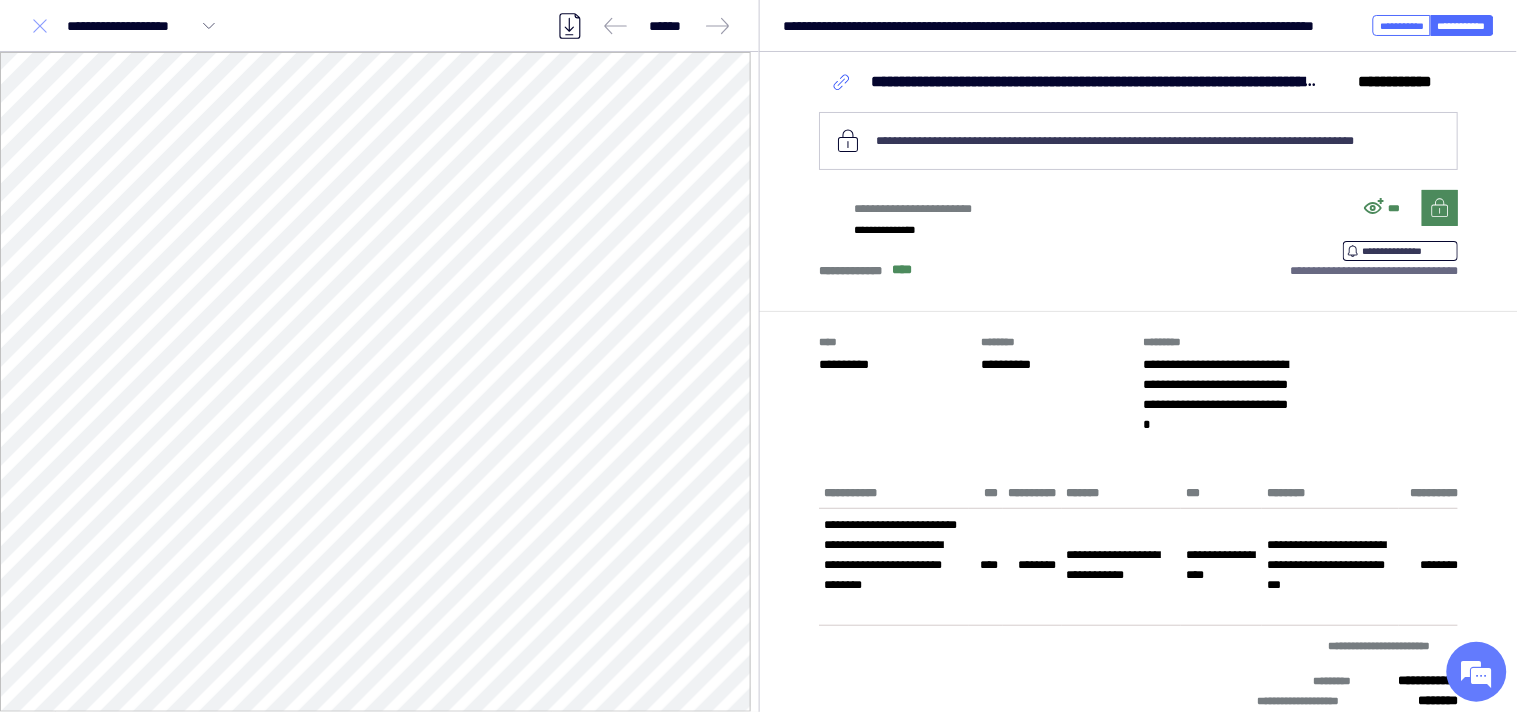 click 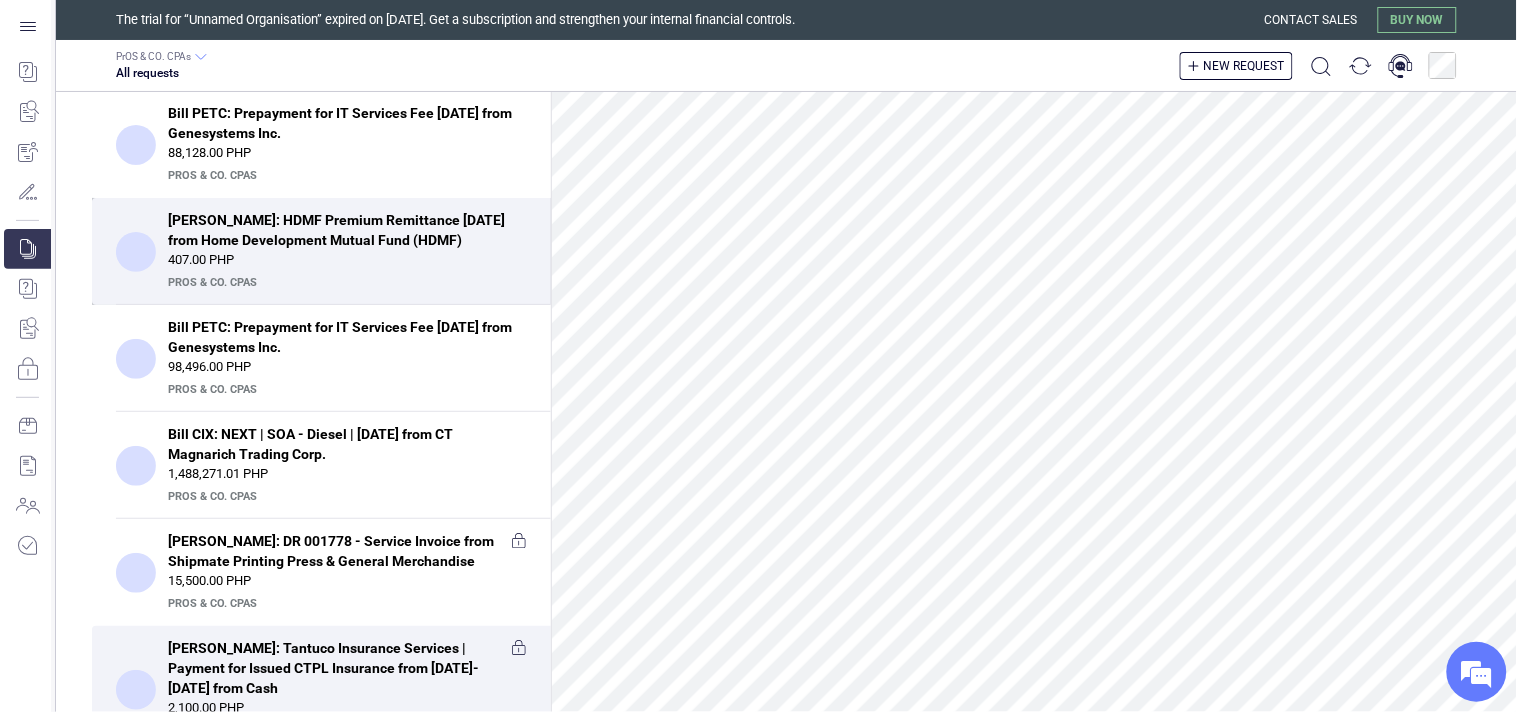 scroll, scrollTop: 0, scrollLeft: 0, axis: both 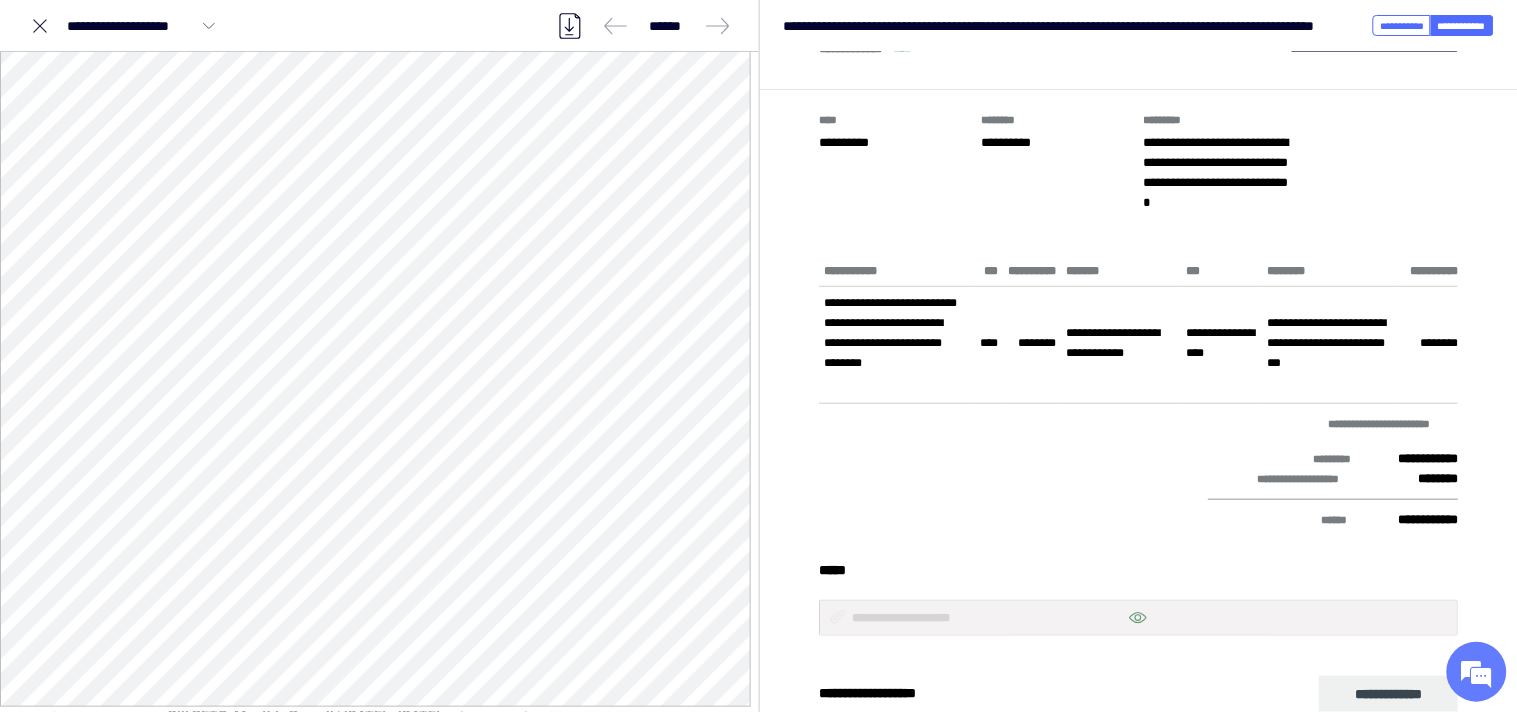 click at bounding box center [1013, 472] 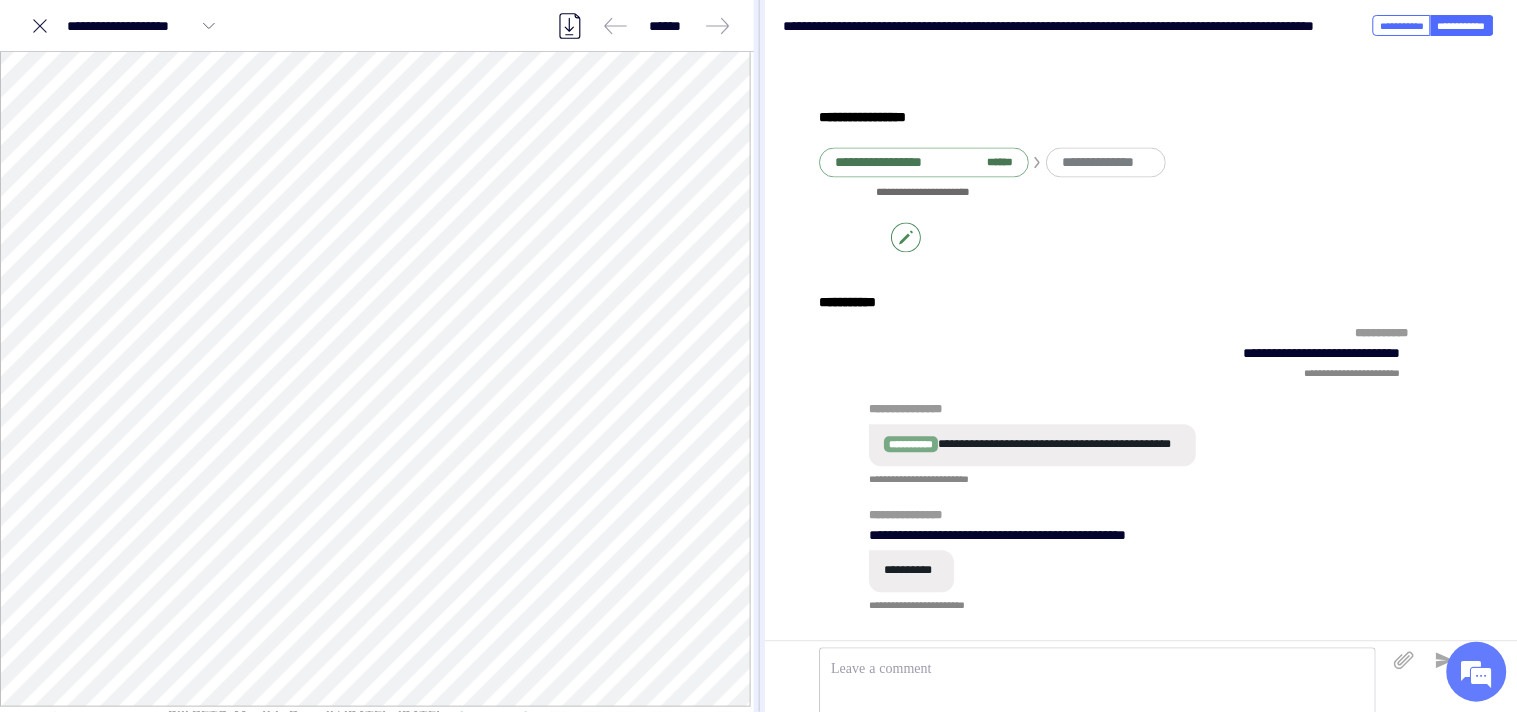 scroll, scrollTop: 865, scrollLeft: 0, axis: vertical 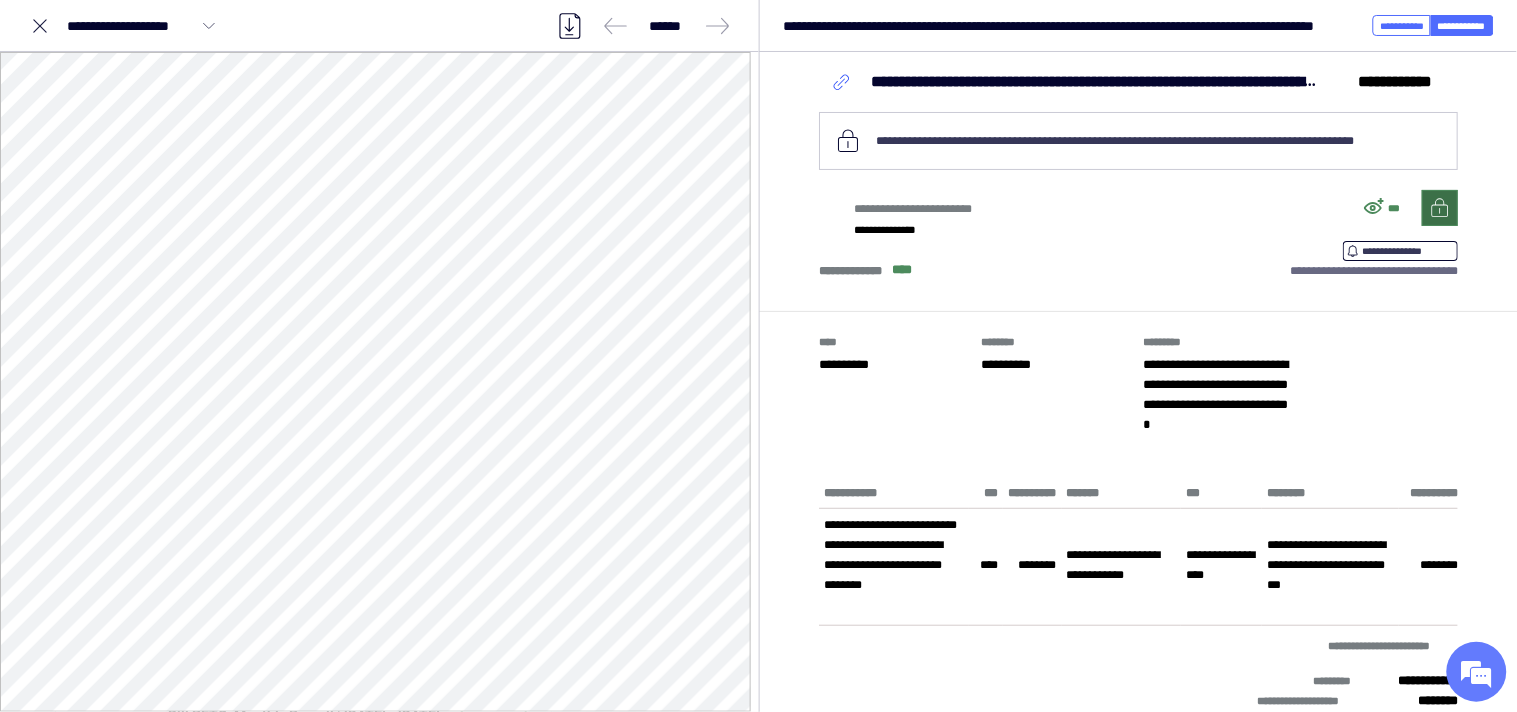 click 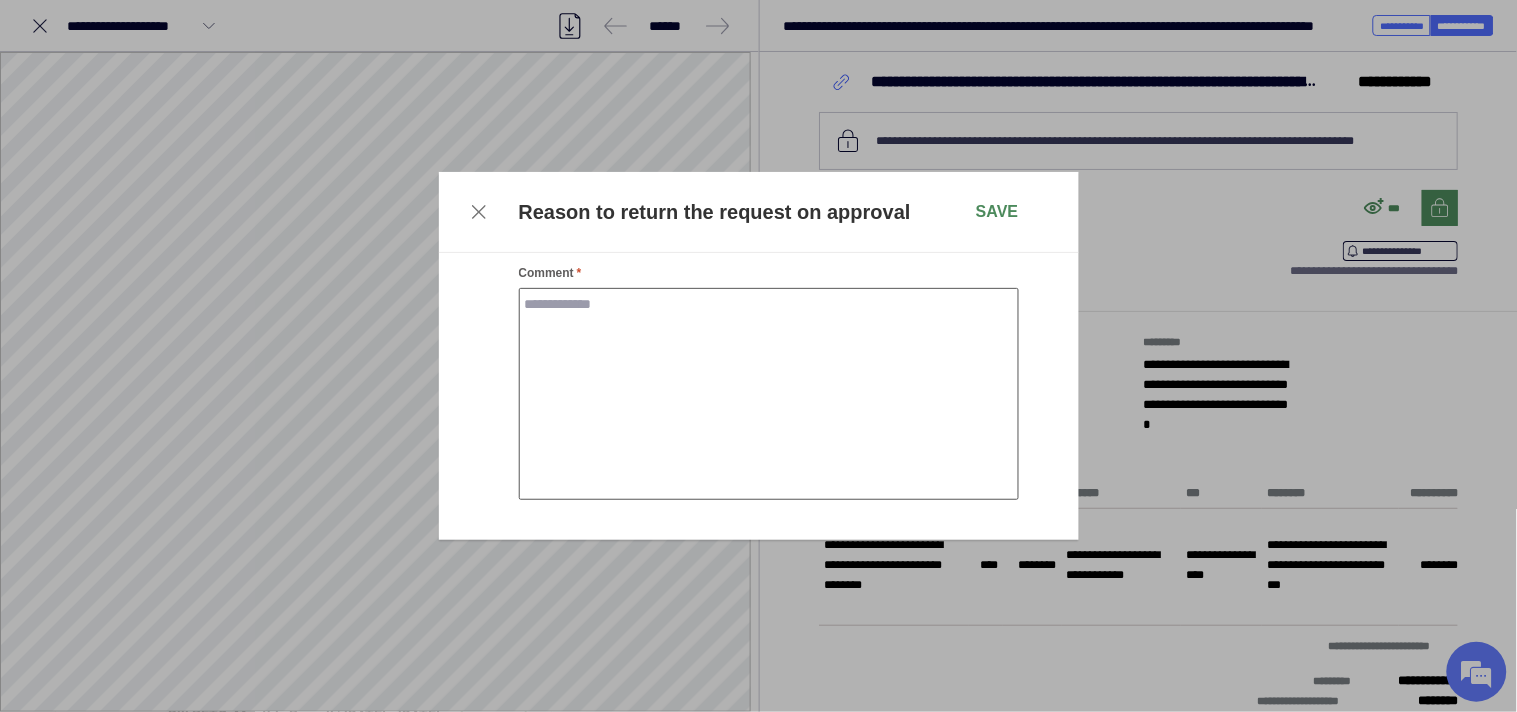 click on "Comment" at bounding box center [769, 394] 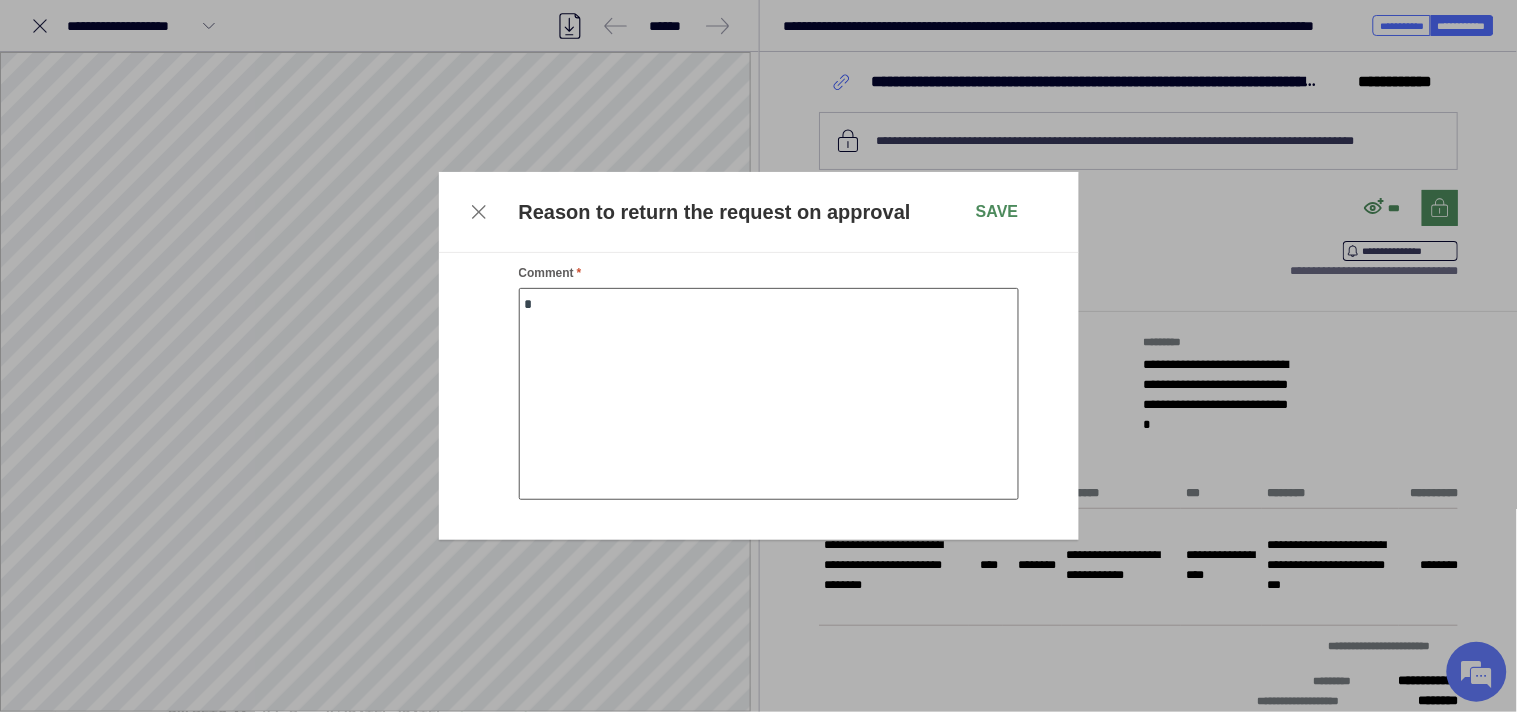 type on "**" 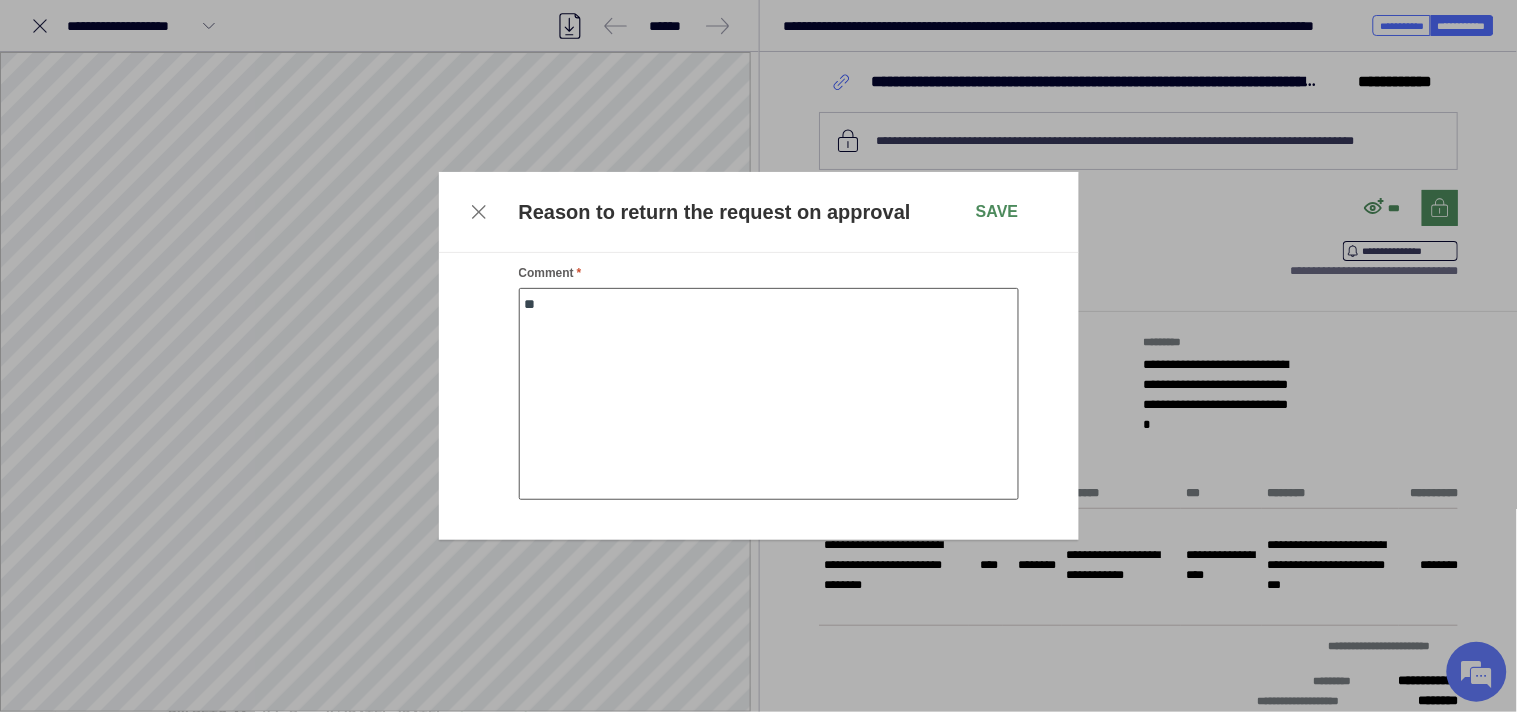 type on "***" 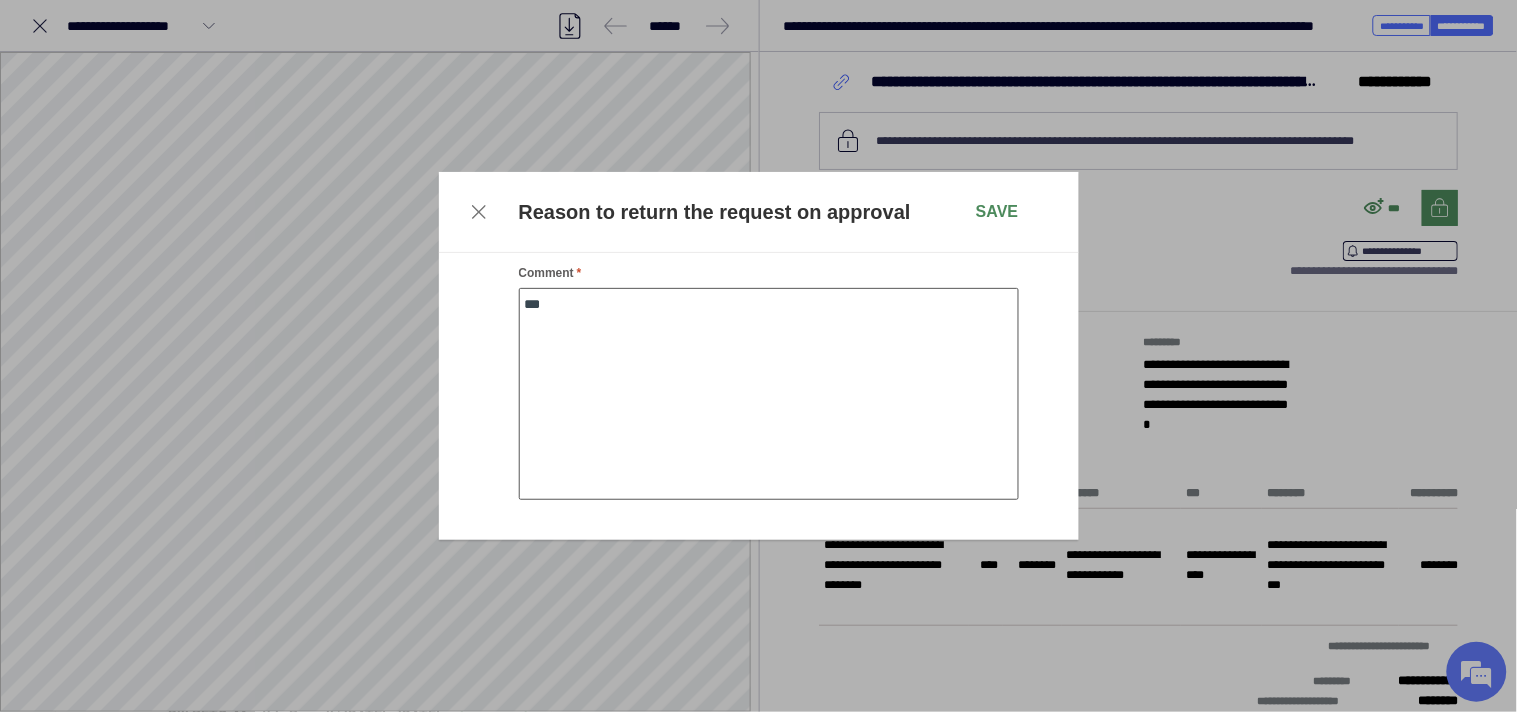type on "*" 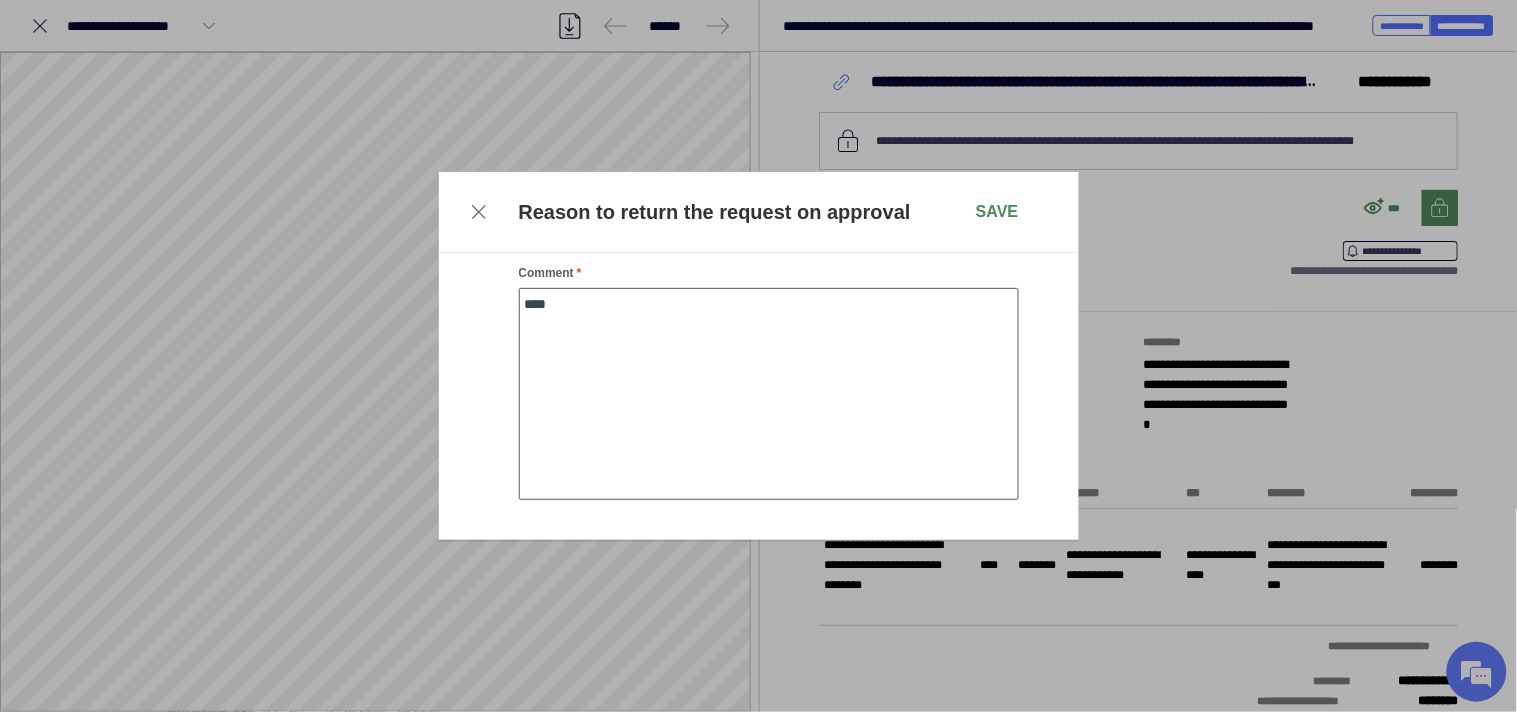 type on "*****" 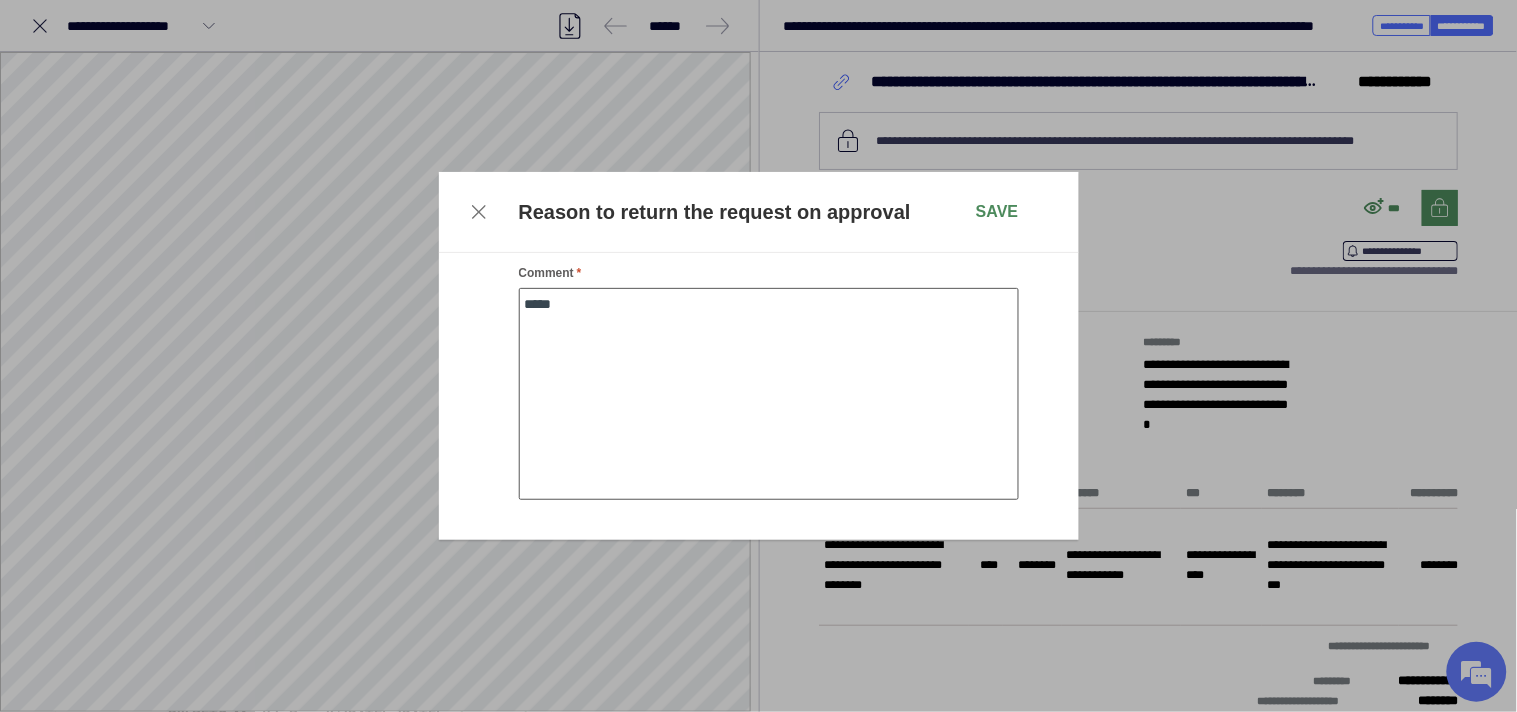 type on "******" 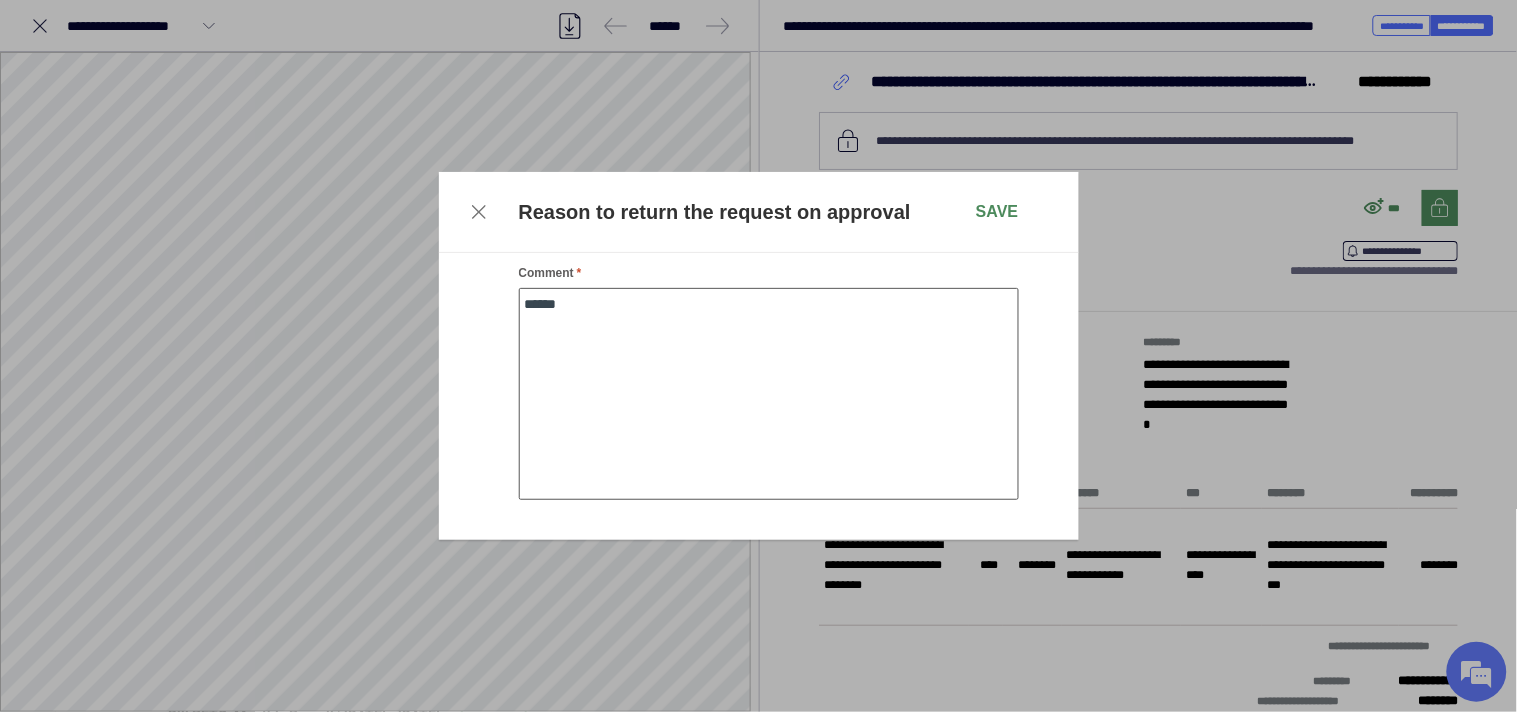 click on "******" at bounding box center [769, 394] 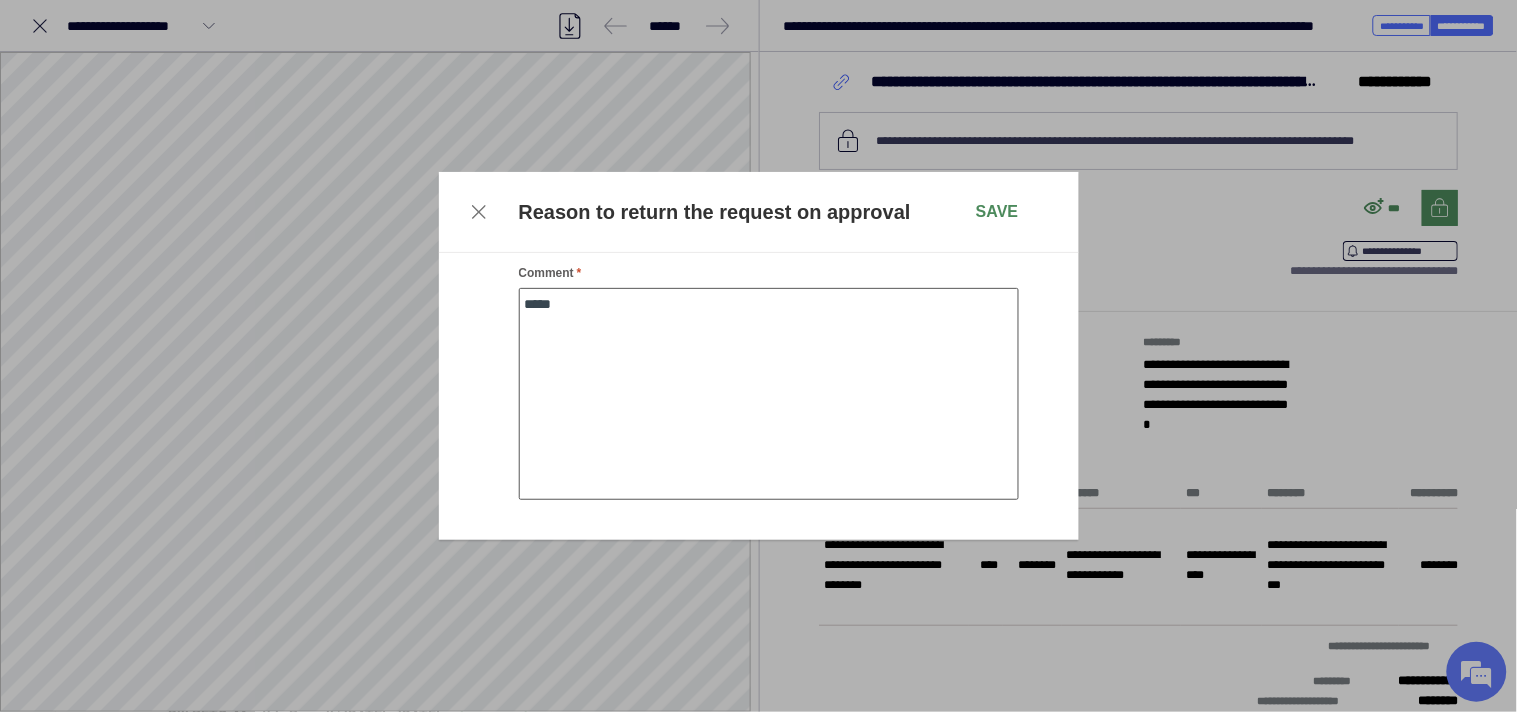 type on "******" 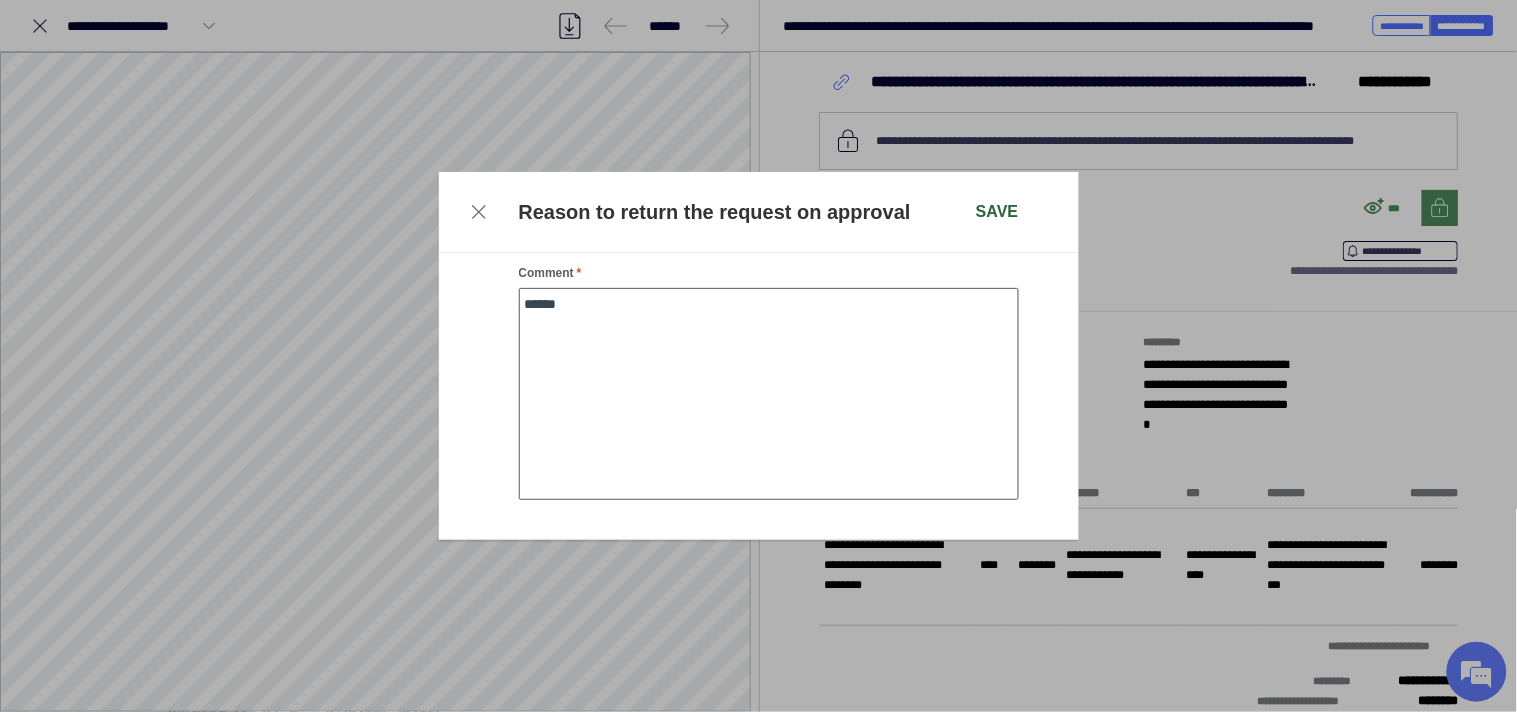 type on "******" 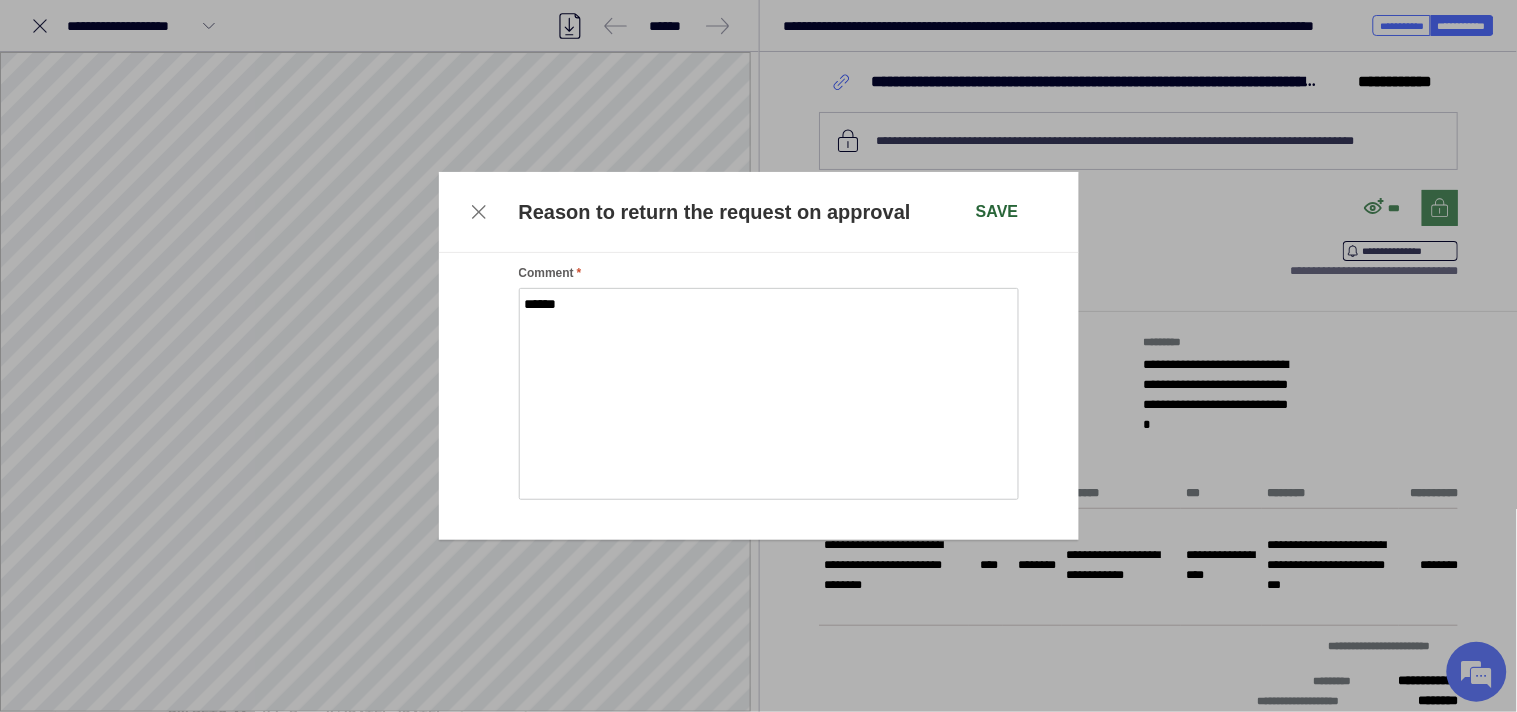 click on "Save" at bounding box center [997, 212] 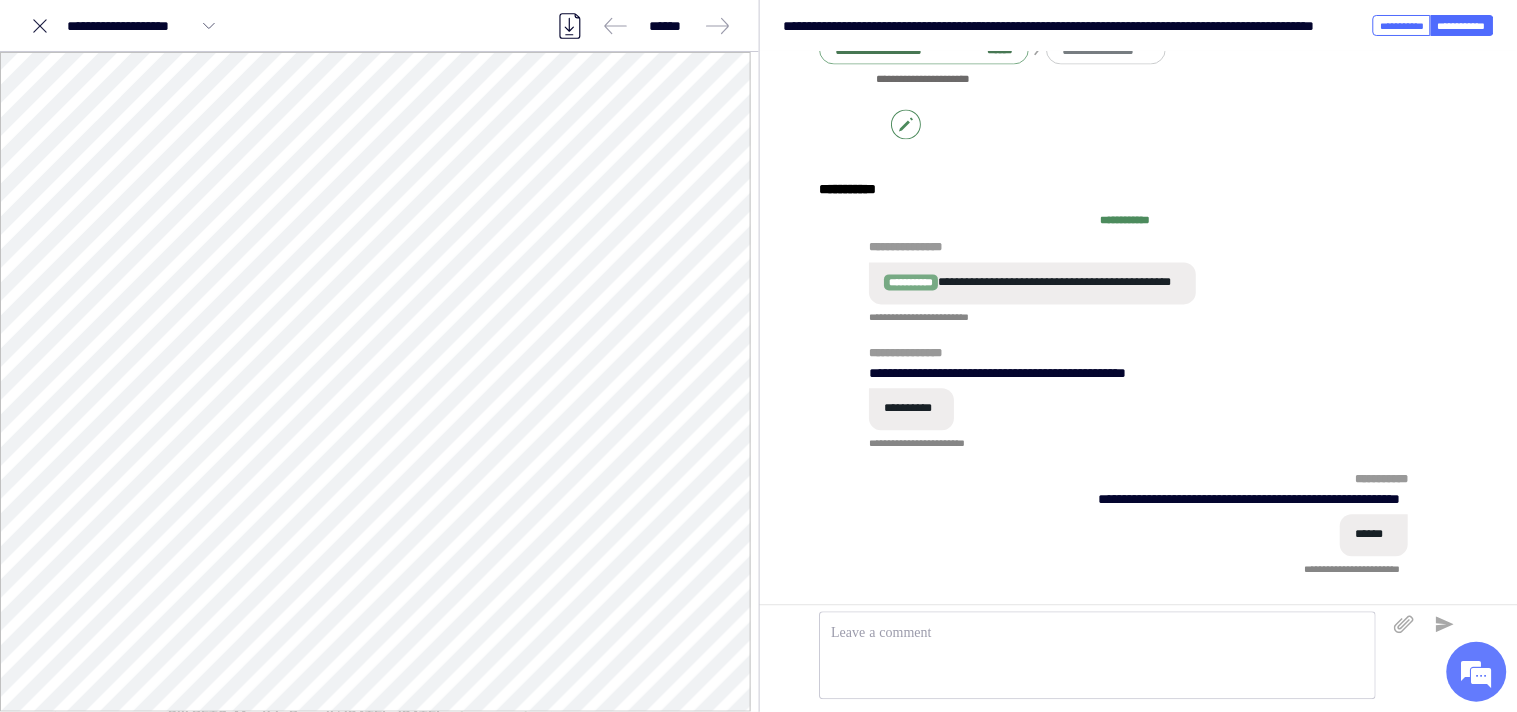 scroll, scrollTop: 938, scrollLeft: 0, axis: vertical 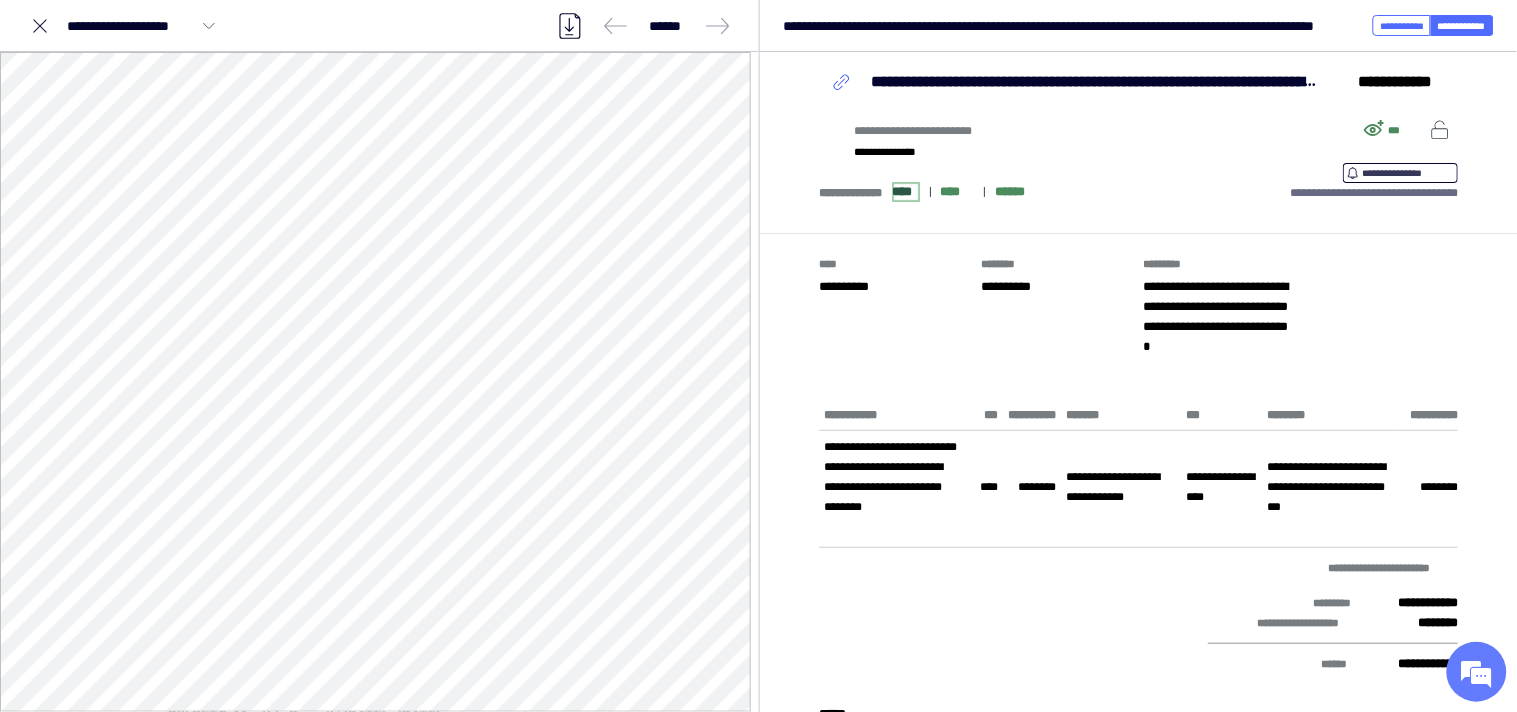 click on "****" at bounding box center (905, 192) 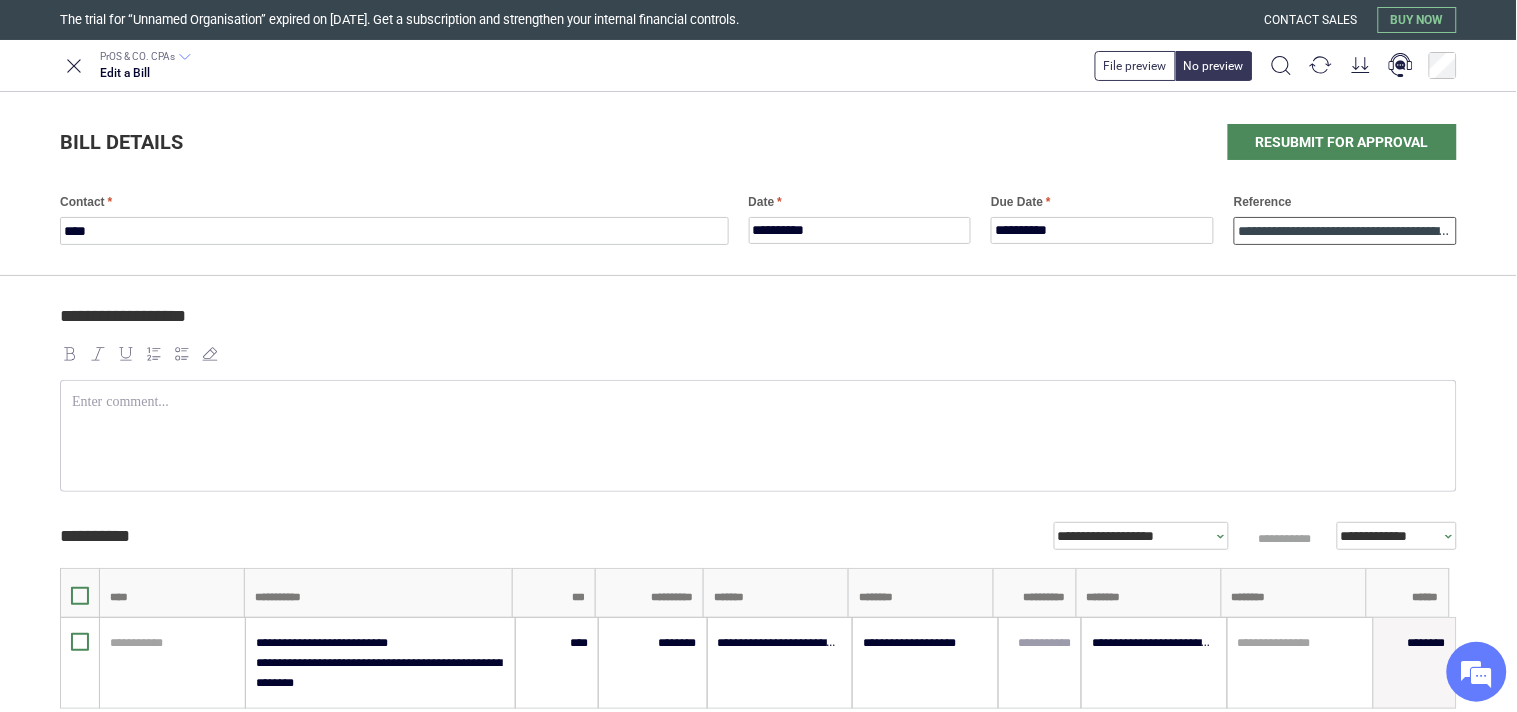 click on "**********" at bounding box center [1345, 231] 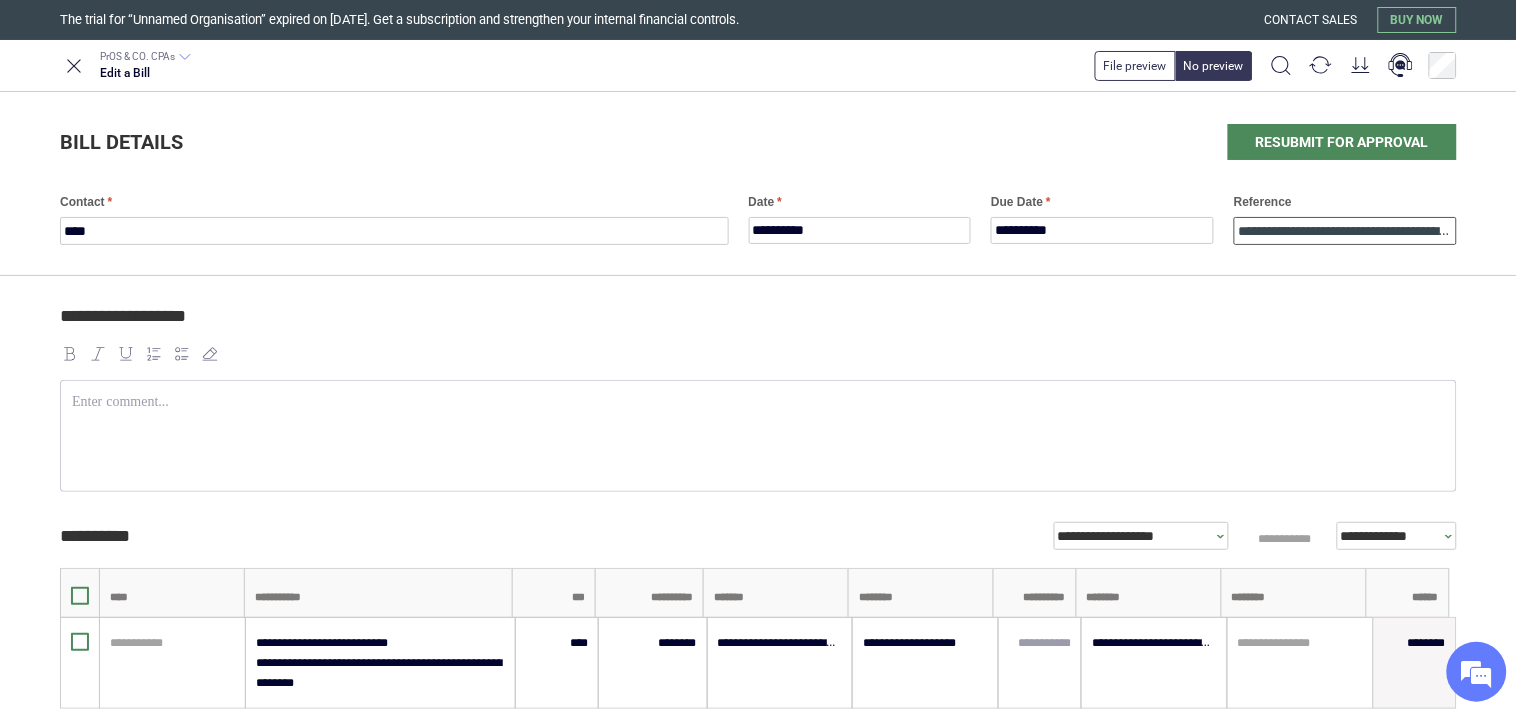 scroll, scrollTop: 315, scrollLeft: 0, axis: vertical 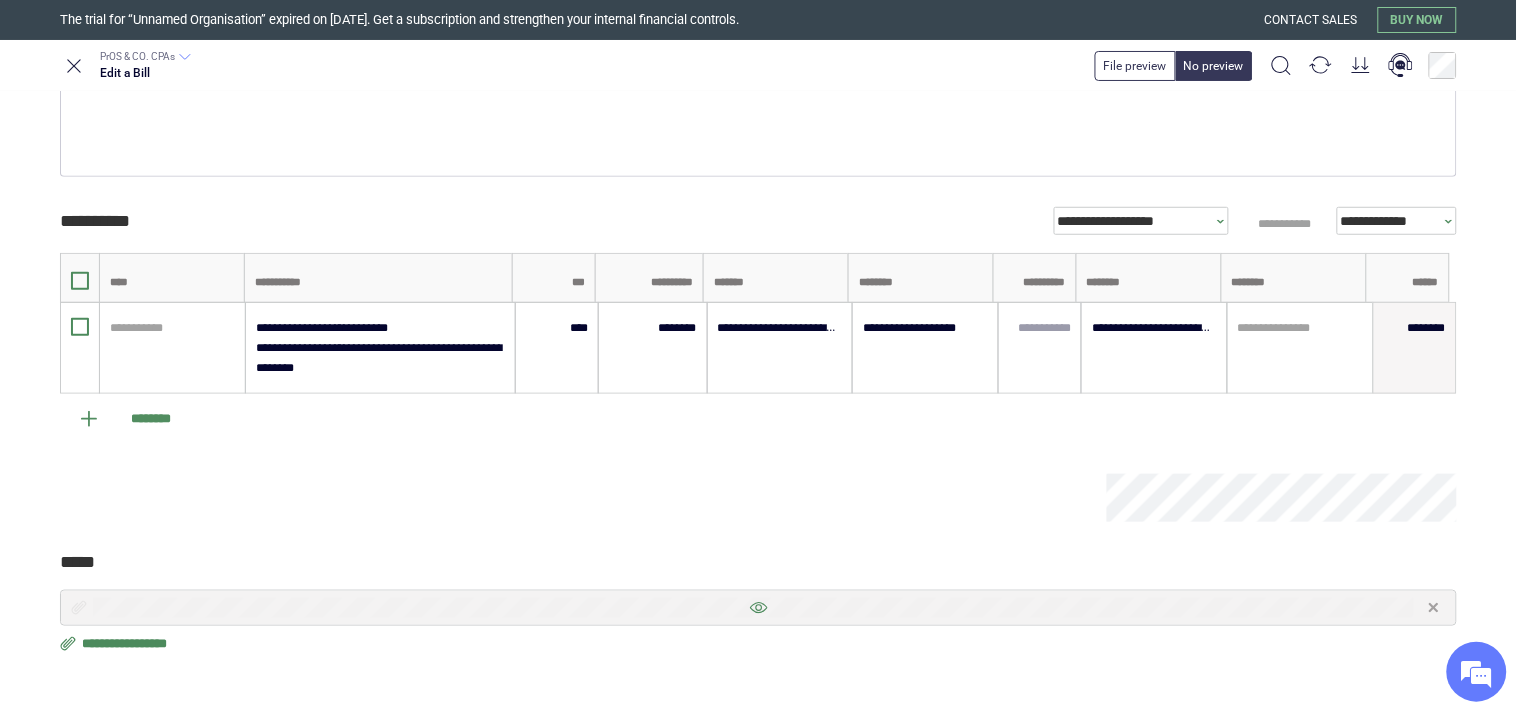 click at bounding box center (758, 608) 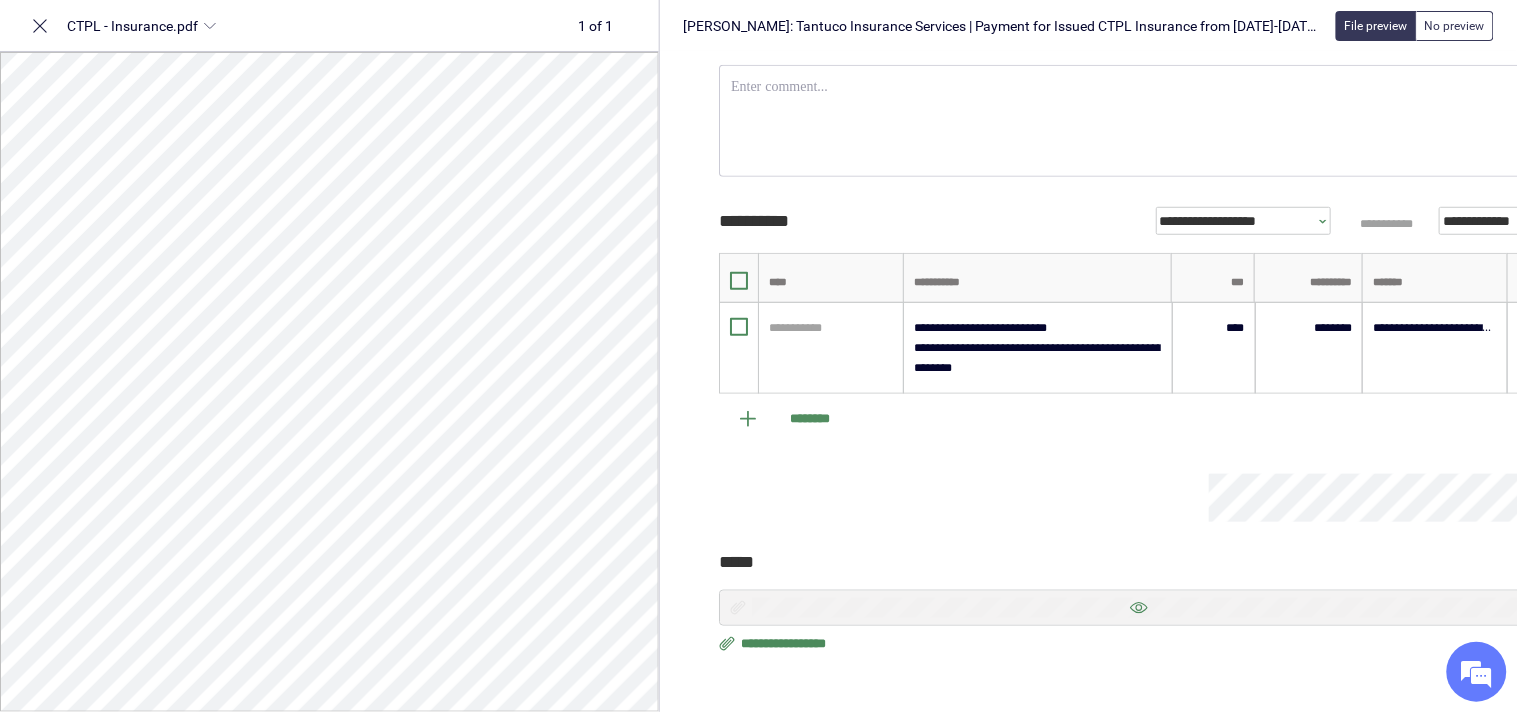 scroll, scrollTop: 291, scrollLeft: 0, axis: vertical 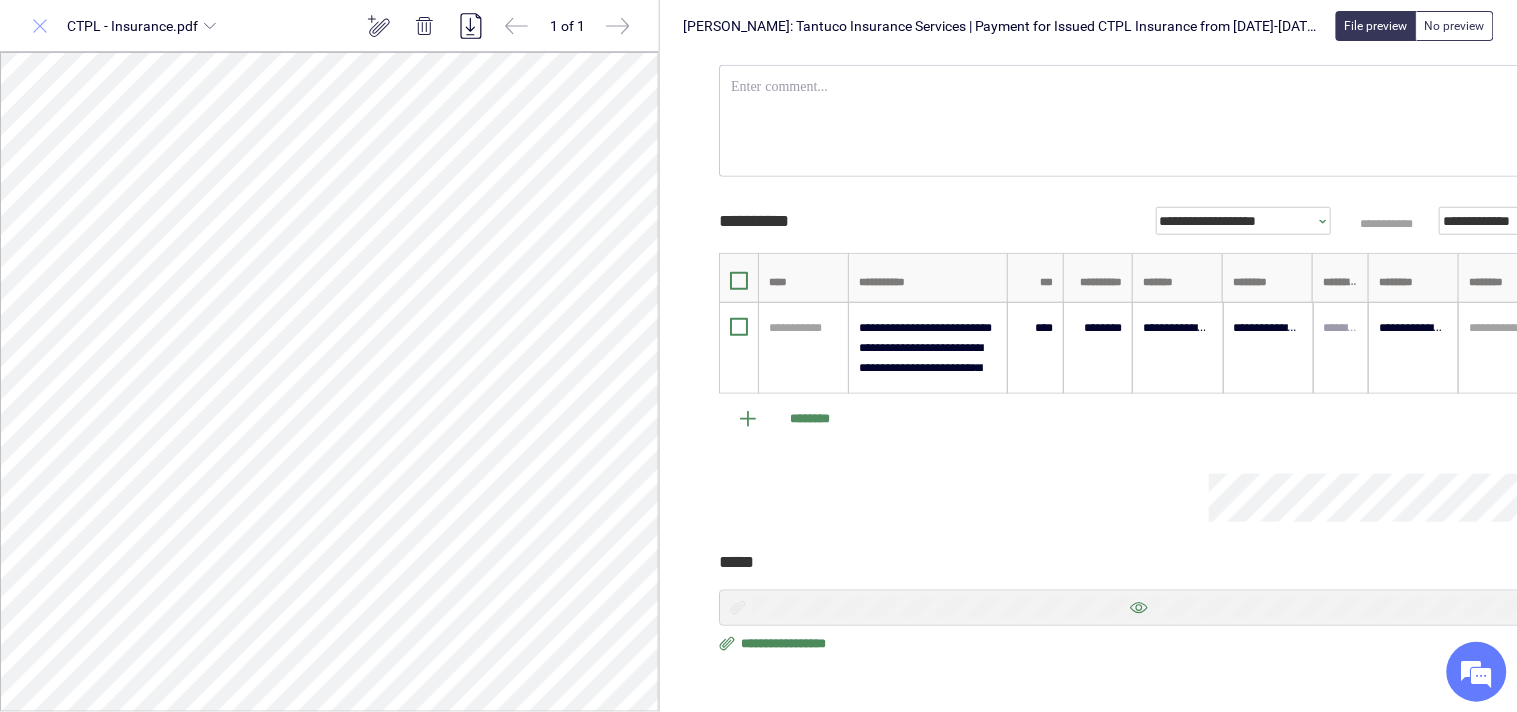 click 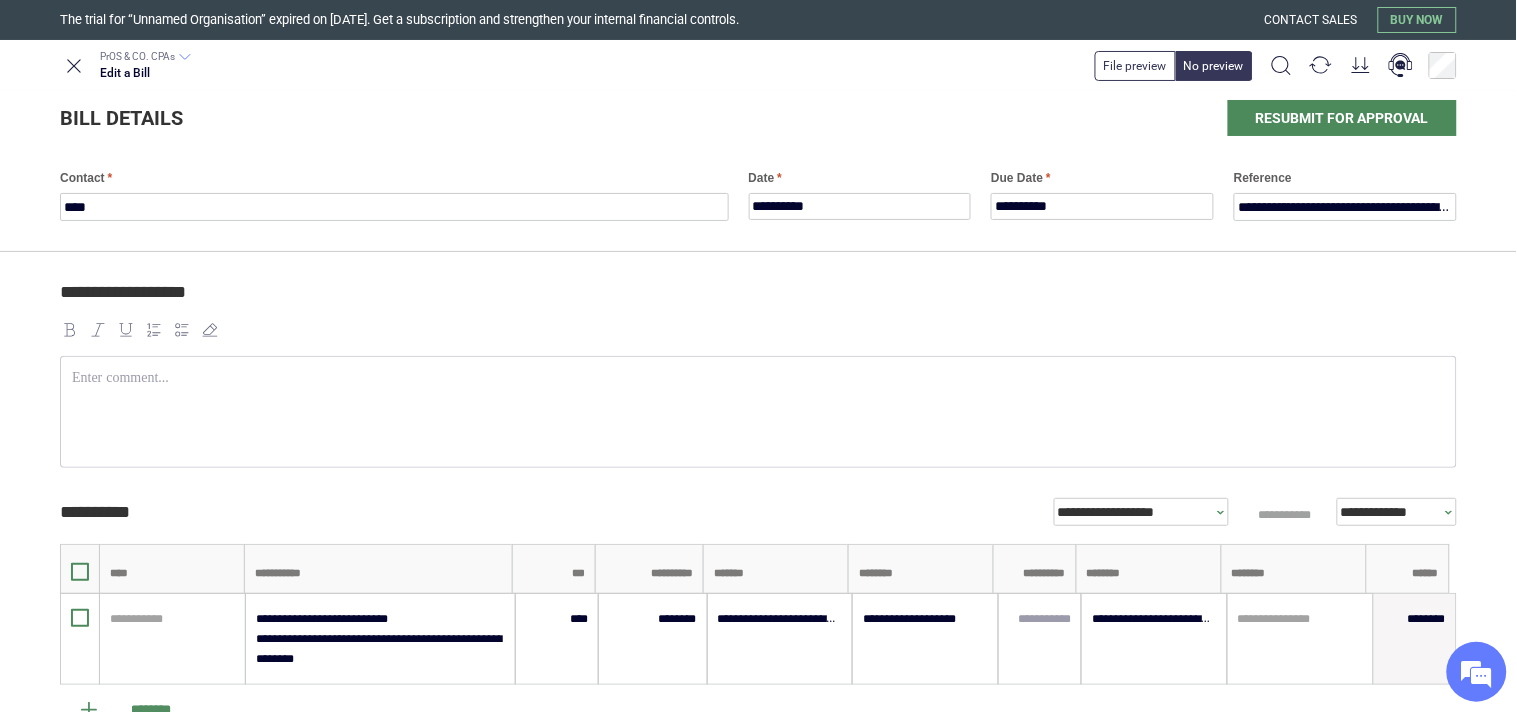 scroll, scrollTop: 0, scrollLeft: 0, axis: both 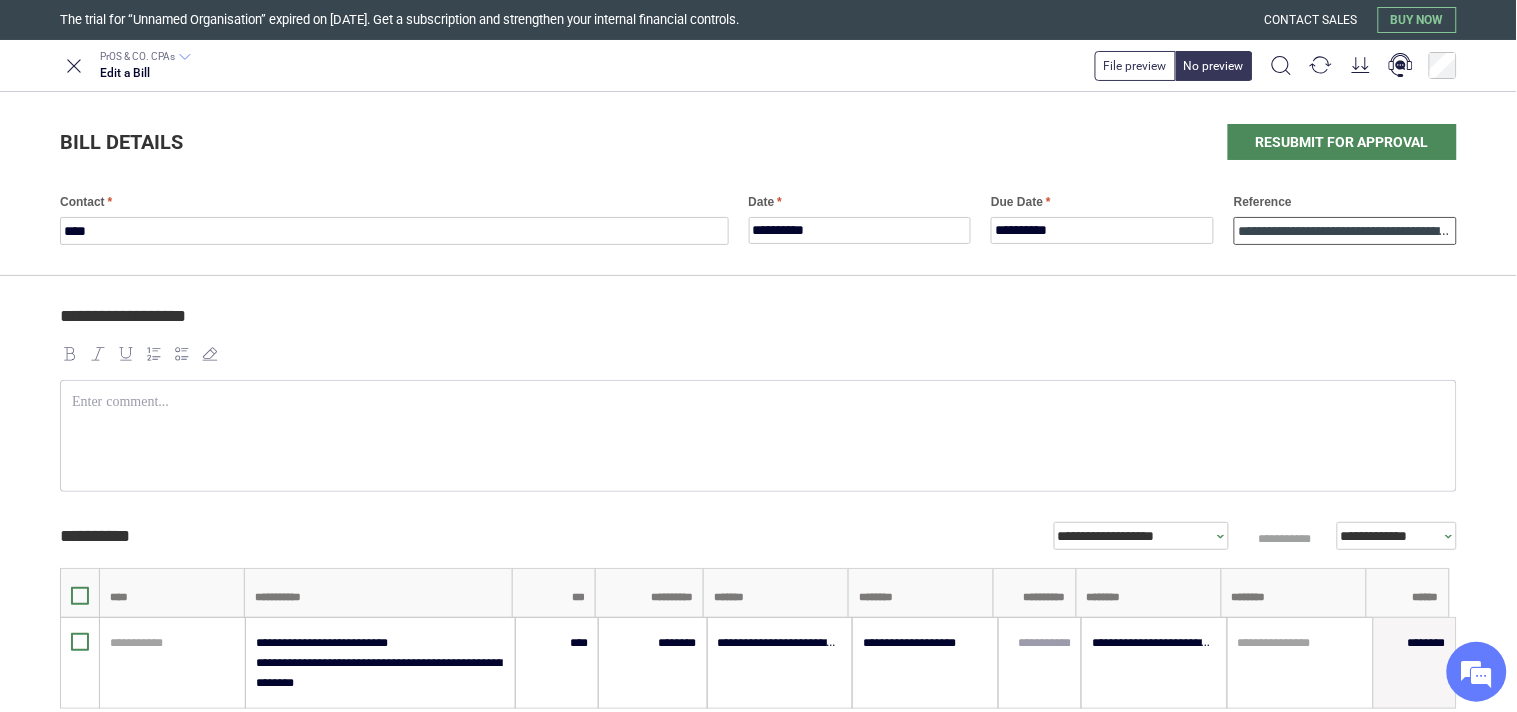 click on "**********" at bounding box center [1345, 231] 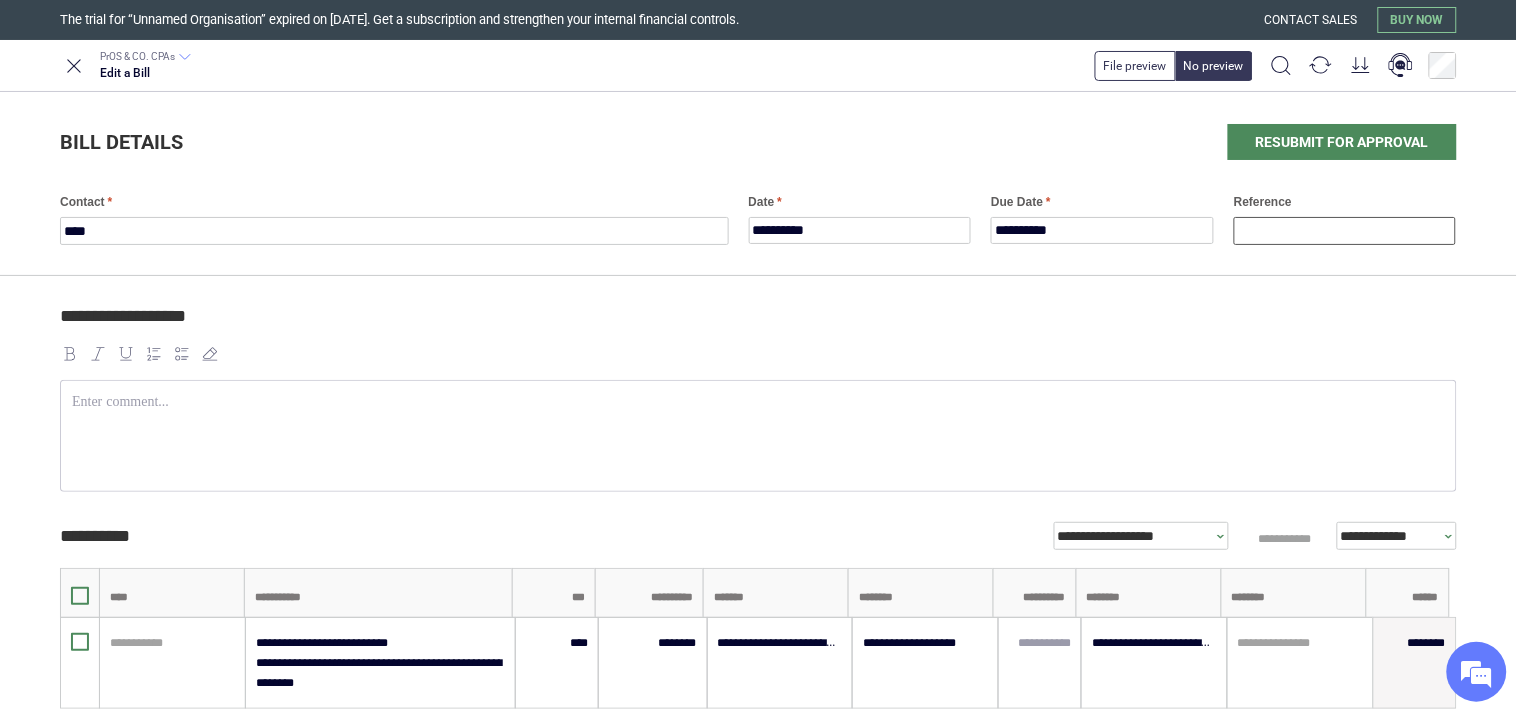 scroll, scrollTop: 0, scrollLeft: 384, axis: horizontal 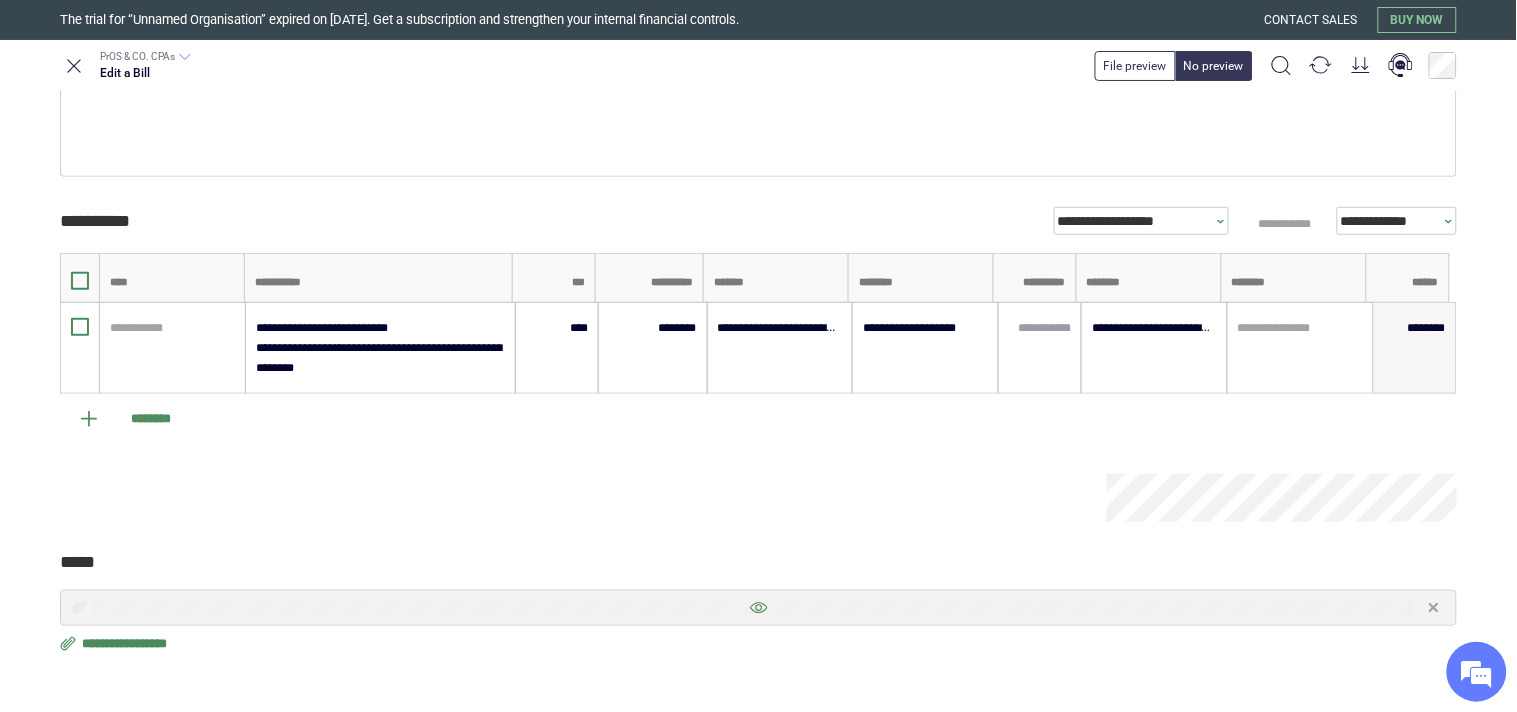 click at bounding box center (758, 608) 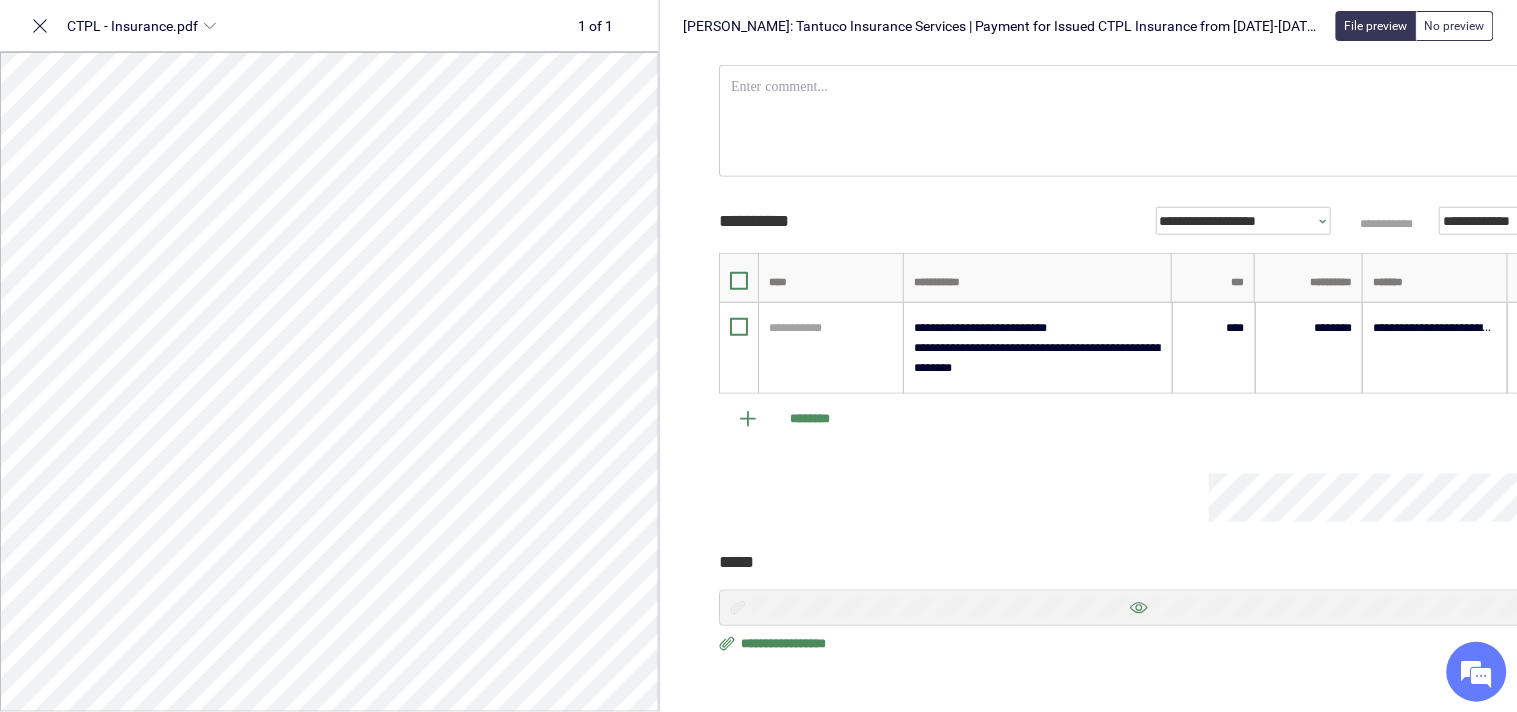 scroll, scrollTop: 291, scrollLeft: 0, axis: vertical 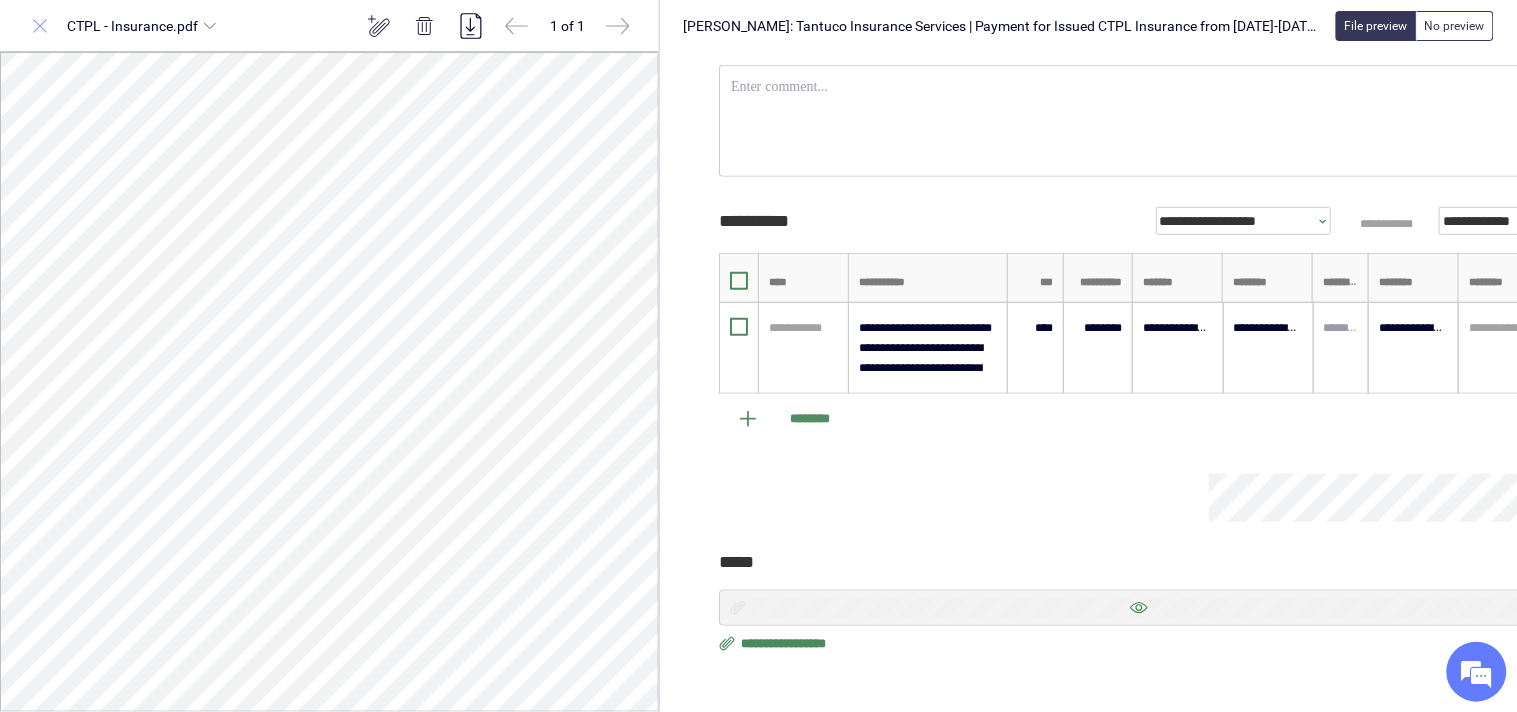 click 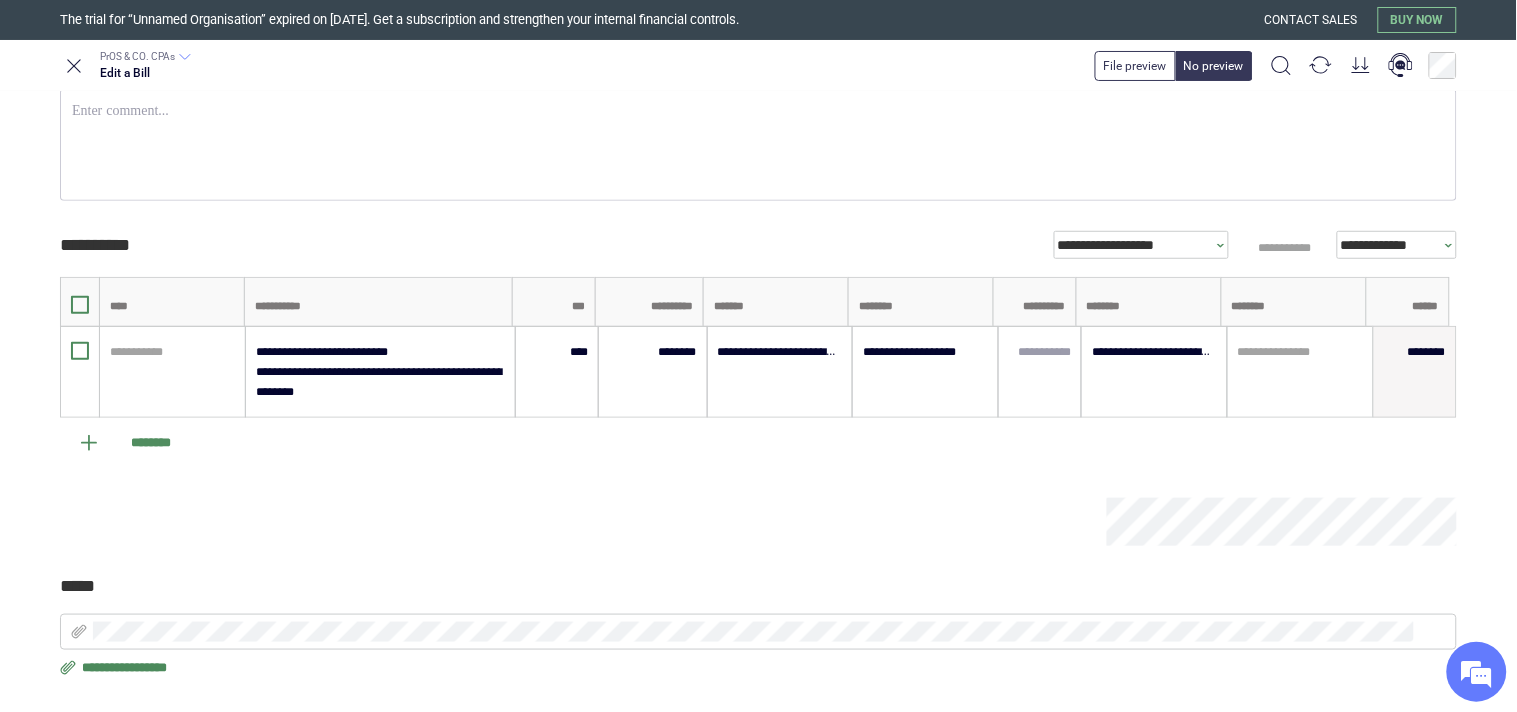 scroll, scrollTop: 0, scrollLeft: 0, axis: both 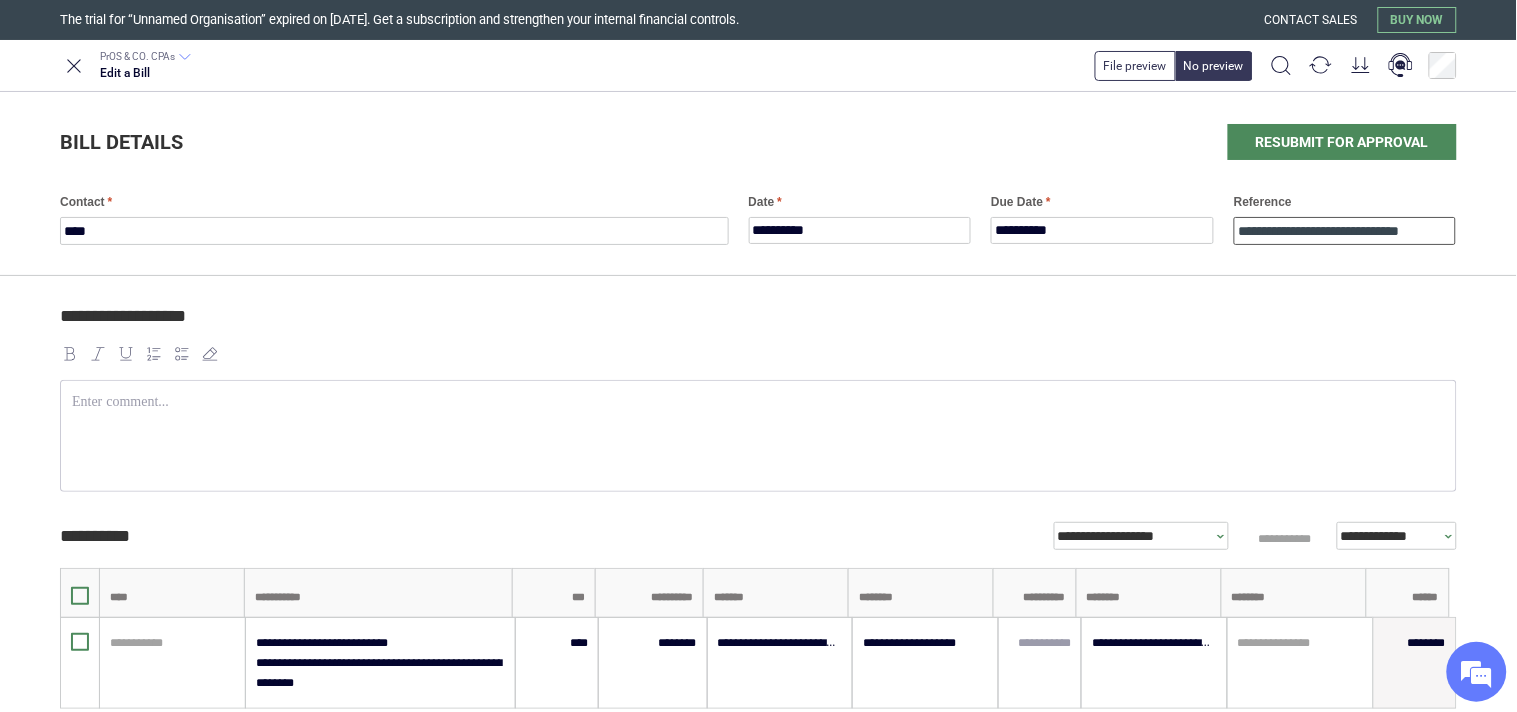 drag, startPoint x: 1343, startPoint y: 236, endPoint x: 1405, endPoint y: 242, distance: 62.289646 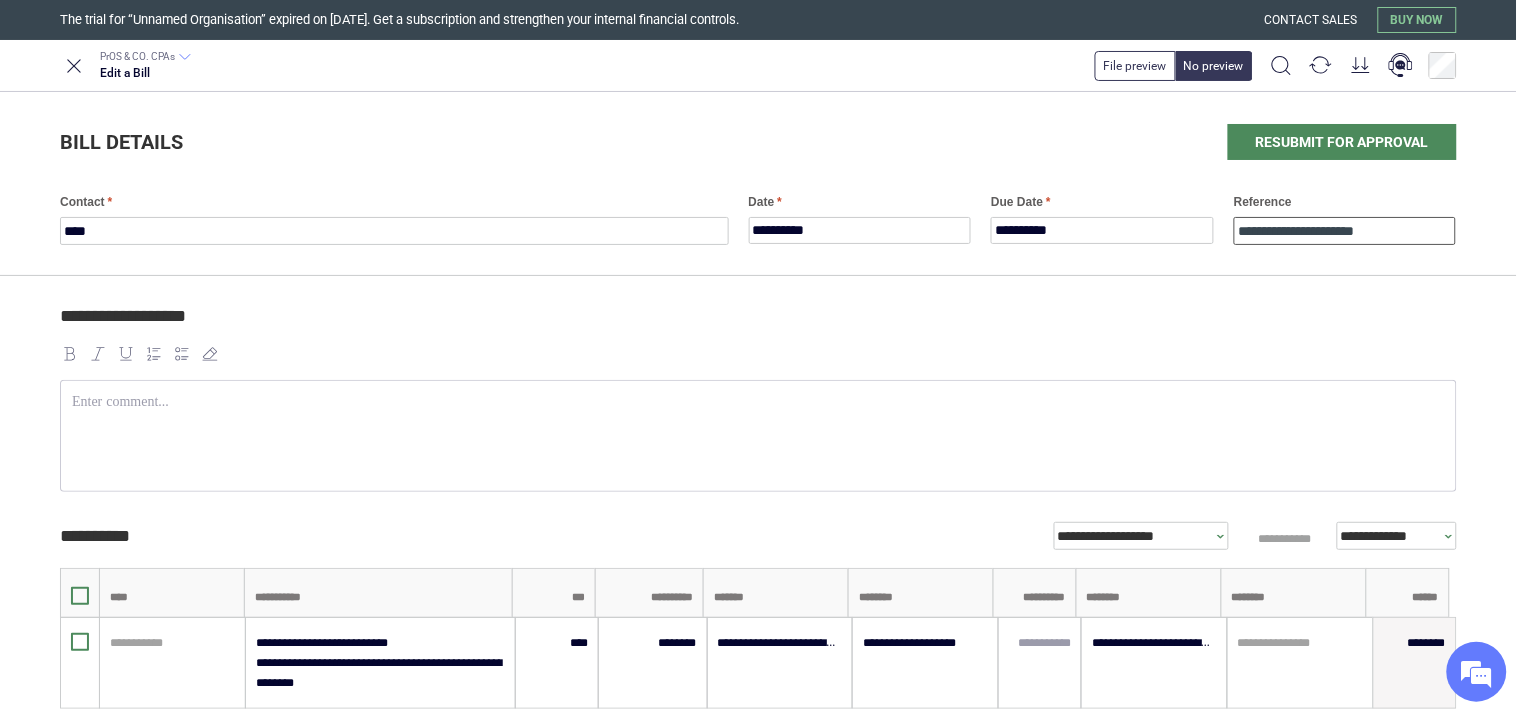 scroll, scrollTop: 0, scrollLeft: 0, axis: both 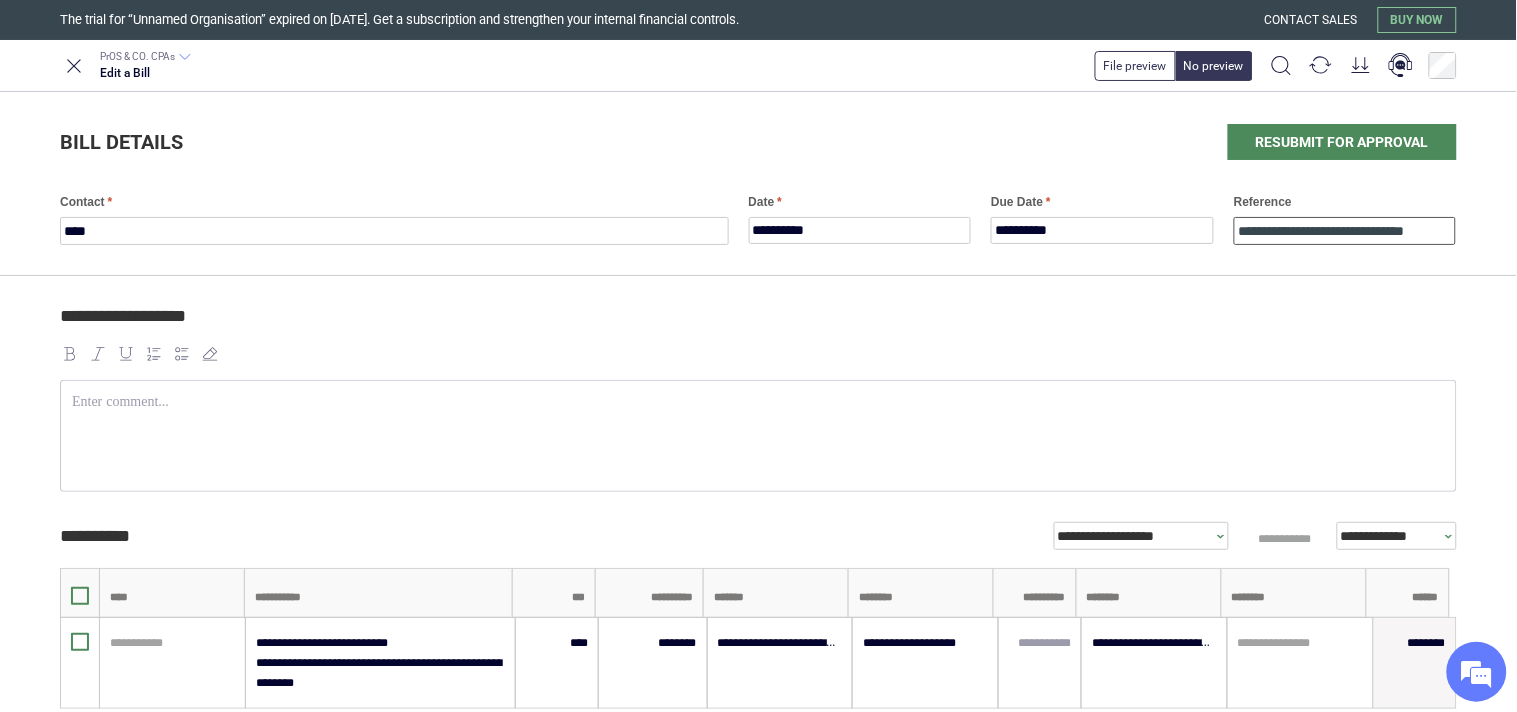 type on "**********" 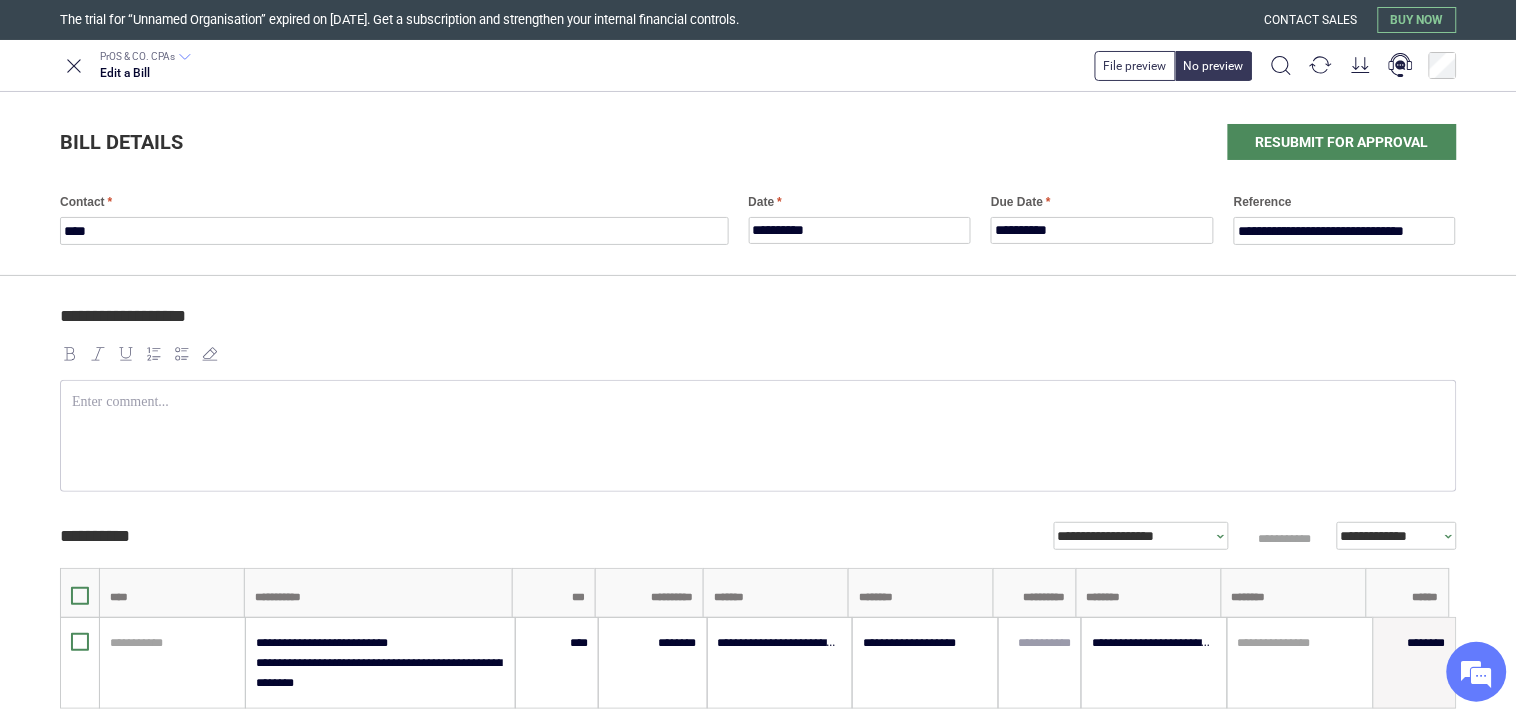 click on "**********" at bounding box center [758, 651] 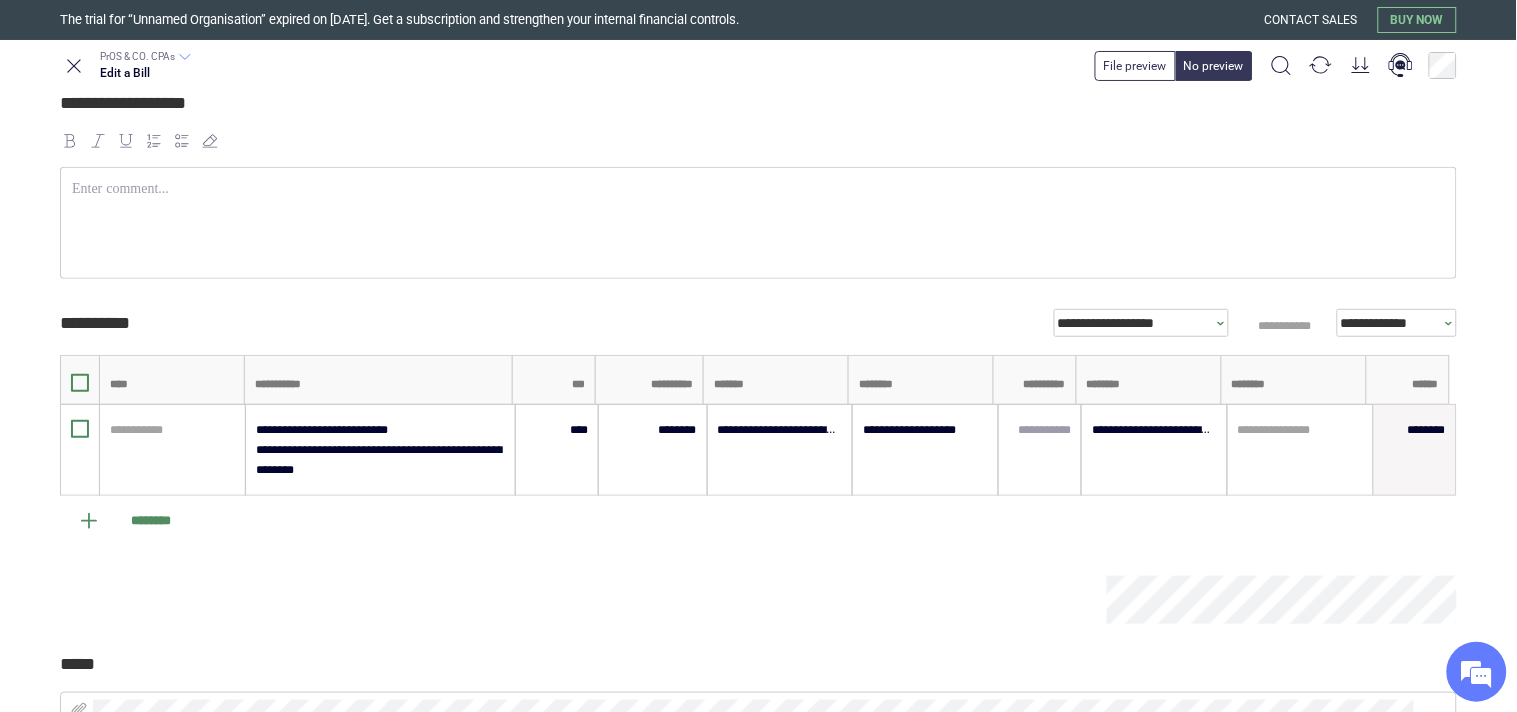 scroll, scrollTop: 222, scrollLeft: 0, axis: vertical 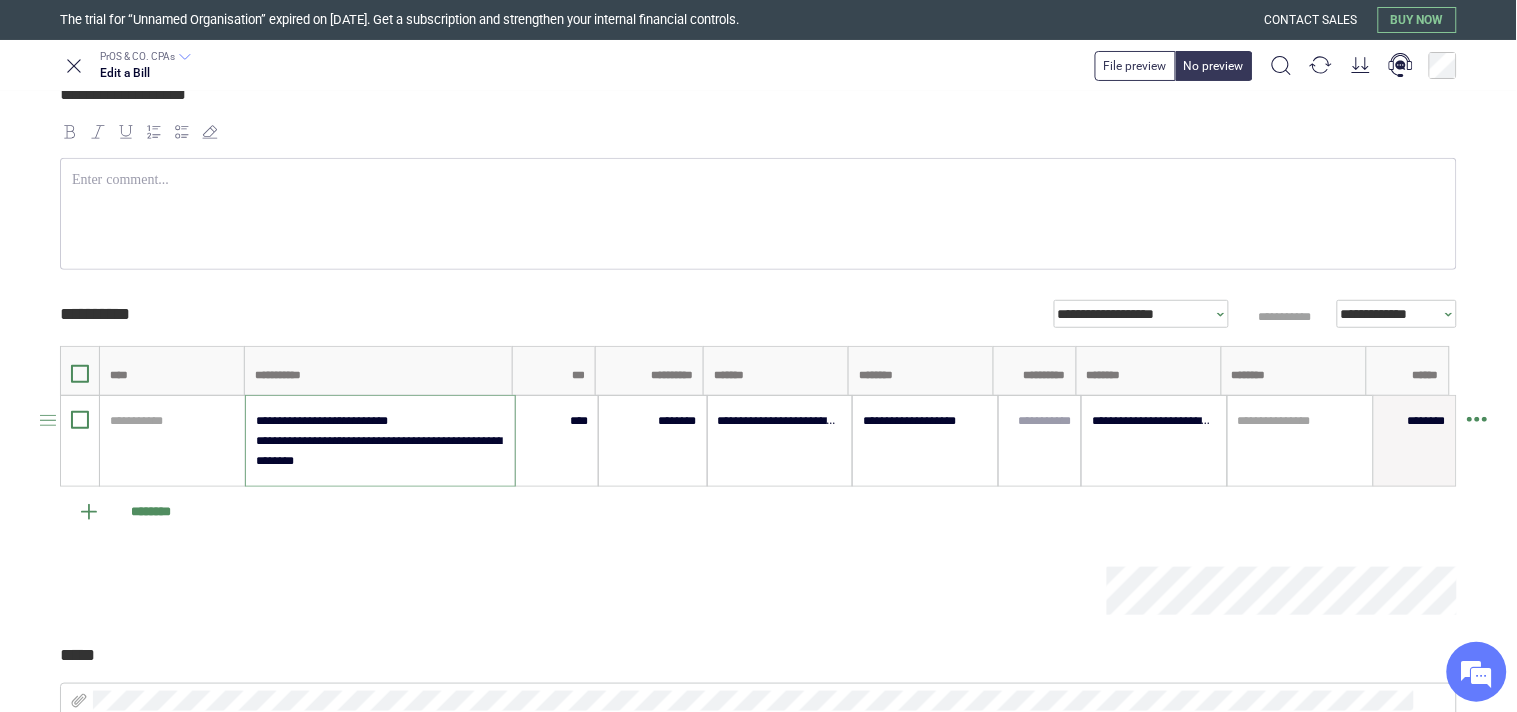 drag, startPoint x: 298, startPoint y: 427, endPoint x: 380, endPoint y: 467, distance: 91.235954 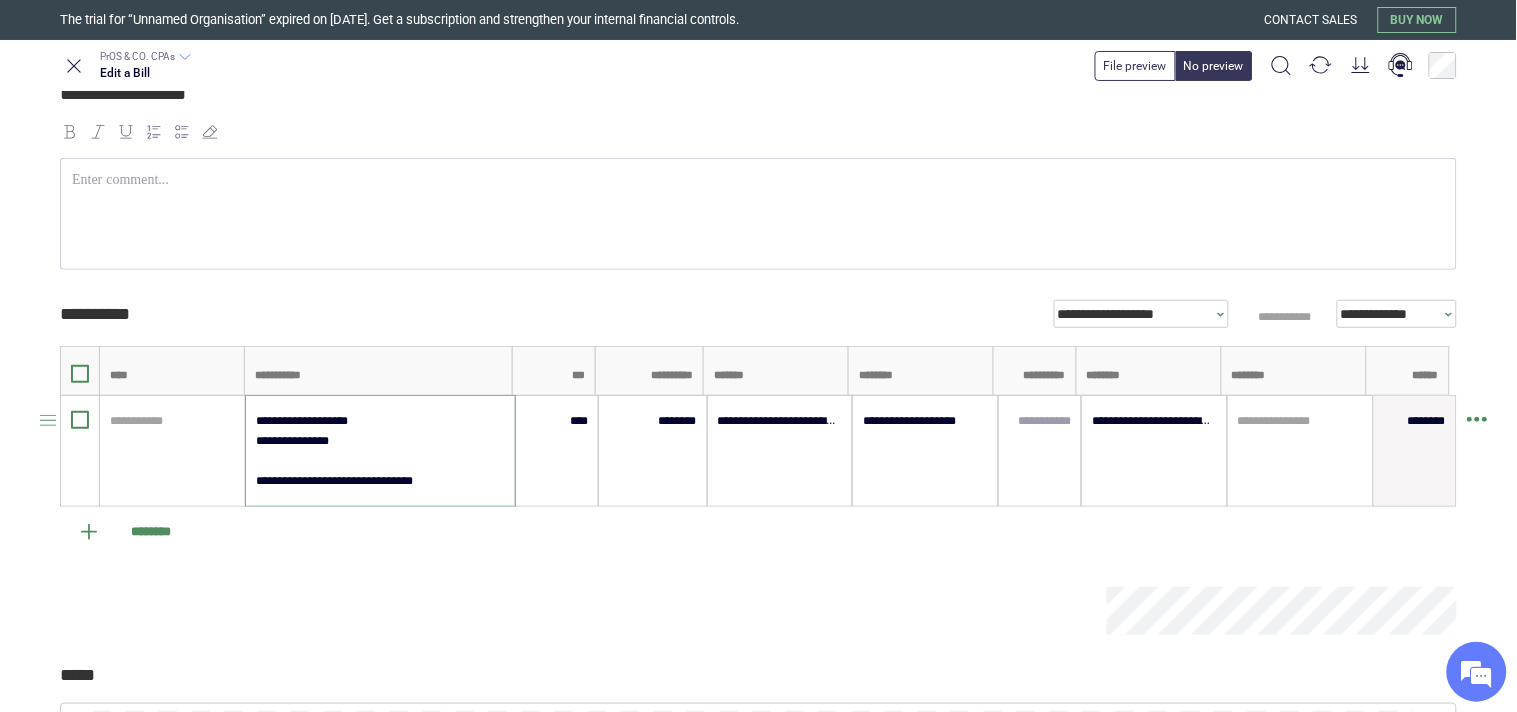 click on "**********" at bounding box center [379, 451] 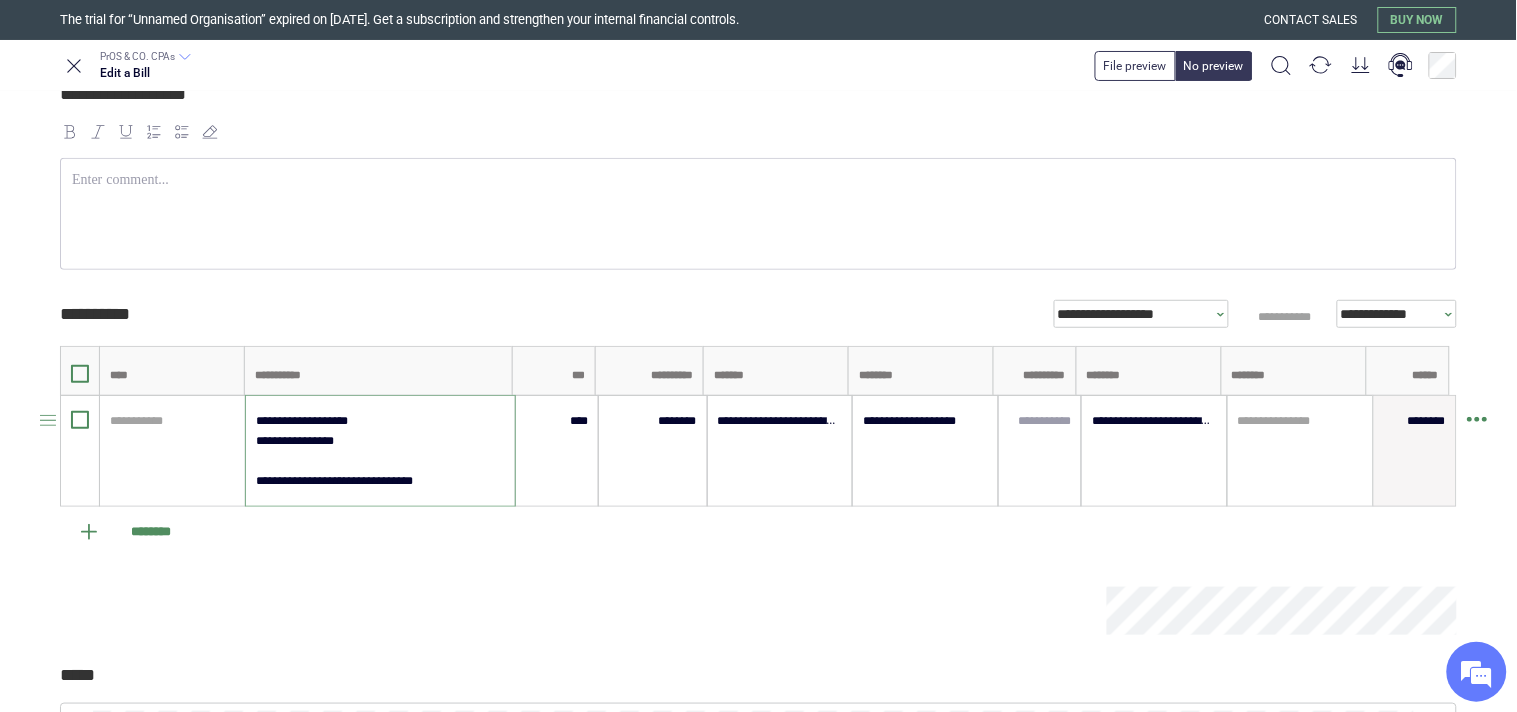 click on "**********" at bounding box center (379, 451) 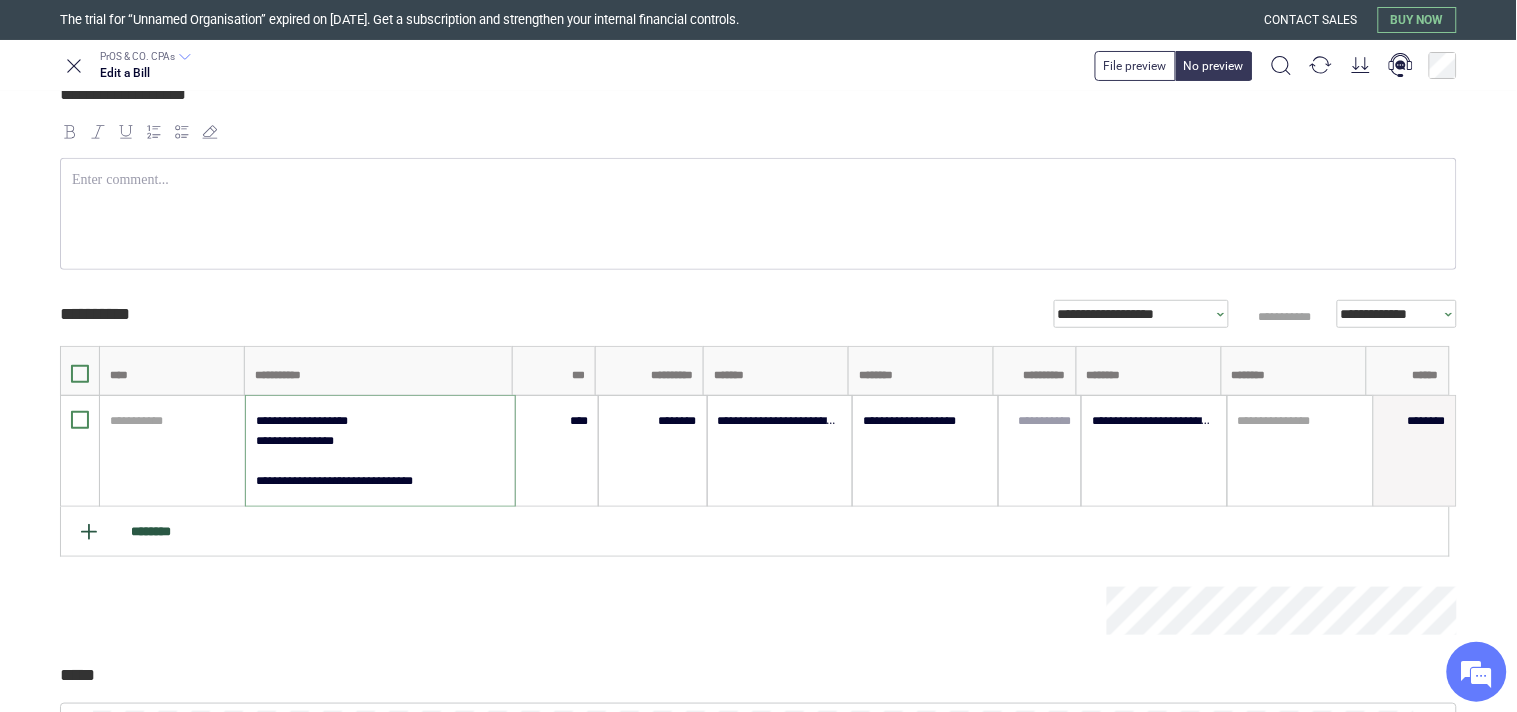 type on "**********" 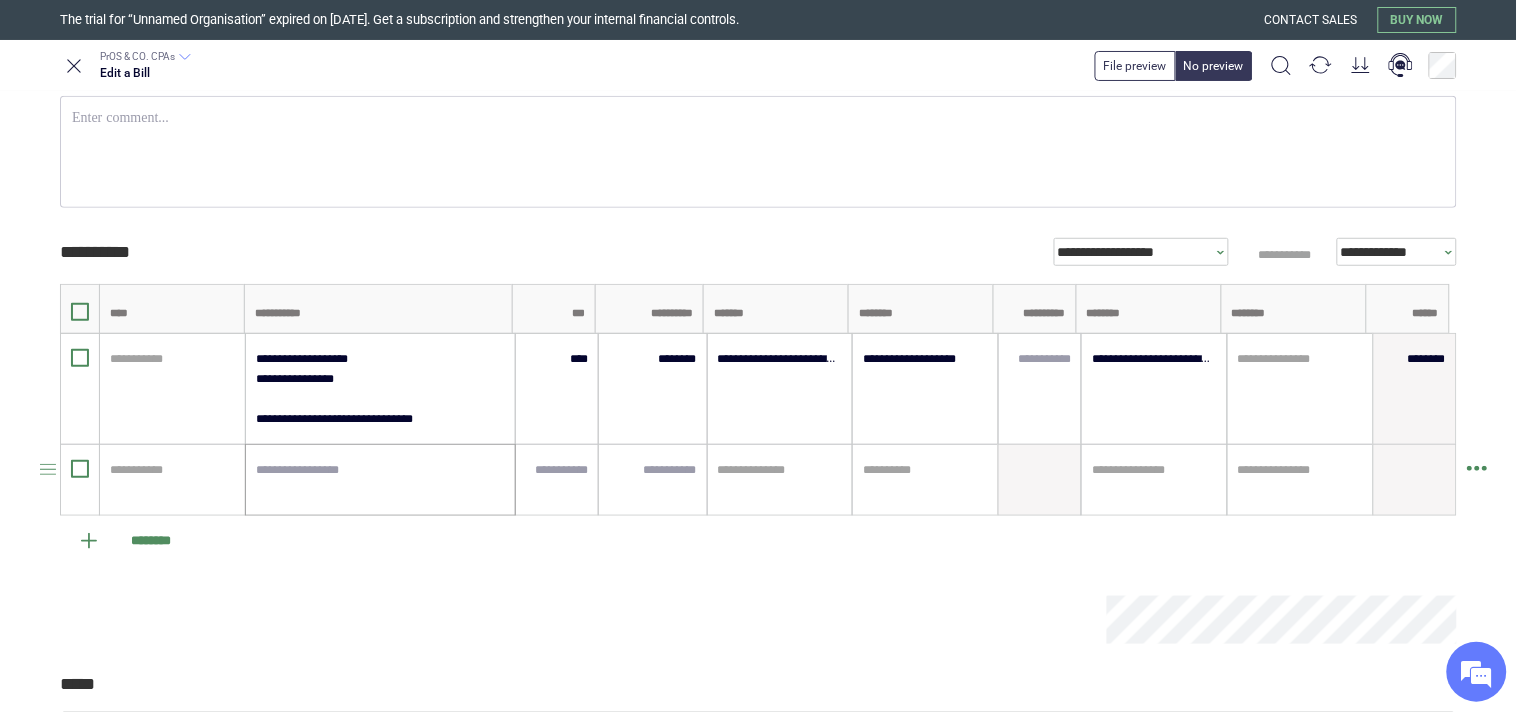 scroll, scrollTop: 333, scrollLeft: 0, axis: vertical 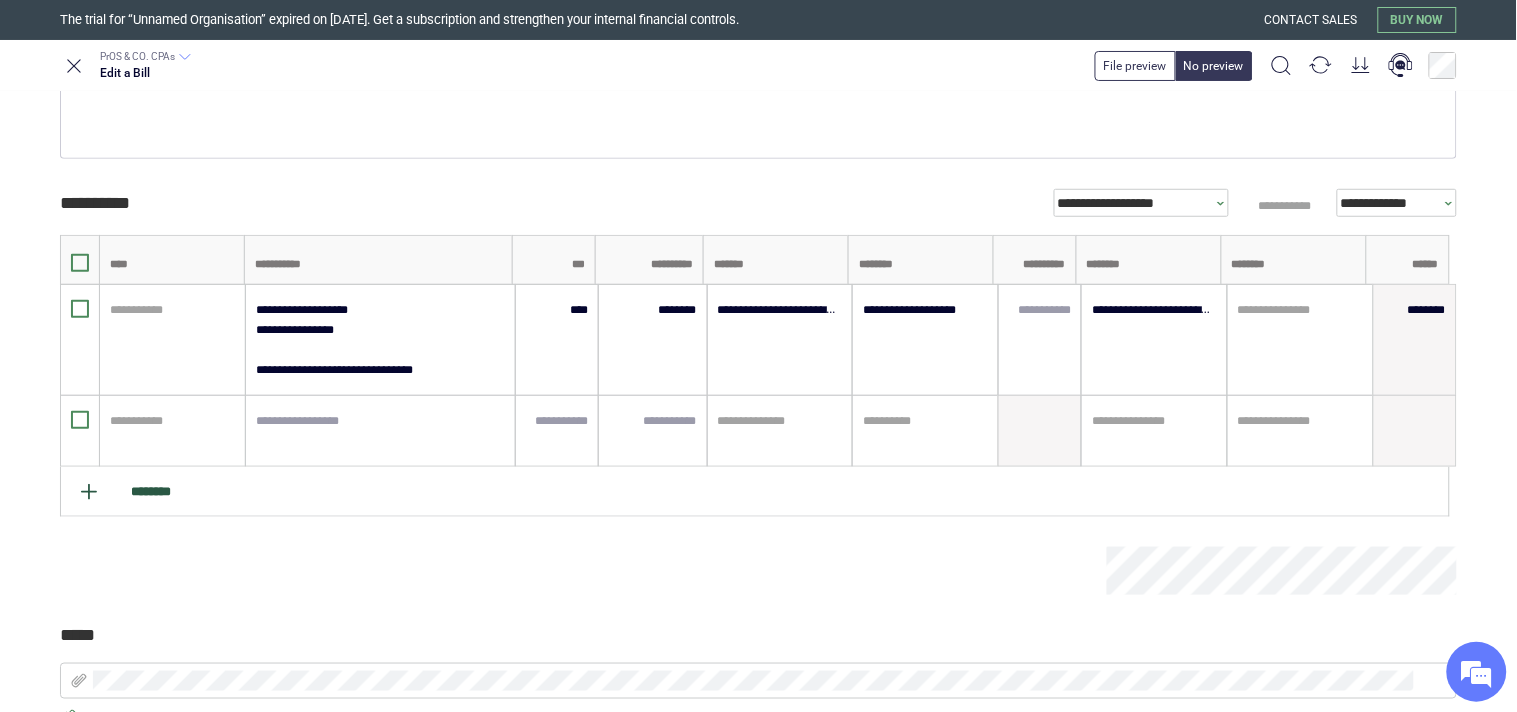 click on "********" at bounding box center [755, 492] 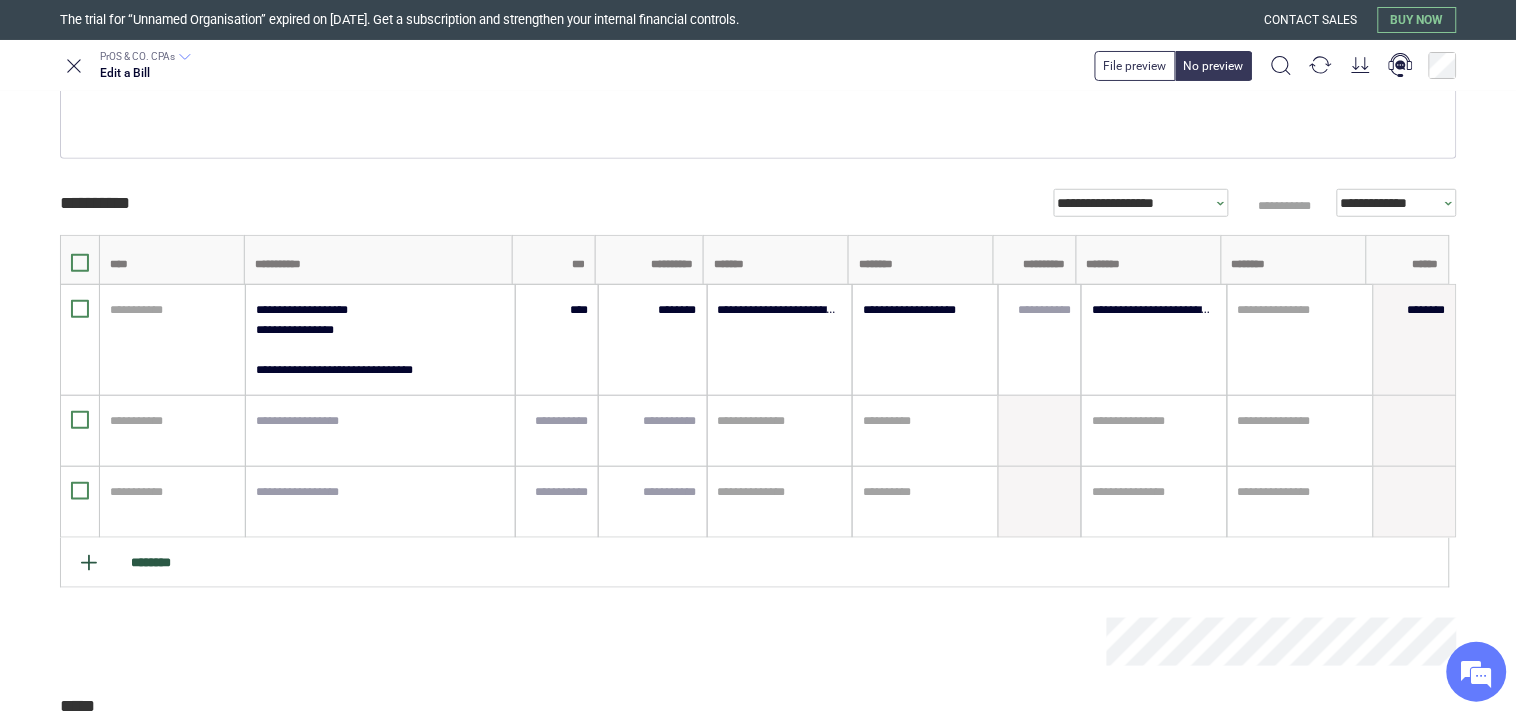 click on "********" at bounding box center [755, 563] 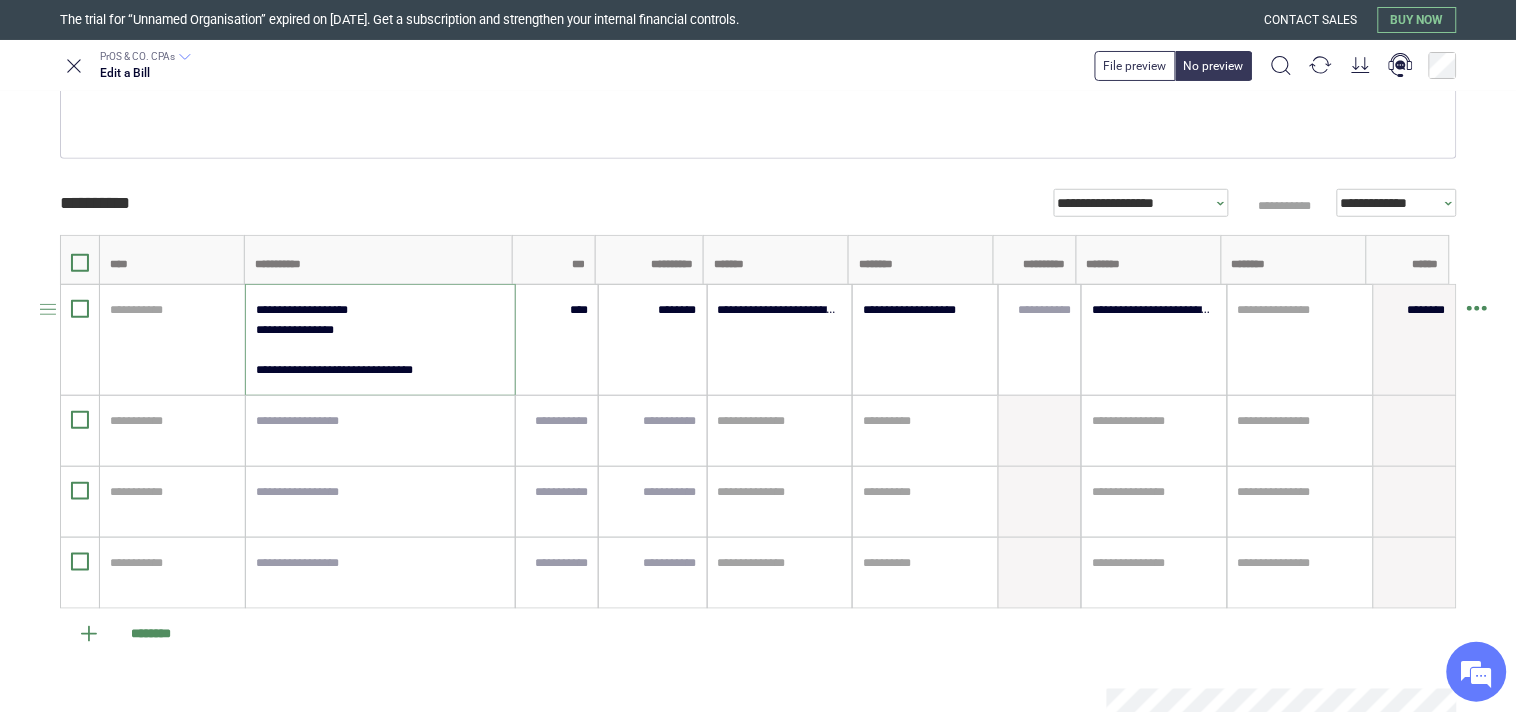 drag, startPoint x: 256, startPoint y: 307, endPoint x: 357, endPoint y: 332, distance: 104.048065 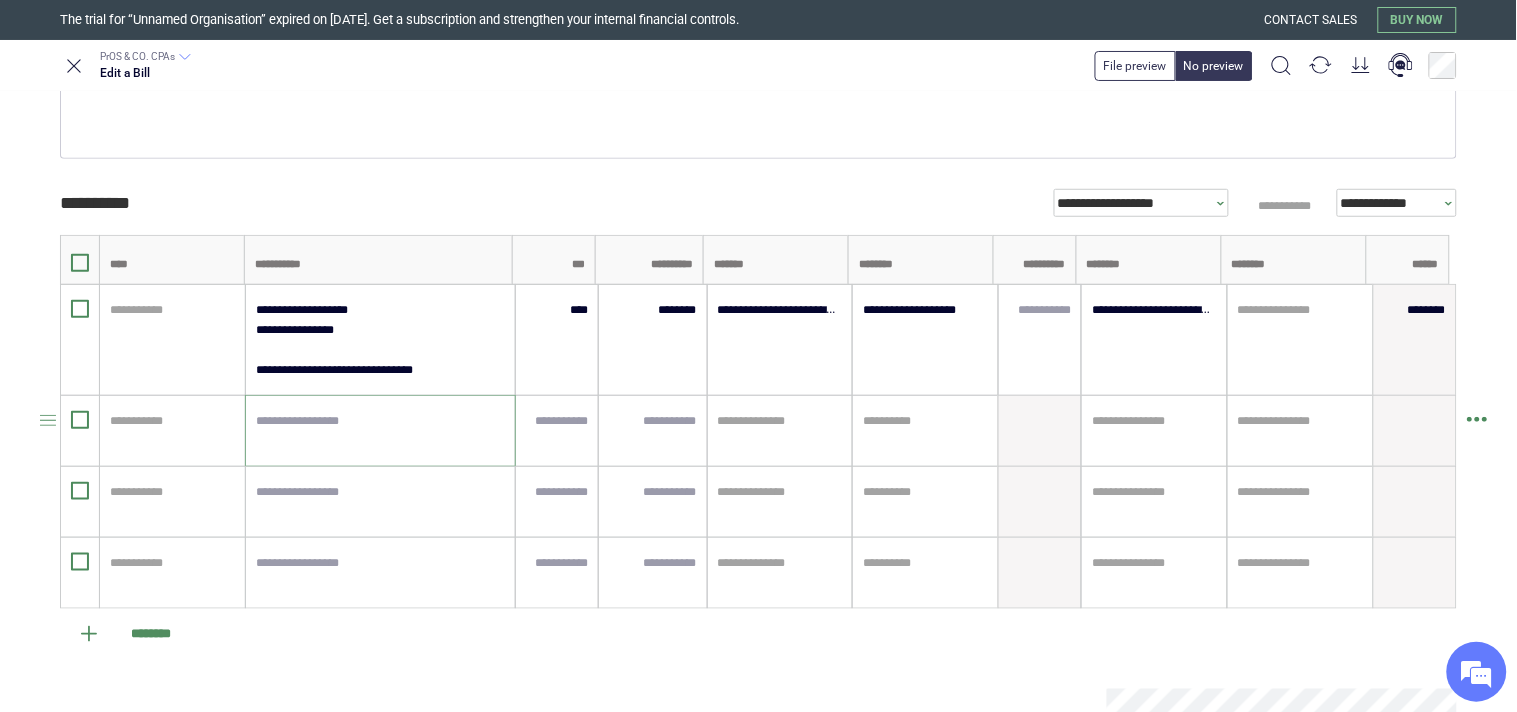 click at bounding box center [380, 431] 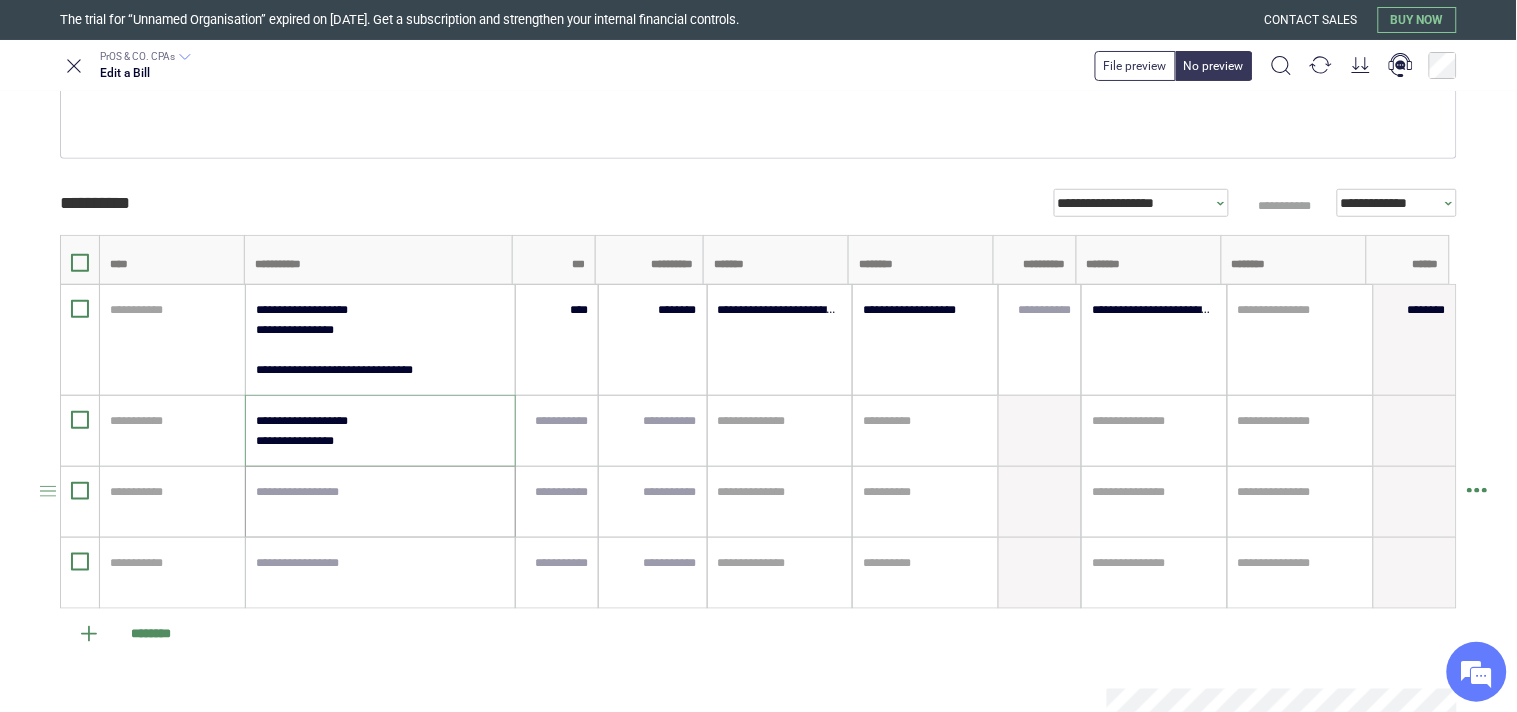type on "**********" 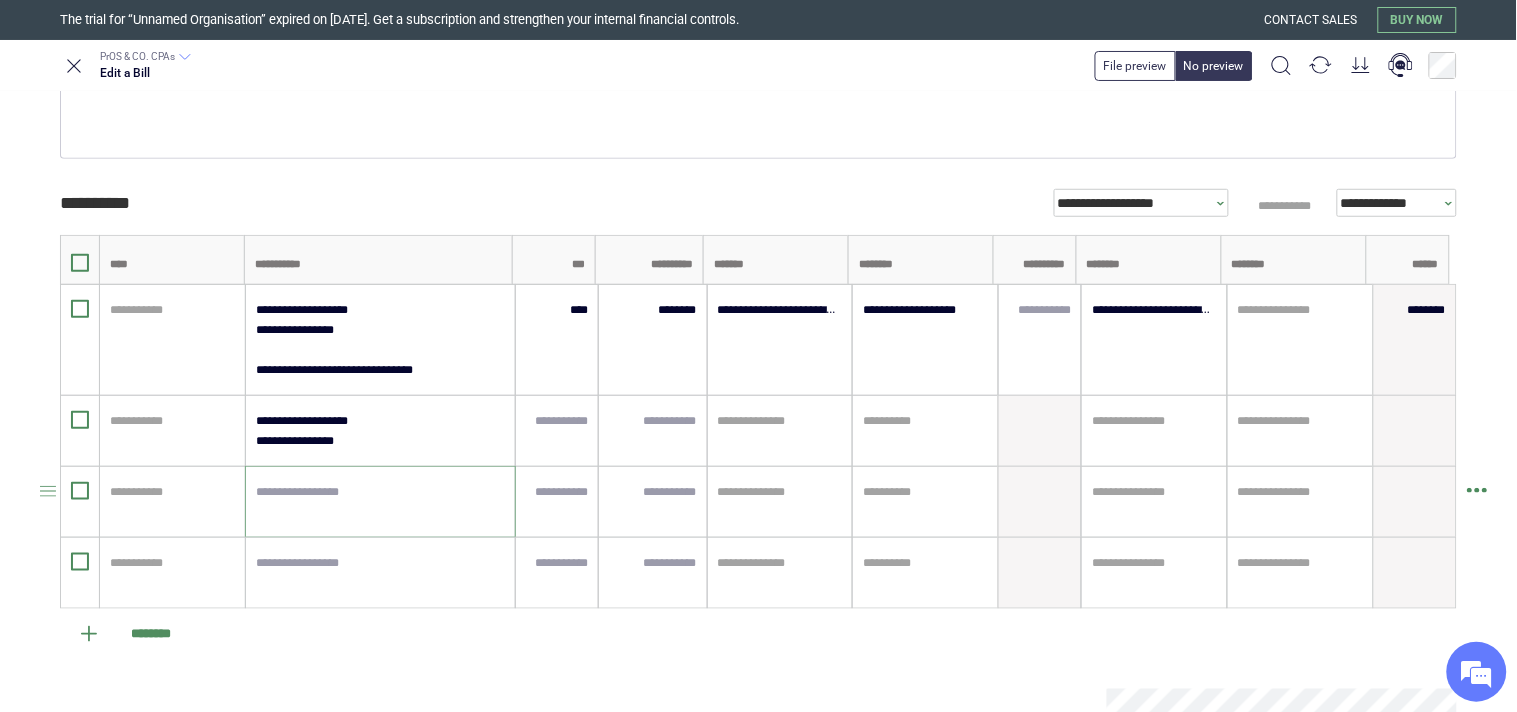 click at bounding box center (380, 502) 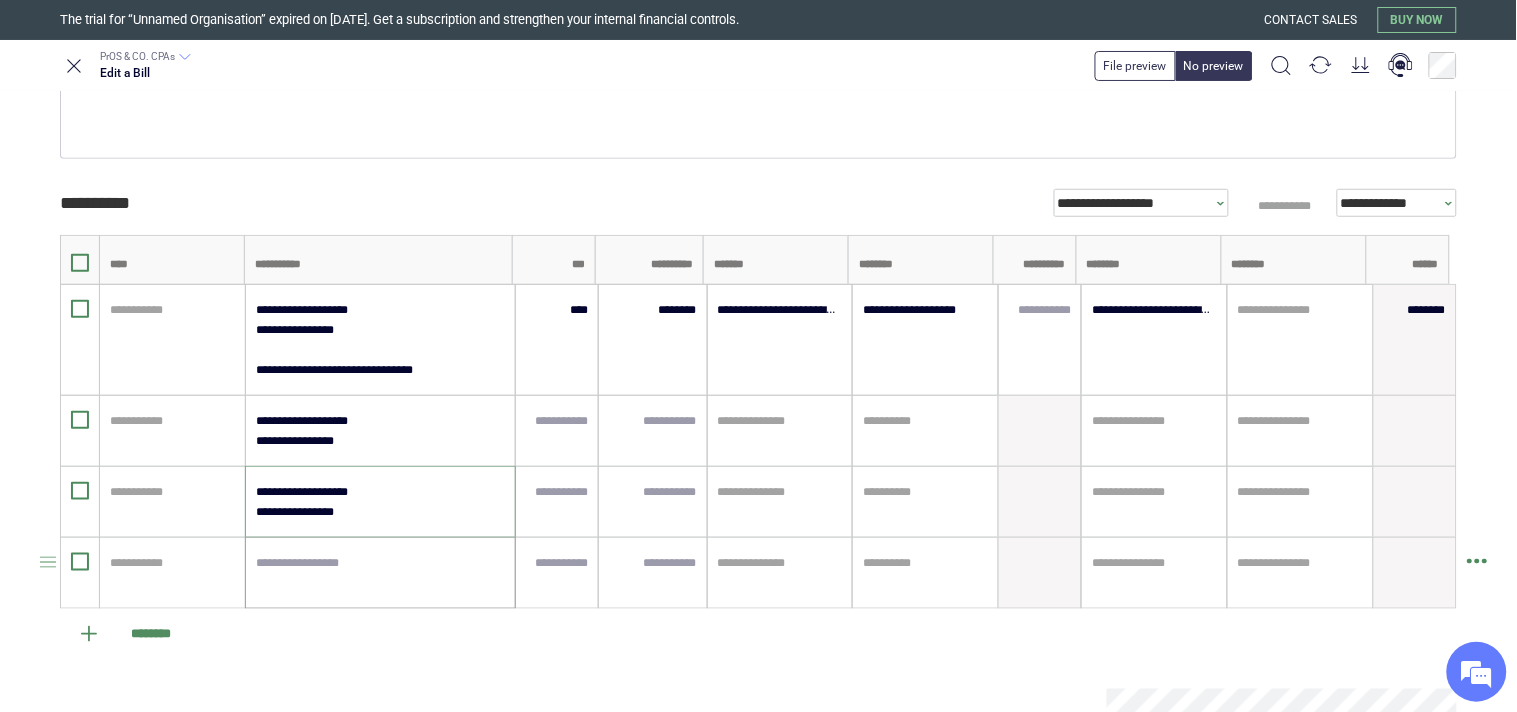 type on "**********" 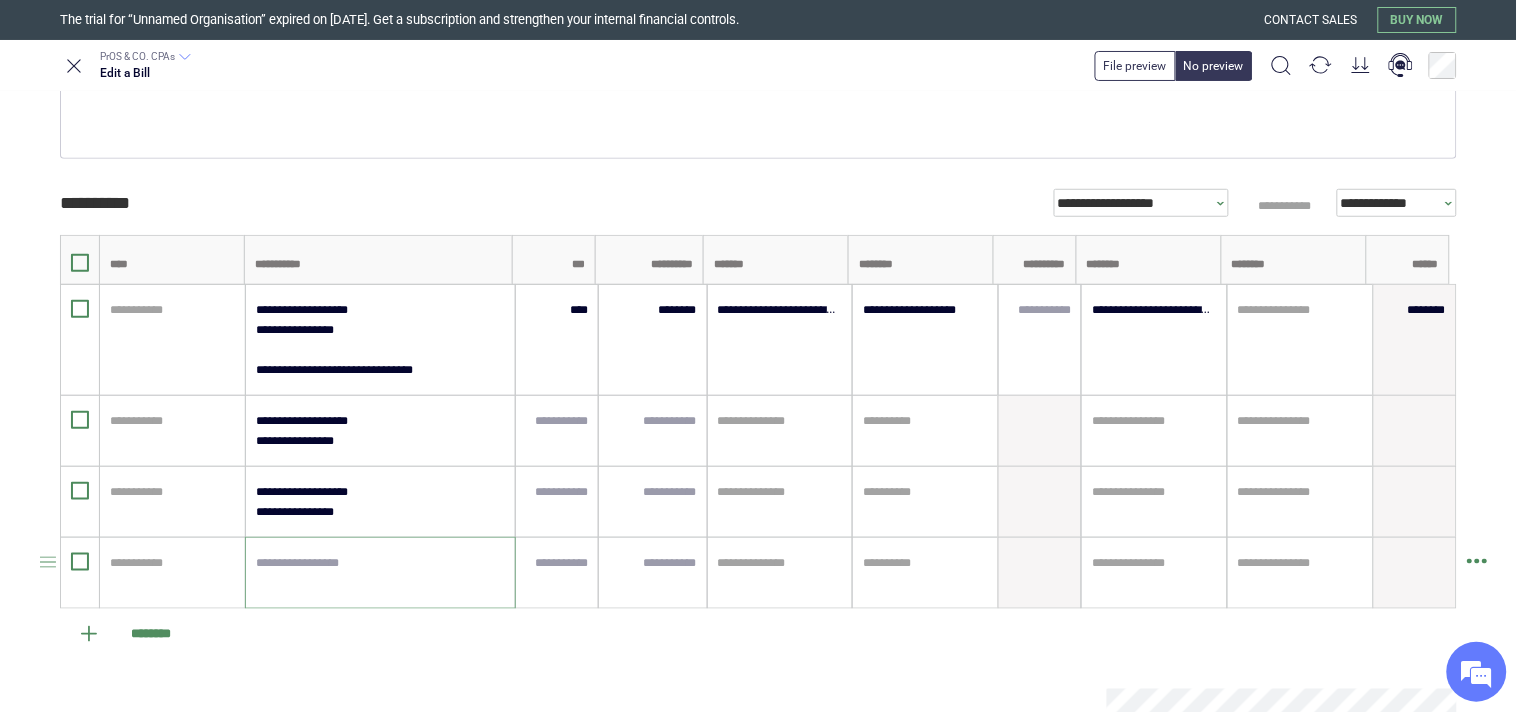 paste on "**********" 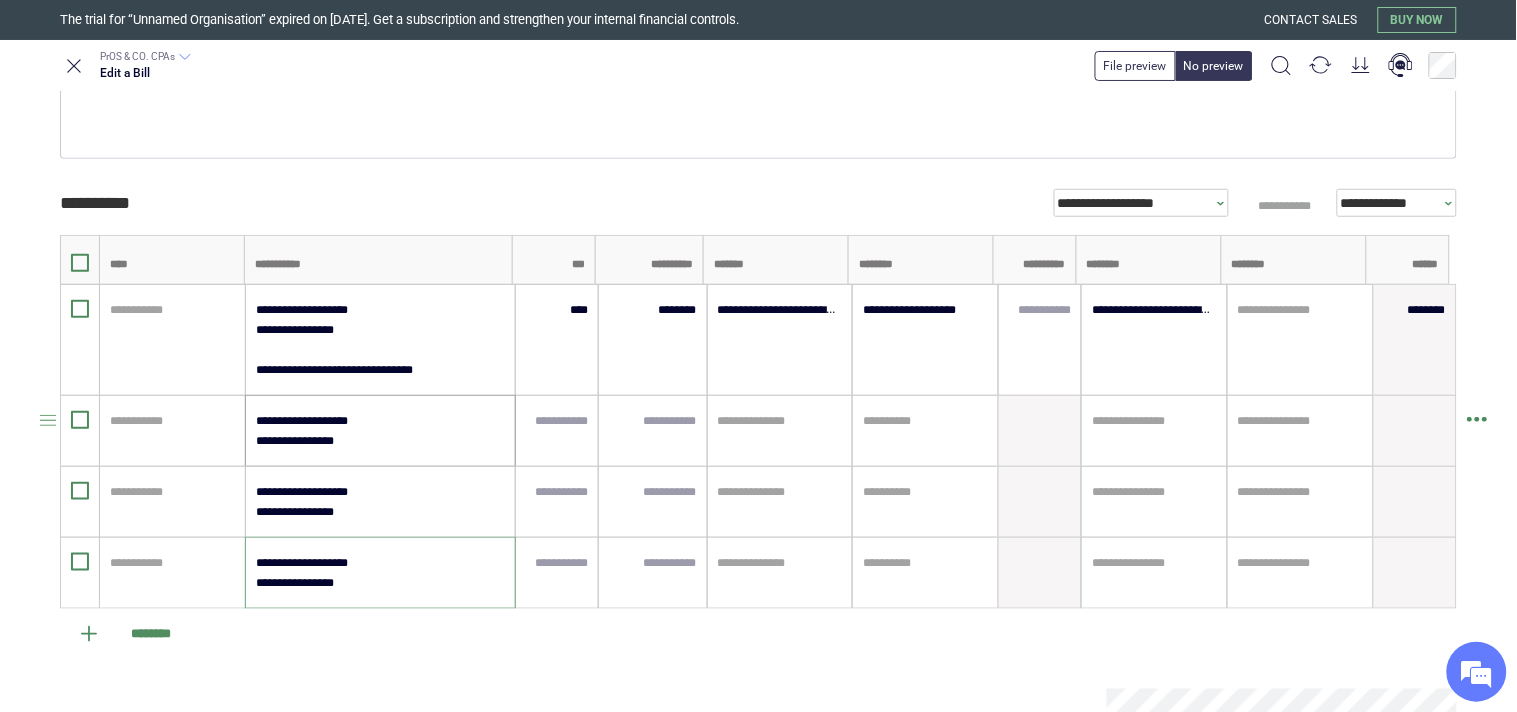 type on "**********" 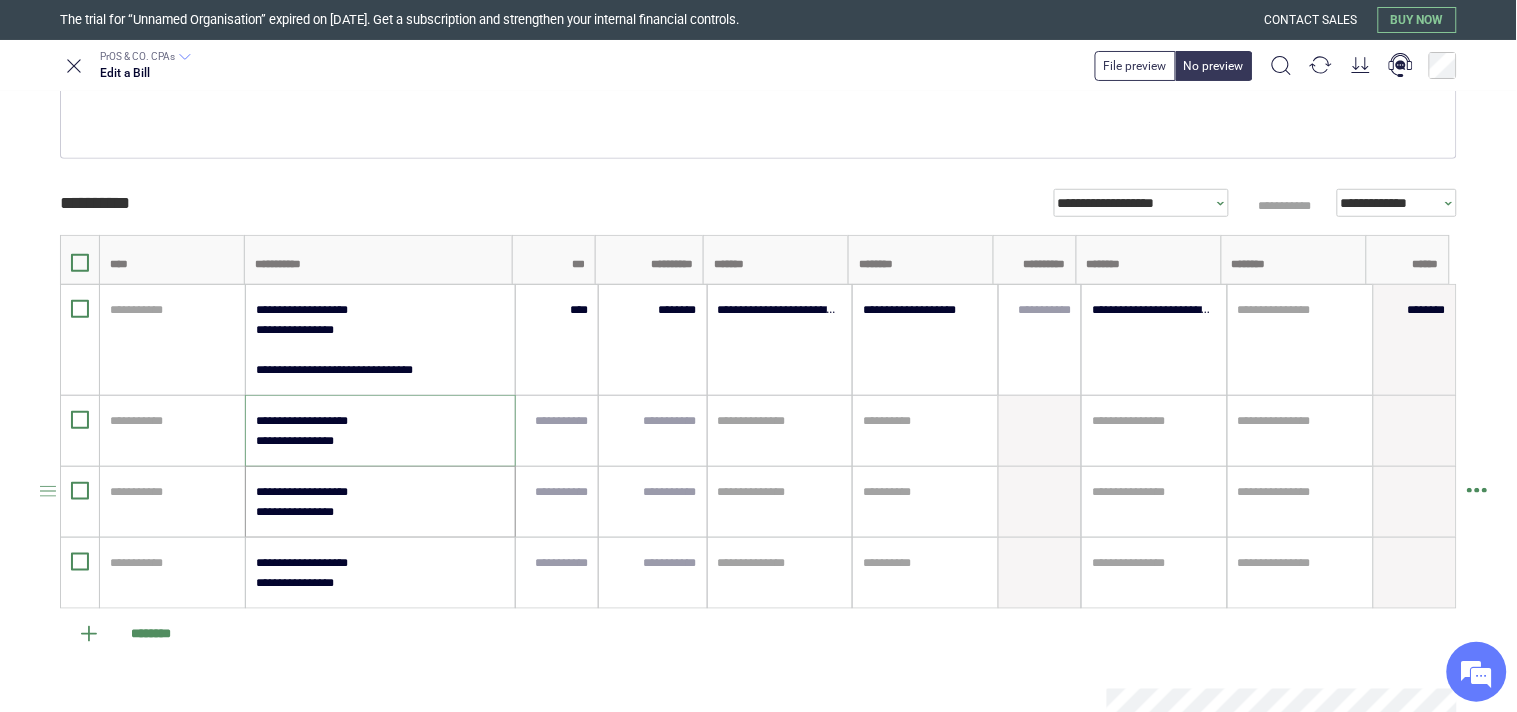 type on "**********" 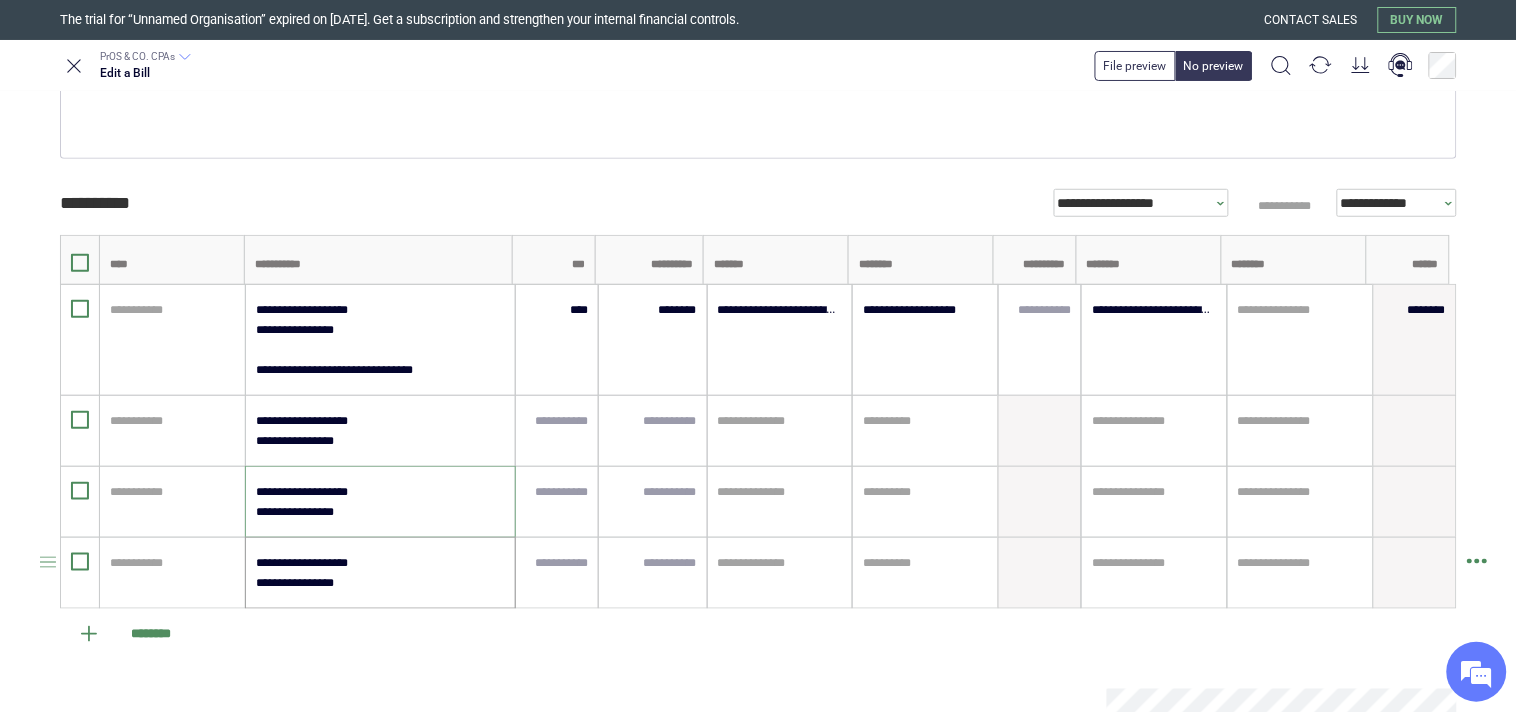 type on "**********" 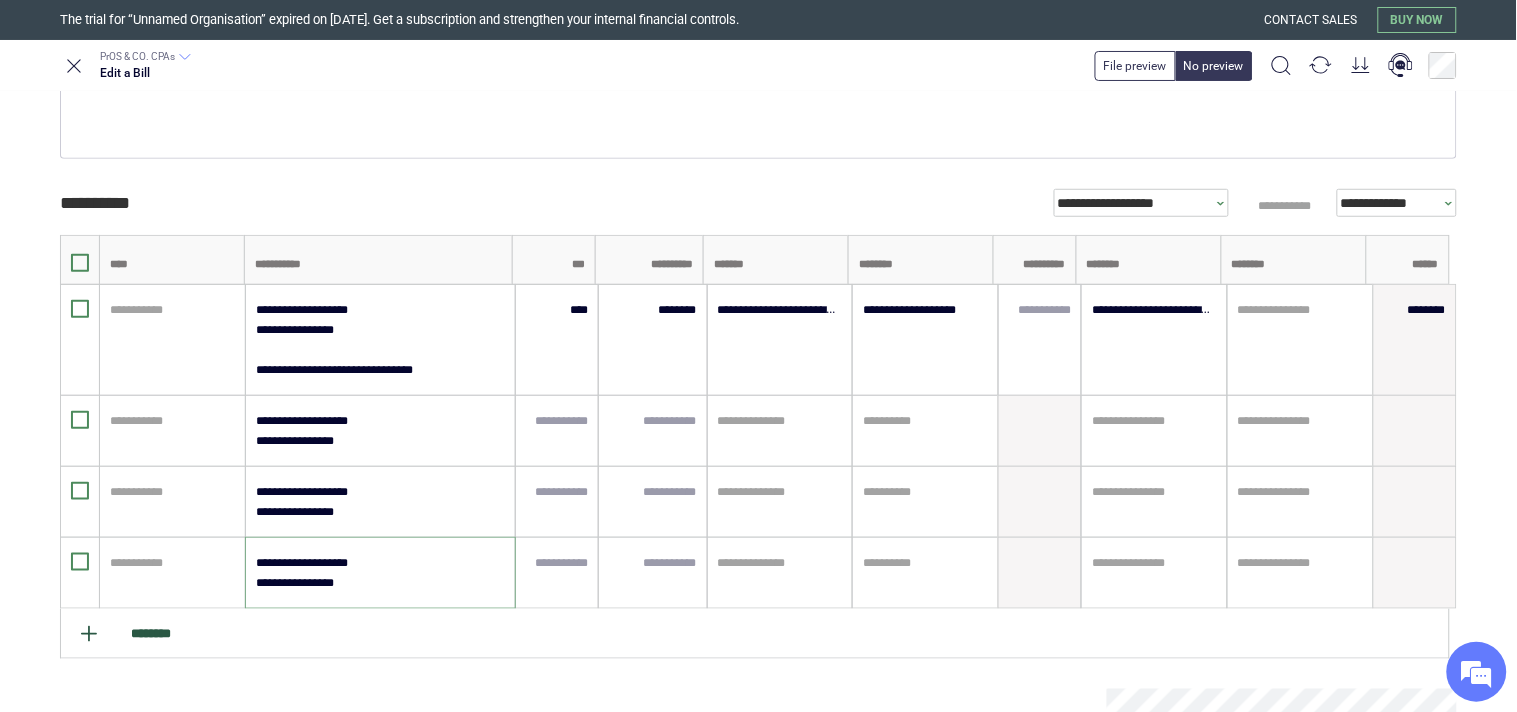 type on "**********" 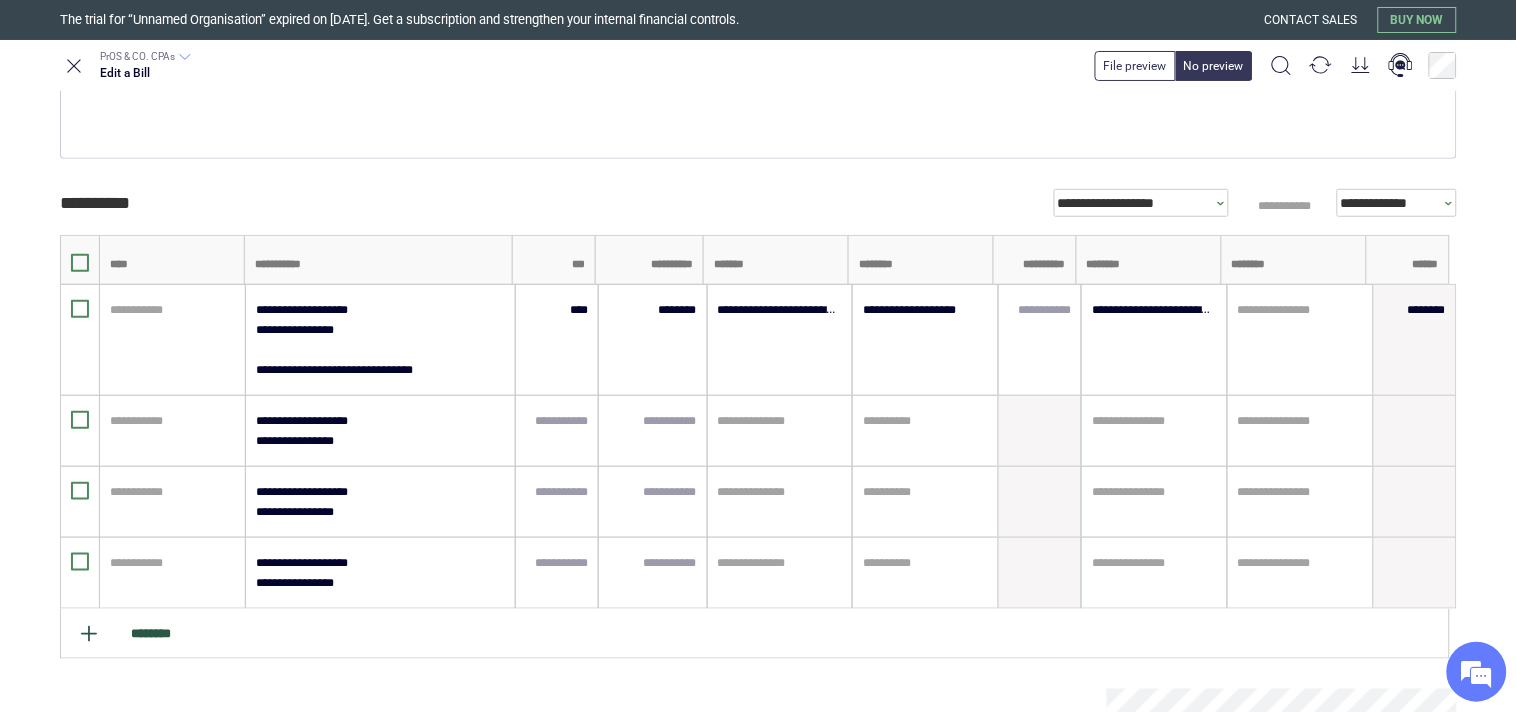 click on "********" at bounding box center (755, 634) 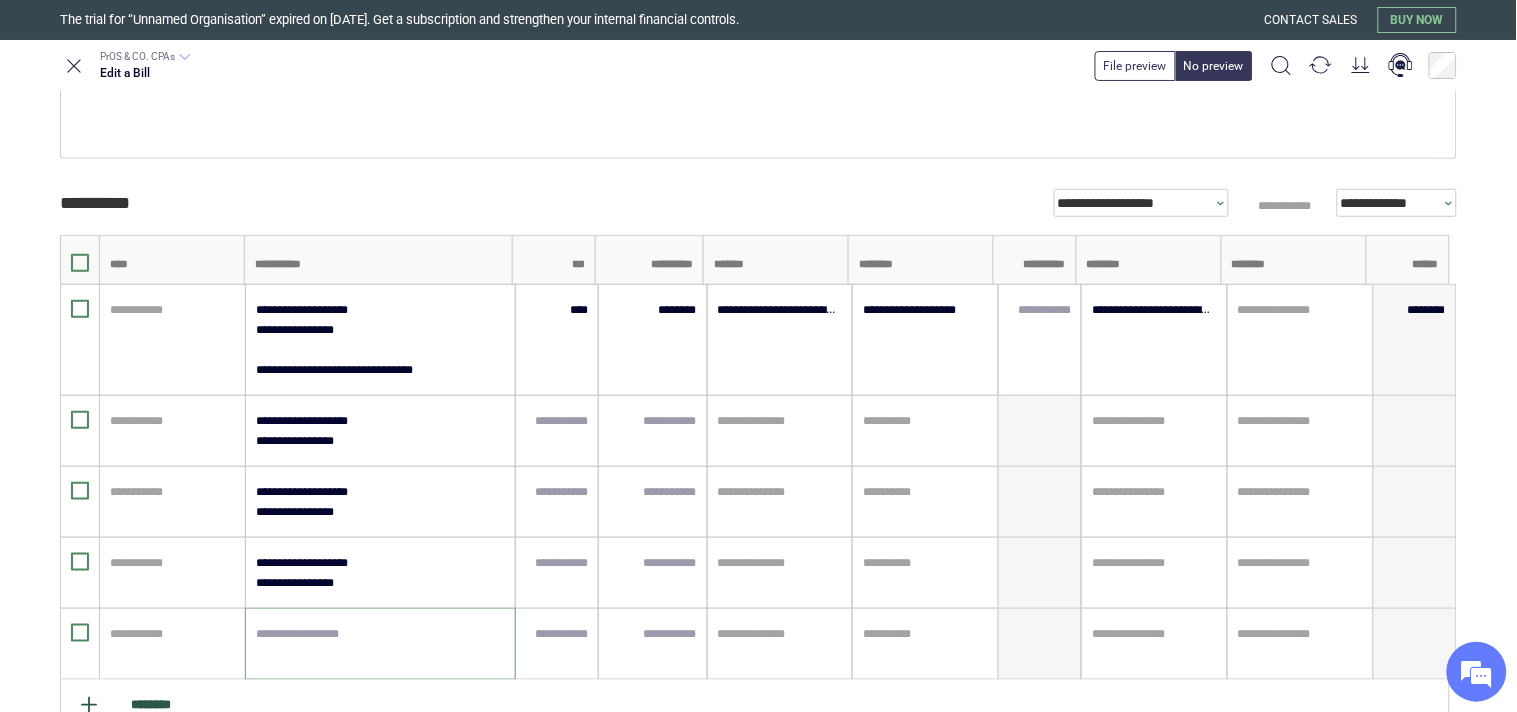click at bounding box center [380, 644] 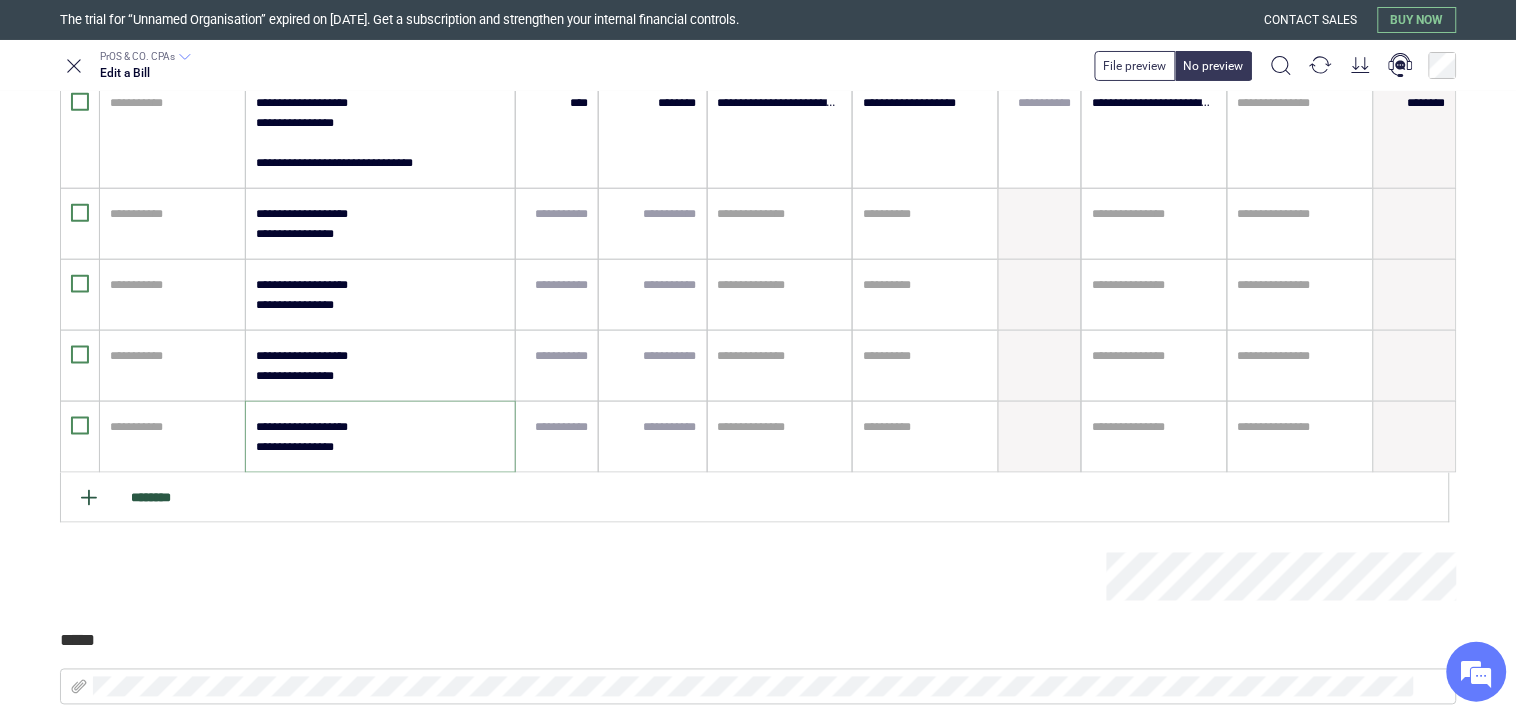 scroll, scrollTop: 555, scrollLeft: 0, axis: vertical 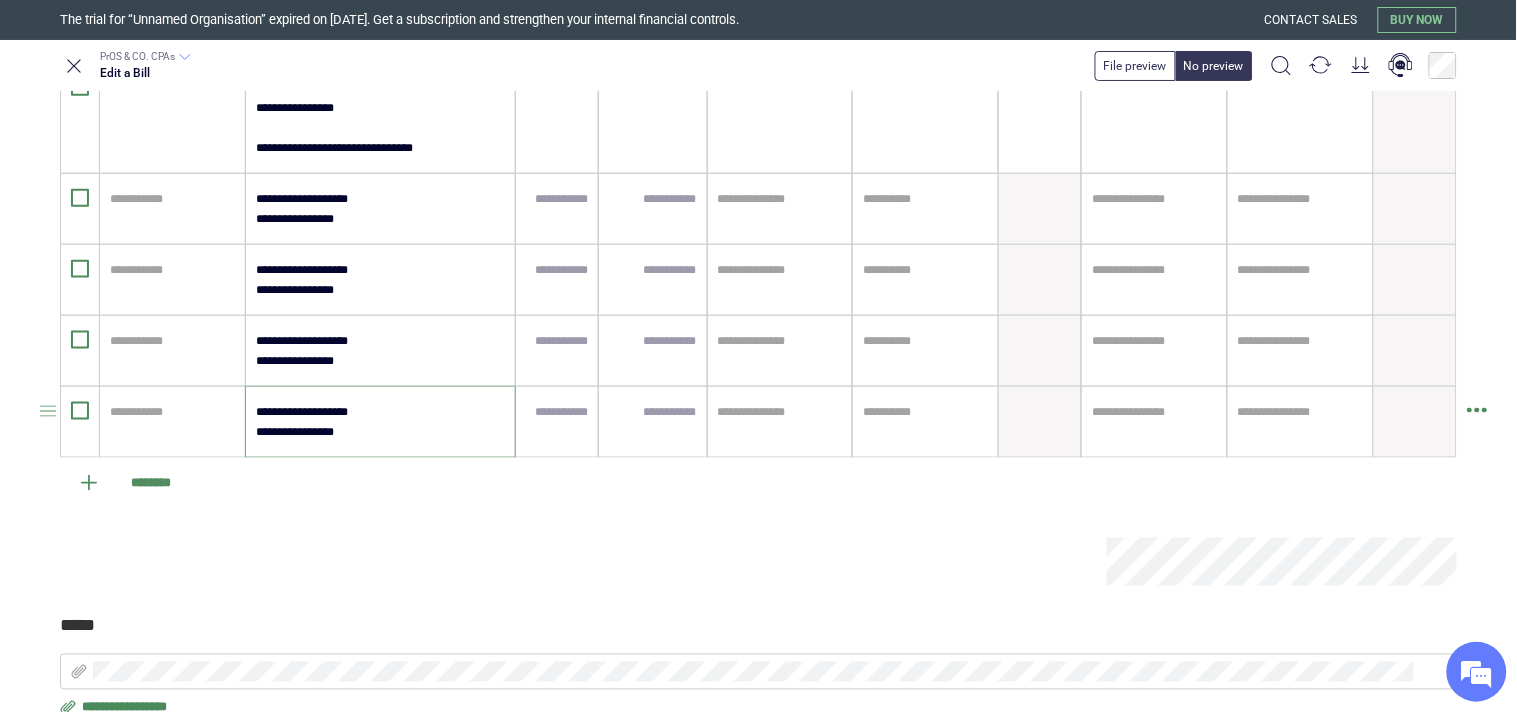 click on "**********" at bounding box center (379, 422) 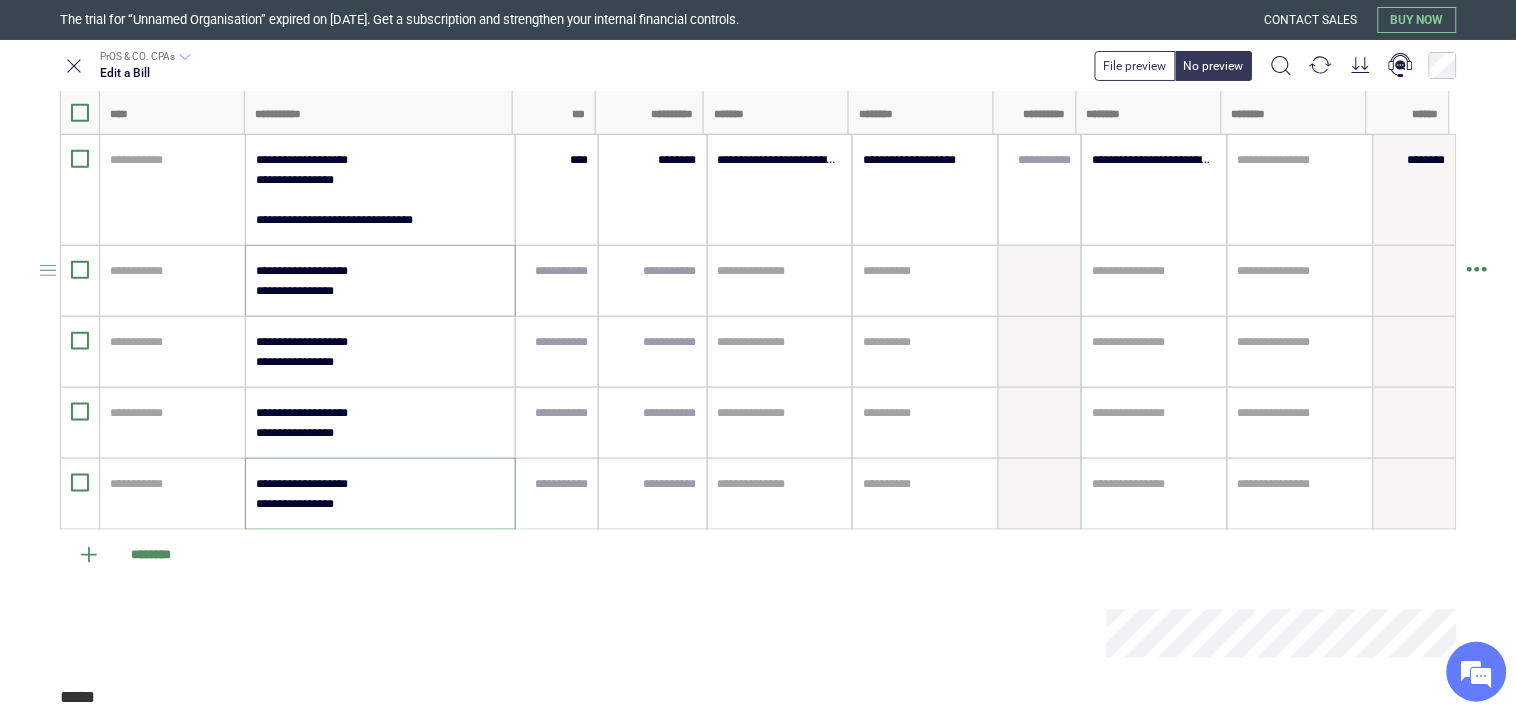 scroll, scrollTop: 444, scrollLeft: 0, axis: vertical 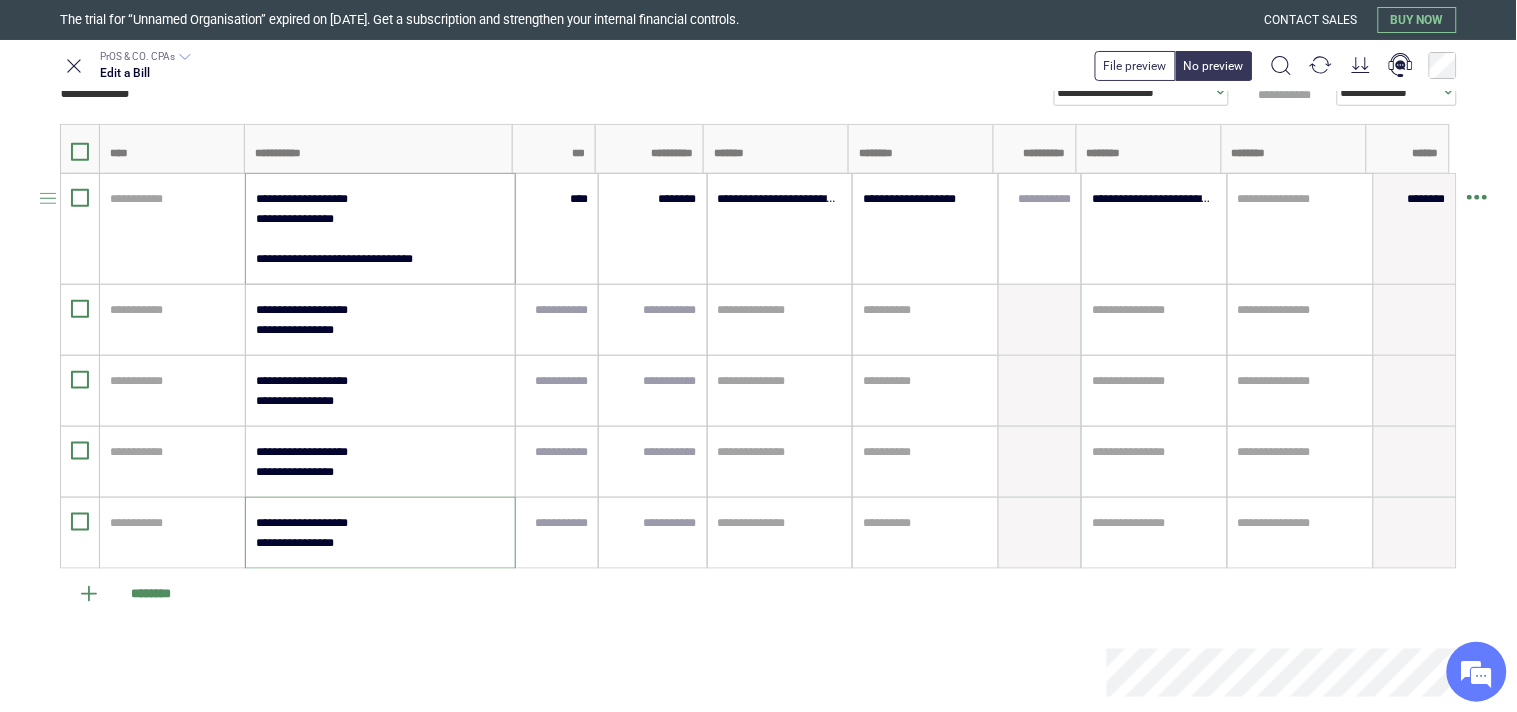 type on "**********" 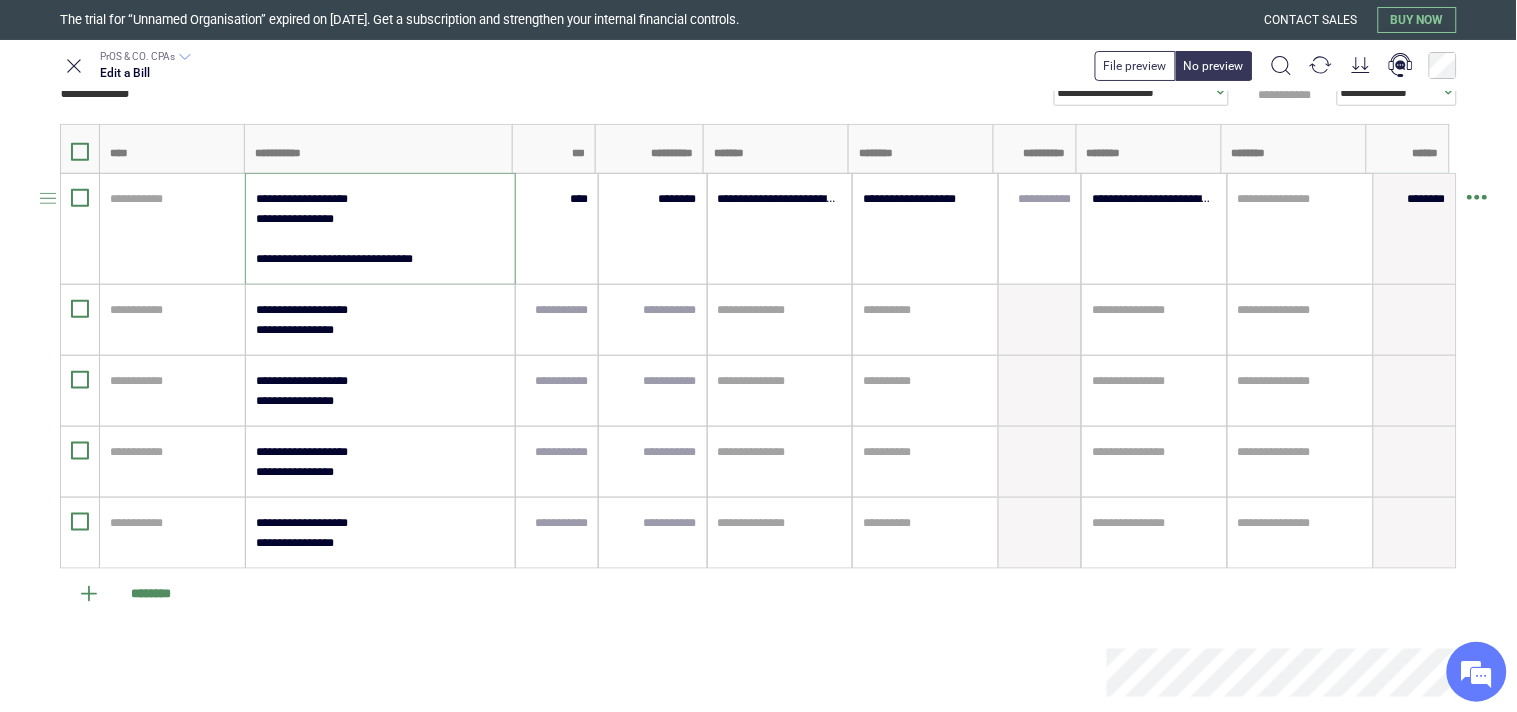 drag, startPoint x: 258, startPoint y: 260, endPoint x: 438, endPoint y: 257, distance: 180.025 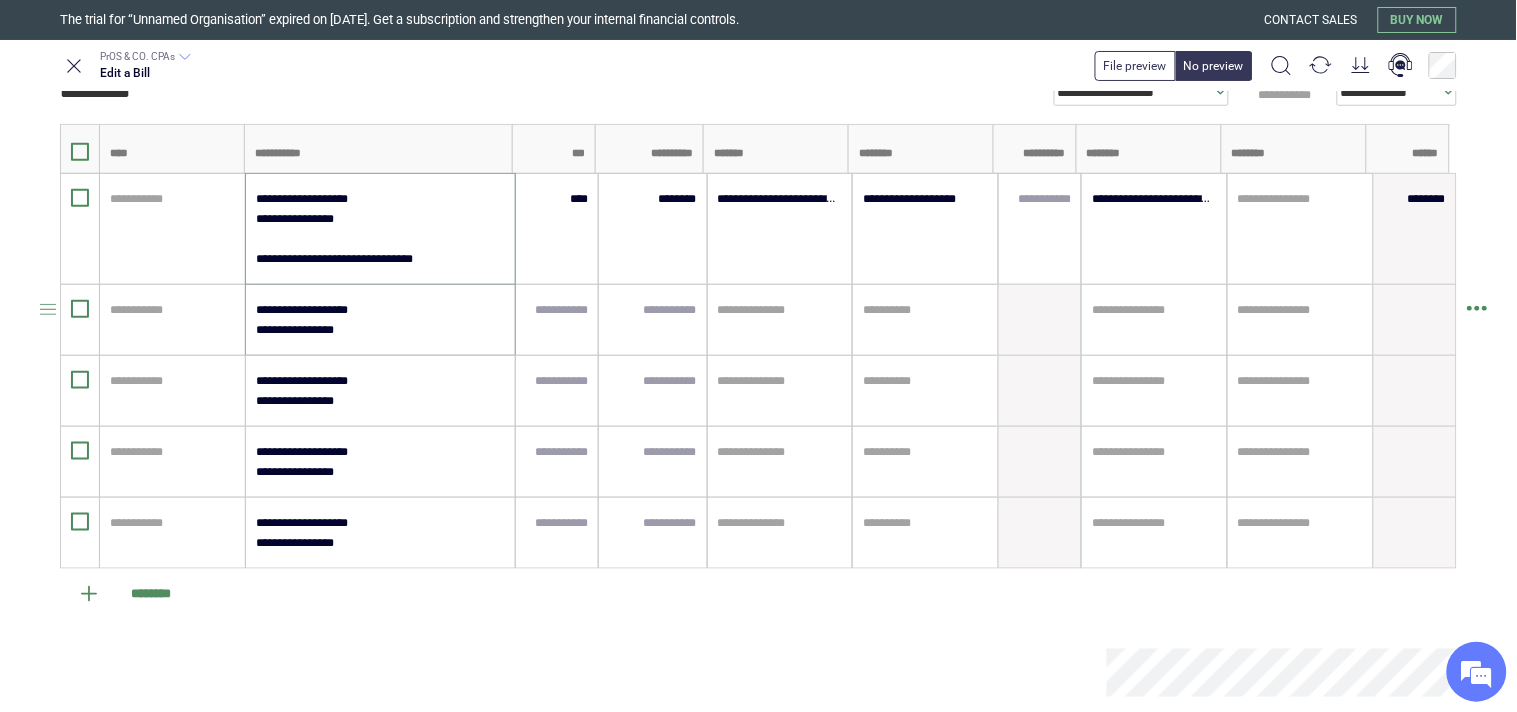 click on "**********" at bounding box center (379, 320) 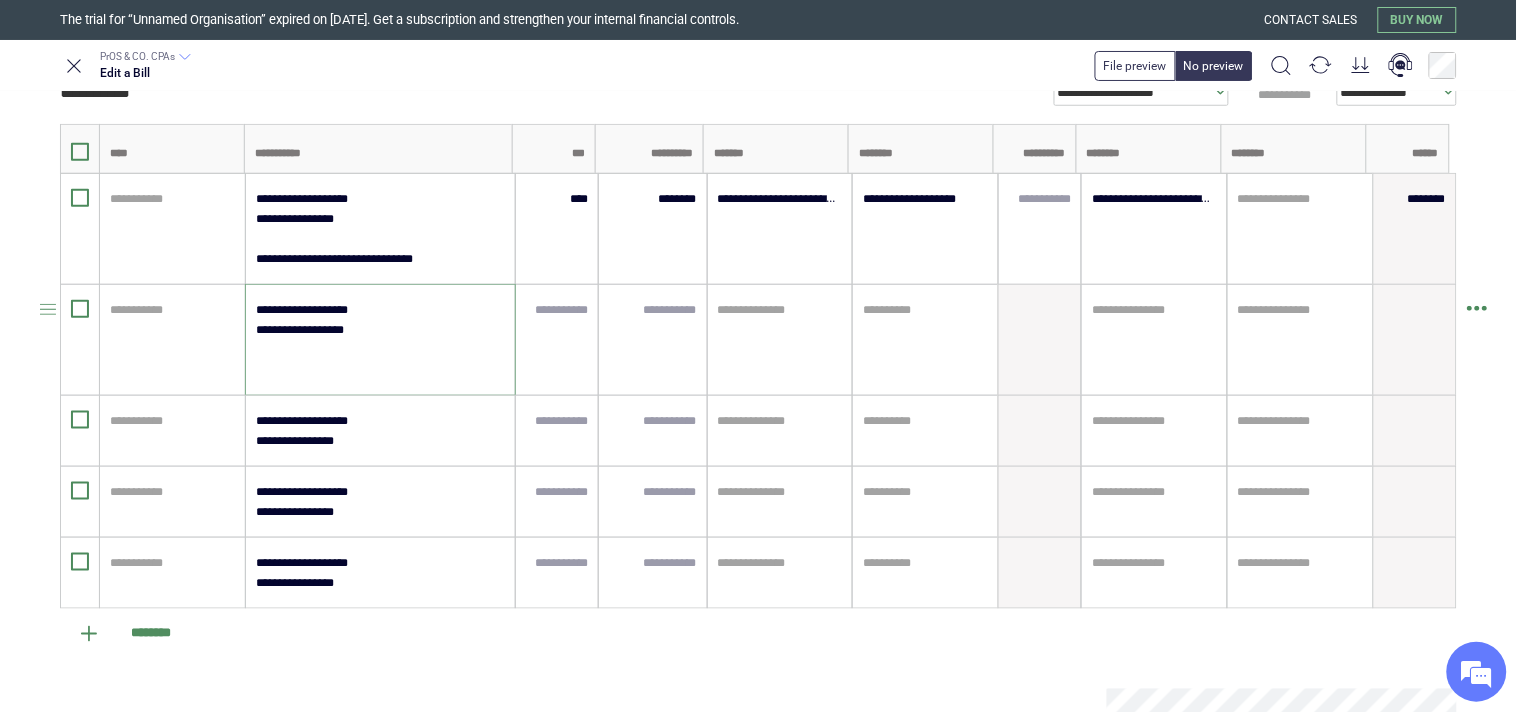 paste on "**********" 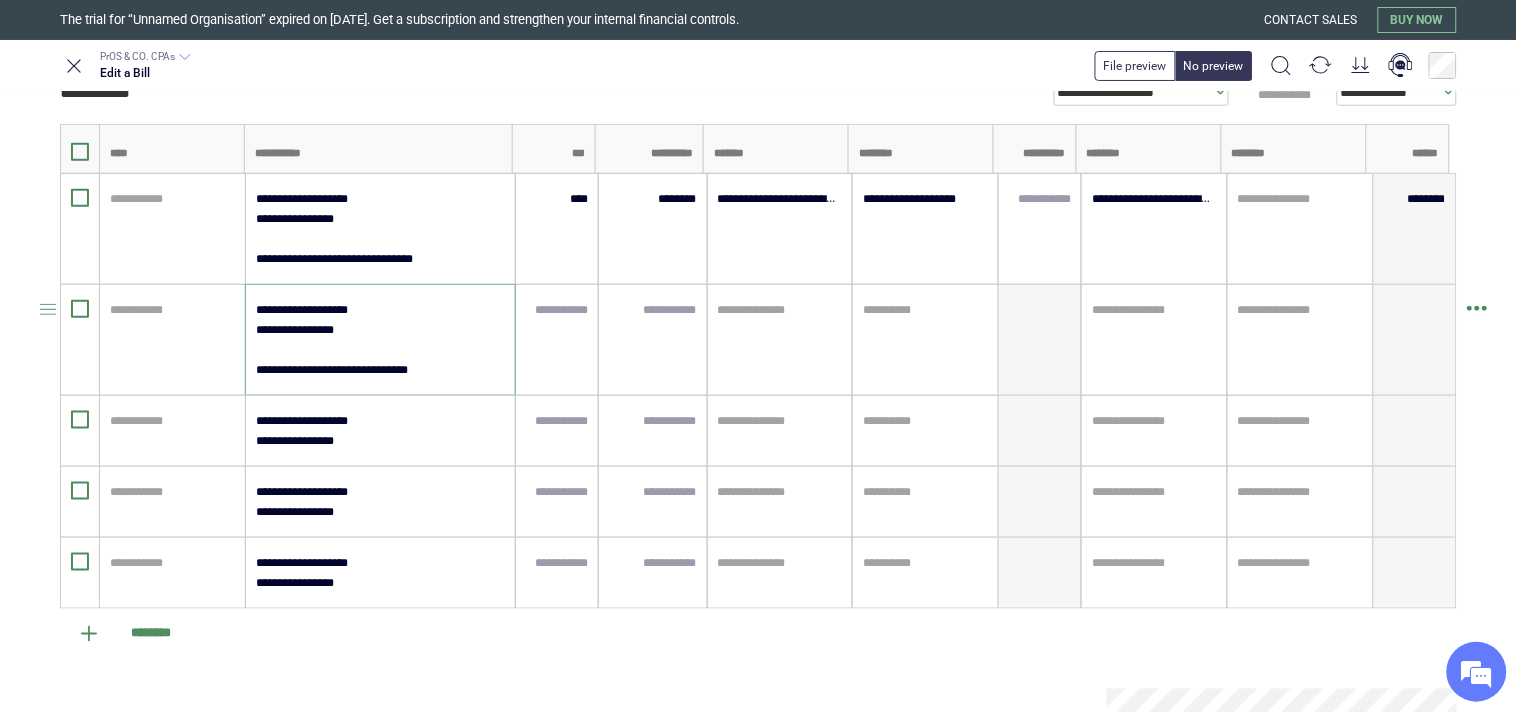 click on "**********" at bounding box center [379, 340] 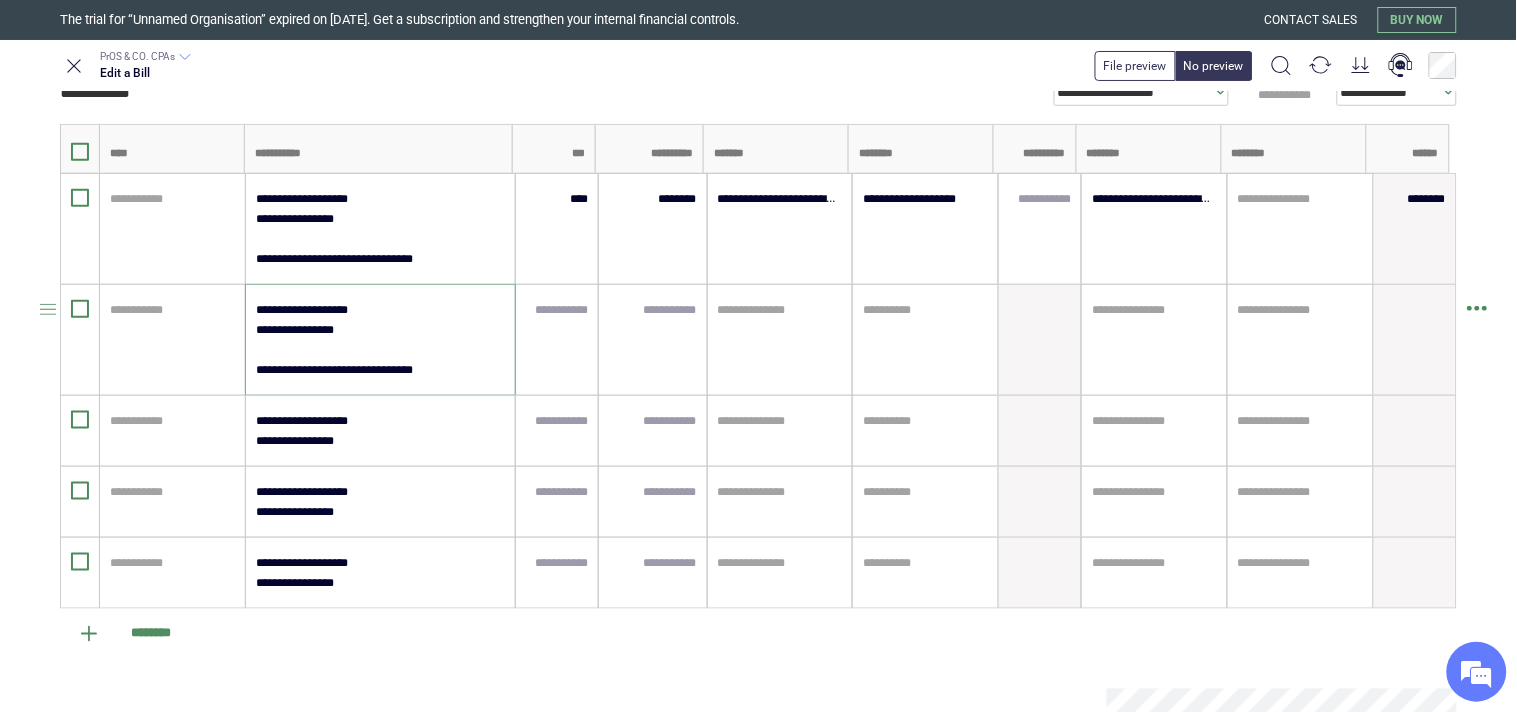 drag, startPoint x: 257, startPoint y: 371, endPoint x: 457, endPoint y: 381, distance: 200.24985 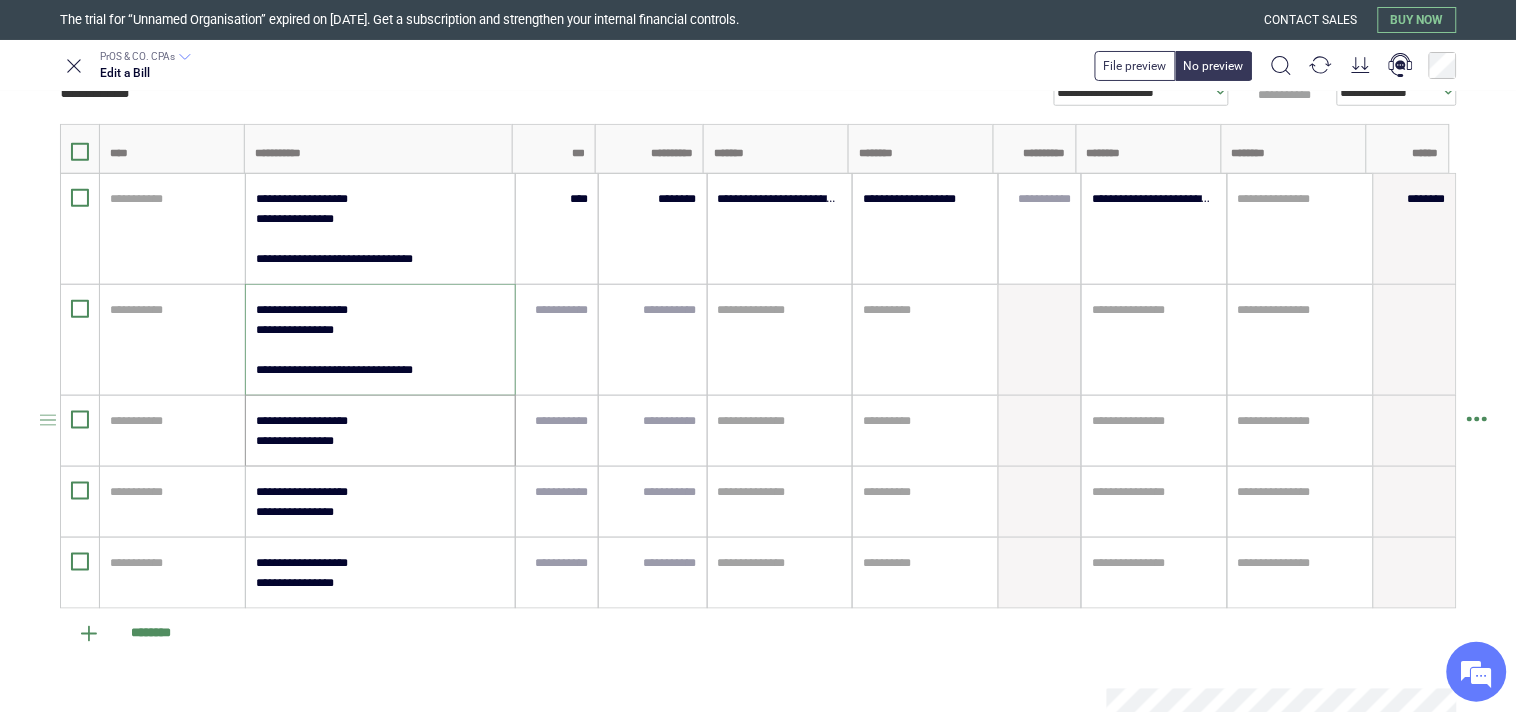 type on "**********" 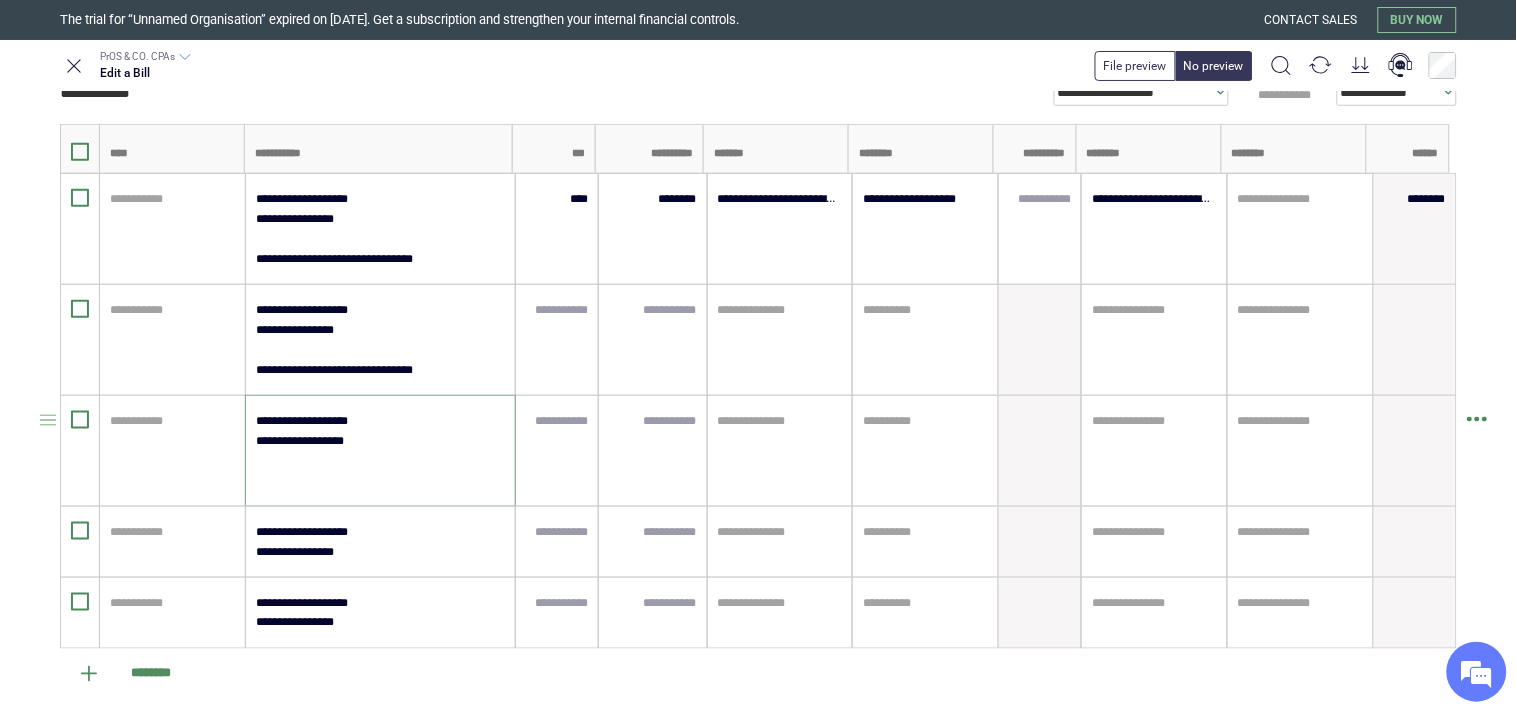 paste on "**********" 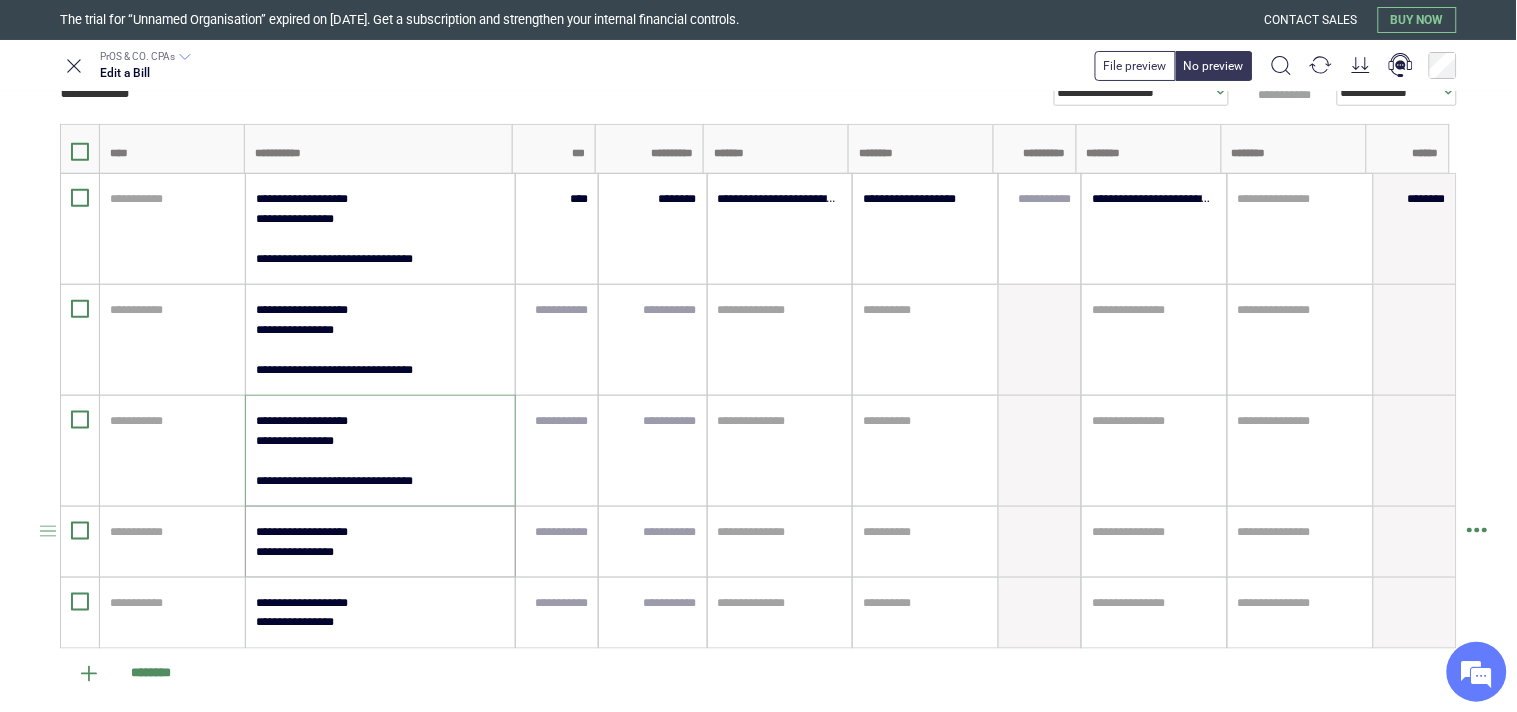 type on "**********" 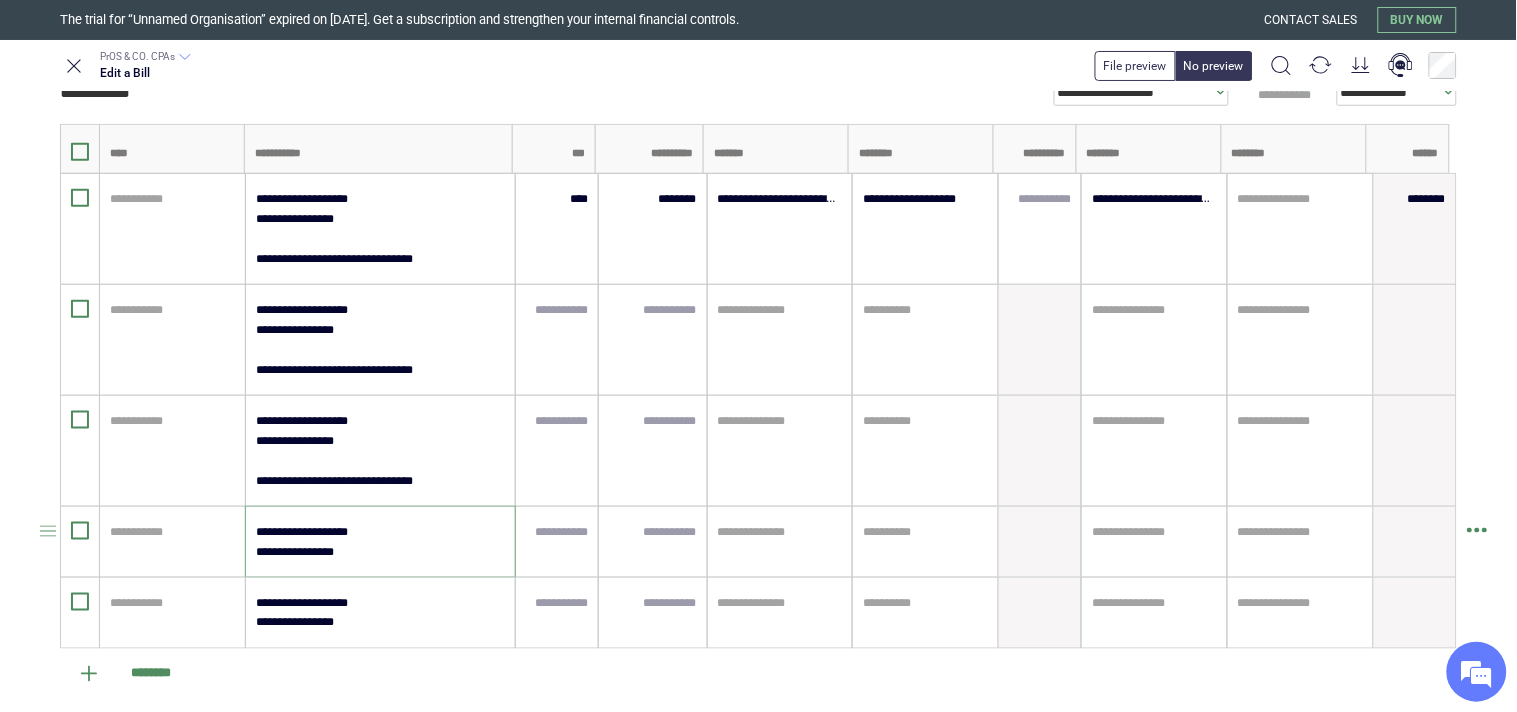 click on "**********" at bounding box center (379, 542) 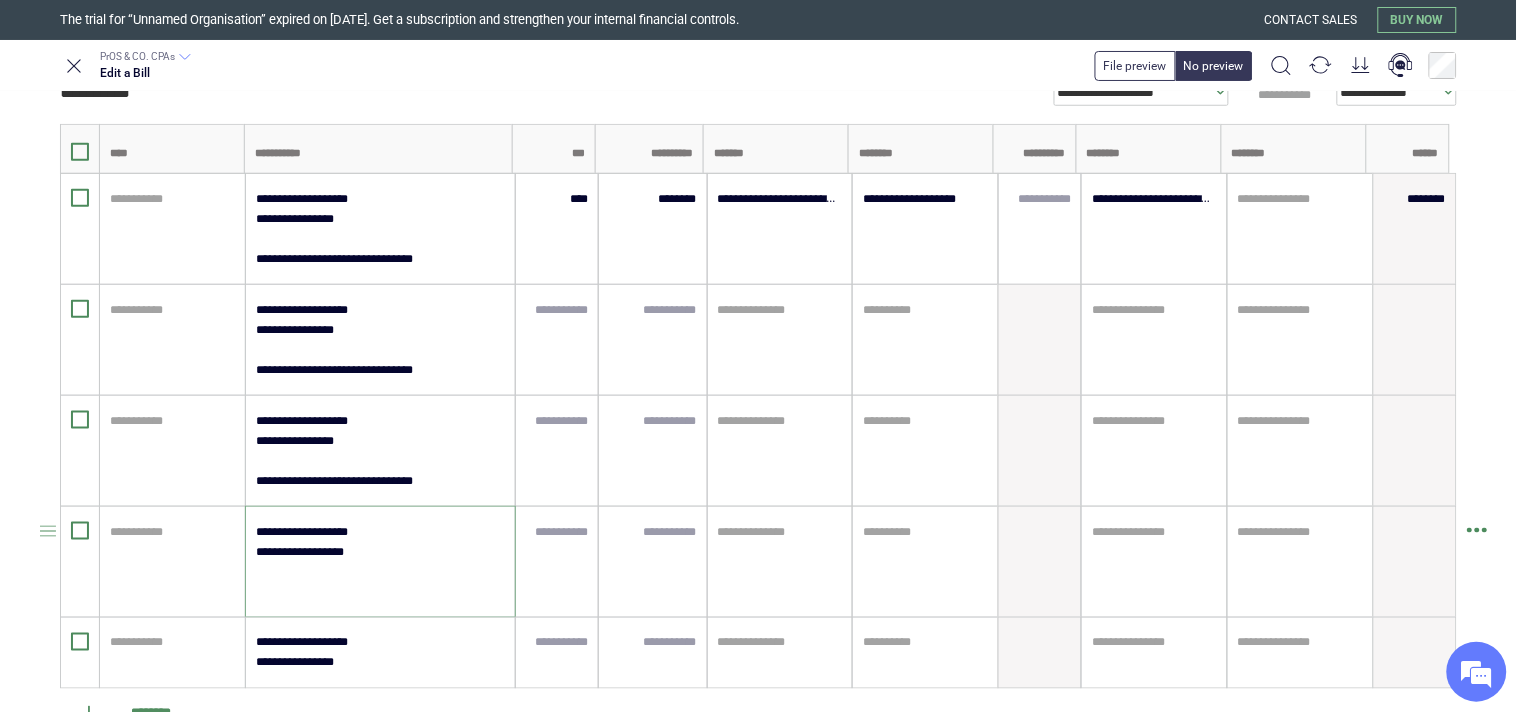 paste on "**********" 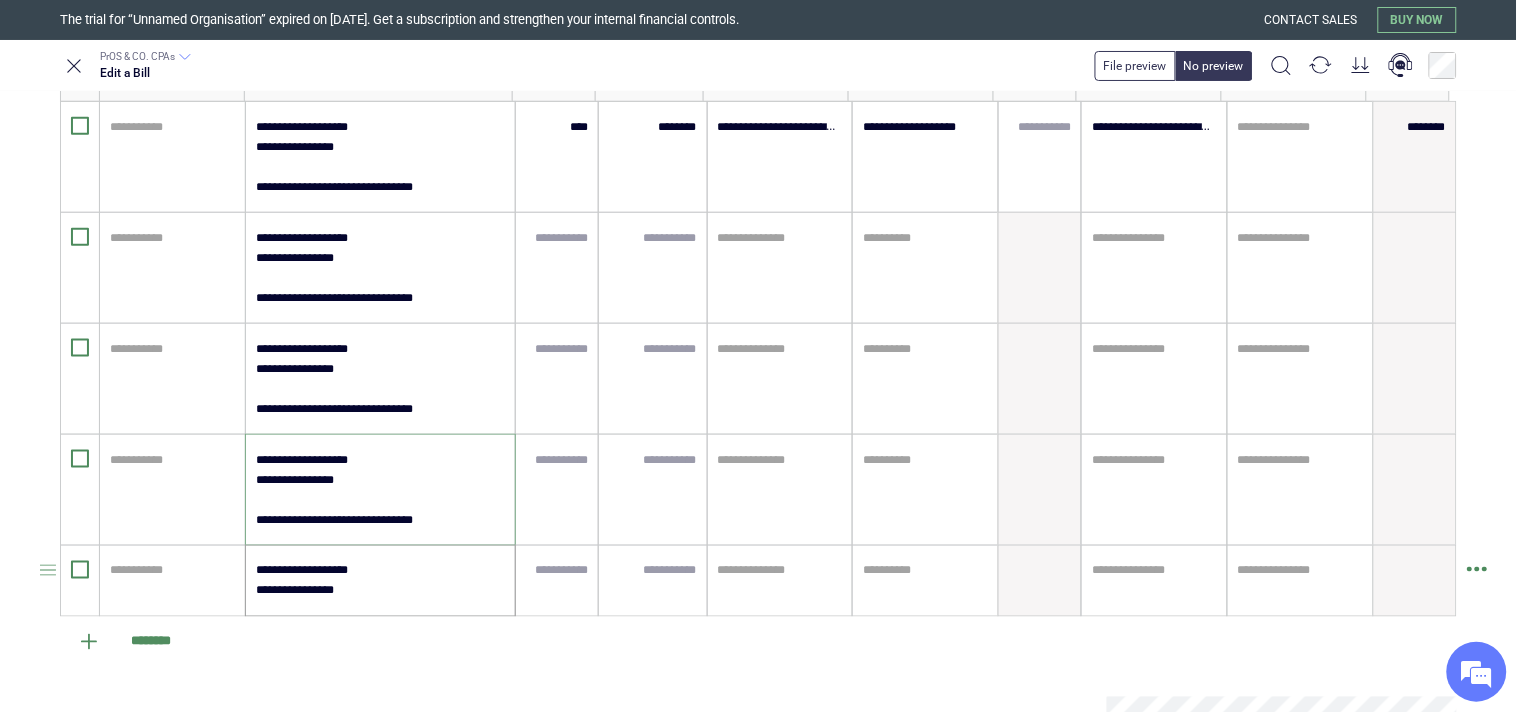 scroll, scrollTop: 555, scrollLeft: 0, axis: vertical 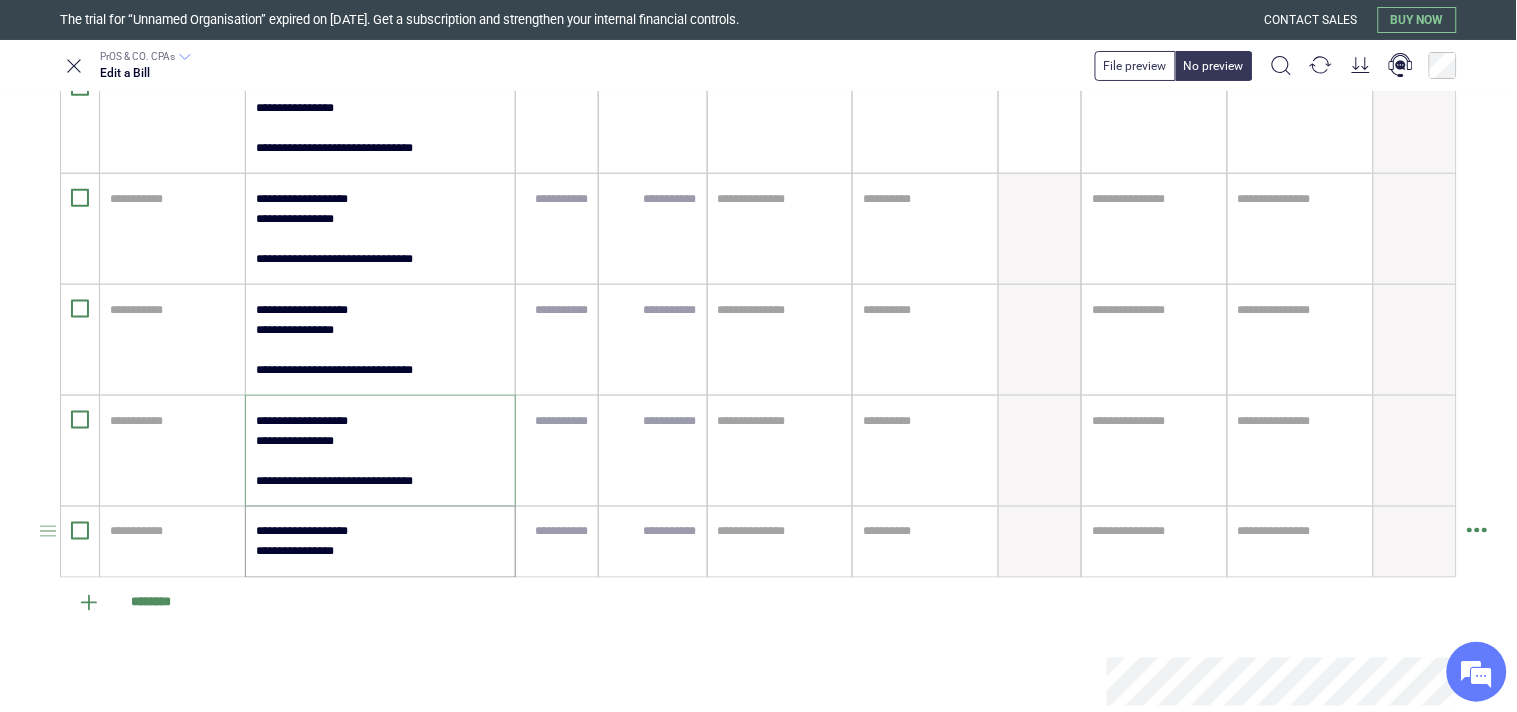 type on "**********" 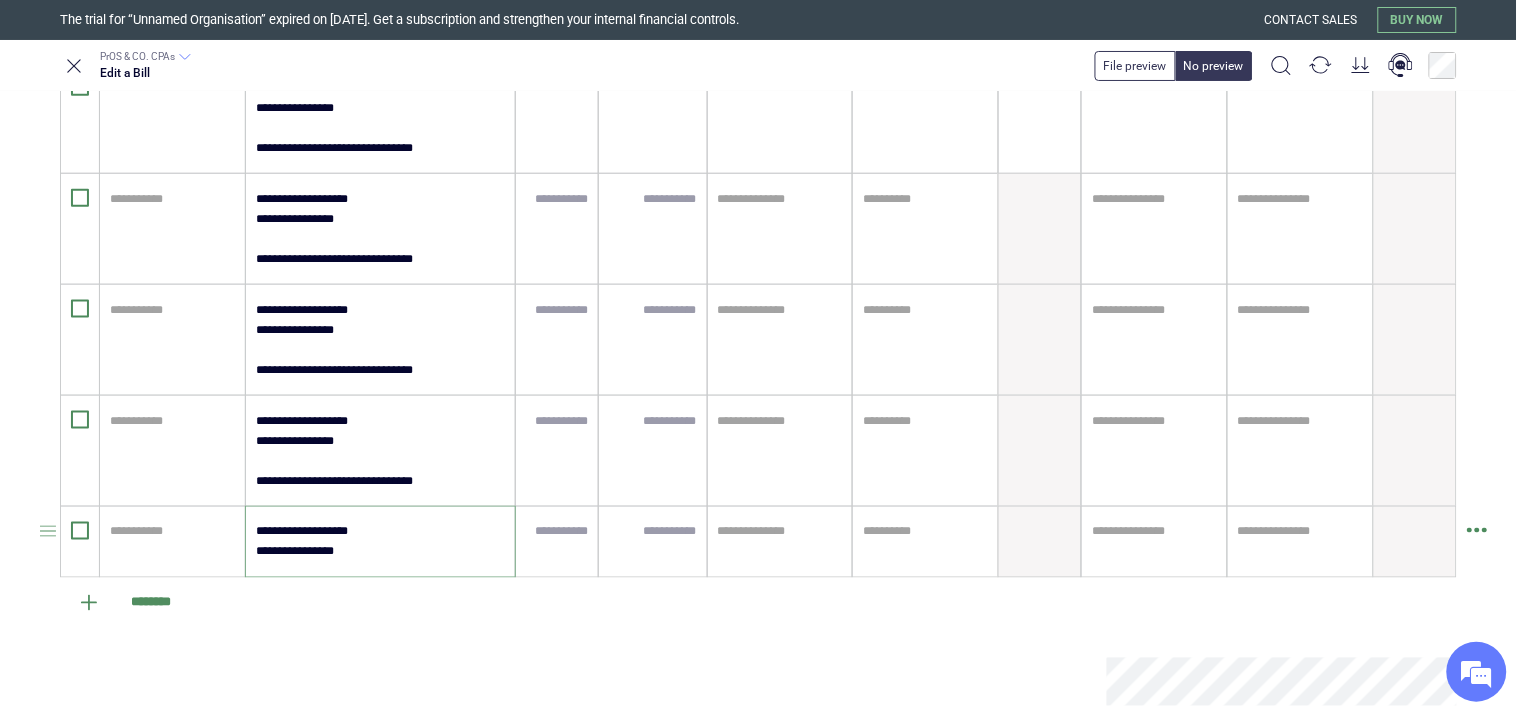 drag, startPoint x: 386, startPoint y: 538, endPoint x: 388, endPoint y: 553, distance: 15.132746 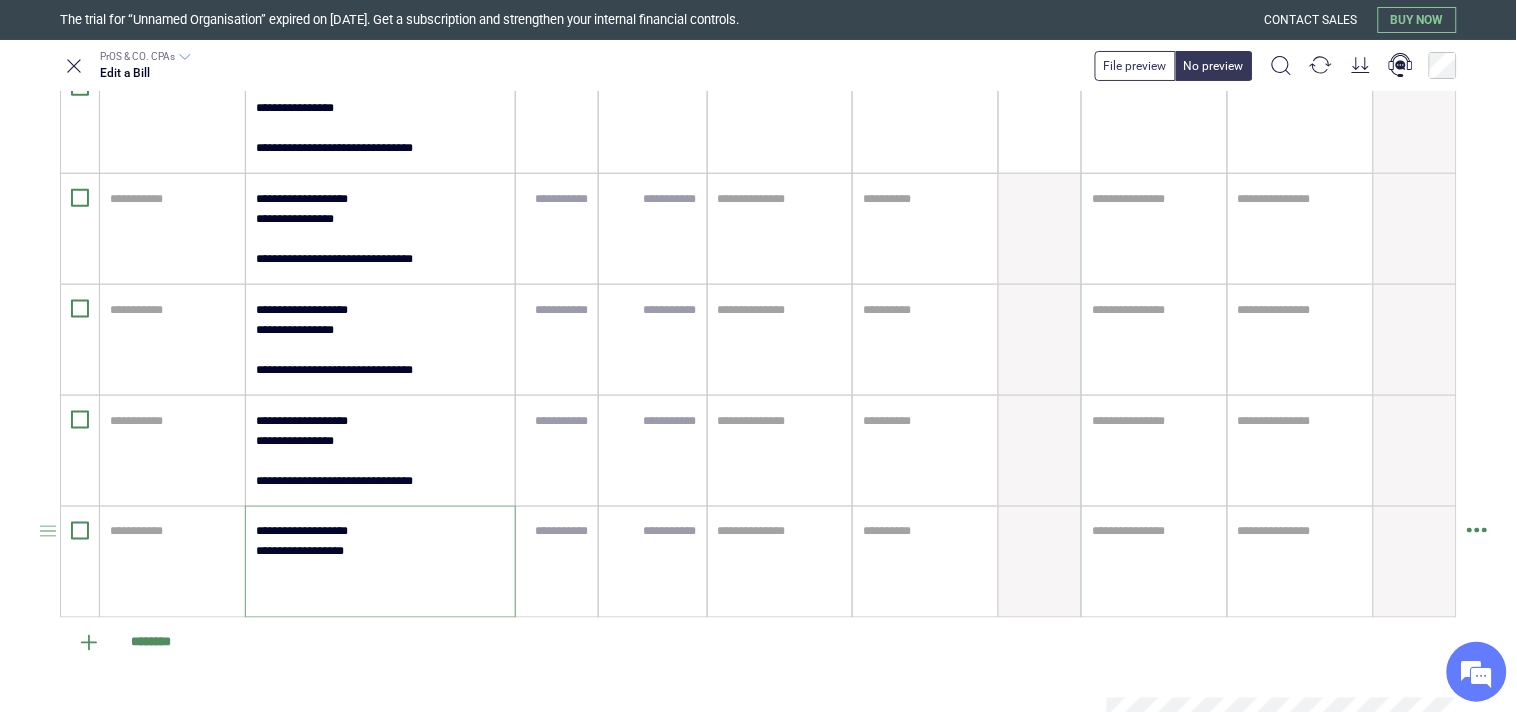 paste on "**********" 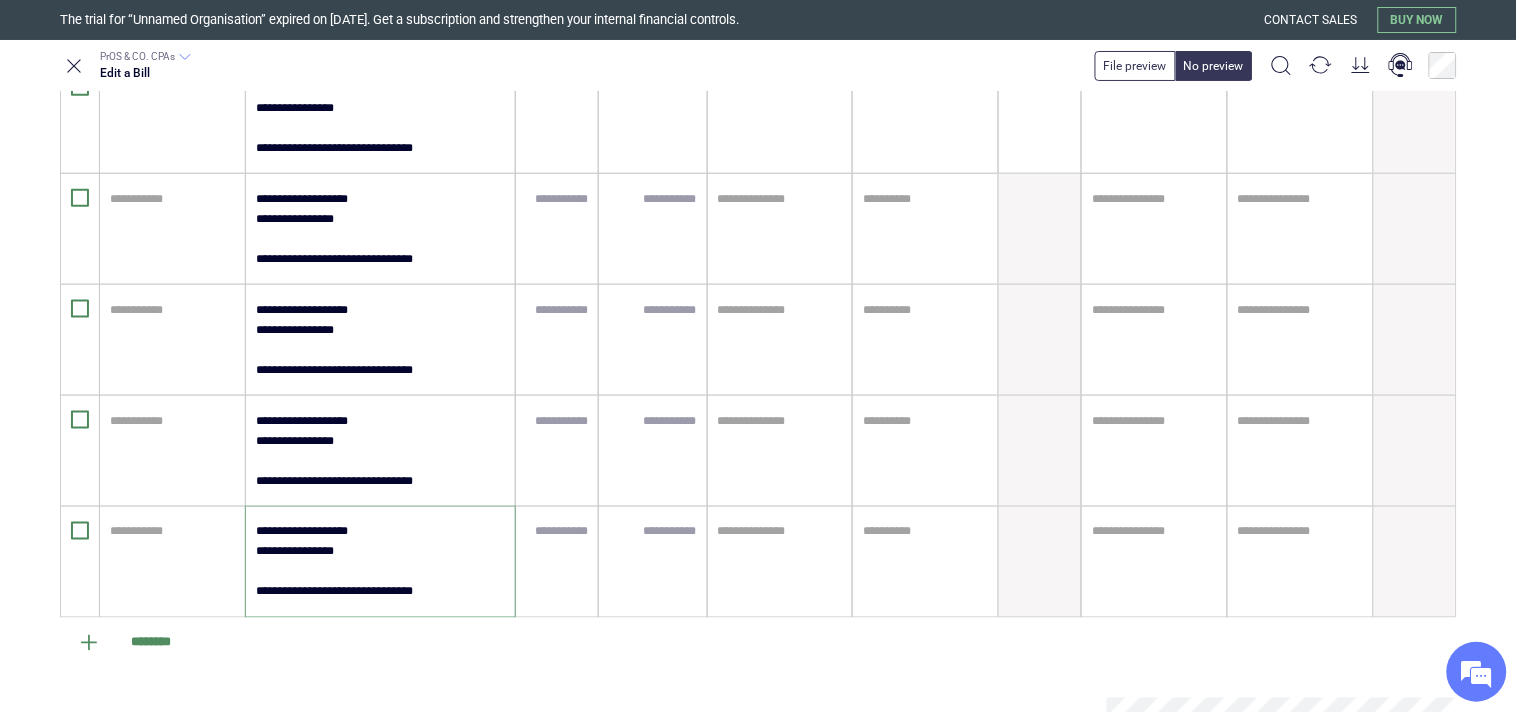 type on "**********" 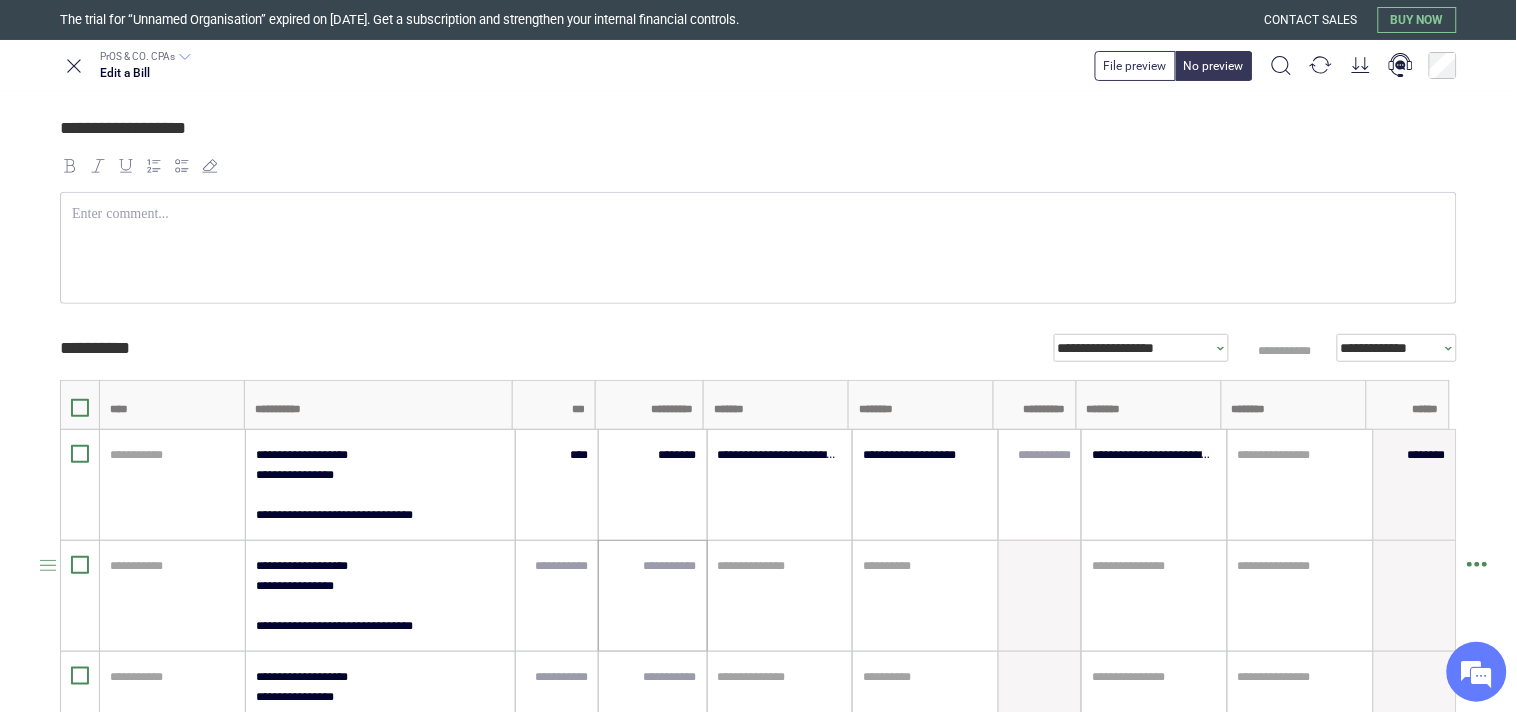 scroll, scrollTop: 222, scrollLeft: 0, axis: vertical 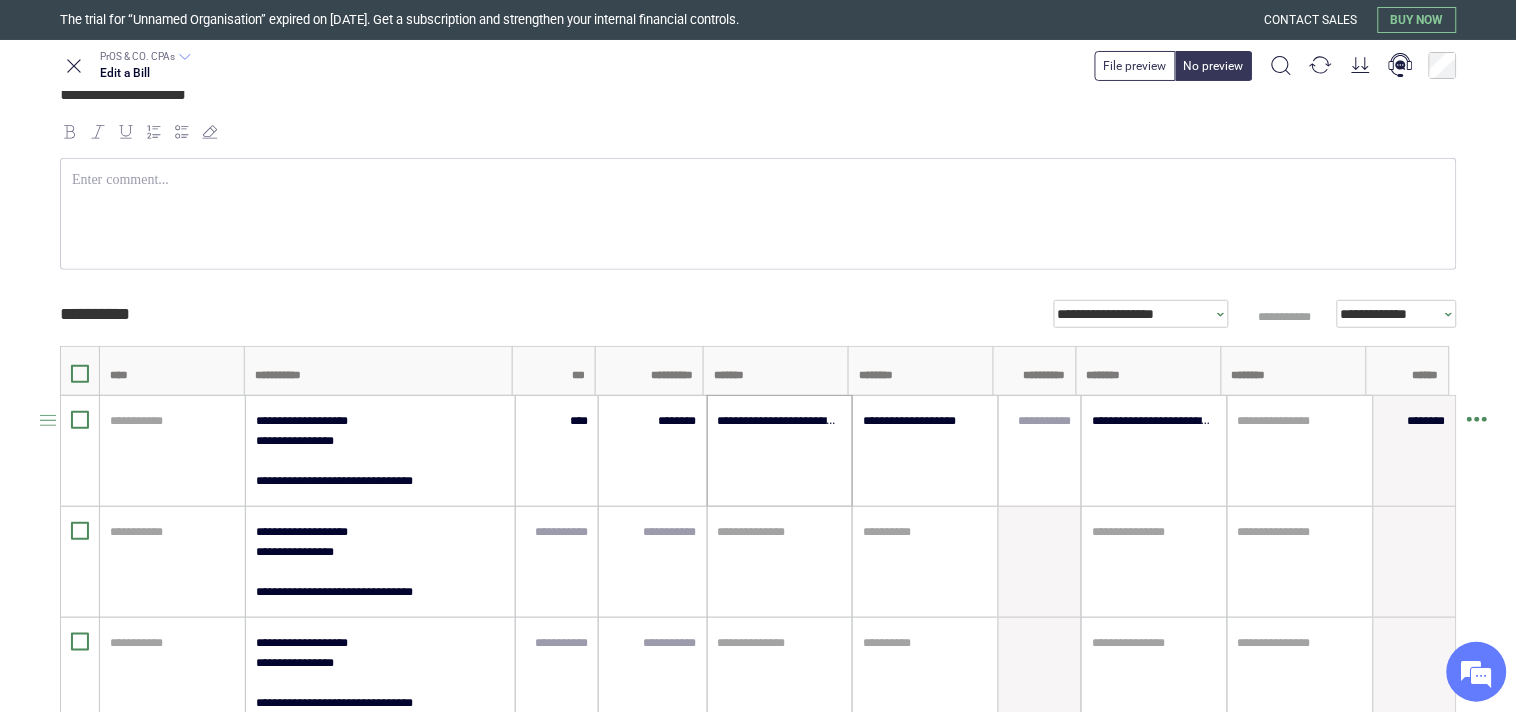 click on "**********" at bounding box center (780, 421) 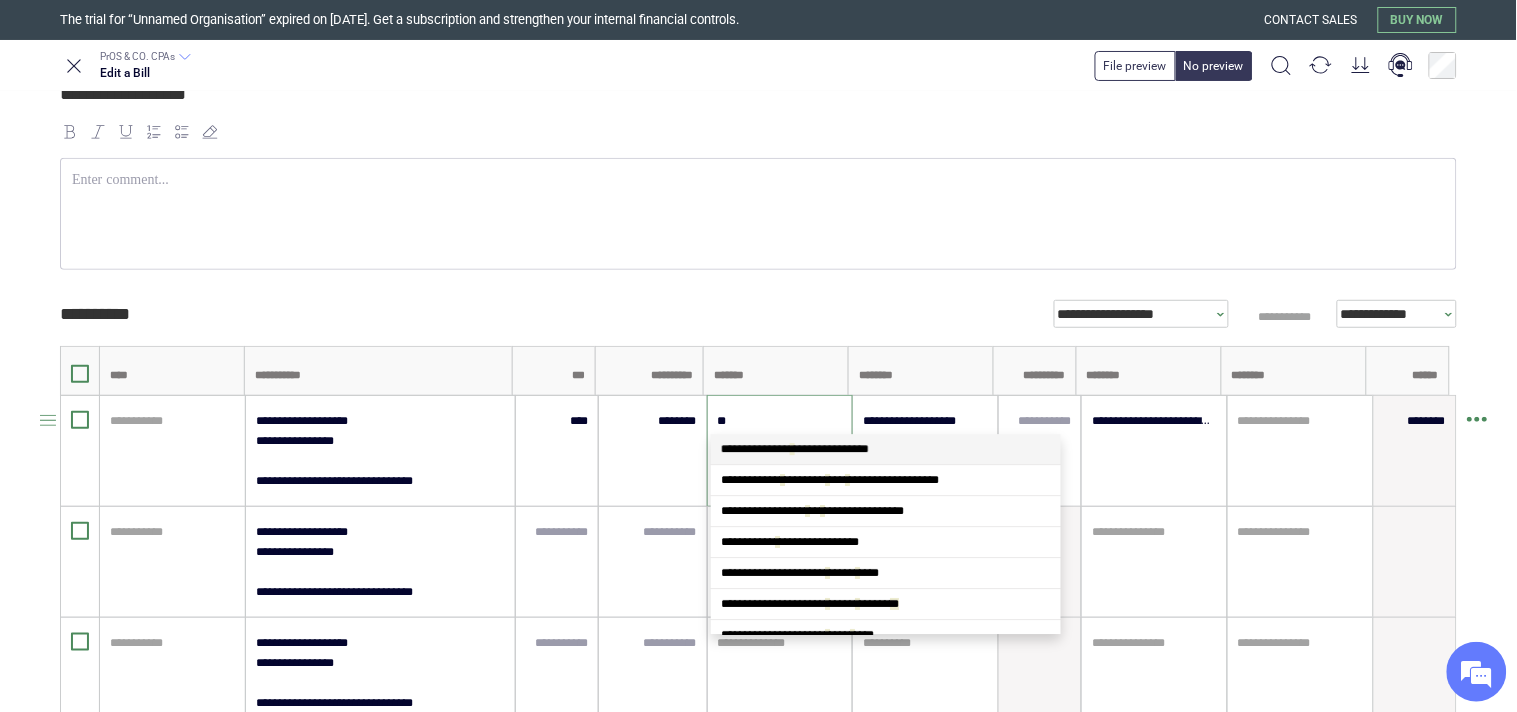 scroll, scrollTop: 0, scrollLeft: 0, axis: both 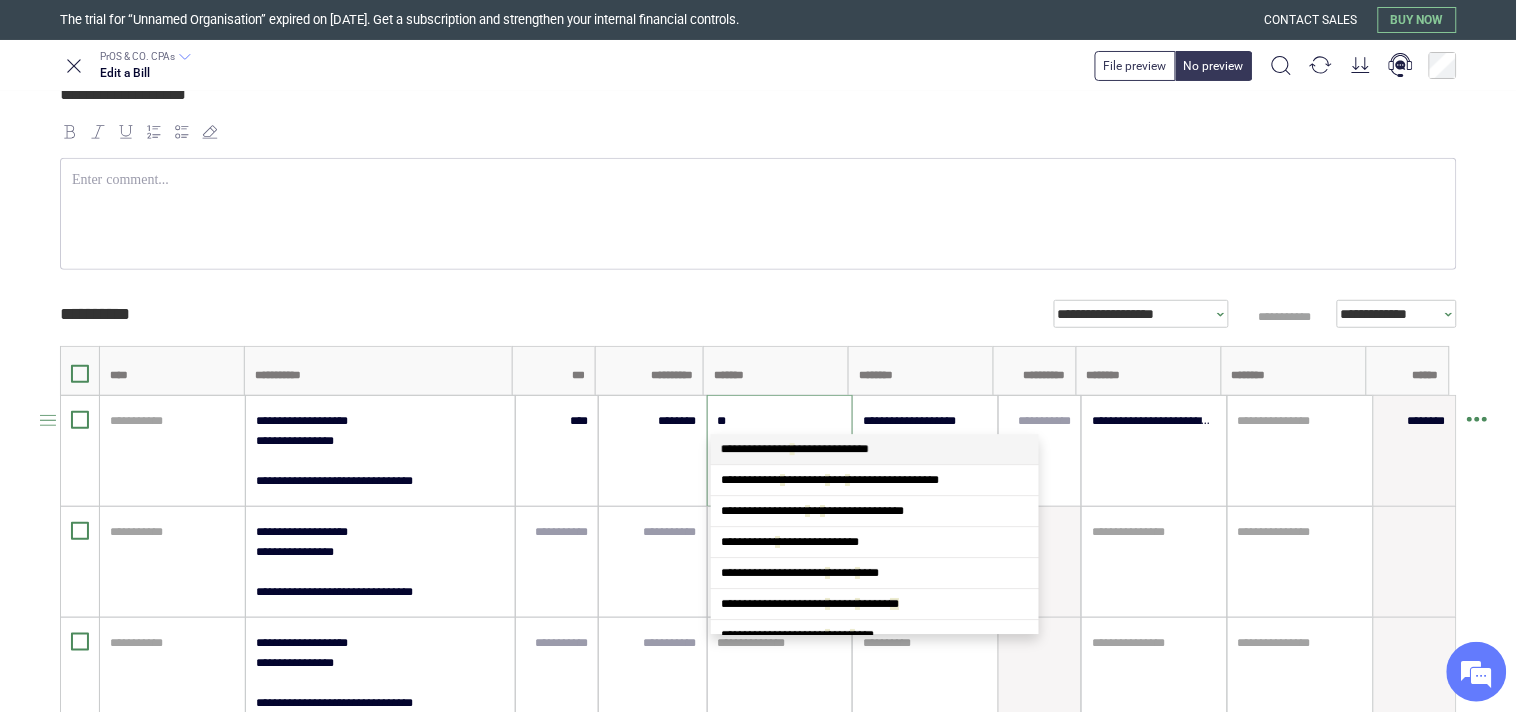 type on "***" 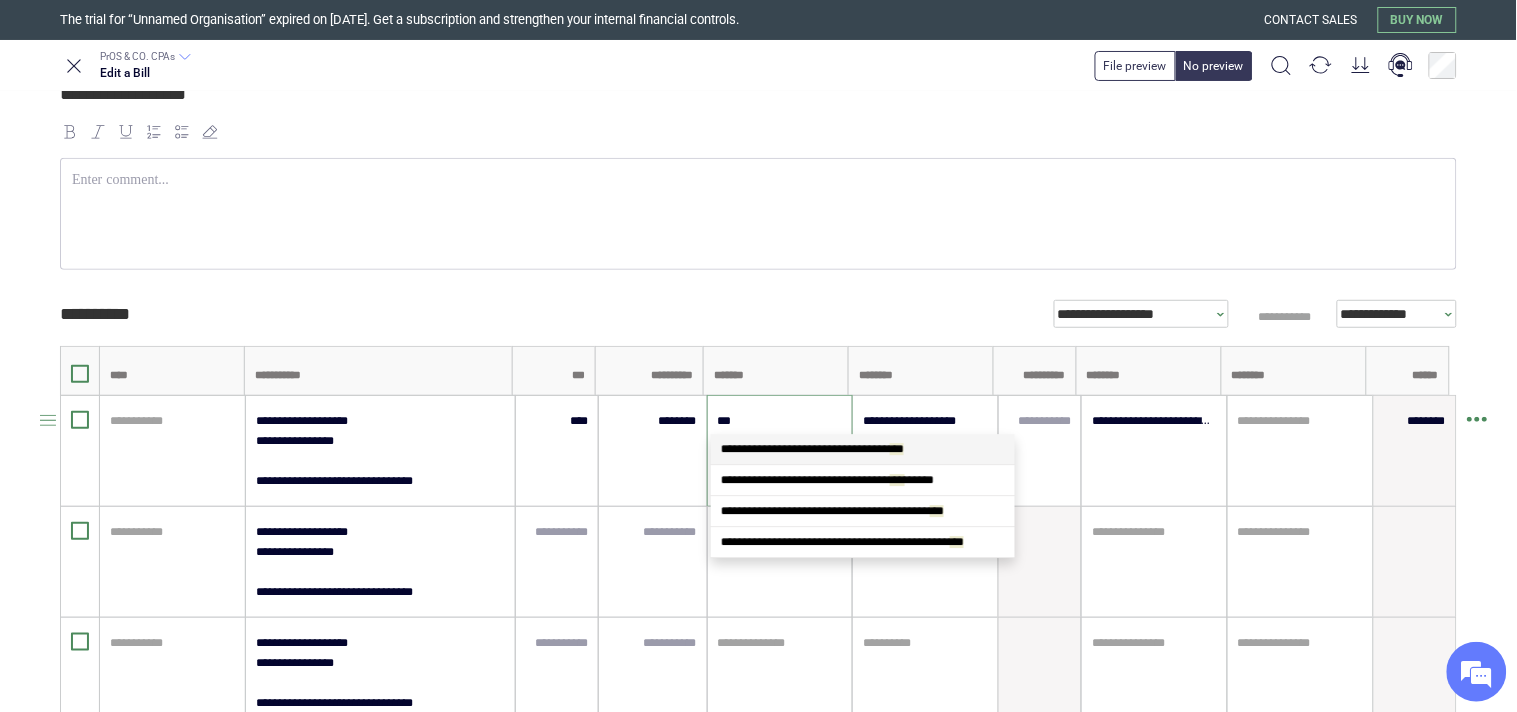 click on "**********" at bounding box center (863, 449) 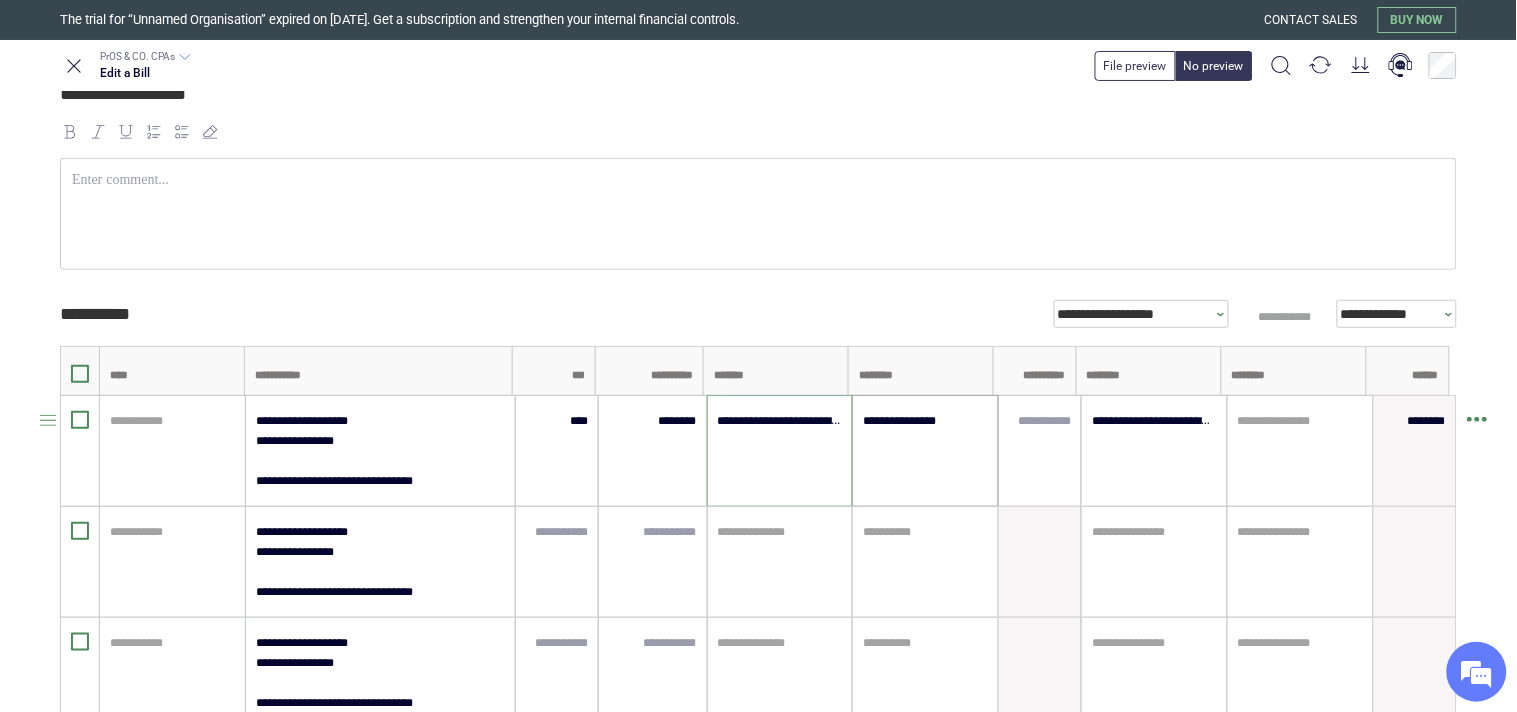 type on "**********" 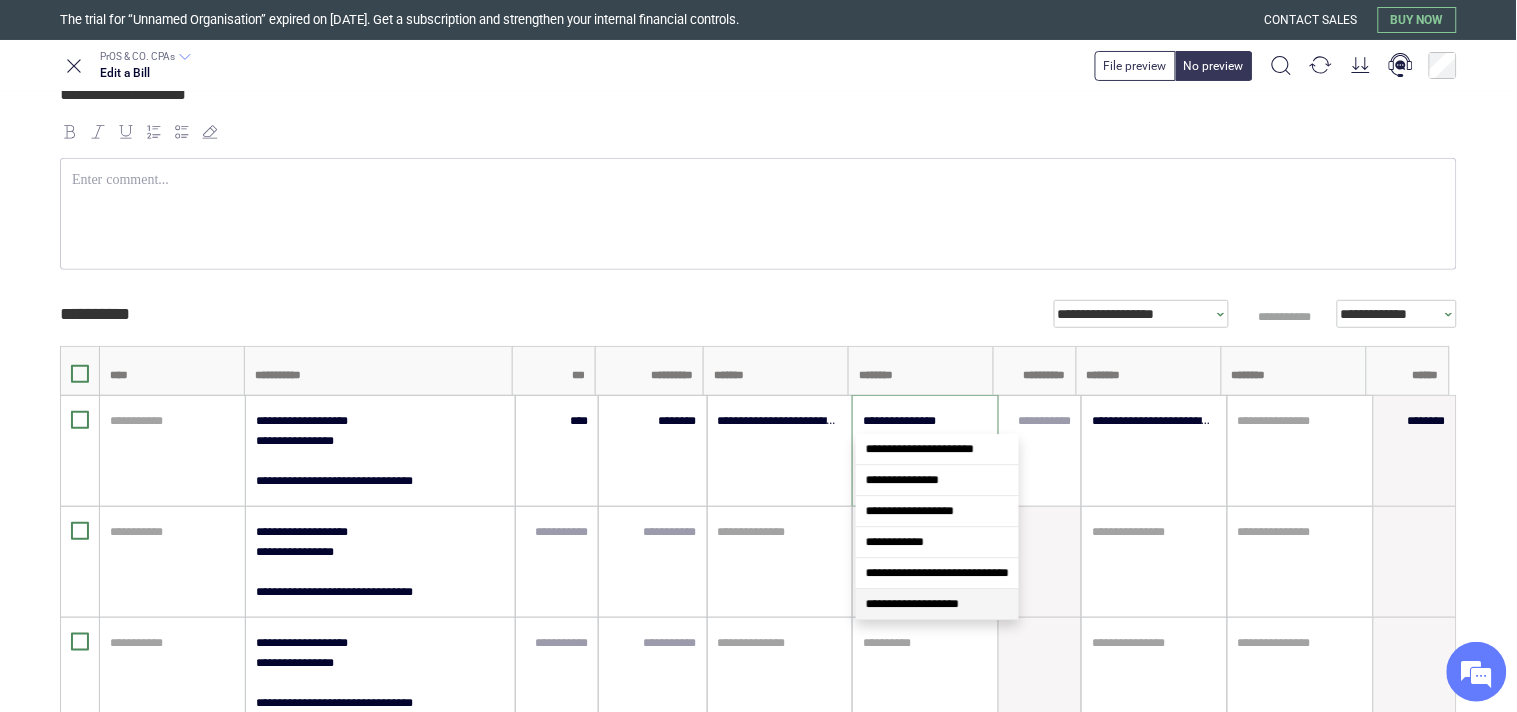 click on "**********" at bounding box center [912, 604] 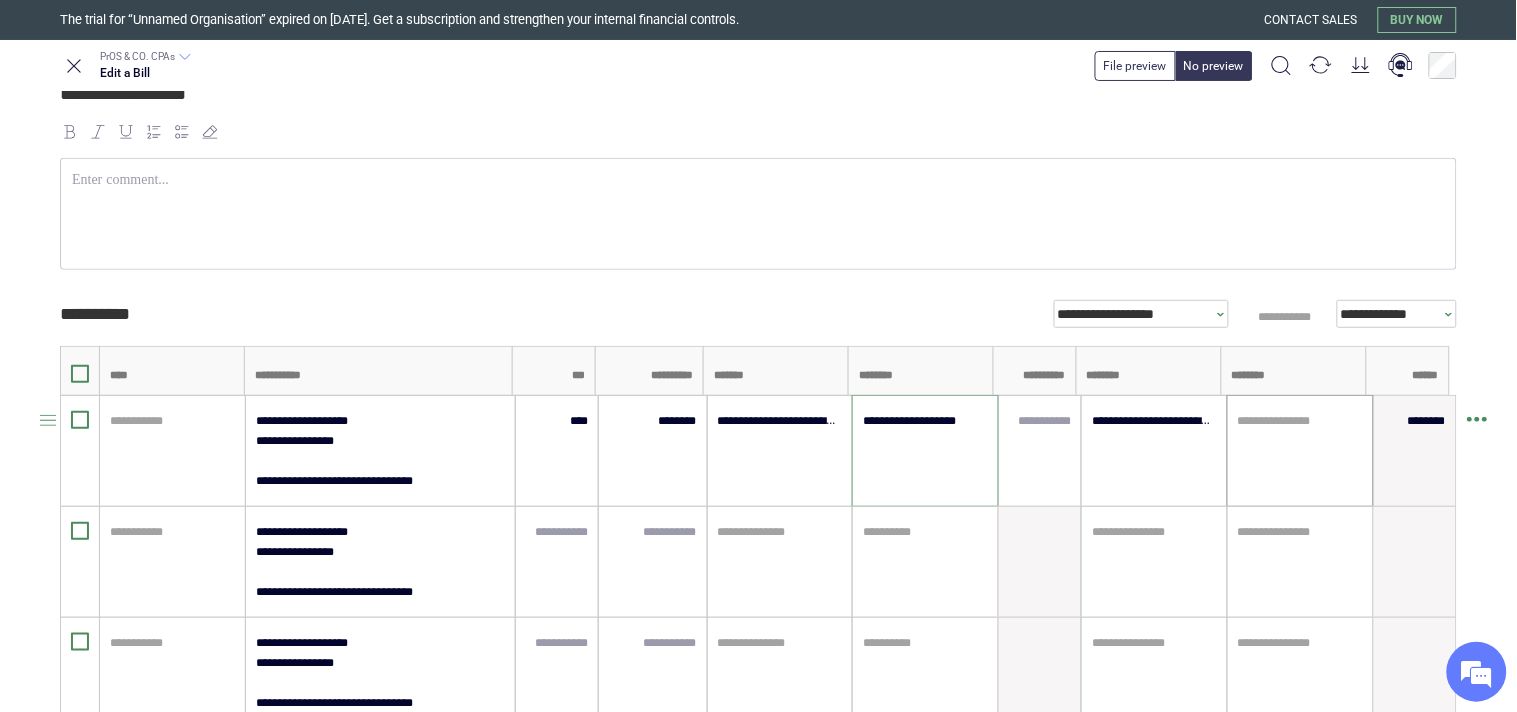 type on "**********" 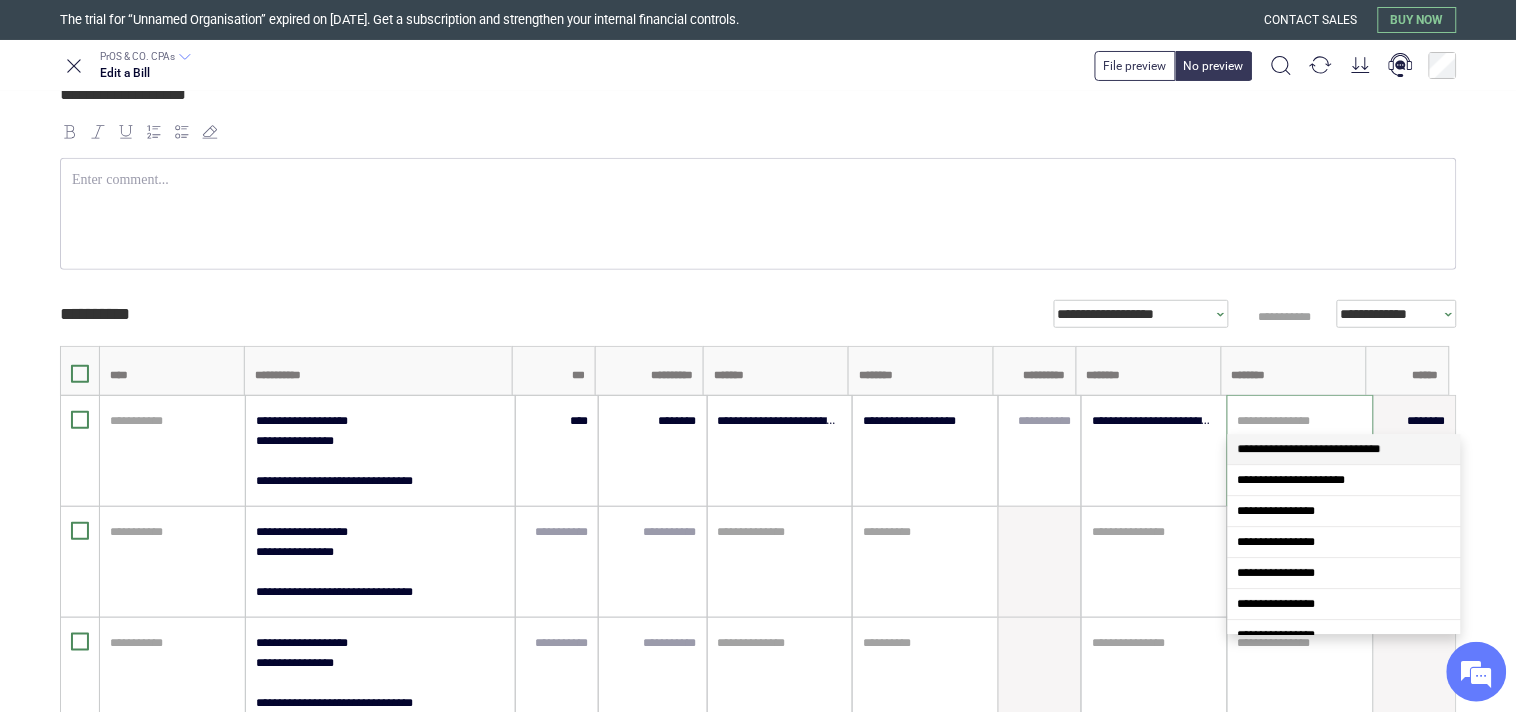 click on "**********" at bounding box center [1309, 449] 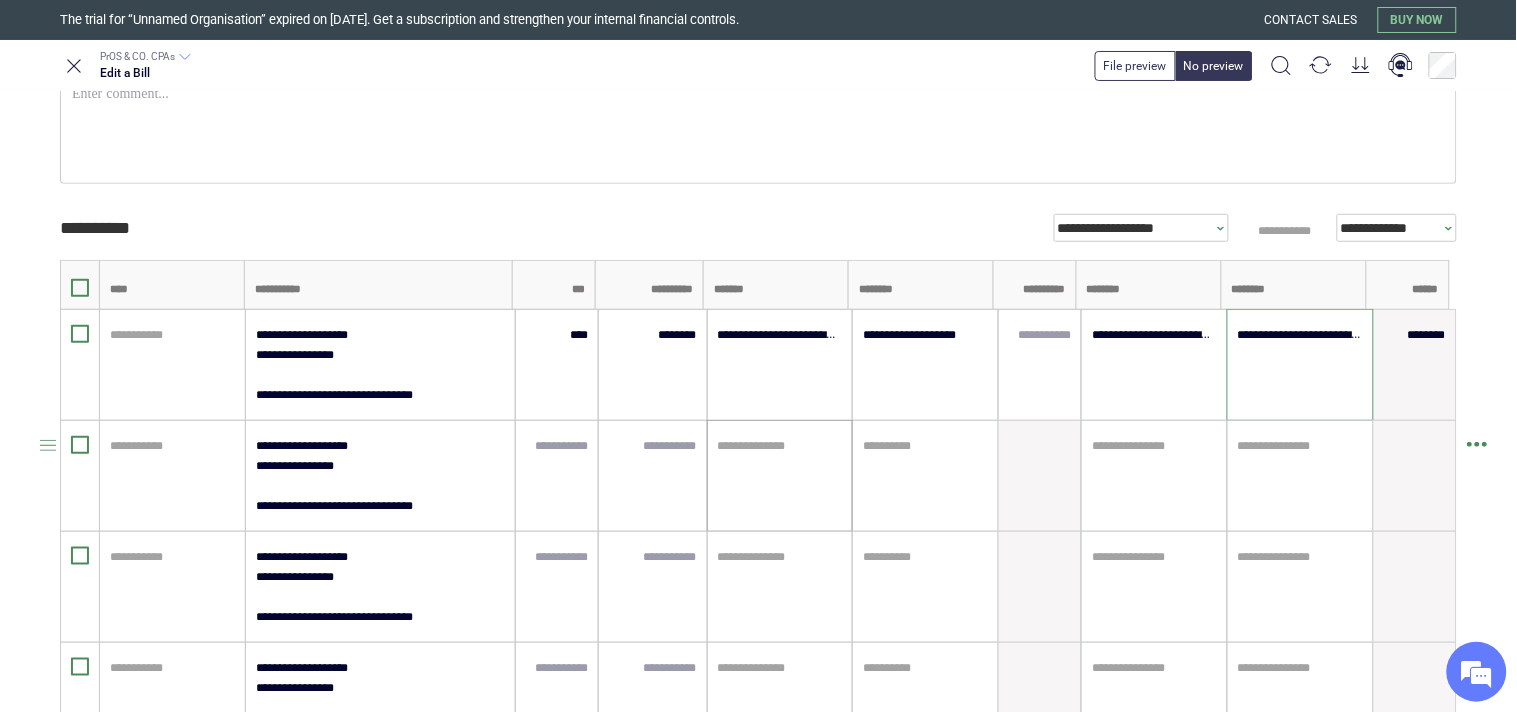 scroll, scrollTop: 333, scrollLeft: 0, axis: vertical 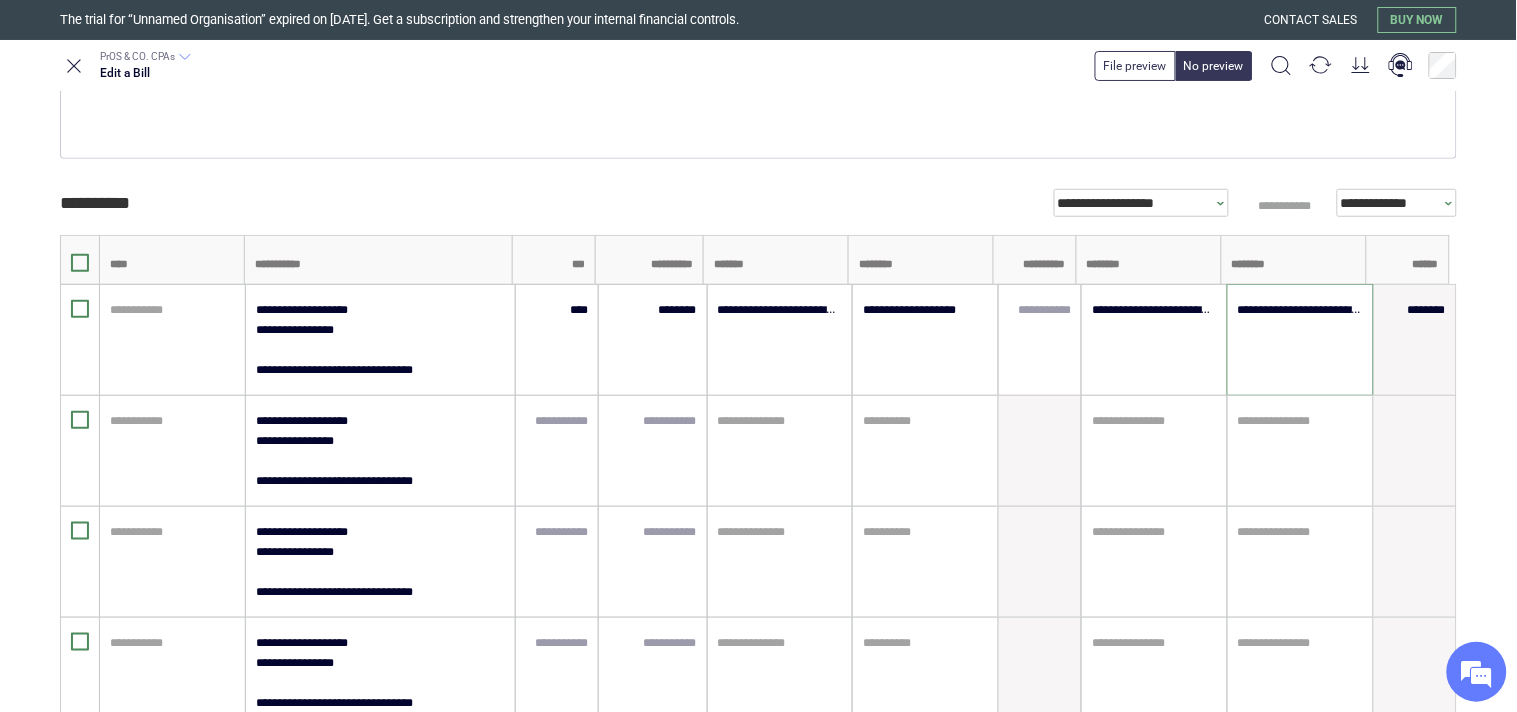 type on "**********" 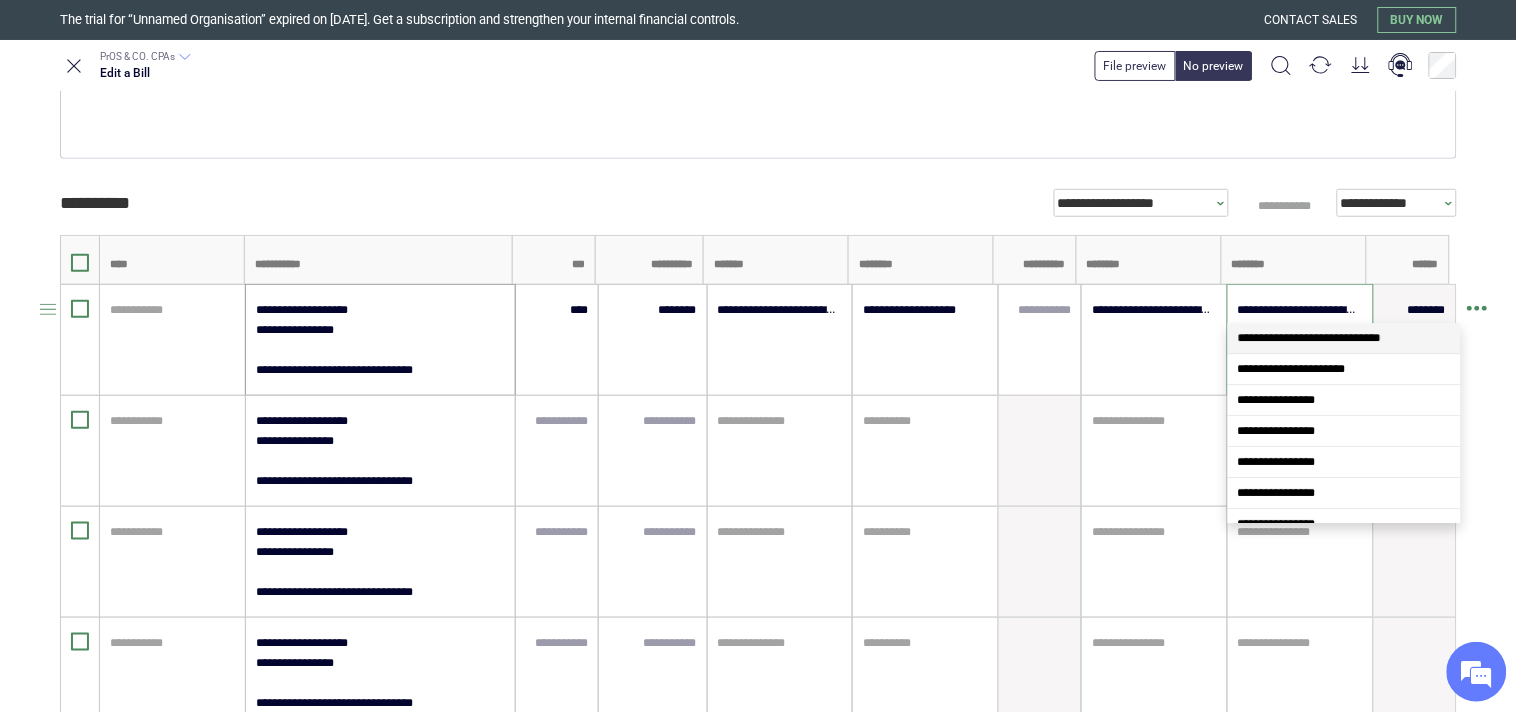 click on "**********" at bounding box center [379, 340] 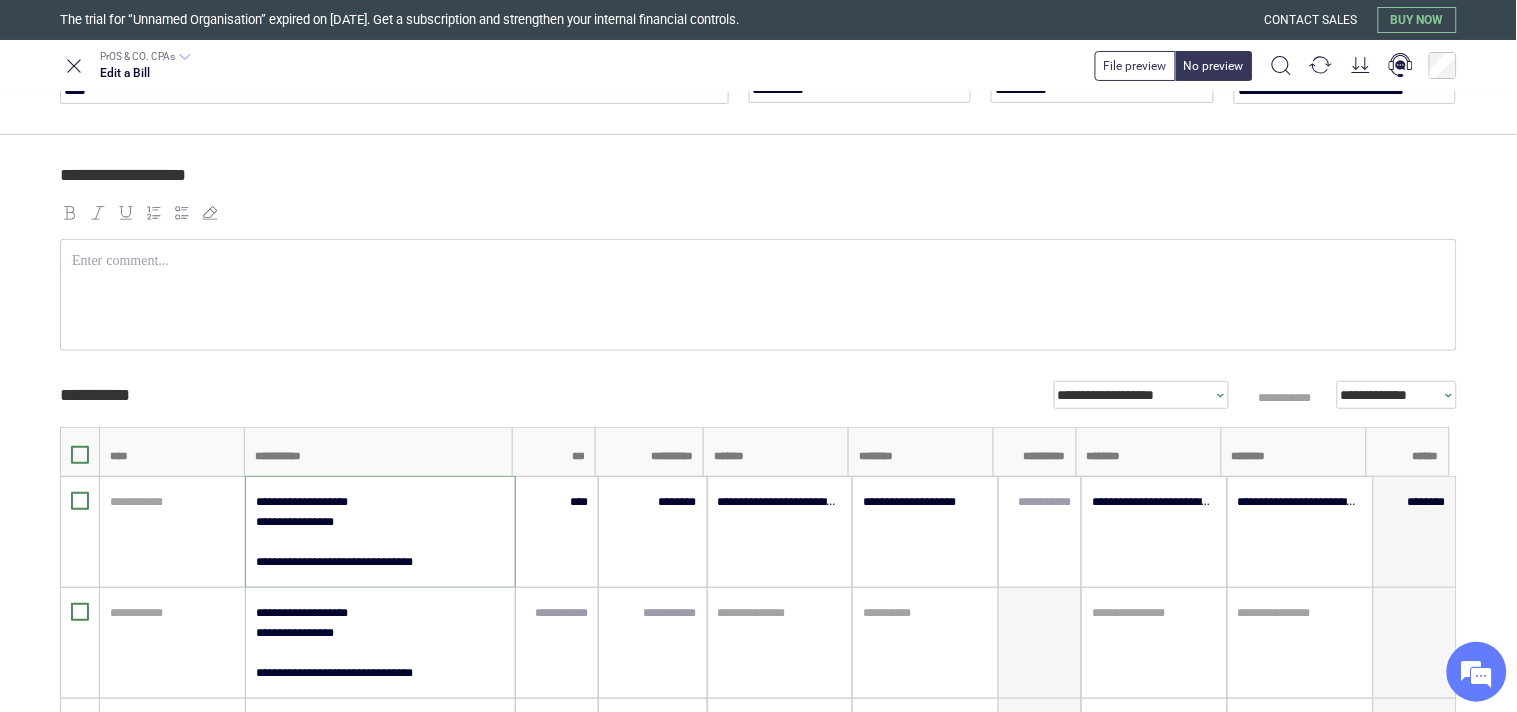 scroll, scrollTop: 0, scrollLeft: 0, axis: both 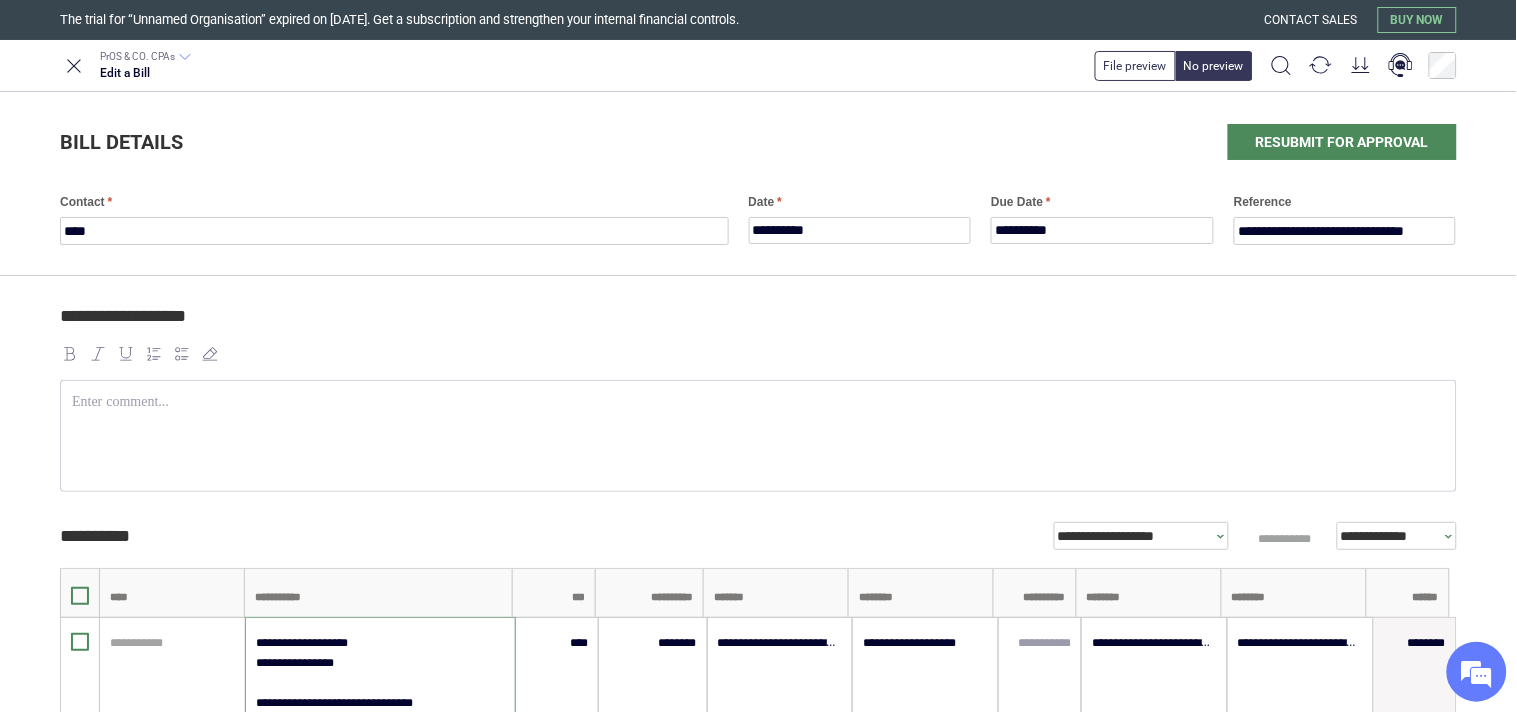 click on "**********" at bounding box center [755, 325] 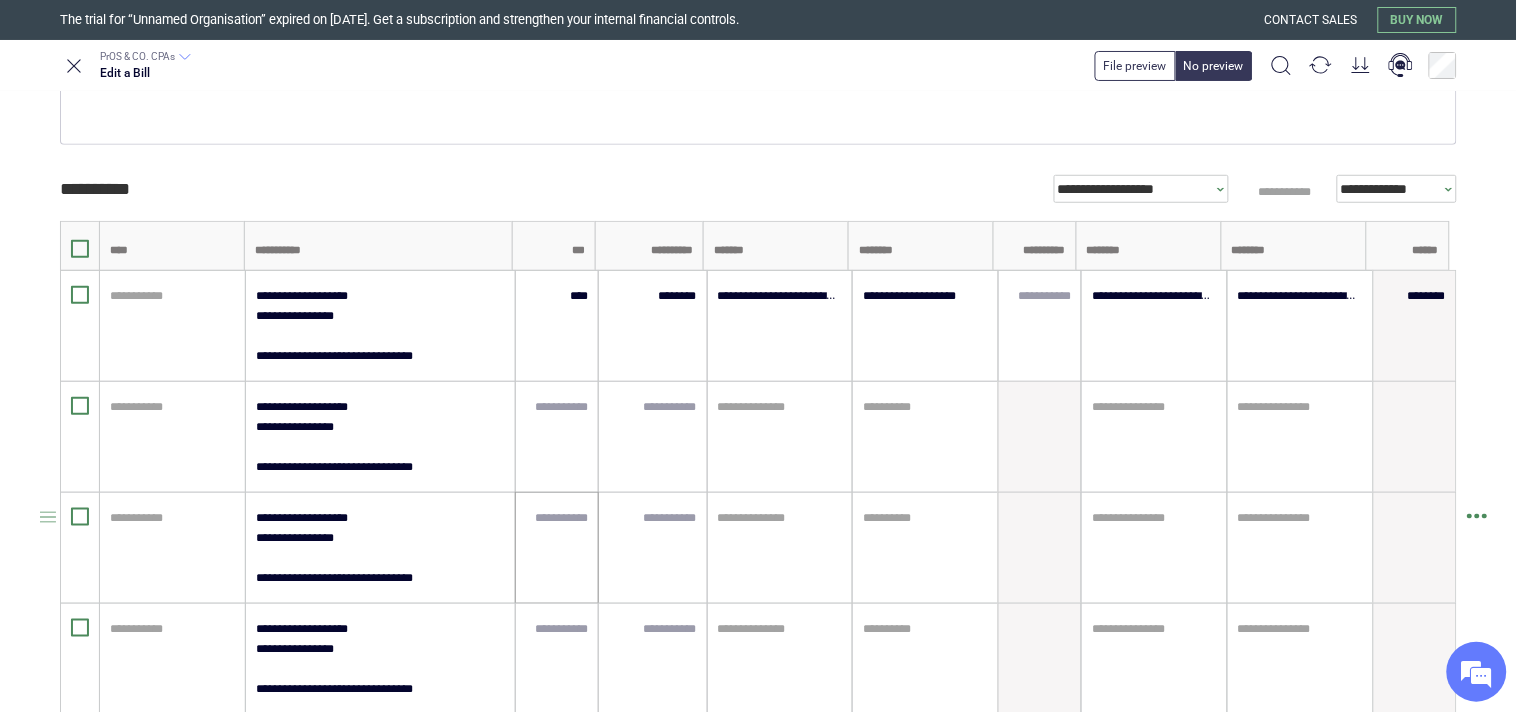 scroll, scrollTop: 333, scrollLeft: 0, axis: vertical 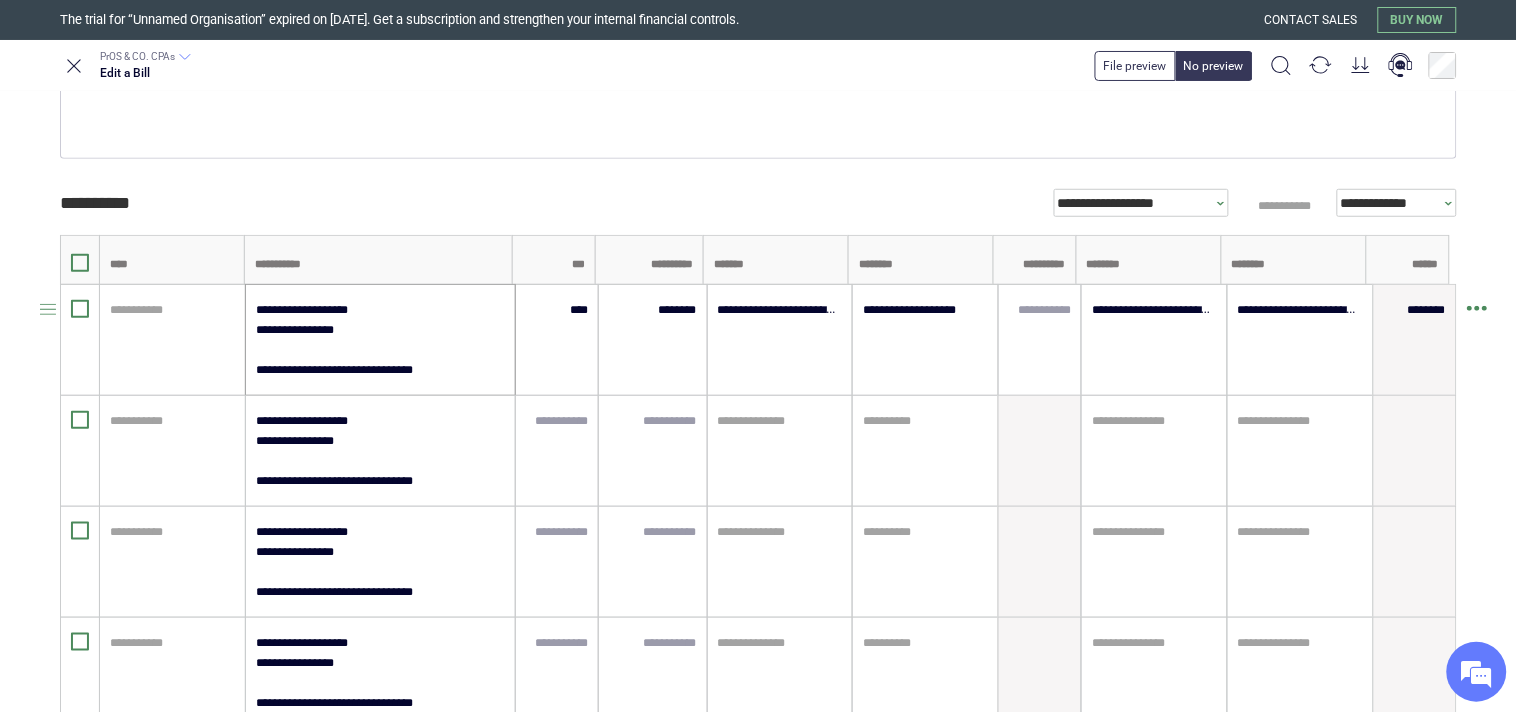 click on "**********" at bounding box center (379, 340) 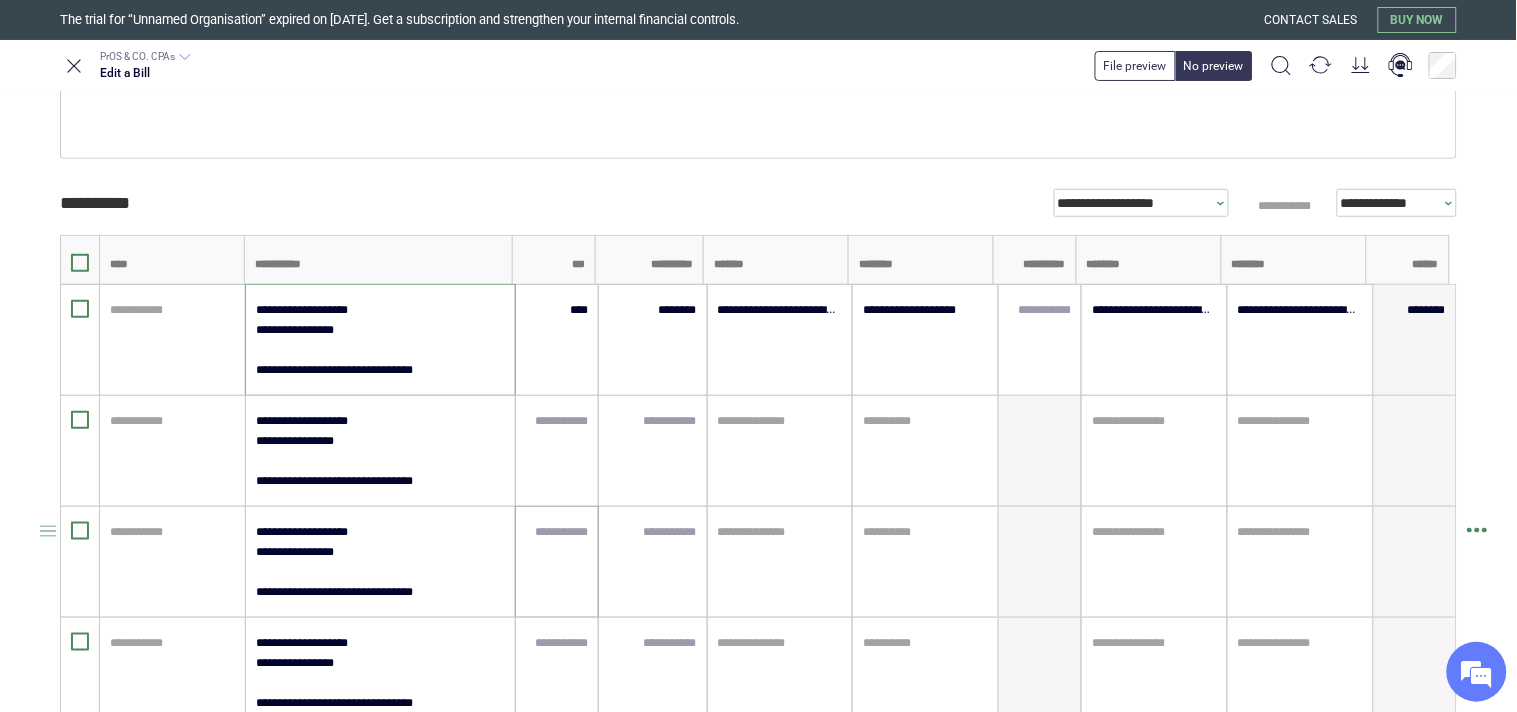 scroll, scrollTop: 780, scrollLeft: 0, axis: vertical 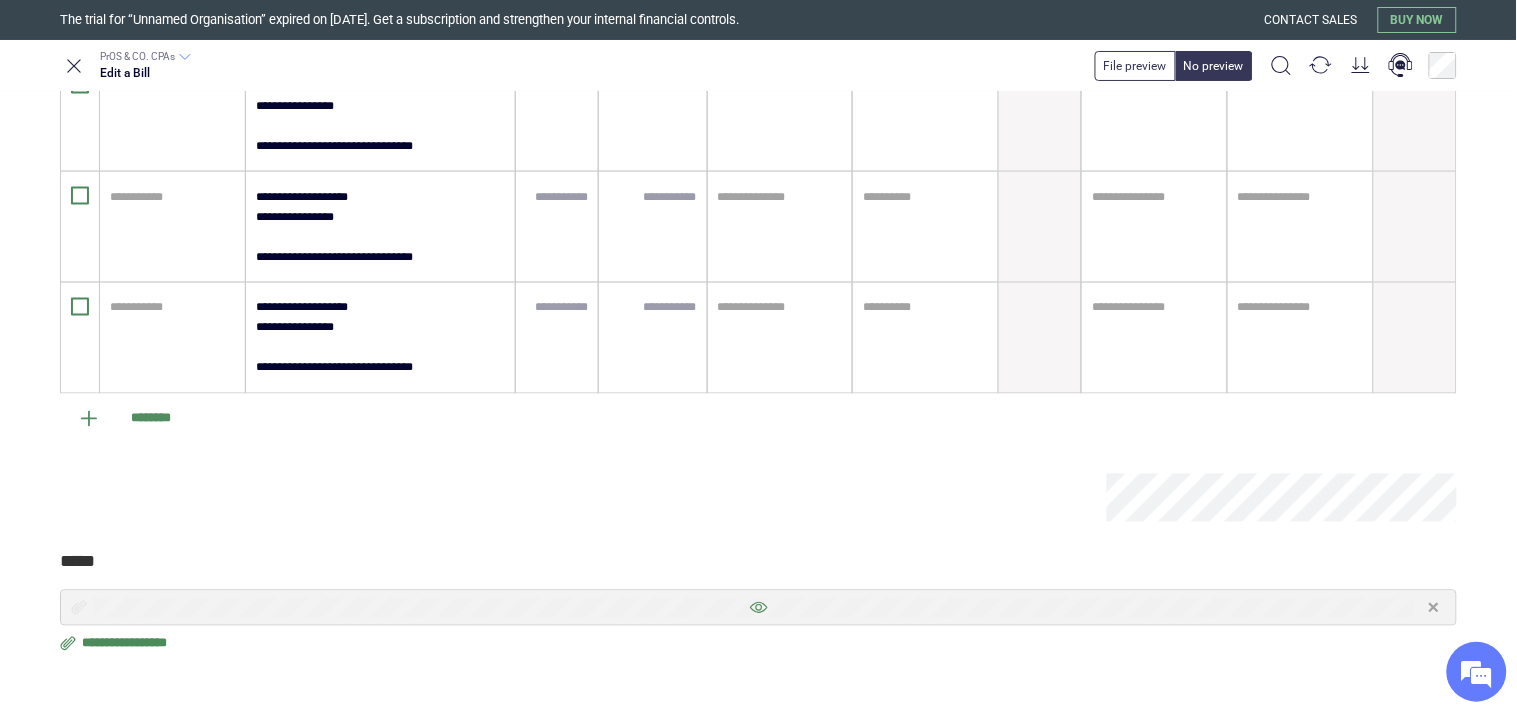 click at bounding box center [758, 608] 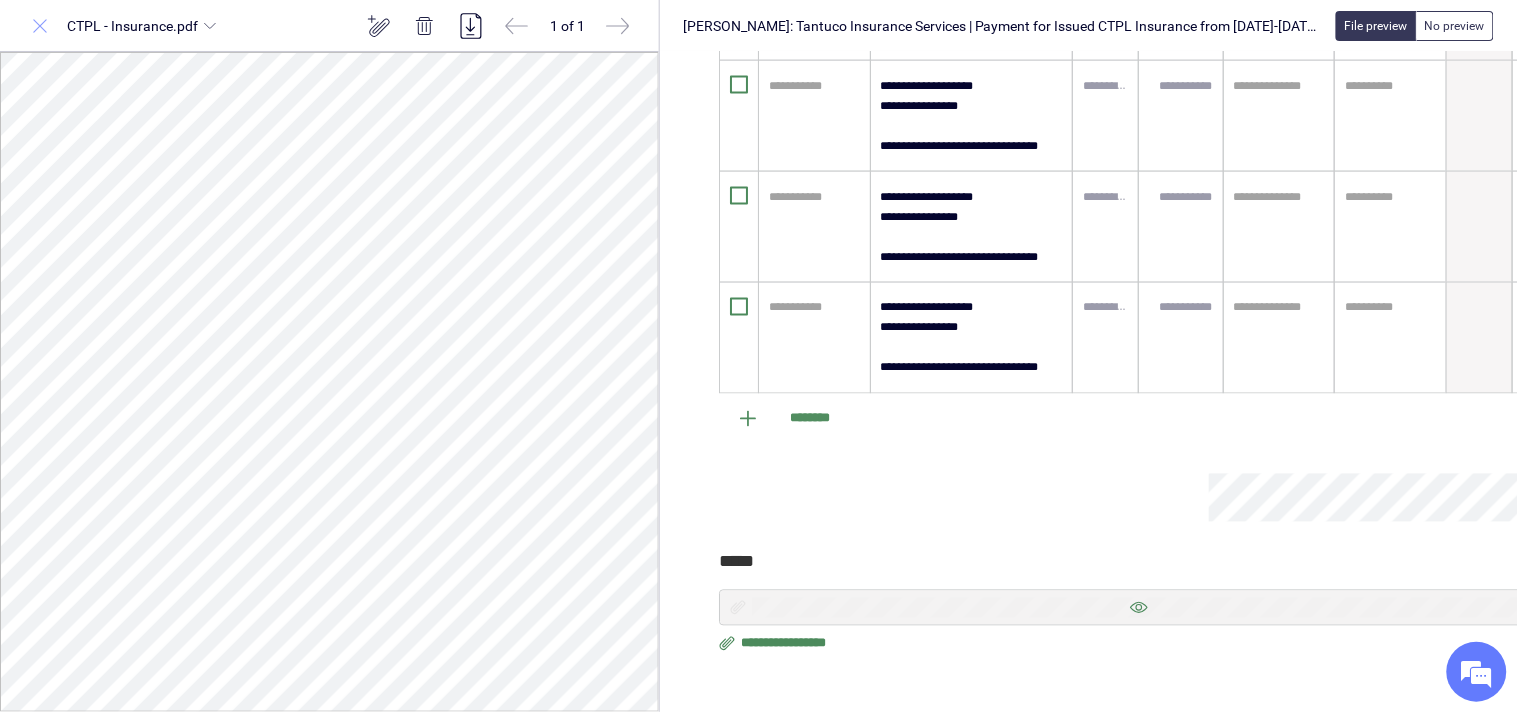 click 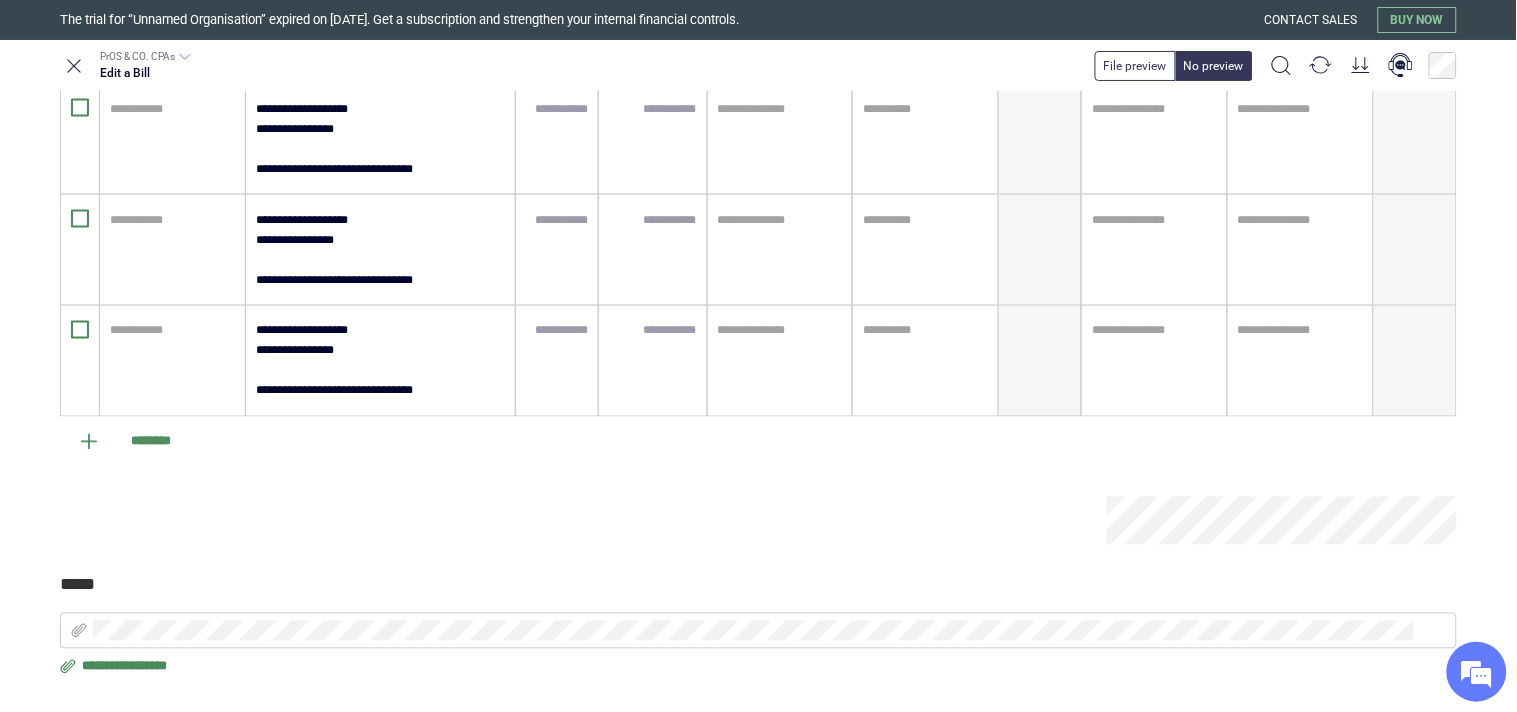 click at bounding box center [583, 521] 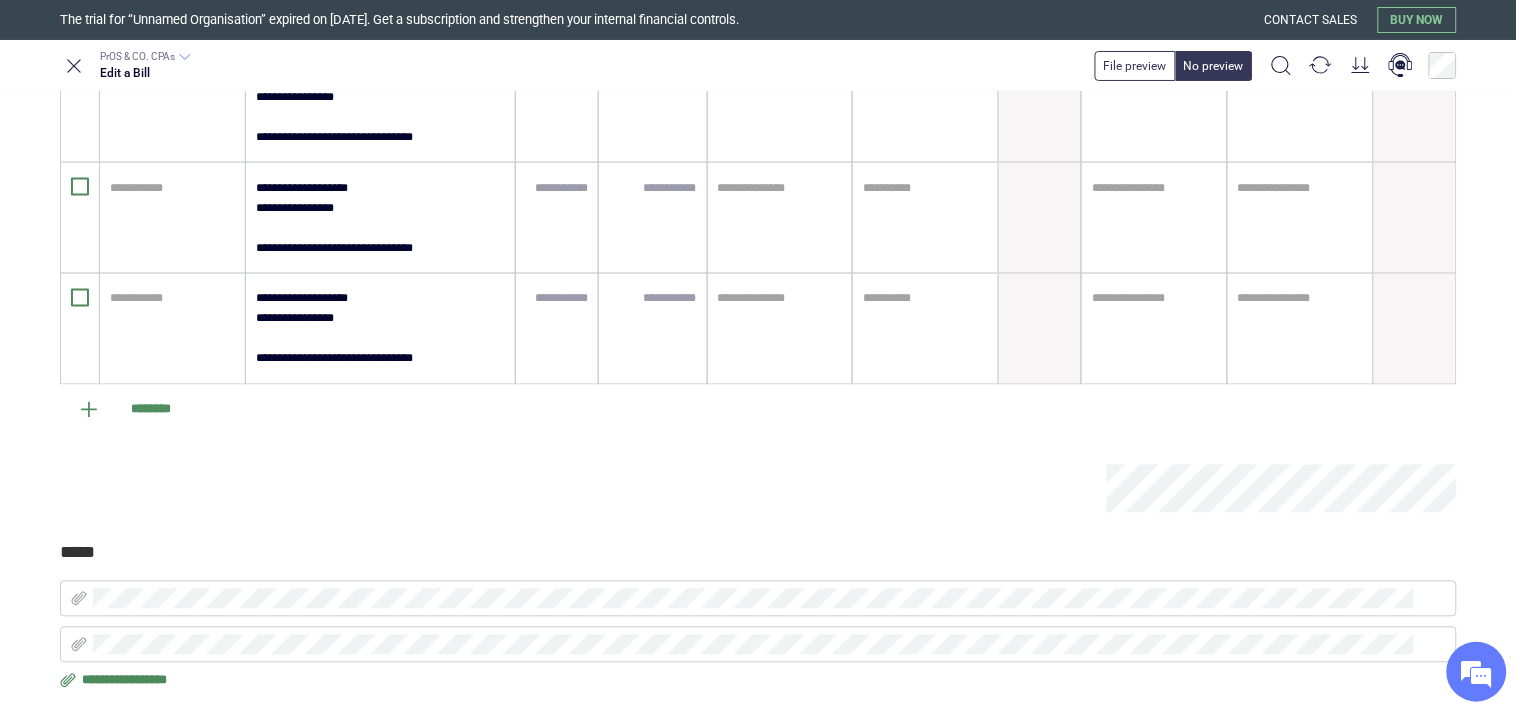 scroll, scrollTop: 826, scrollLeft: 0, axis: vertical 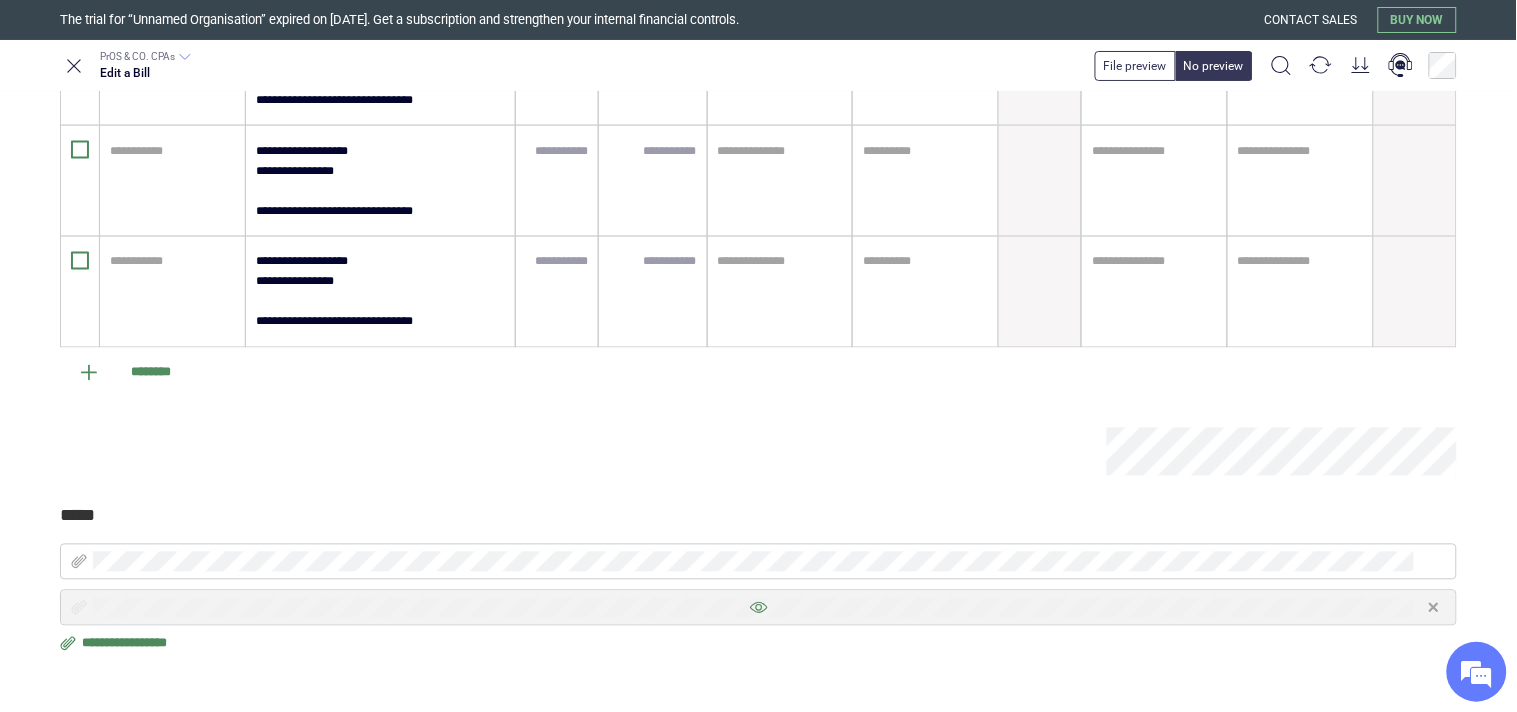 click at bounding box center (758, 608) 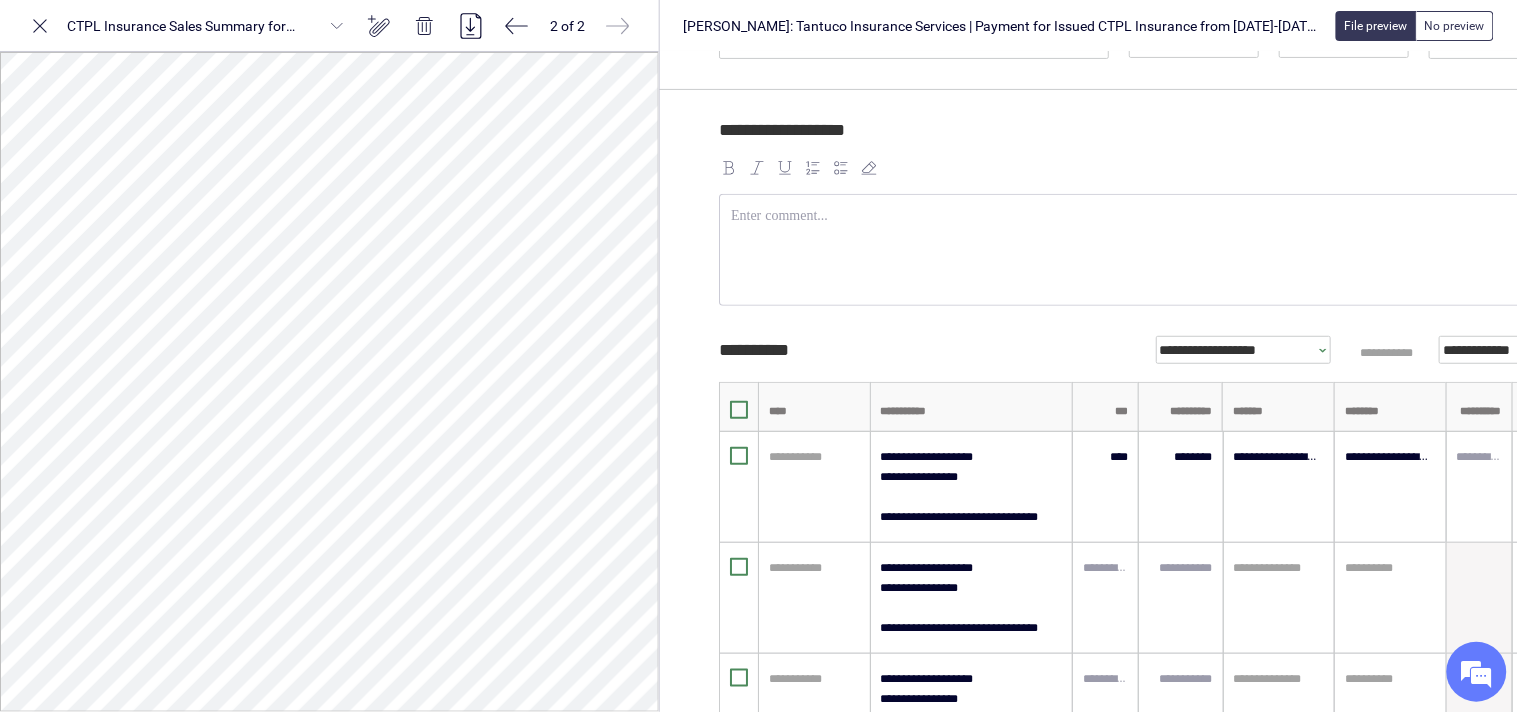 scroll, scrollTop: 135, scrollLeft: 0, axis: vertical 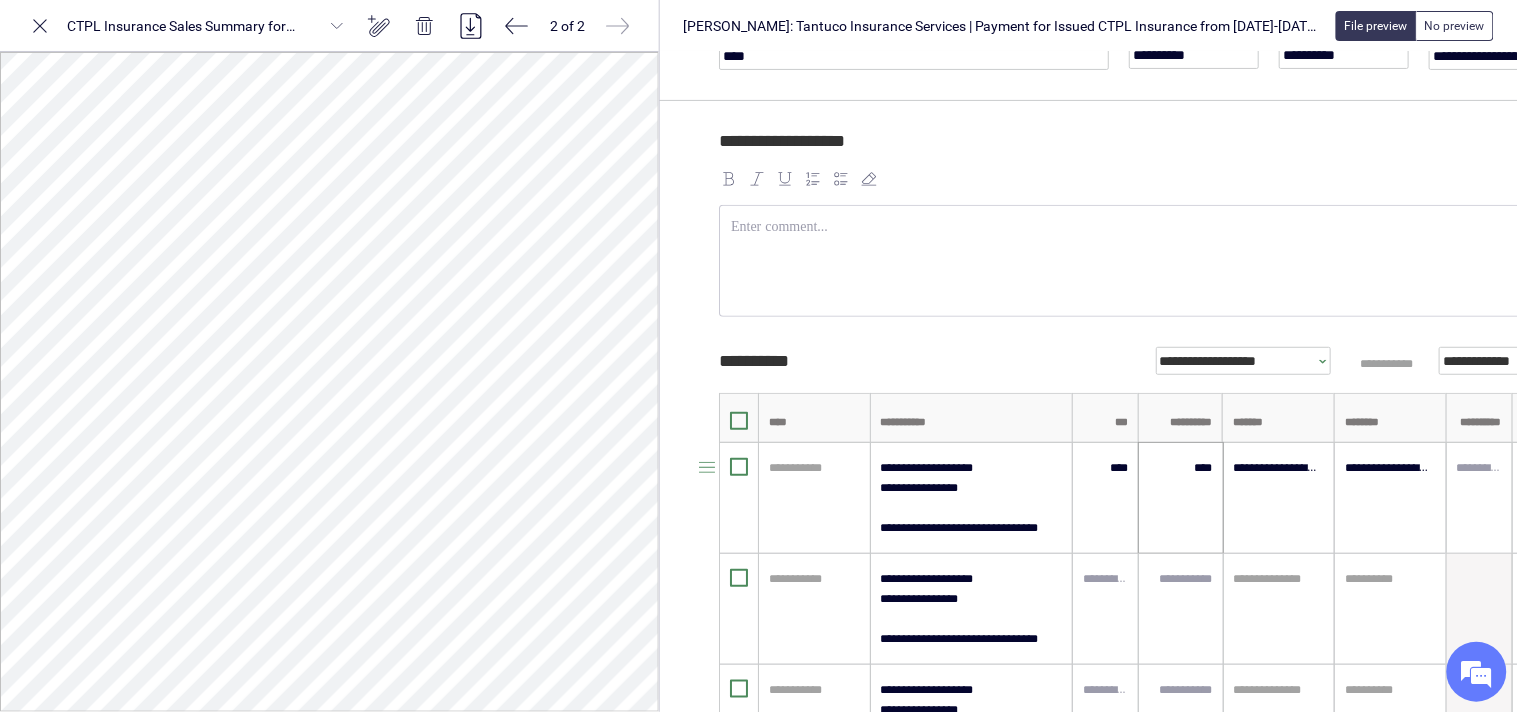 drag, startPoint x: 1173, startPoint y: 477, endPoint x: 1194, endPoint y: 482, distance: 21.587032 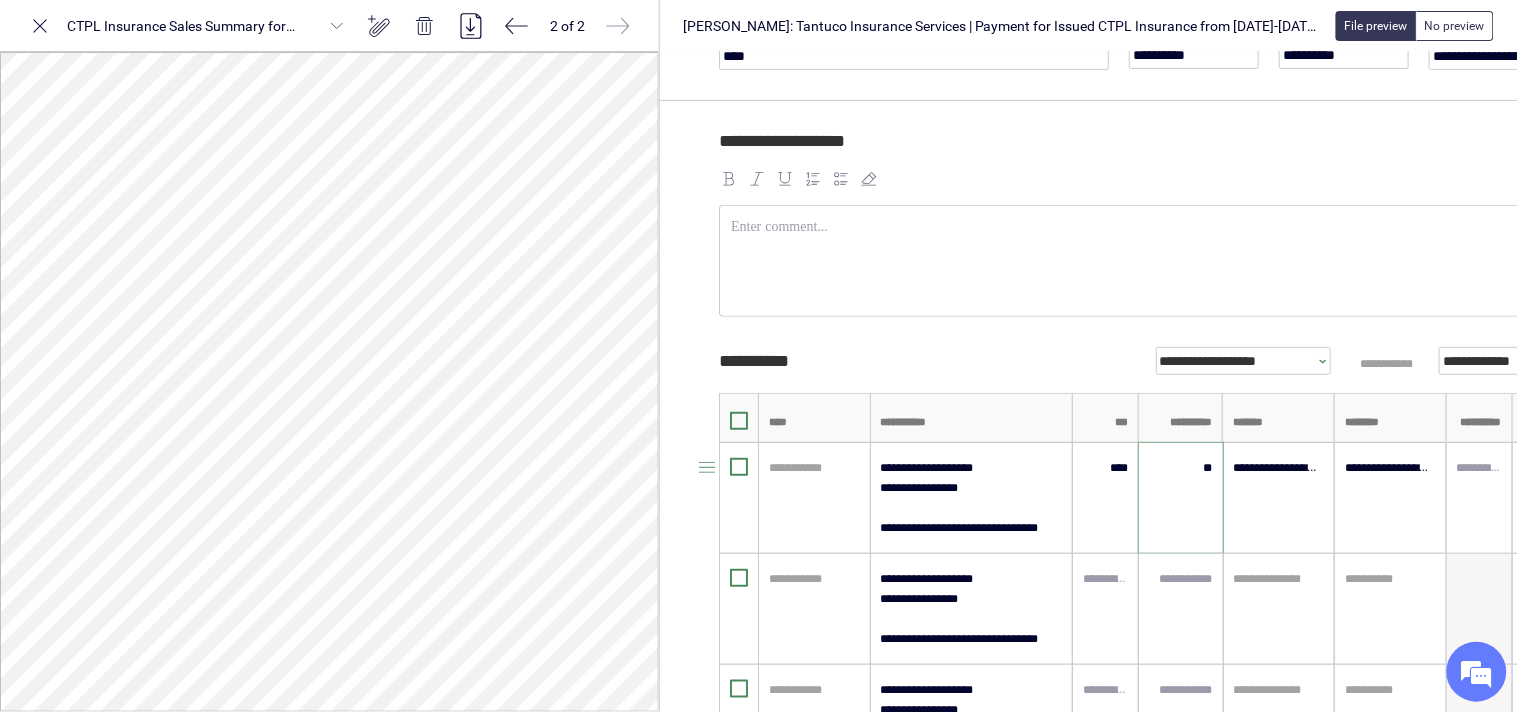 type on "*" 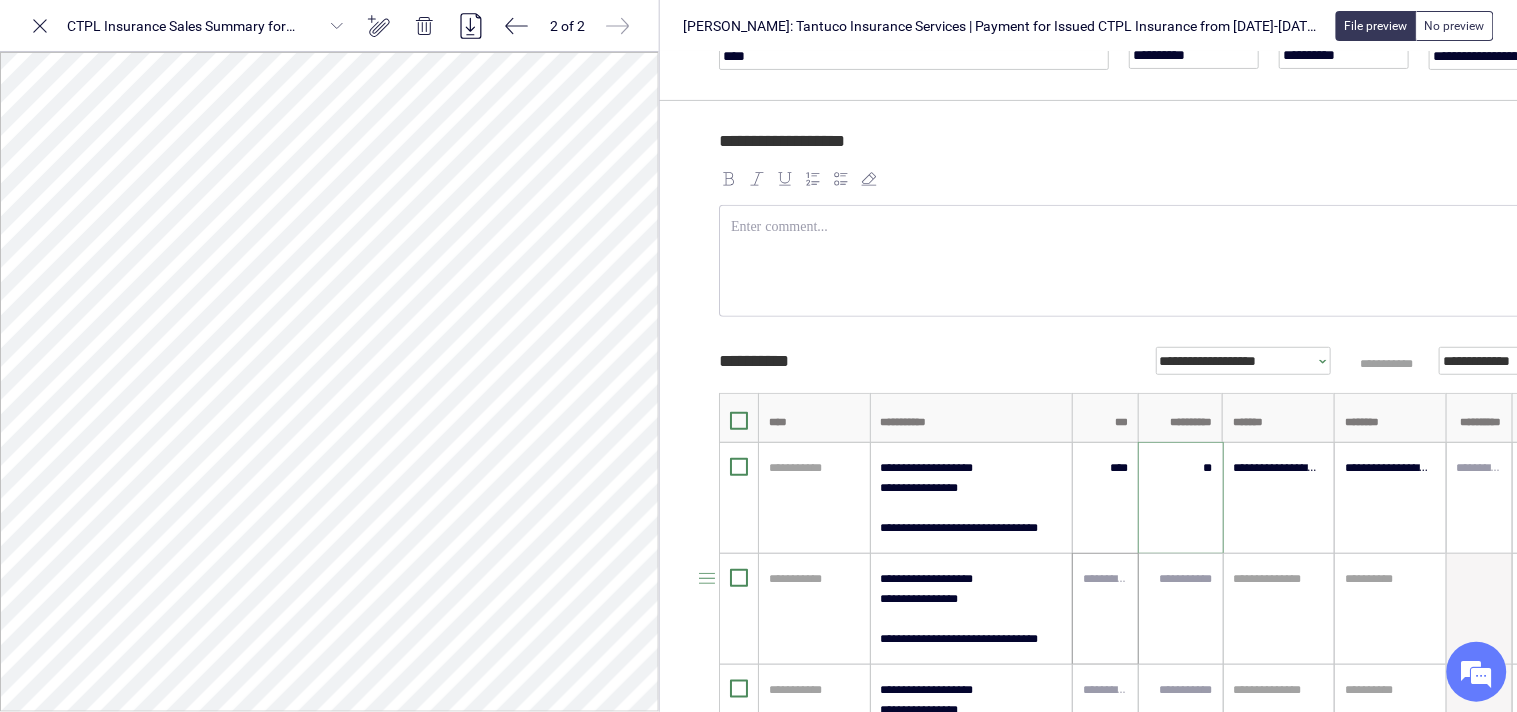 type on "*****" 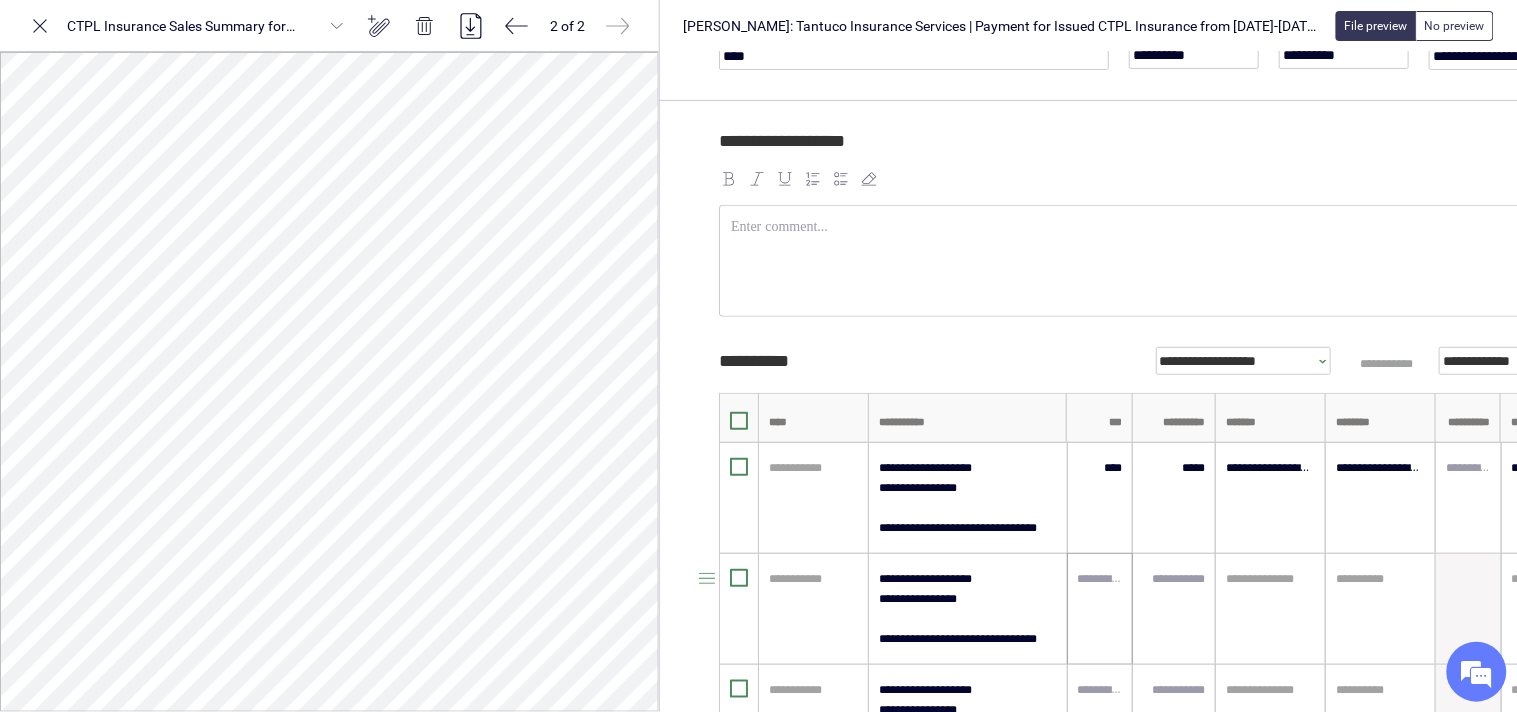 click at bounding box center (1100, 609) 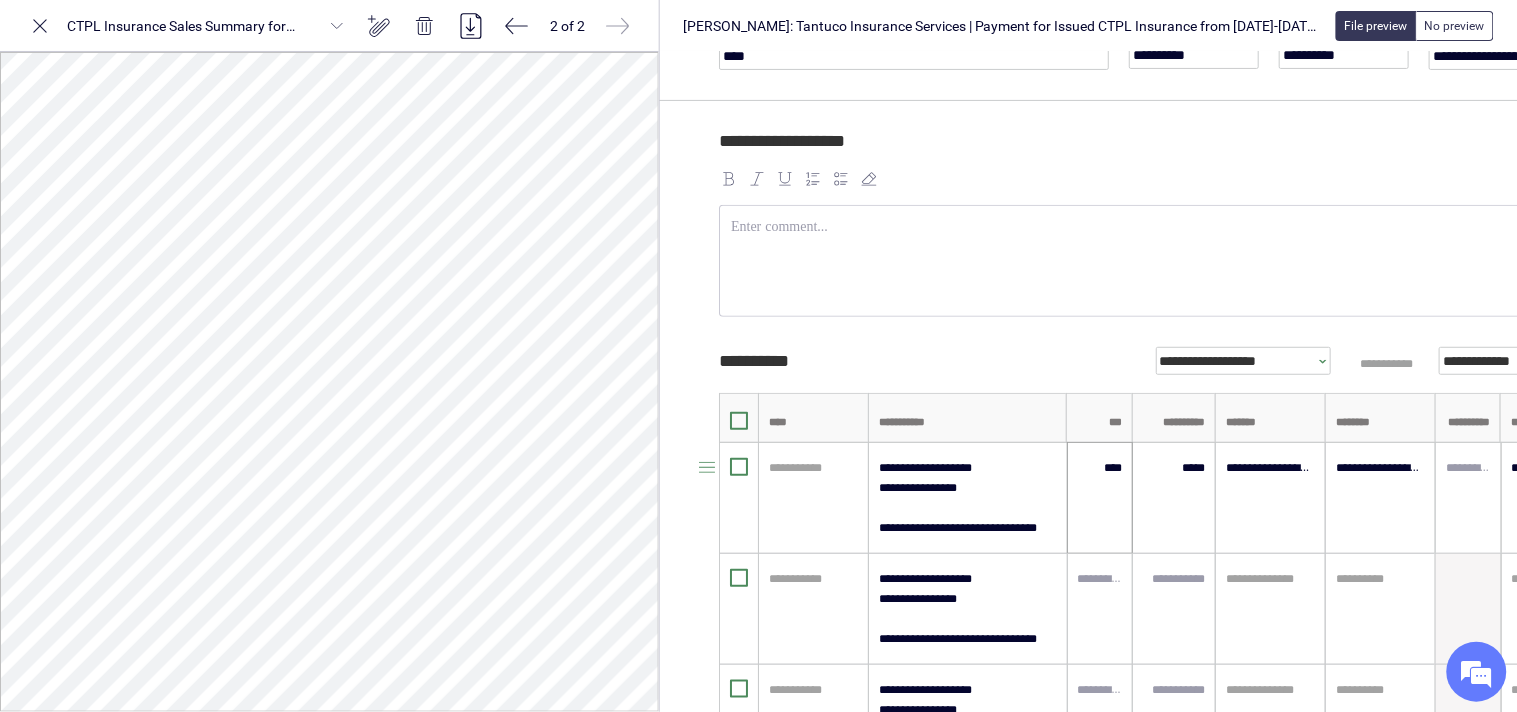 type on "*" 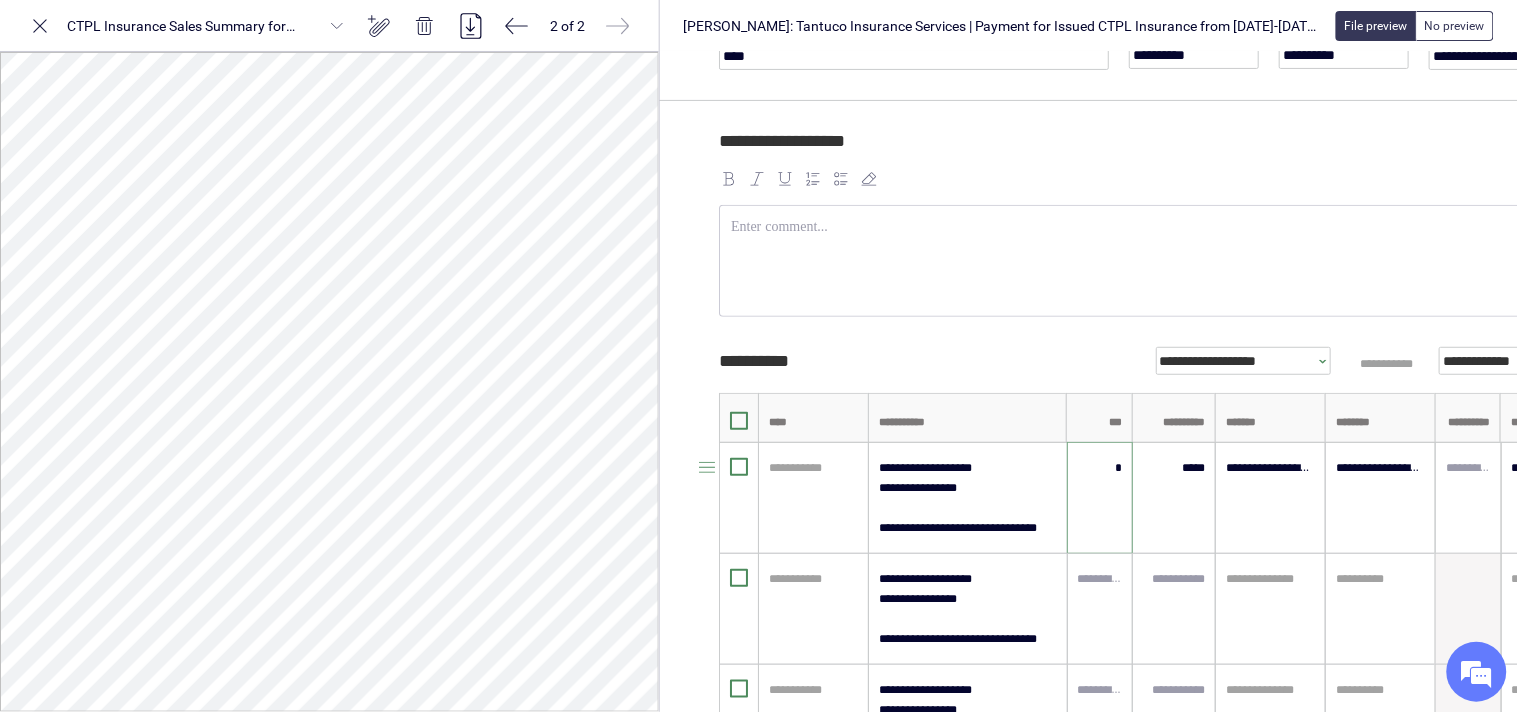 click on "*" at bounding box center (1100, 468) 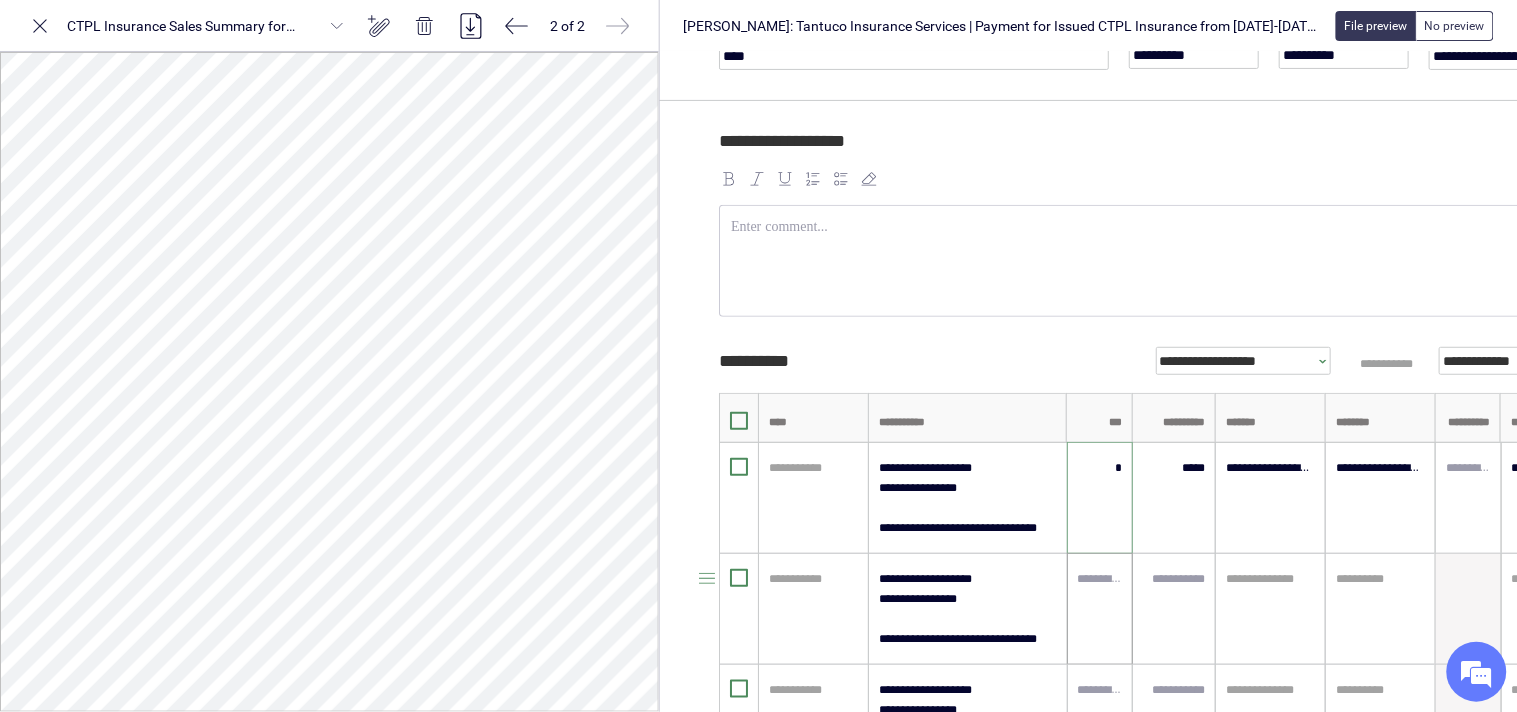 type on "****" 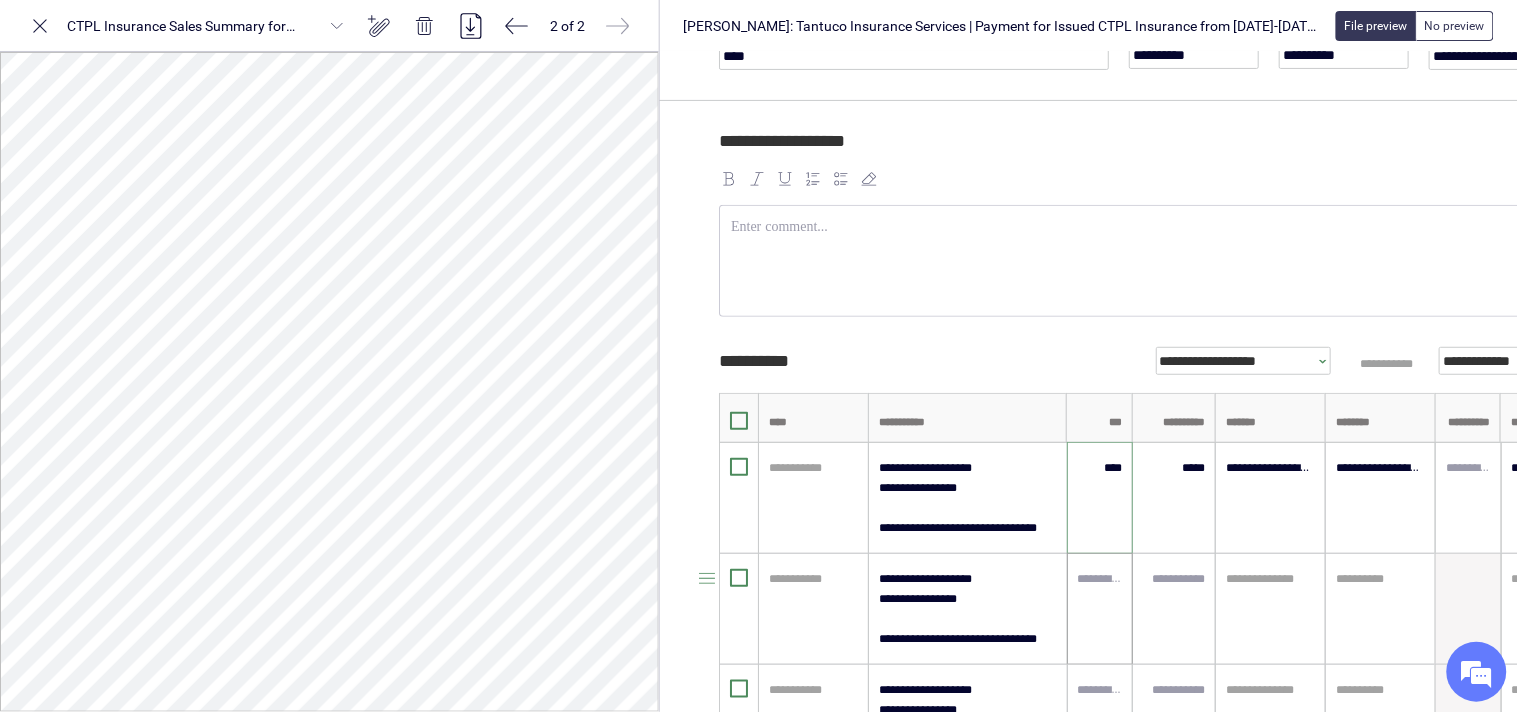 click at bounding box center [1100, 609] 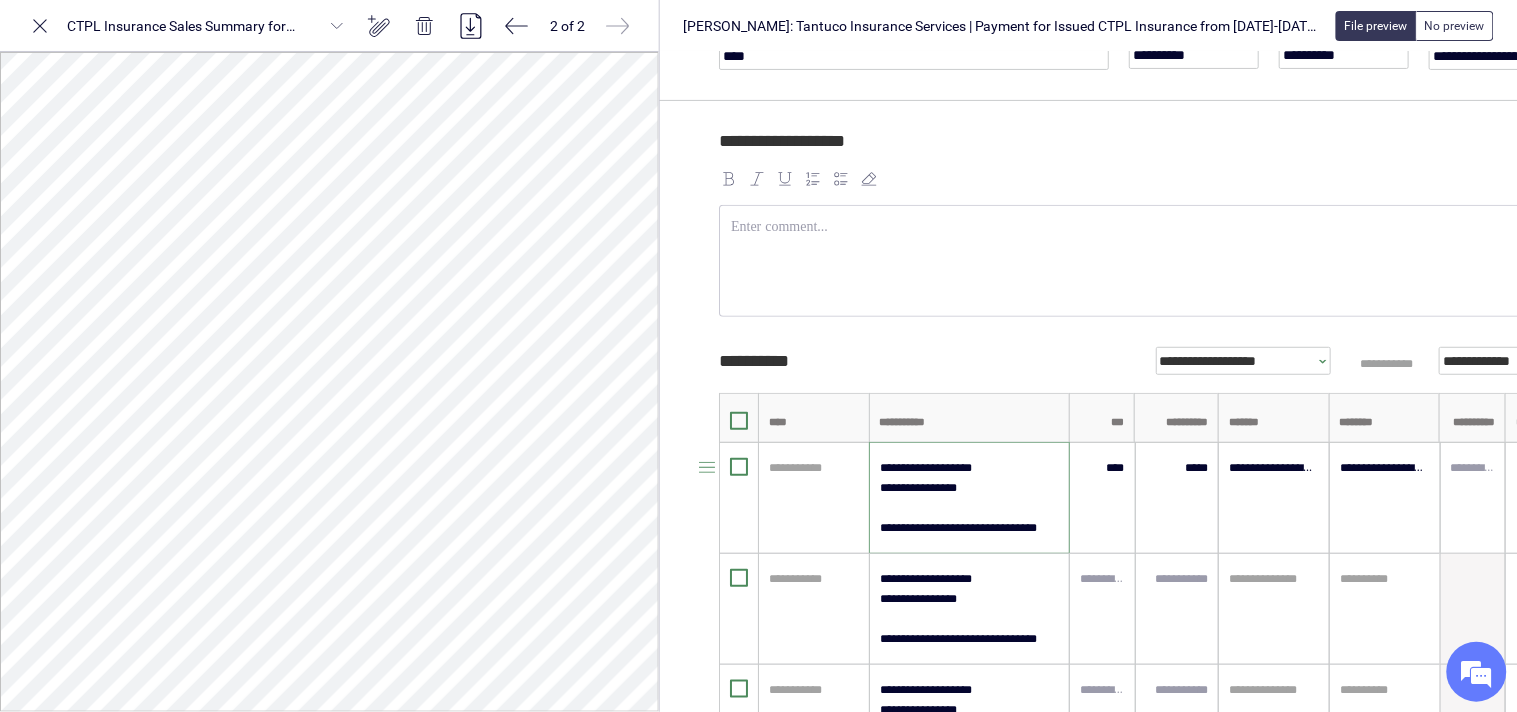 click on "**********" at bounding box center (969, 498) 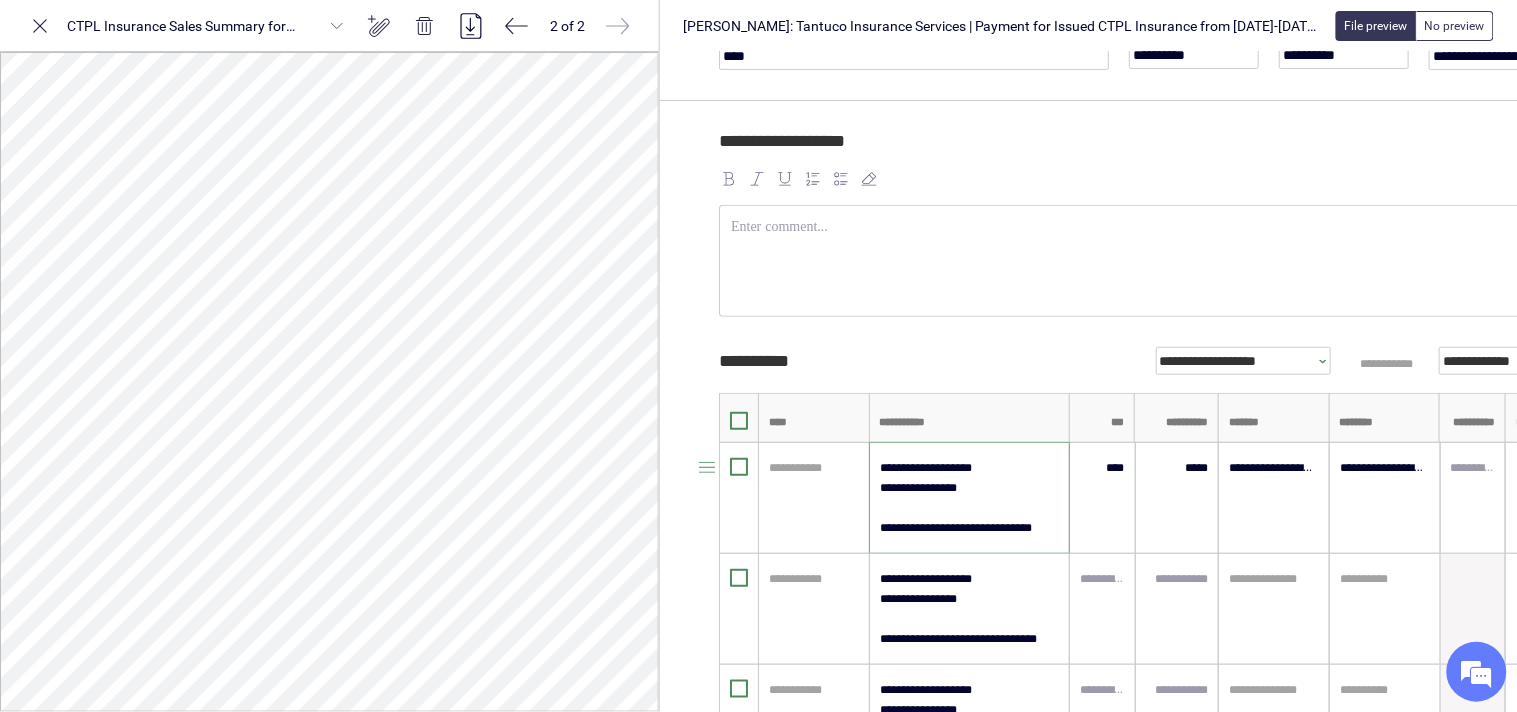 click on "**********" at bounding box center [969, 498] 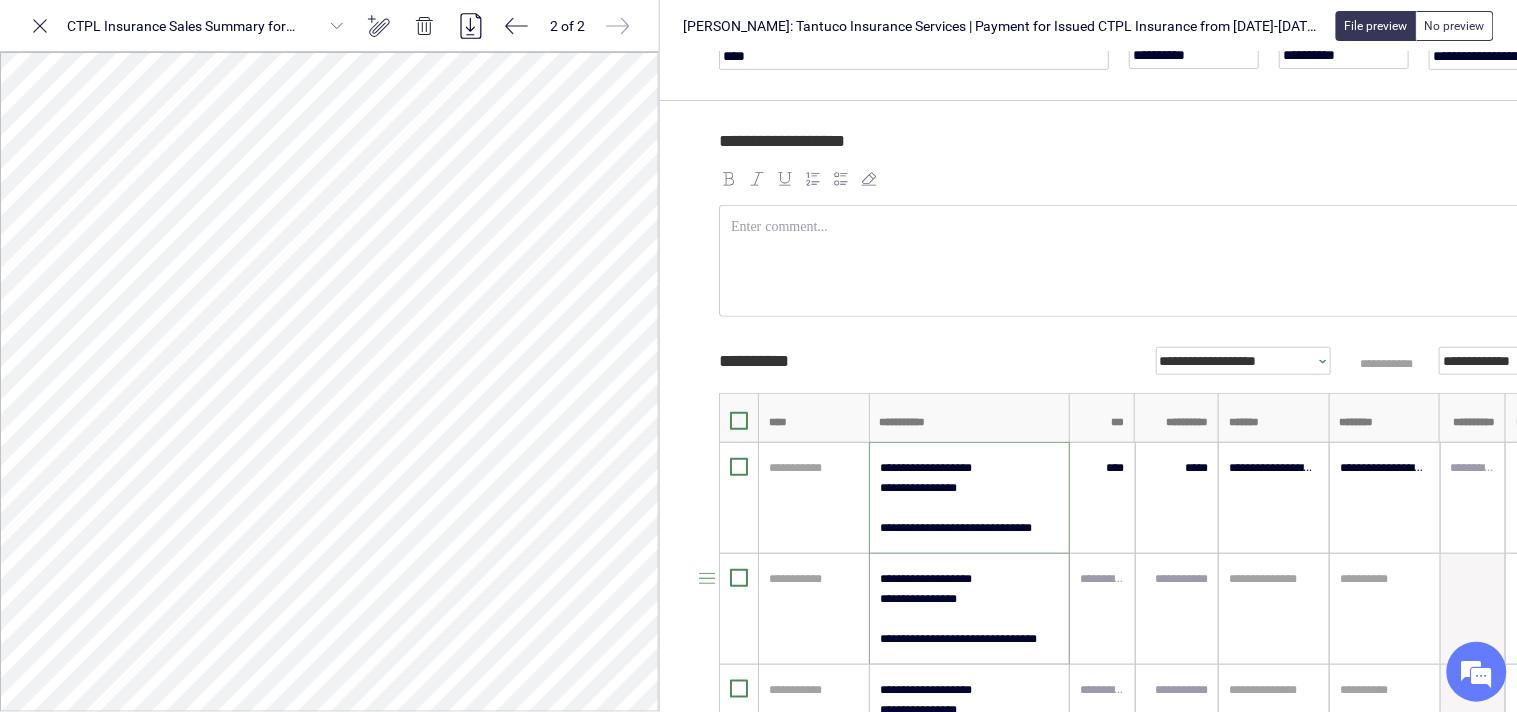 type on "**********" 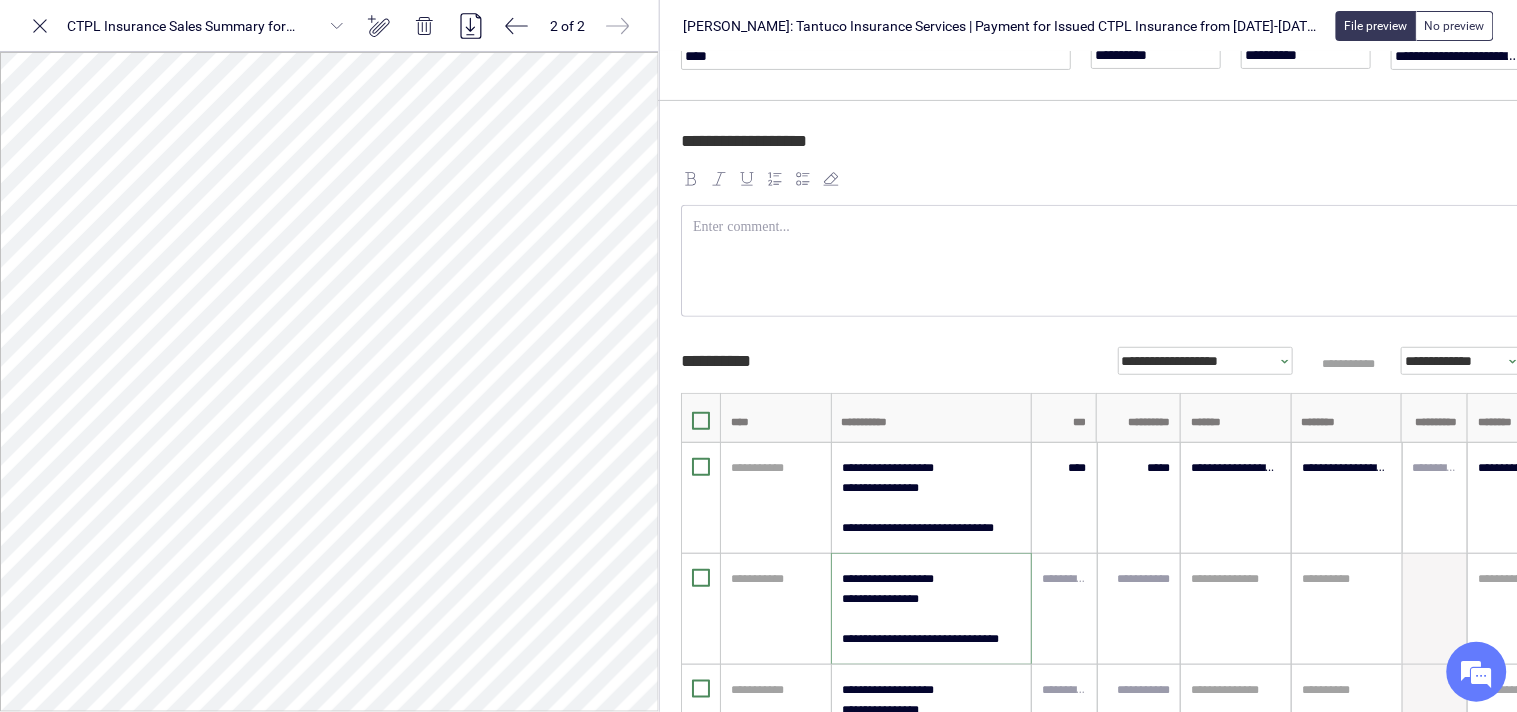 scroll, scrollTop: 135, scrollLeft: 18, axis: both 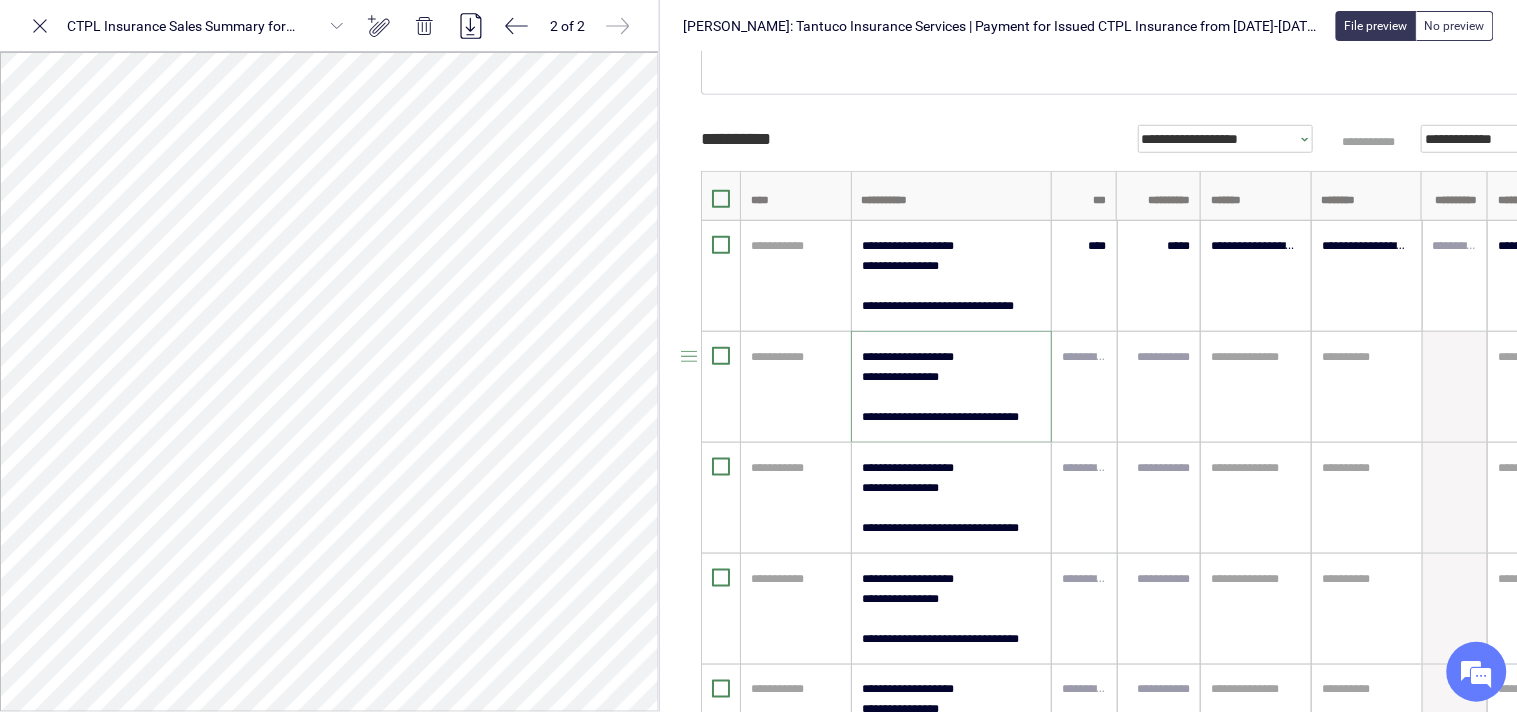 click on "**********" at bounding box center [951, 387] 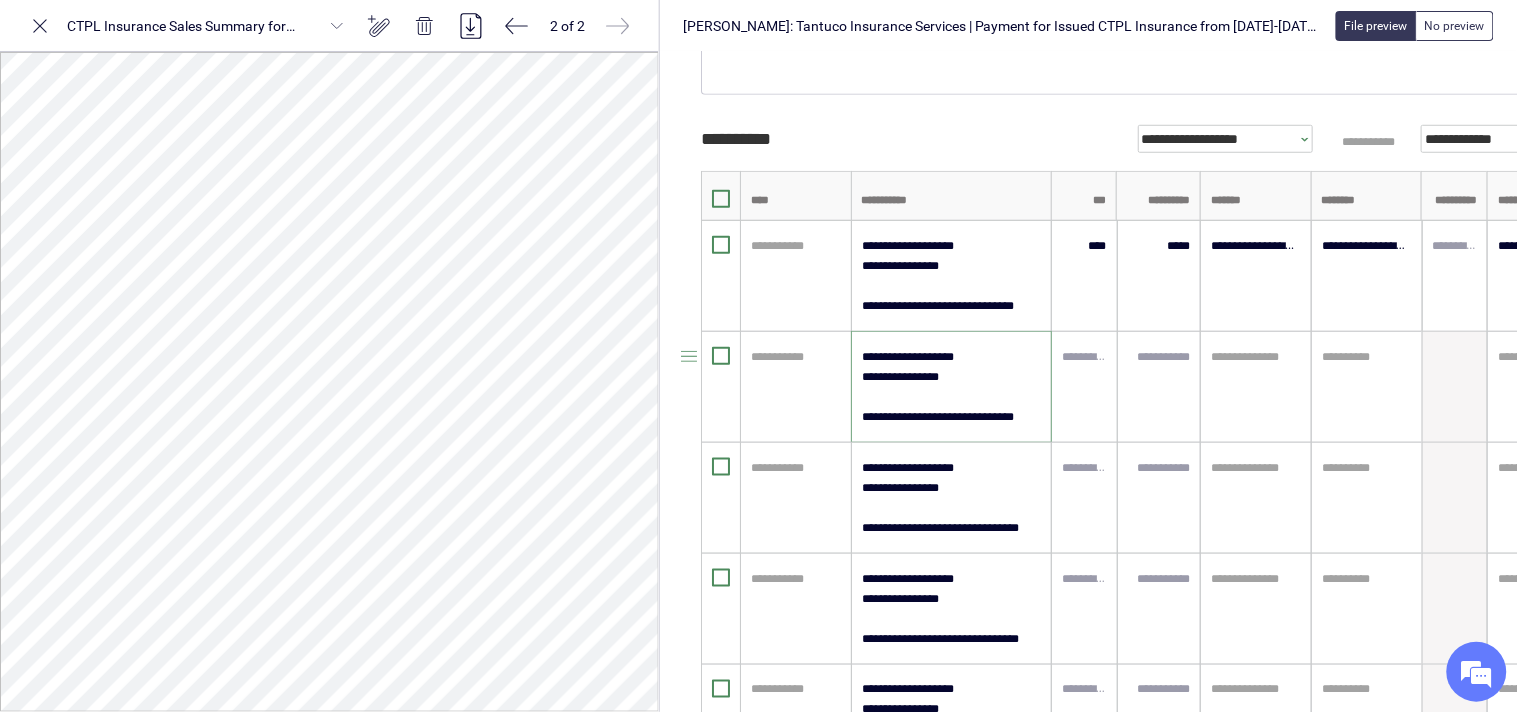click on "**********" at bounding box center (951, 387) 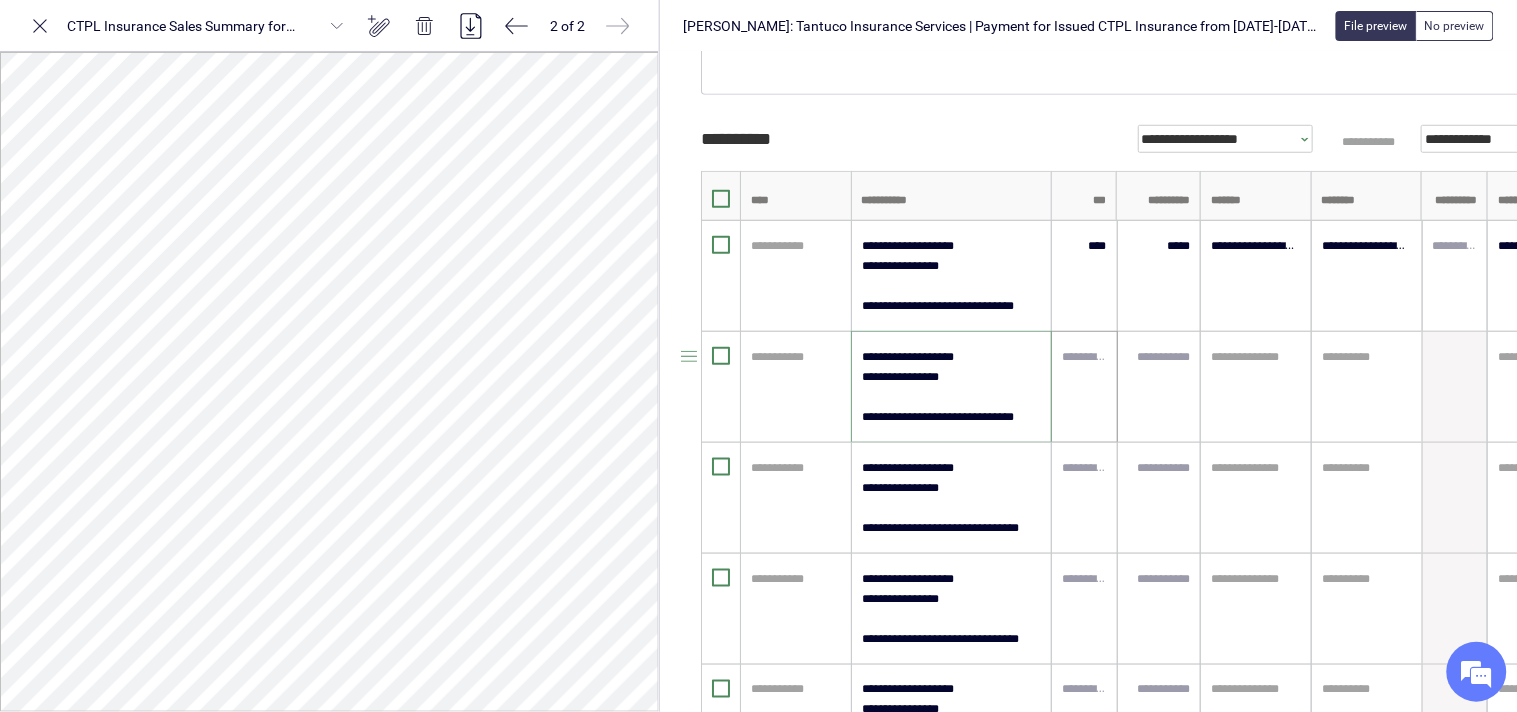 type on "**********" 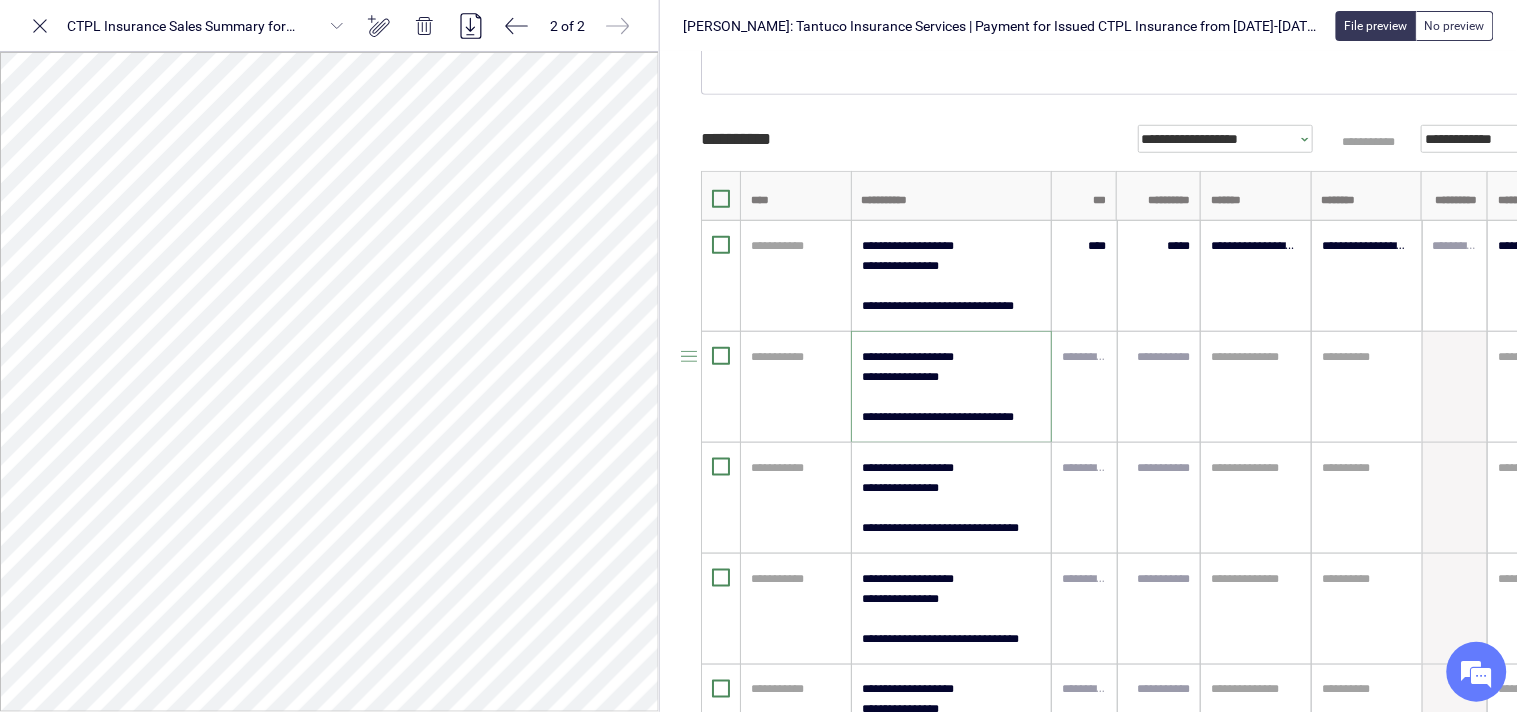 drag, startPoint x: 1075, startPoint y: 367, endPoint x: 1034, endPoint y: 387, distance: 45.617977 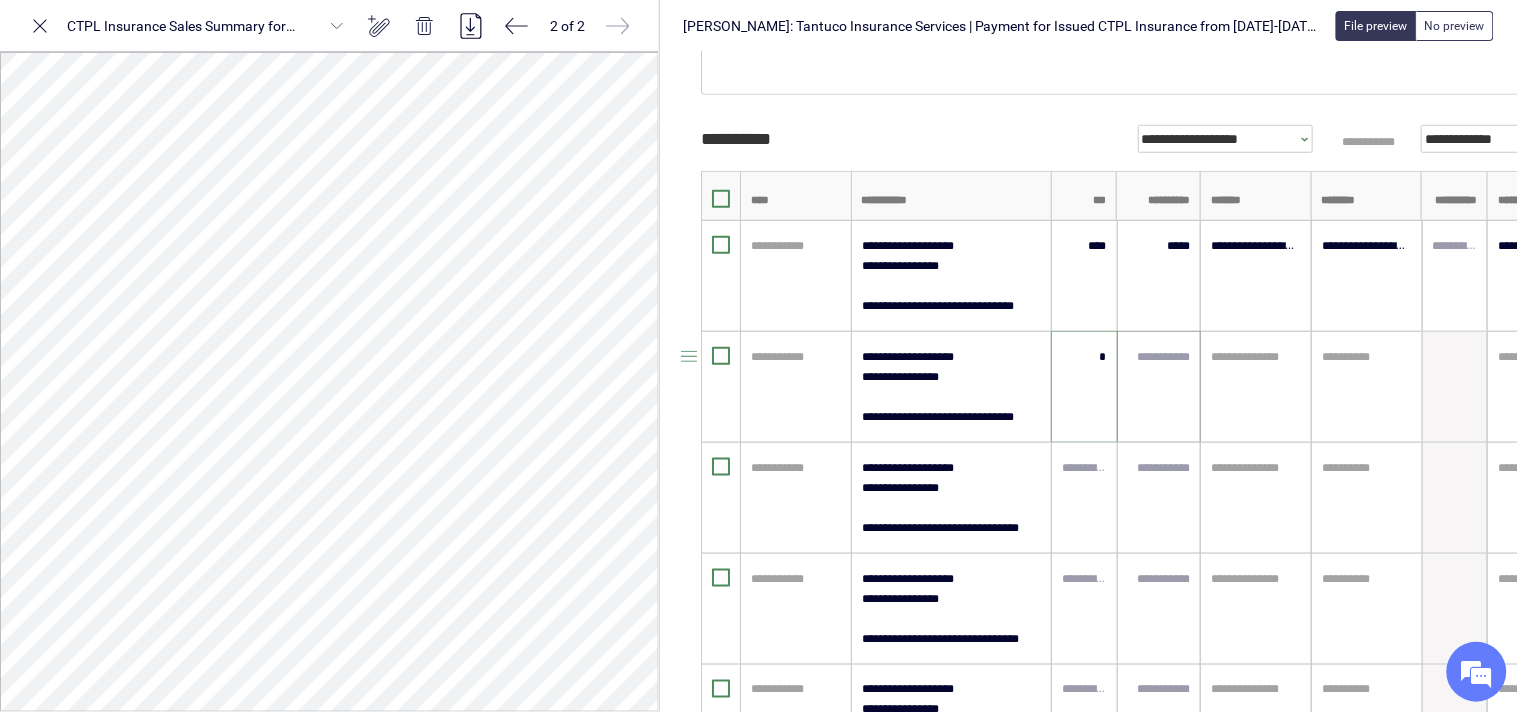type on "****" 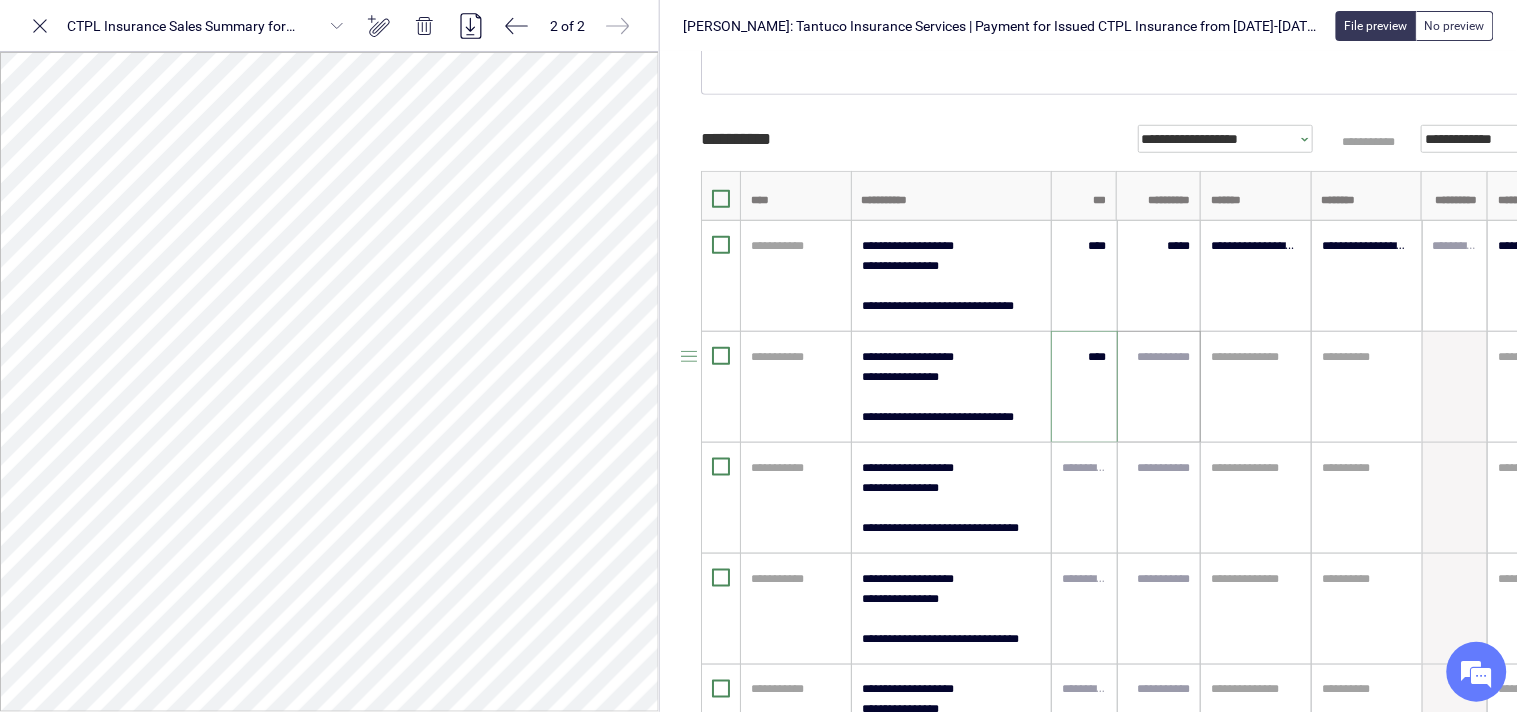 click at bounding box center [1159, 387] 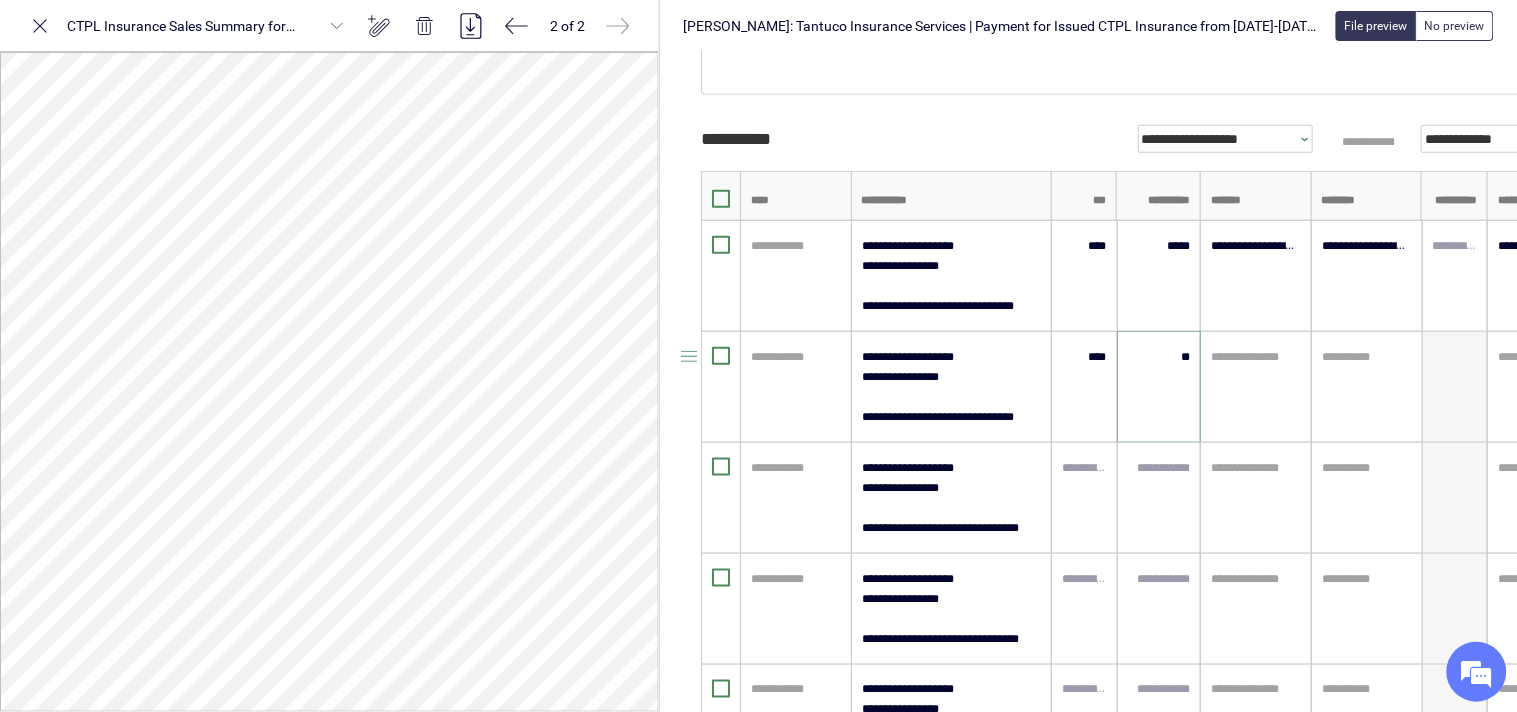 type on "*****" 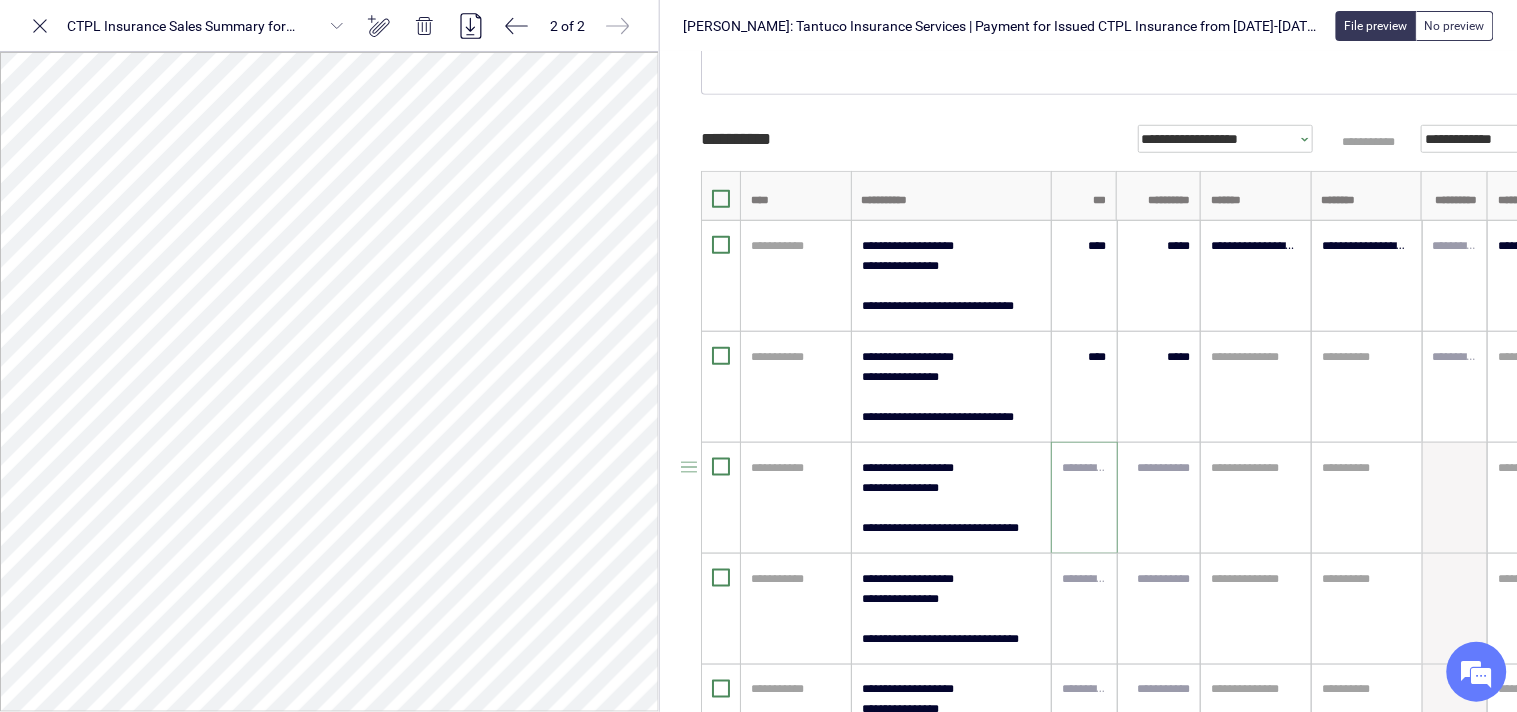 click at bounding box center (1084, 468) 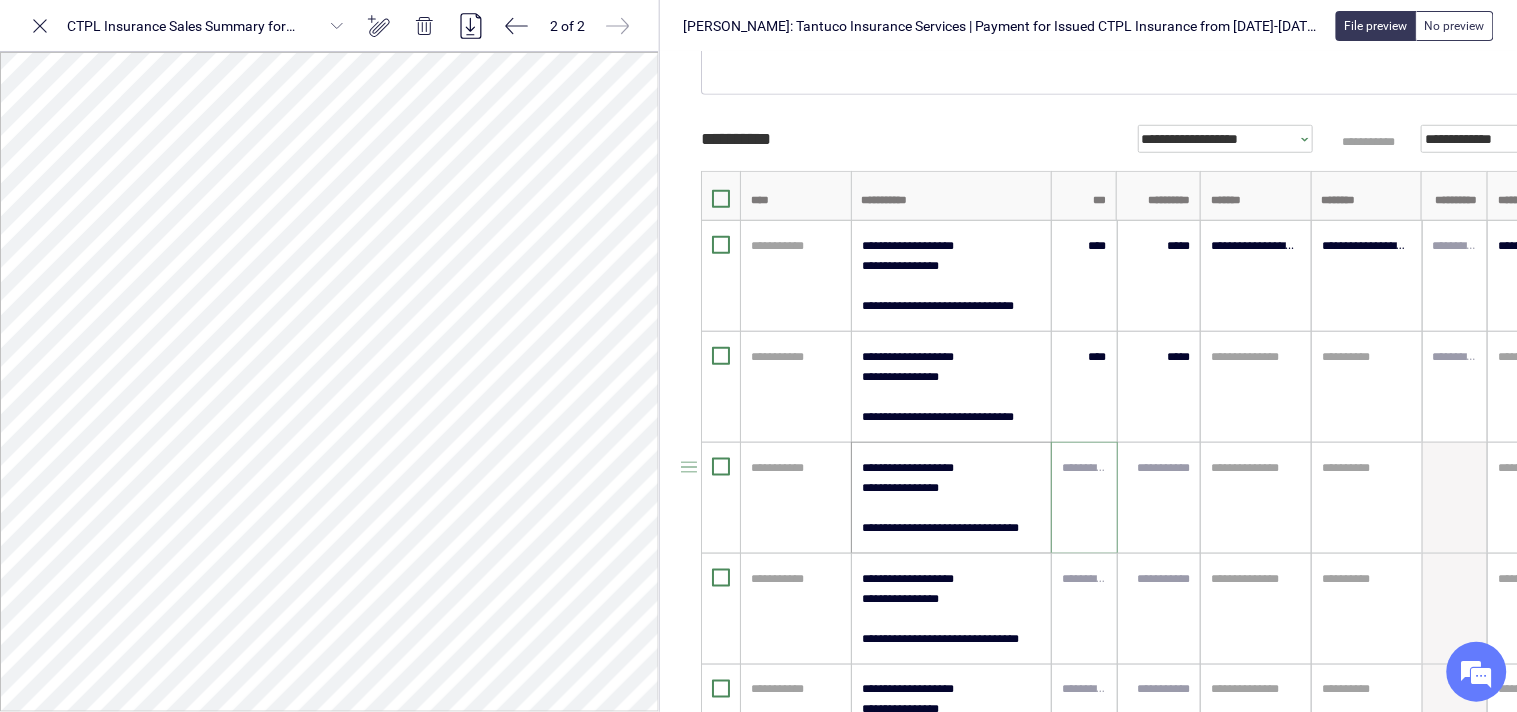 click on "**********" at bounding box center [951, 498] 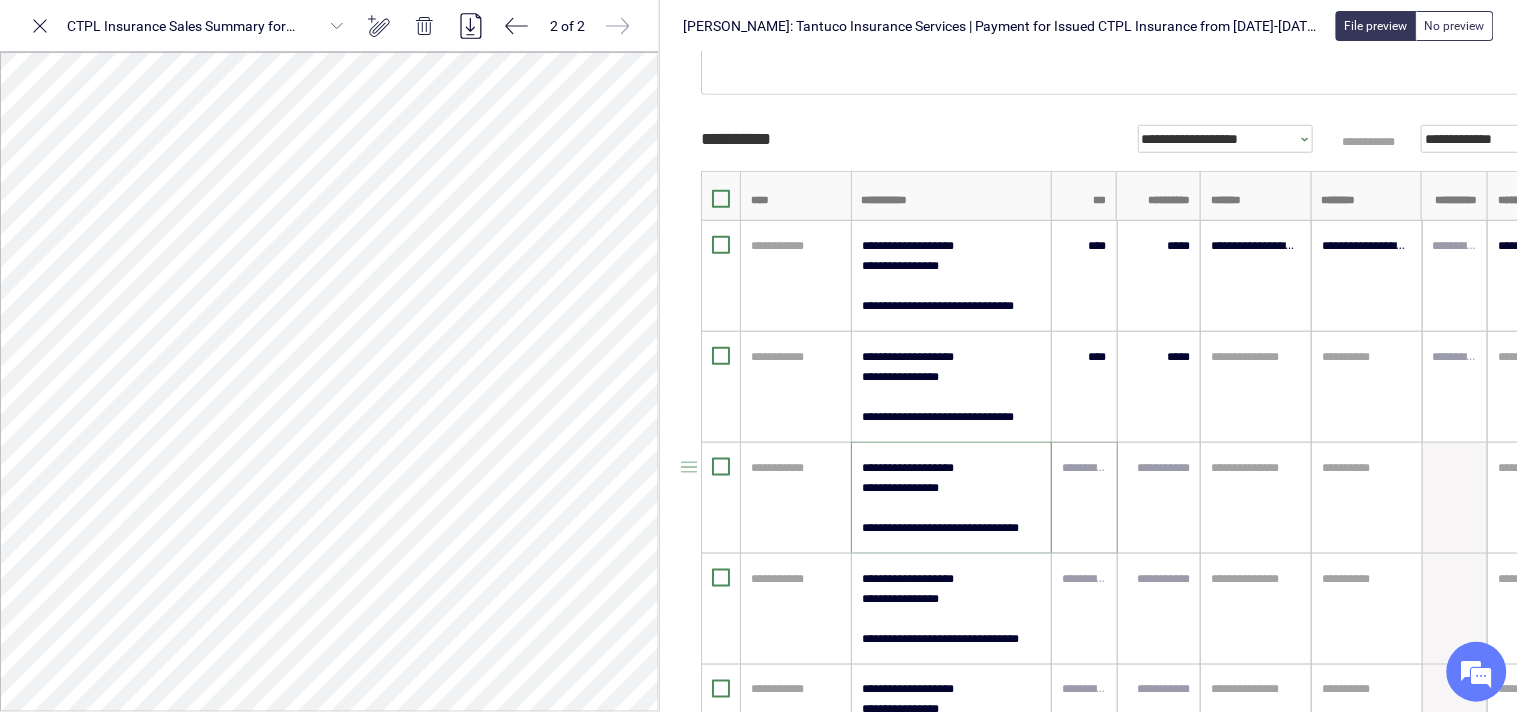 type on "**********" 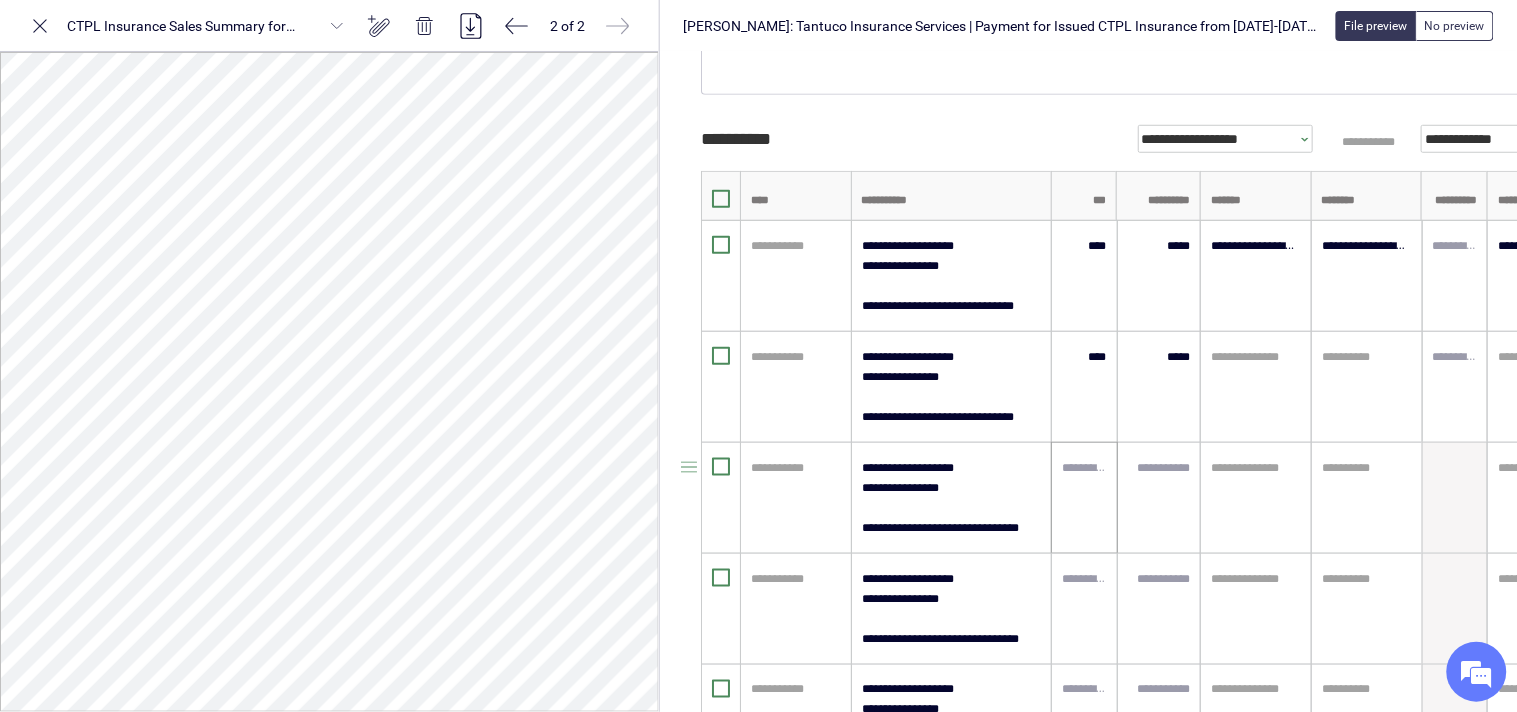 click at bounding box center (1084, 498) 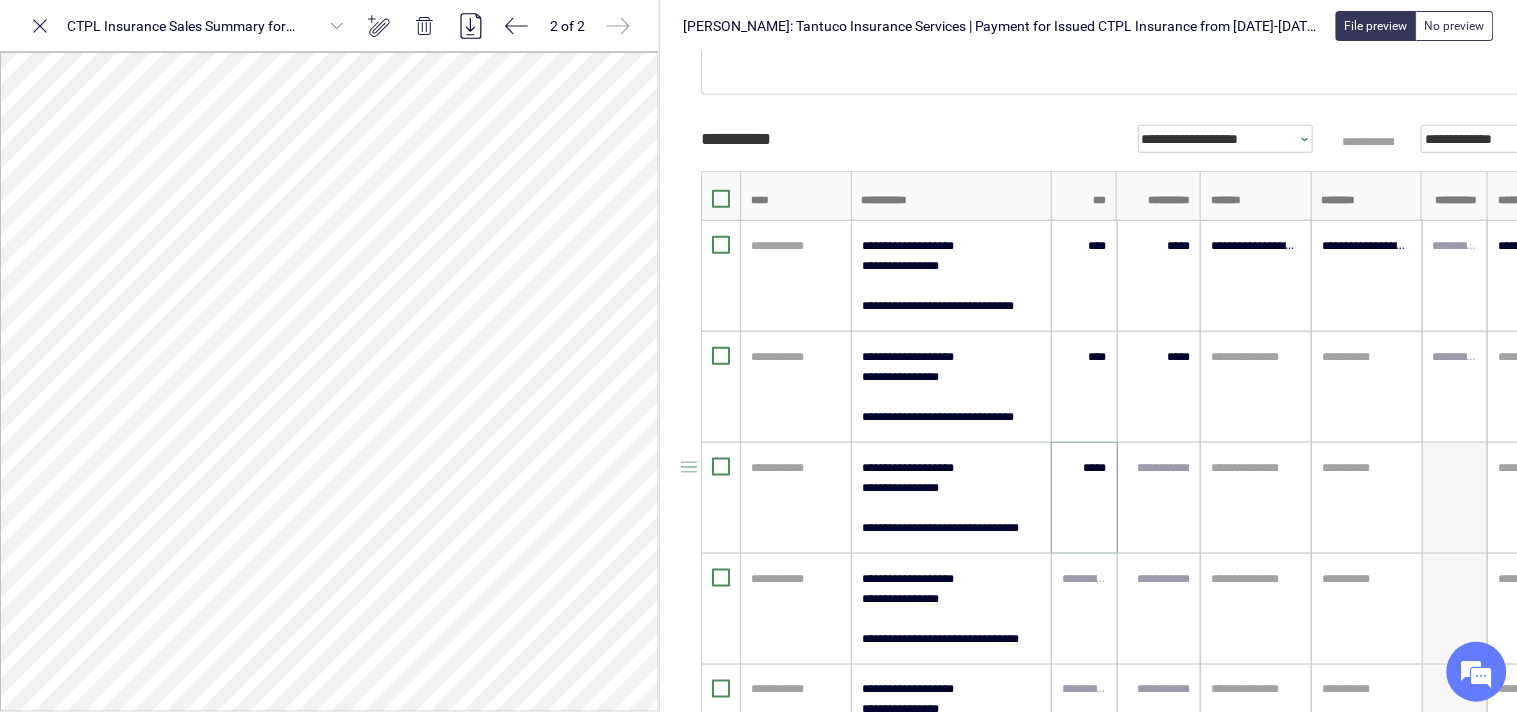 type on "******" 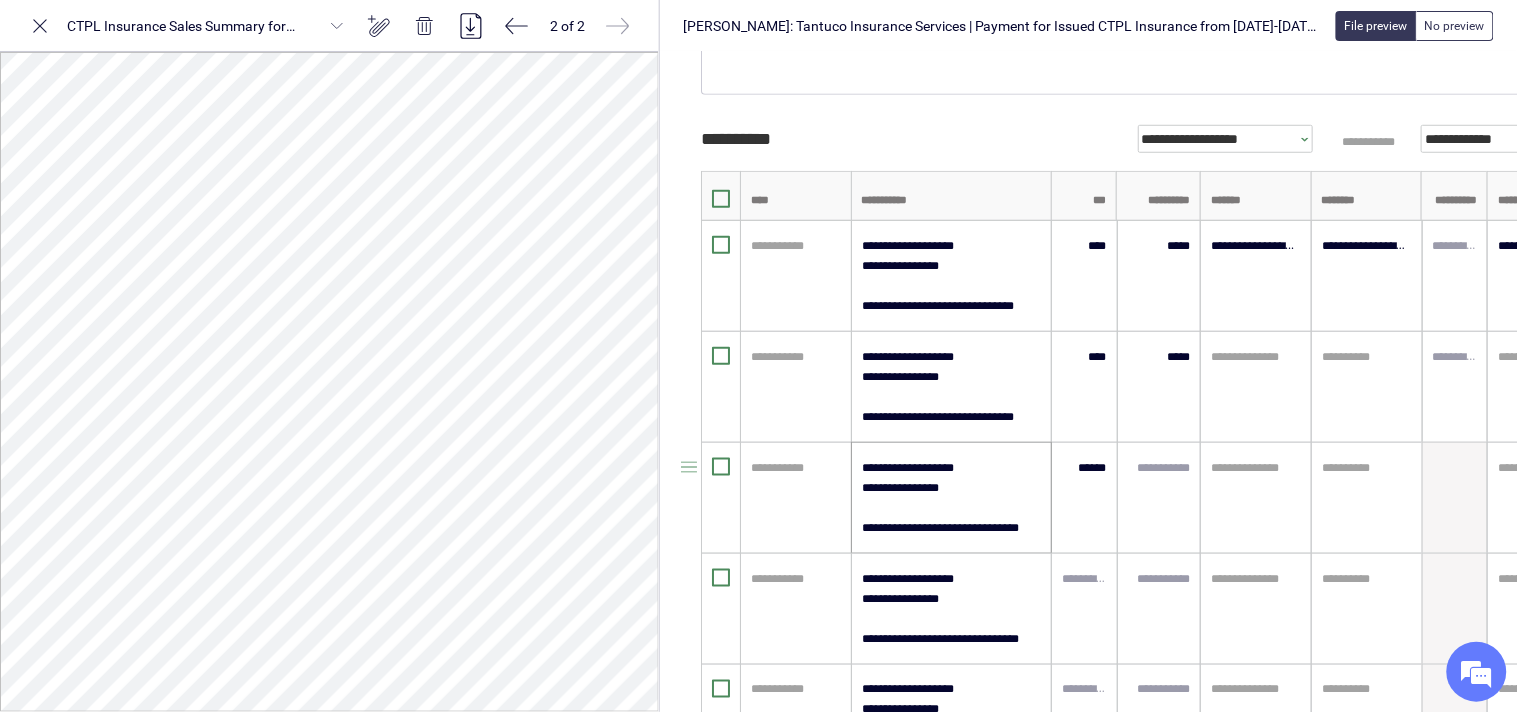 scroll, scrollTop: 20, scrollLeft: 0, axis: vertical 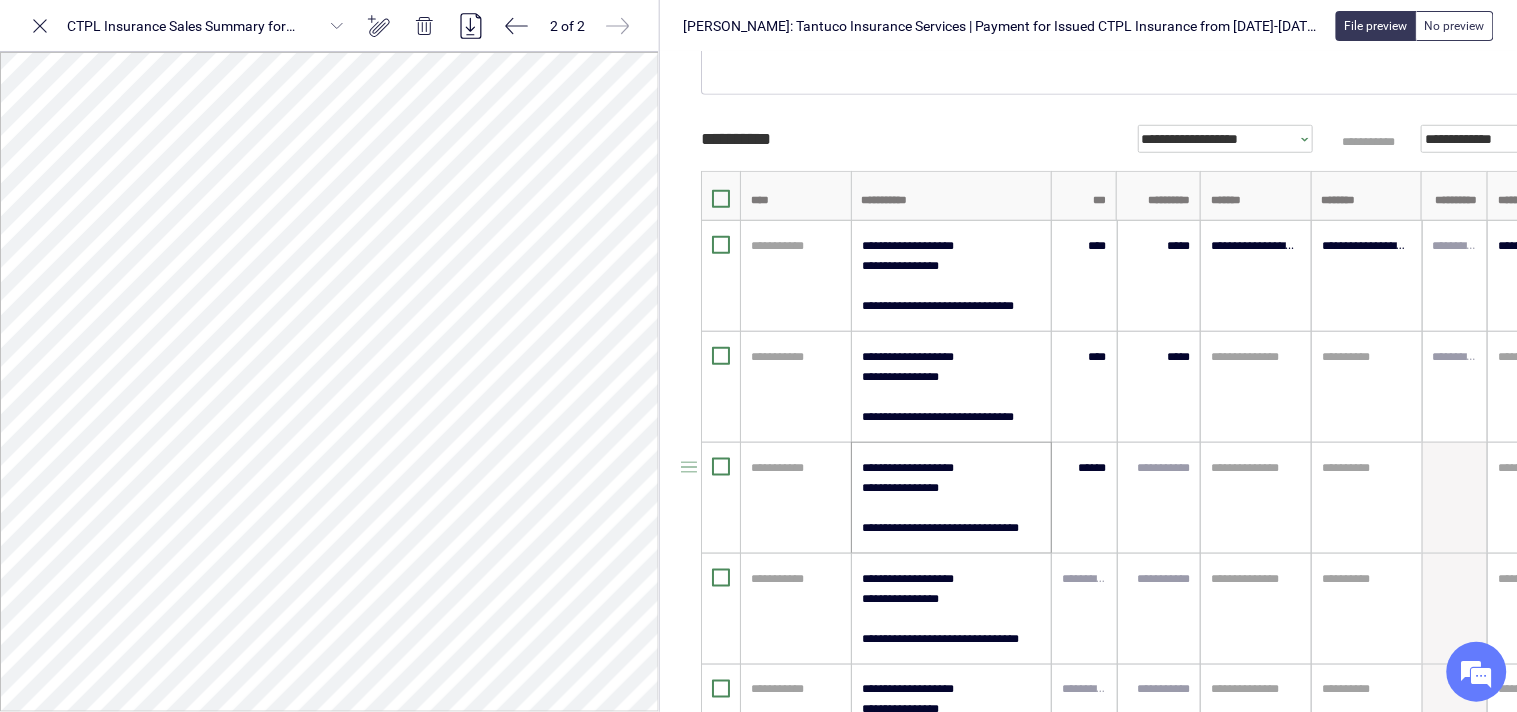 click on "**********" at bounding box center [951, 498] 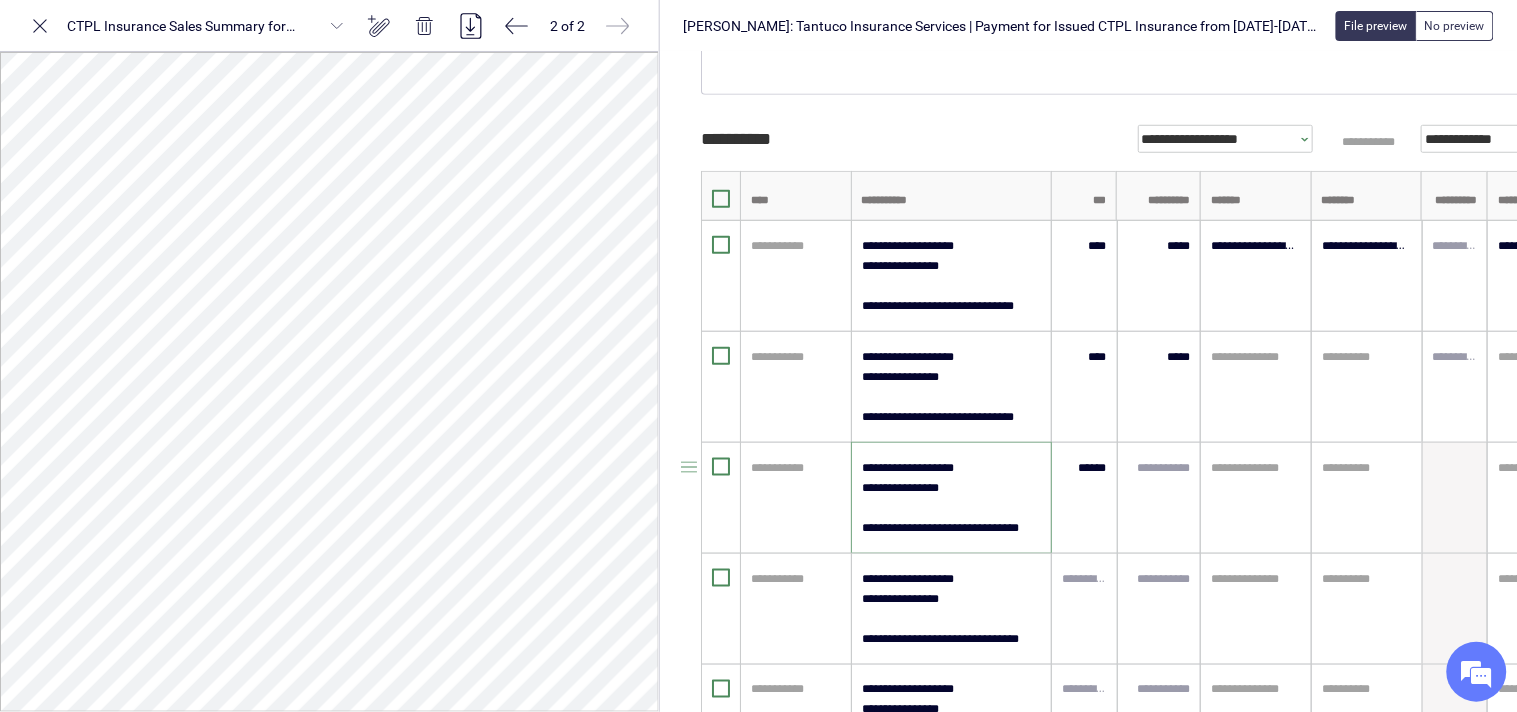 scroll, scrollTop: 17, scrollLeft: 0, axis: vertical 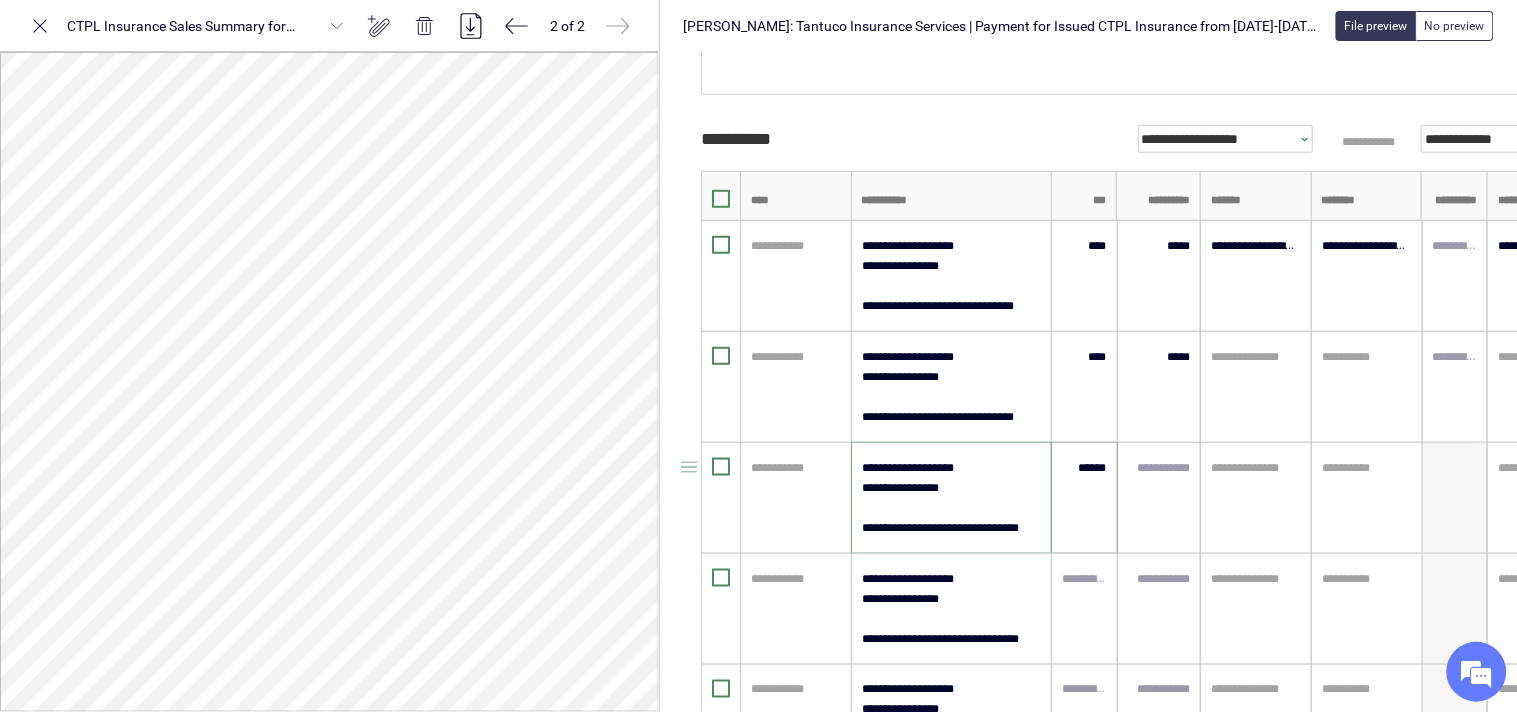 type on "**********" 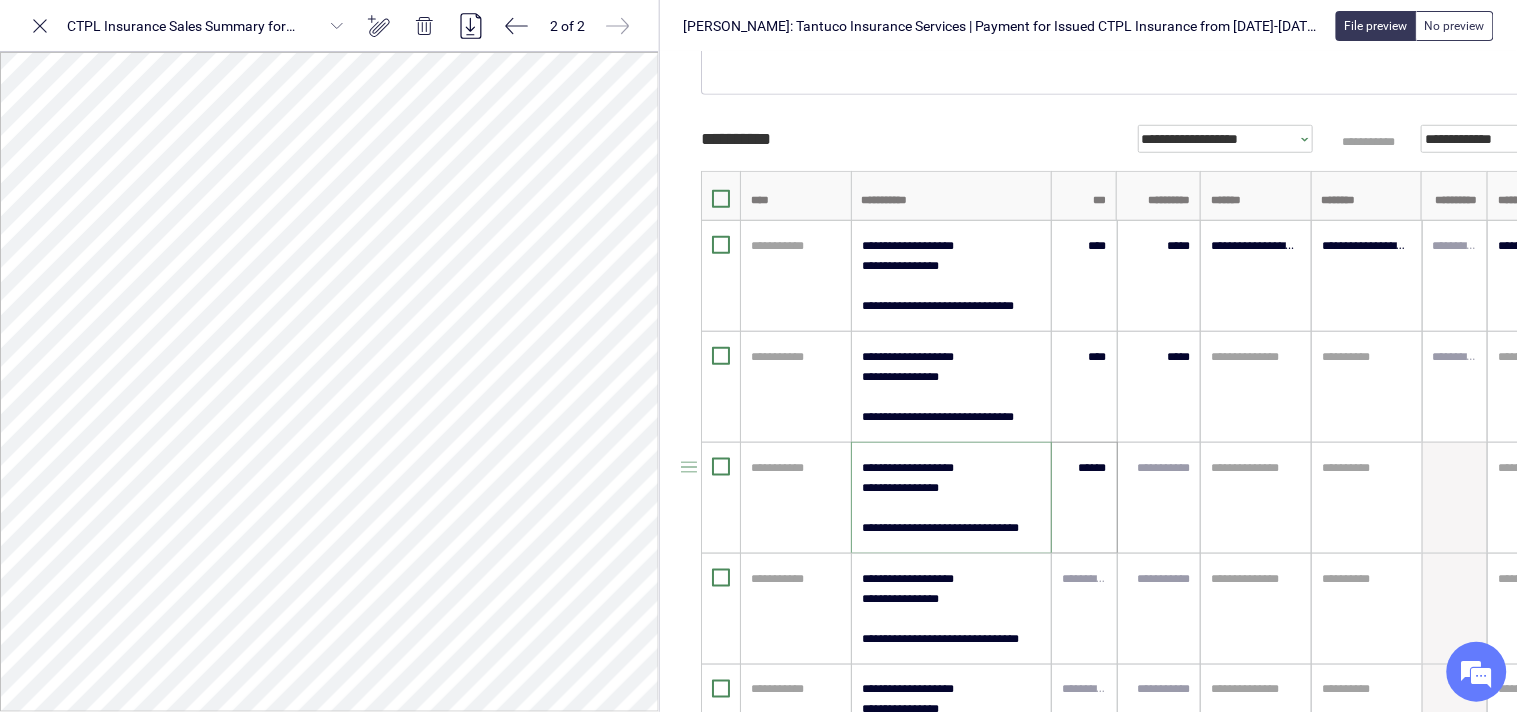 click on "******" at bounding box center (1084, 498) 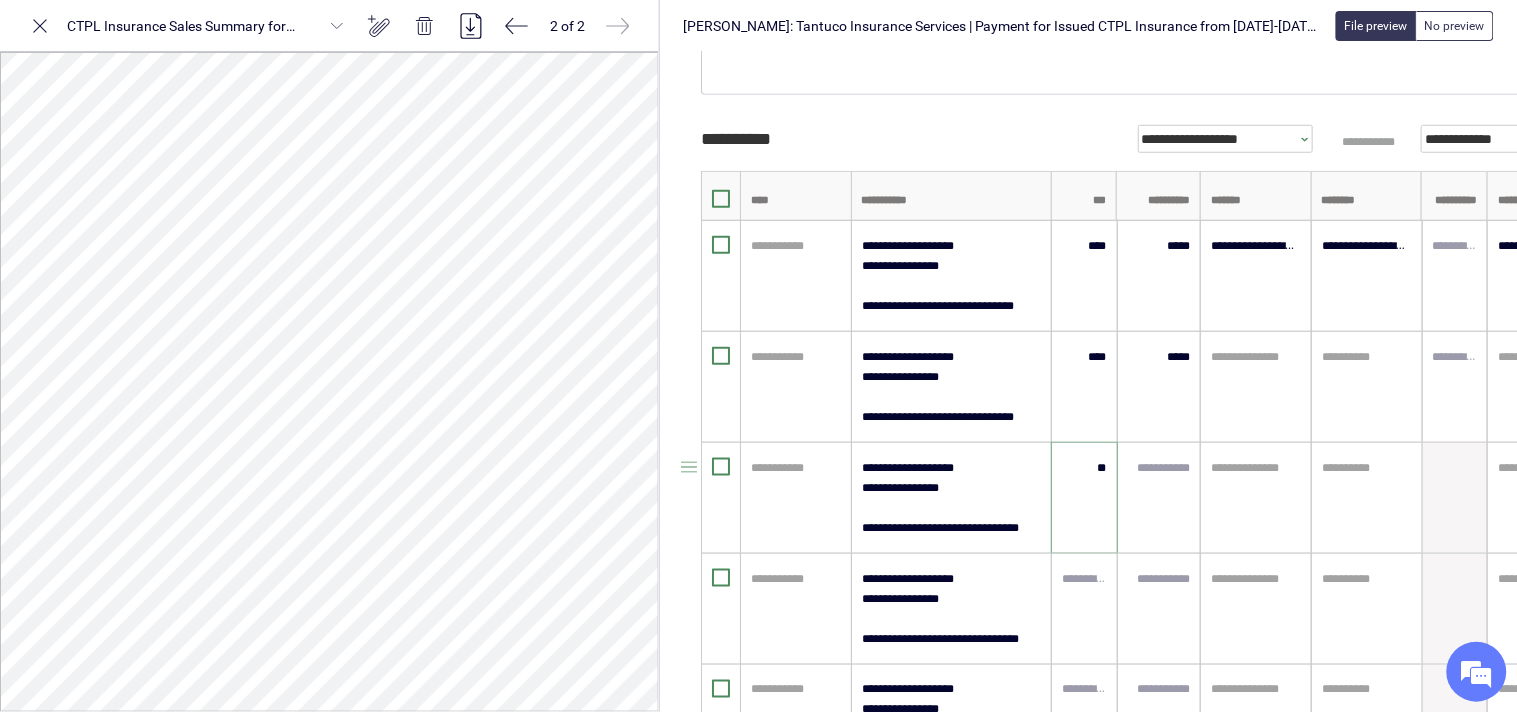 type on "*" 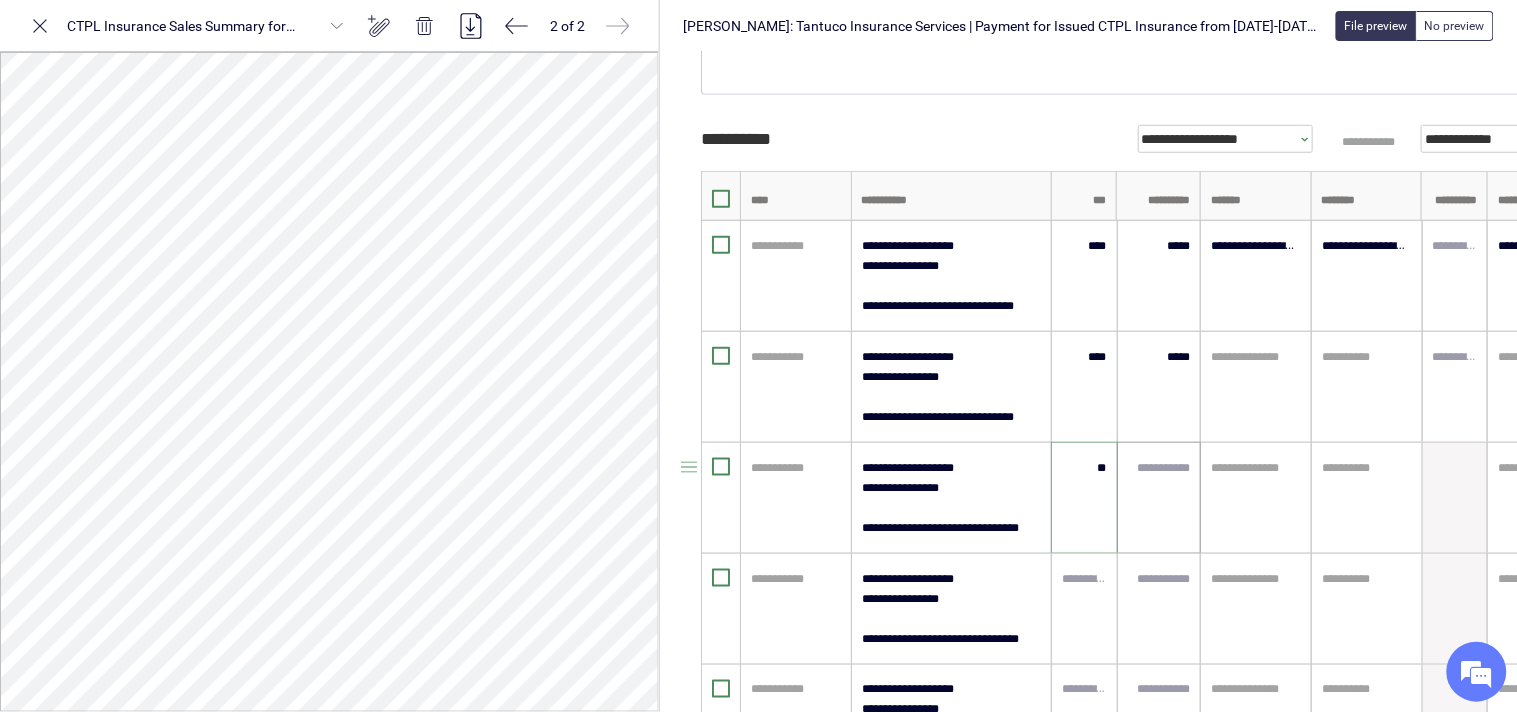 type on "*****" 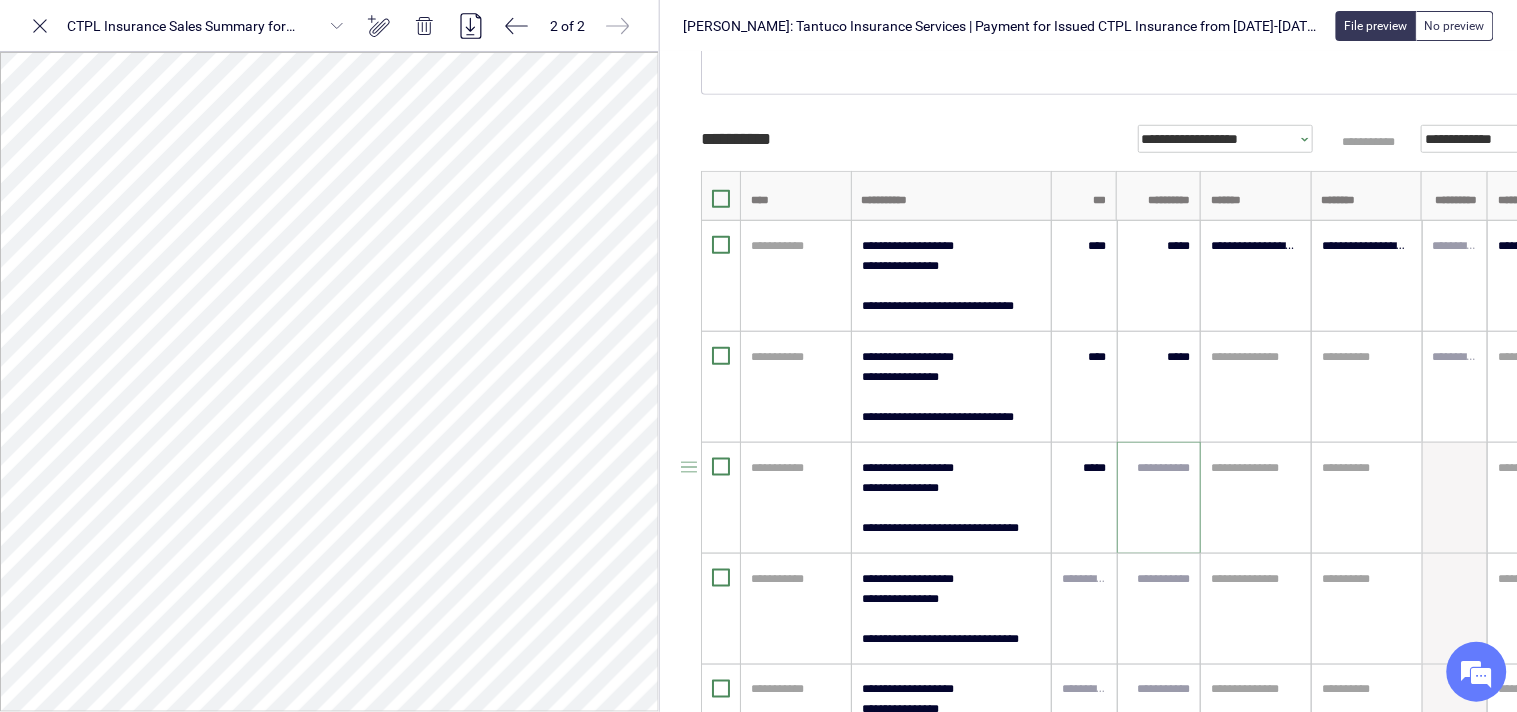 drag, startPoint x: 1142, startPoint y: 477, endPoint x: 1161, endPoint y: 482, distance: 19.646883 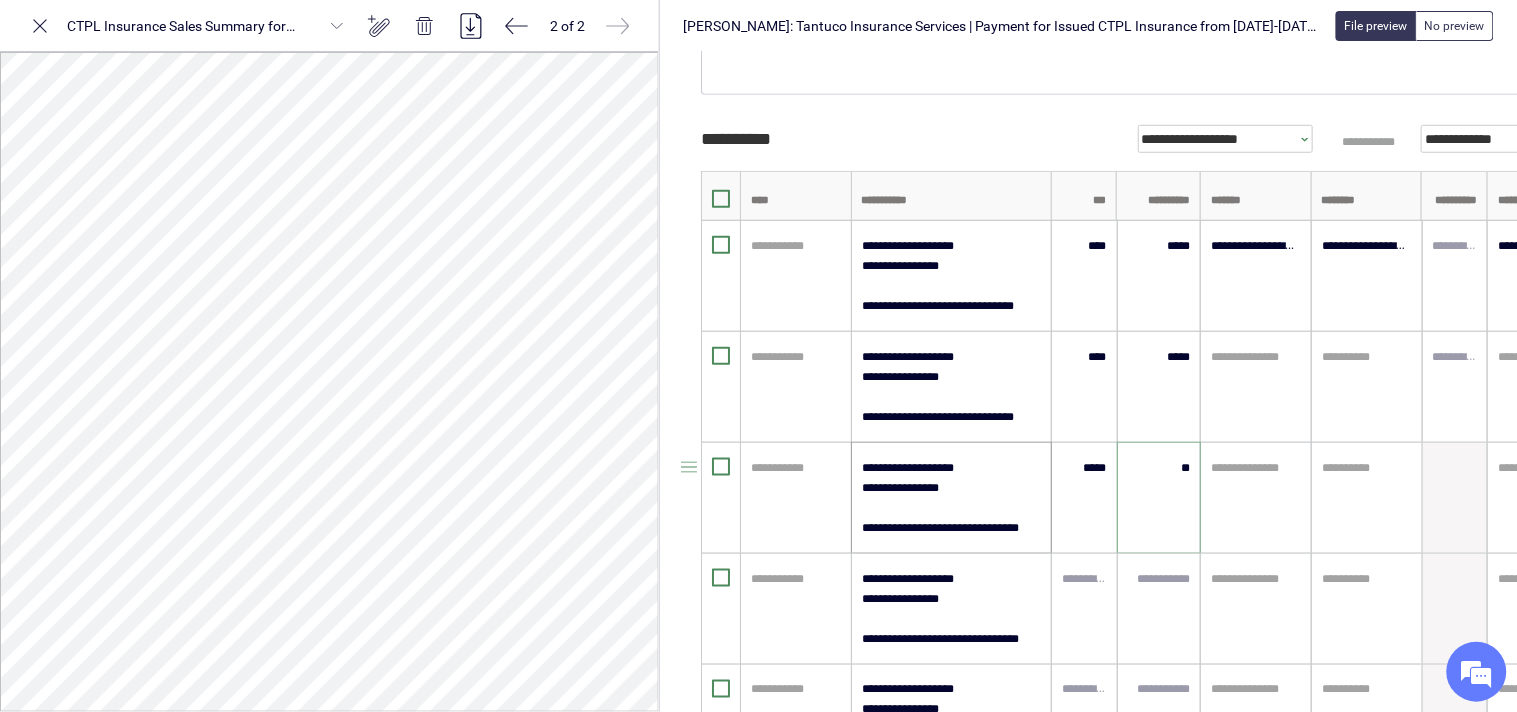 click on "**********" at bounding box center [951, 498] 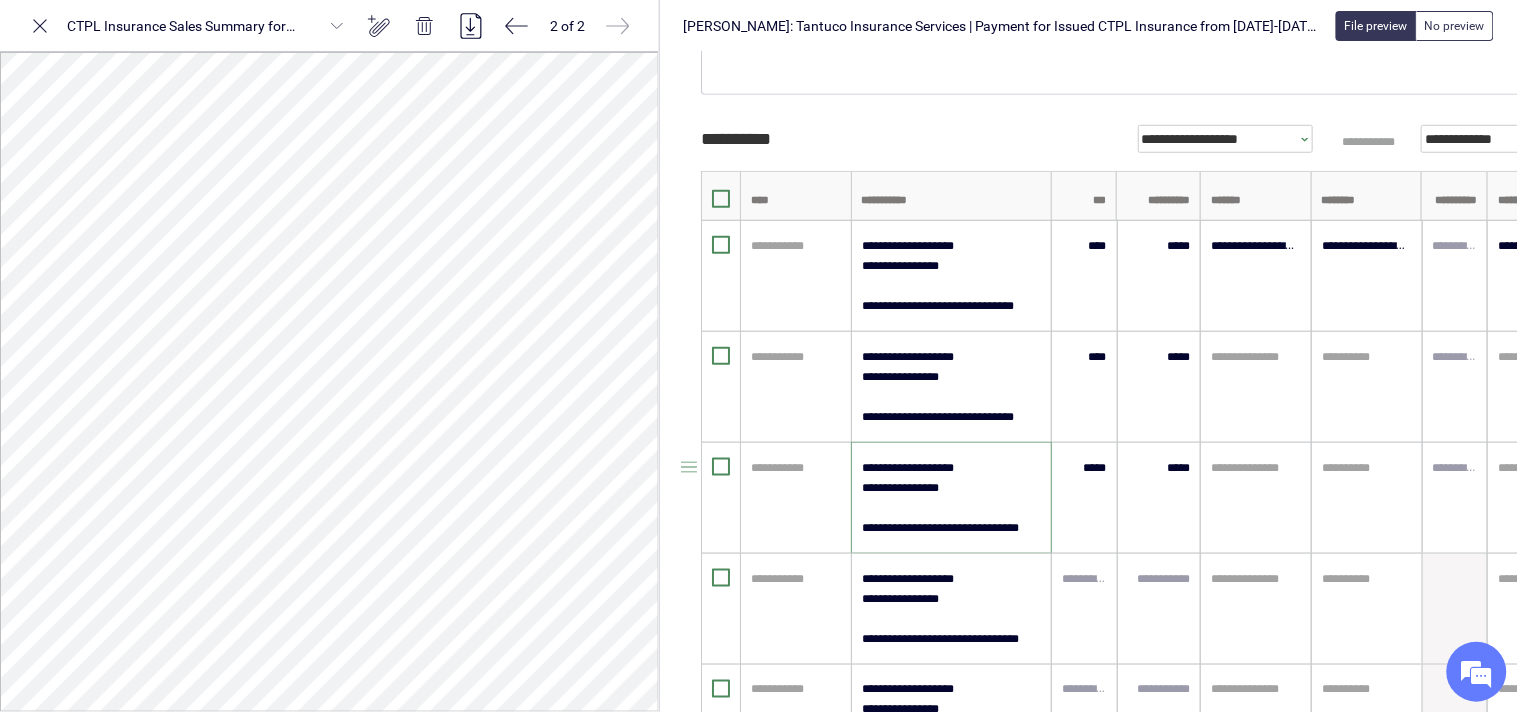 scroll, scrollTop: 20, scrollLeft: 0, axis: vertical 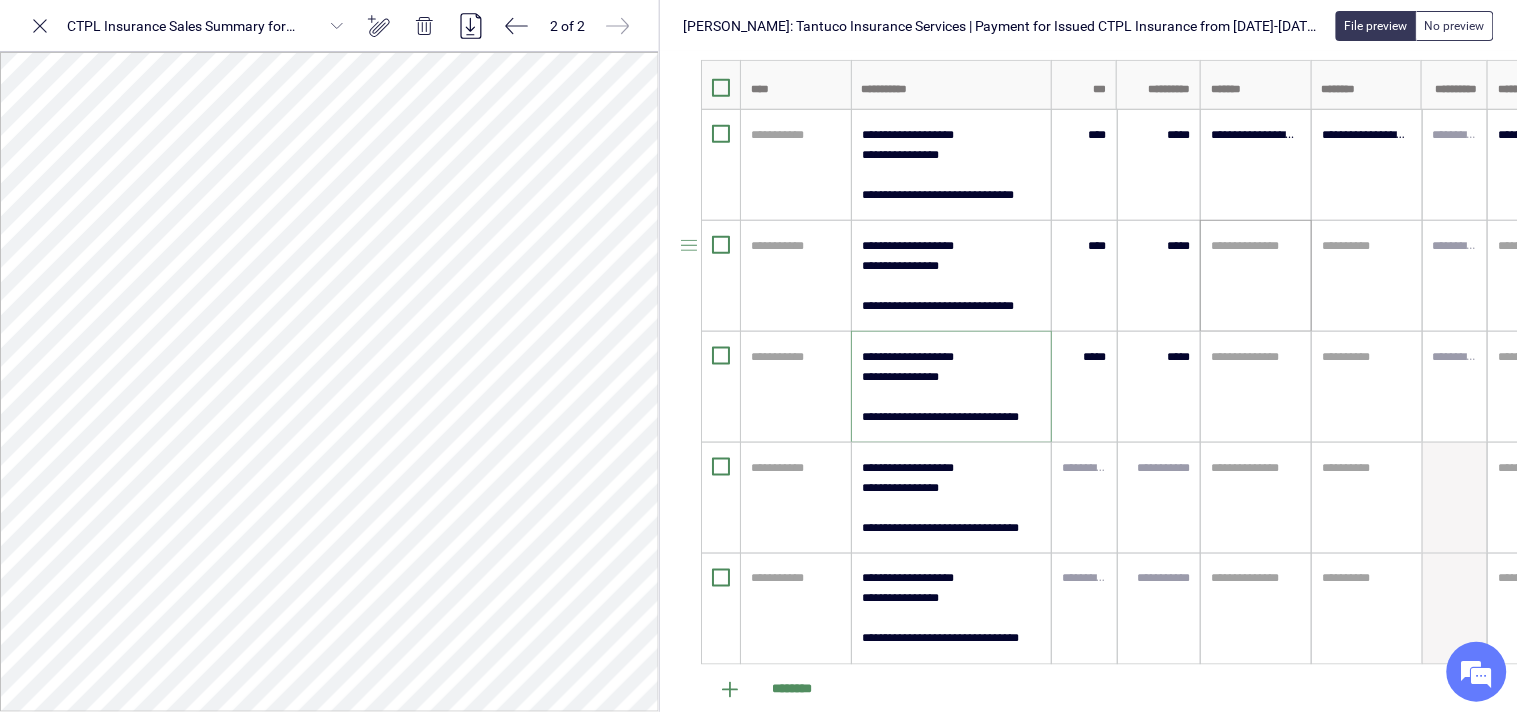 click on "**********" at bounding box center (1256, 276) 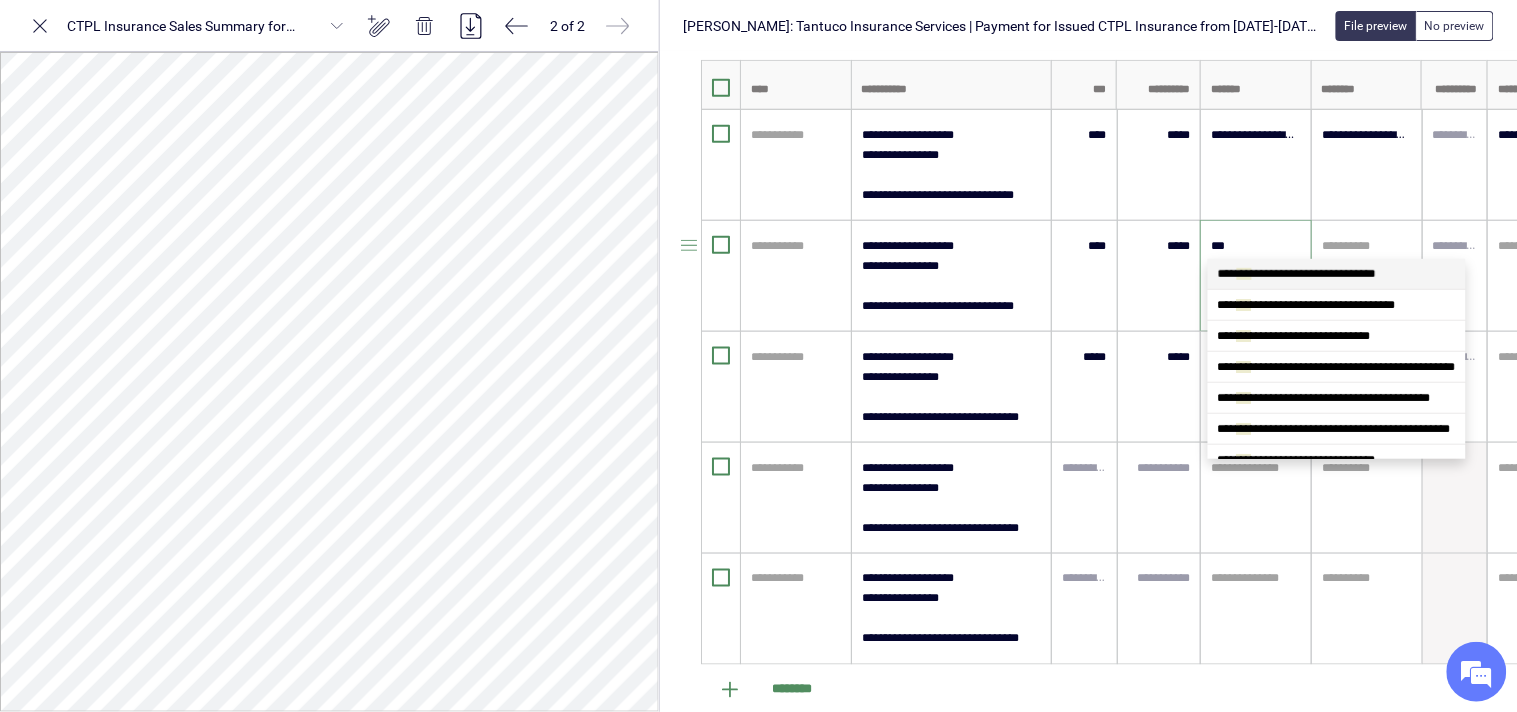 type on "****" 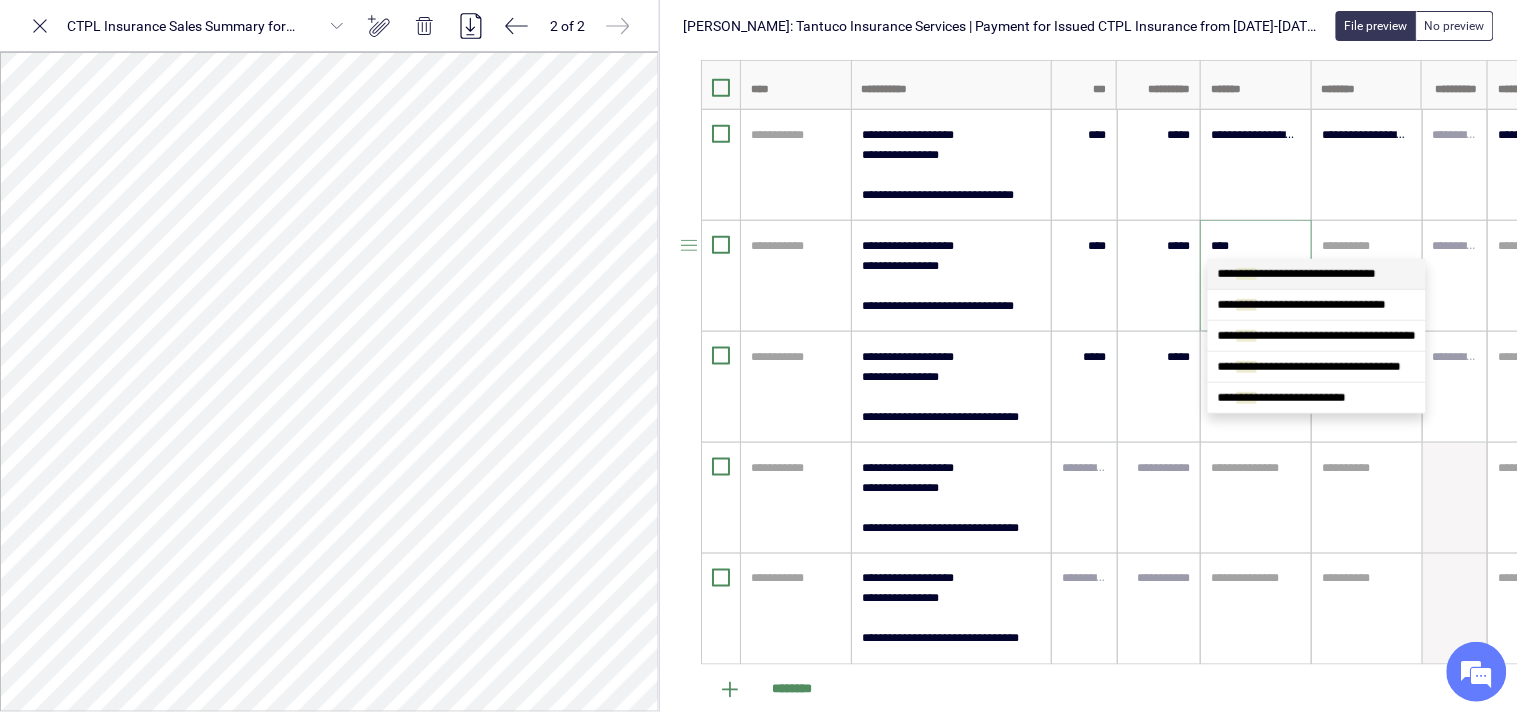 type 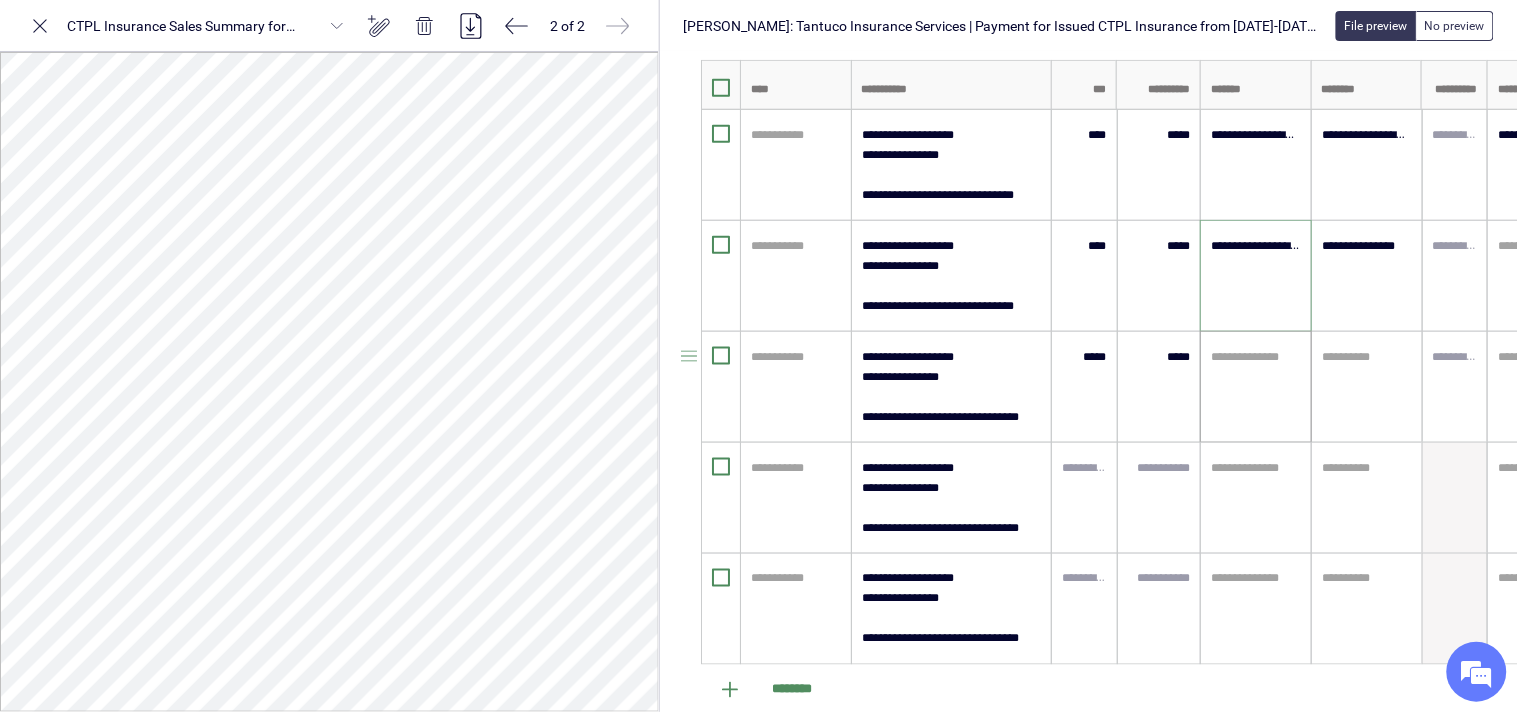 type on "**********" 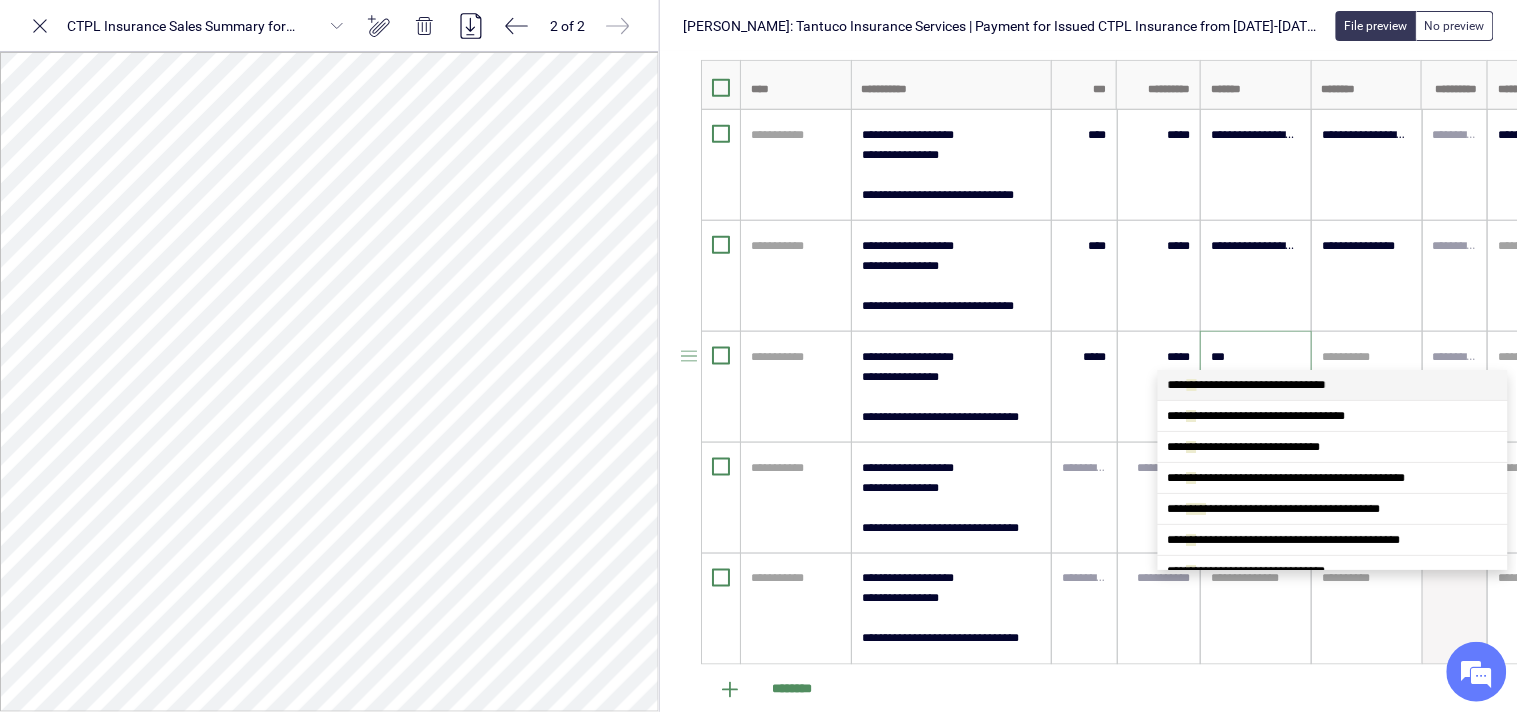 type on "****" 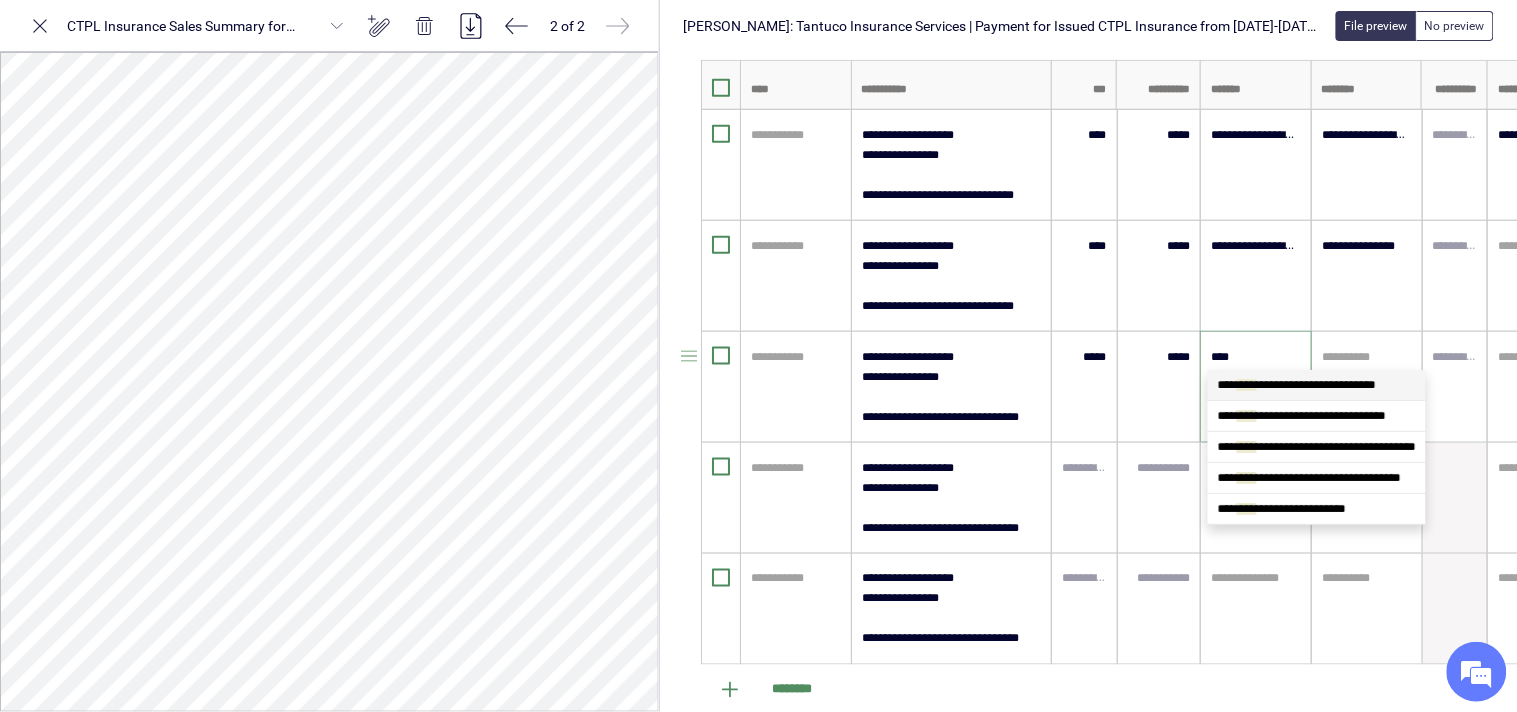 type 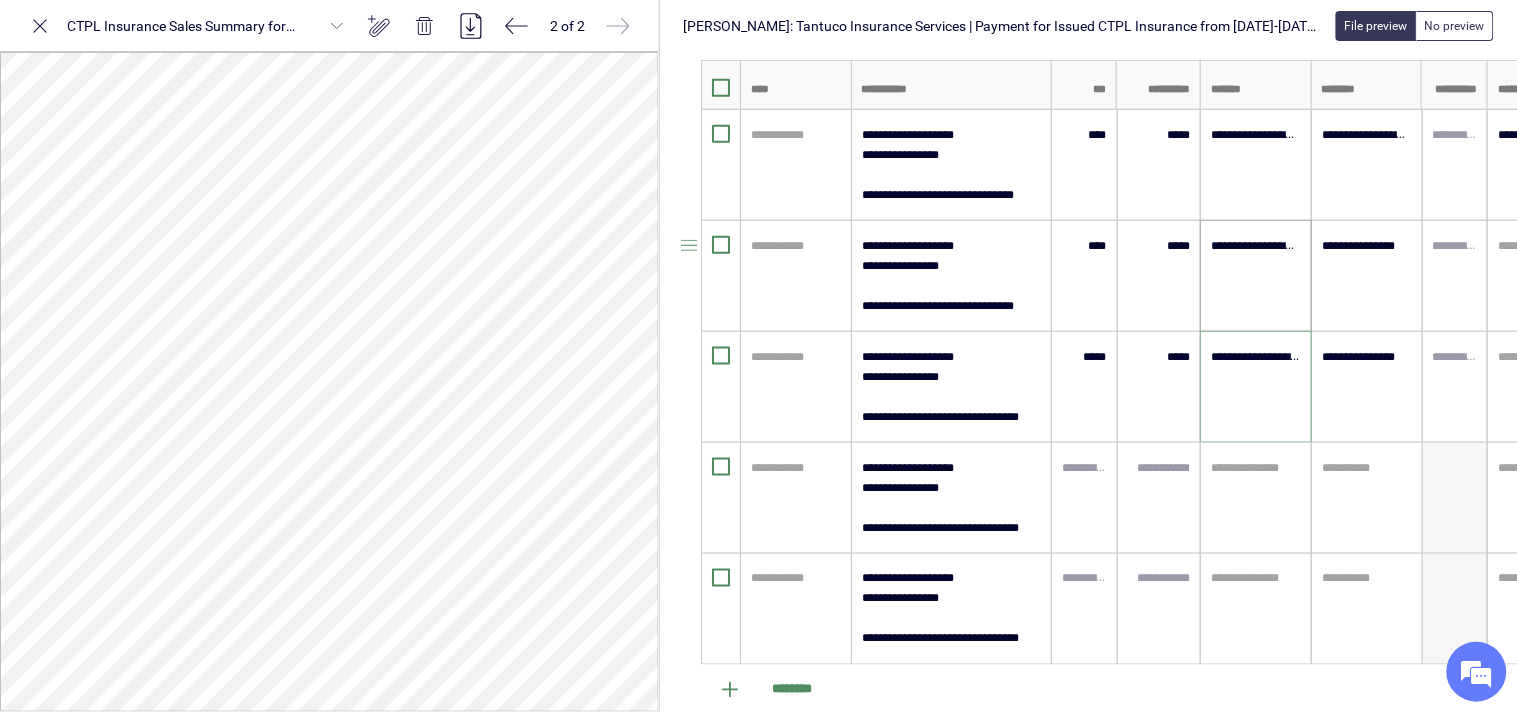 type on "**********" 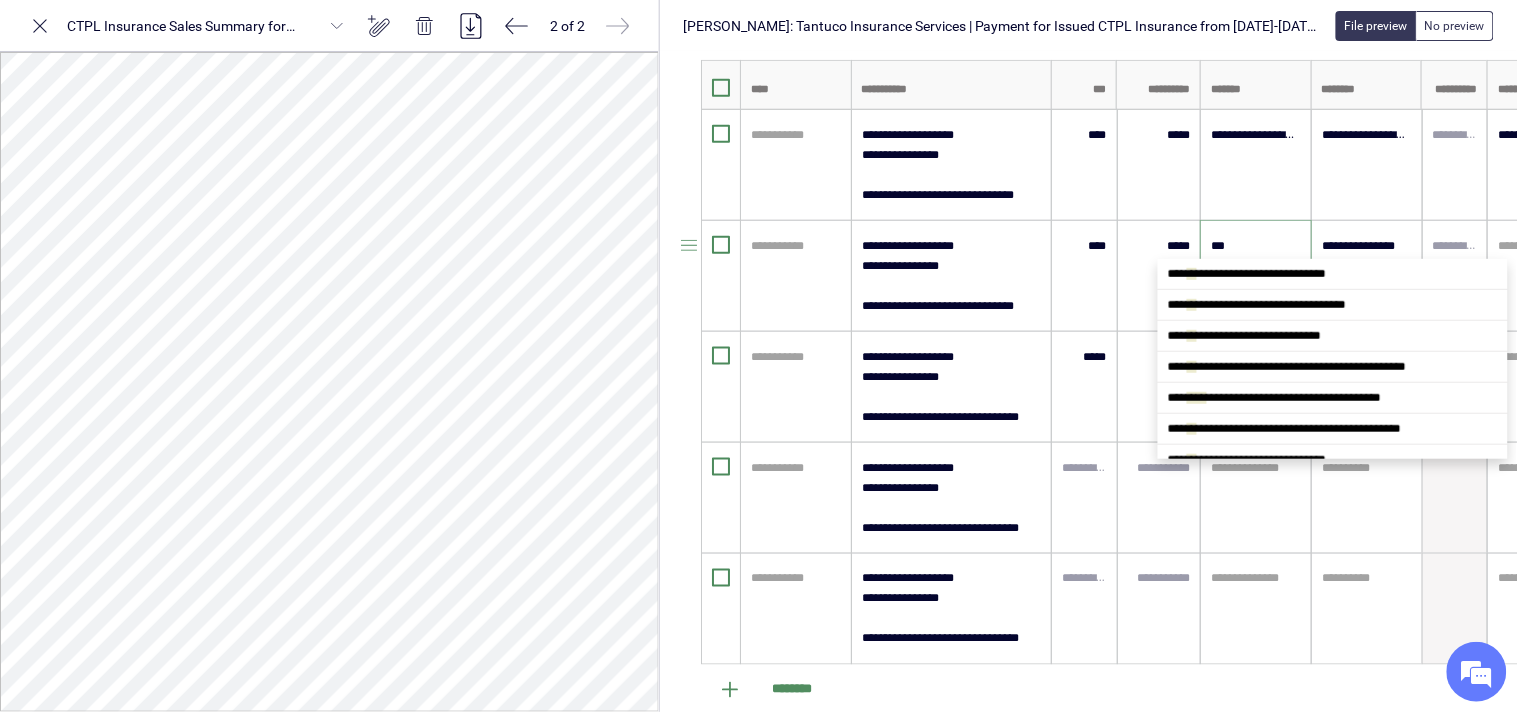 type on "****" 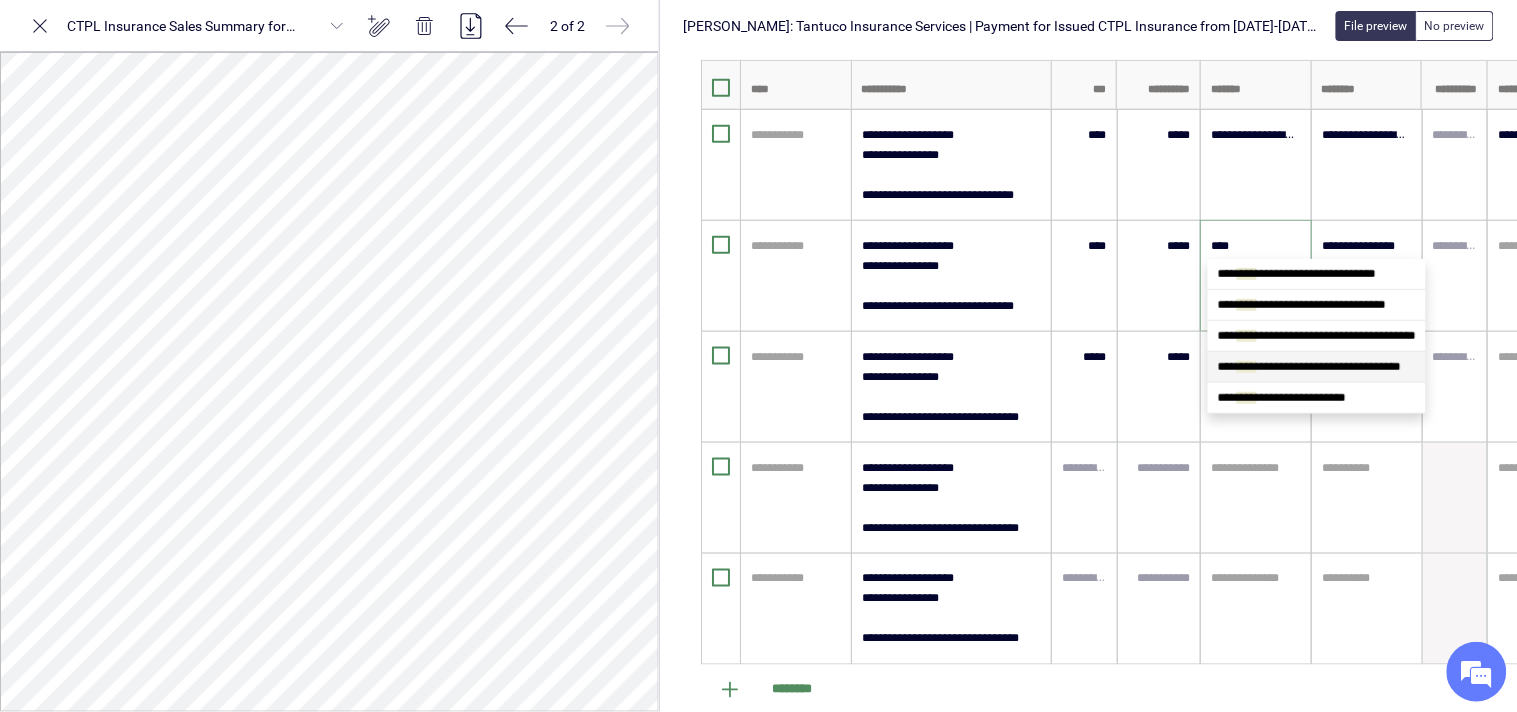 click on "**********" at bounding box center [1309, 367] 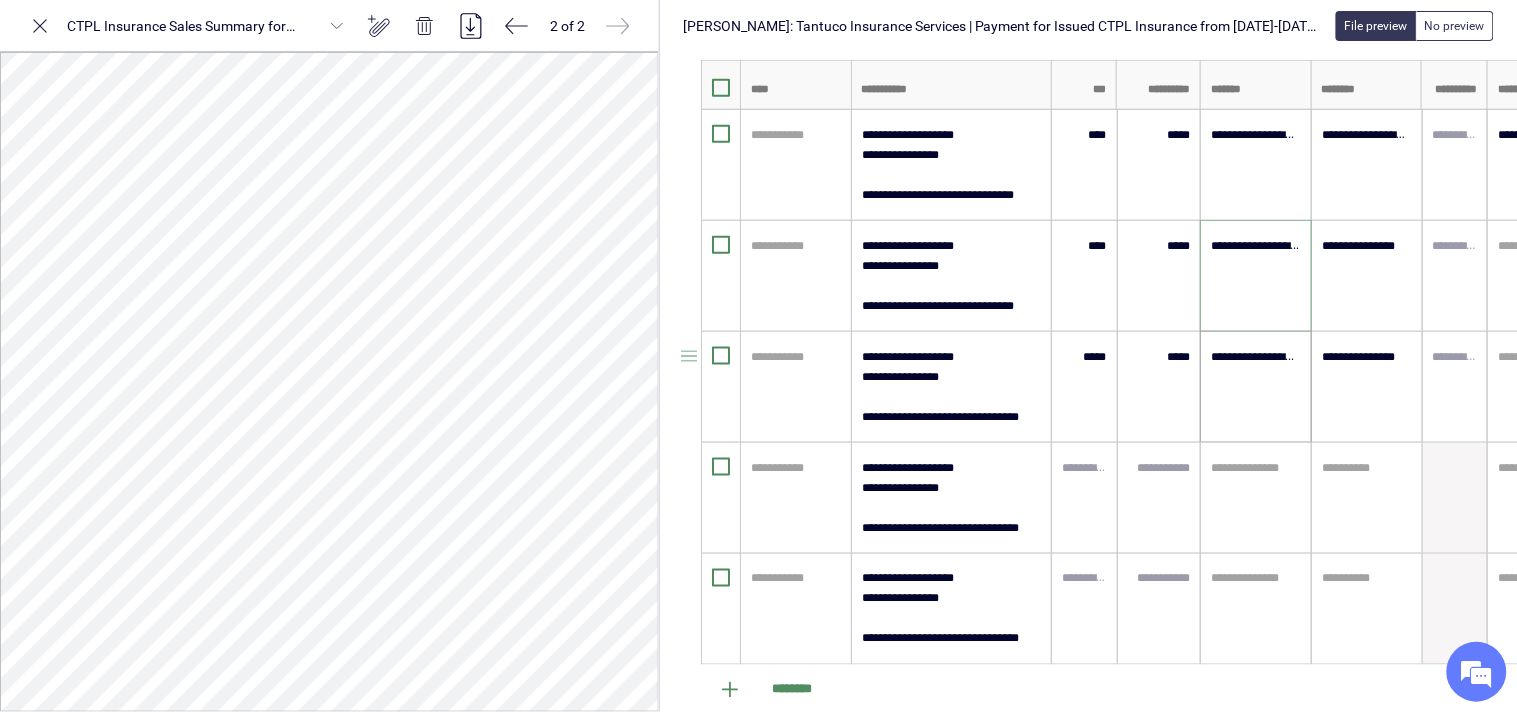 type on "**********" 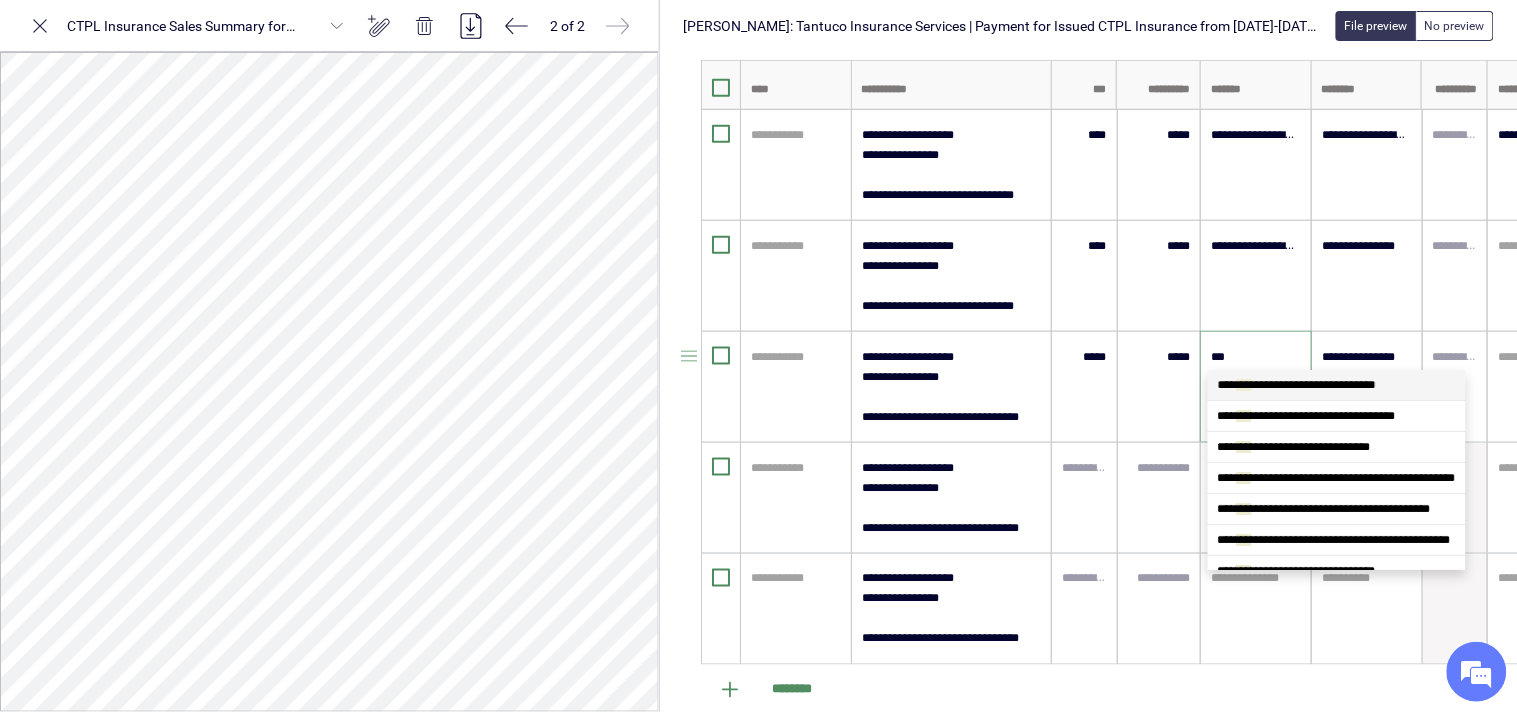 type on "****" 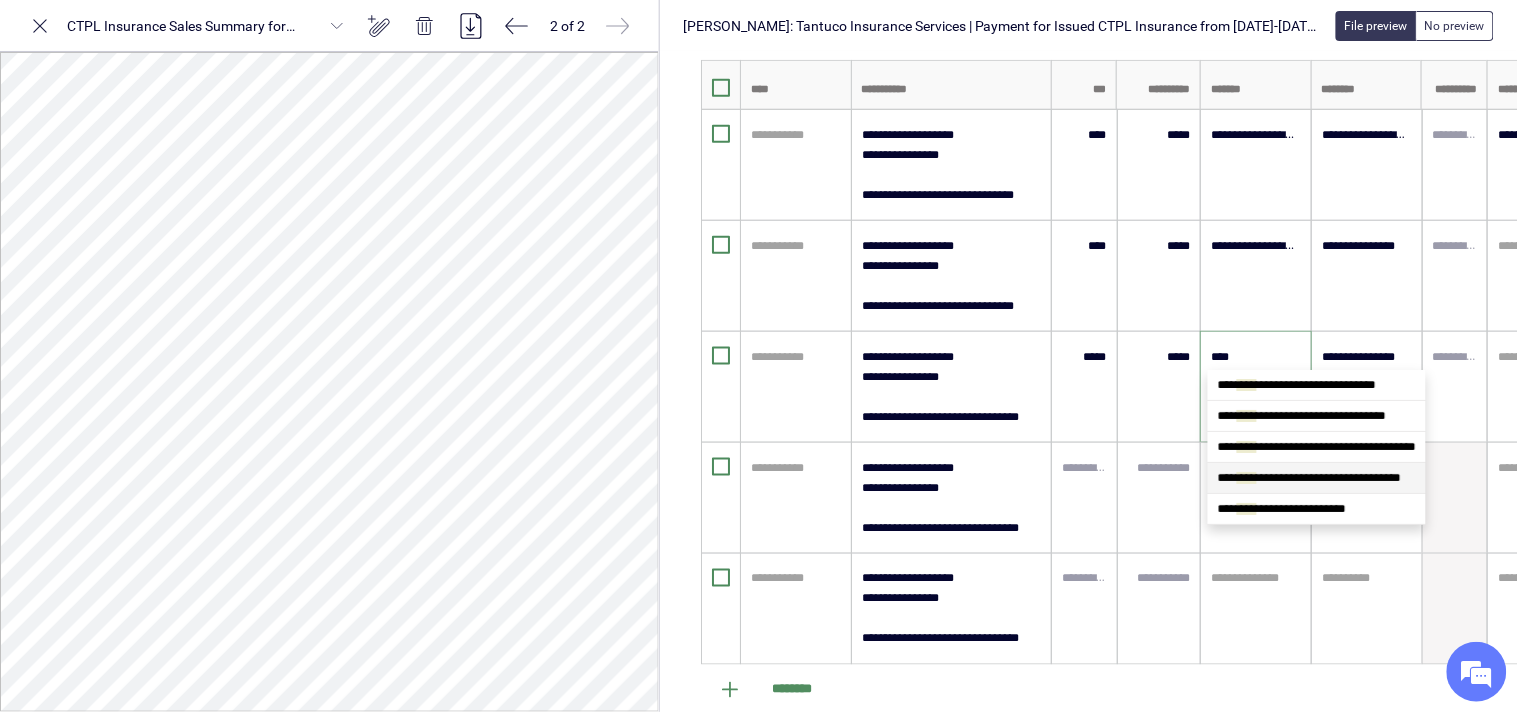 click on "**********" at bounding box center (1309, 478) 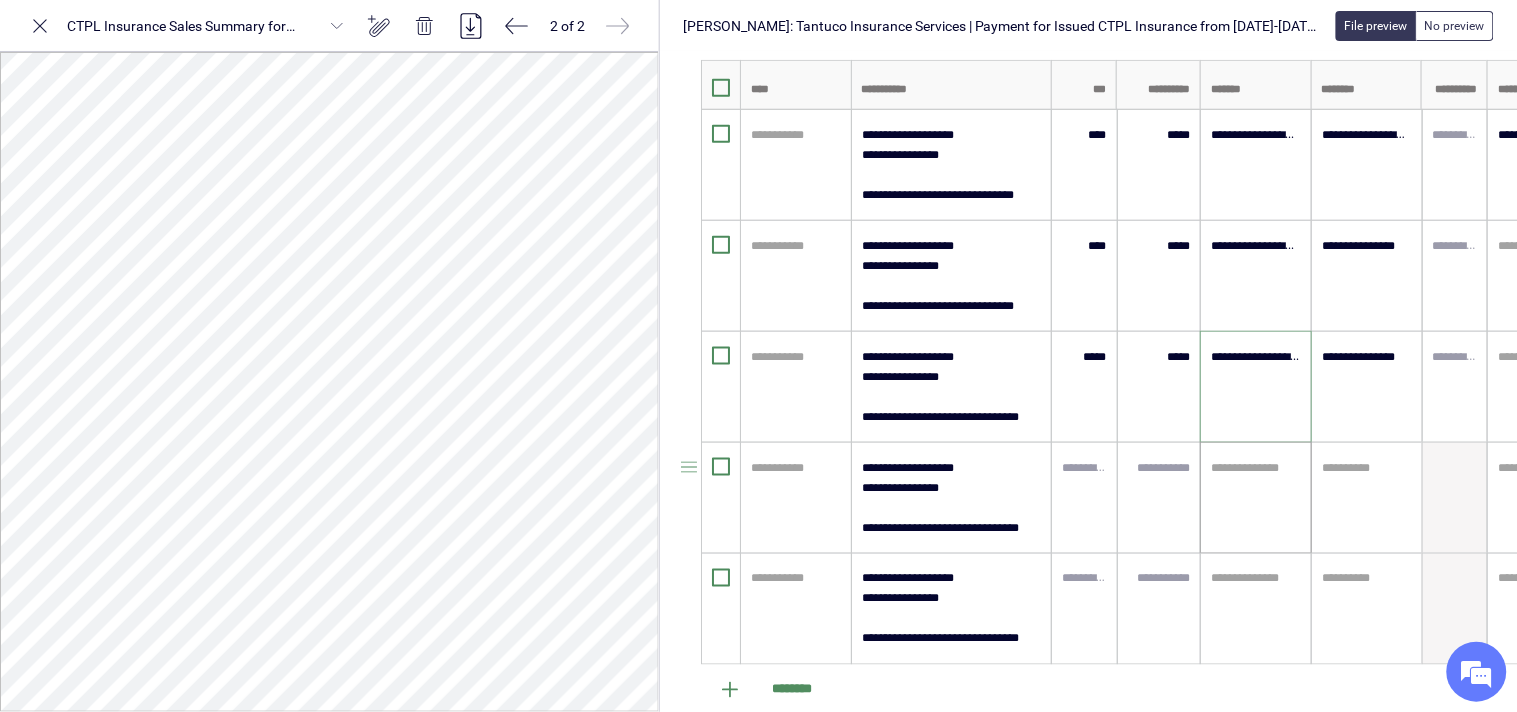 scroll, scrollTop: 0, scrollLeft: 0, axis: both 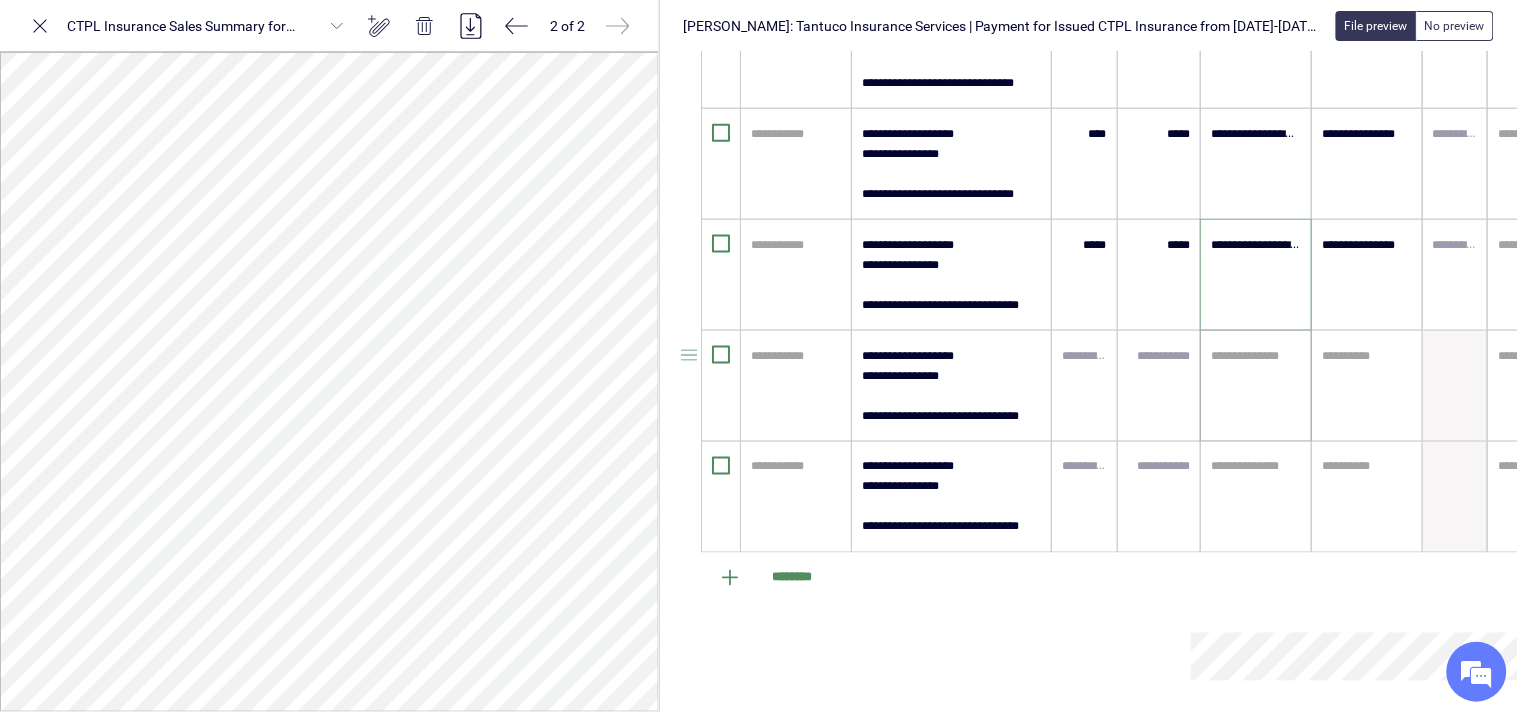 type on "**********" 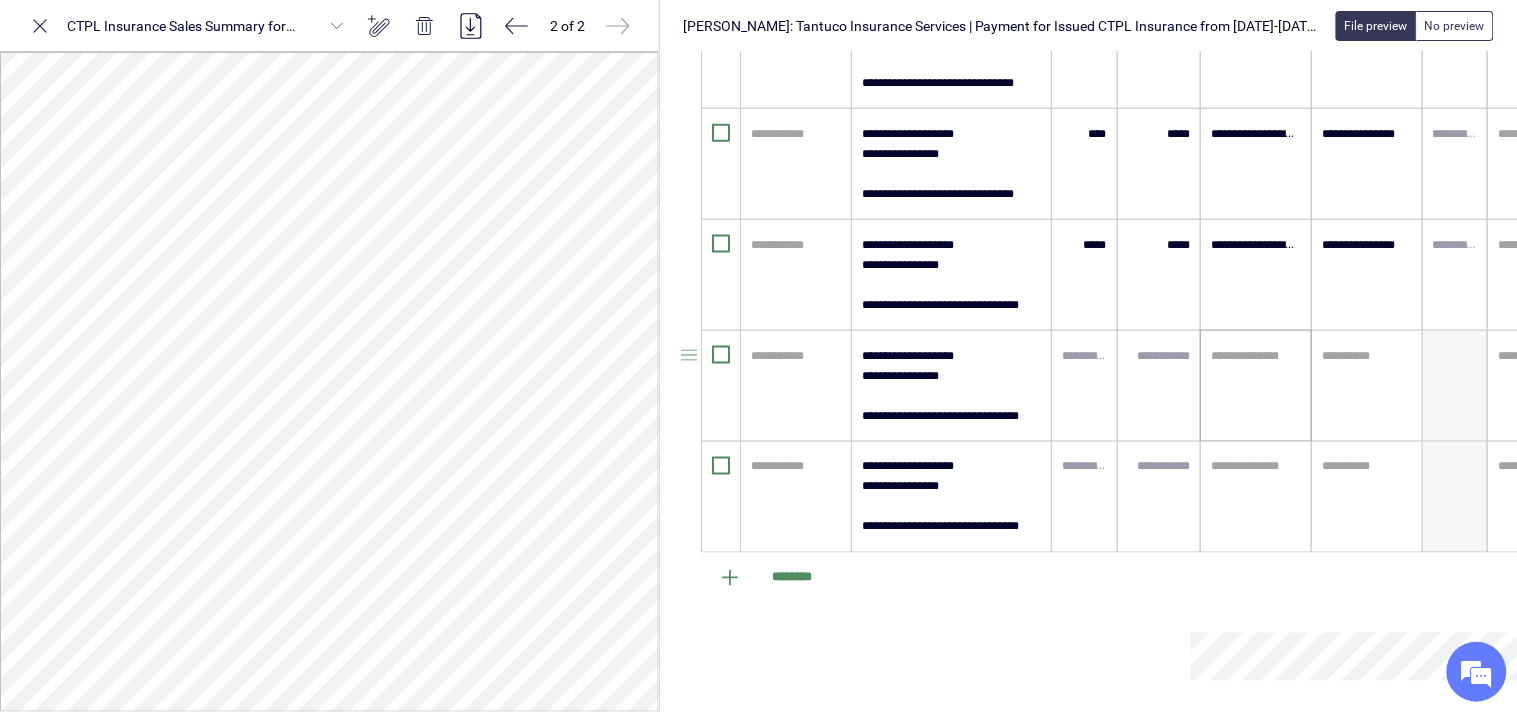 click on "**********" at bounding box center [1256, 386] 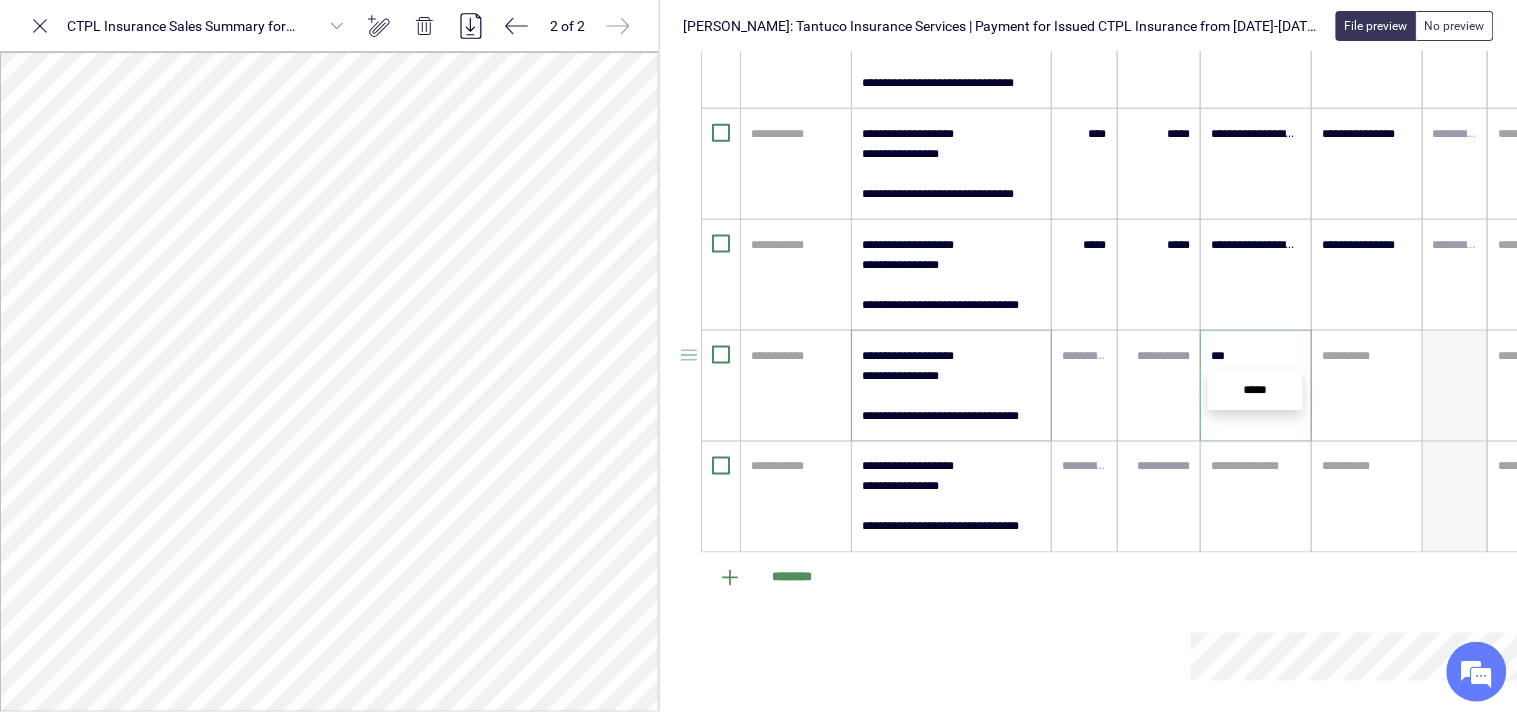 type on "***" 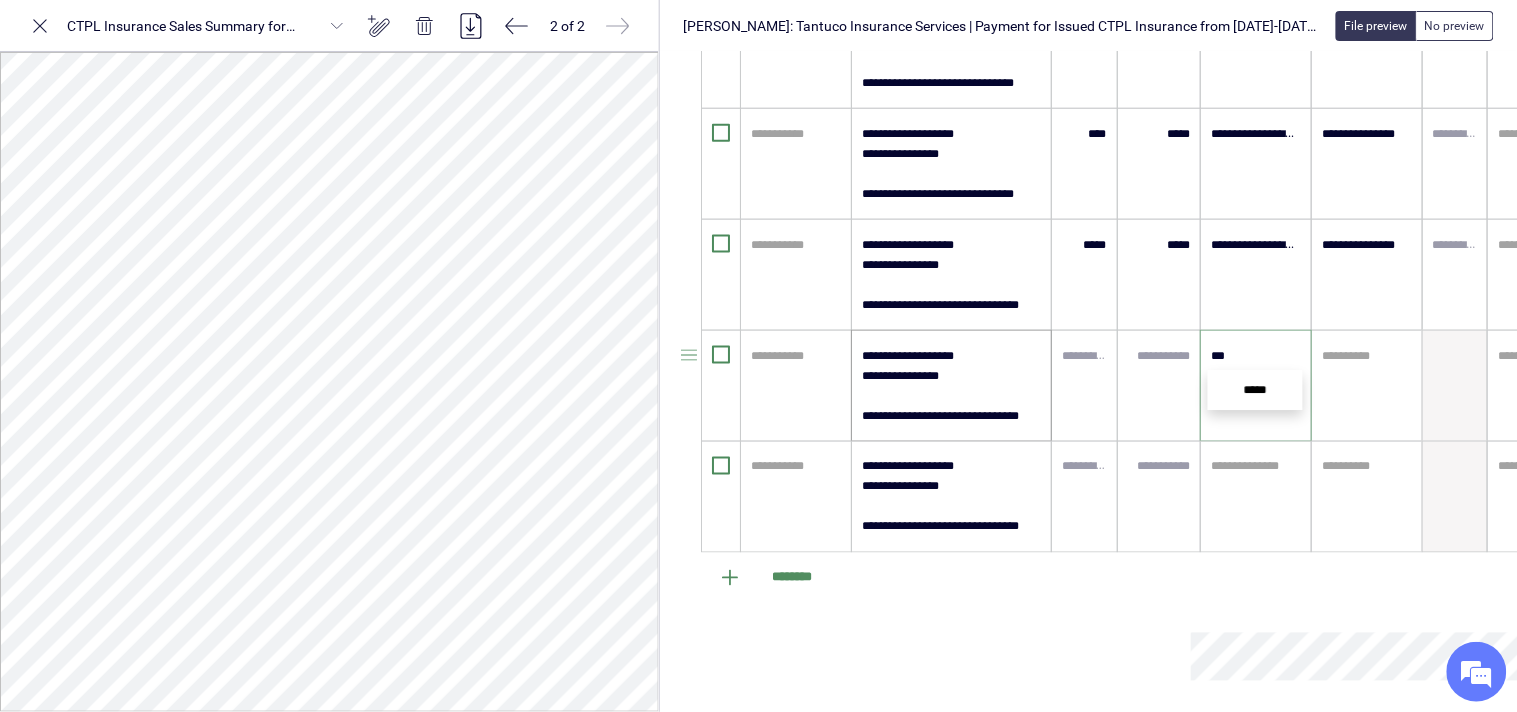type 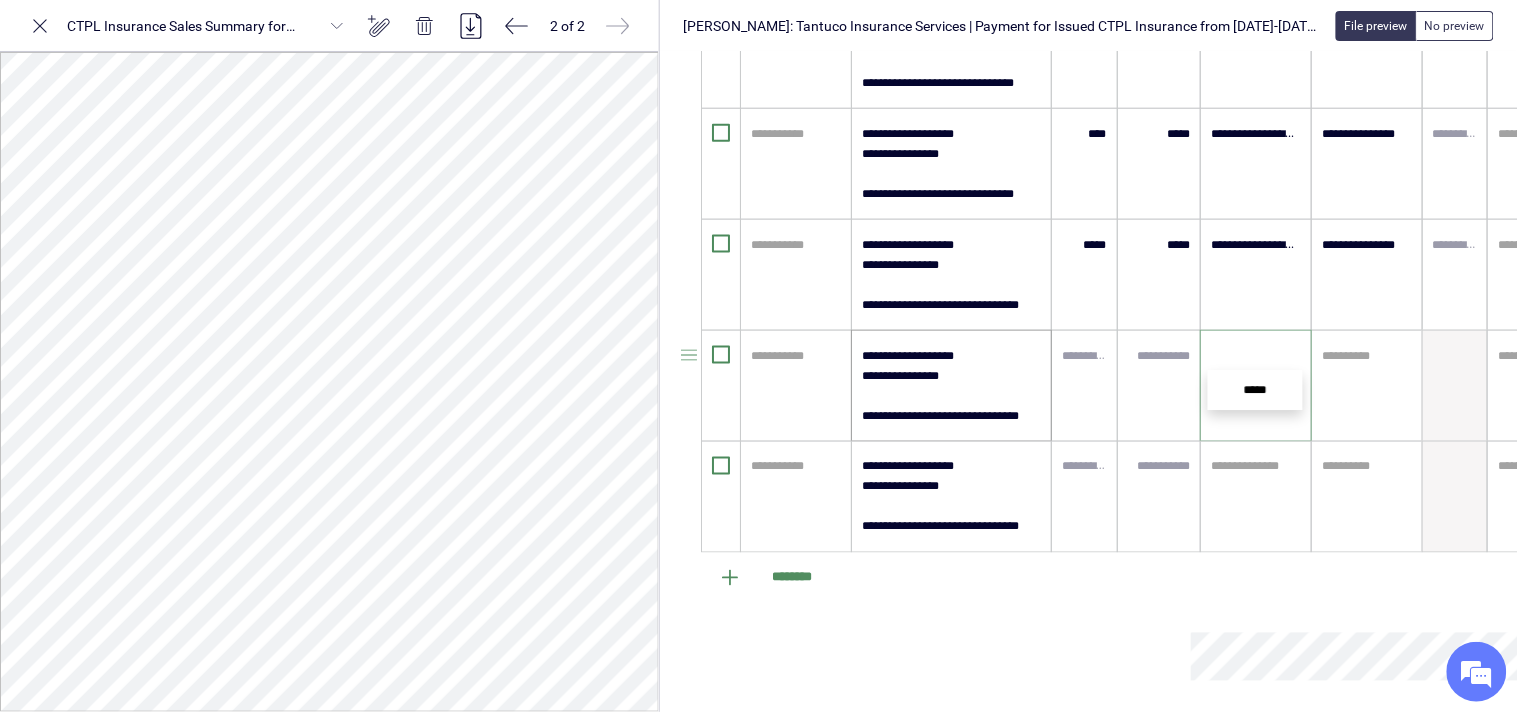 click on "**********" at bounding box center (951, 386) 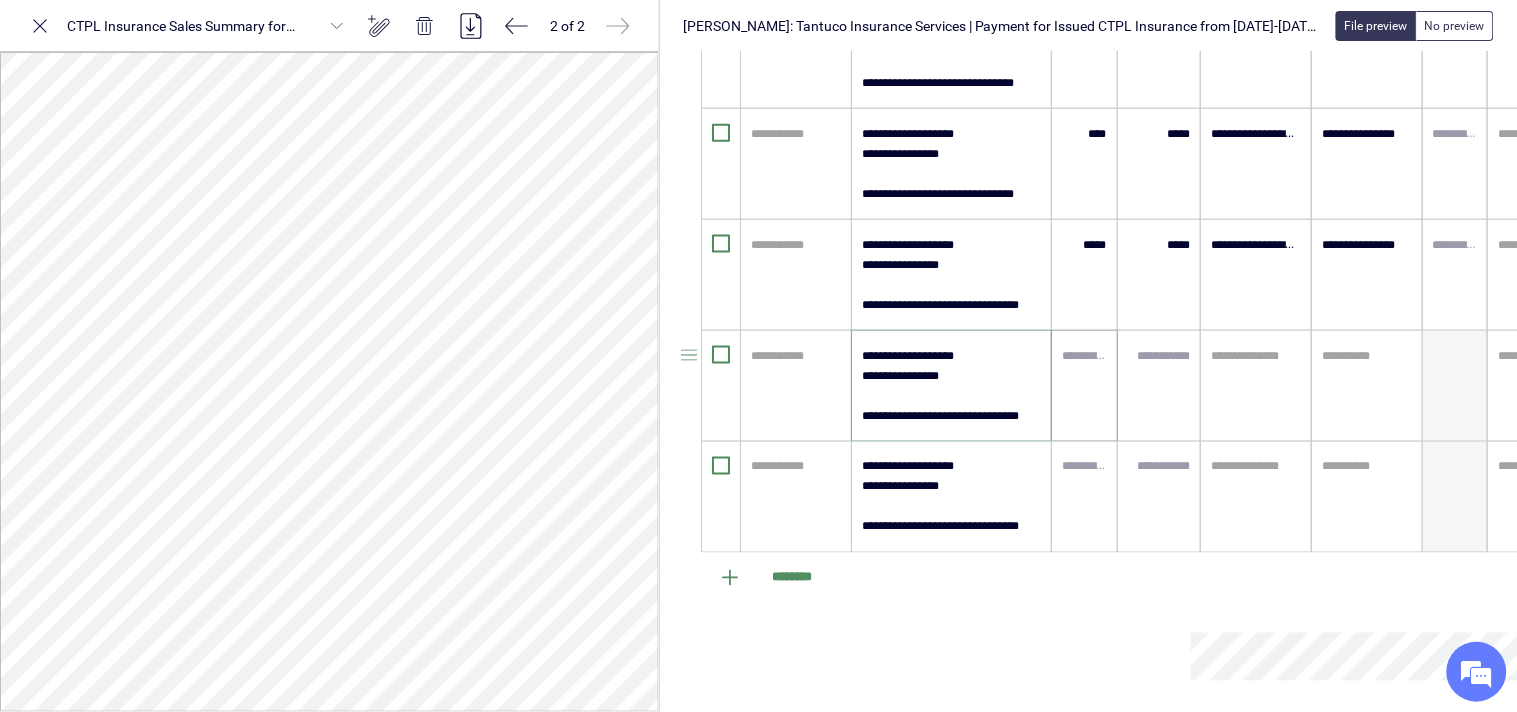 click at bounding box center (1084, 356) 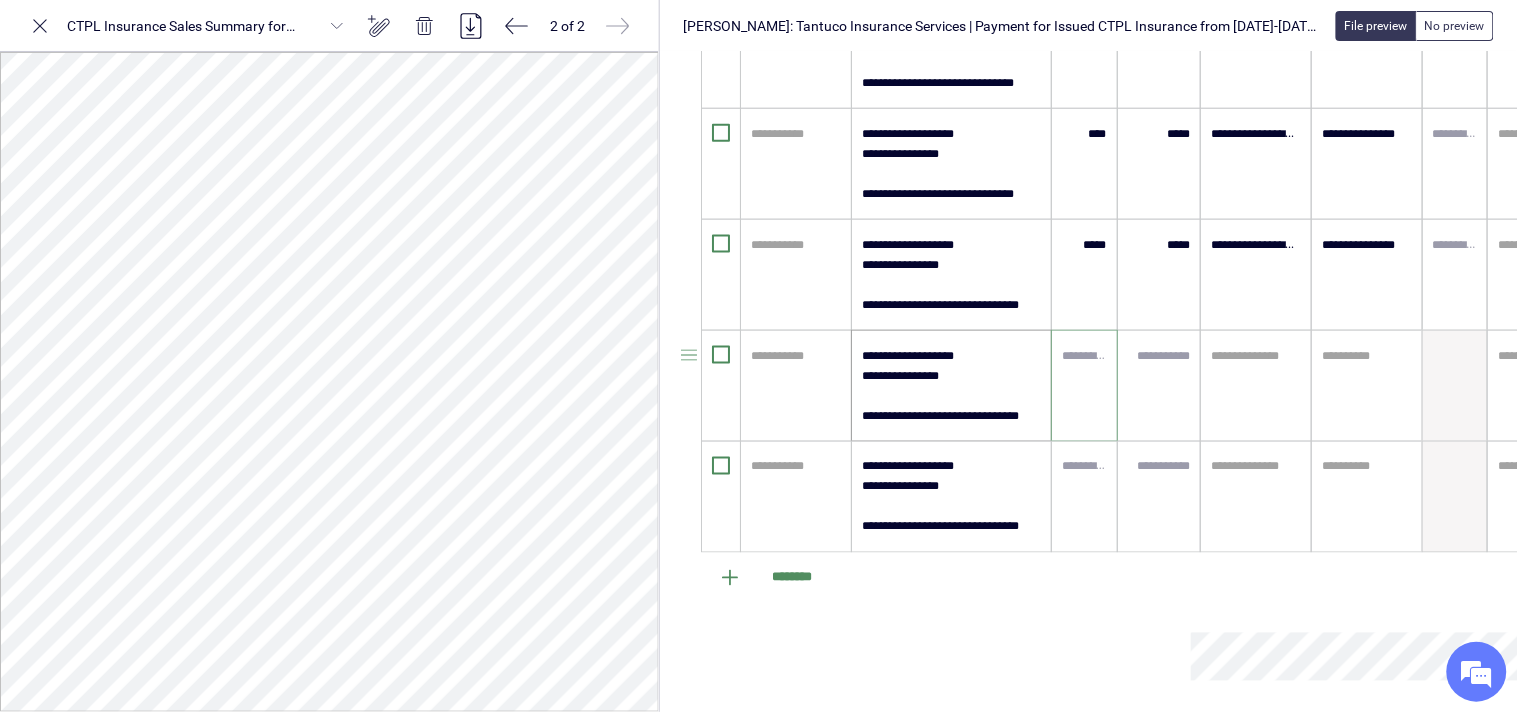 click on "**********" at bounding box center (951, 386) 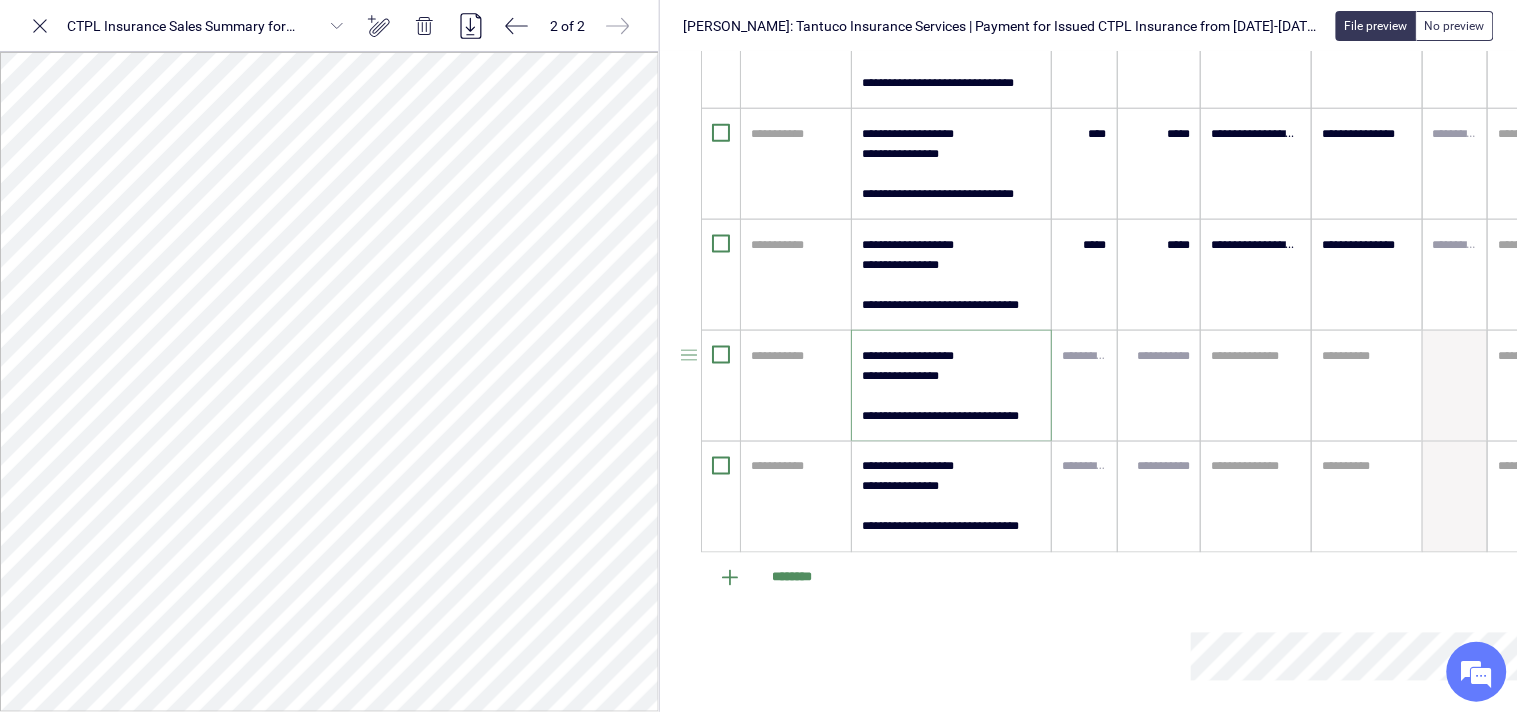 click on "**********" at bounding box center (951, 386) 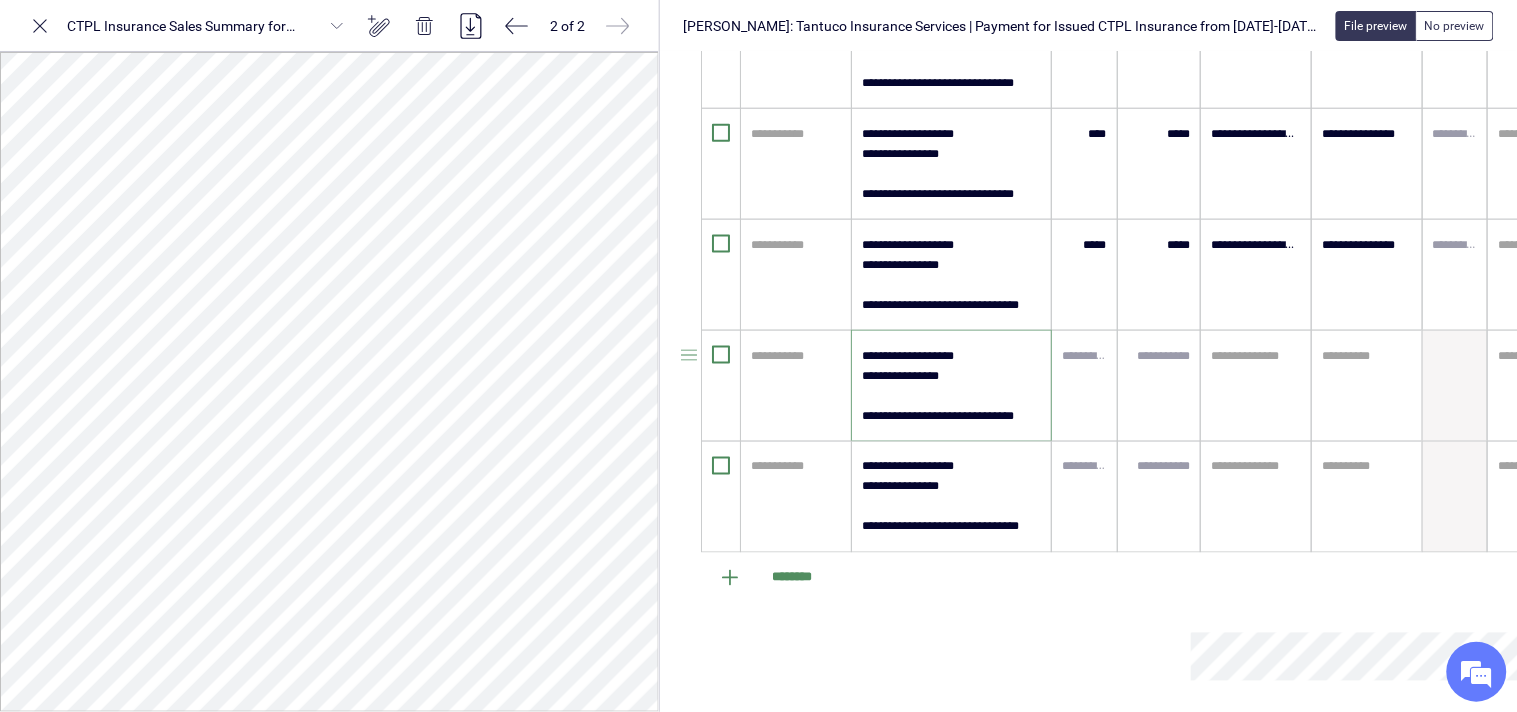 click on "**********" at bounding box center [951, 386] 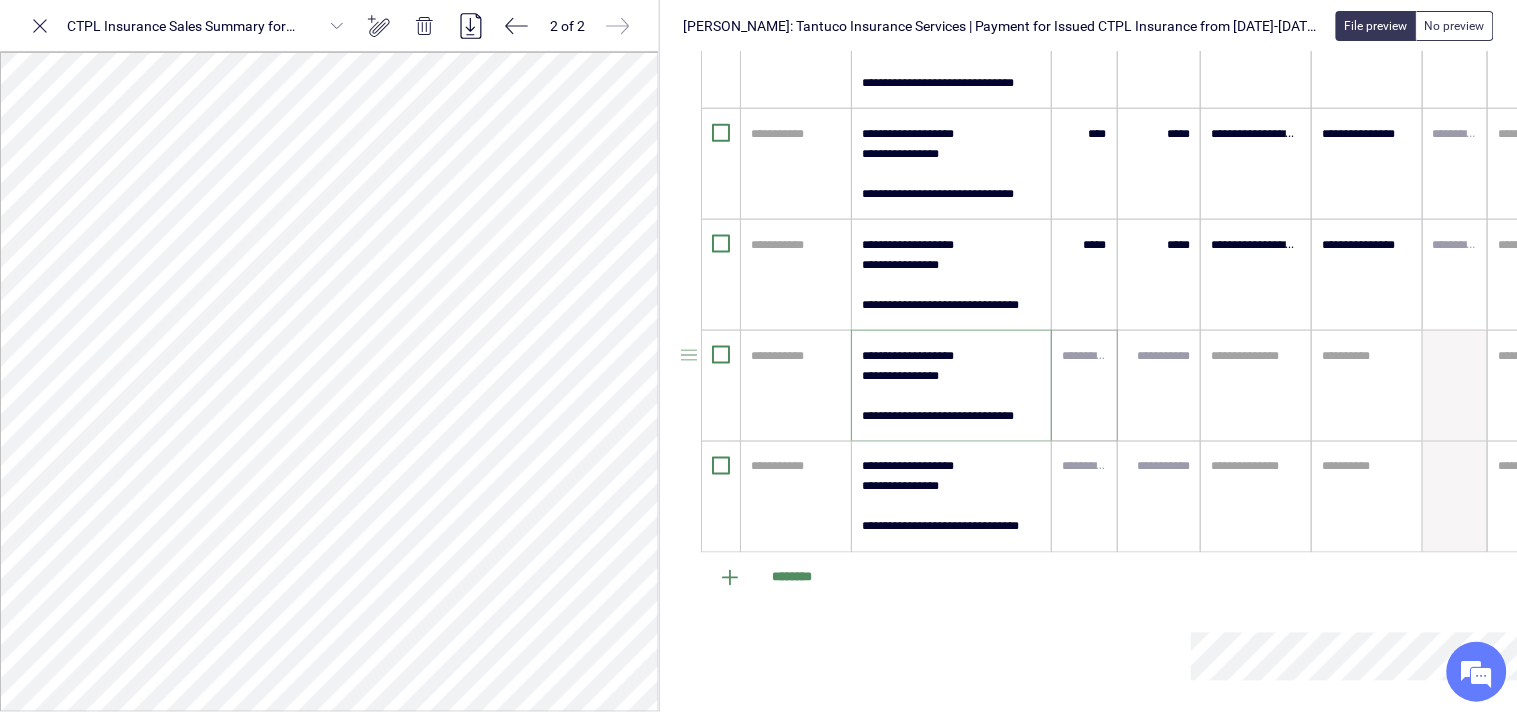 type on "**********" 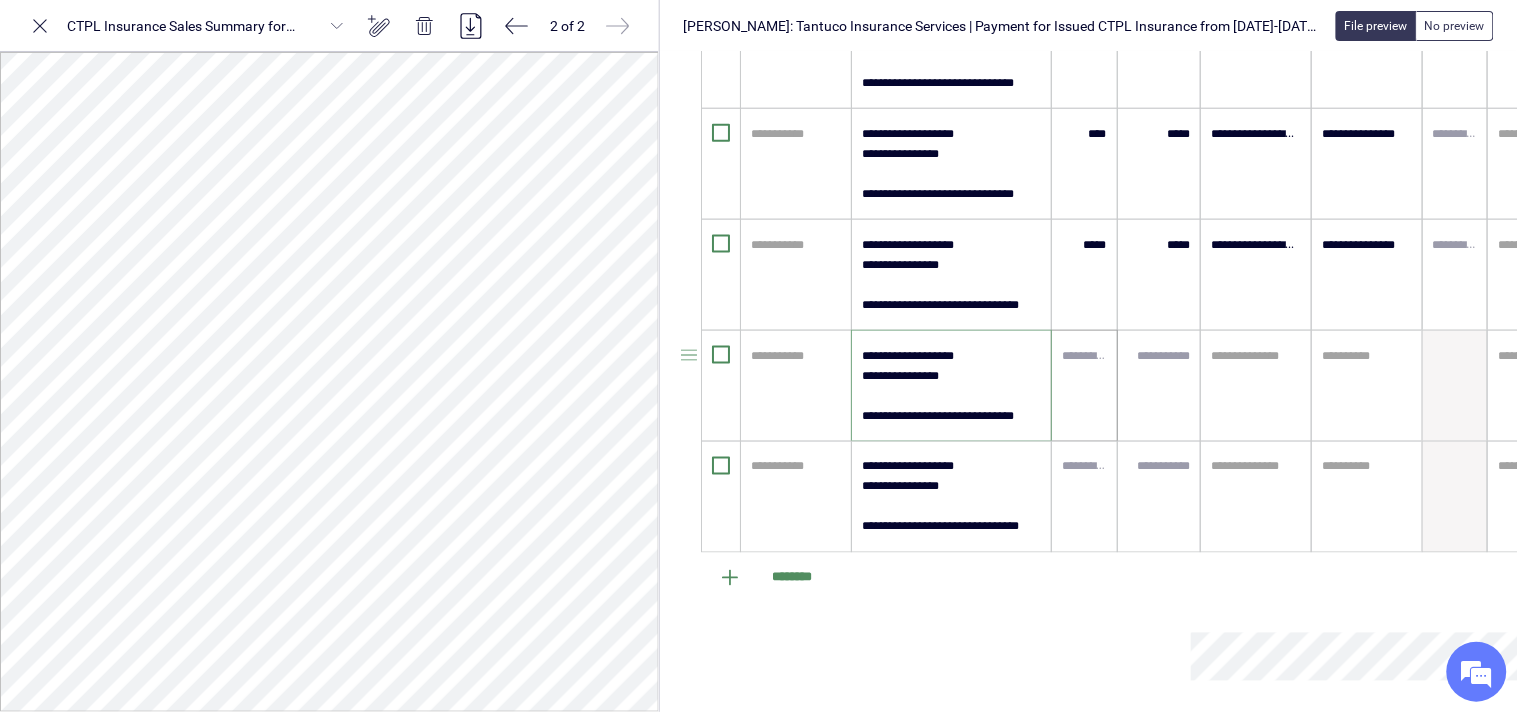 drag, startPoint x: 1083, startPoint y: 370, endPoint x: 1100, endPoint y: 368, distance: 17.117243 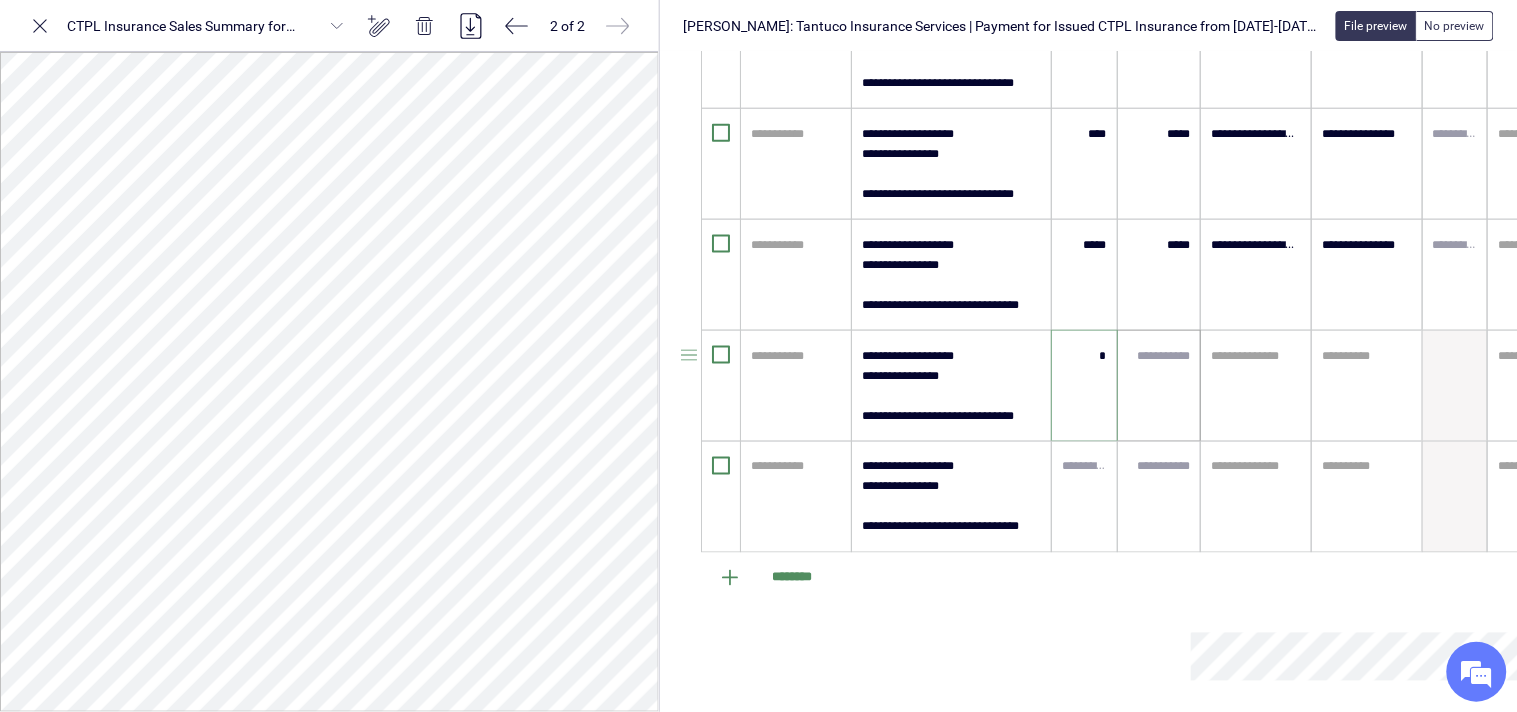 type on "****" 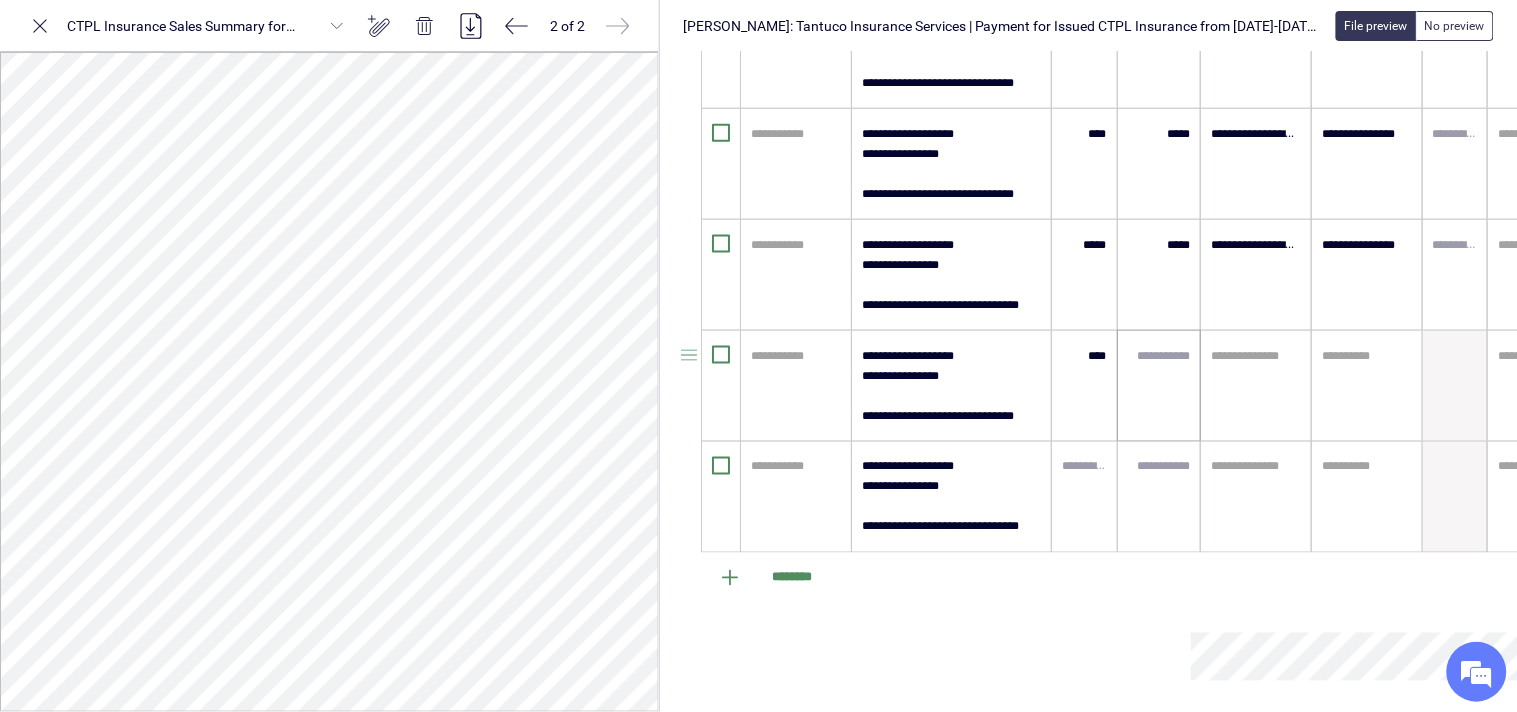 click at bounding box center [1159, 386] 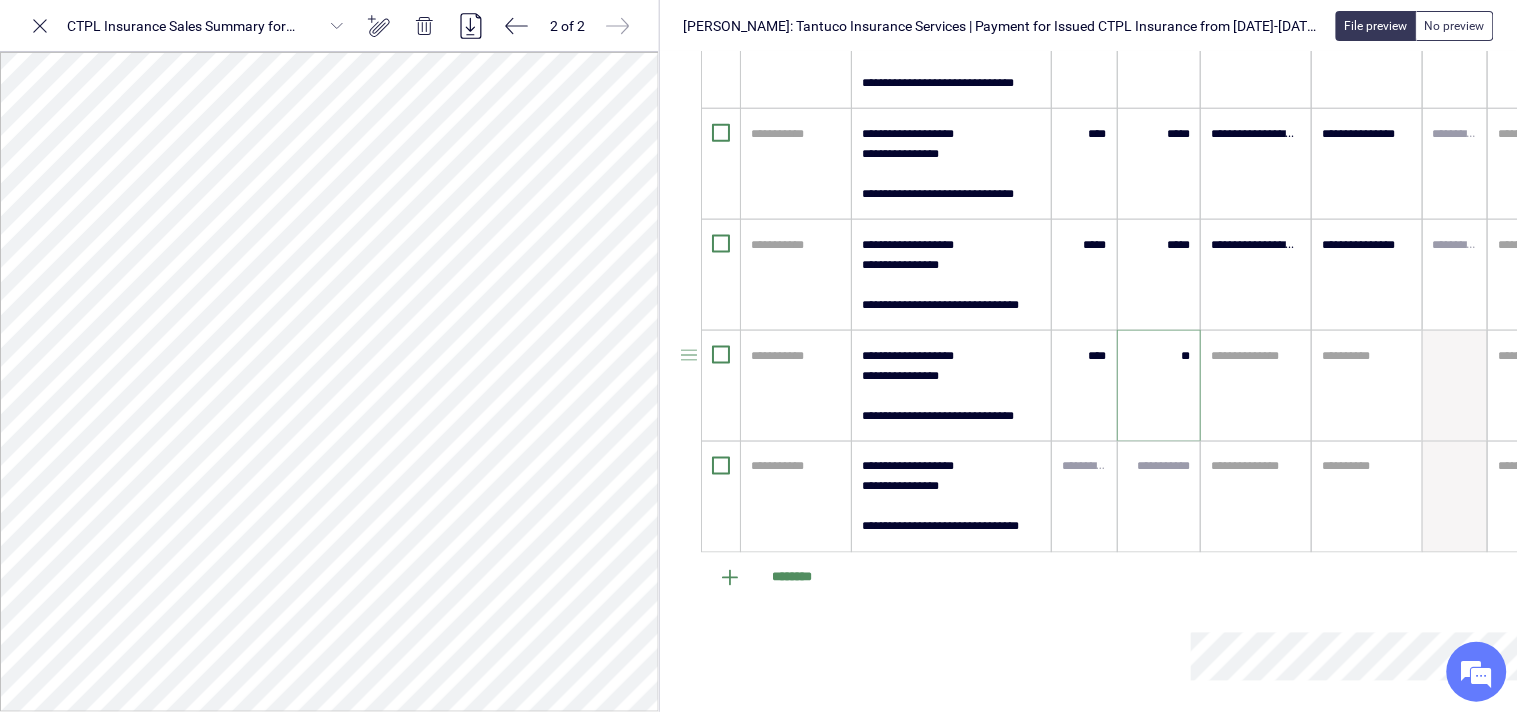 type on "*****" 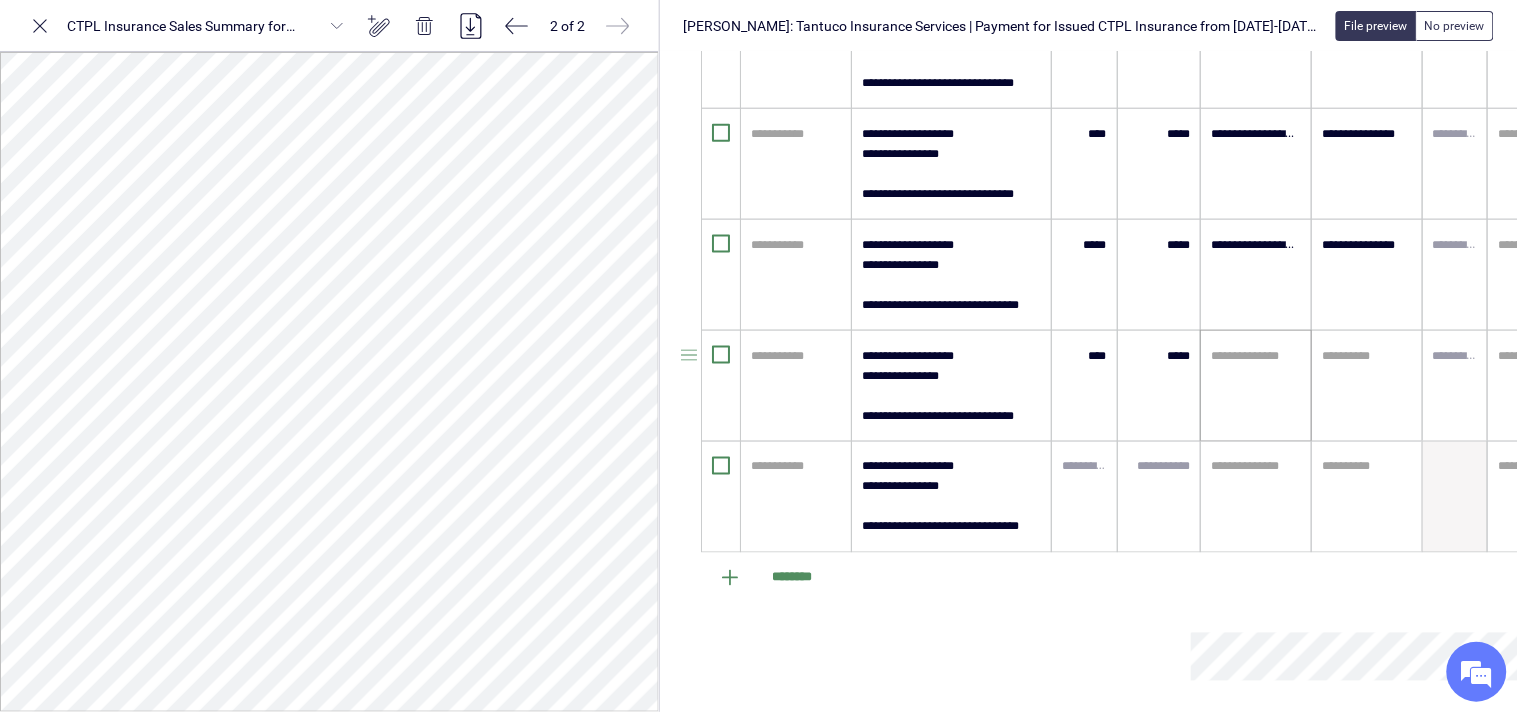 click on "**********" at bounding box center [758, 356] 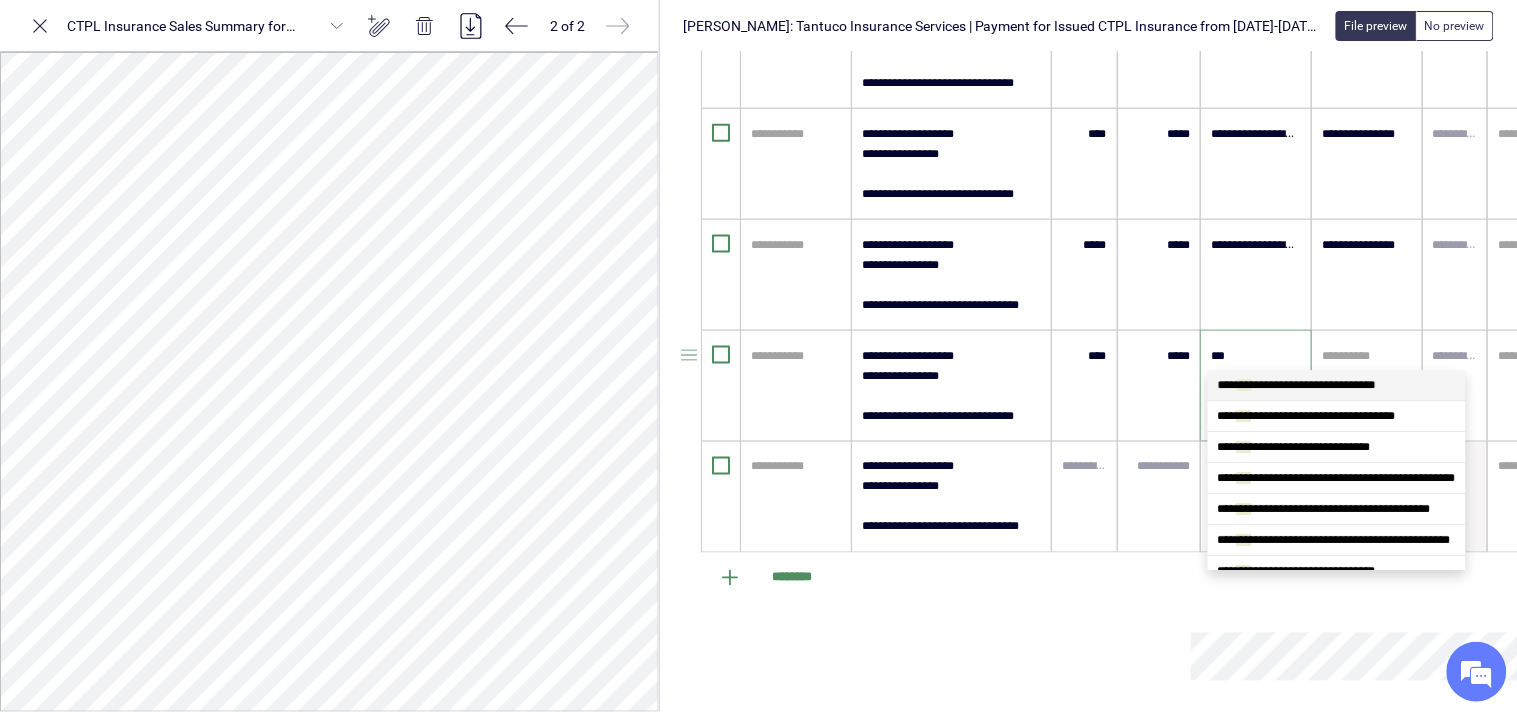 type on "****" 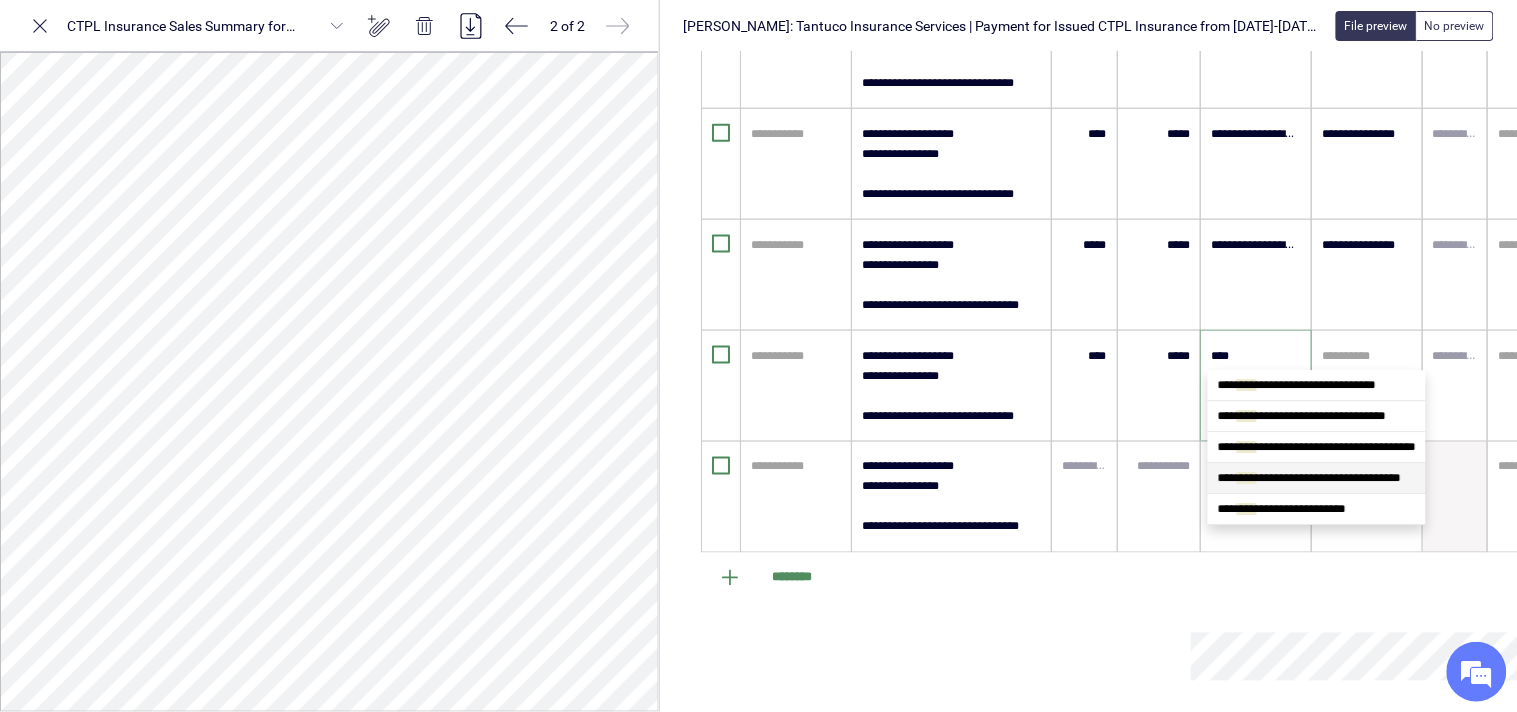 click on "**********" at bounding box center [1309, 478] 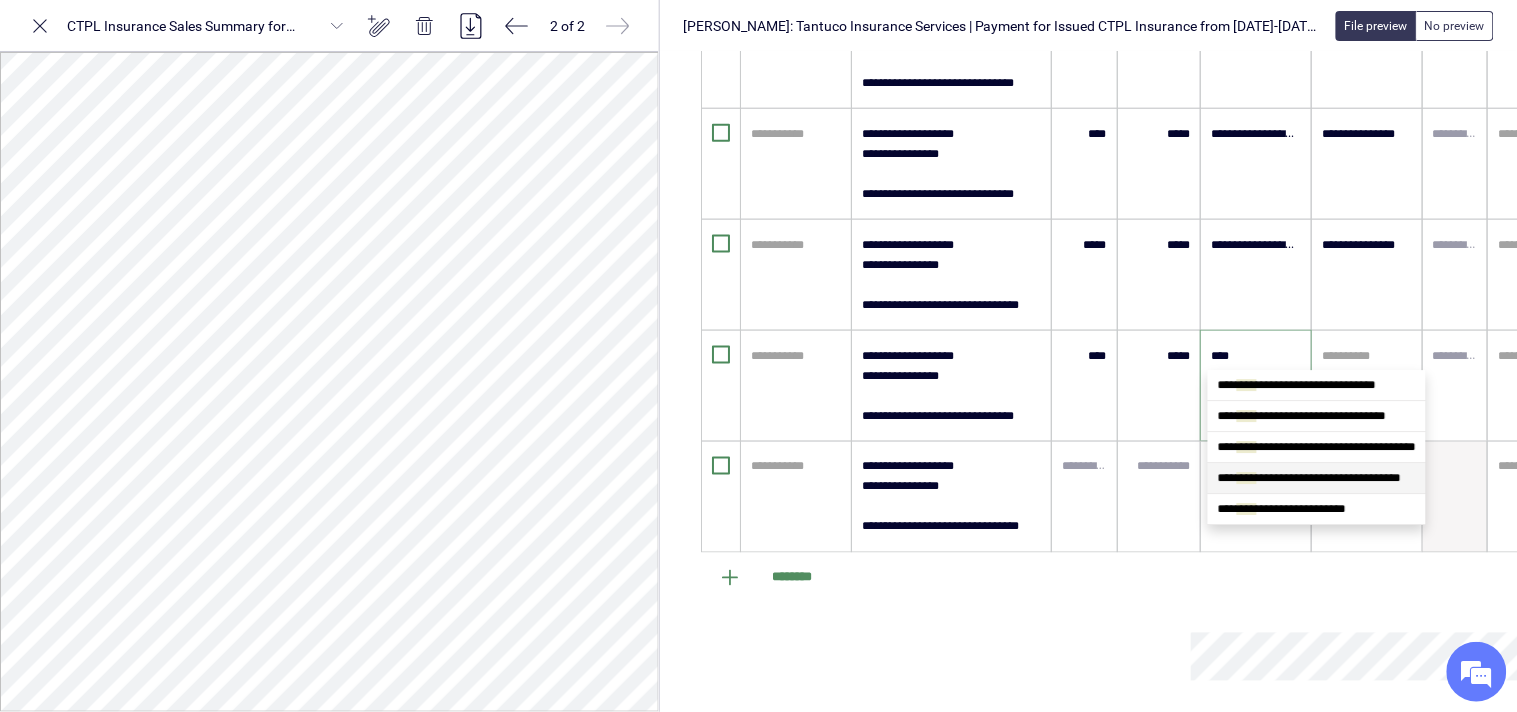 type 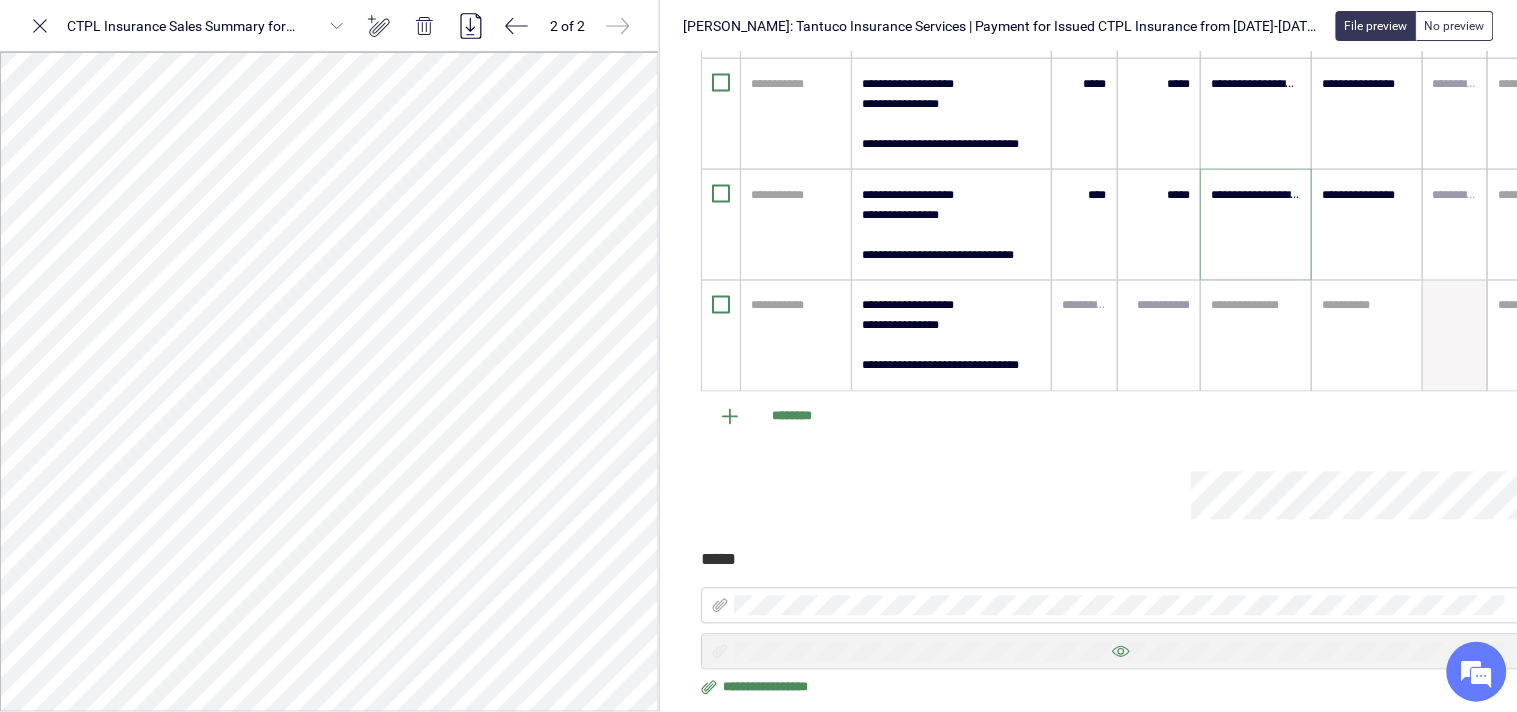 scroll, scrollTop: 802, scrollLeft: 18, axis: both 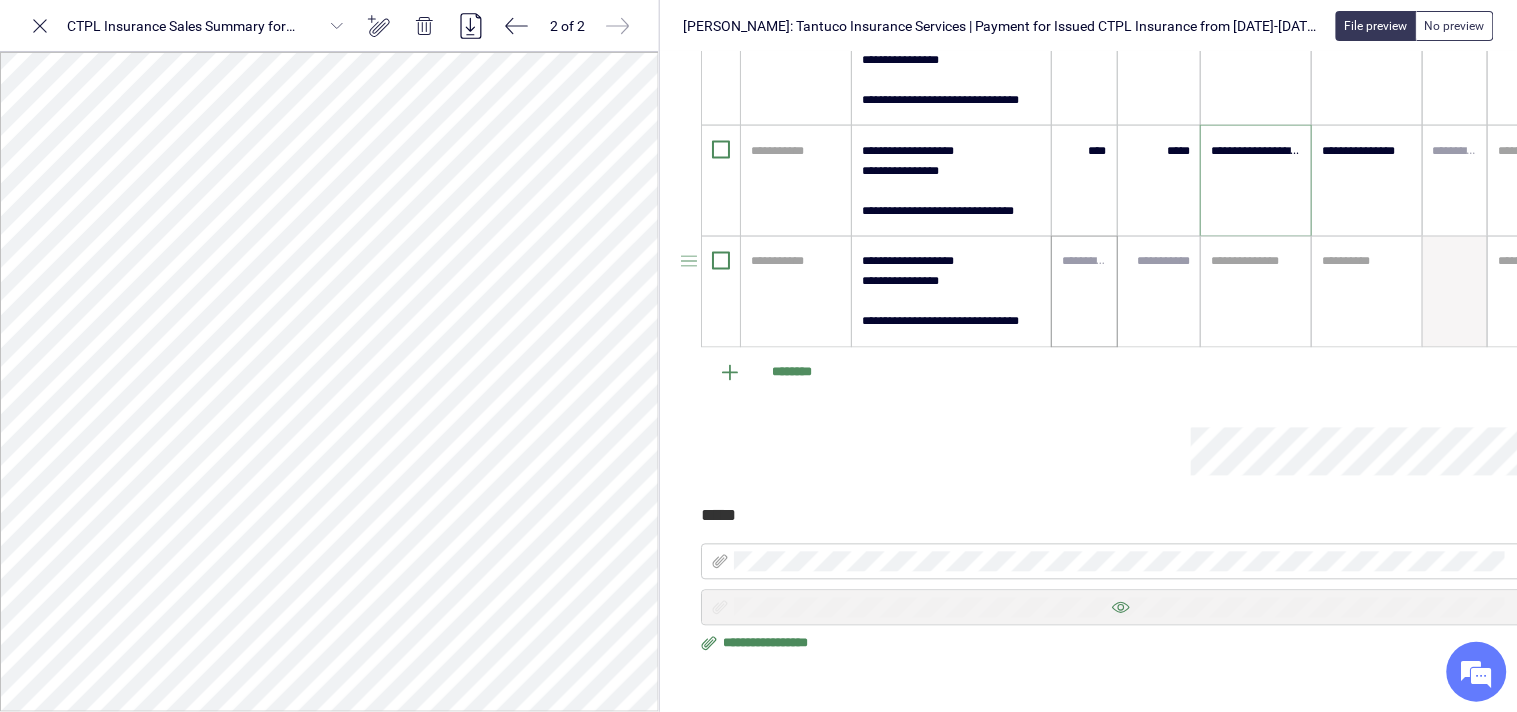 type on "**********" 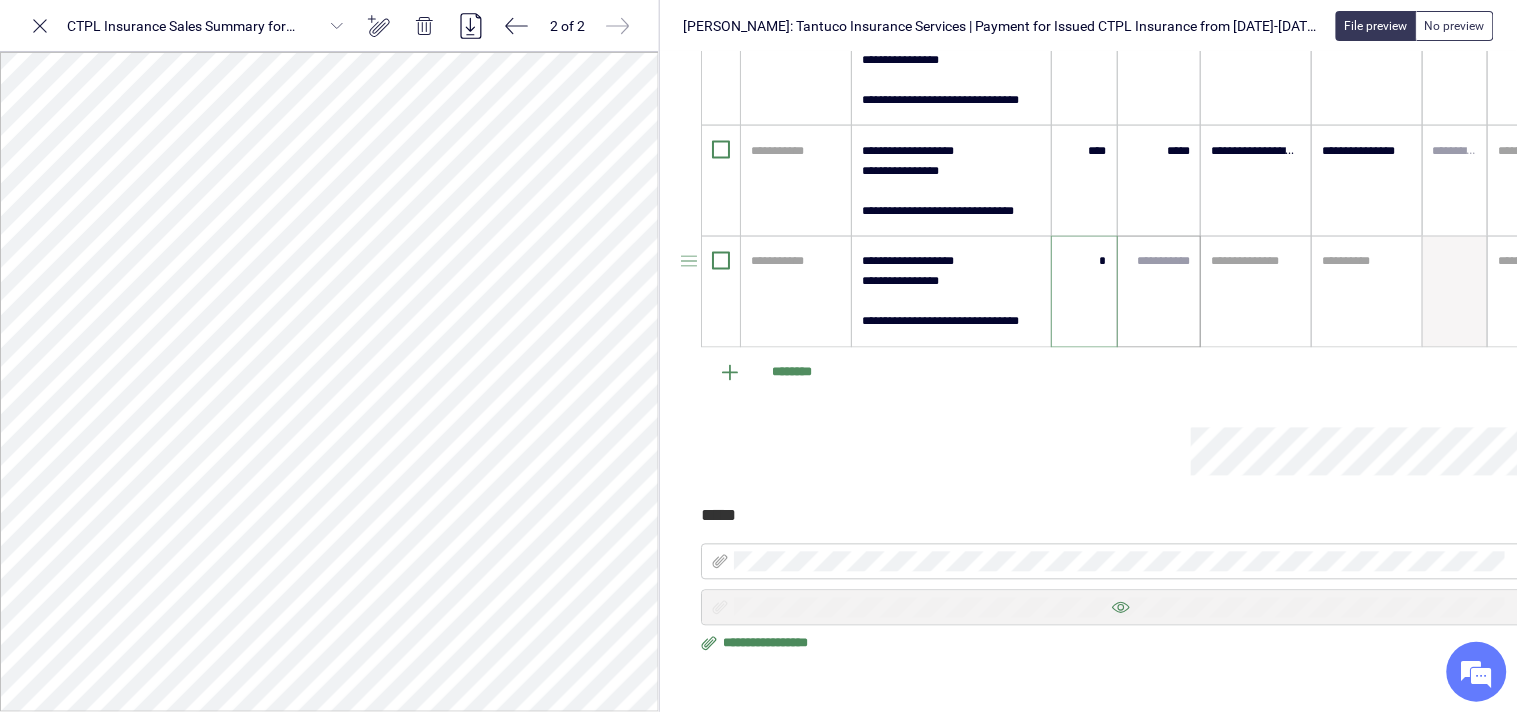 type on "****" 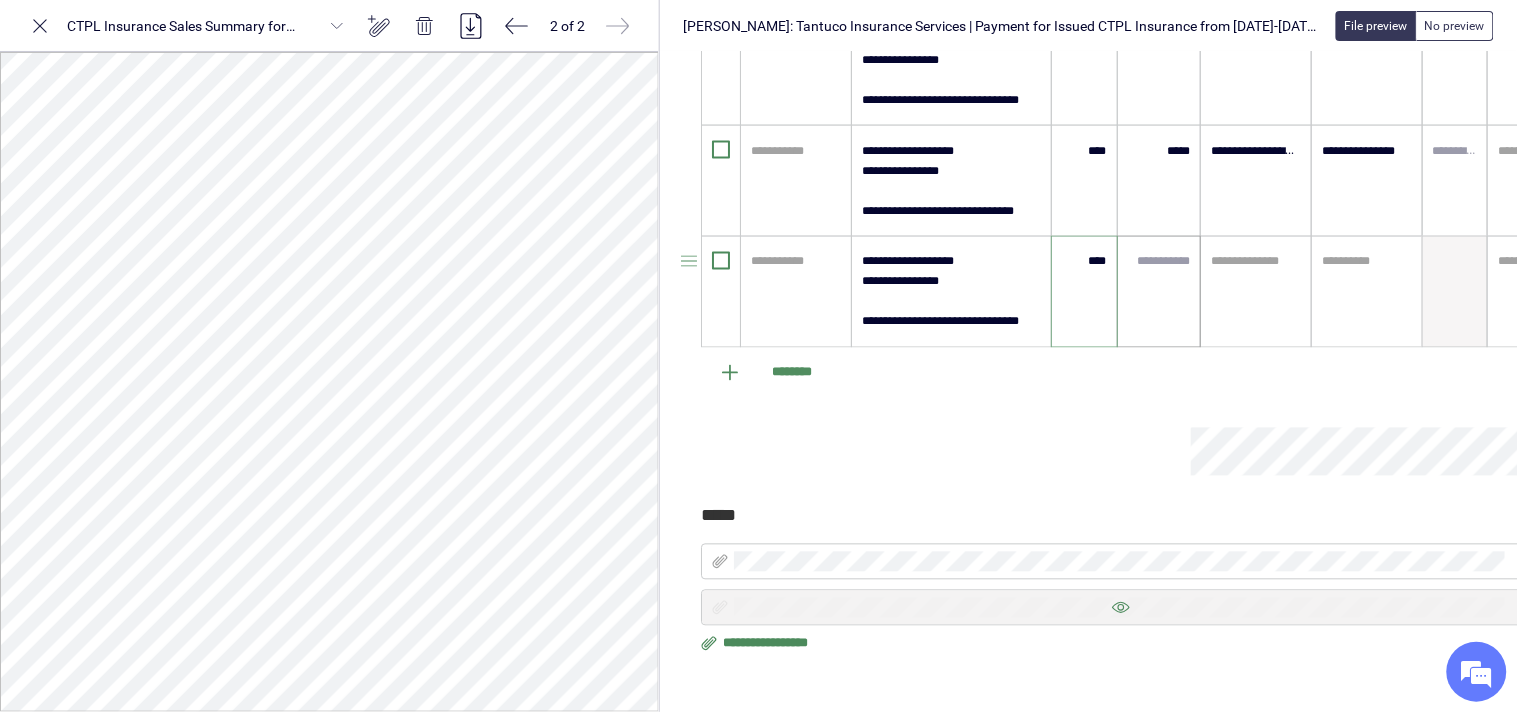 click at bounding box center (1159, 292) 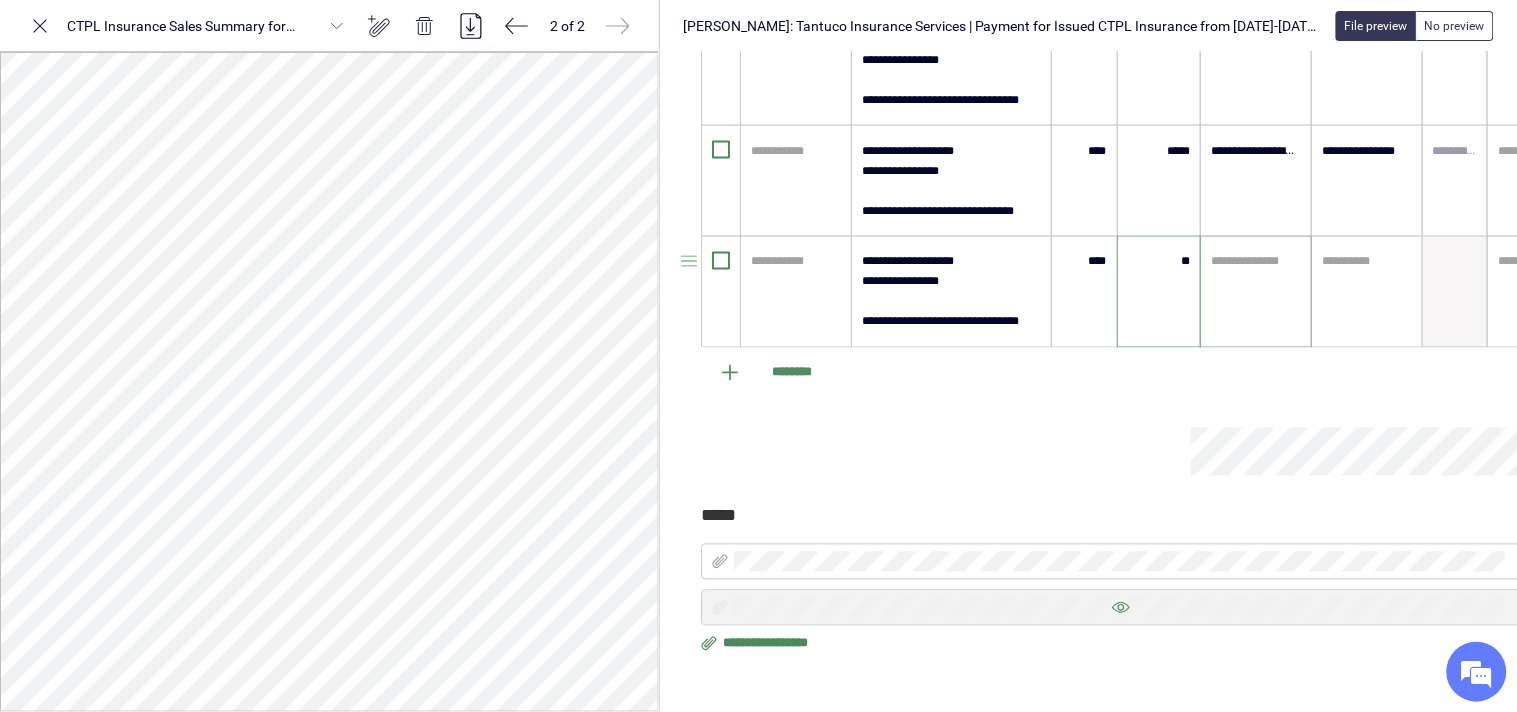 type on "*****" 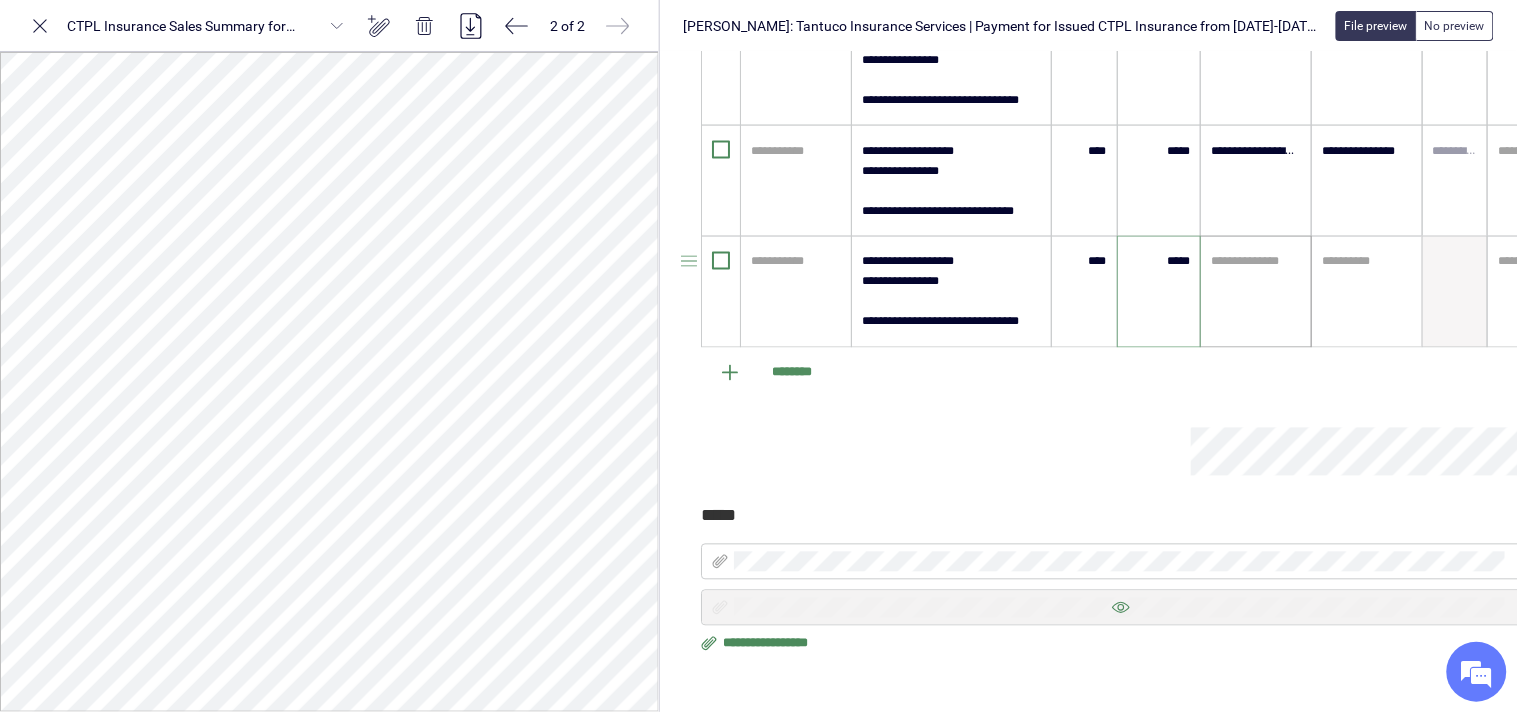 click on "**********" at bounding box center [1256, 292] 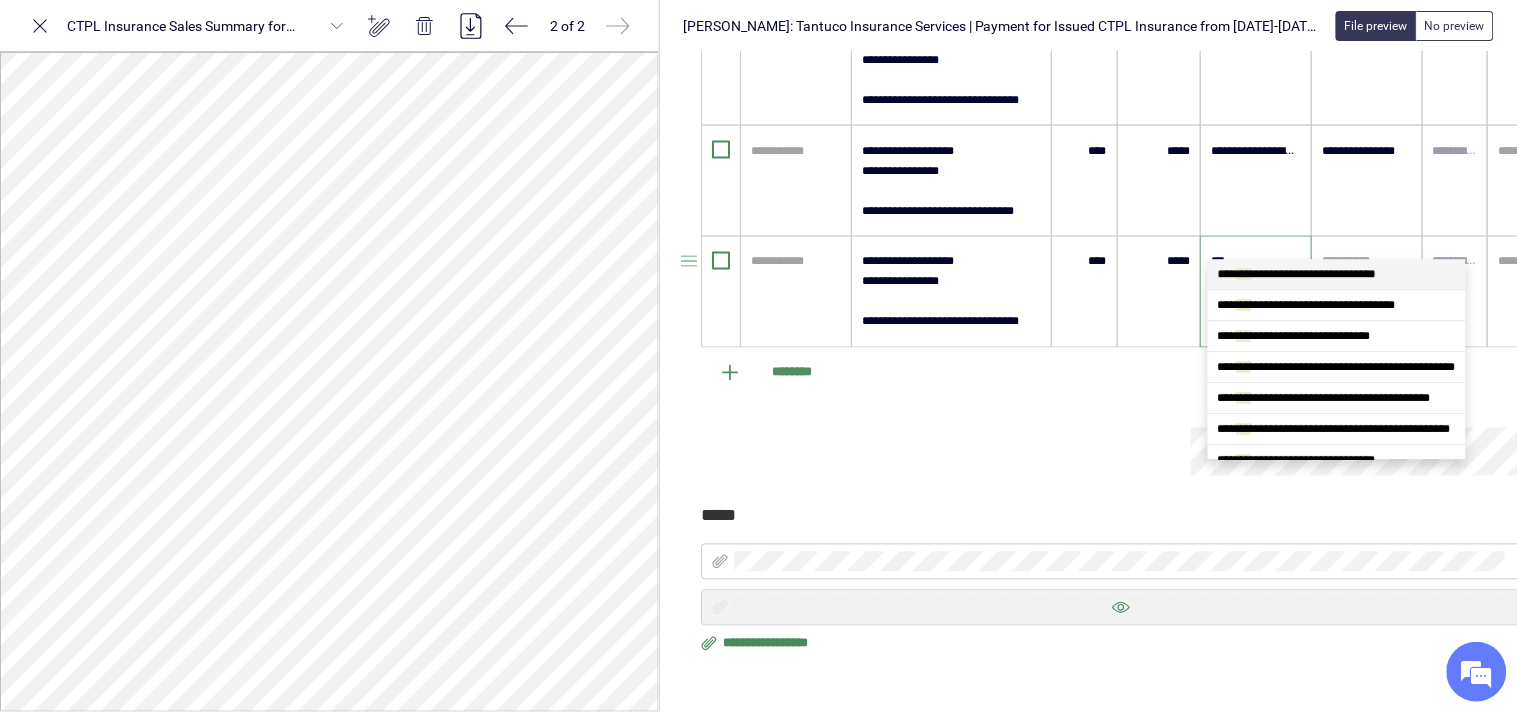 type on "****" 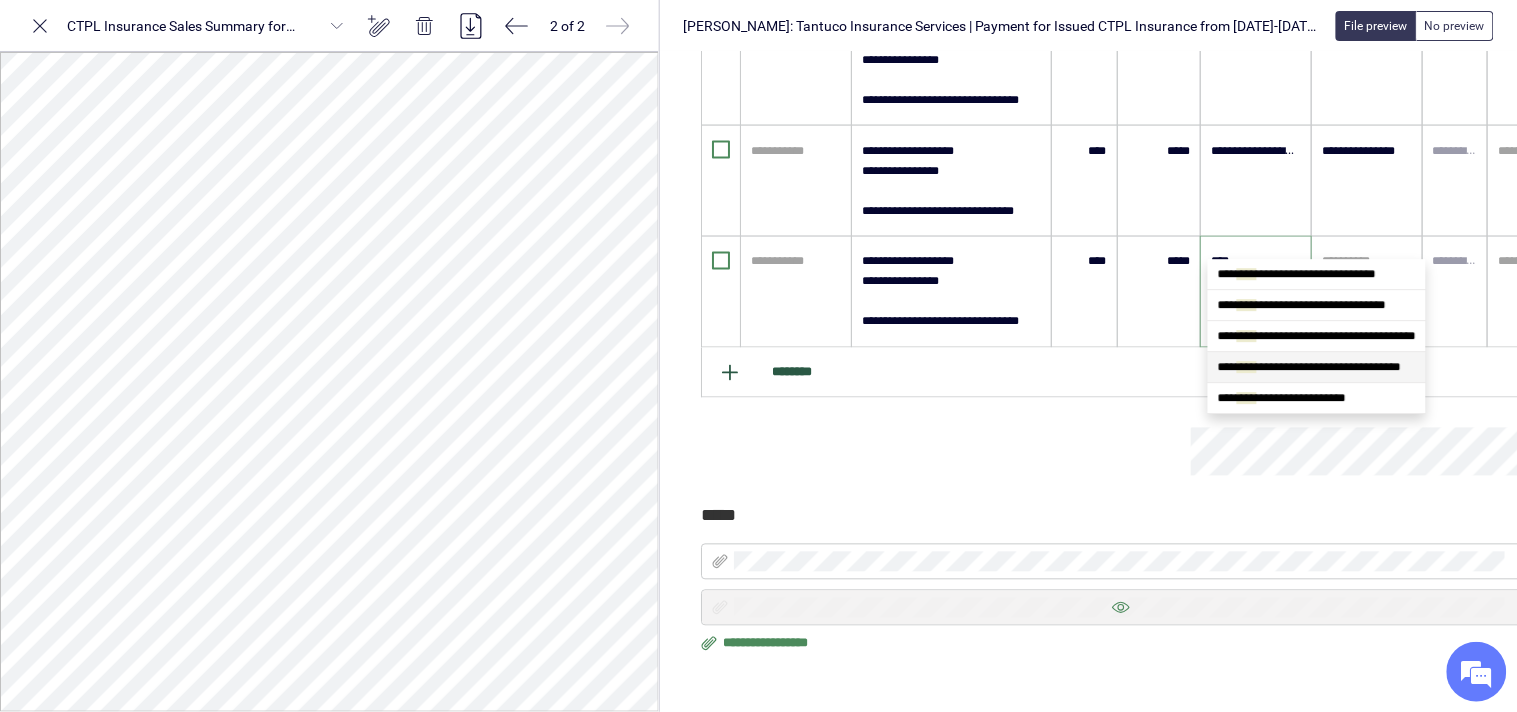 click on "**********" at bounding box center (1309, 367) 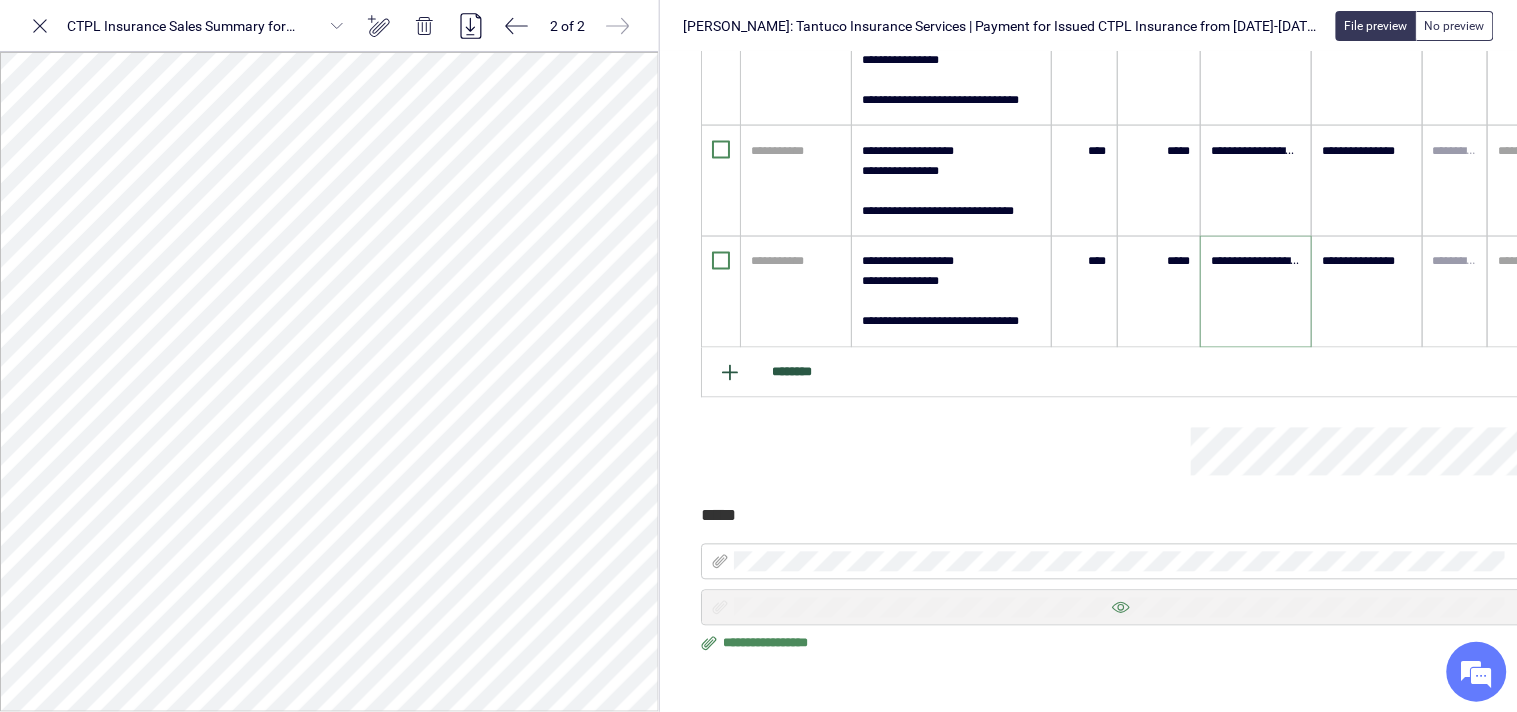 type 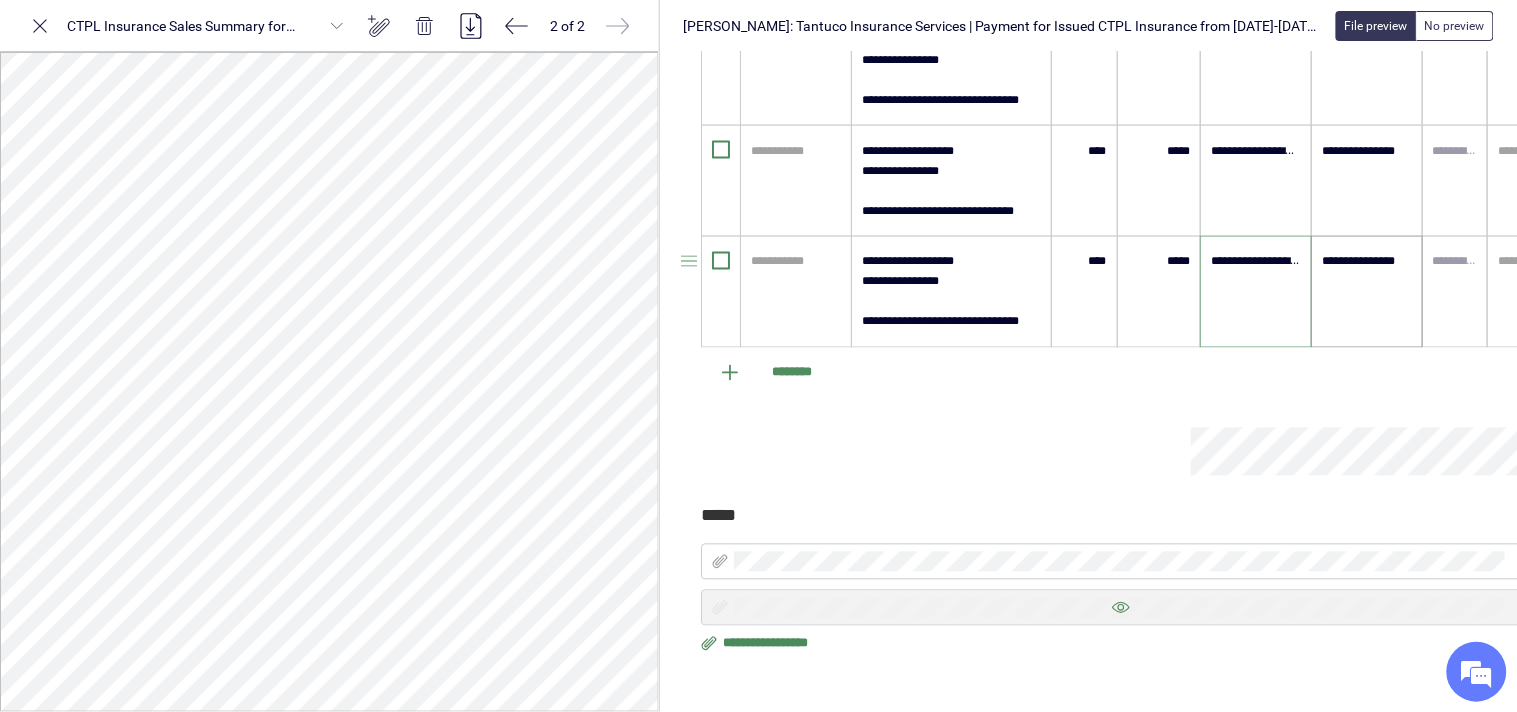 type on "**********" 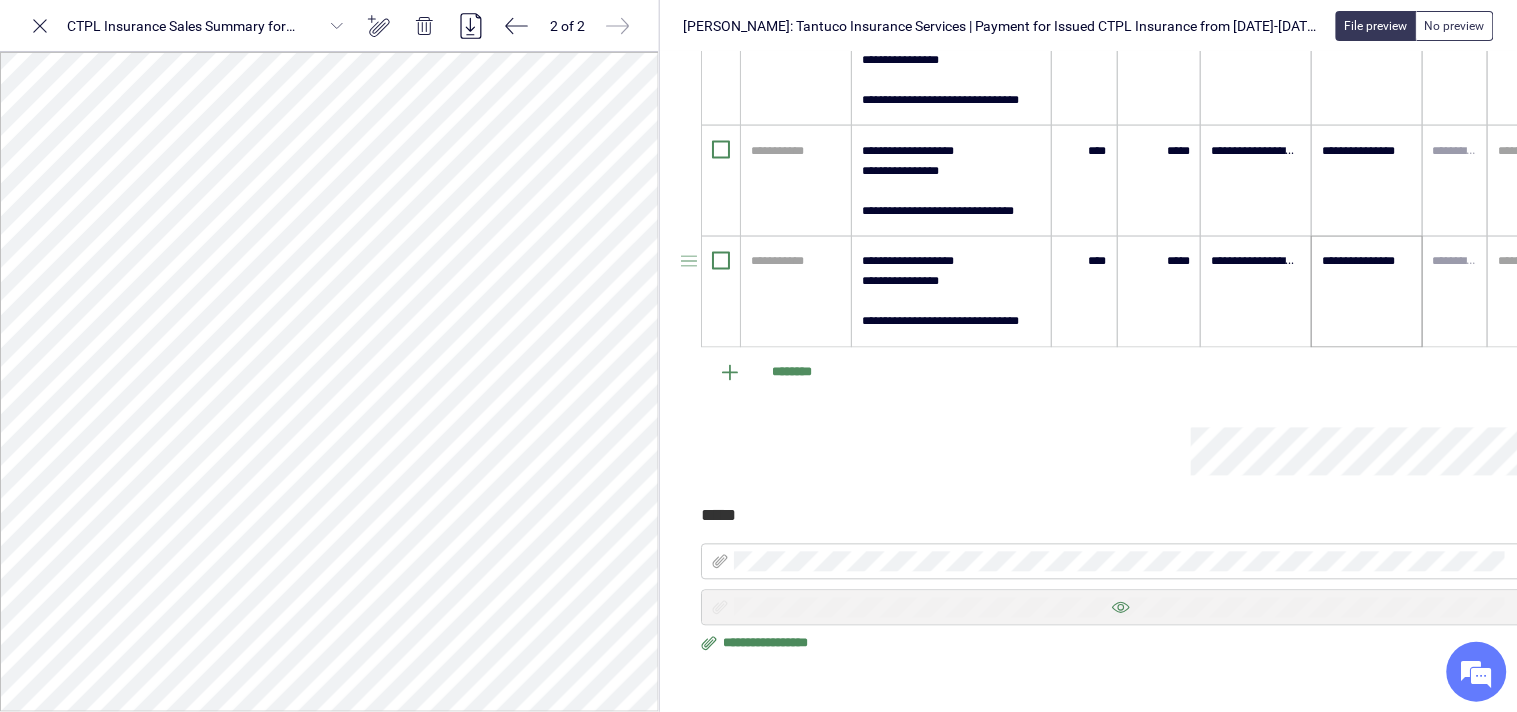 click on "**********" at bounding box center (1367, 292) 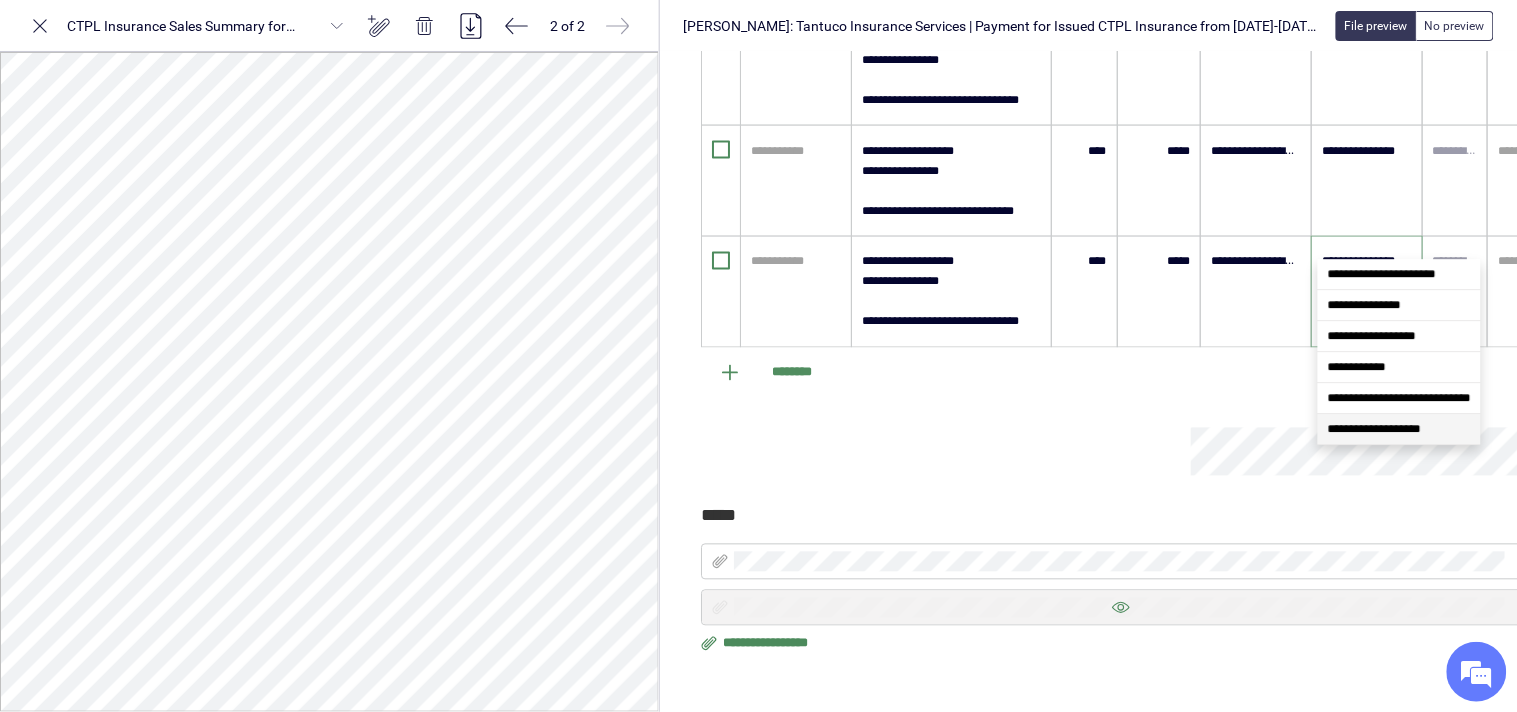 click on "**********" at bounding box center (1374, 429) 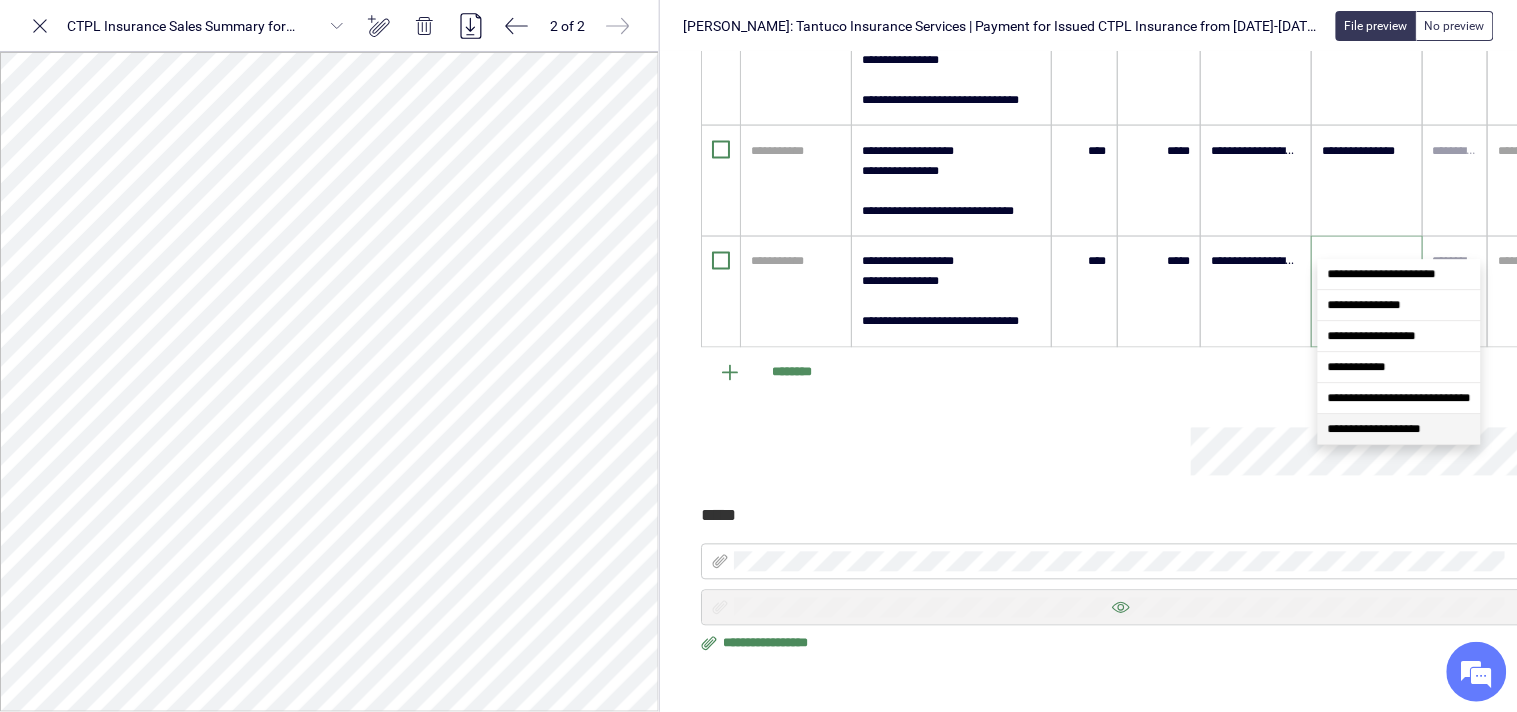 scroll, scrollTop: 0, scrollLeft: 0, axis: both 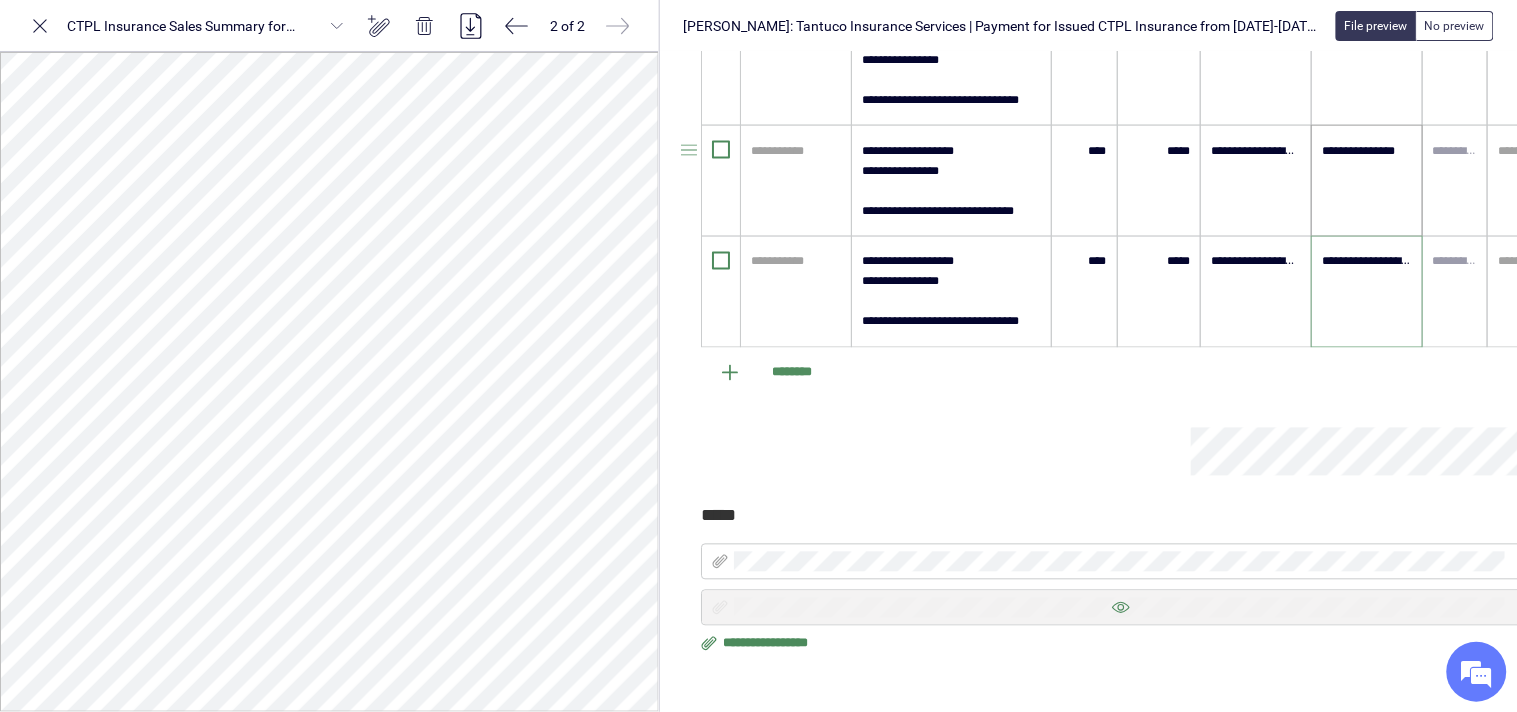 type on "**********" 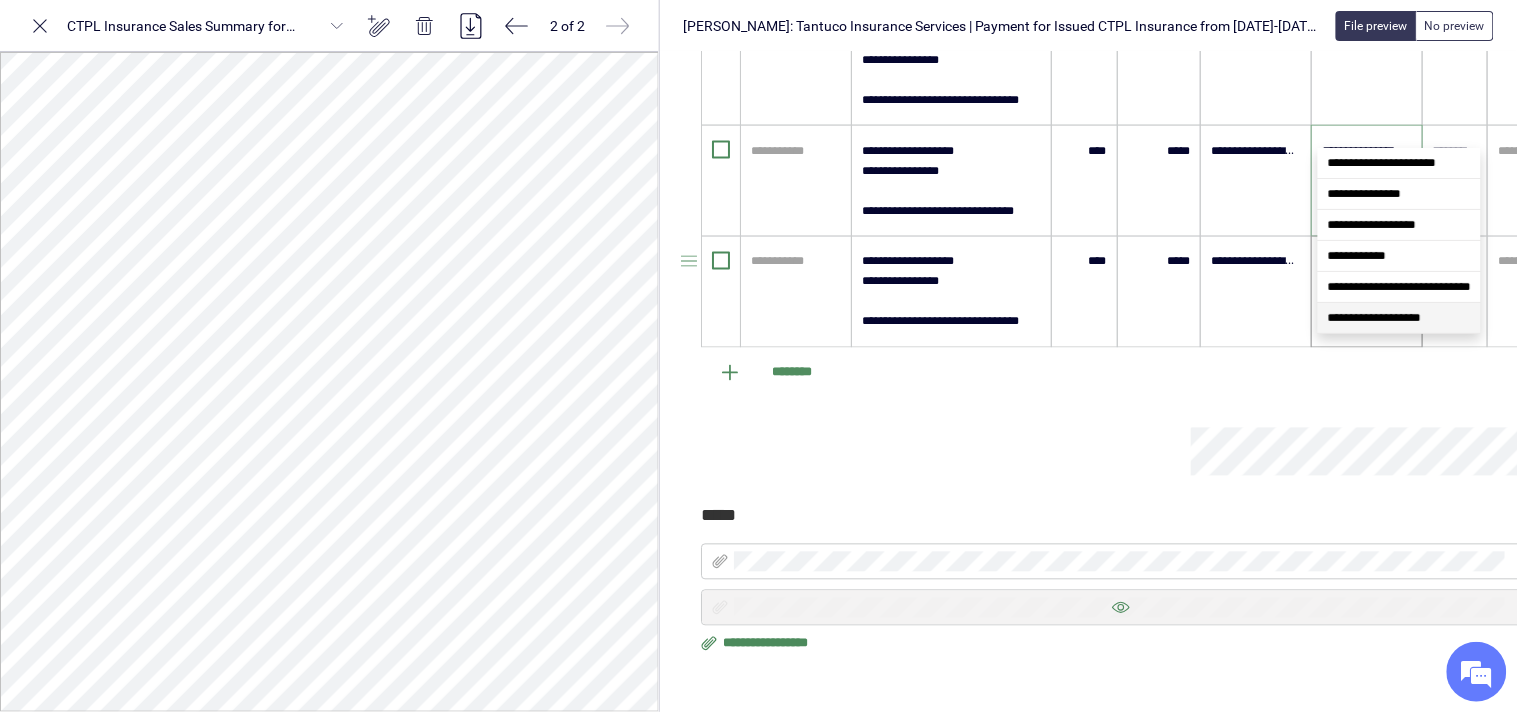 click on "**********" at bounding box center (1374, 318) 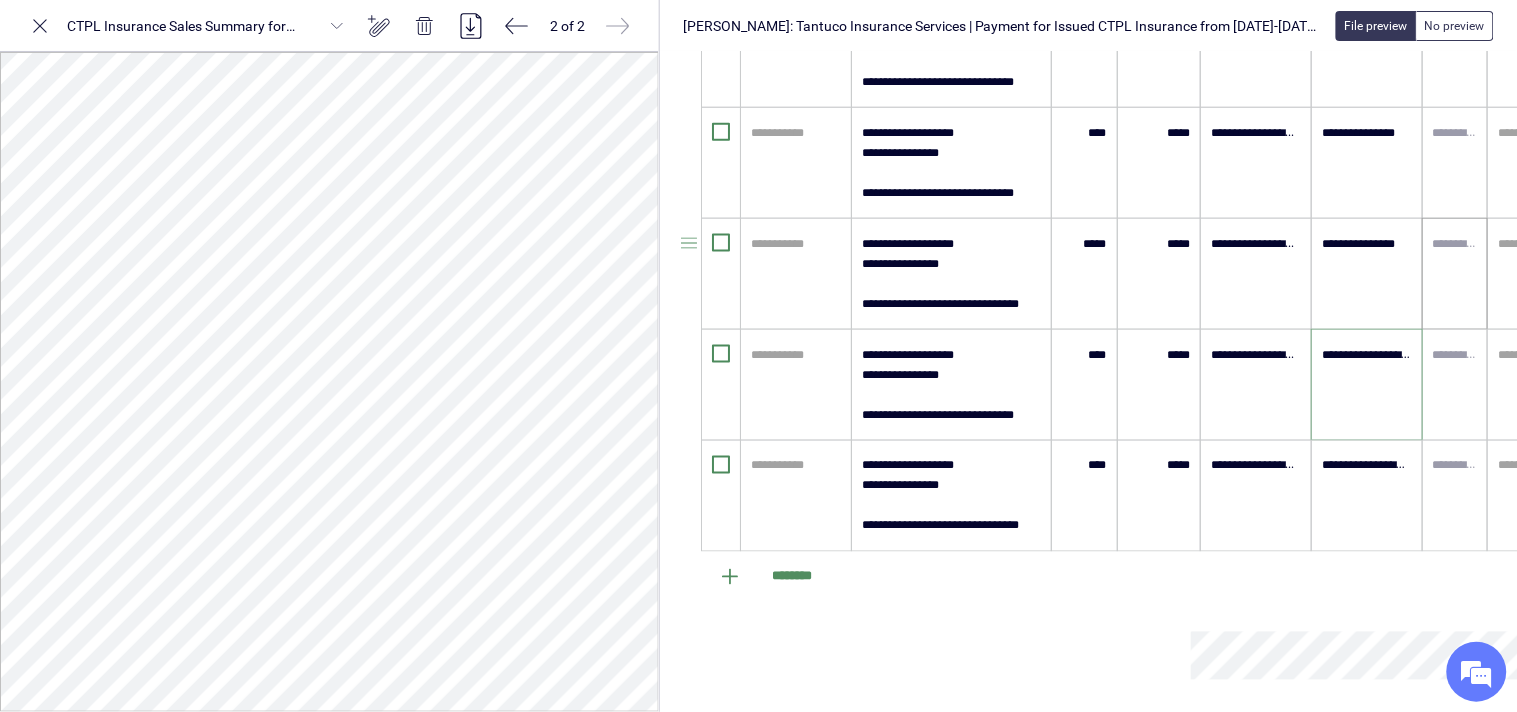 scroll, scrollTop: 580, scrollLeft: 18, axis: both 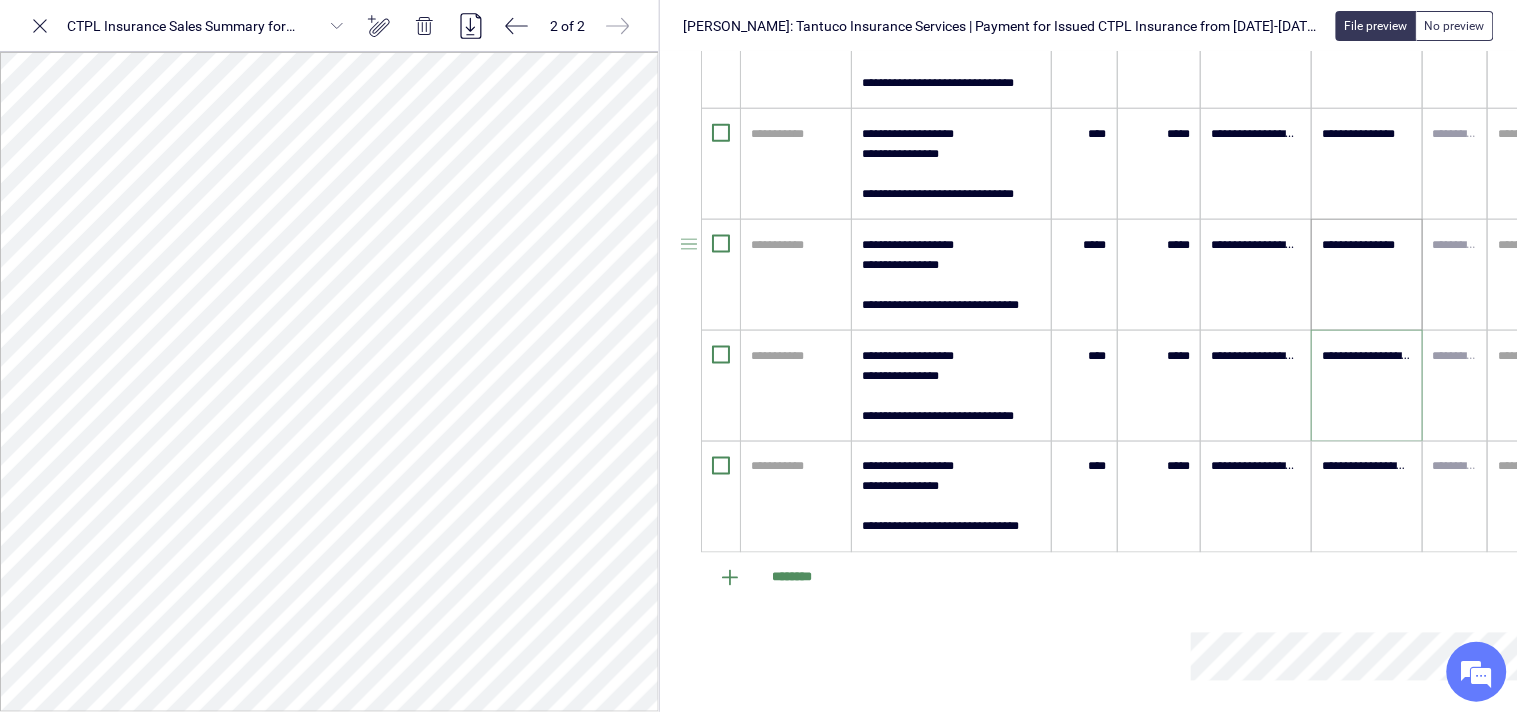 type on "**********" 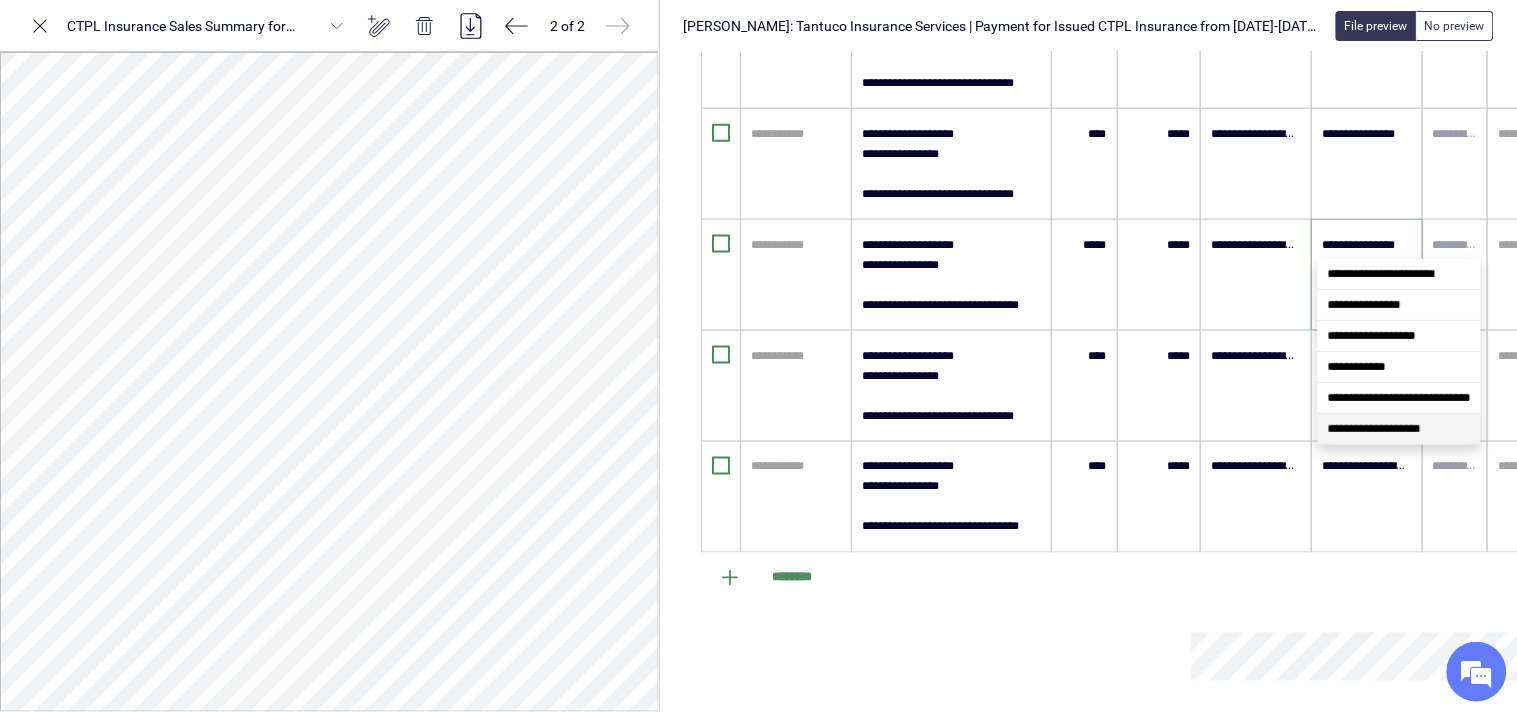 drag, startPoint x: 1354, startPoint y: 420, endPoint x: 1331, endPoint y: 402, distance: 29.206163 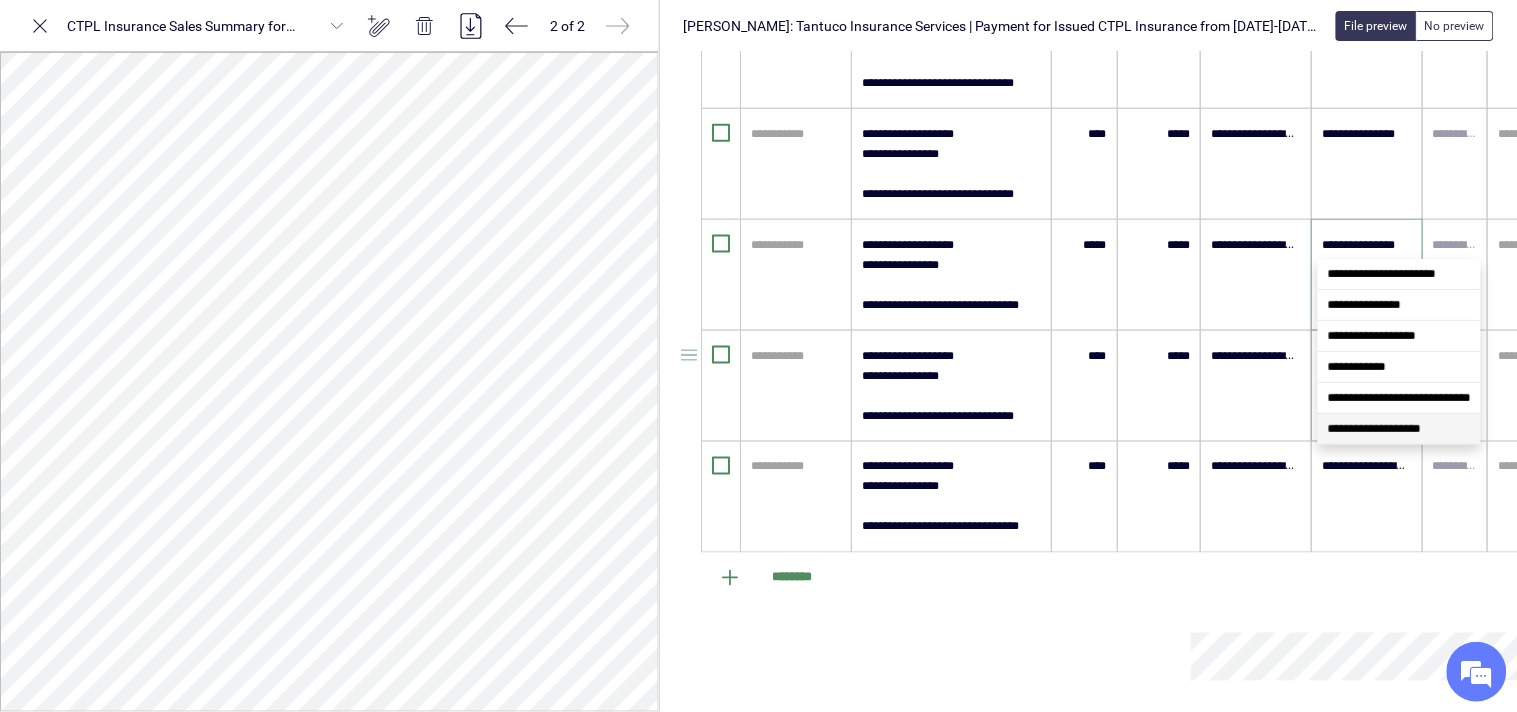 click on "**********" at bounding box center [1399, 429] 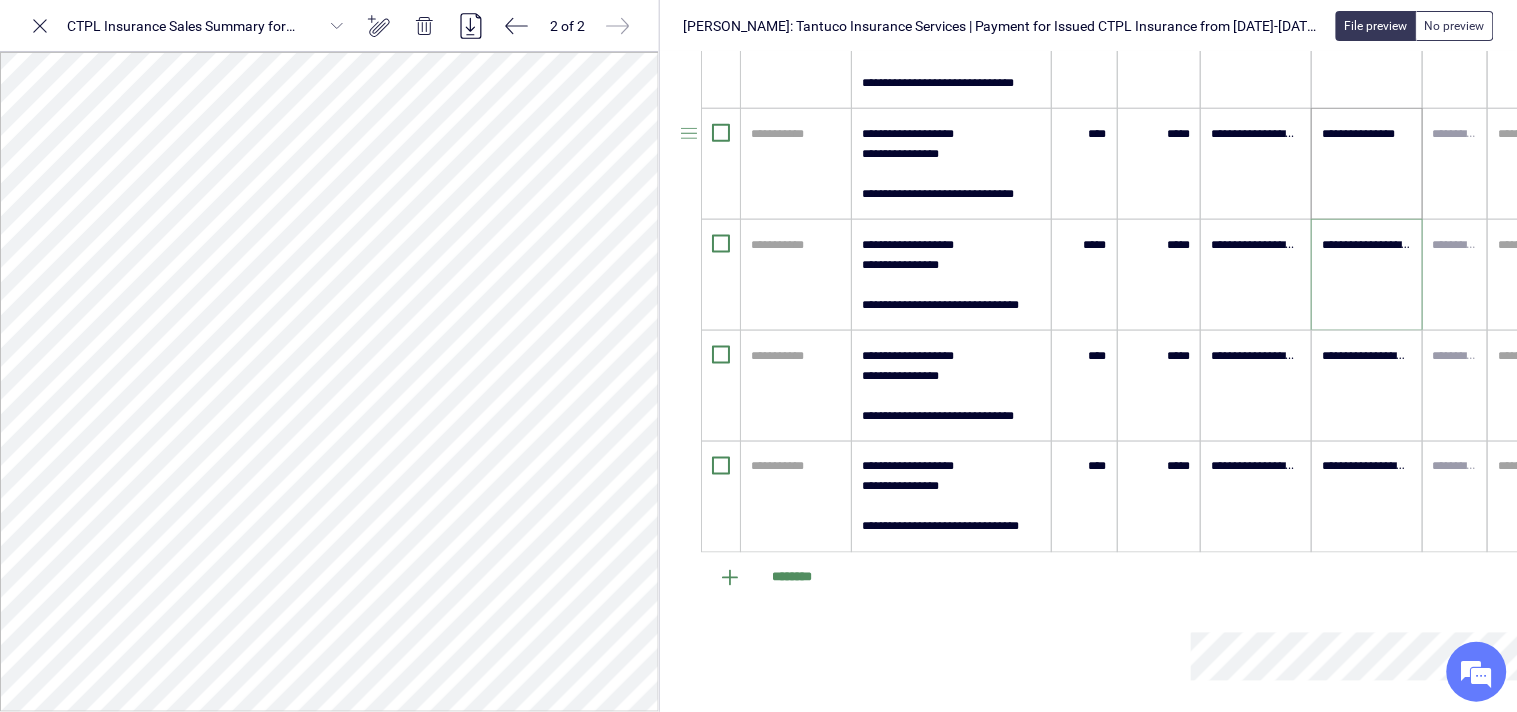 type on "**********" 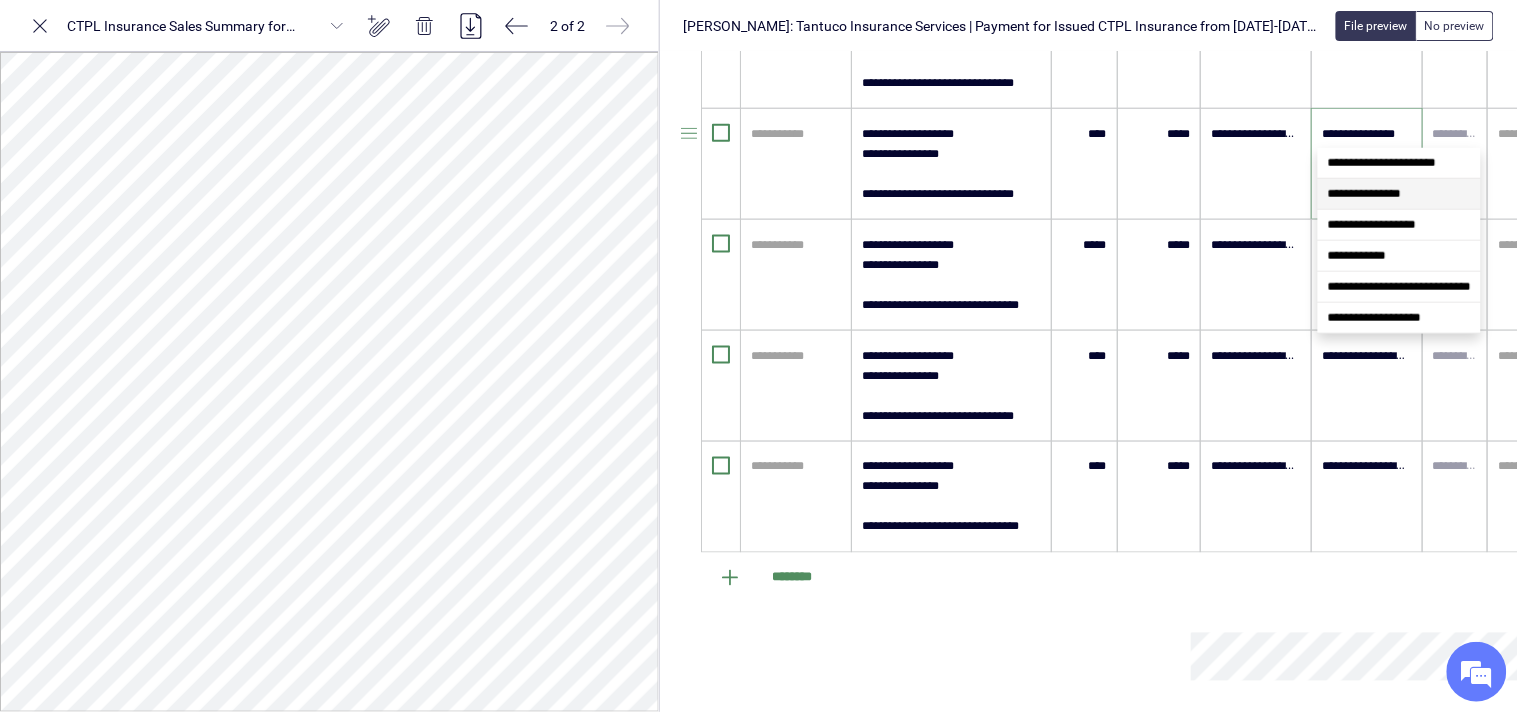click on "**********" at bounding box center [1367, 134] 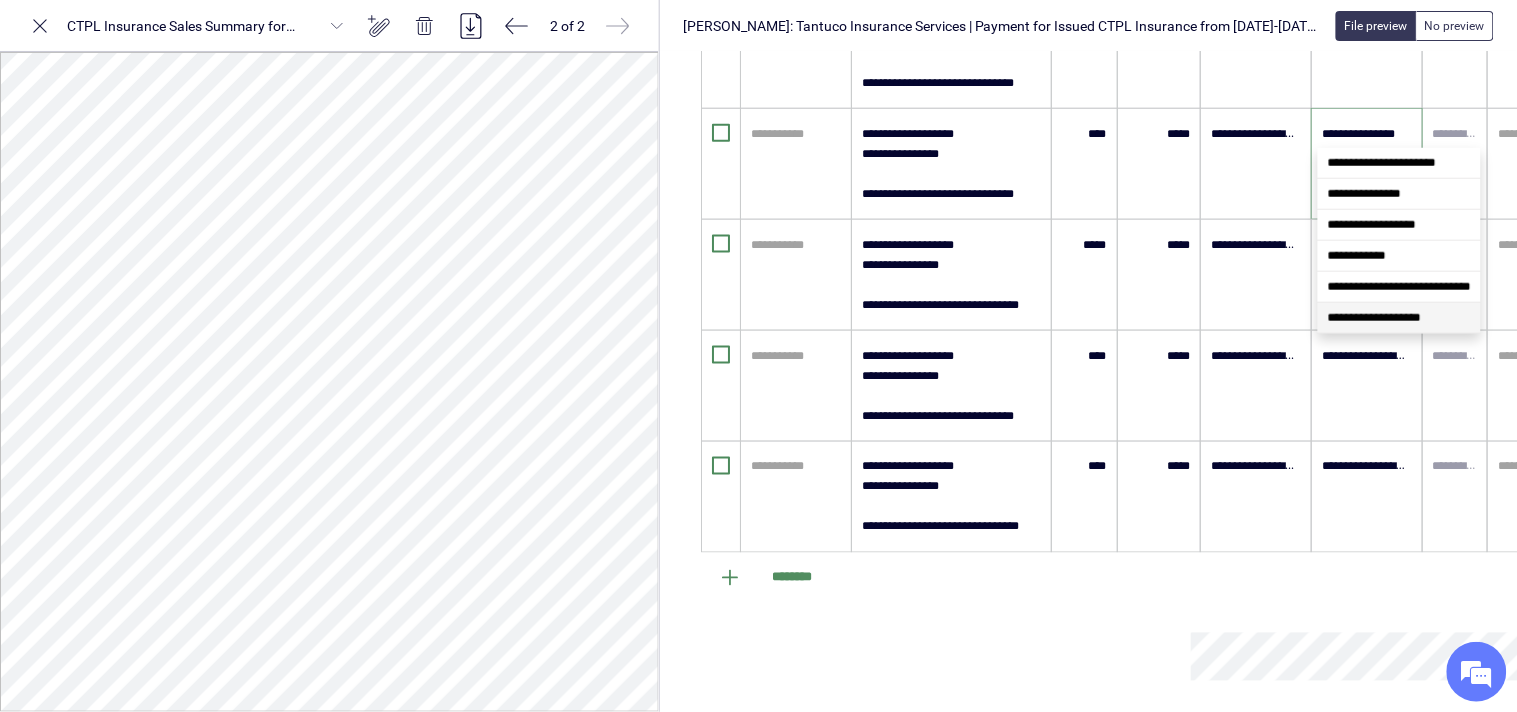 click on "**********" at bounding box center (1374, 318) 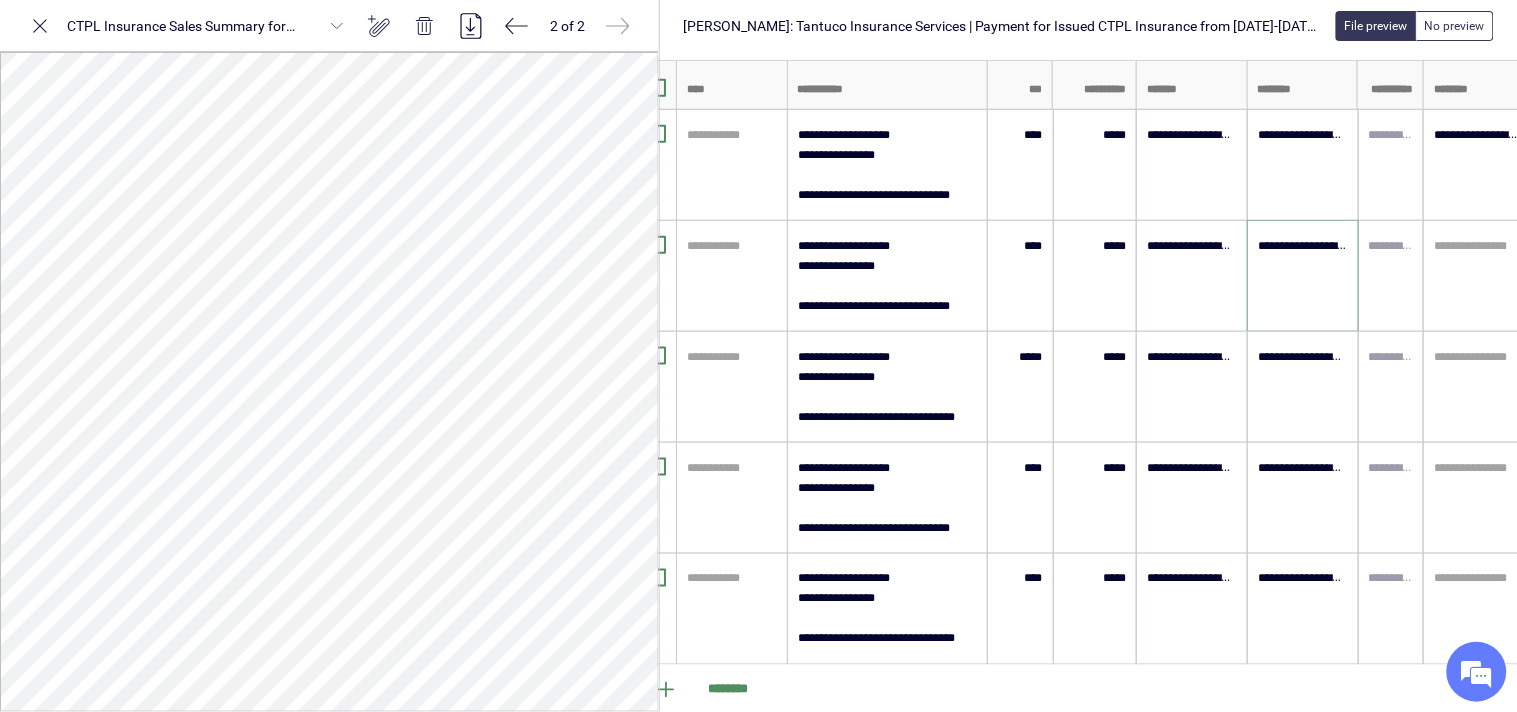 scroll, scrollTop: 468, scrollLeft: 108, axis: both 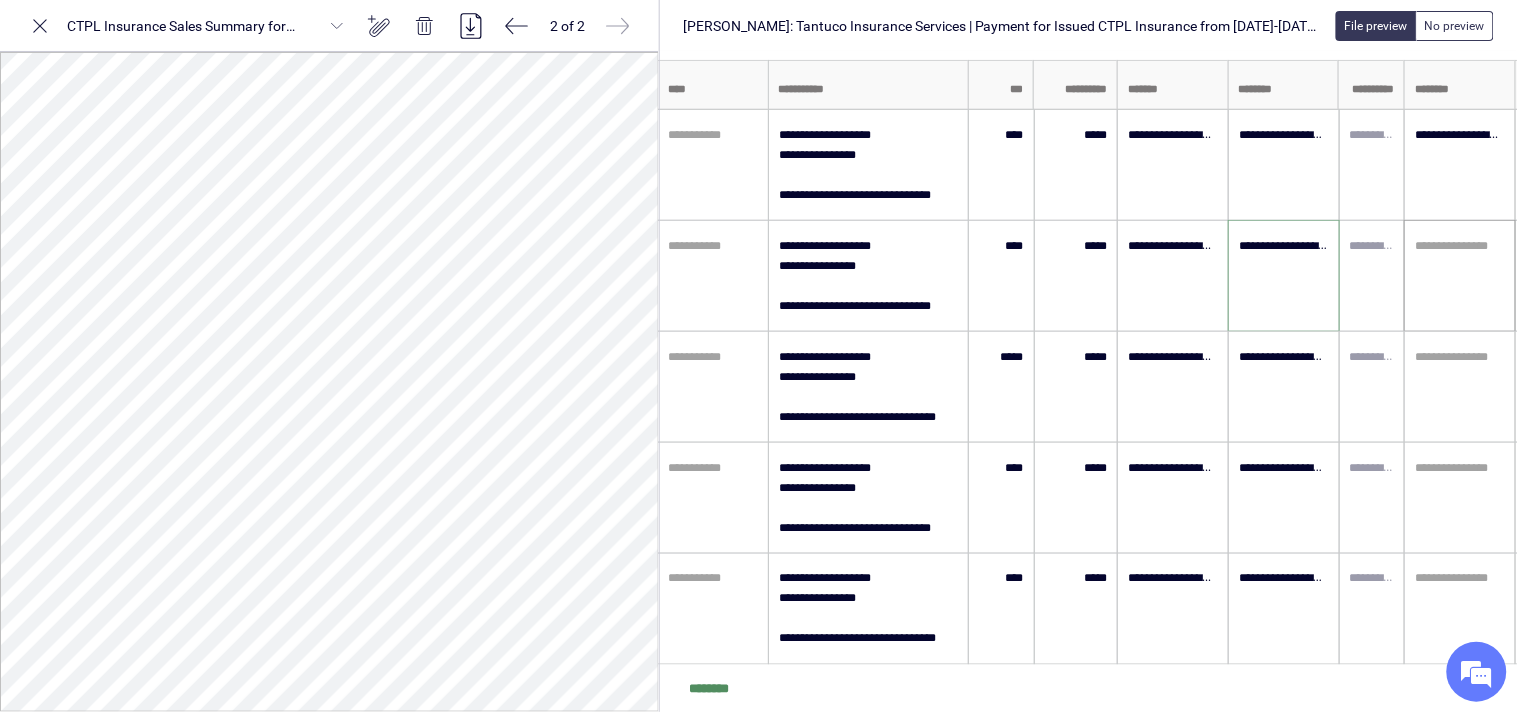 type on "**********" 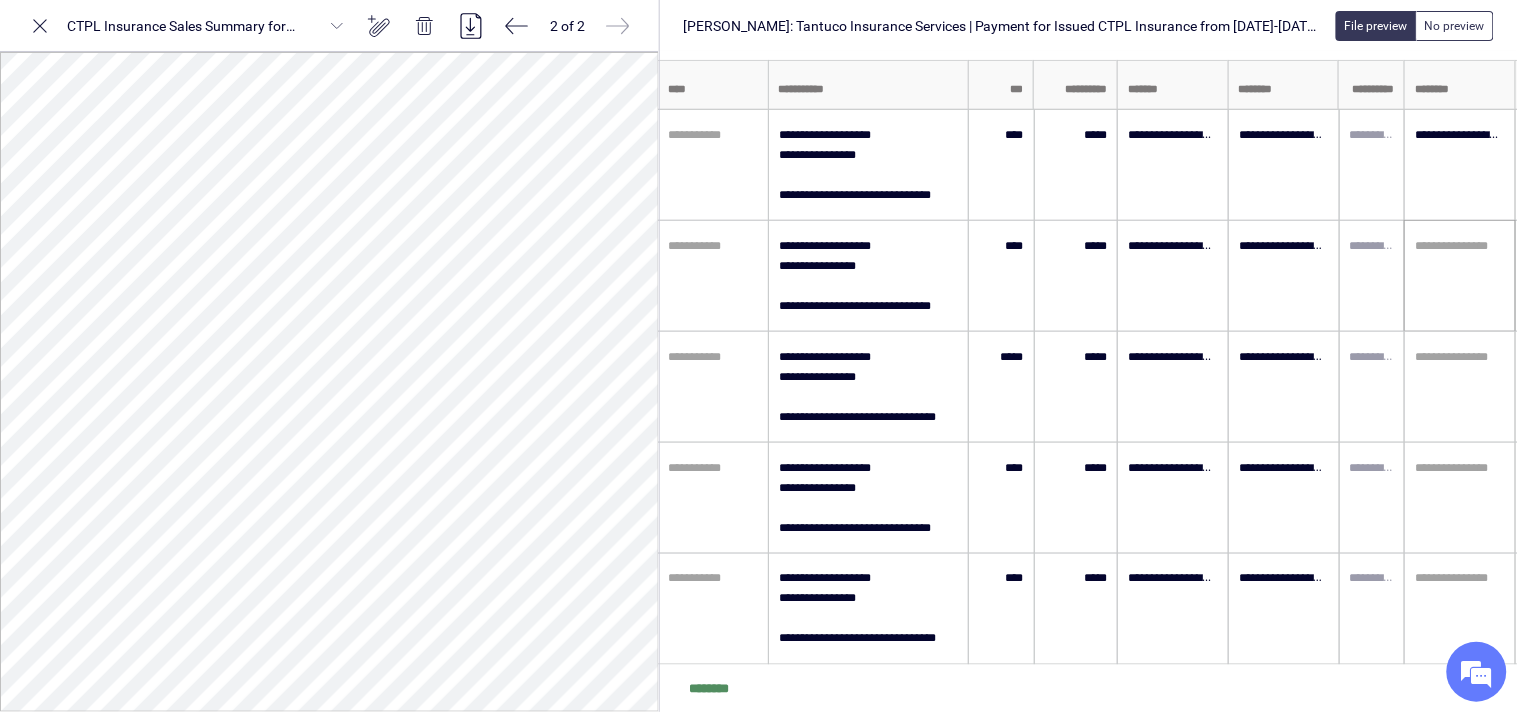click on "**********" at bounding box center [1460, 276] 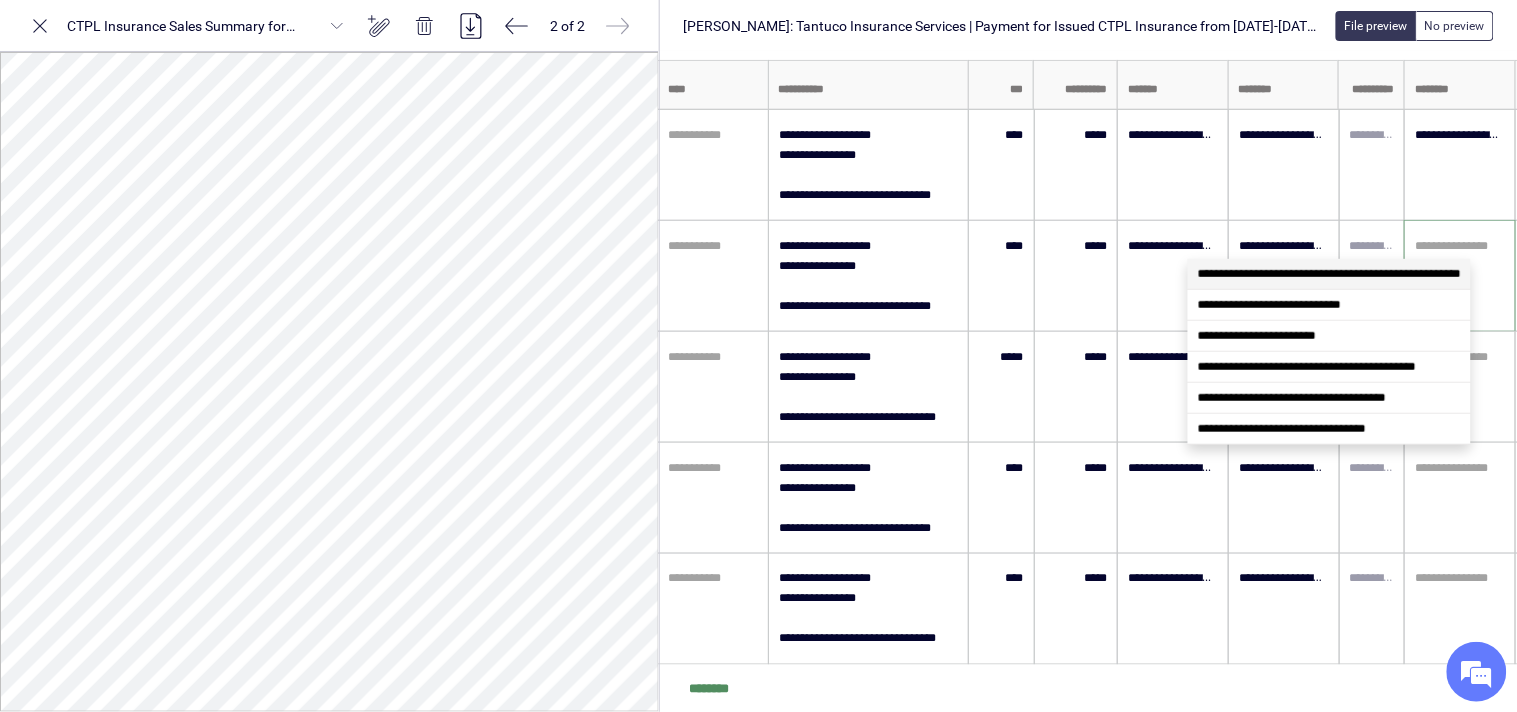 click on "**********" at bounding box center (1329, 274) 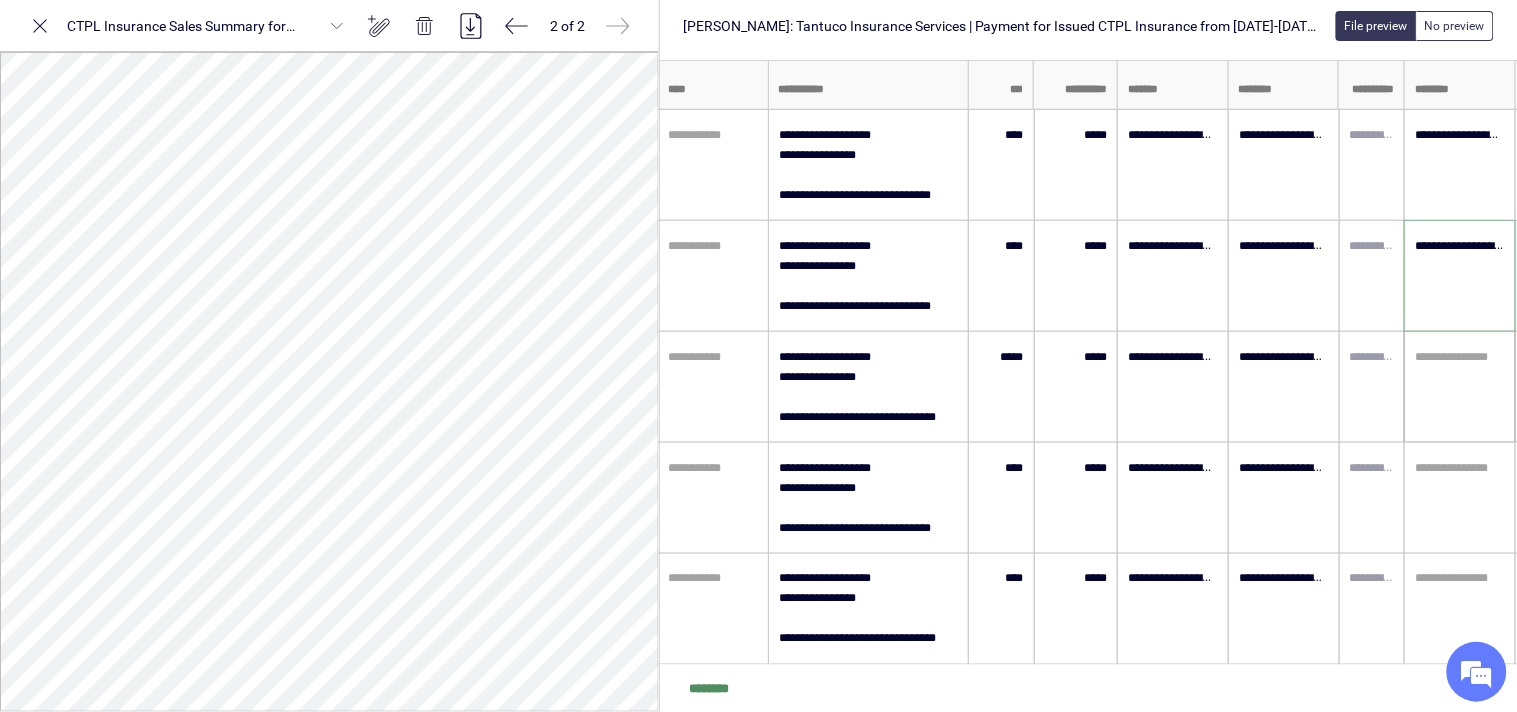 type on "**********" 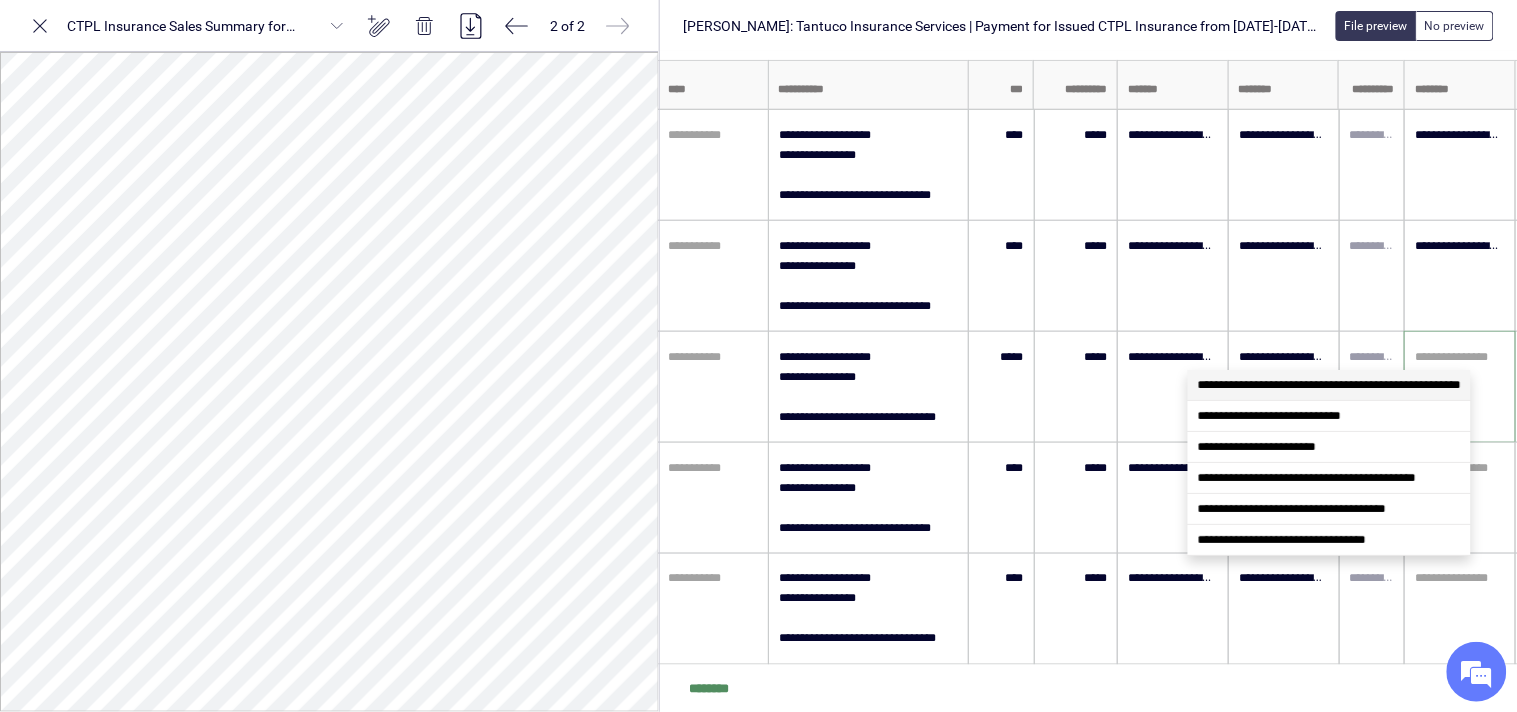 click at bounding box center [1460, 357] 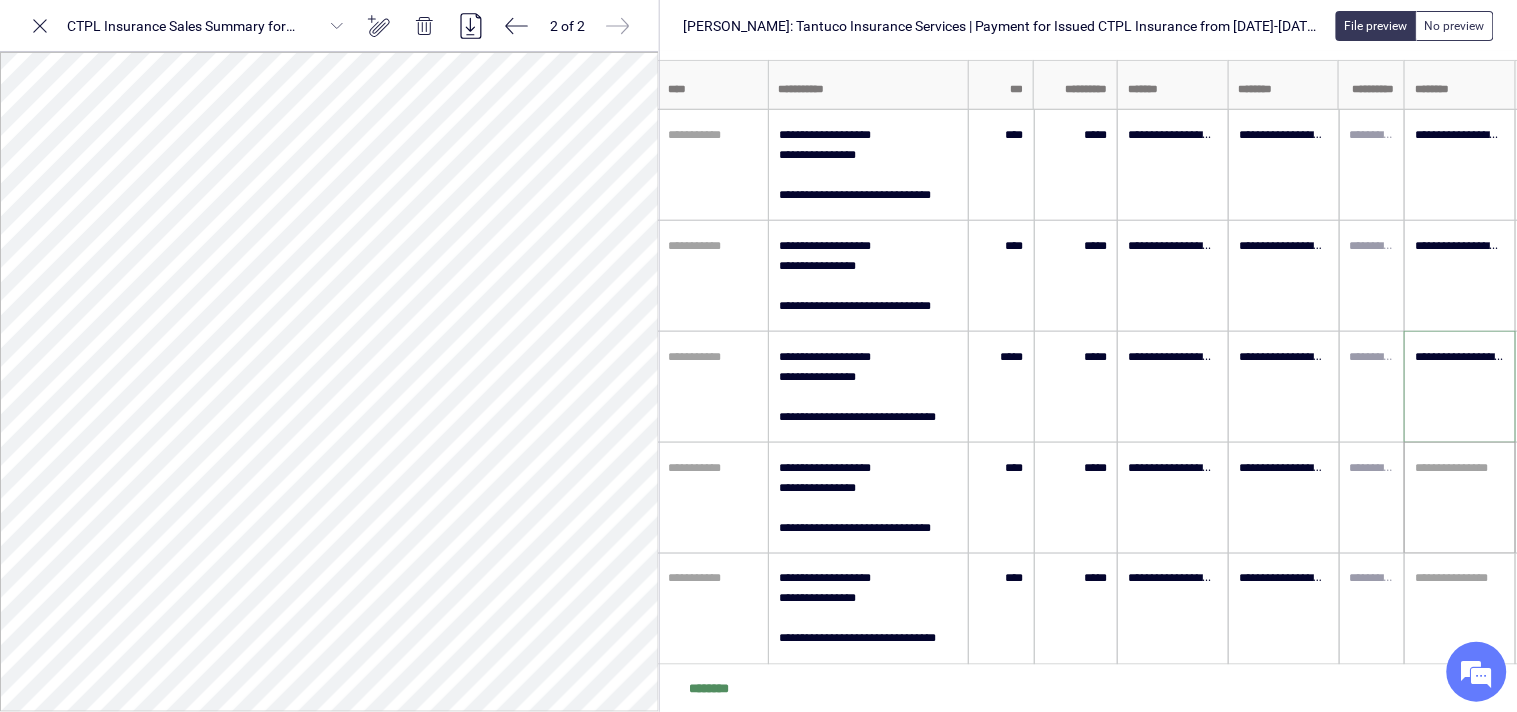 type on "**********" 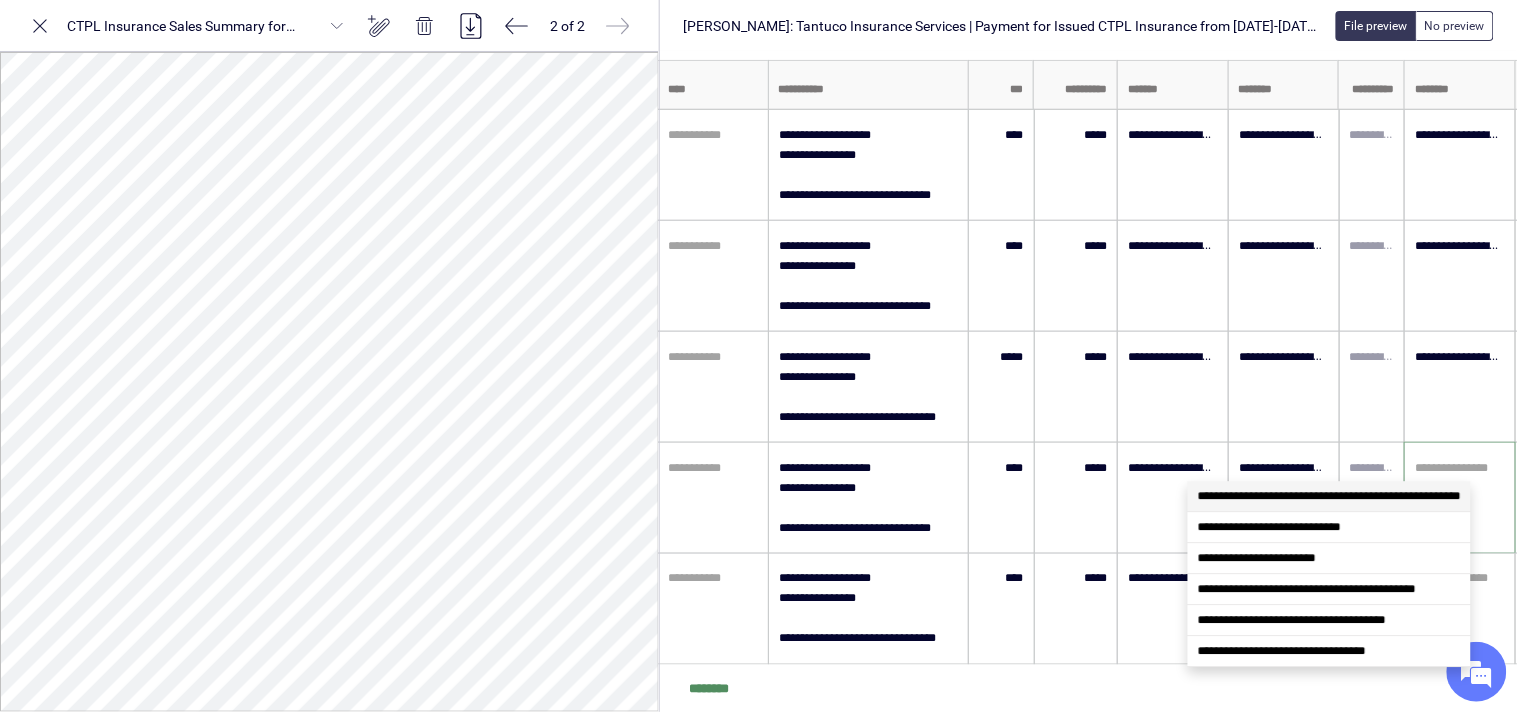 click on "**********" at bounding box center (1329, 496) 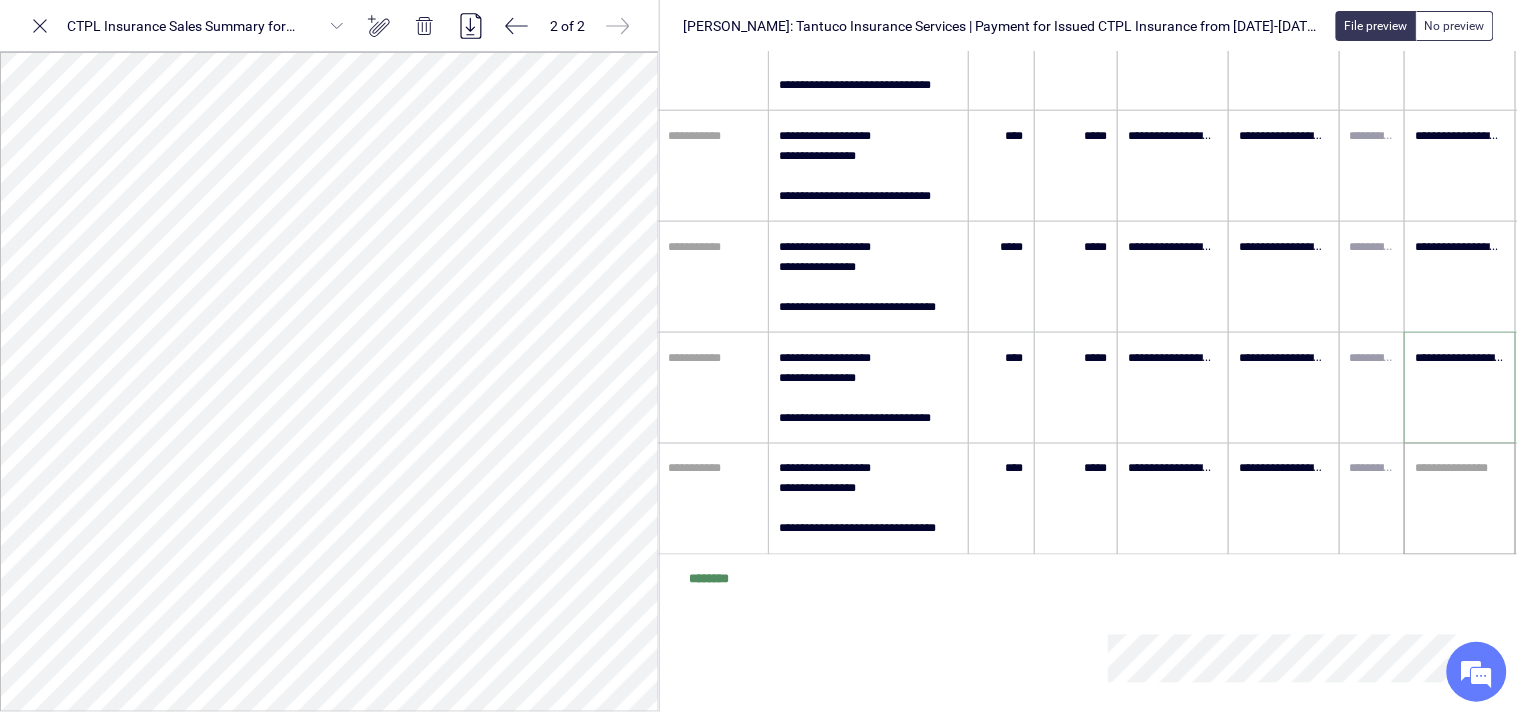 scroll, scrollTop: 580, scrollLeft: 108, axis: both 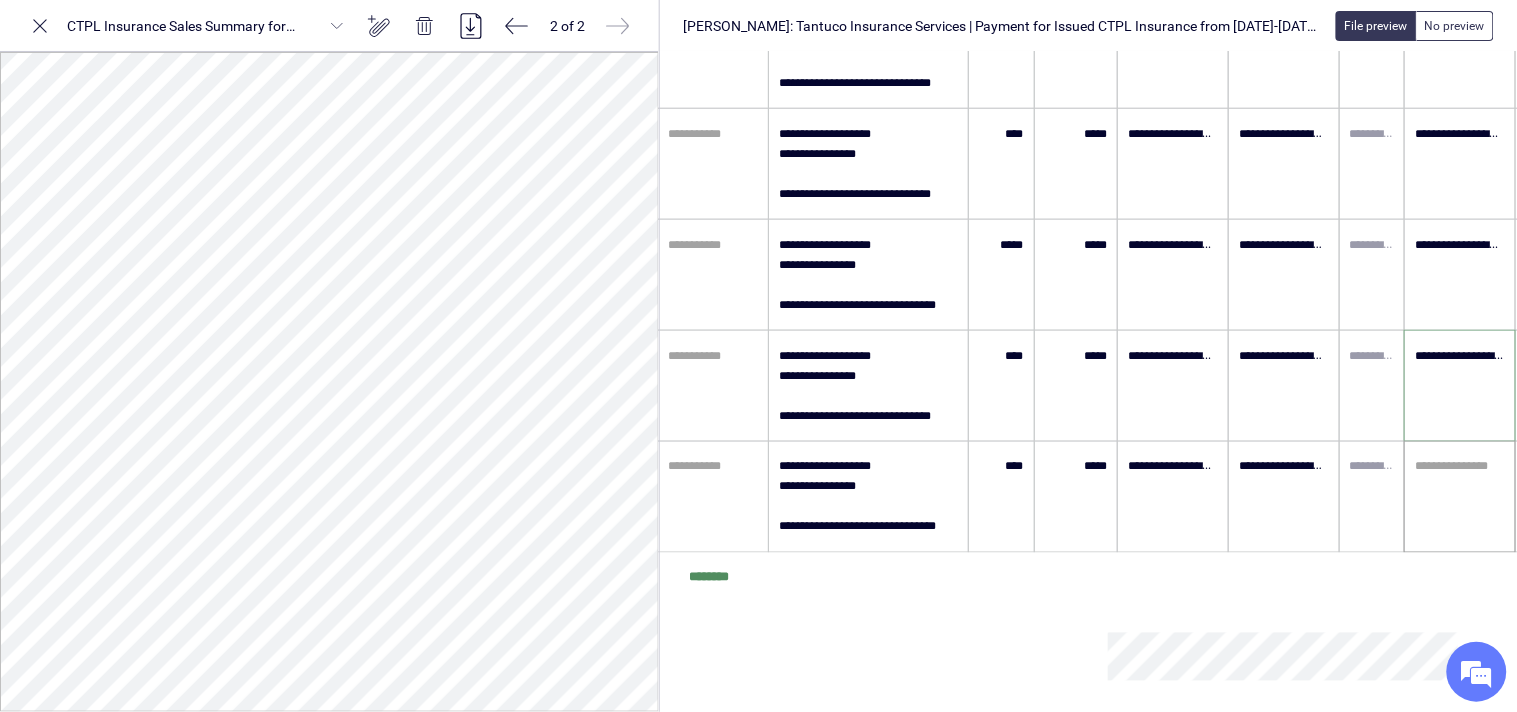 type on "**********" 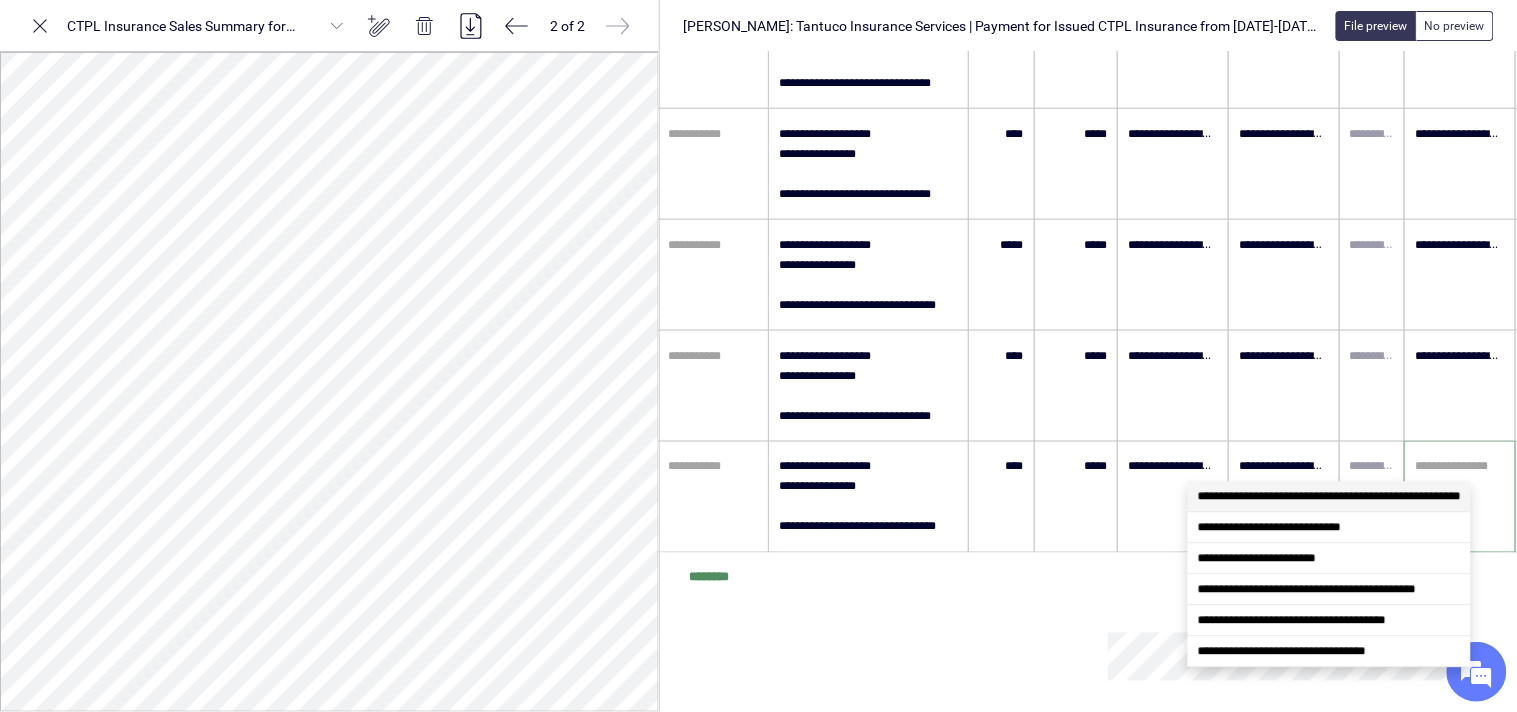drag, startPoint x: 1435, startPoint y: 463, endPoint x: 1435, endPoint y: 477, distance: 14 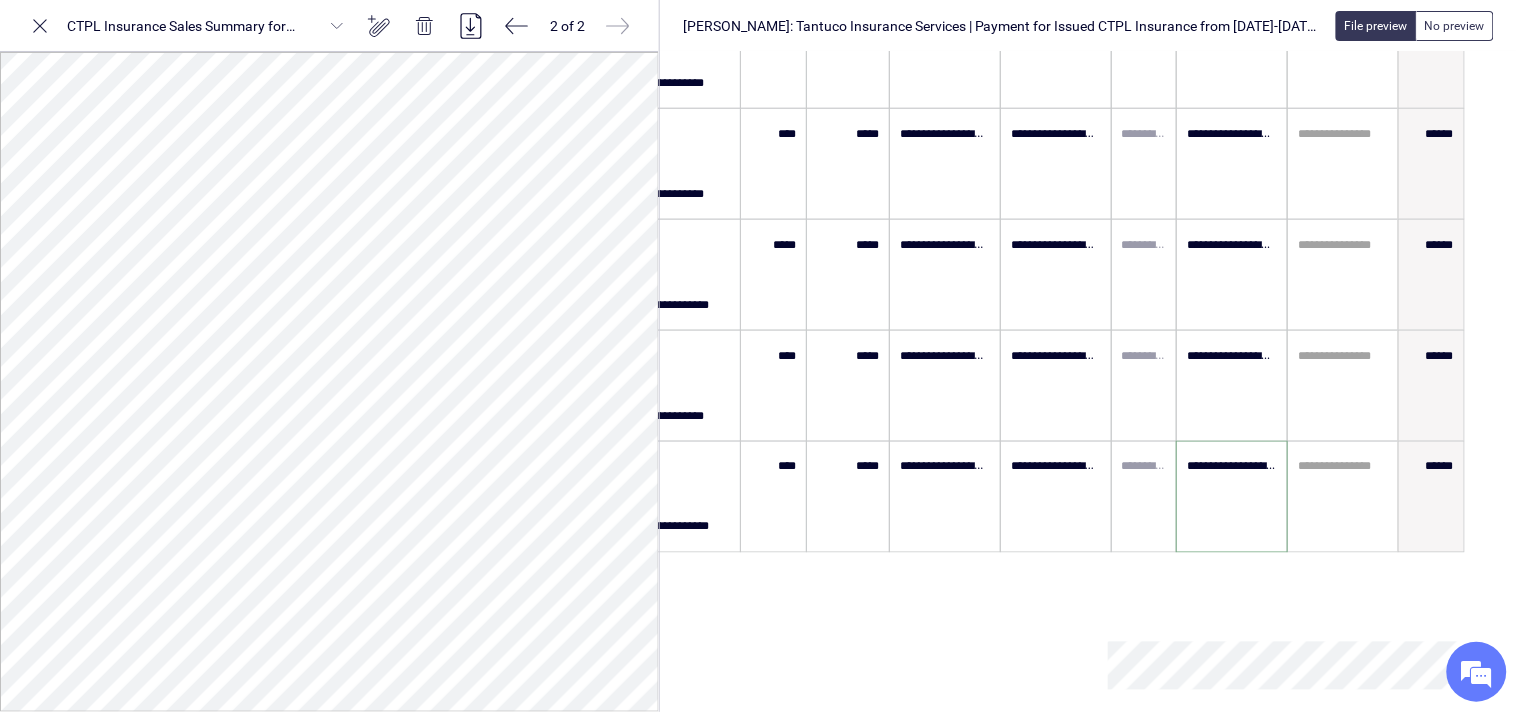 scroll, scrollTop: 0, scrollLeft: 234, axis: horizontal 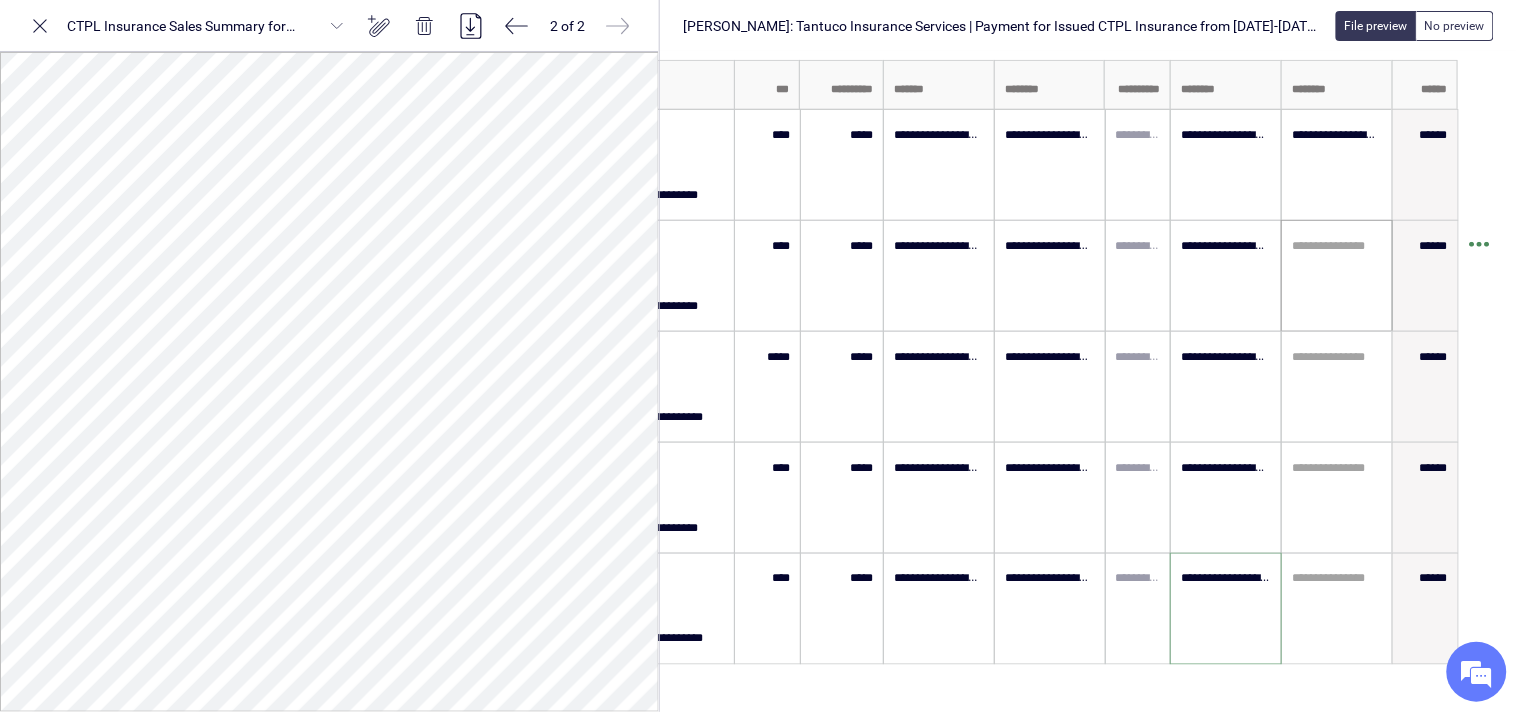 type on "**********" 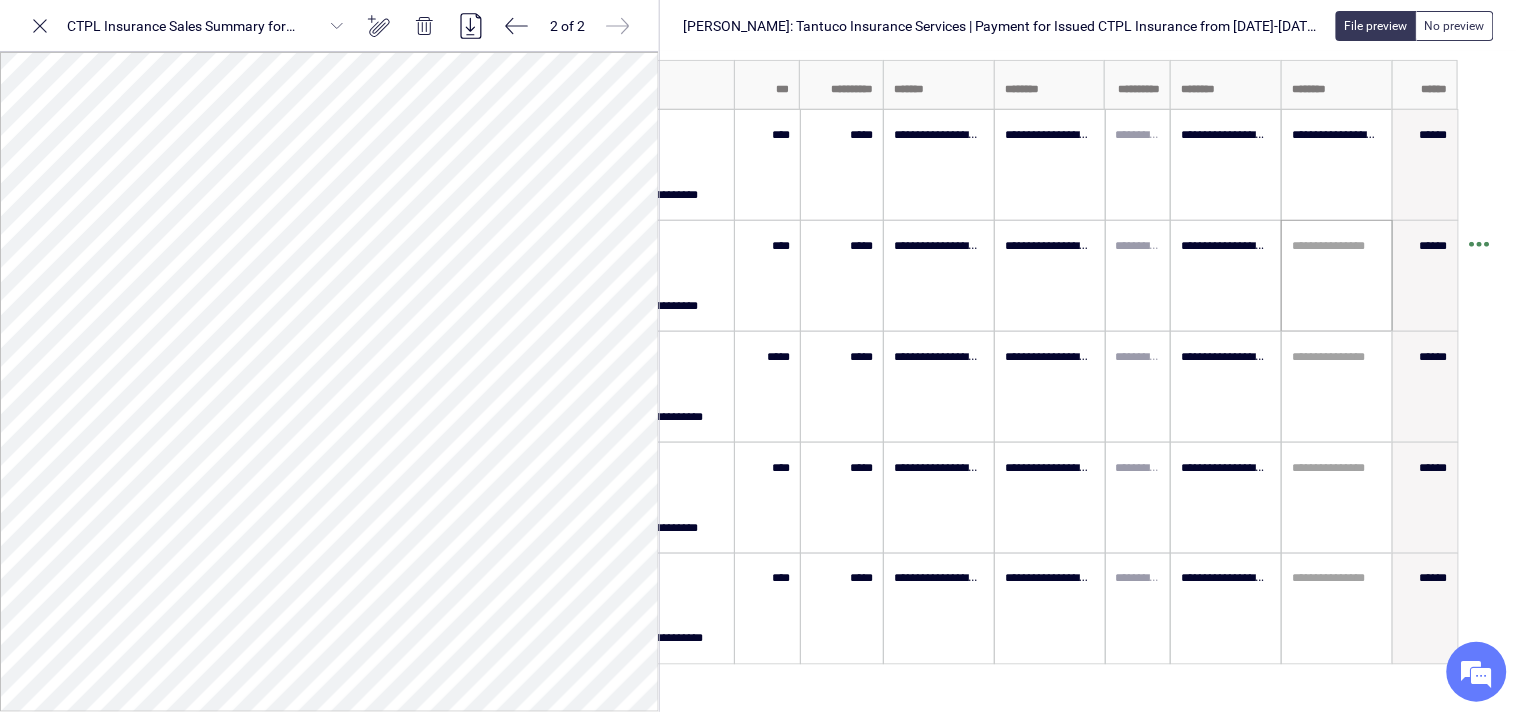 click on "**********" at bounding box center [1337, 276] 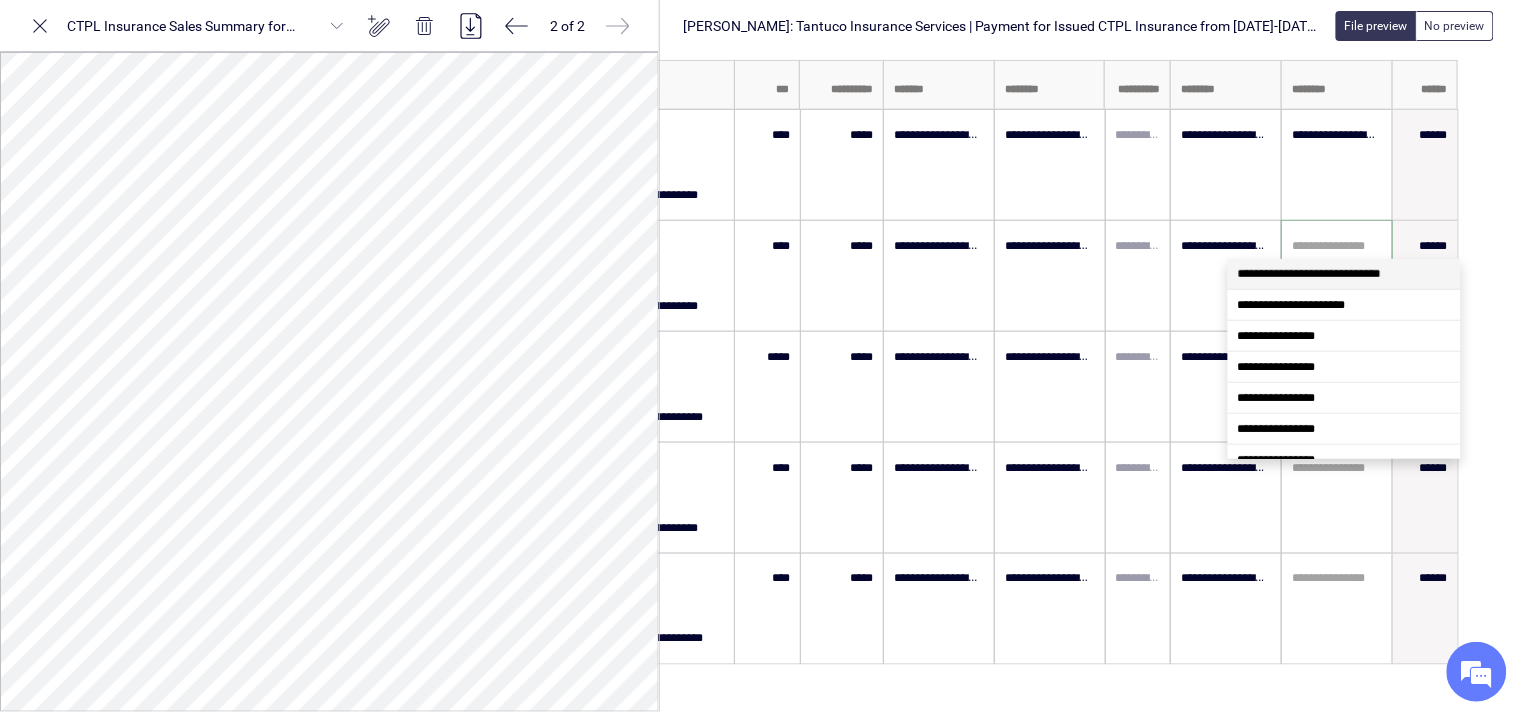 click on "**********" at bounding box center (1309, 274) 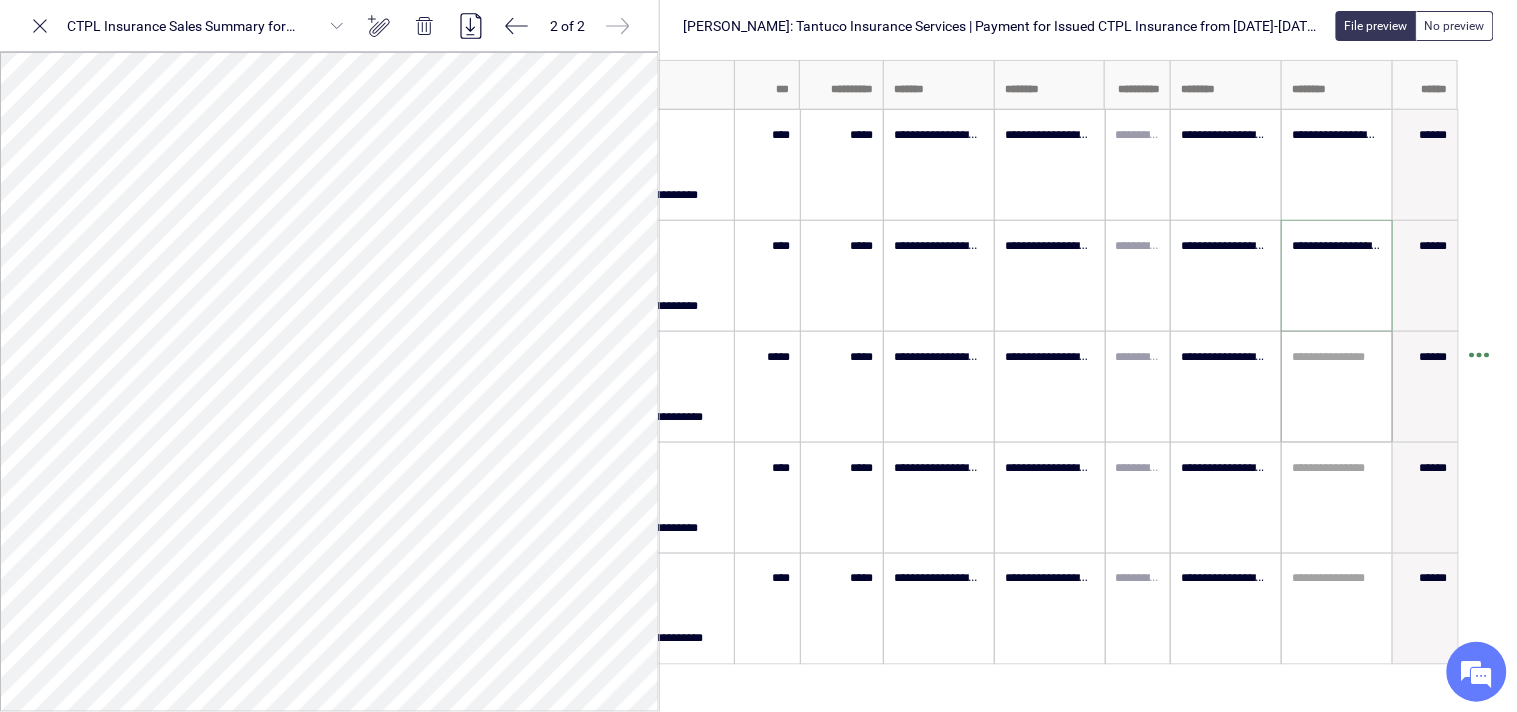 type on "**********" 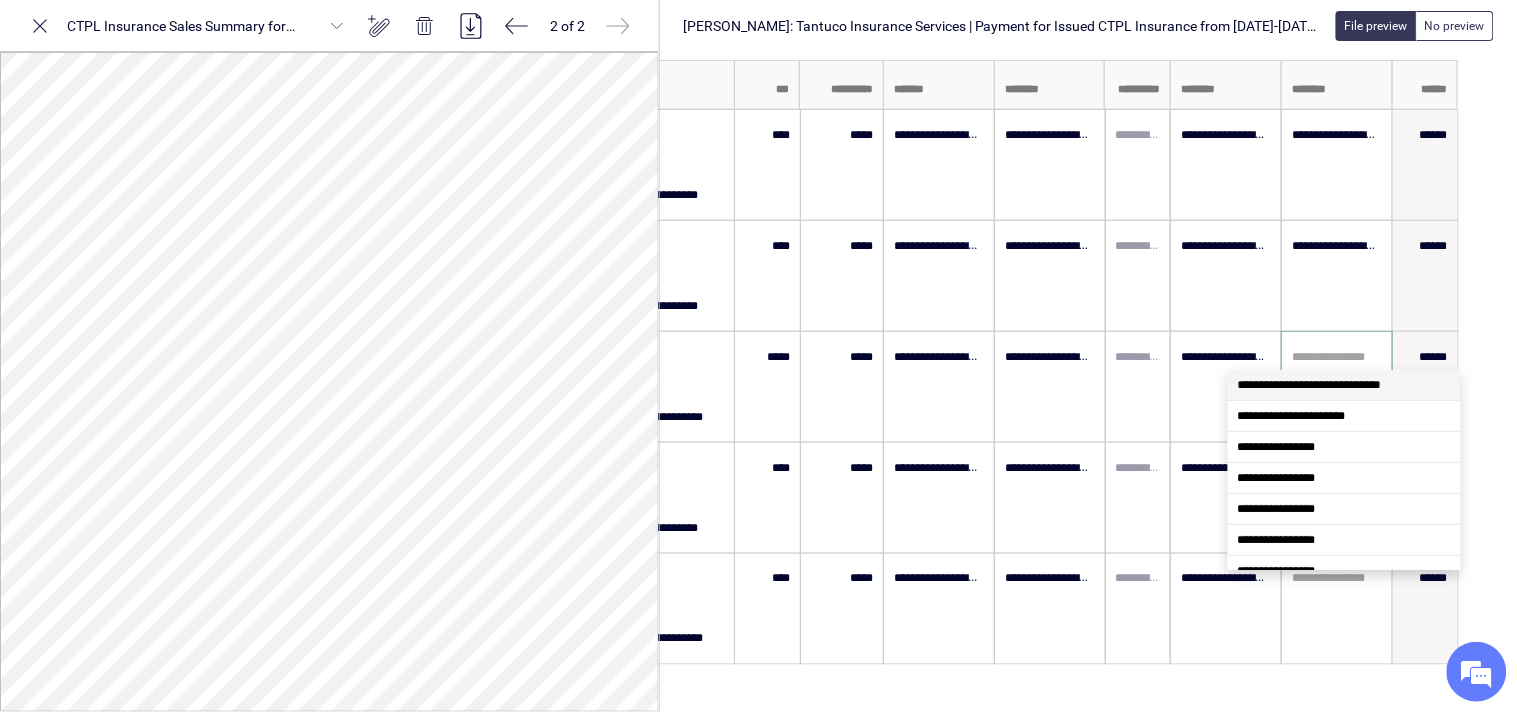 click on "**********" at bounding box center [1344, 385] 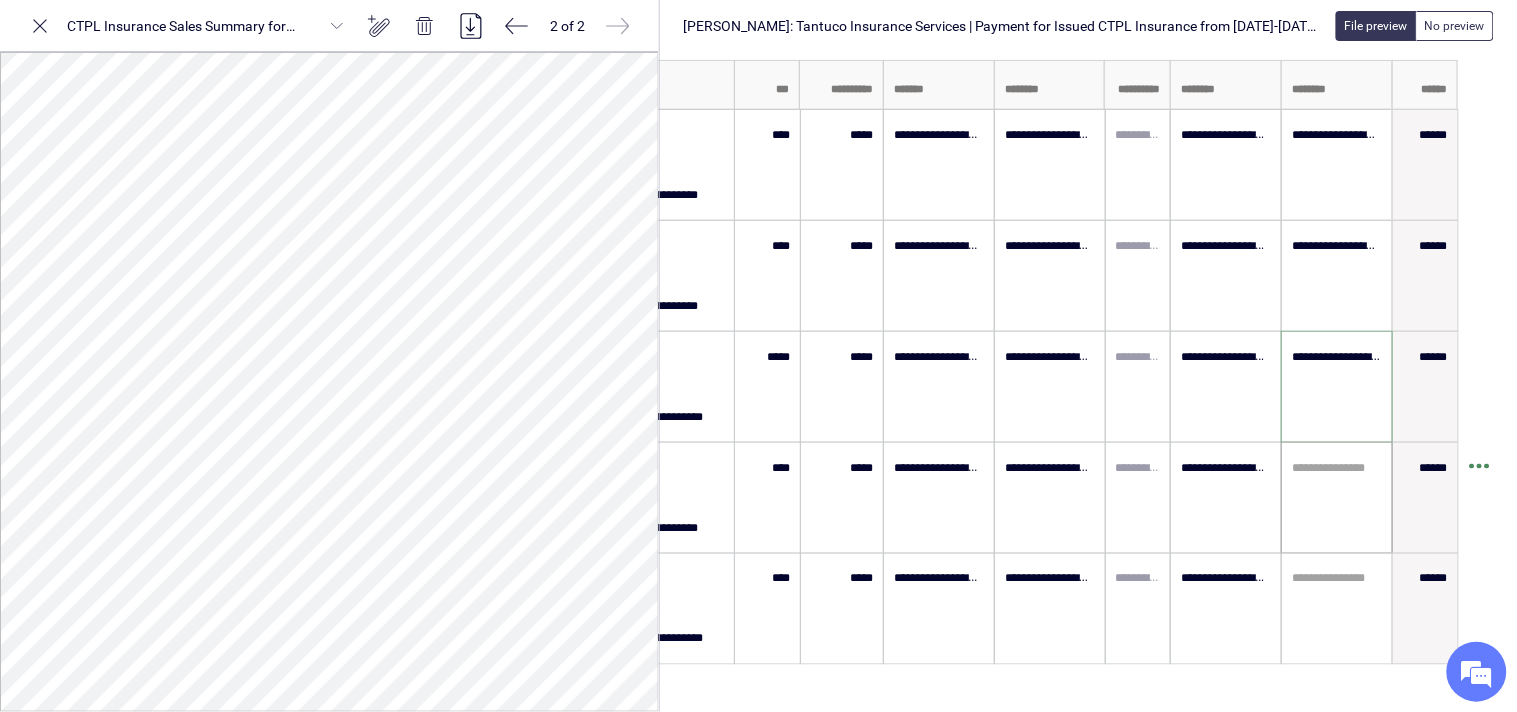scroll, scrollTop: 580, scrollLeft: 108, axis: both 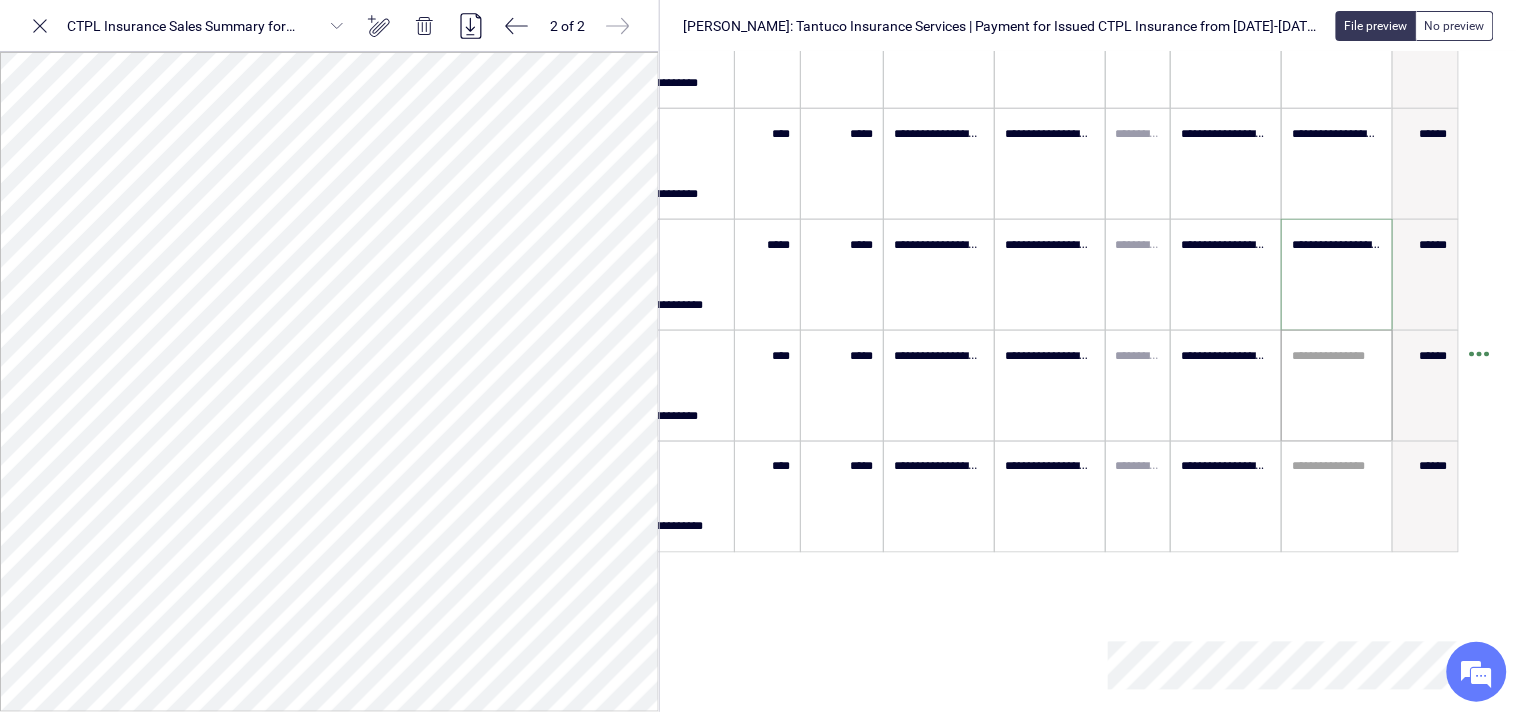 type on "**********" 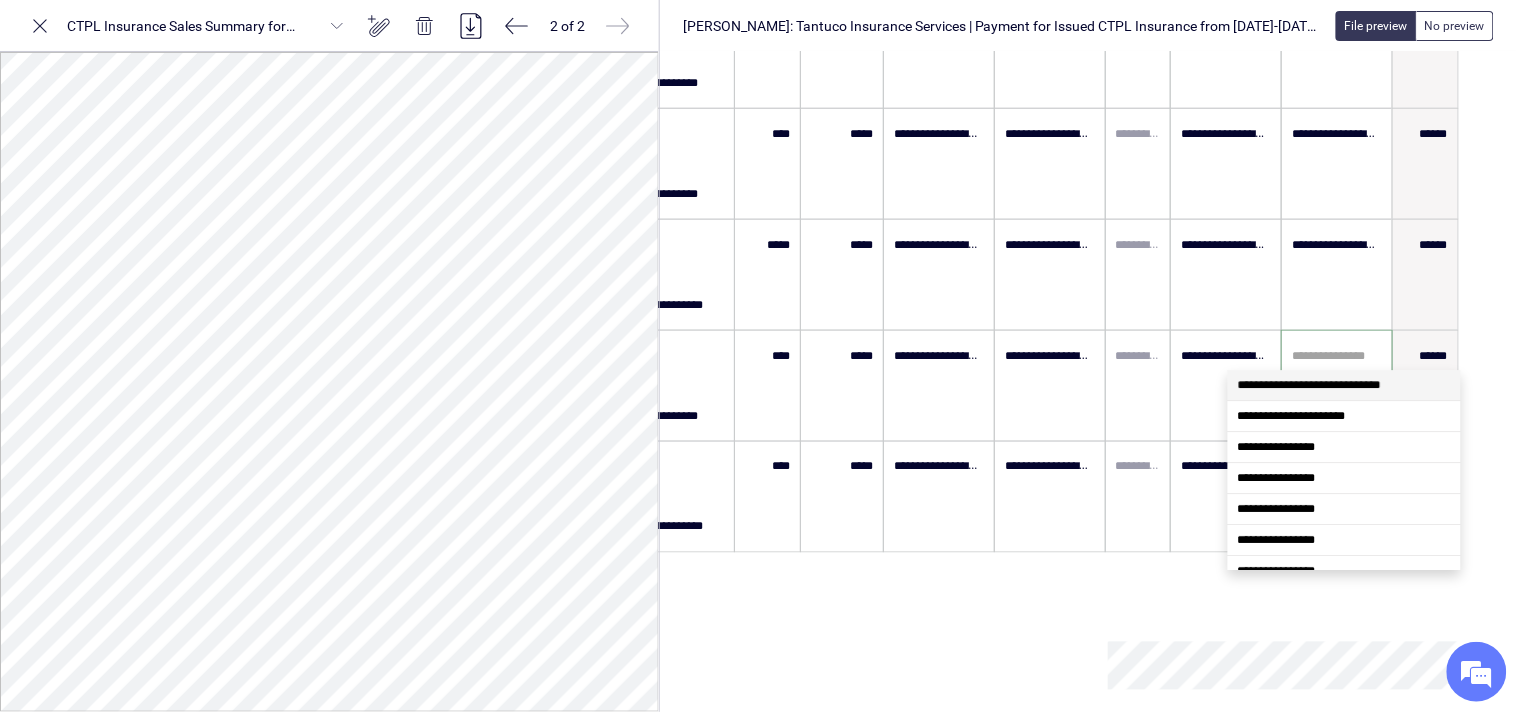 click on "**********" at bounding box center [1309, 385] 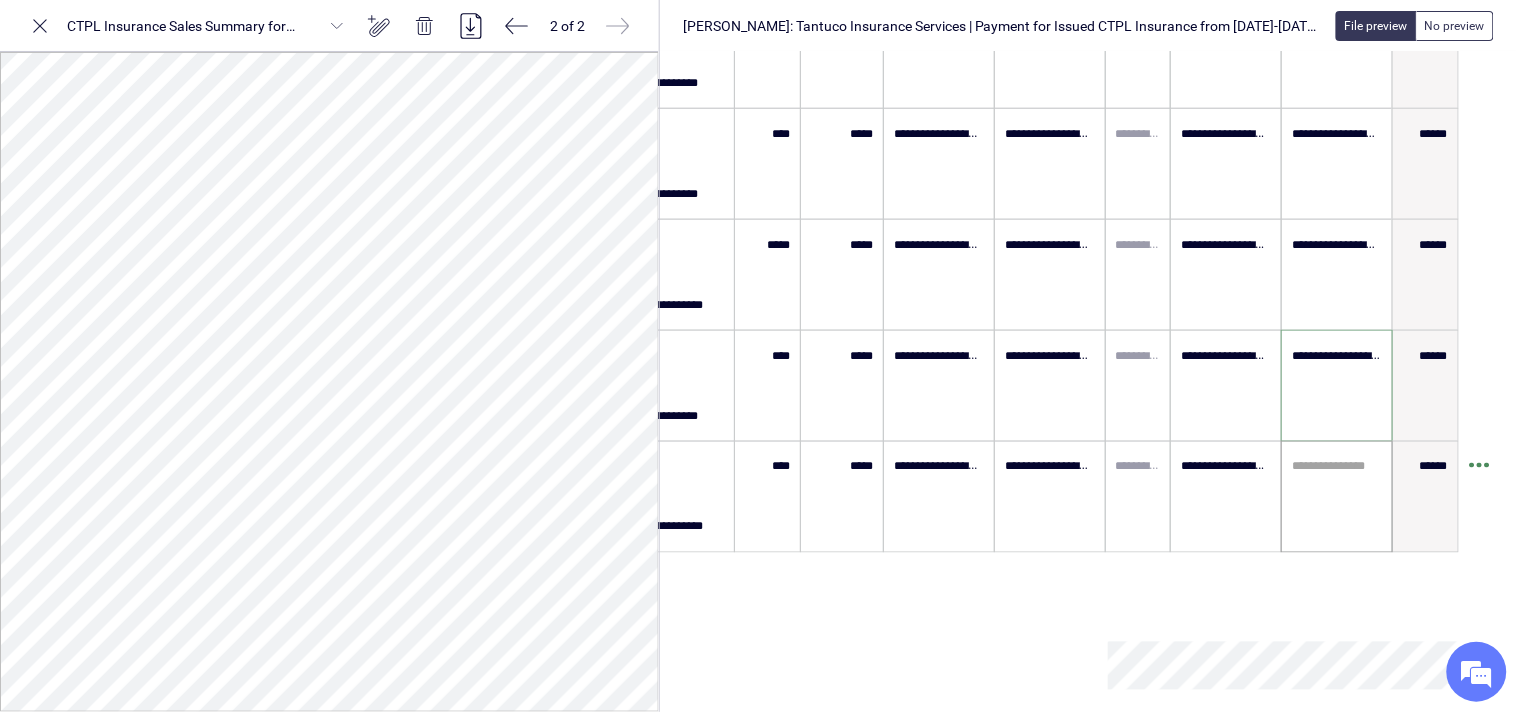 type on "**********" 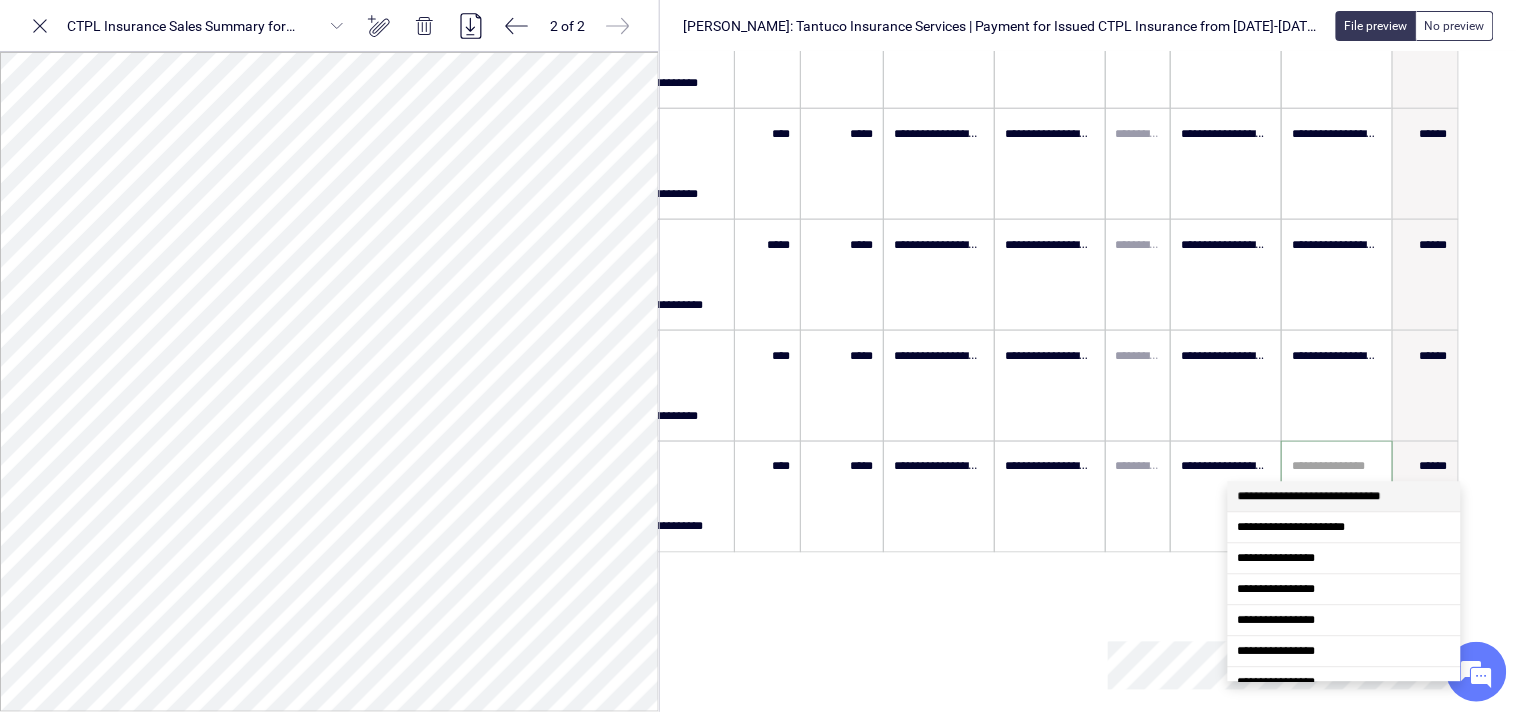 click on "**********" at bounding box center (1344, 496) 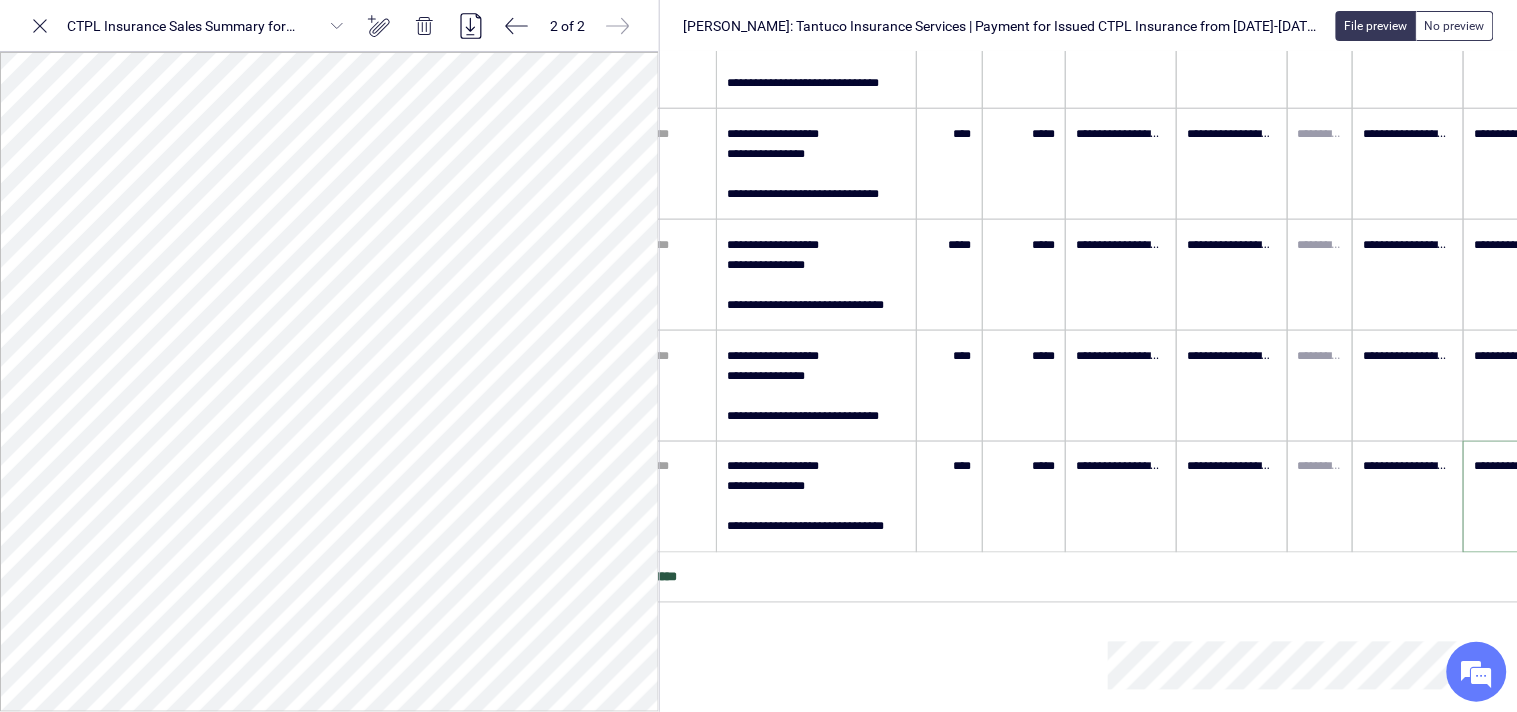 scroll, scrollTop: 0, scrollLeft: 54, axis: horizontal 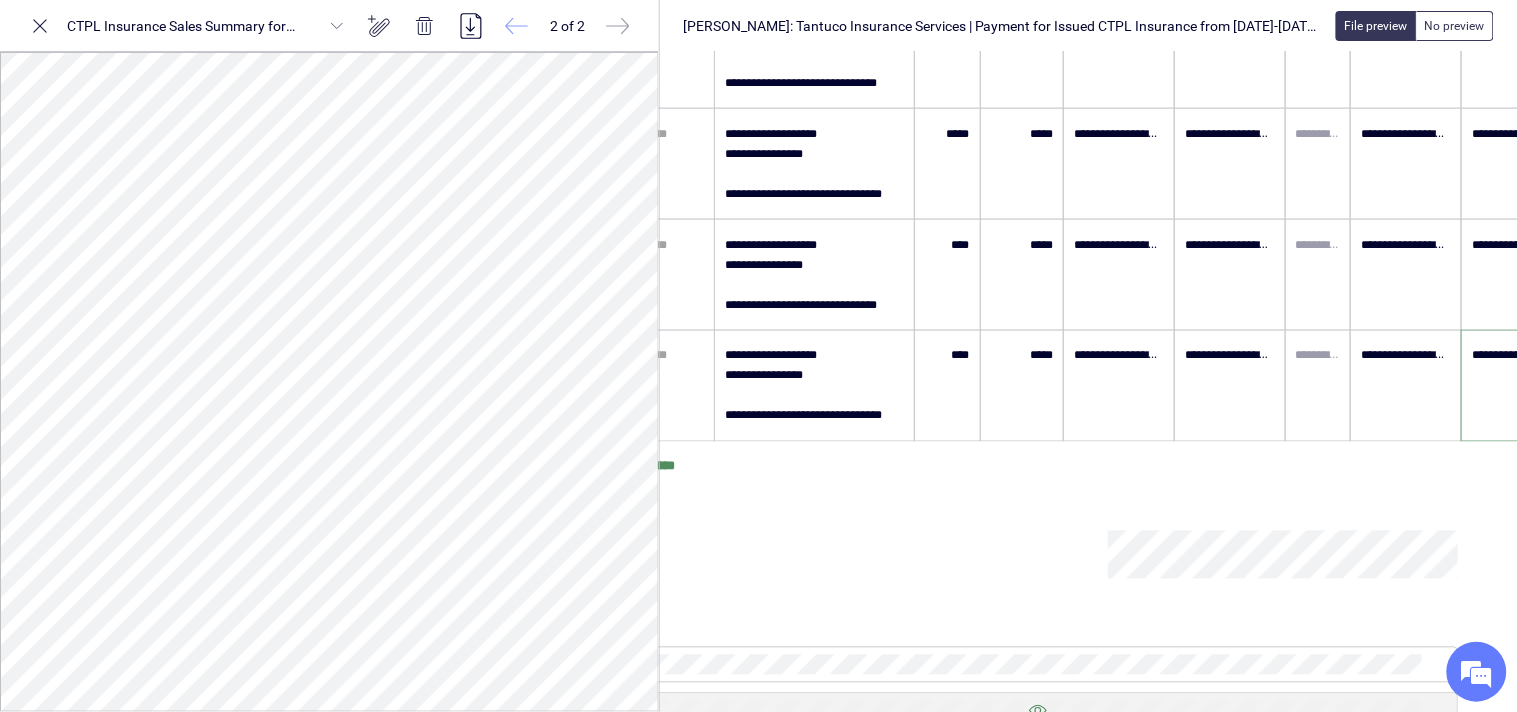 type on "**********" 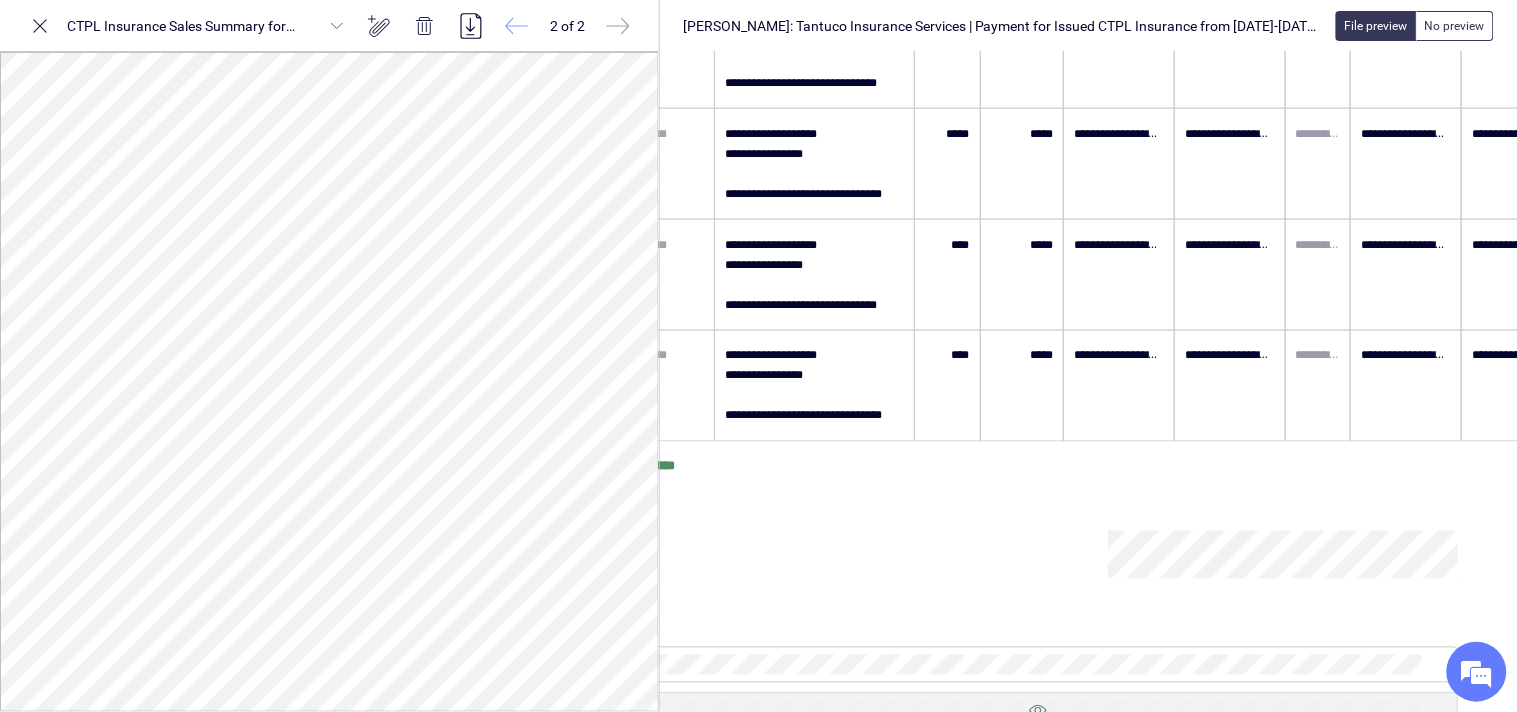 click at bounding box center [517, 26] 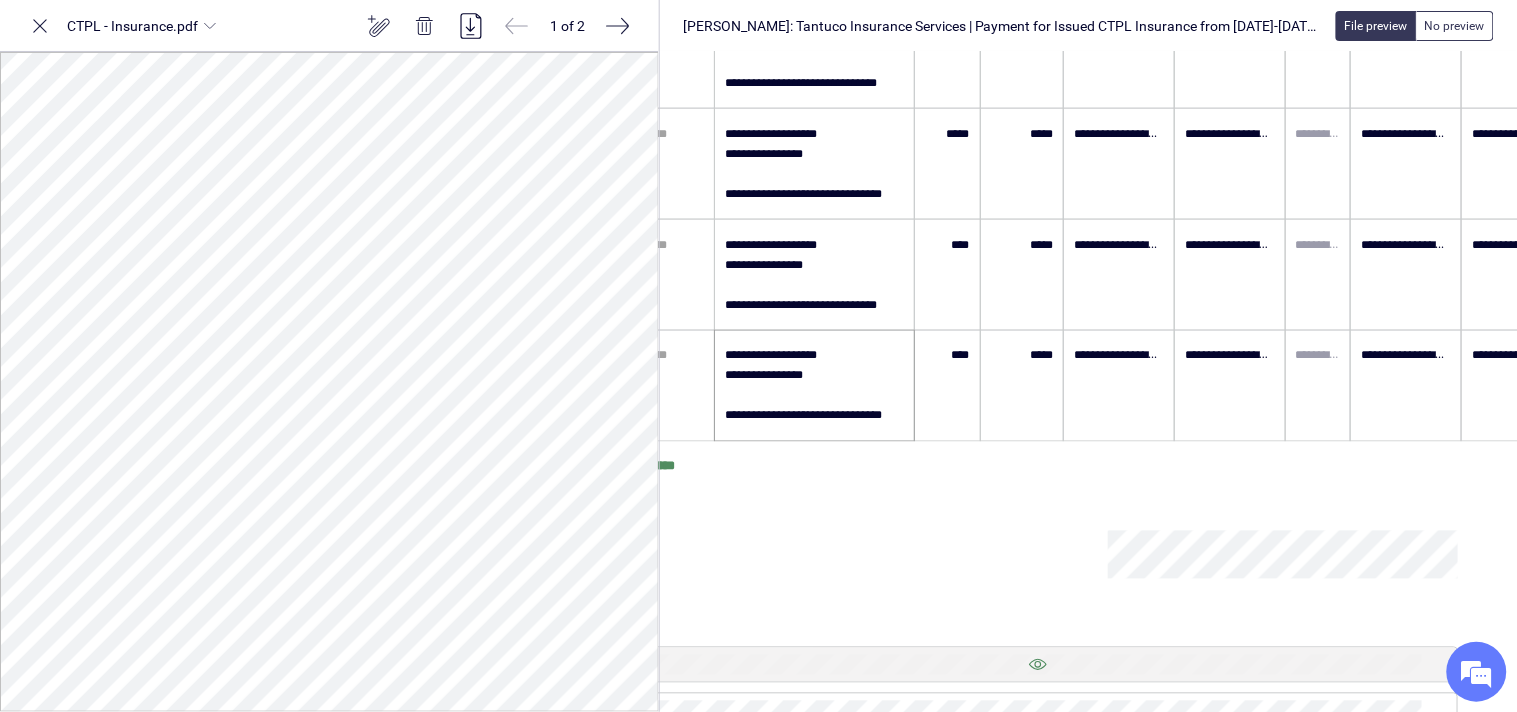click on "**********" at bounding box center (814, 386) 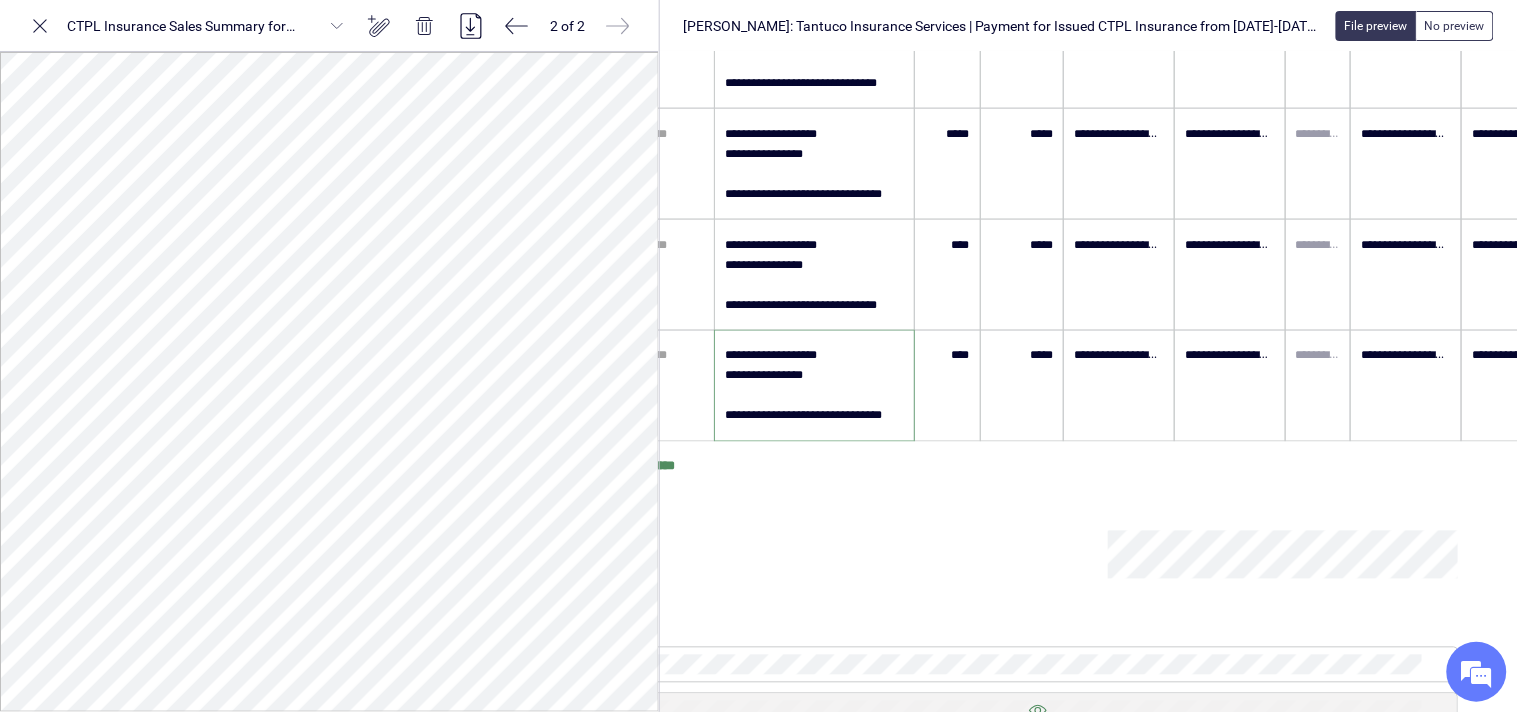 click on "**********" at bounding box center [814, 386] 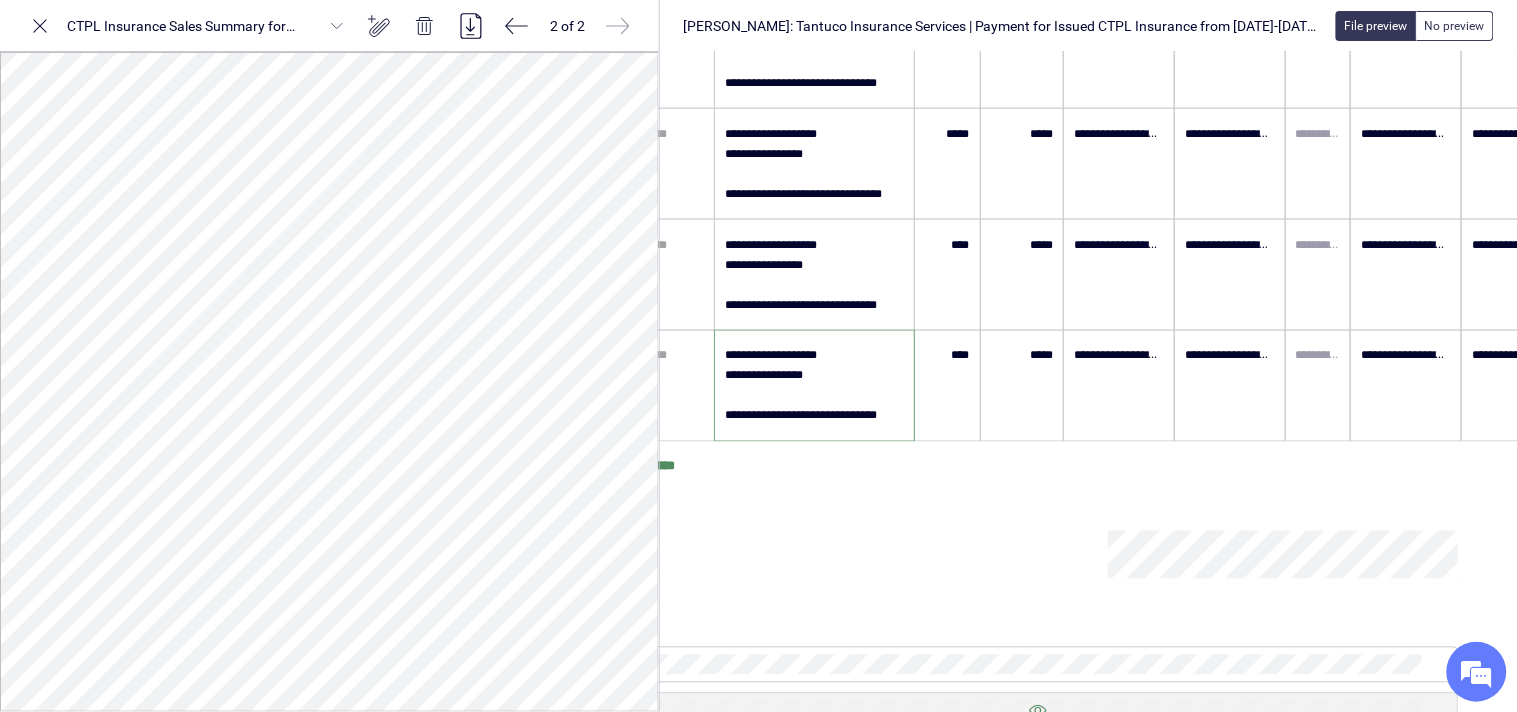 click on "**********" at bounding box center (814, 386) 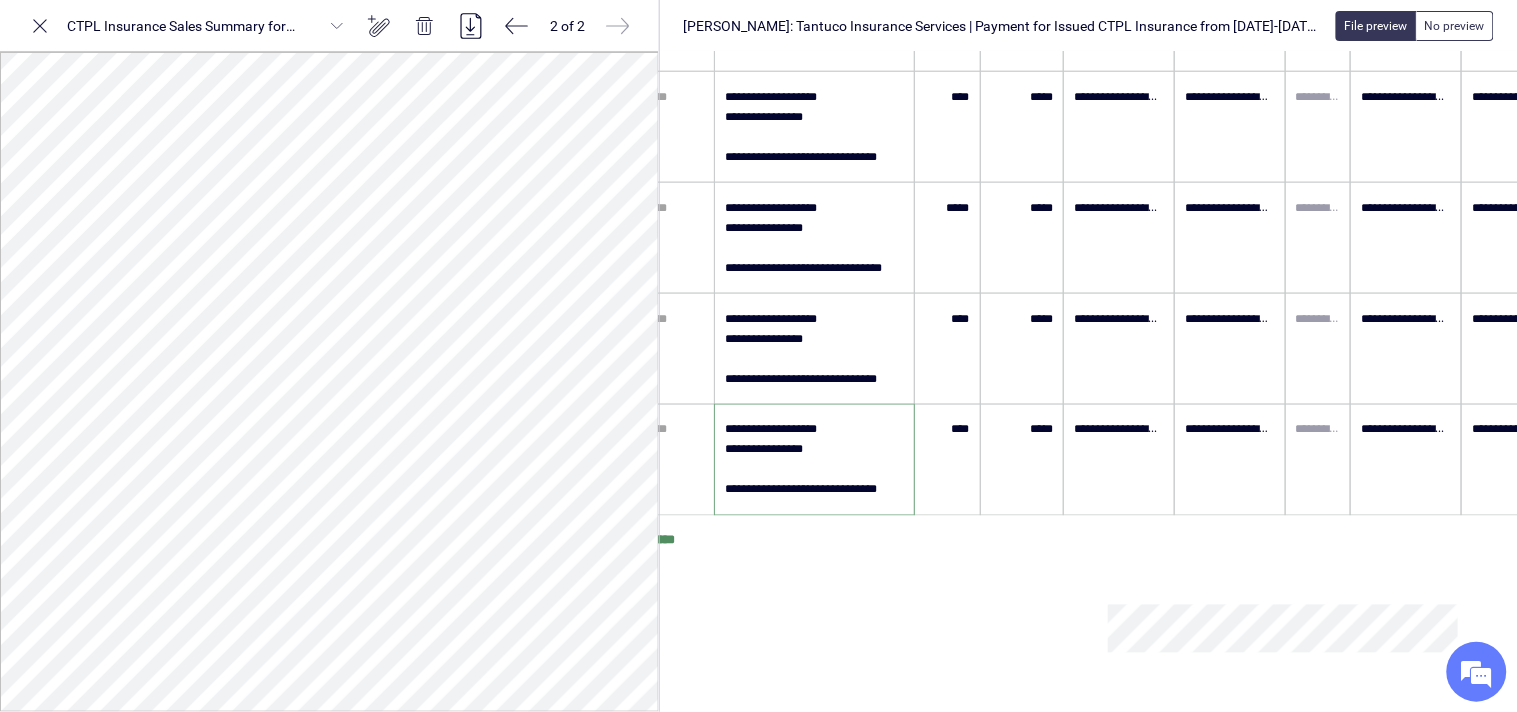 scroll, scrollTop: 580, scrollLeft: 108, axis: both 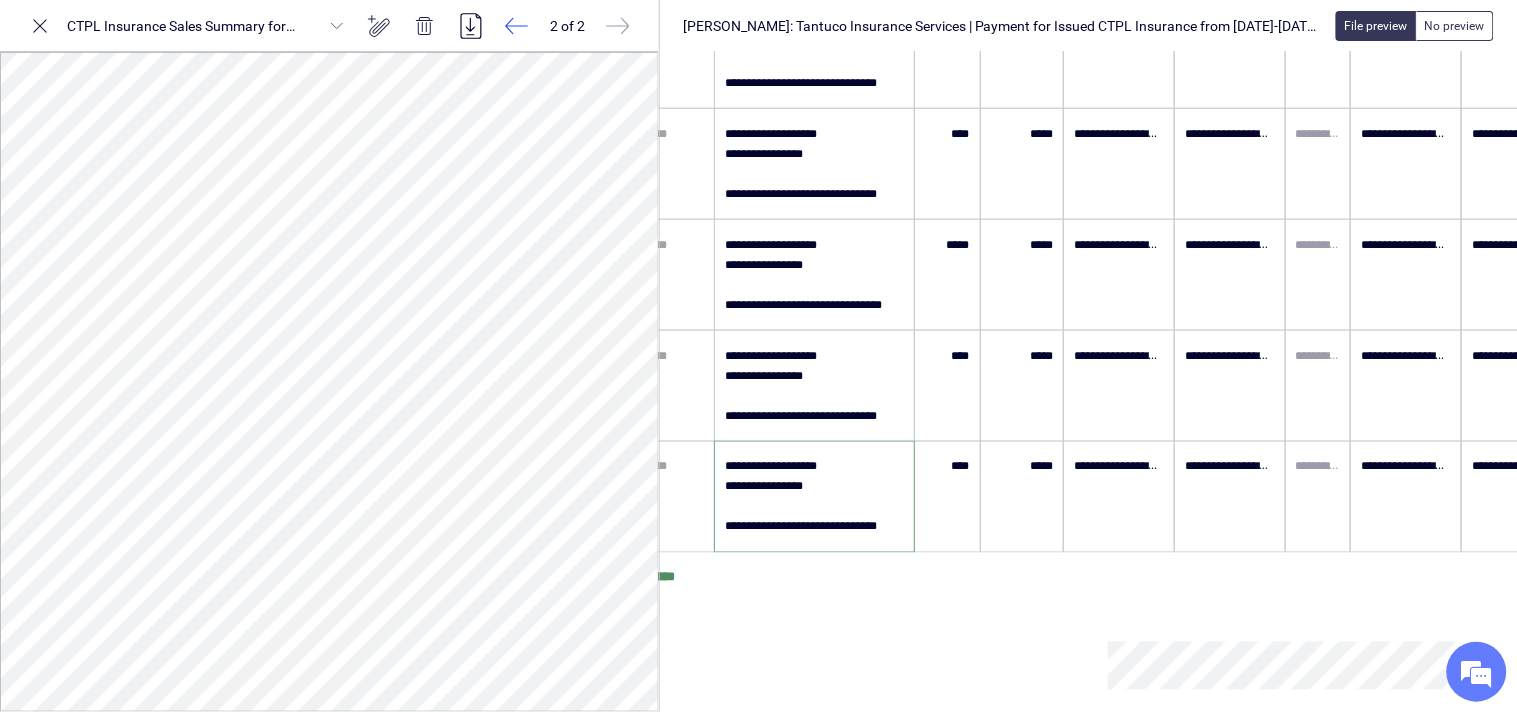 type on "**********" 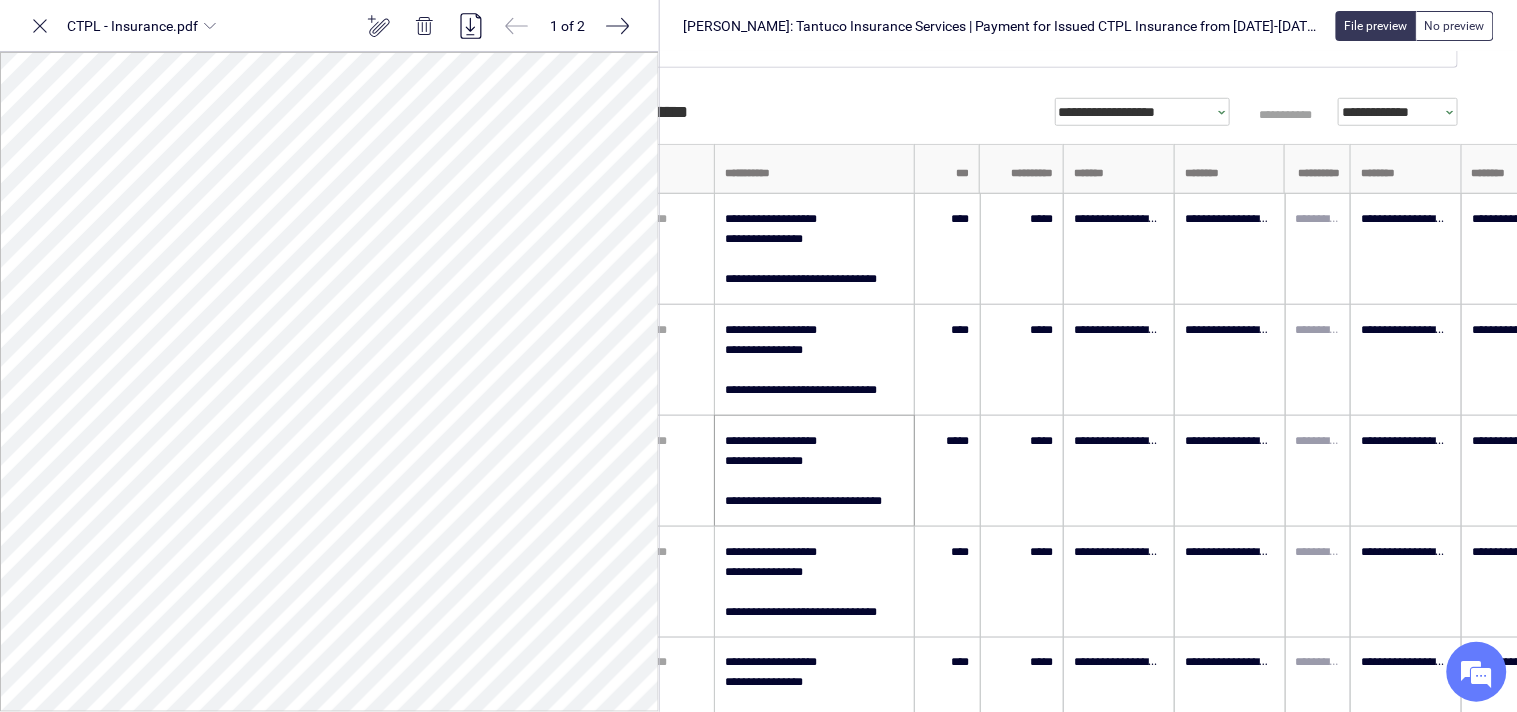scroll, scrollTop: 357, scrollLeft: 108, axis: both 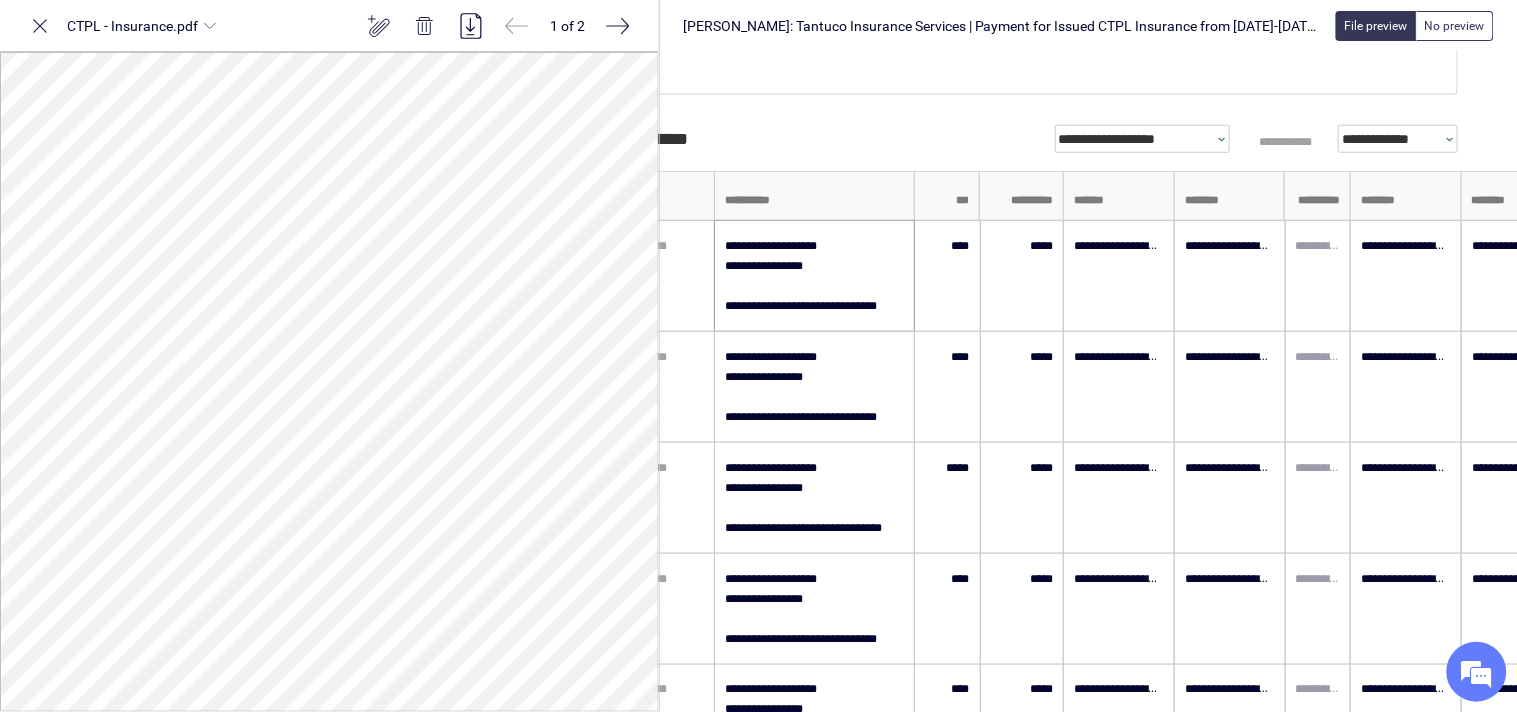 click on "**********" at bounding box center (814, 276) 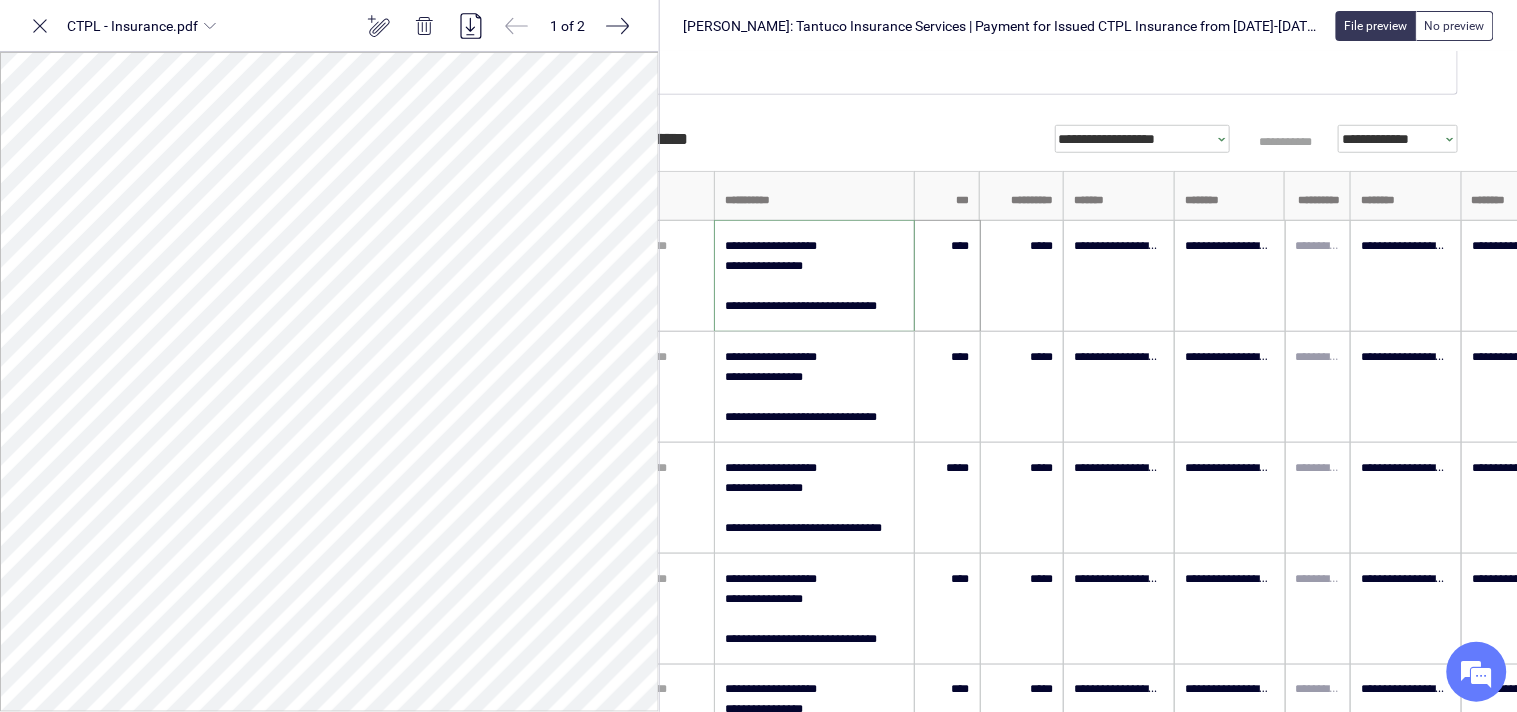 type on "**********" 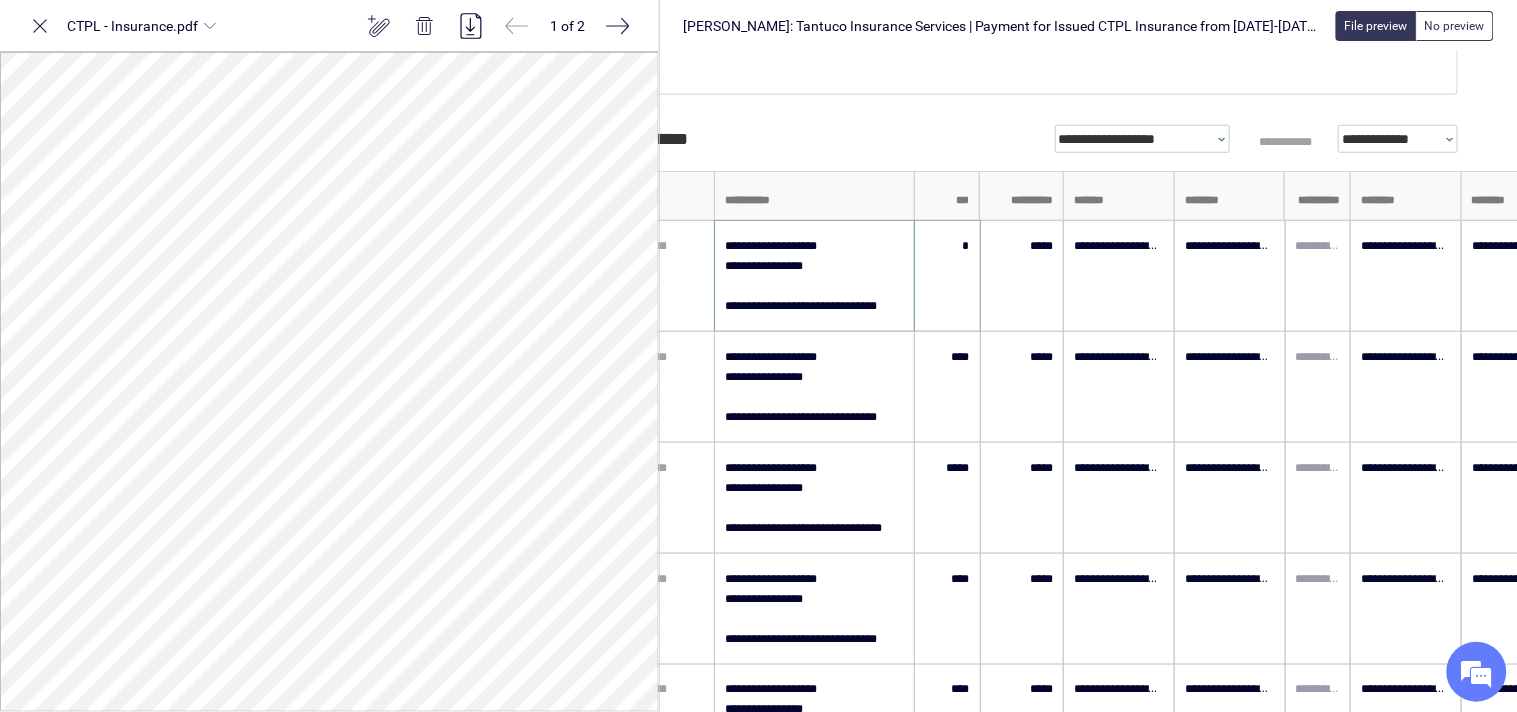 drag, startPoint x: 944, startPoint y: 245, endPoint x: 937, endPoint y: 264, distance: 20.248457 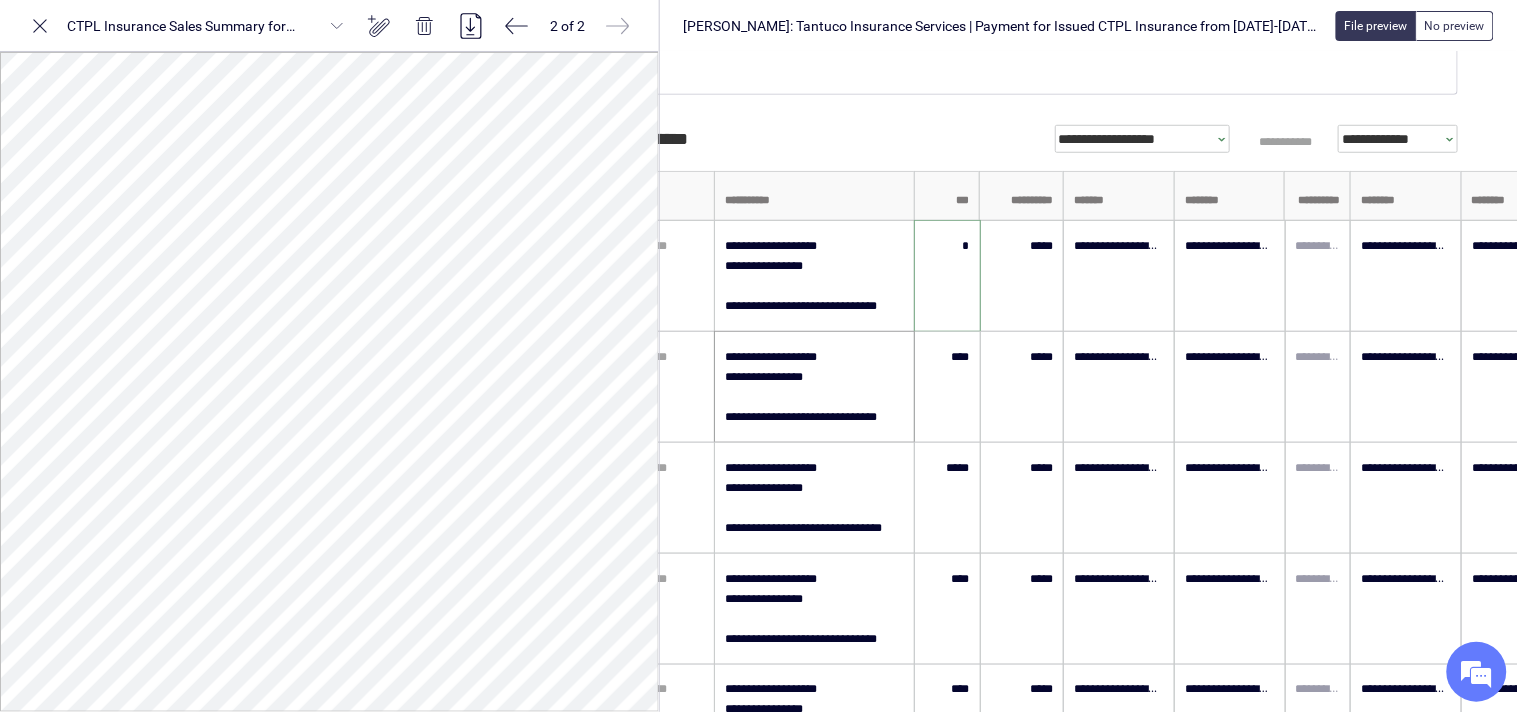 type on "****" 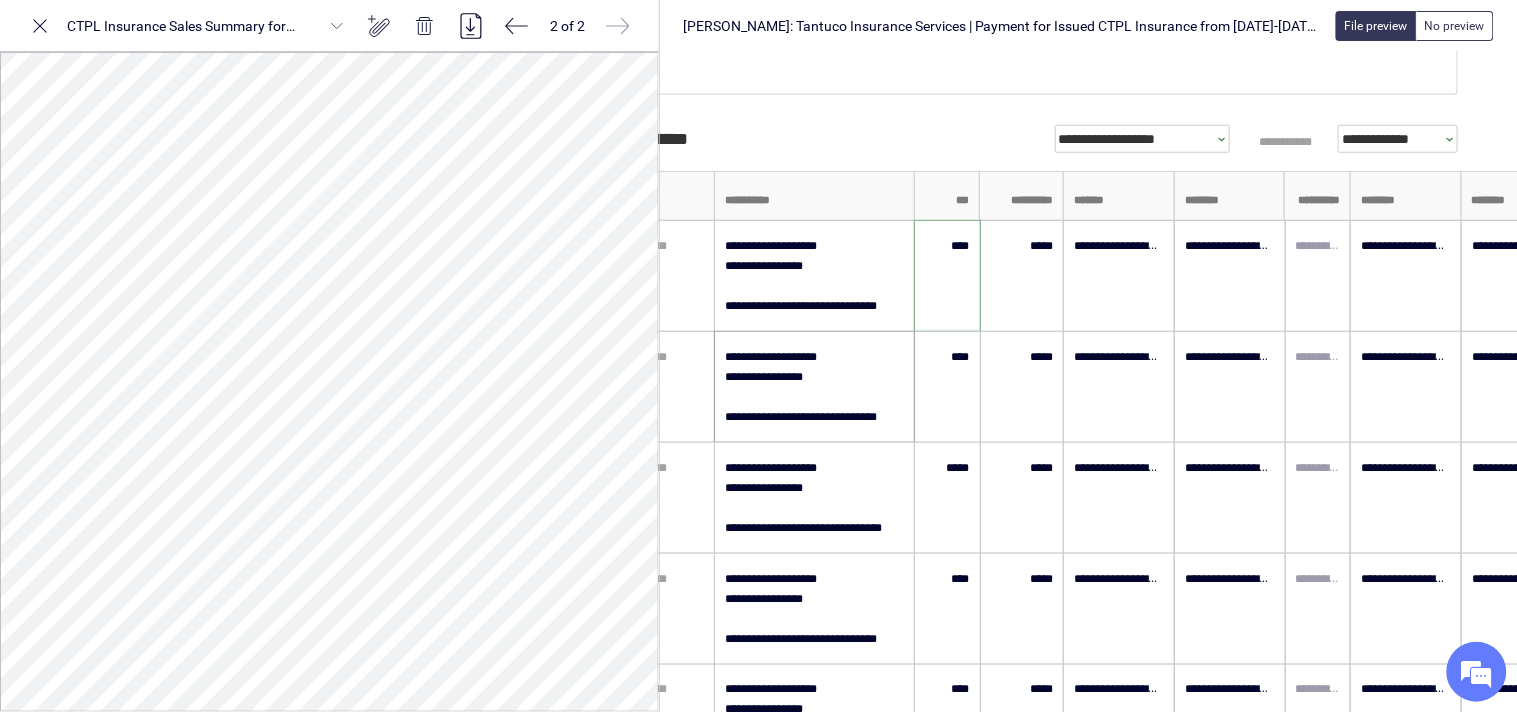 click on "**********" at bounding box center [814, 387] 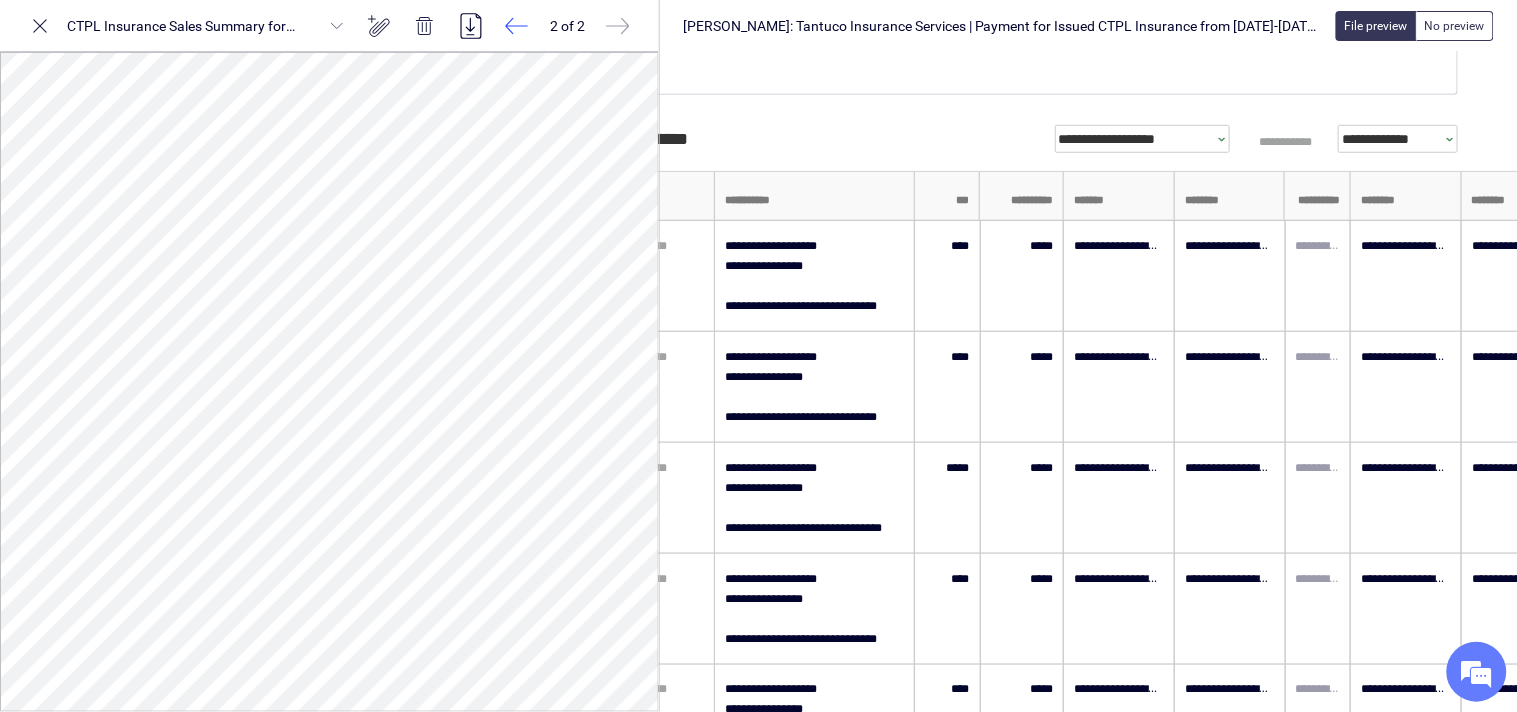 click 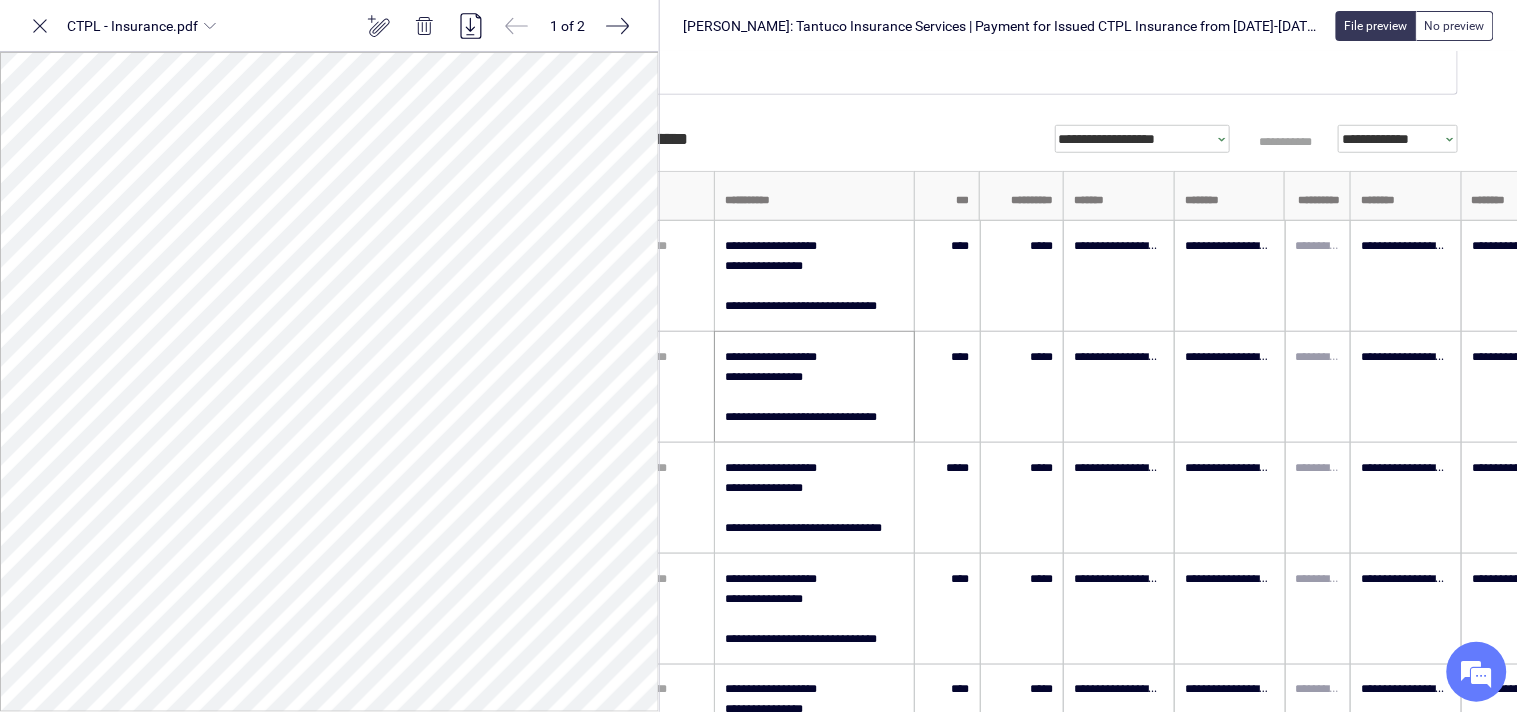 click on "**********" at bounding box center [814, 387] 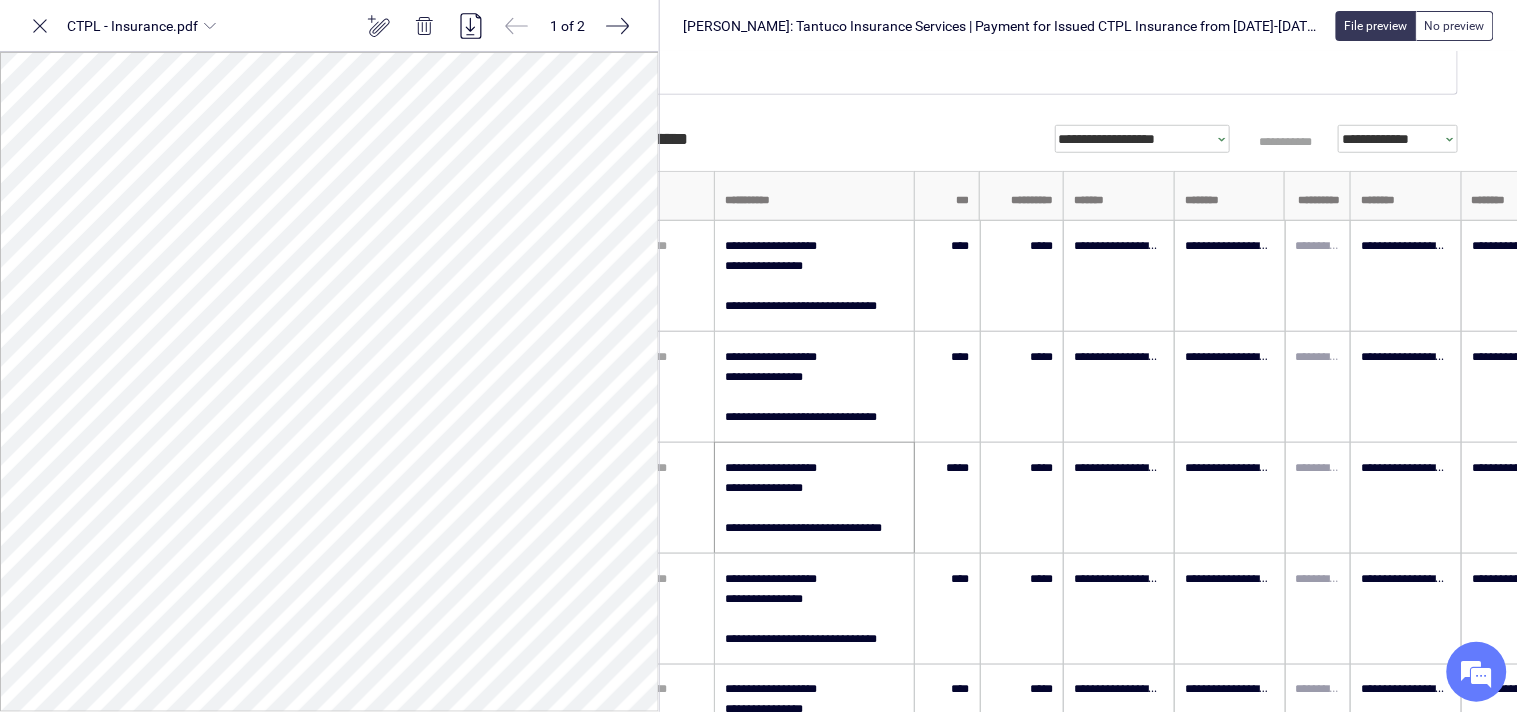 click on "**********" at bounding box center [814, 498] 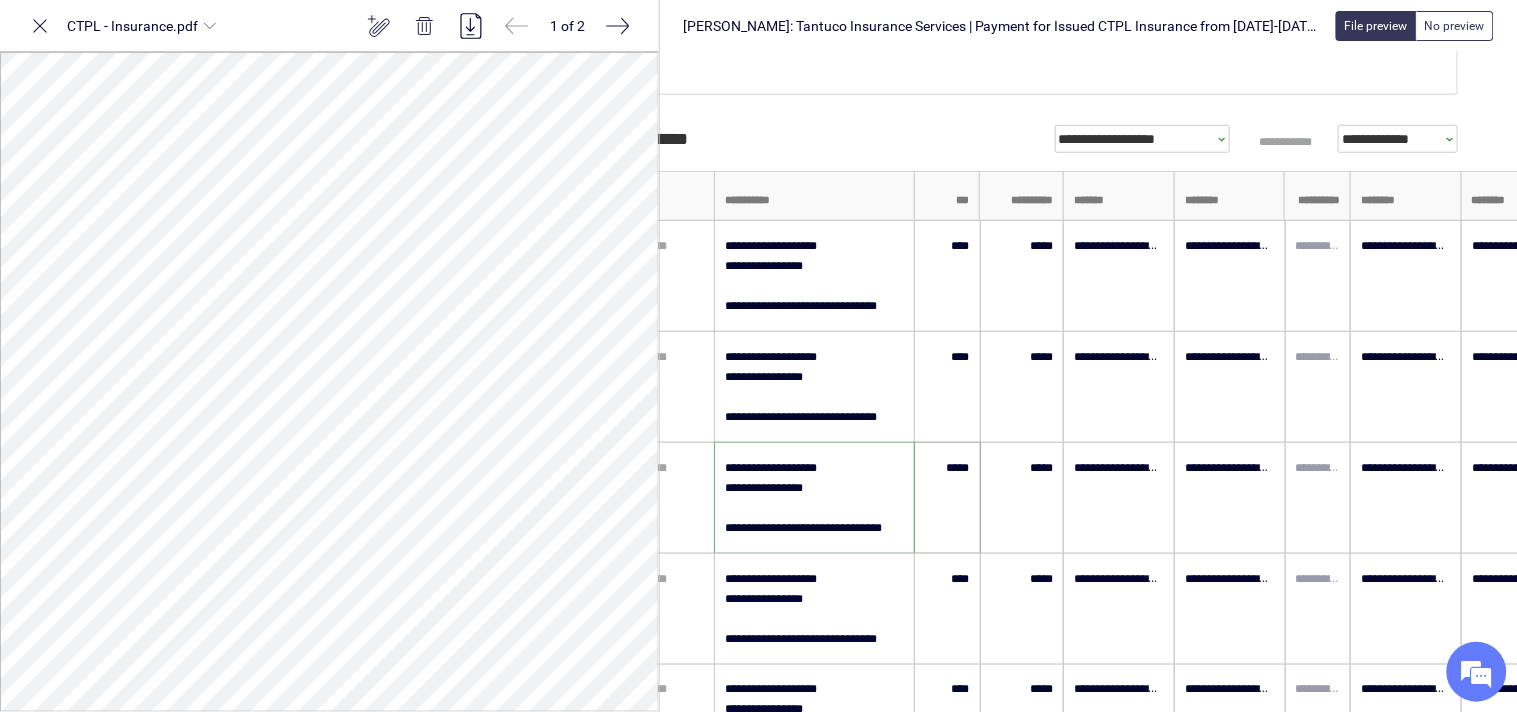 type on "**********" 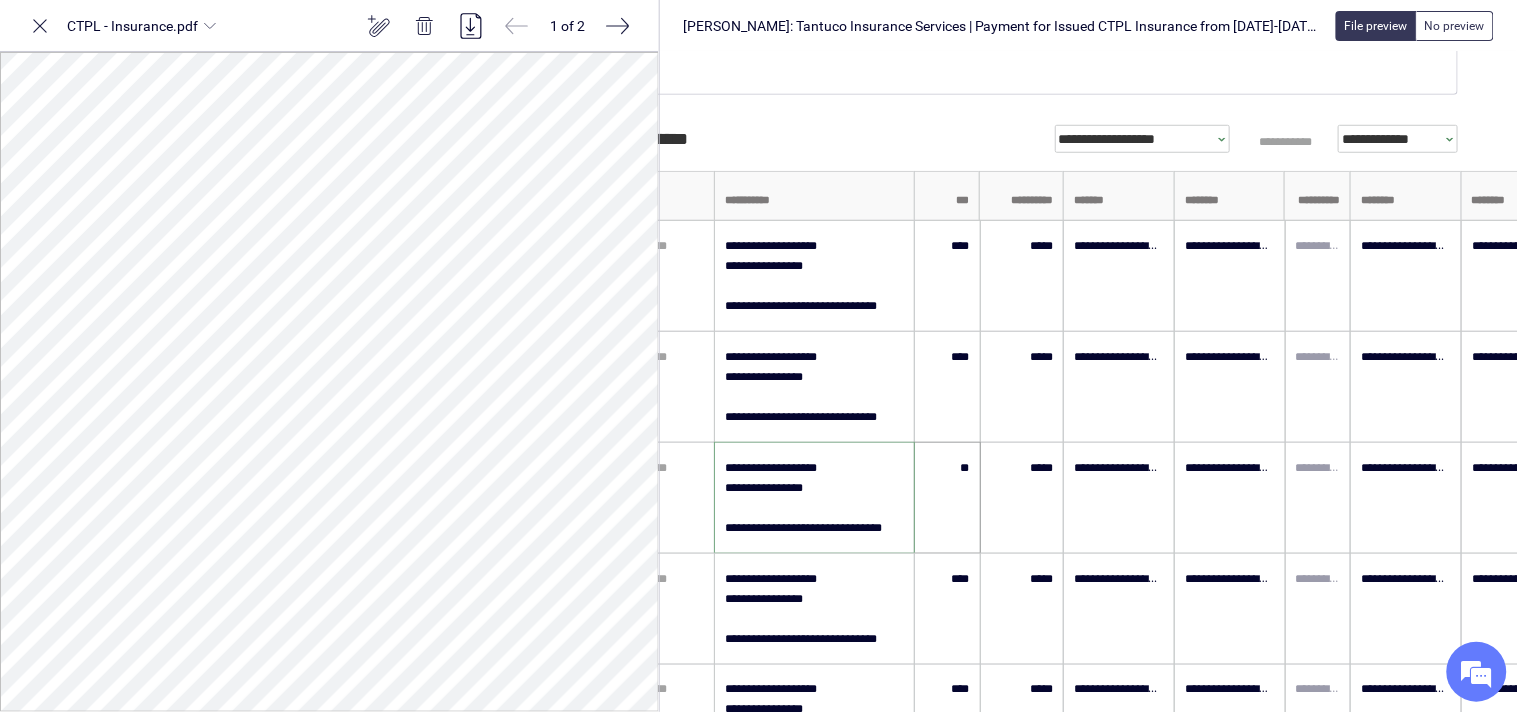 click on "**" at bounding box center (947, 468) 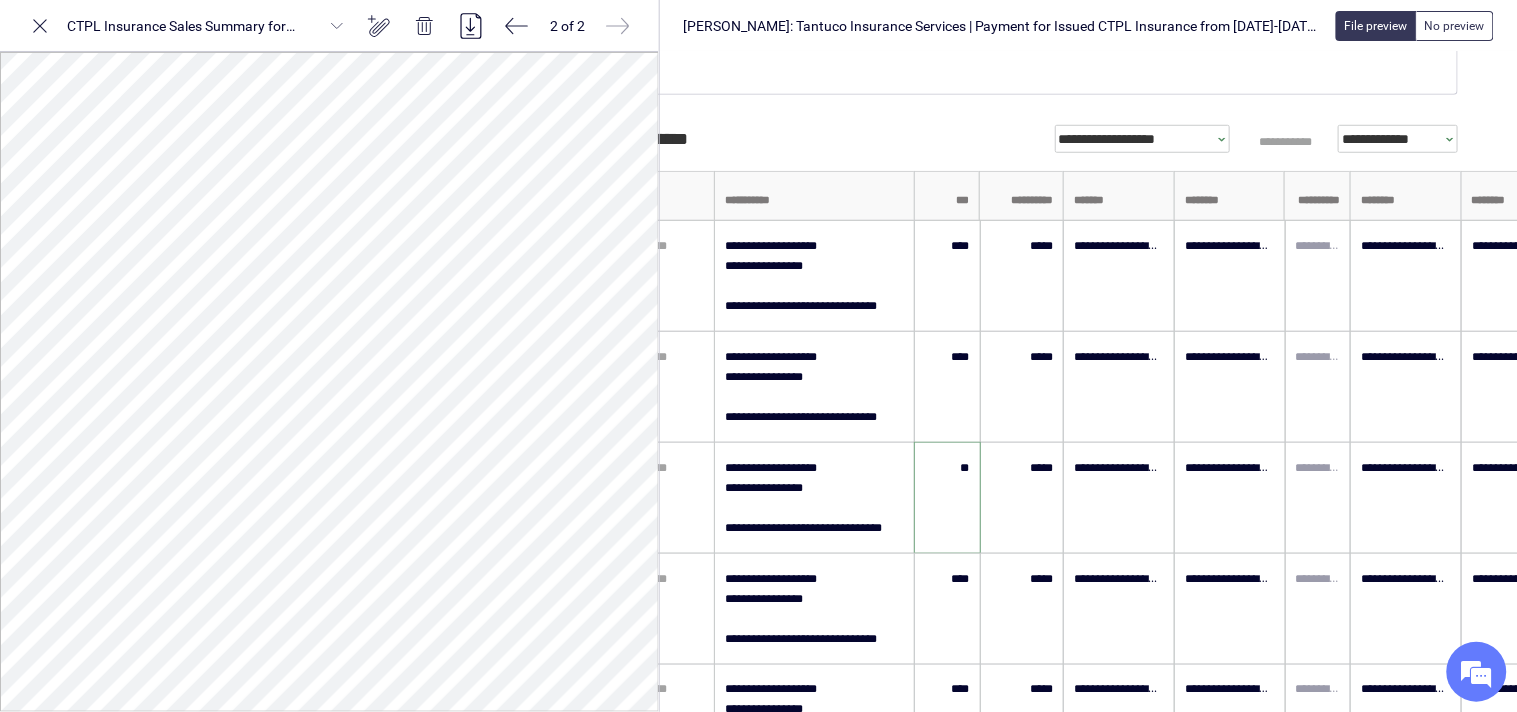 type on "*" 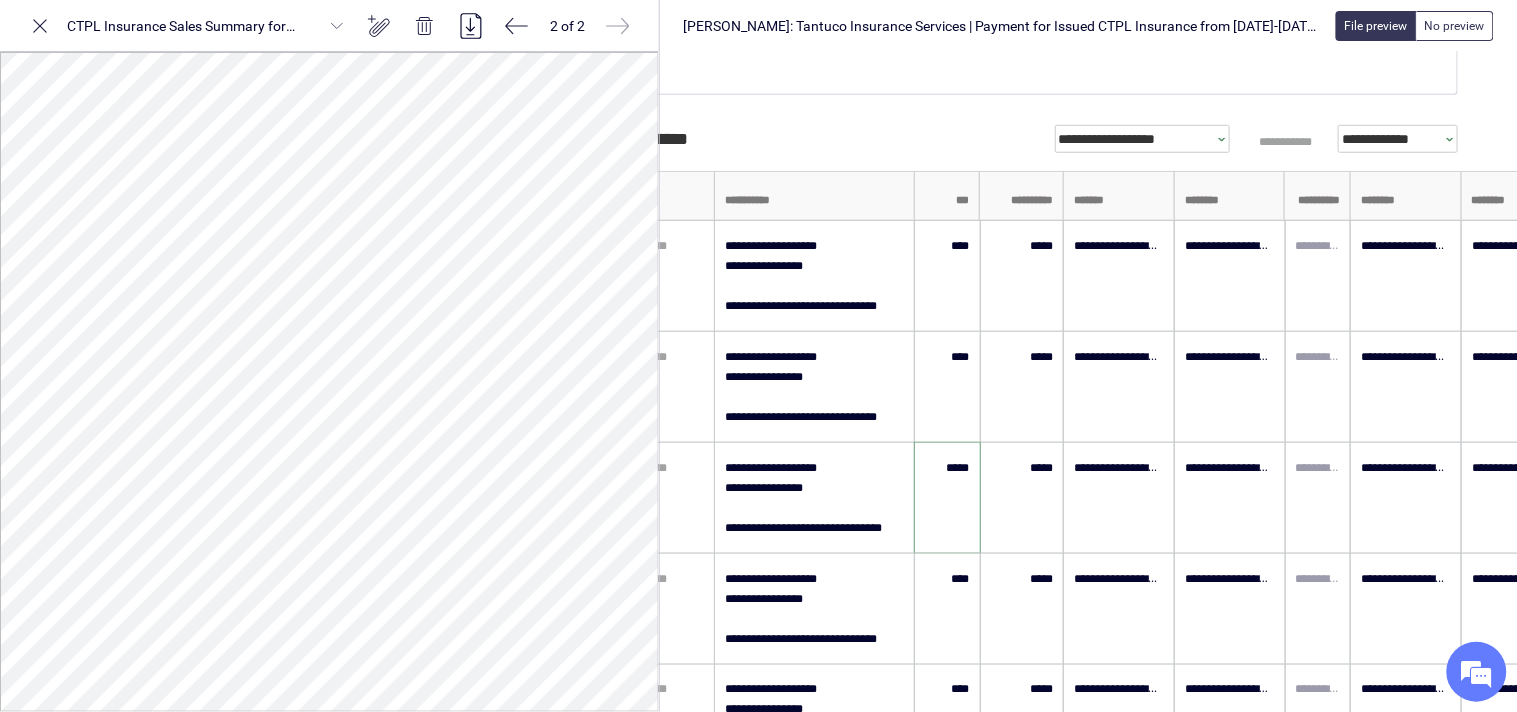 type on "******" 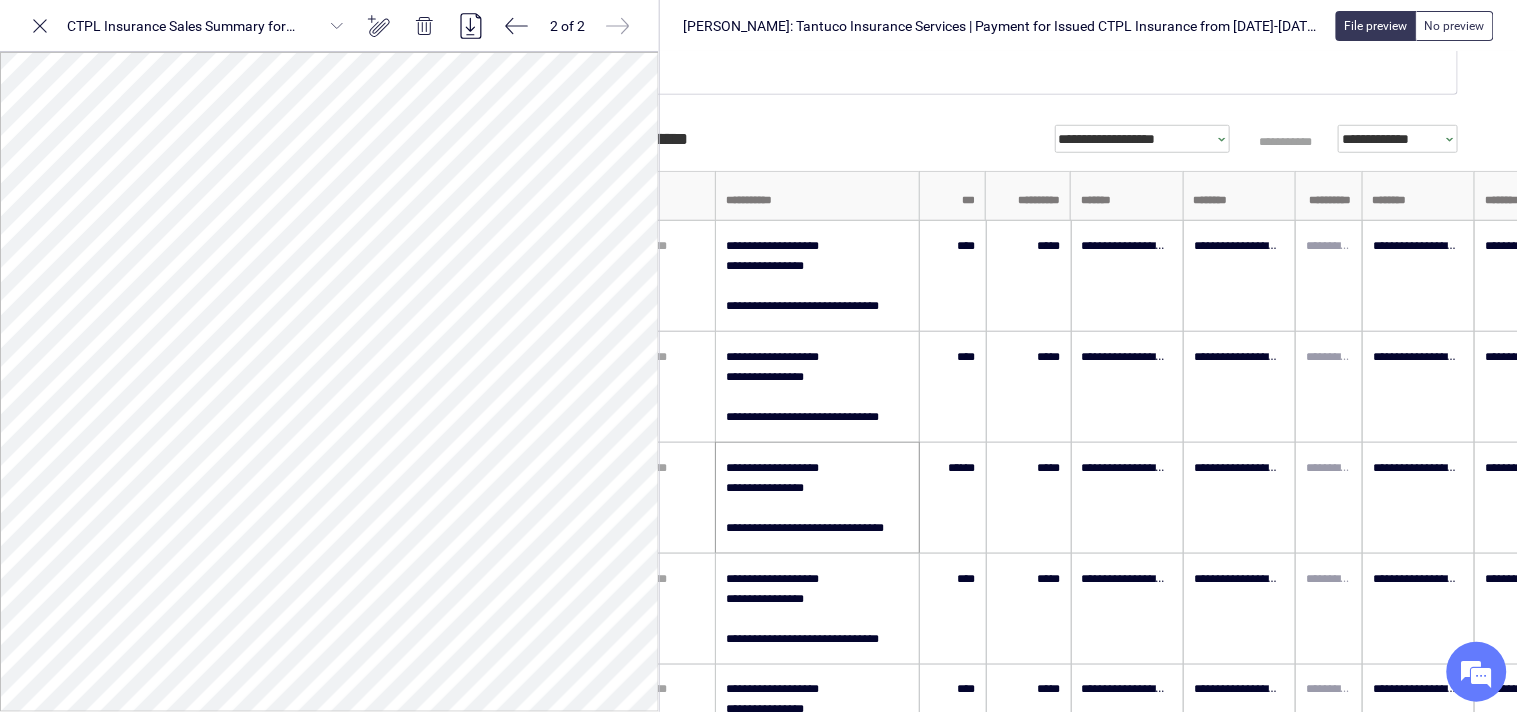 click on "**********" at bounding box center [817, 498] 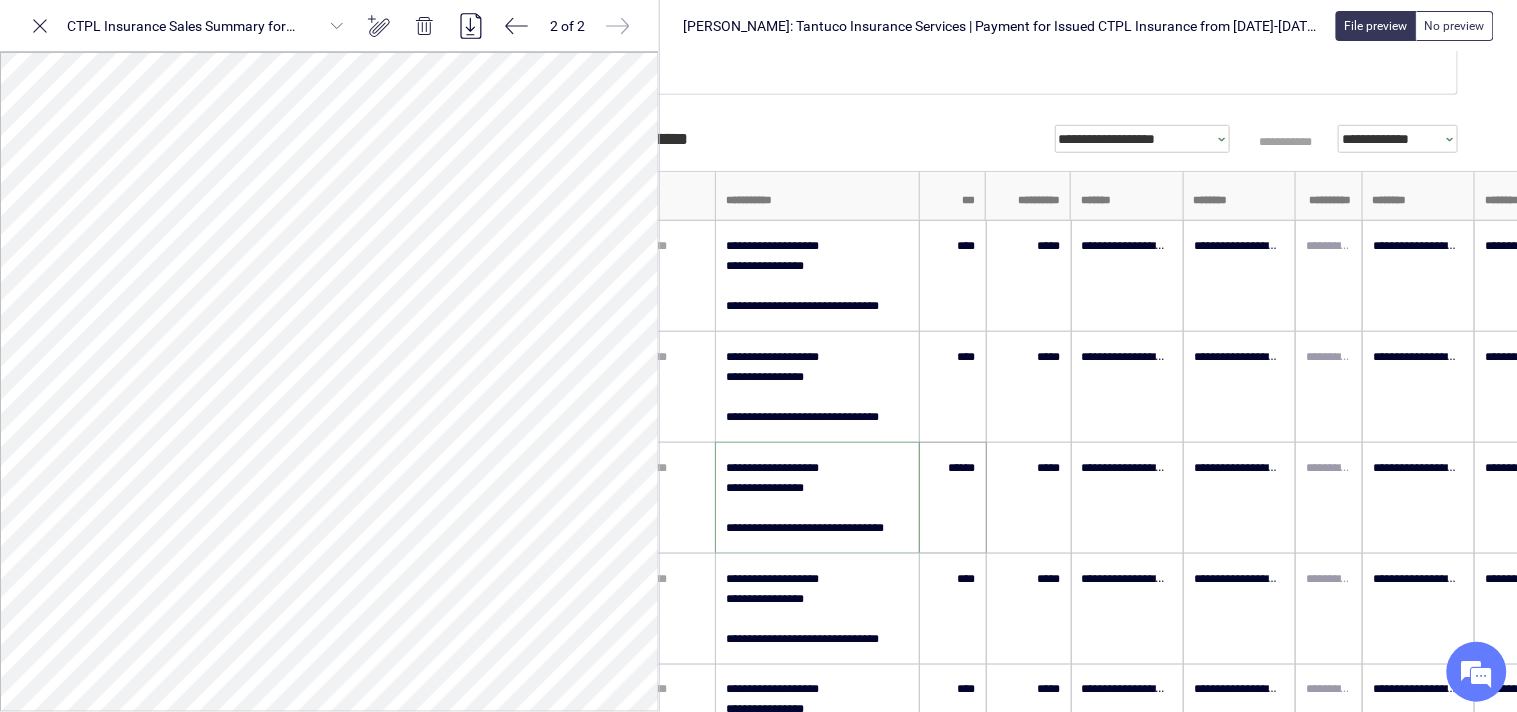 type on "**********" 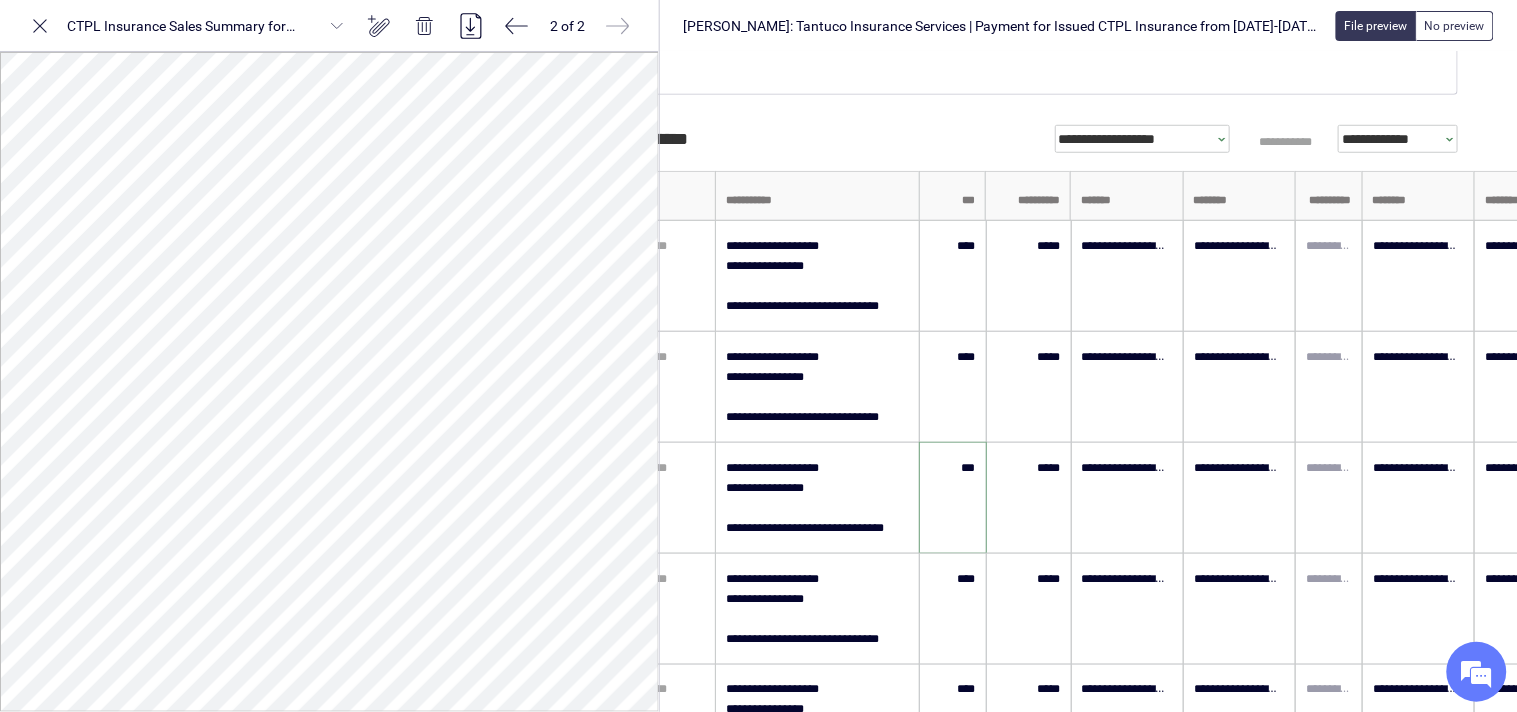 click on "***" at bounding box center [953, 468] 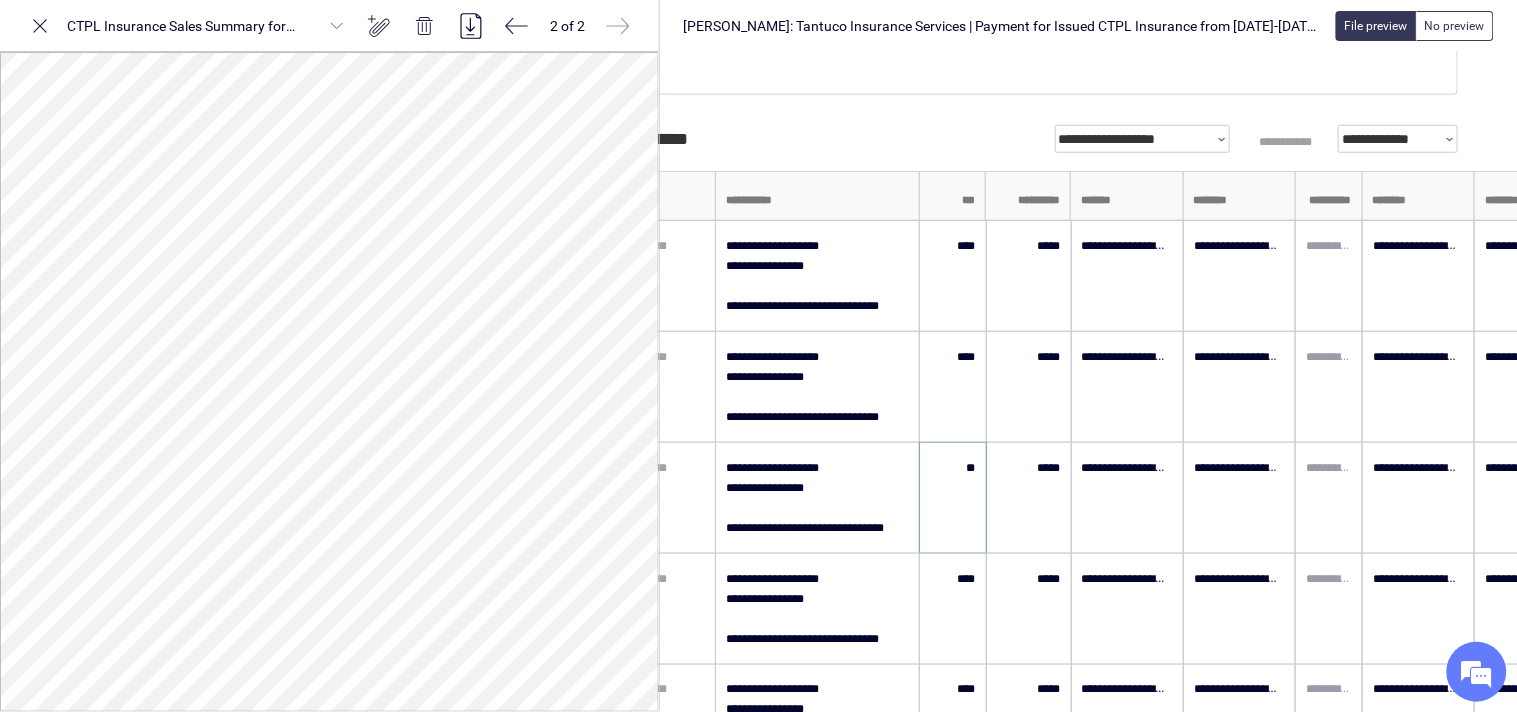 type on "*" 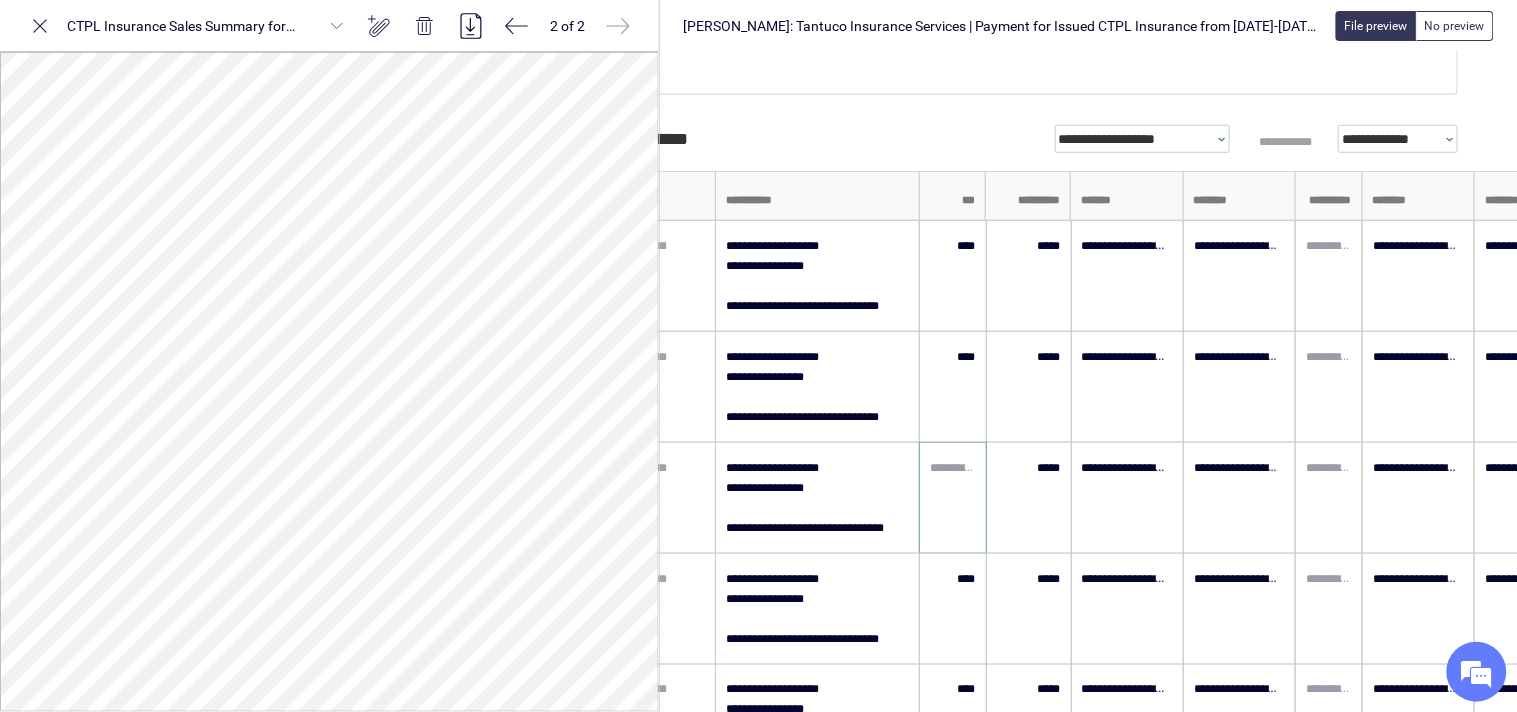 type on "*" 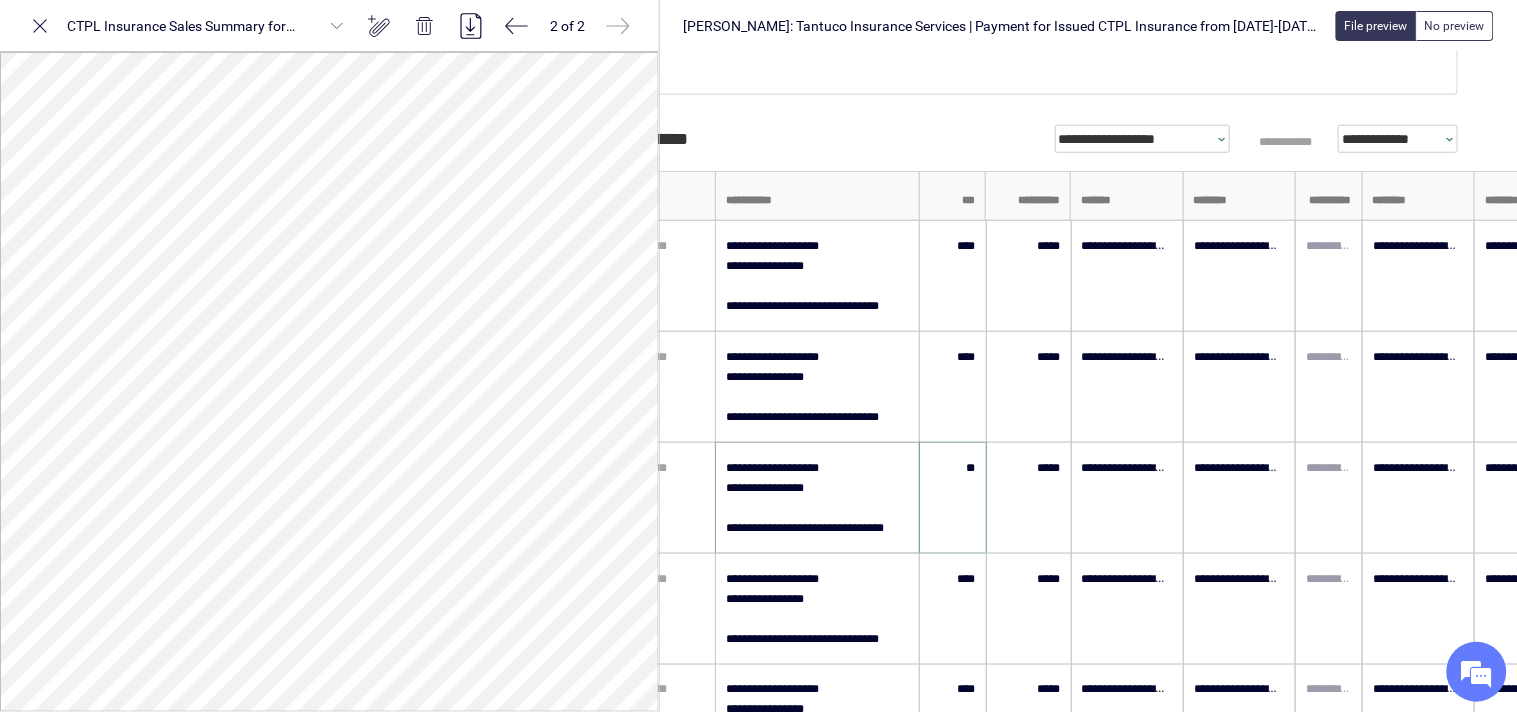 type on "*****" 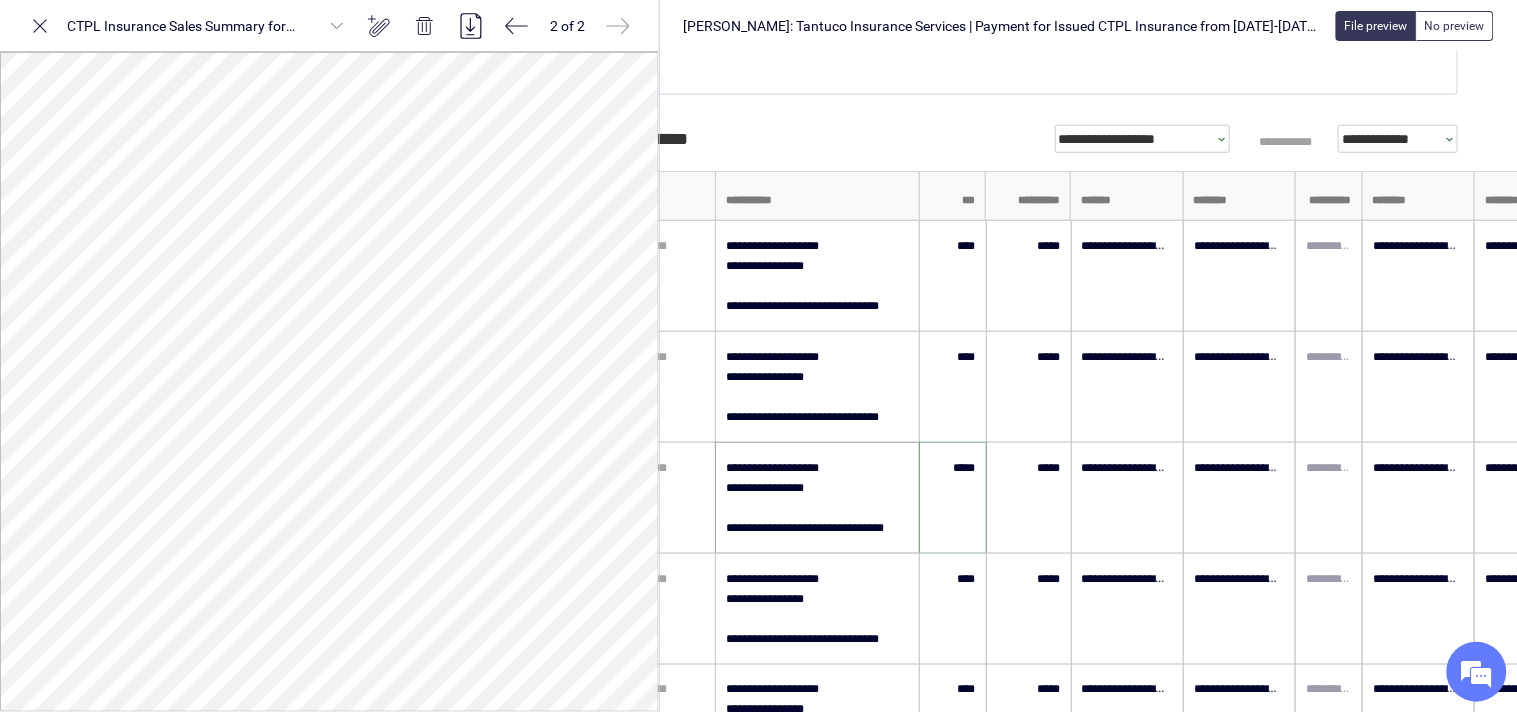 click on "**********" at bounding box center (817, 498) 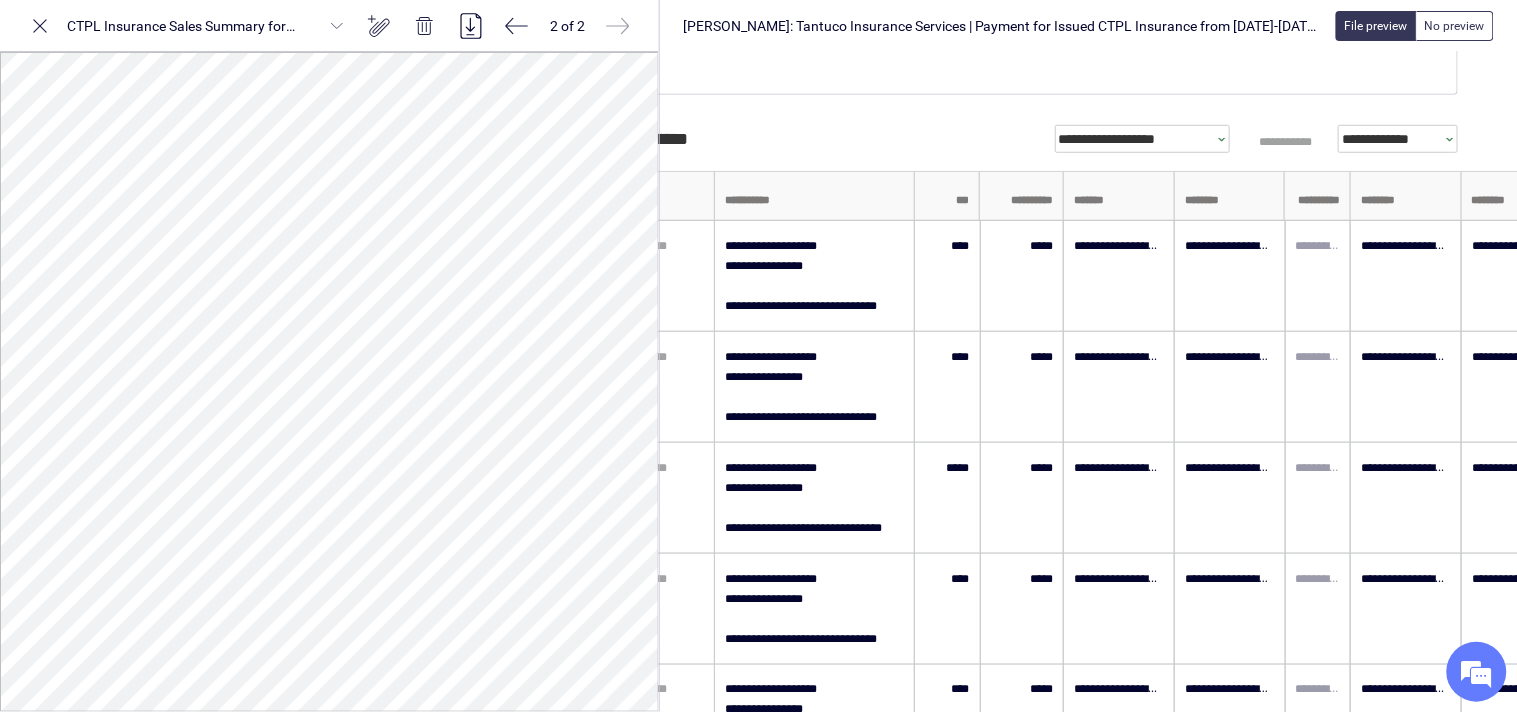 click on "2 of 2" at bounding box center [567, 26] 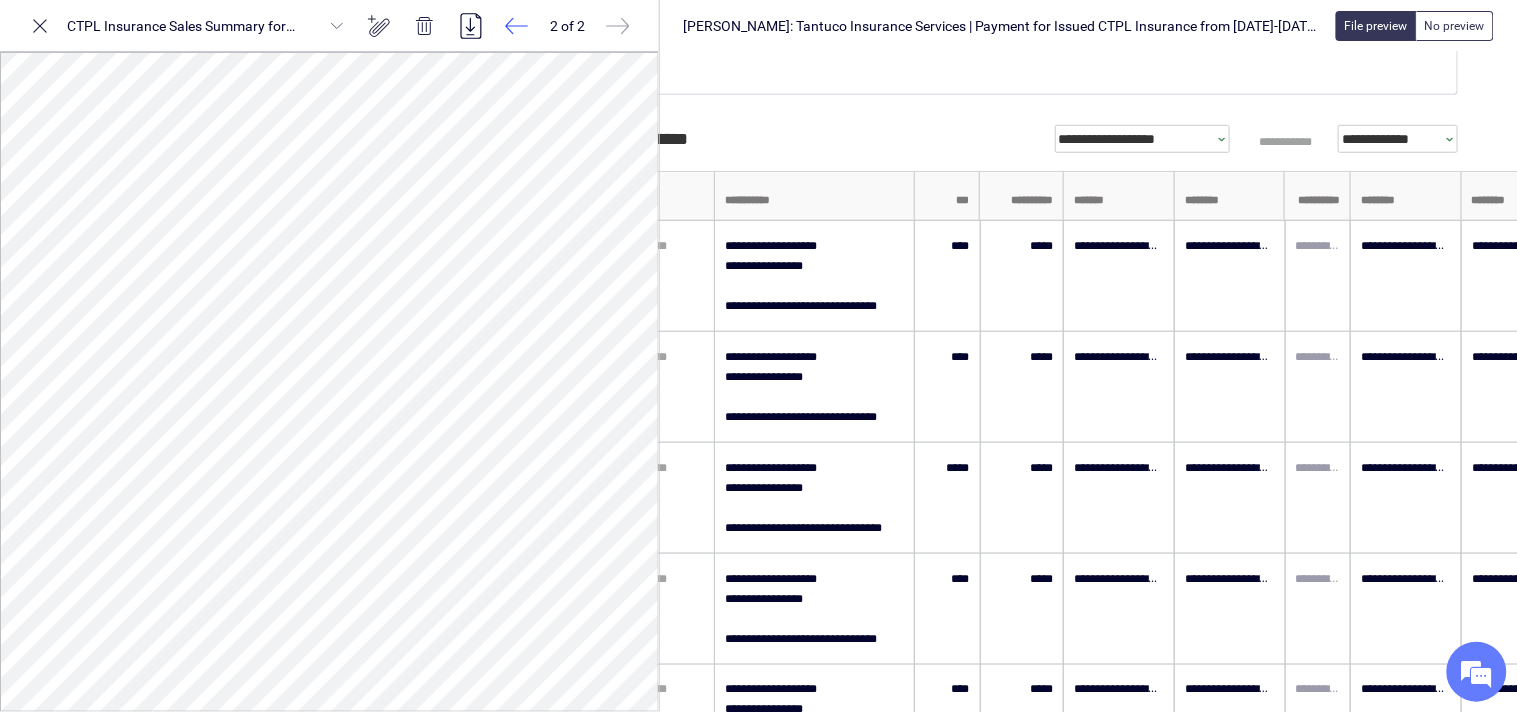 click 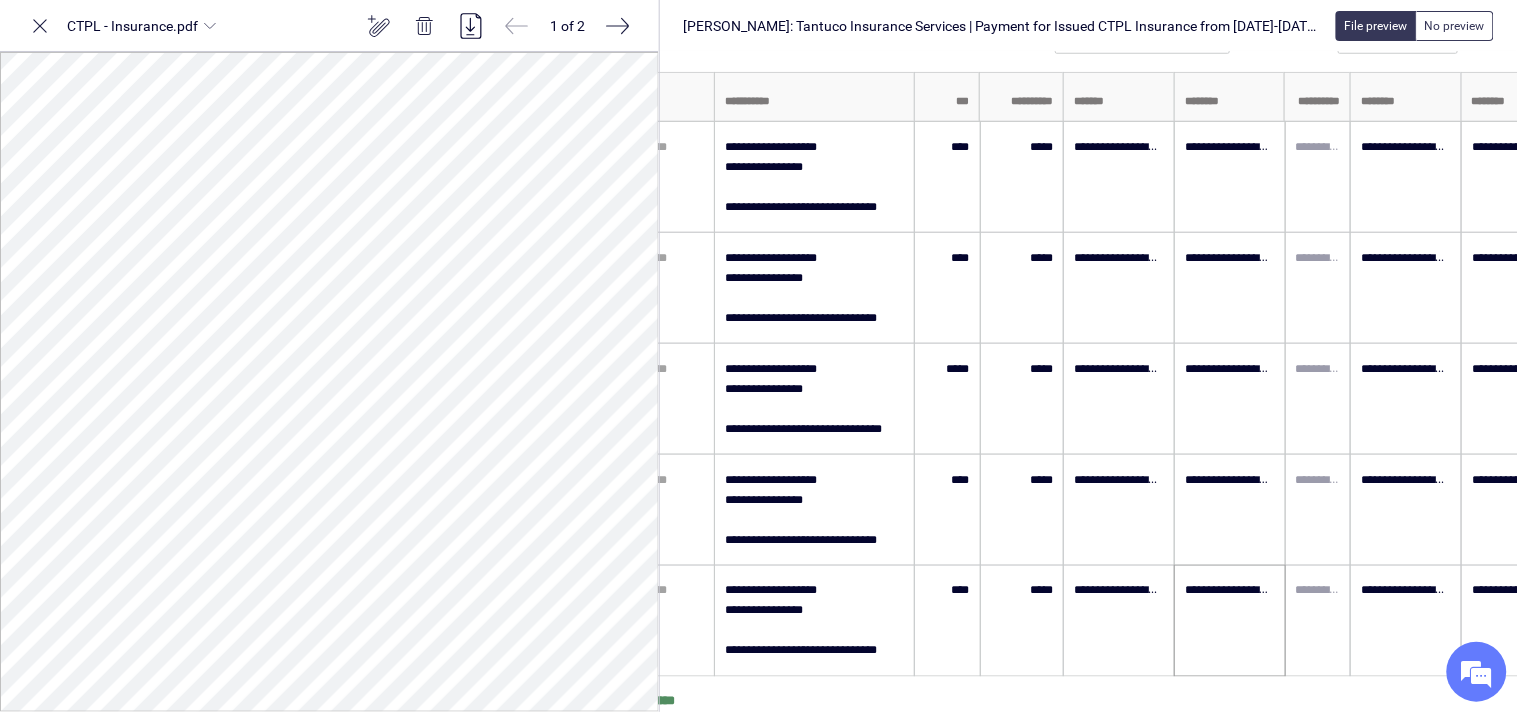 scroll, scrollTop: 580, scrollLeft: 108, axis: both 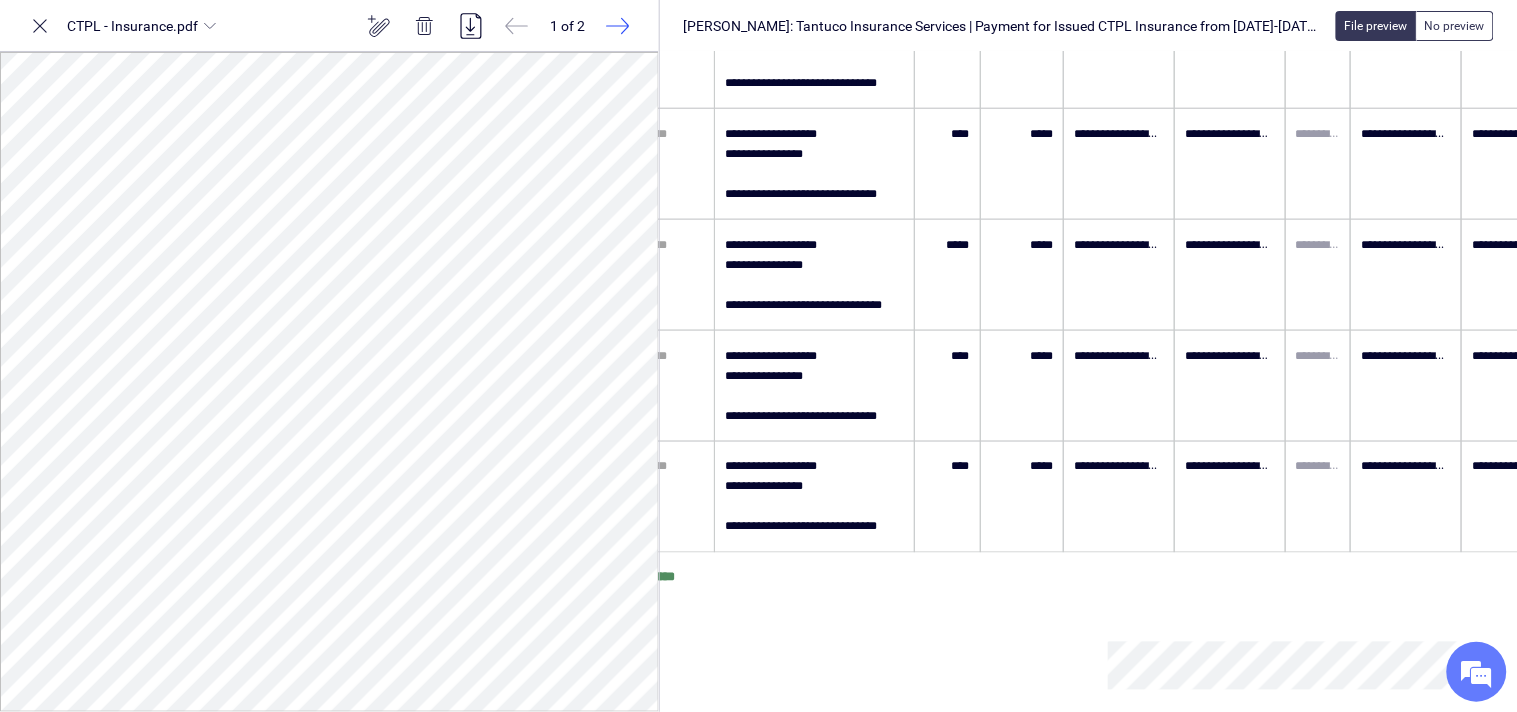 click 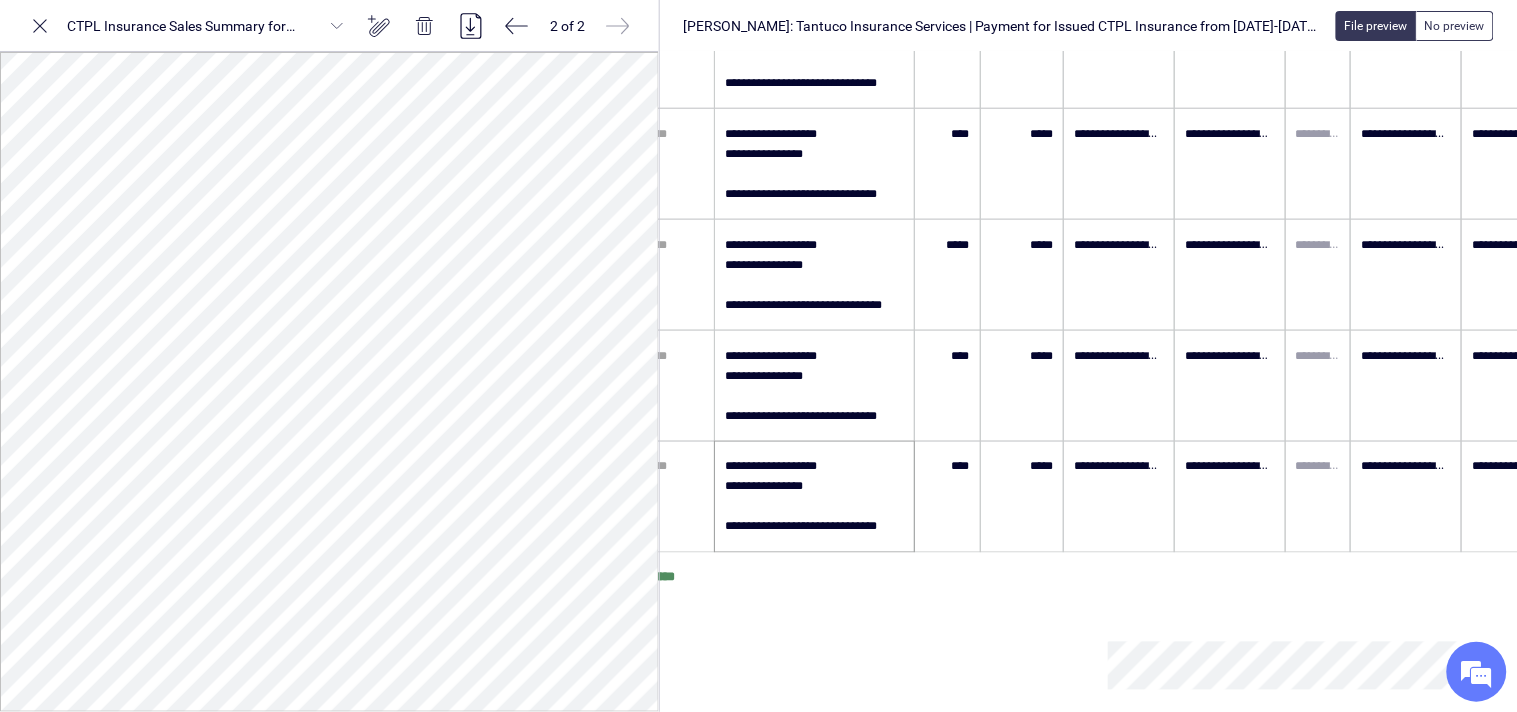 click on "**********" at bounding box center [814, 497] 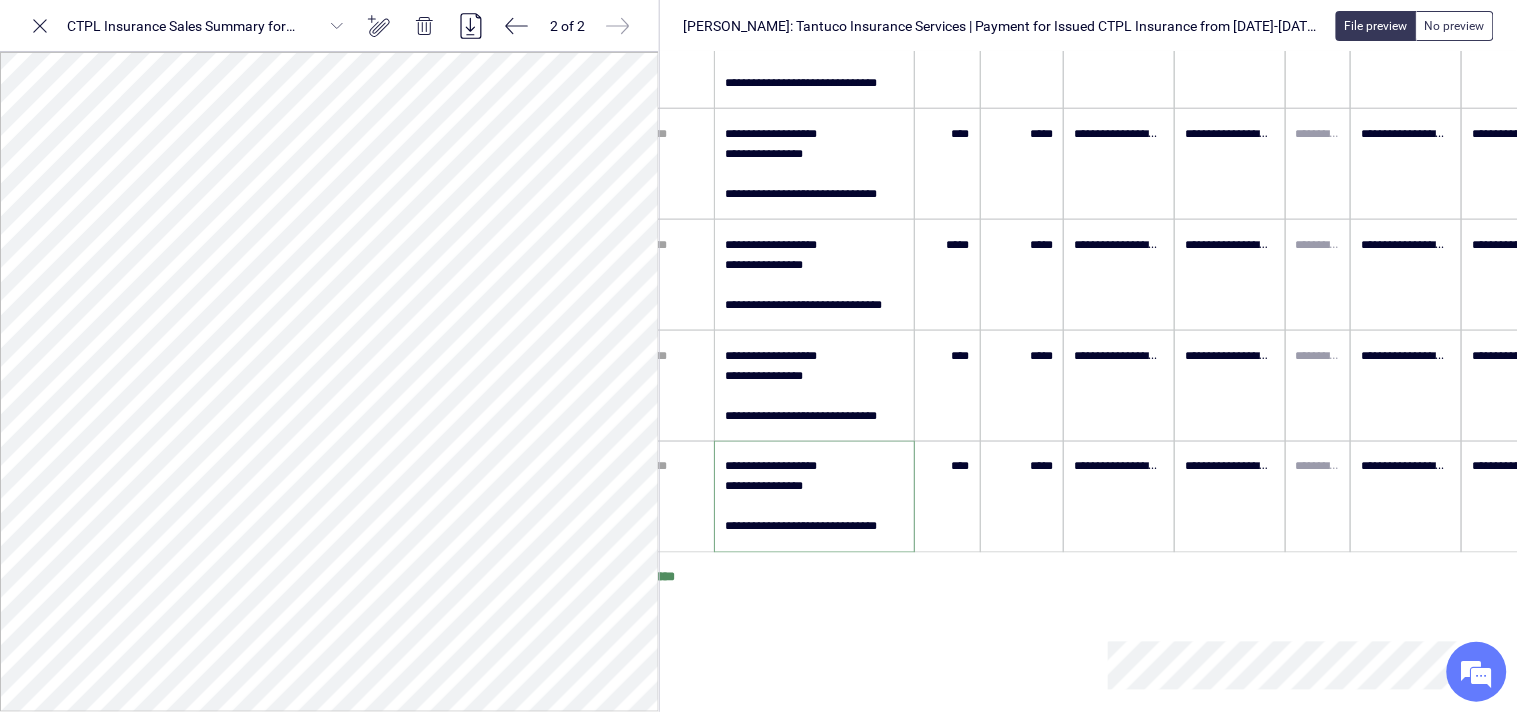 click on "**********" at bounding box center [814, 497] 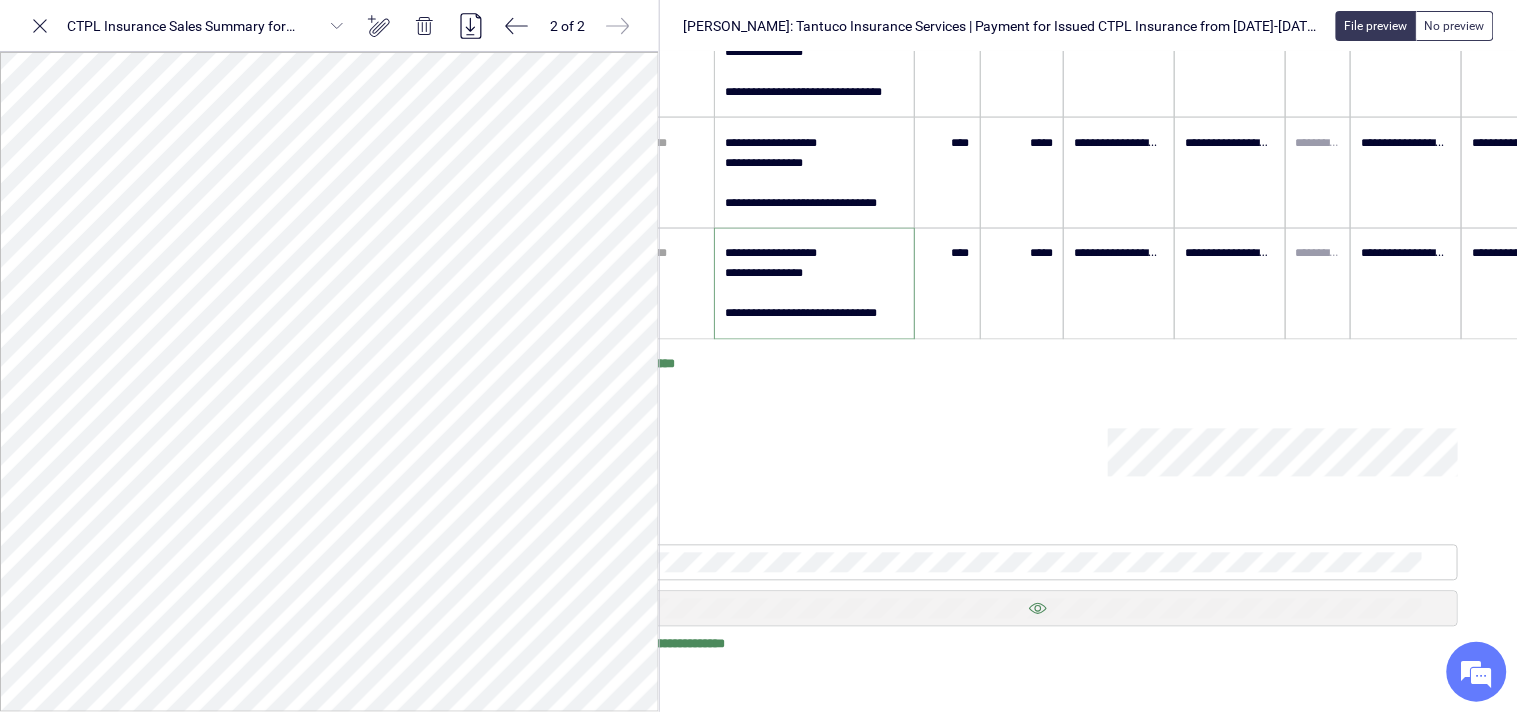 scroll, scrollTop: 802, scrollLeft: 108, axis: both 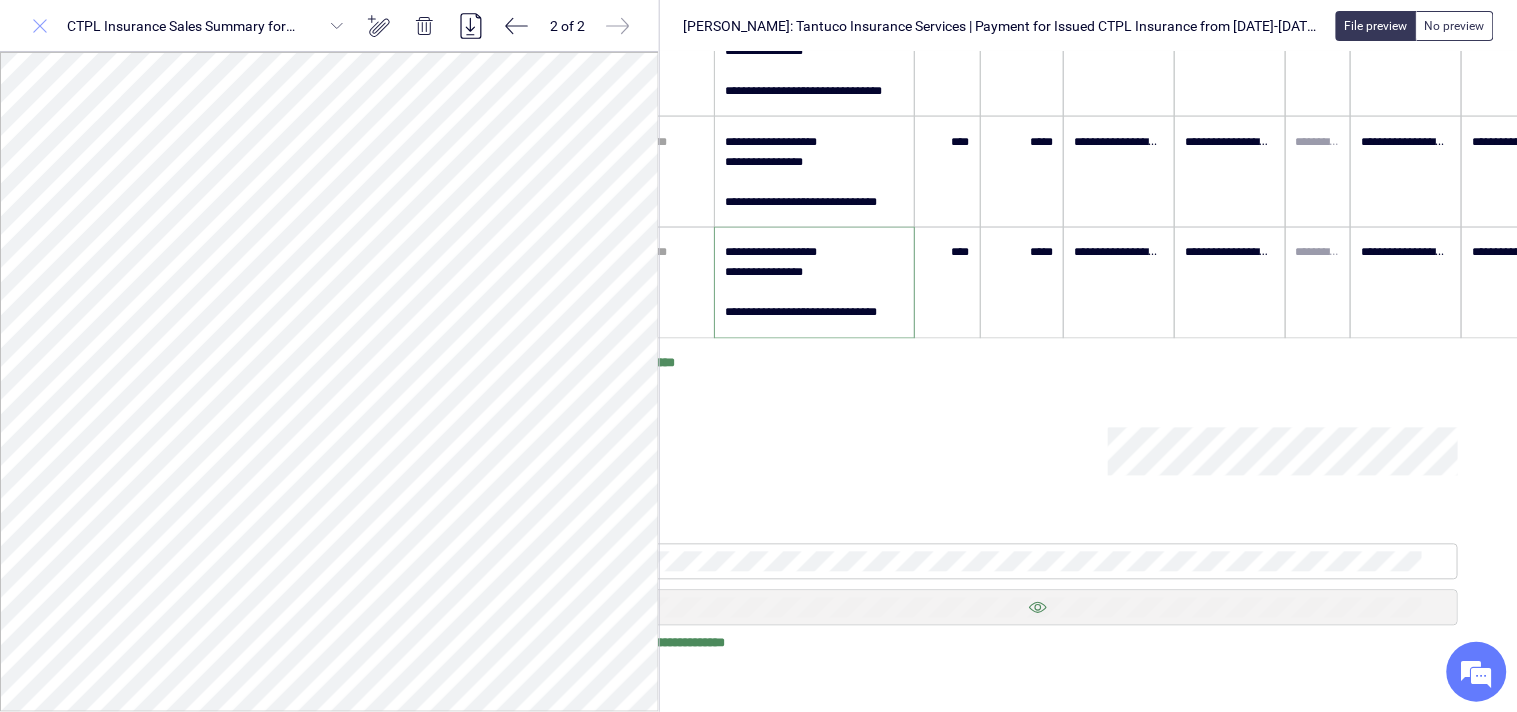 click 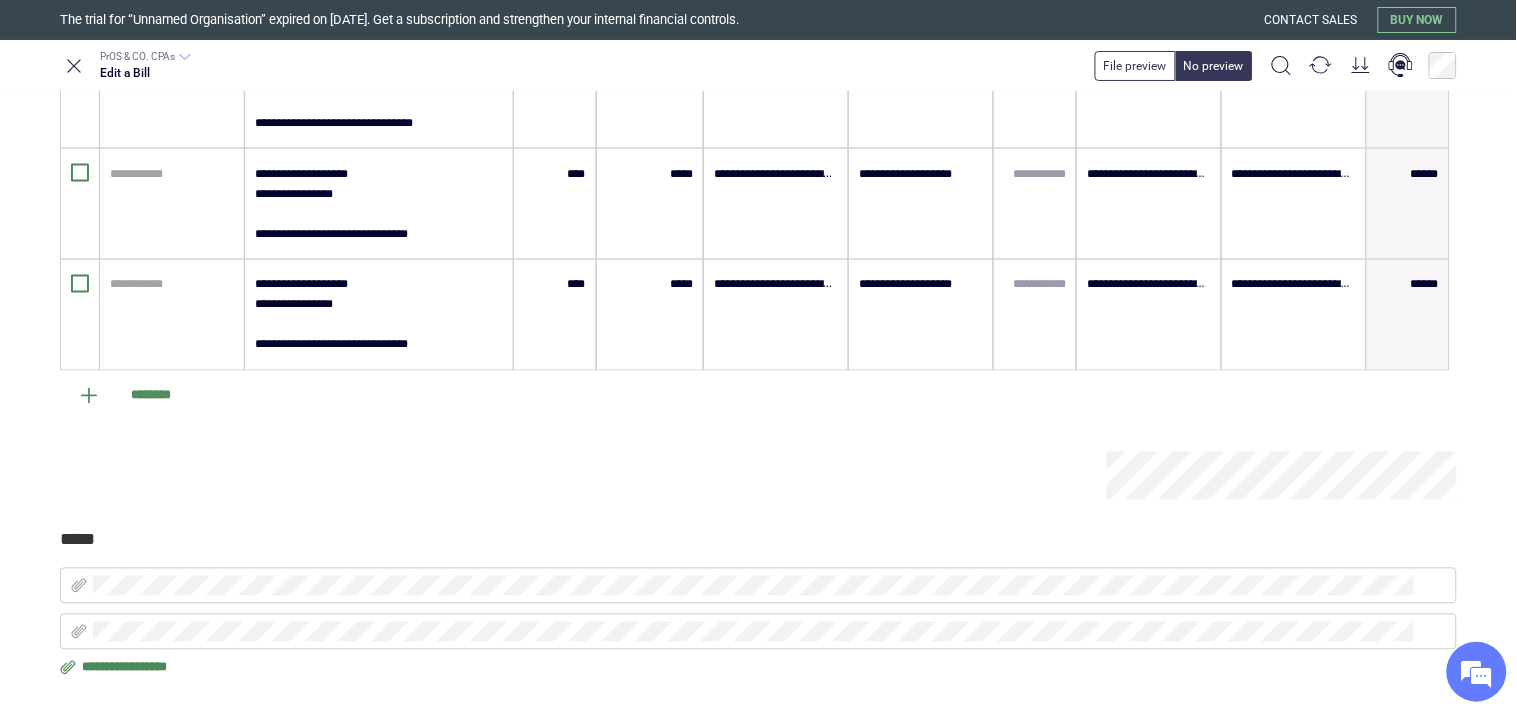 scroll, scrollTop: 0, scrollLeft: 0, axis: both 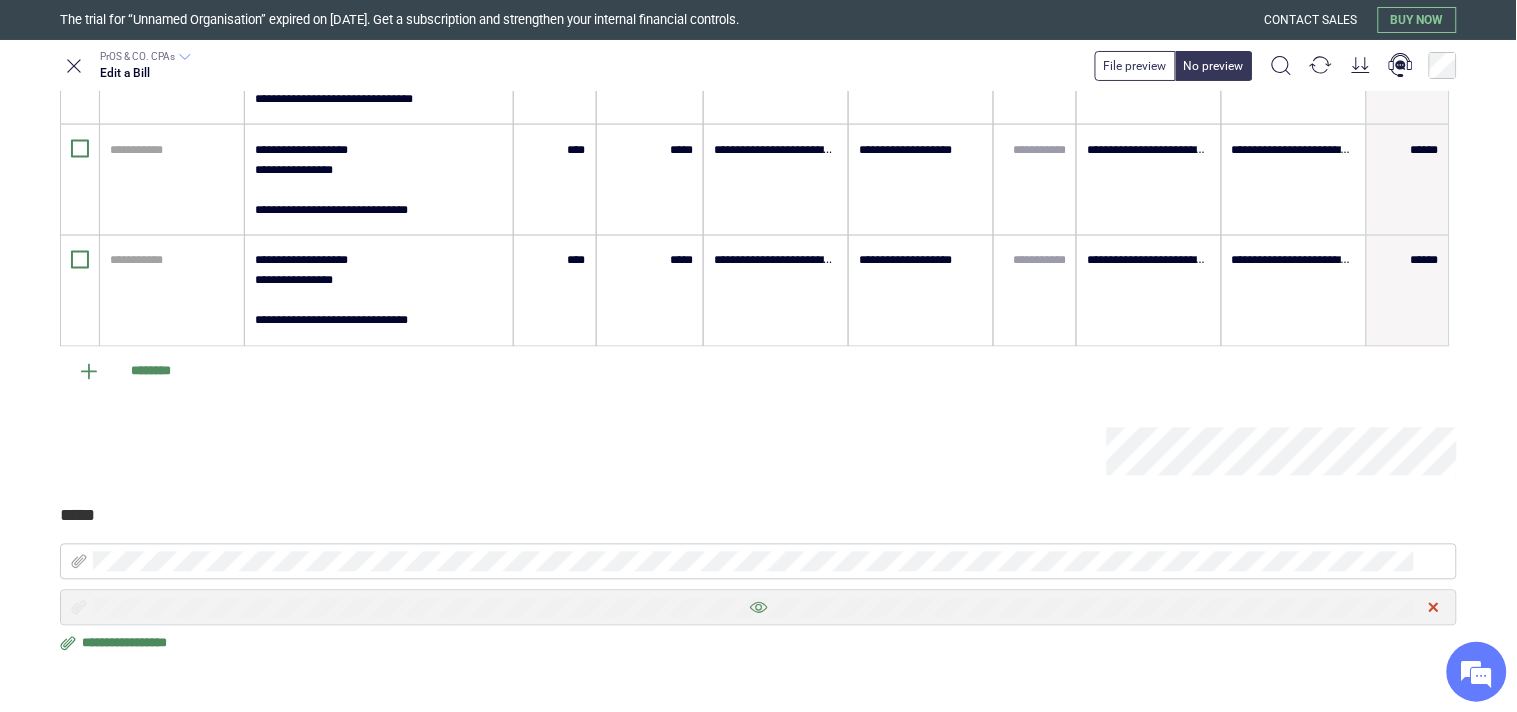 click 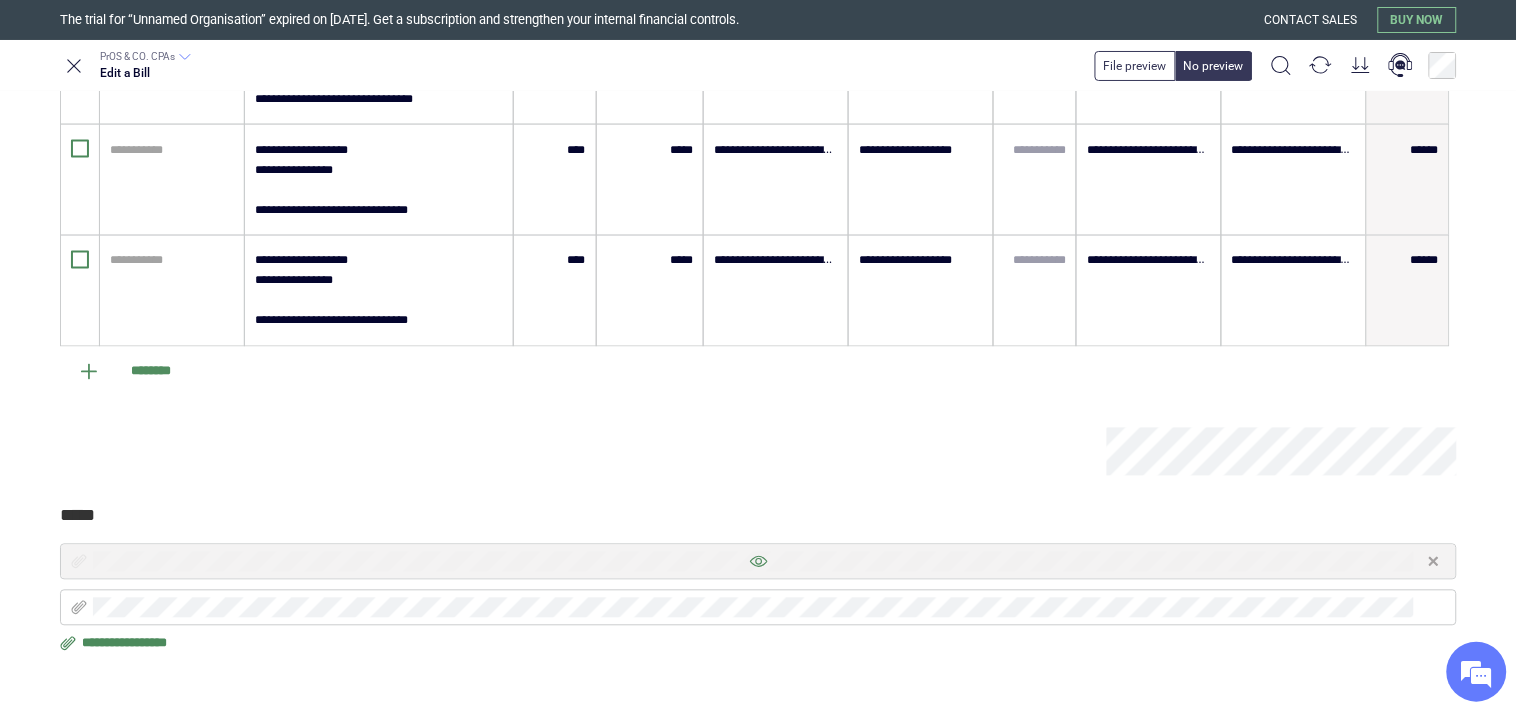 scroll, scrollTop: 781, scrollLeft: 0, axis: vertical 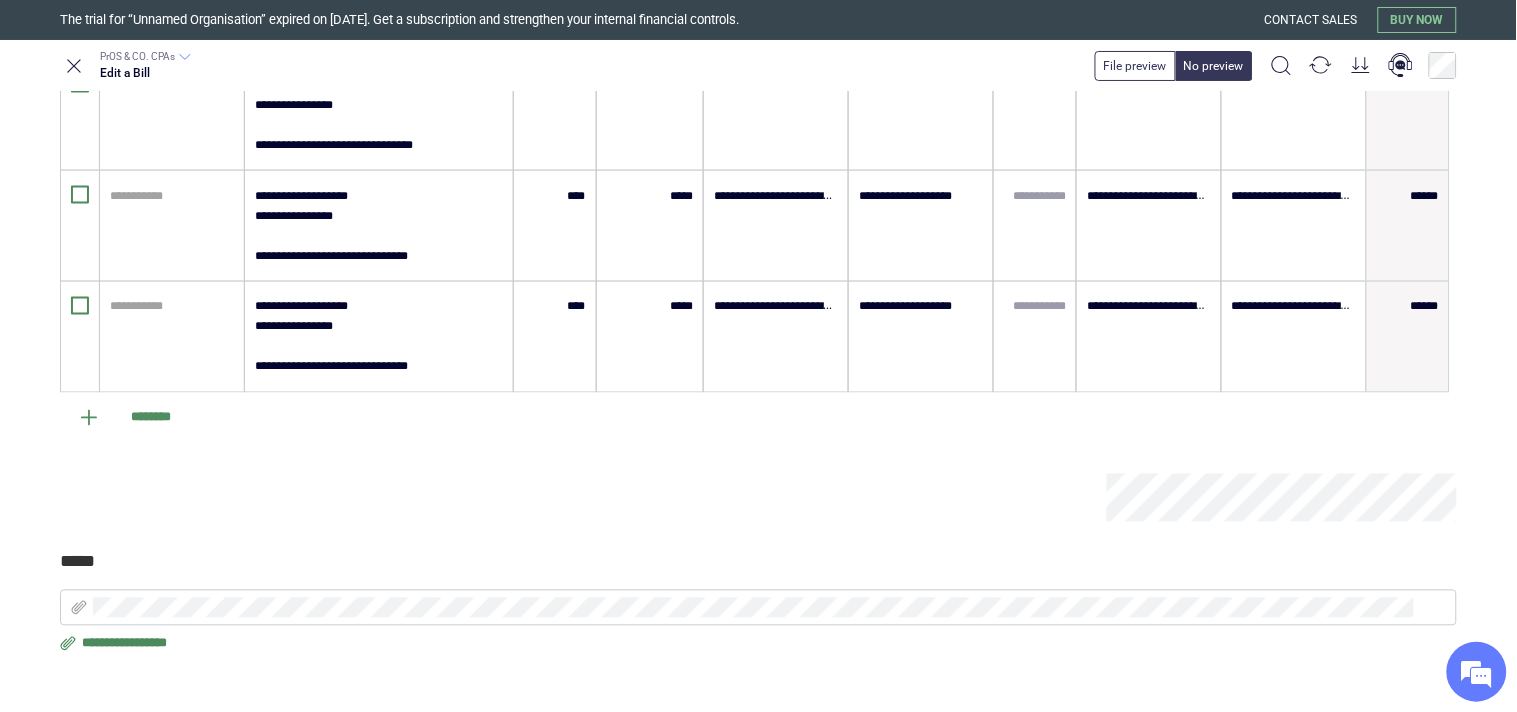 click at bounding box center [583, 498] 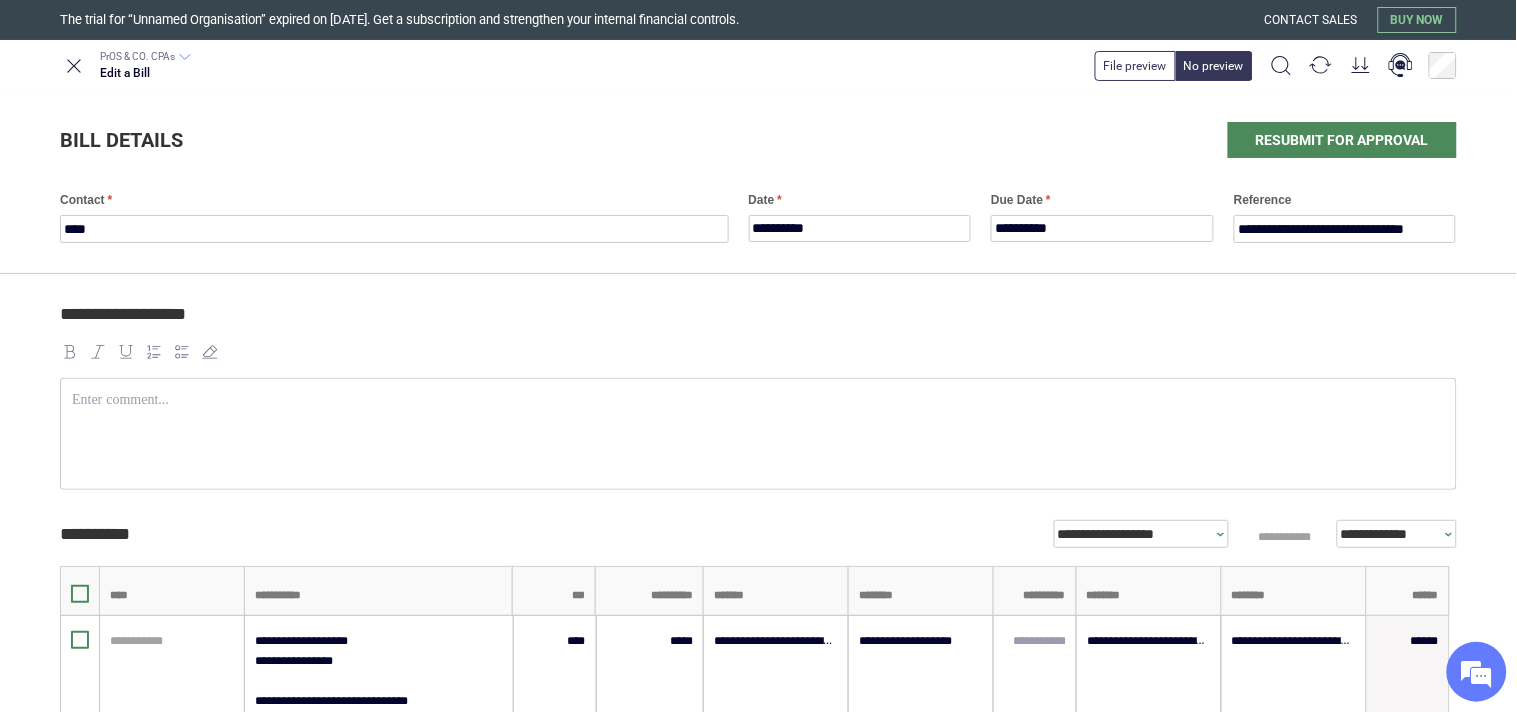 scroll, scrollTop: 0, scrollLeft: 0, axis: both 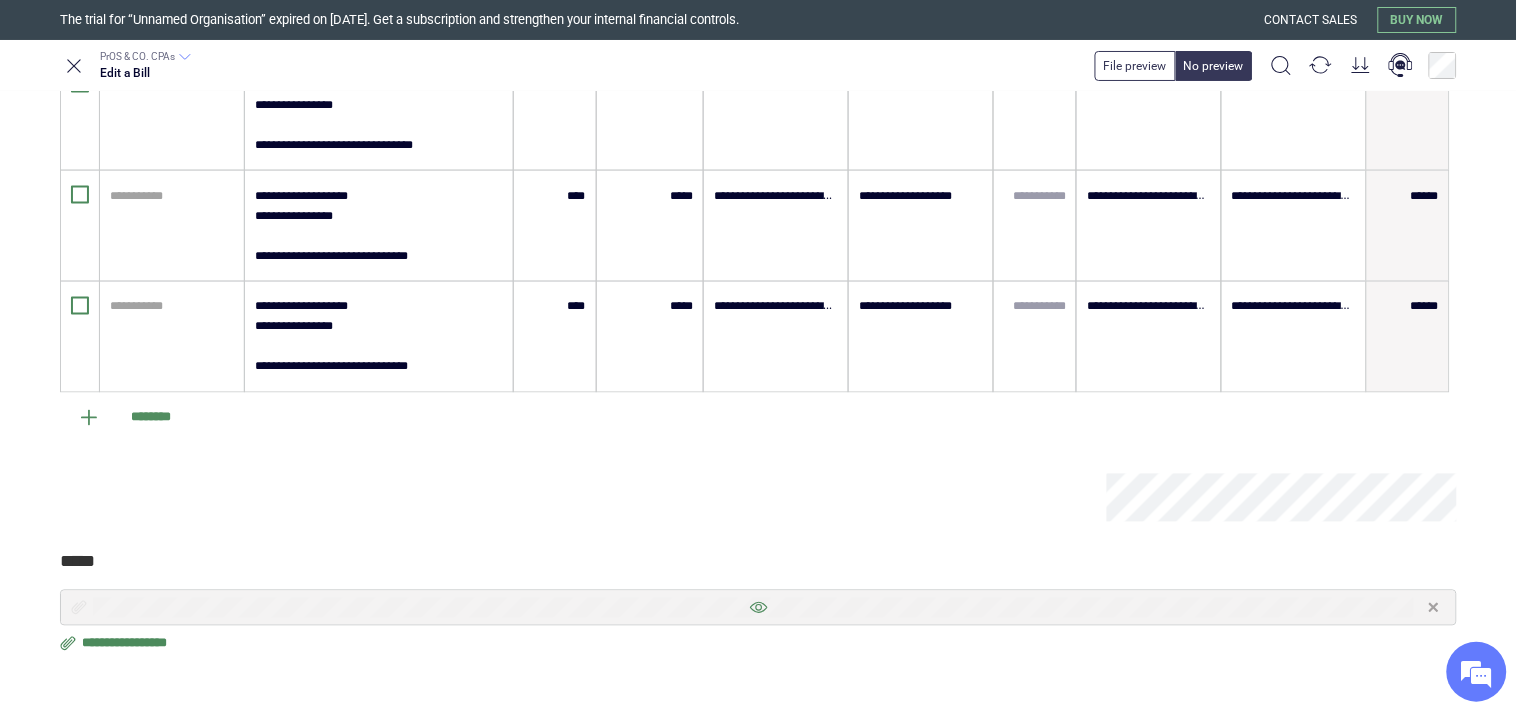 click at bounding box center [758, 608] 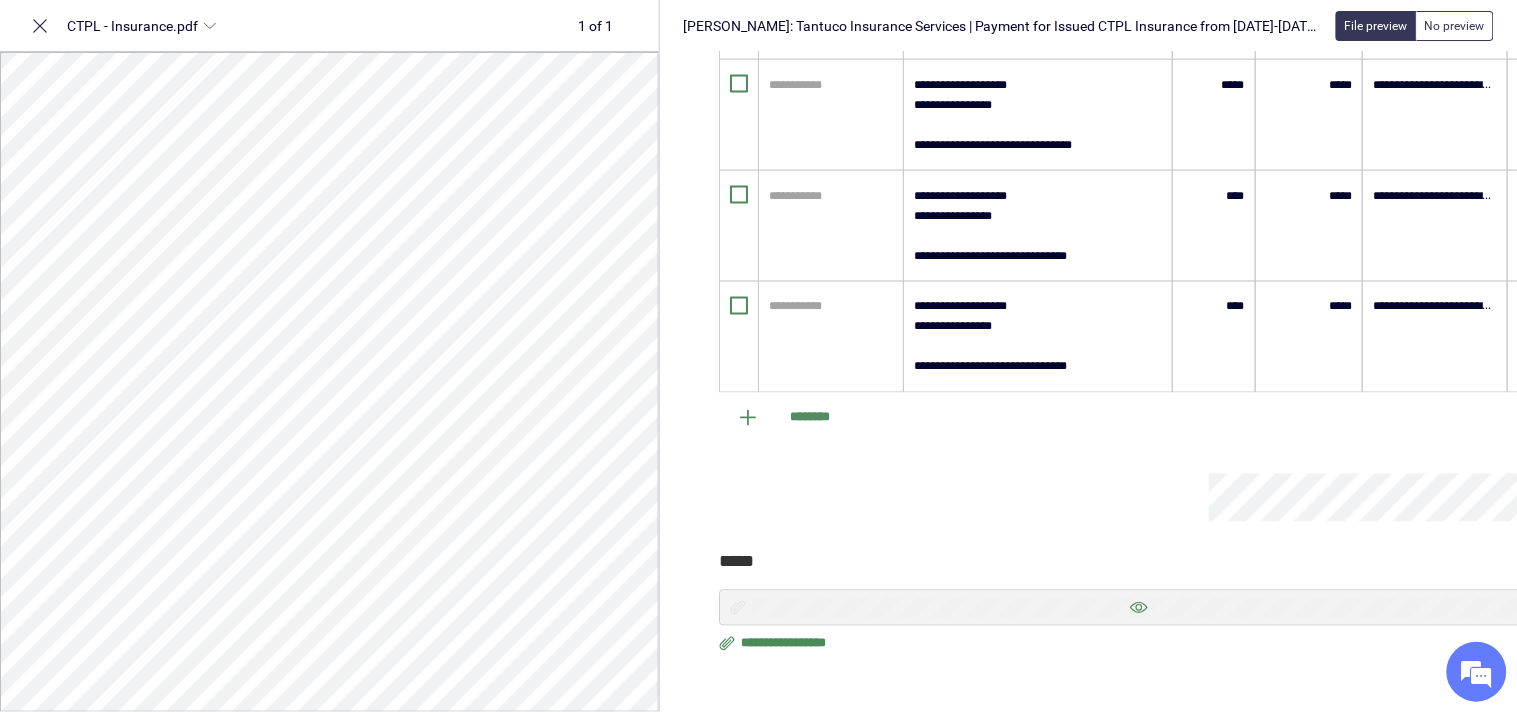 scroll, scrollTop: 756, scrollLeft: 0, axis: vertical 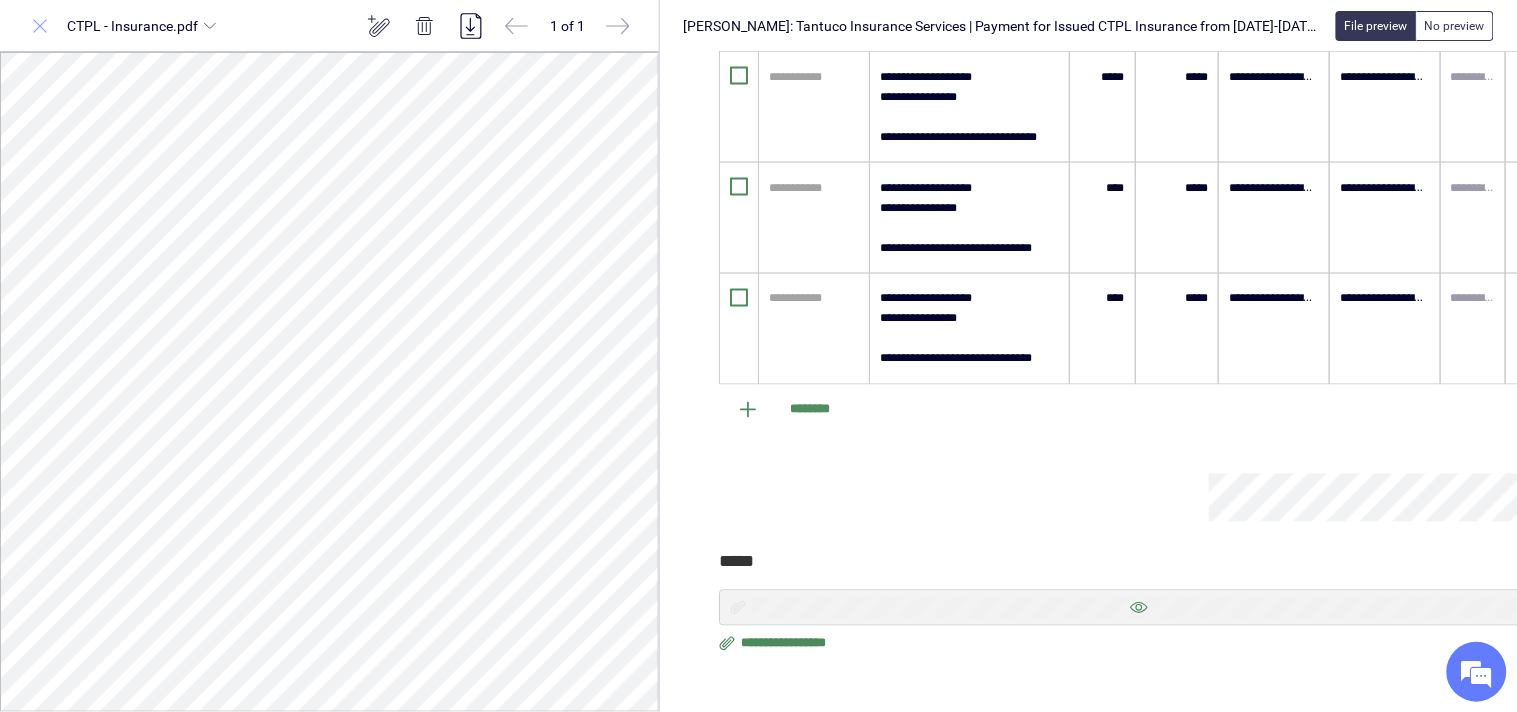 click 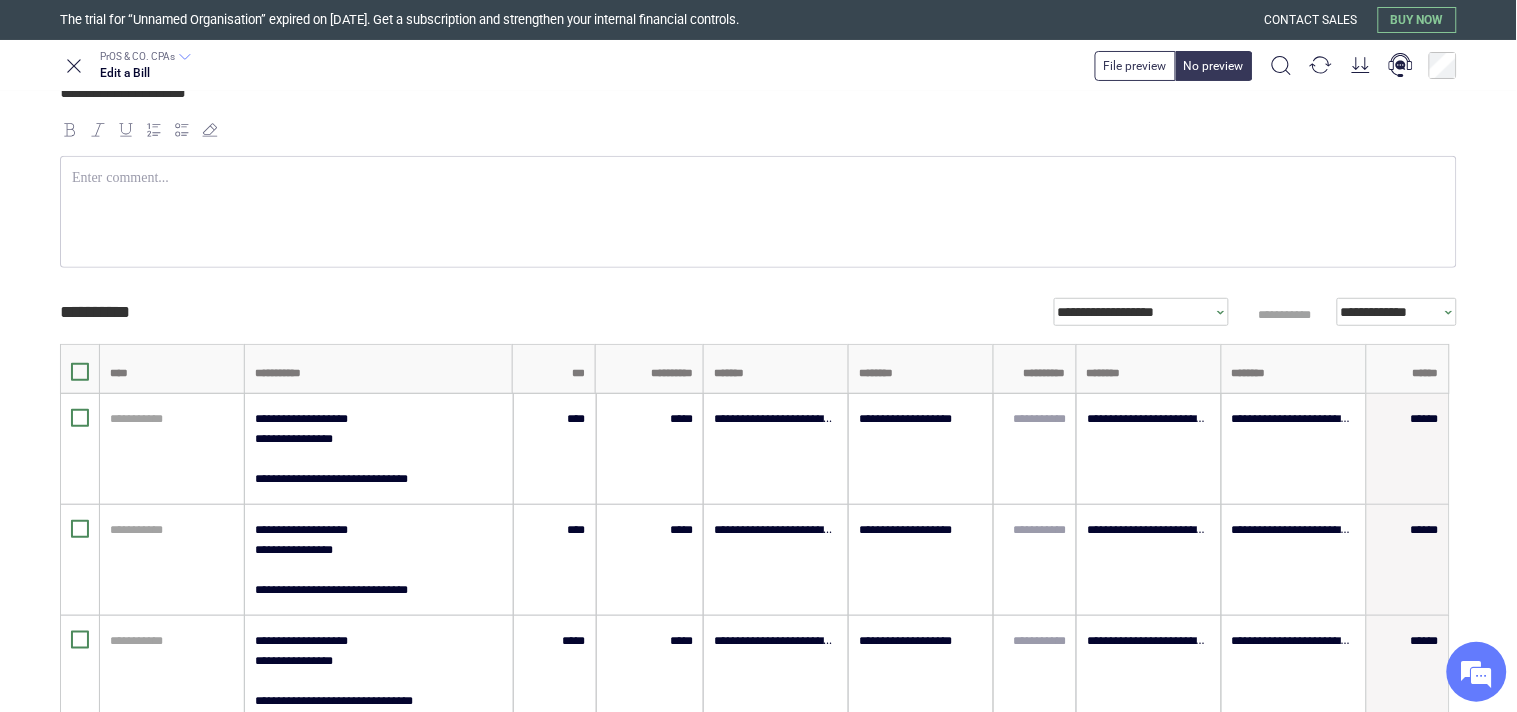 scroll, scrollTop: 0, scrollLeft: 0, axis: both 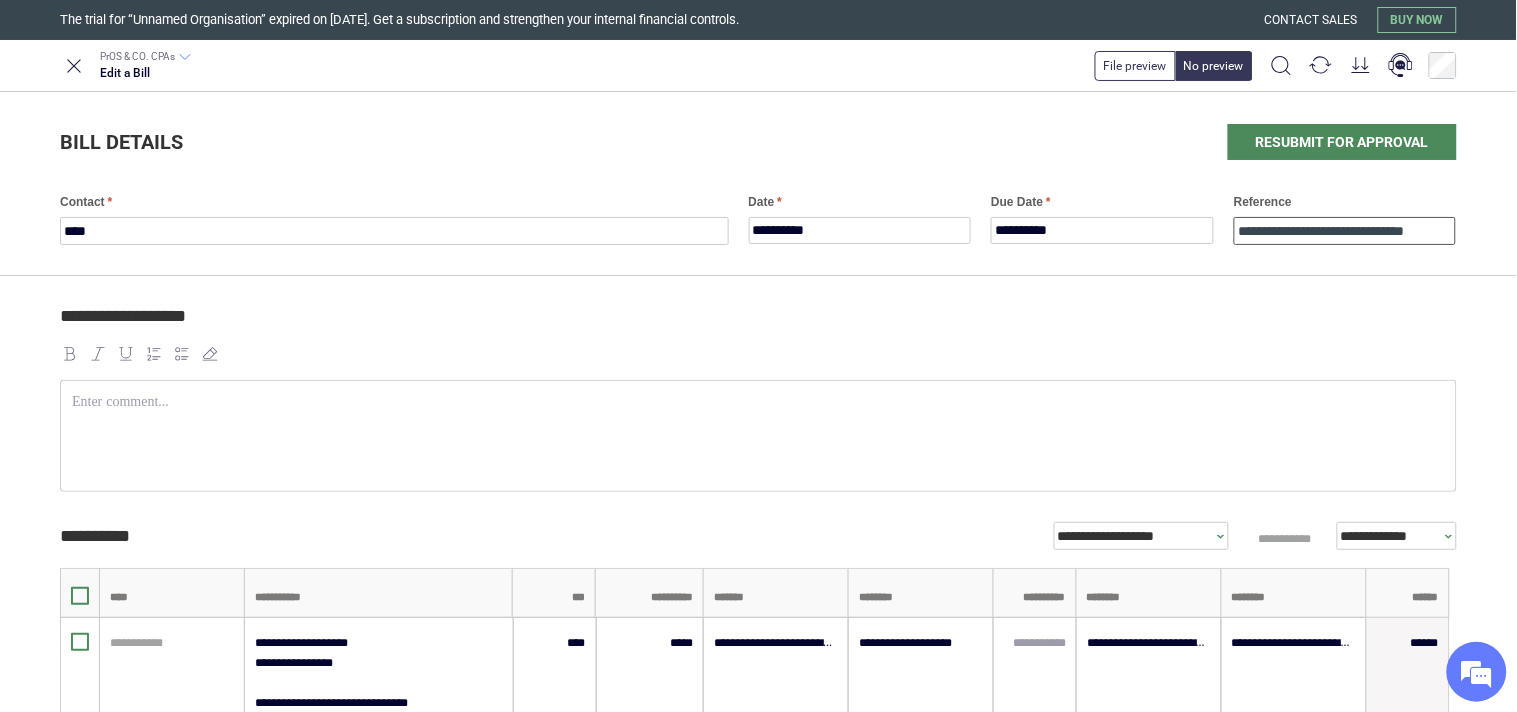 click on "**********" at bounding box center (1345, 231) 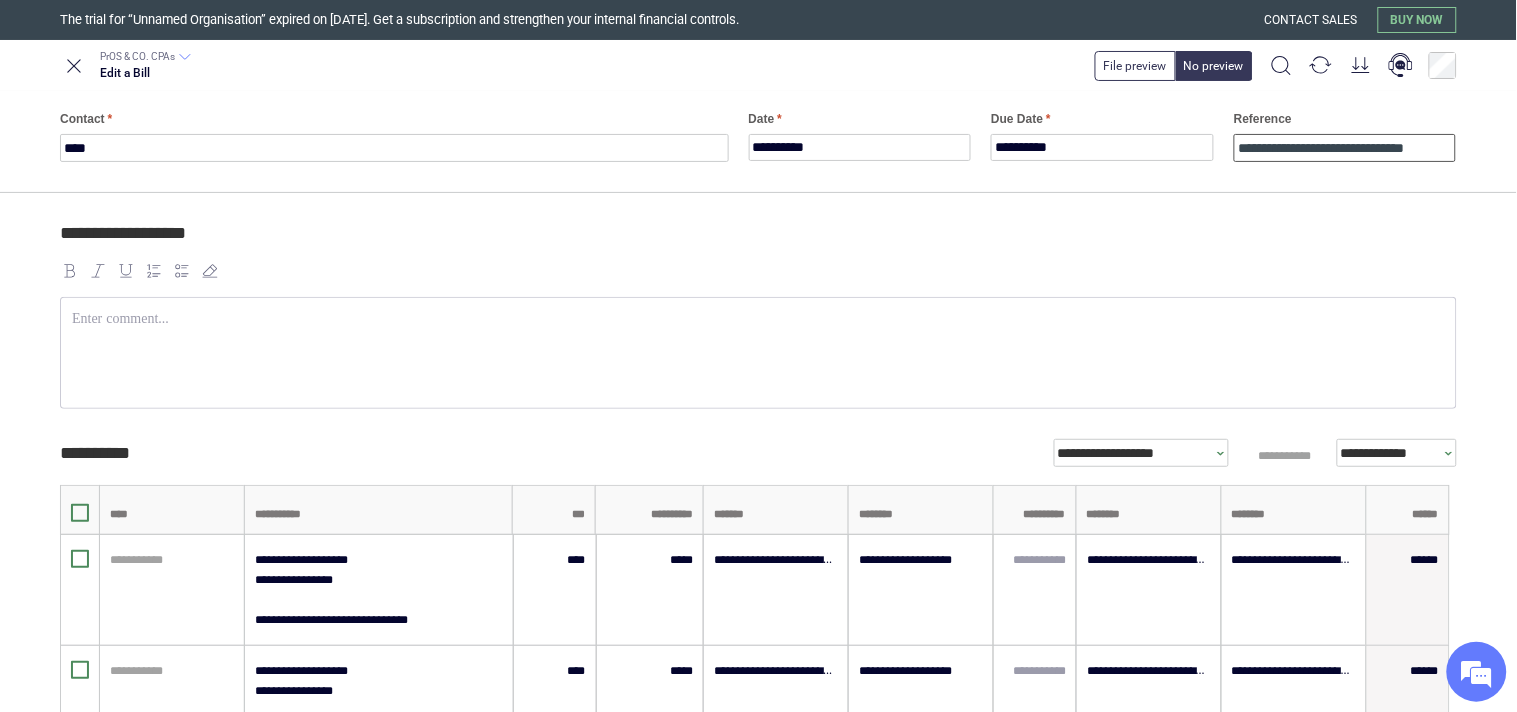 scroll, scrollTop: 0, scrollLeft: 0, axis: both 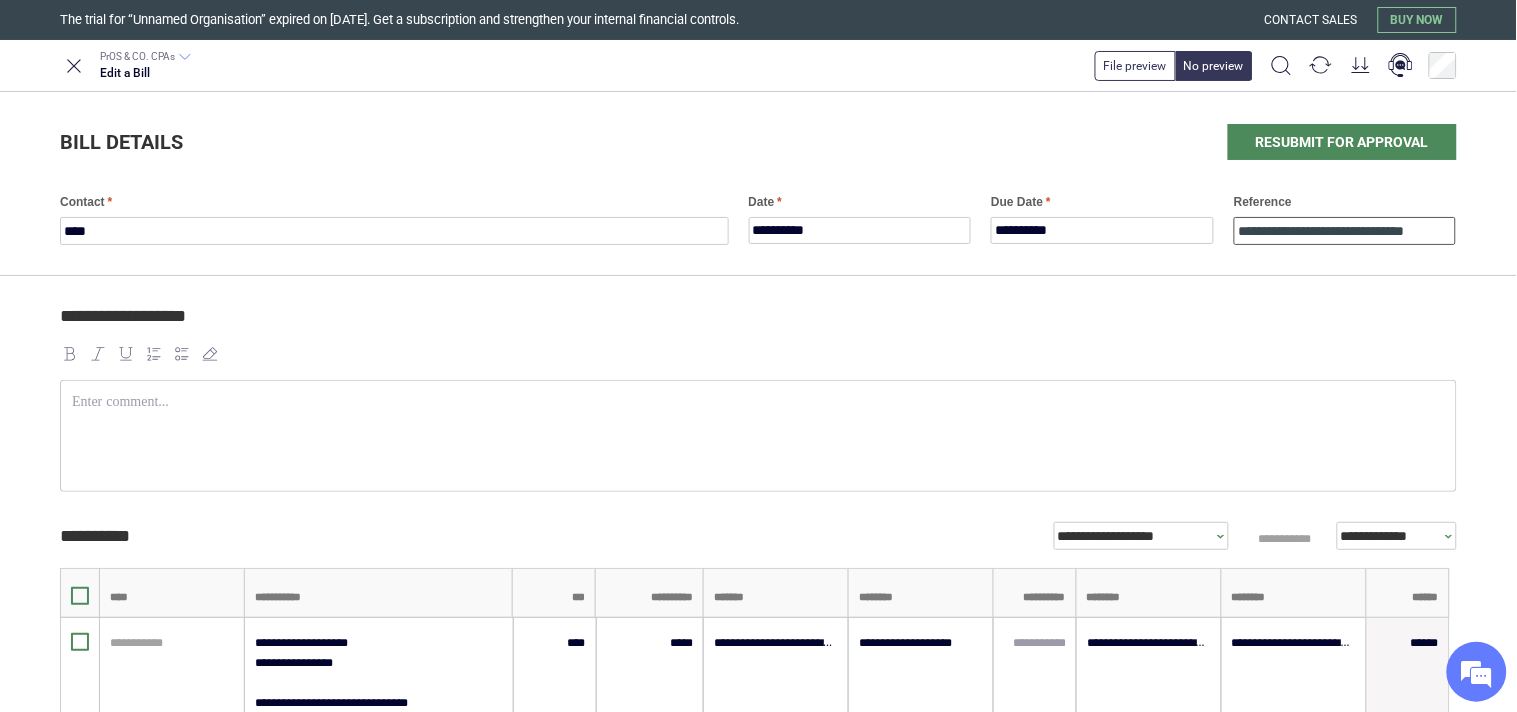 click on "**********" at bounding box center [1345, 231] 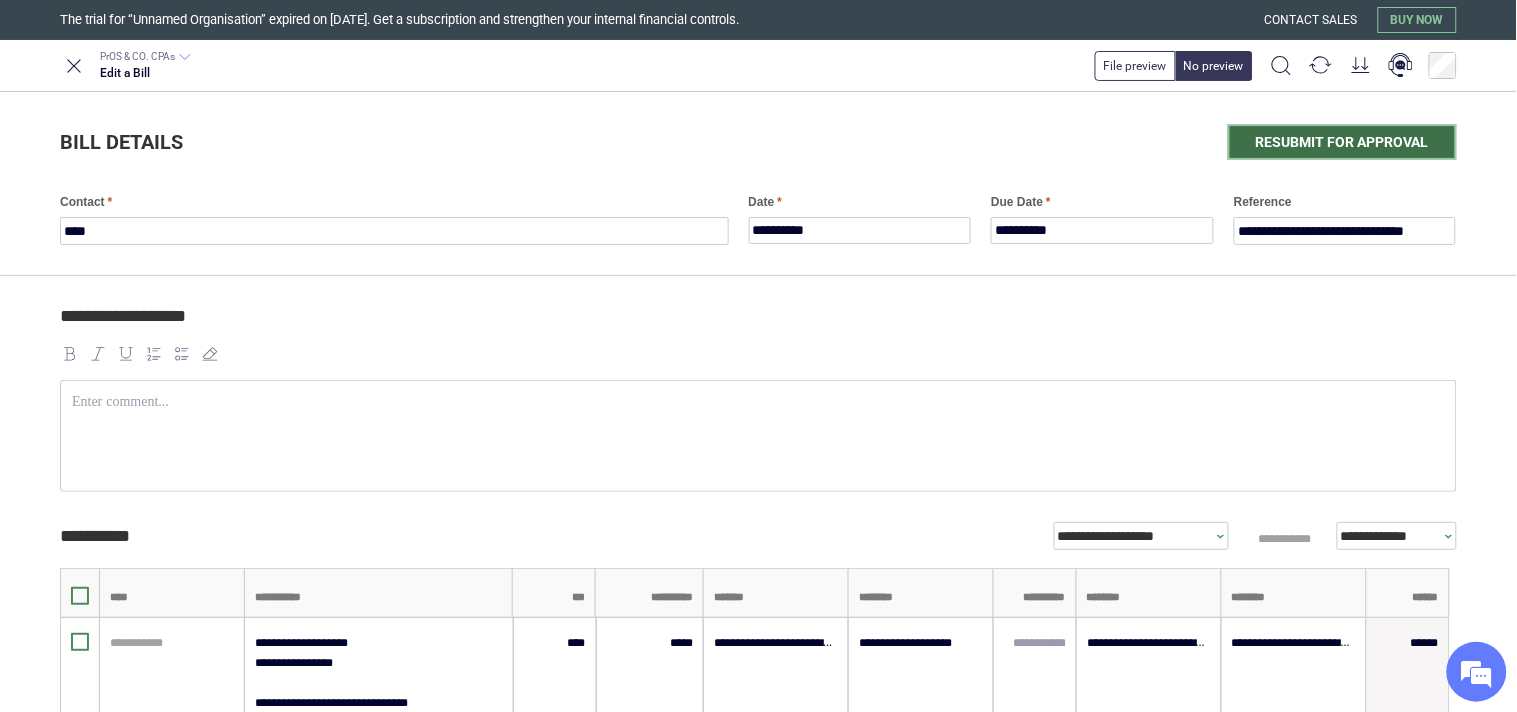 click on "Resubmit for approval" at bounding box center (1342, 142) 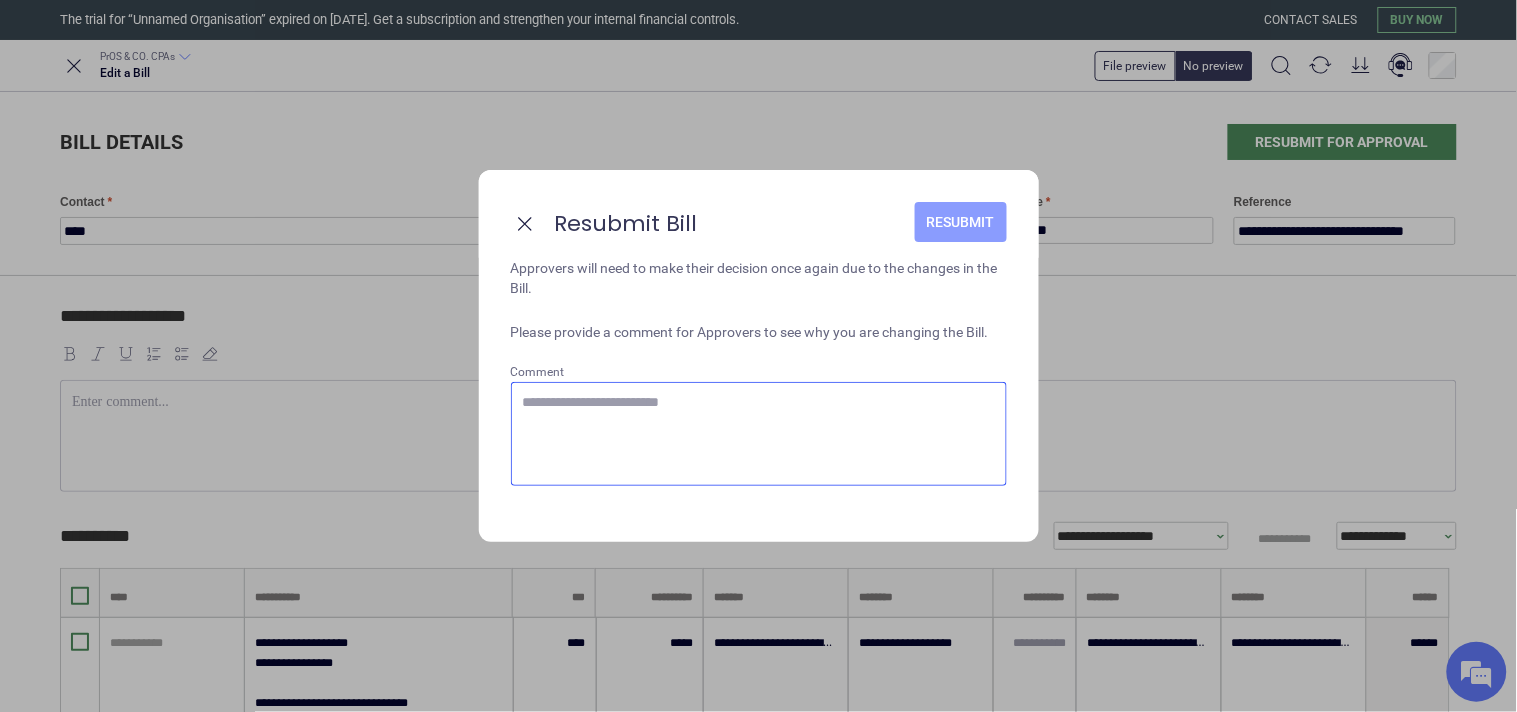 click on "Resubmit" at bounding box center (961, 222) 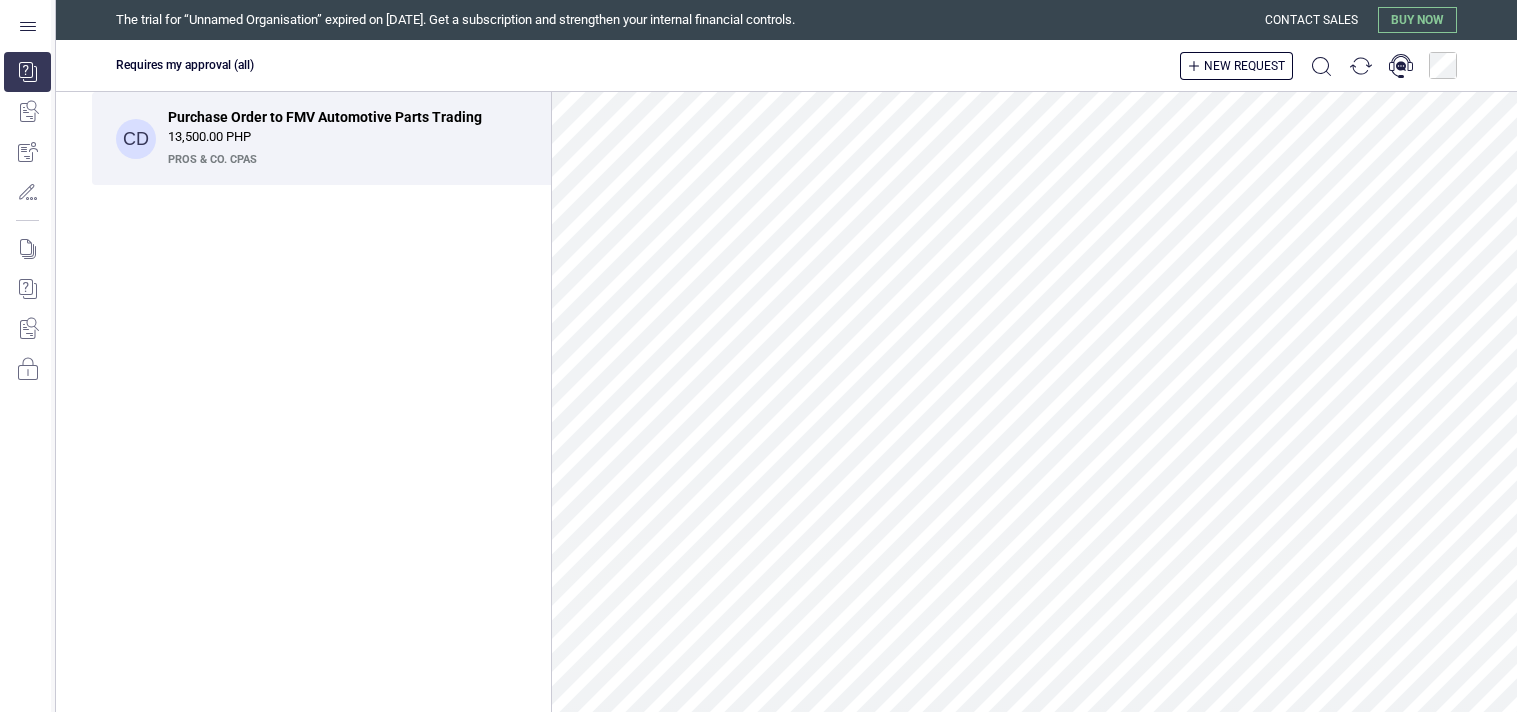 scroll, scrollTop: 0, scrollLeft: 0, axis: both 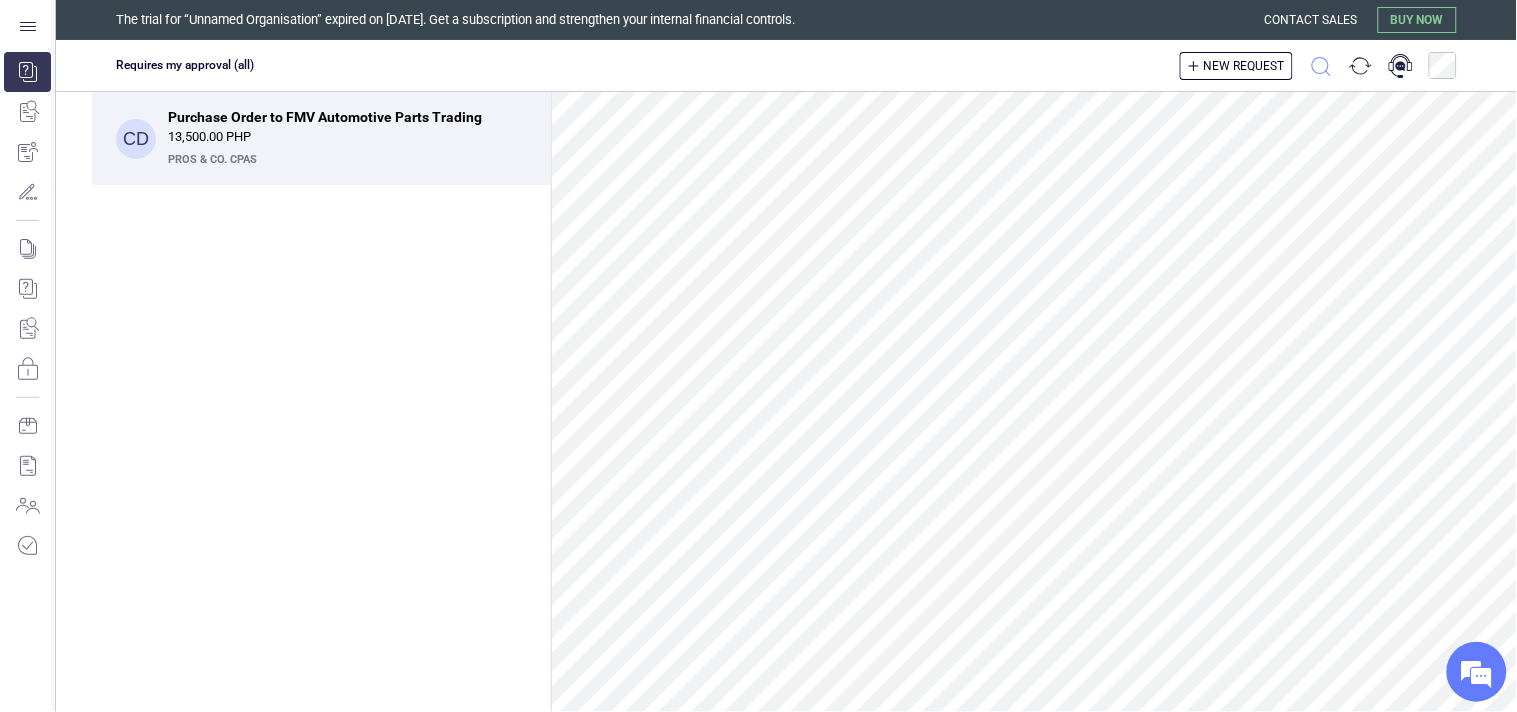 click 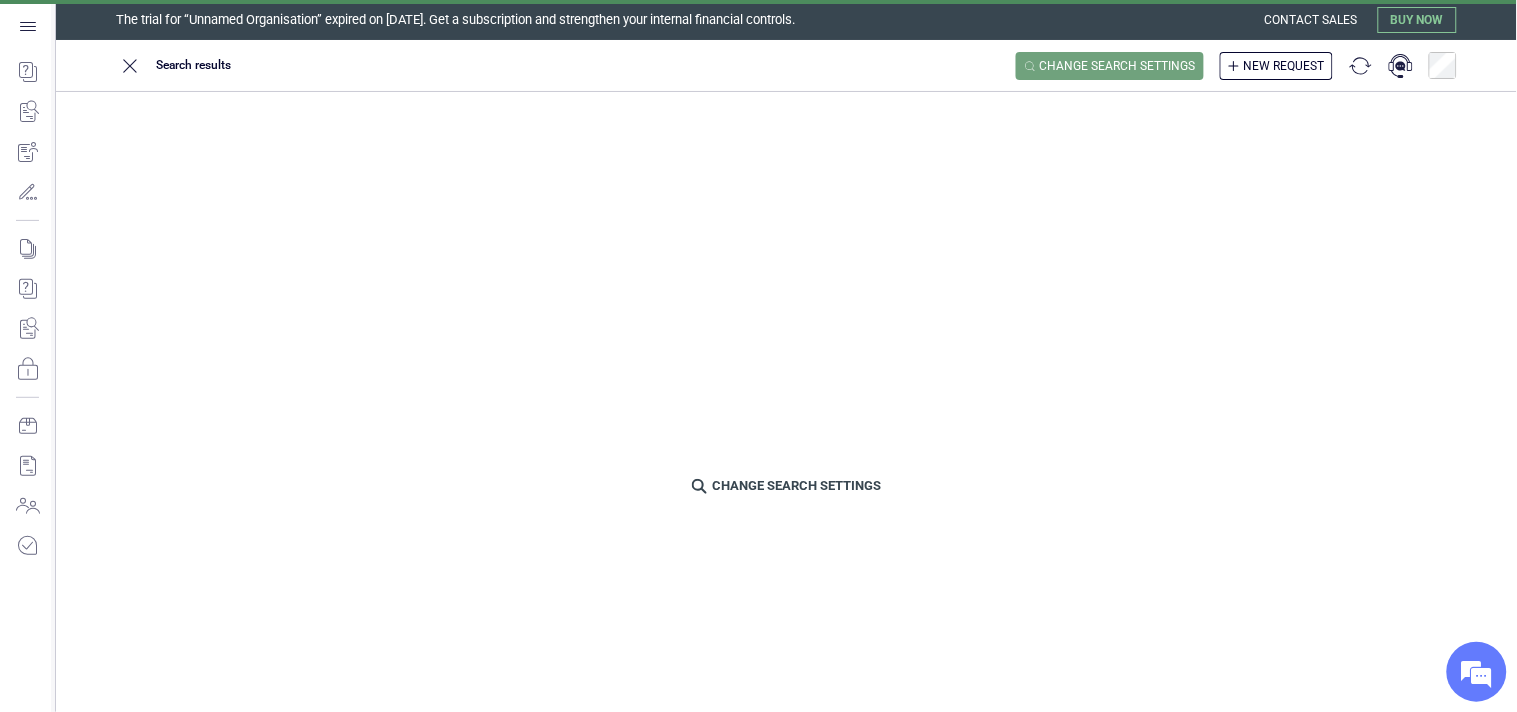 scroll, scrollTop: 0, scrollLeft: 0, axis: both 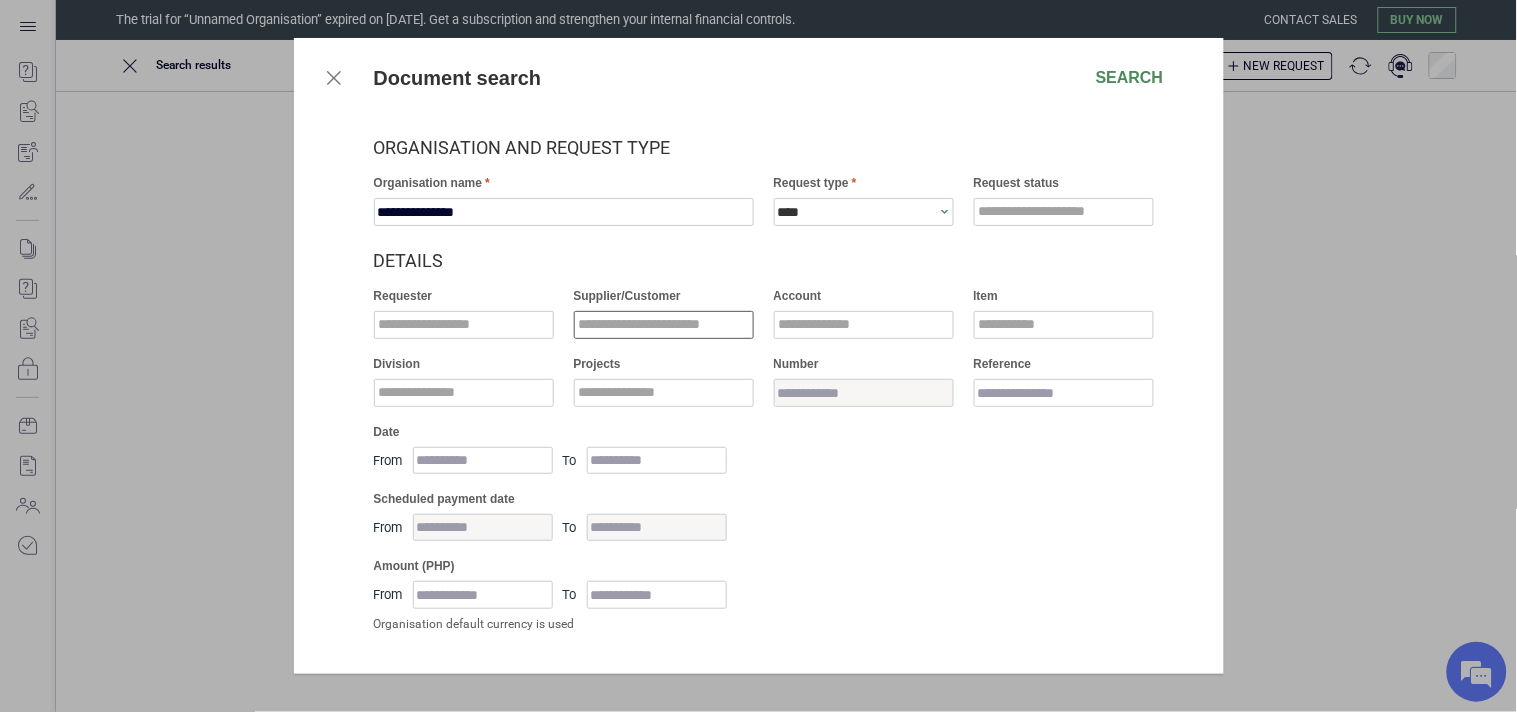 click at bounding box center (664, 325) 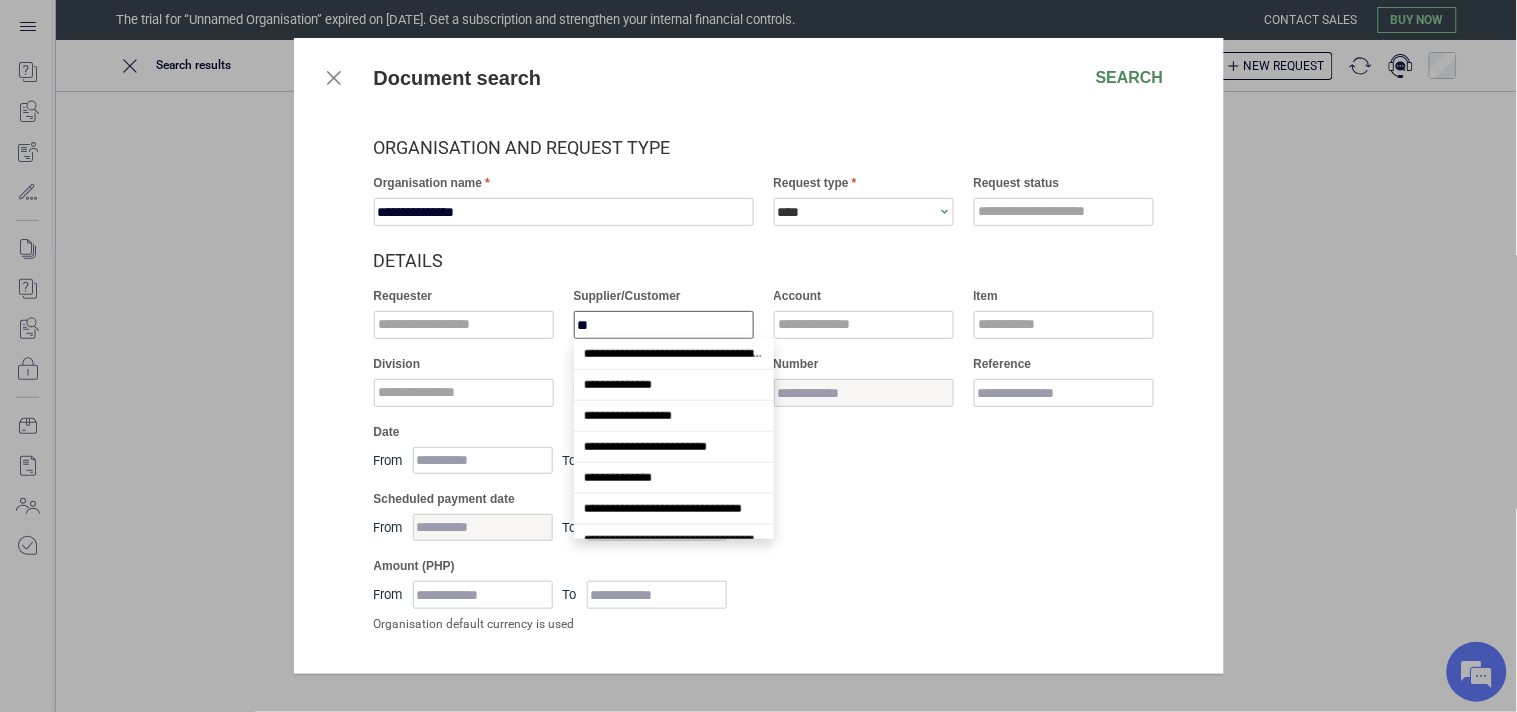 scroll, scrollTop: 173, scrollLeft: 0, axis: vertical 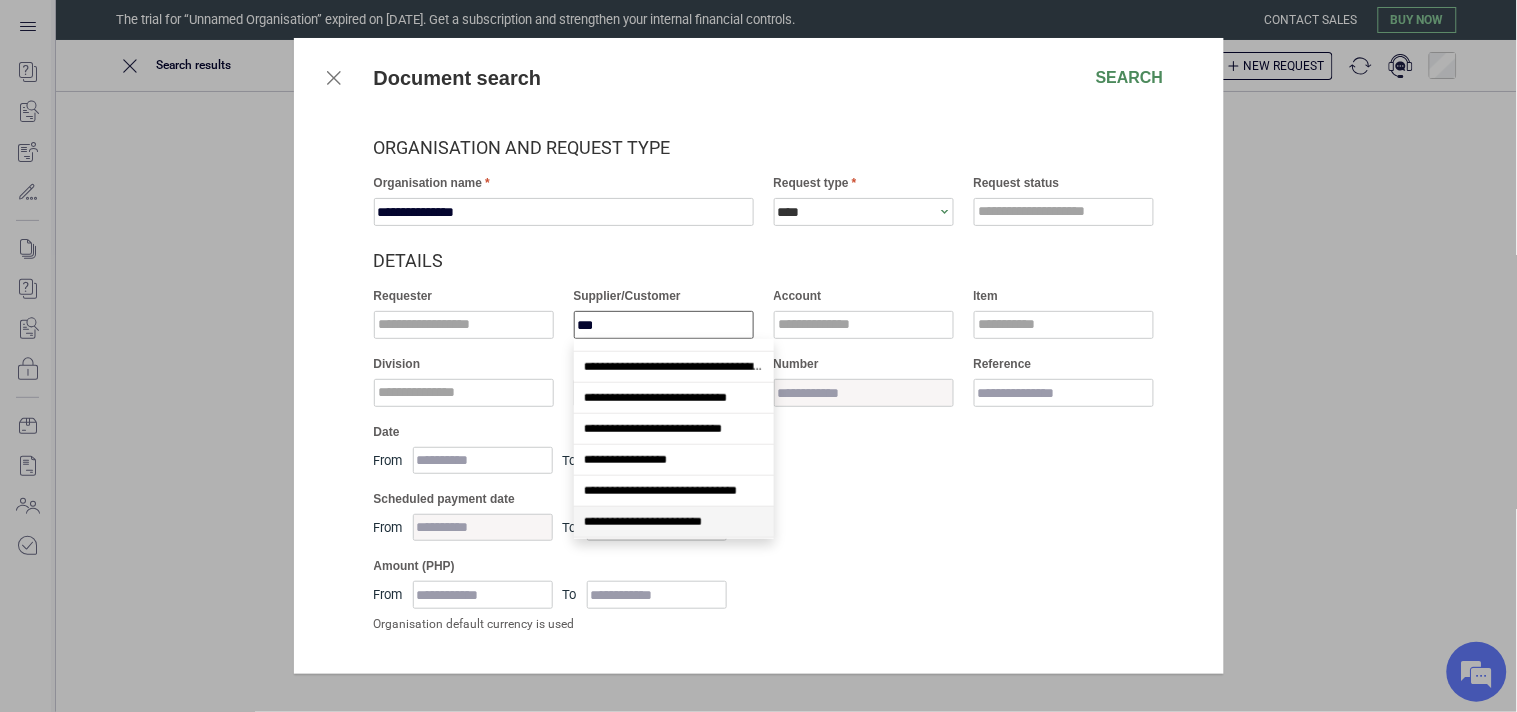 type on "****" 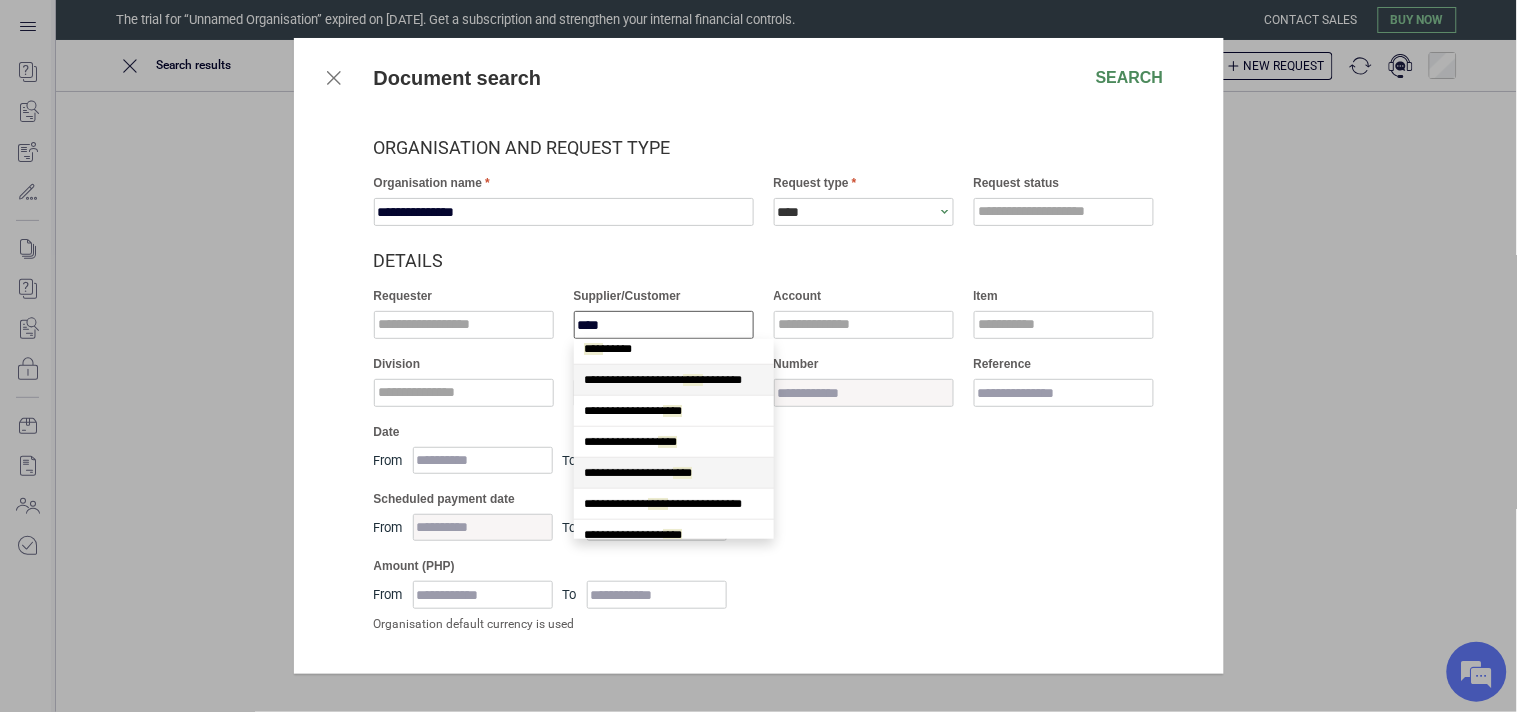 scroll, scrollTop: 0, scrollLeft: 0, axis: both 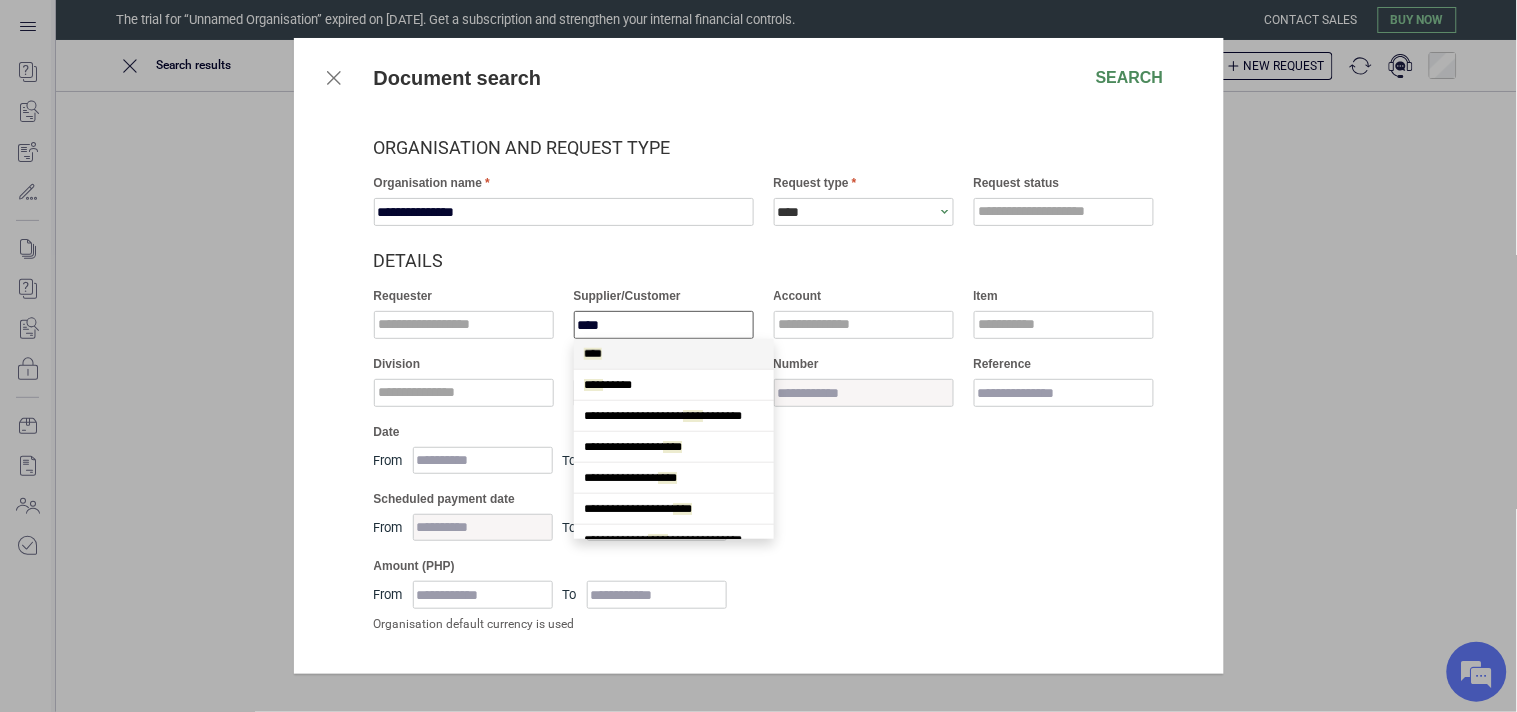 click on "****" at bounding box center [674, 354] 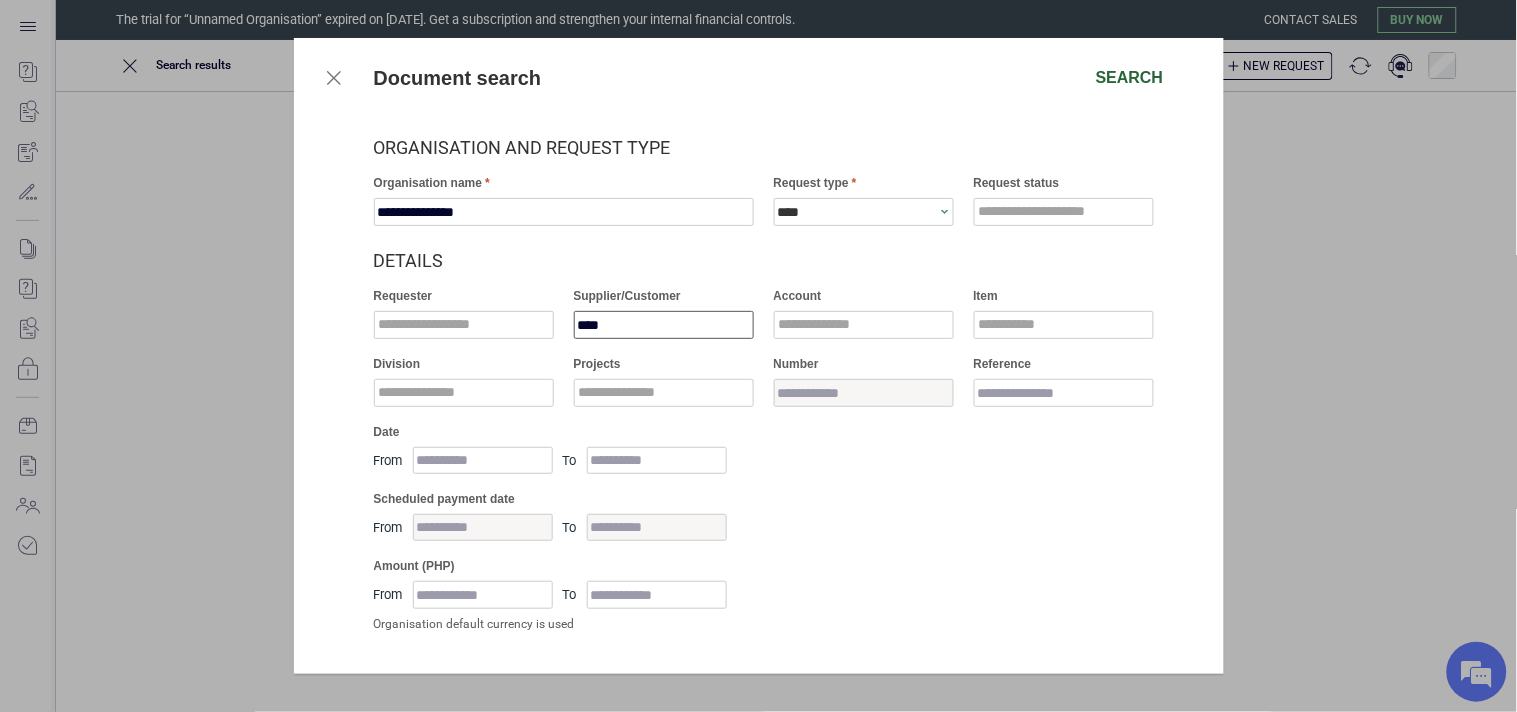 type on "****" 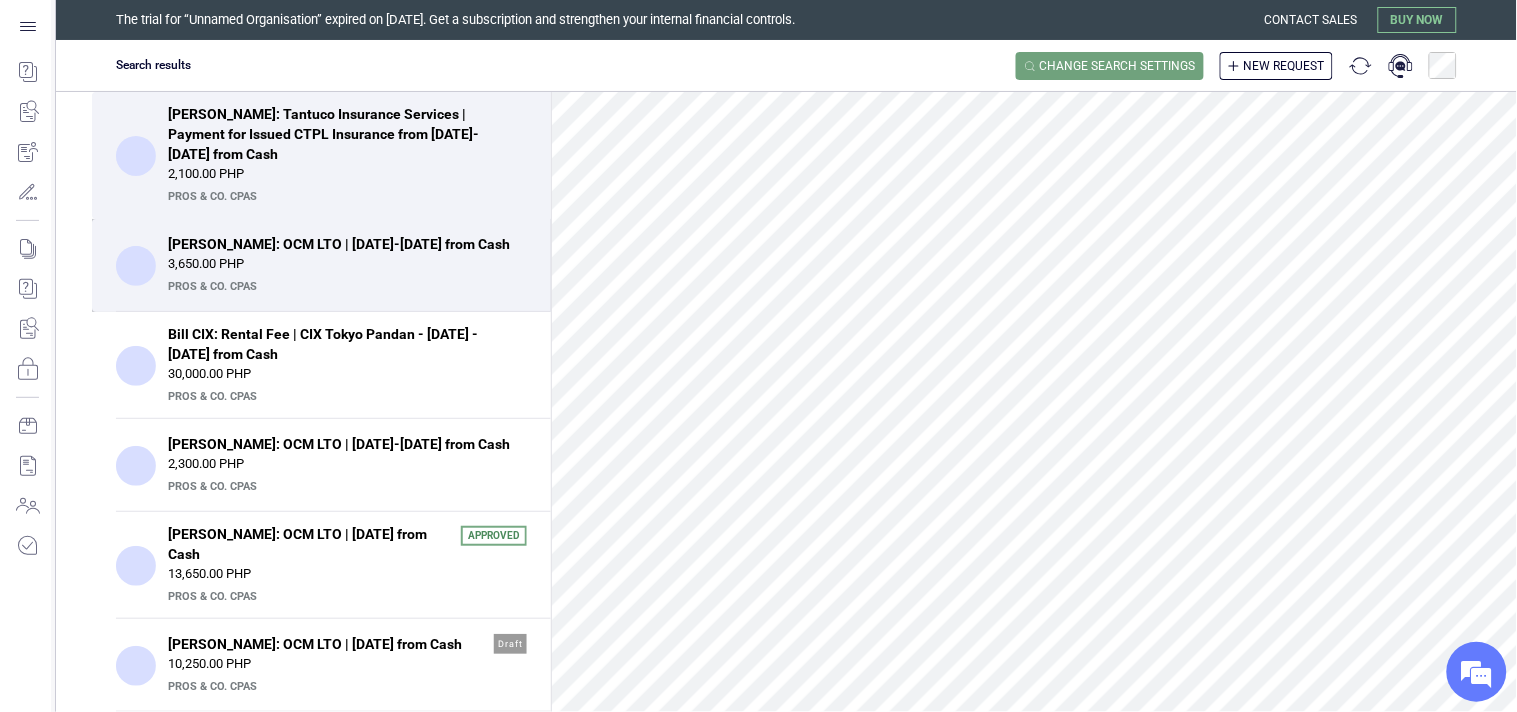 click on "3,650.00 PHP" at bounding box center [347, 264] 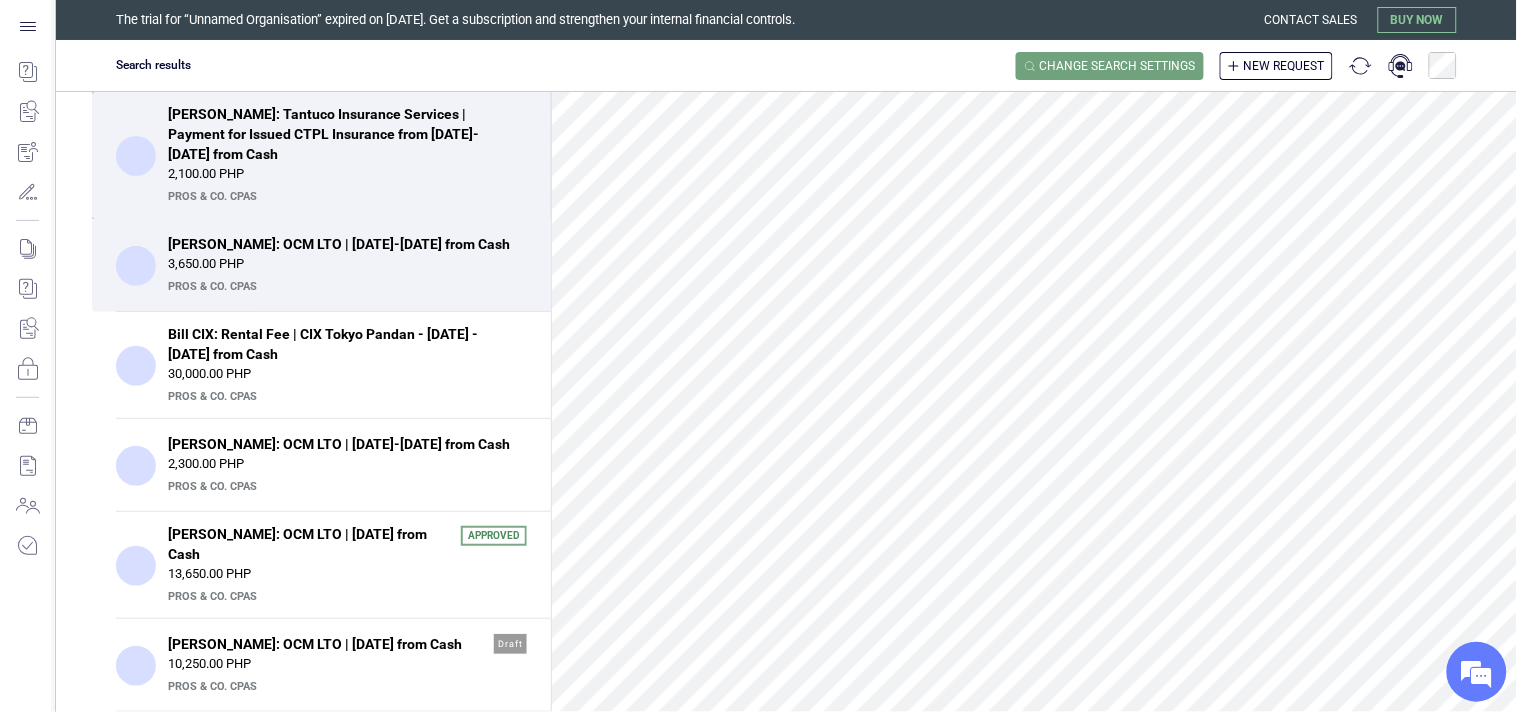 click on "PrOS & CO. CPAs" at bounding box center [345, 197] 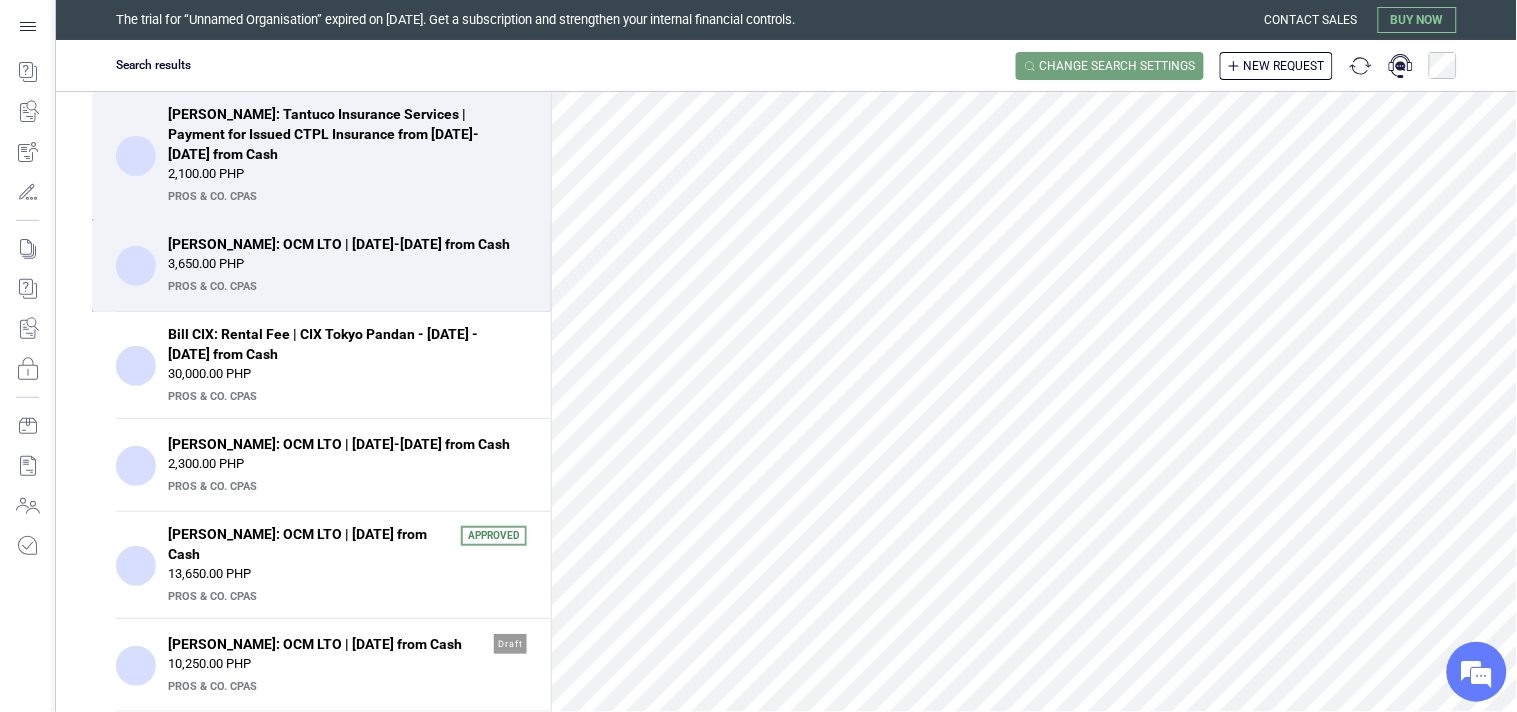click on "PrOS & CO. CPAs" at bounding box center [345, 287] 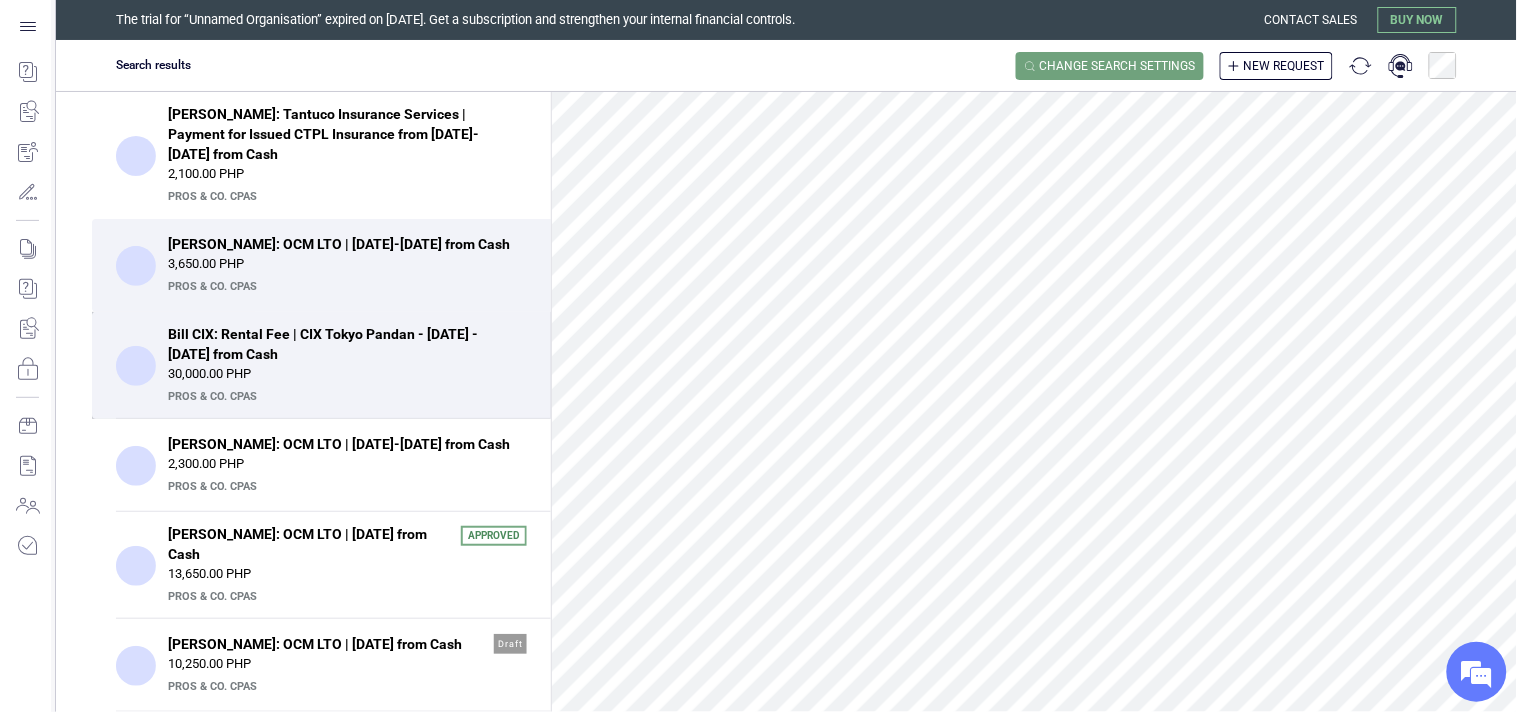 scroll, scrollTop: 111, scrollLeft: 0, axis: vertical 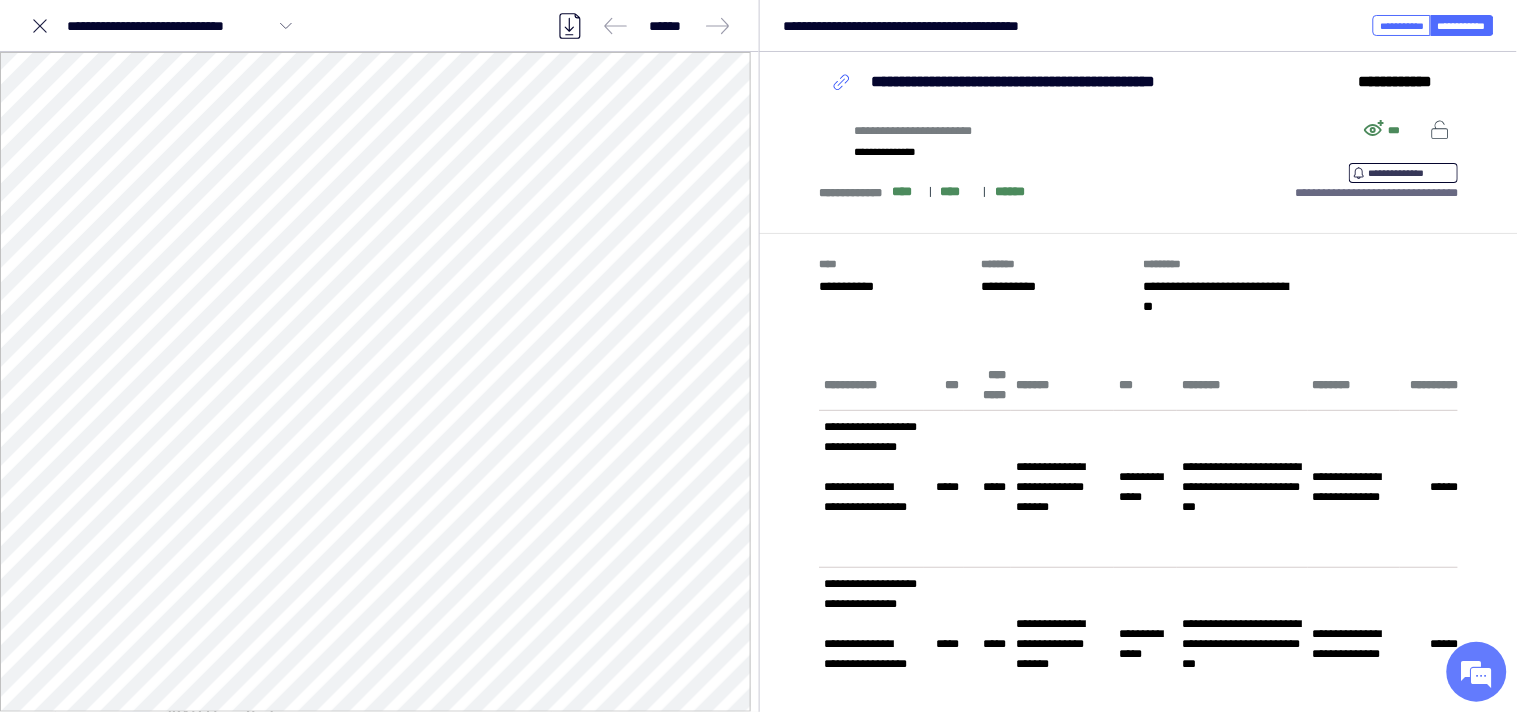 click 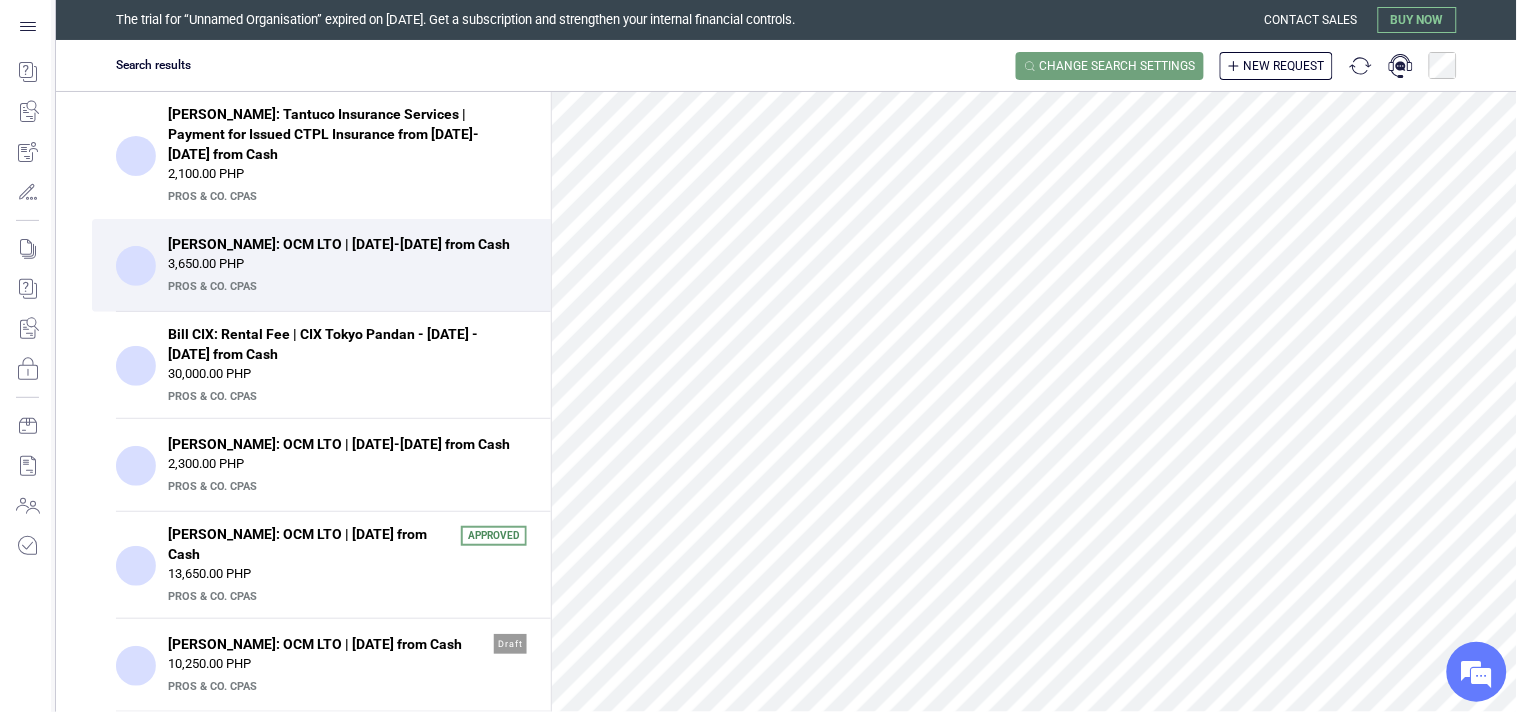 scroll, scrollTop: 953, scrollLeft: 0, axis: vertical 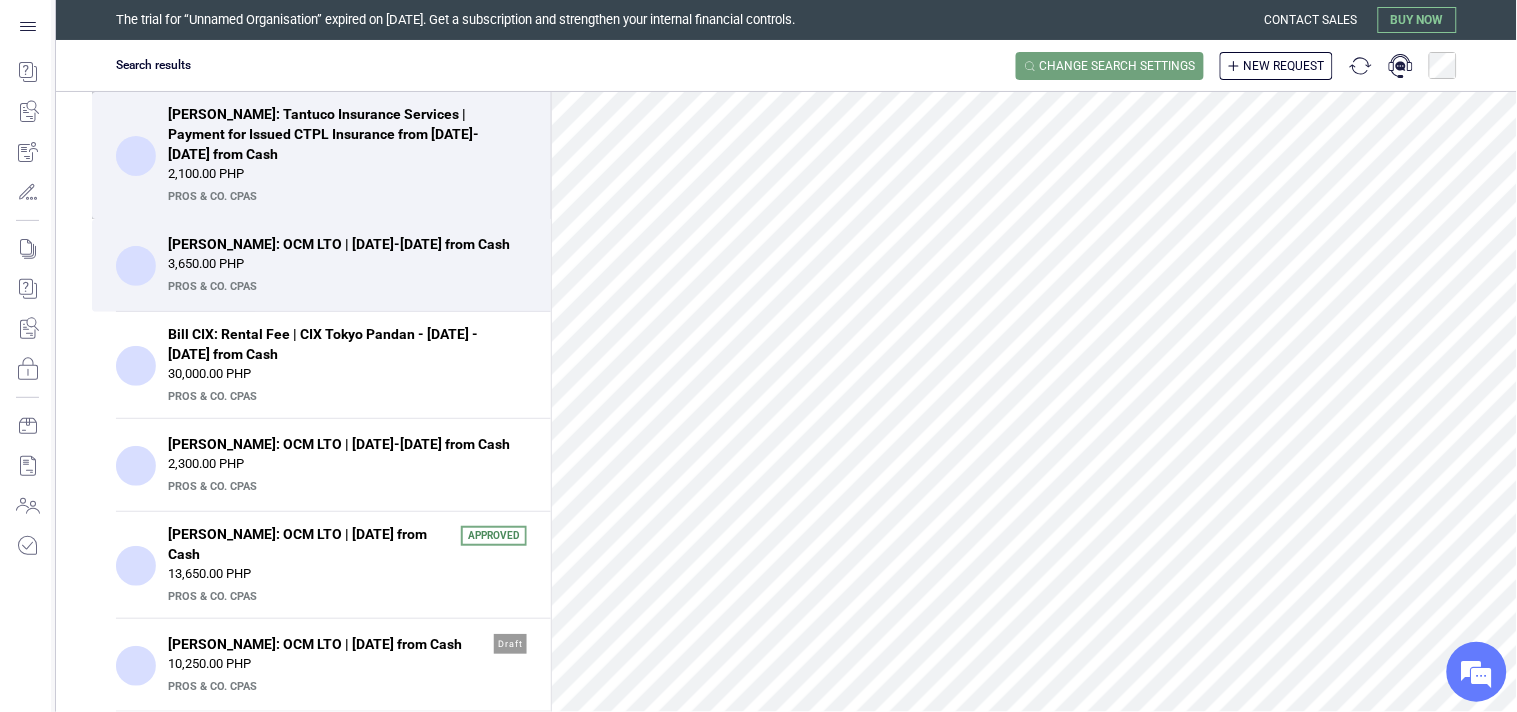 click on "[PERSON_NAME]: Tantuco Insurance Services | Payment for Issued CTPL Insurance from [DATE]-[DATE] from Cash" at bounding box center [341, 134] 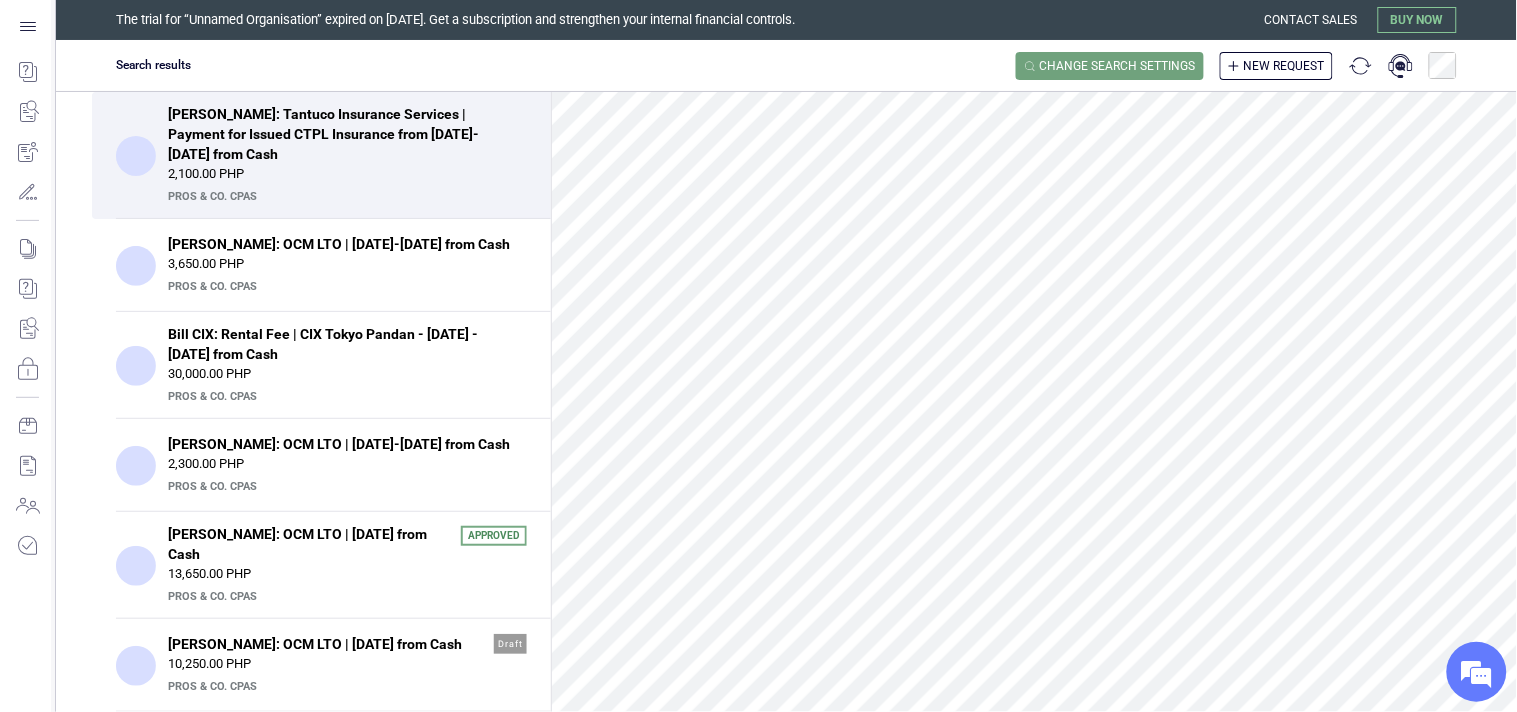 scroll, scrollTop: 444, scrollLeft: 0, axis: vertical 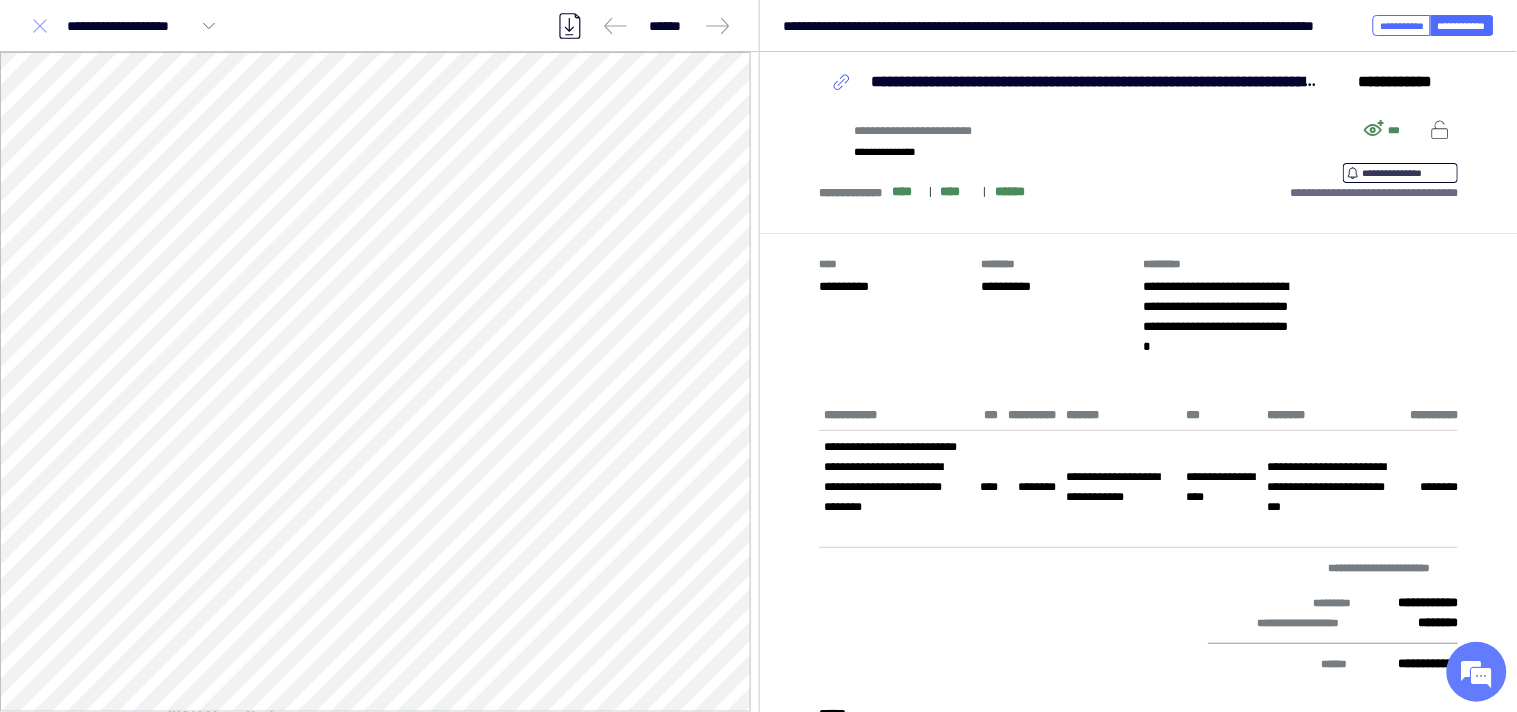 click 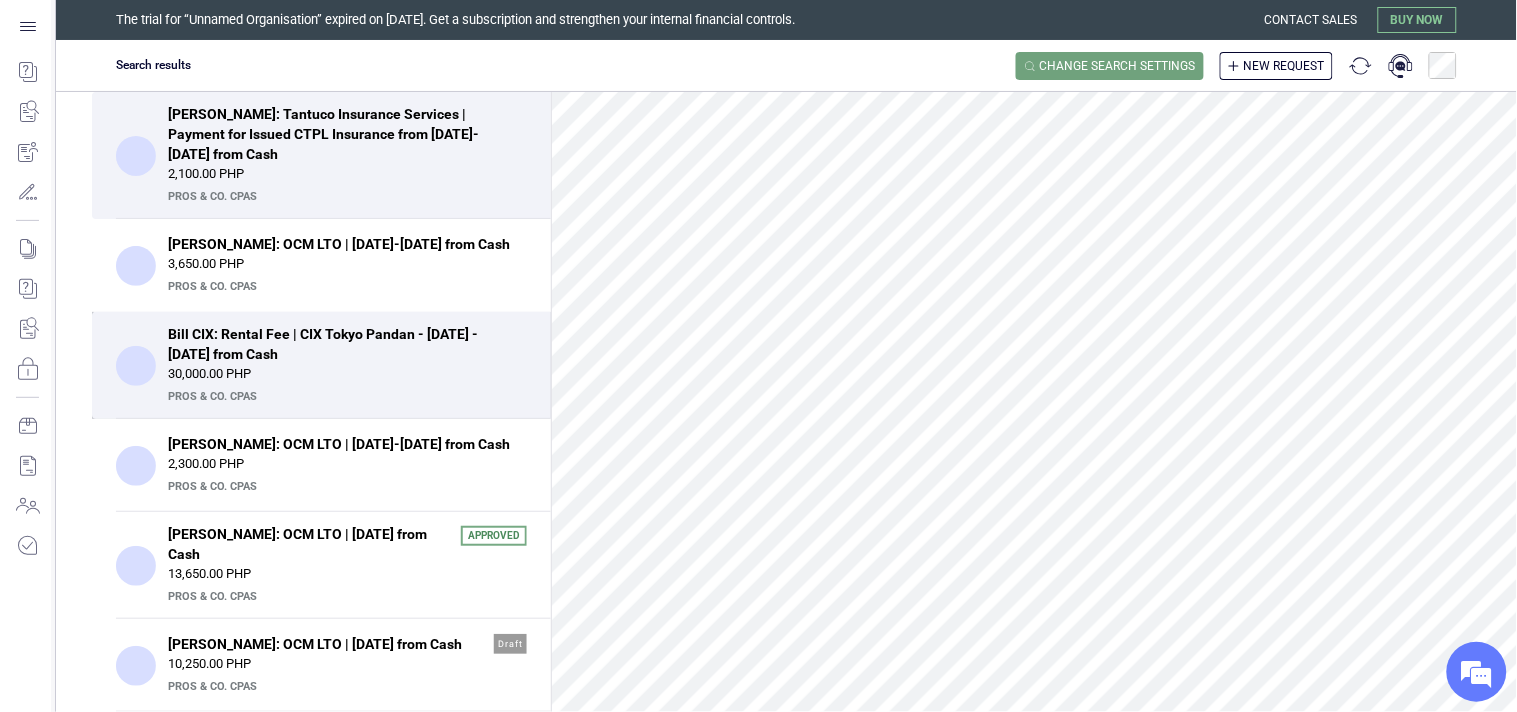scroll, scrollTop: 0, scrollLeft: 0, axis: both 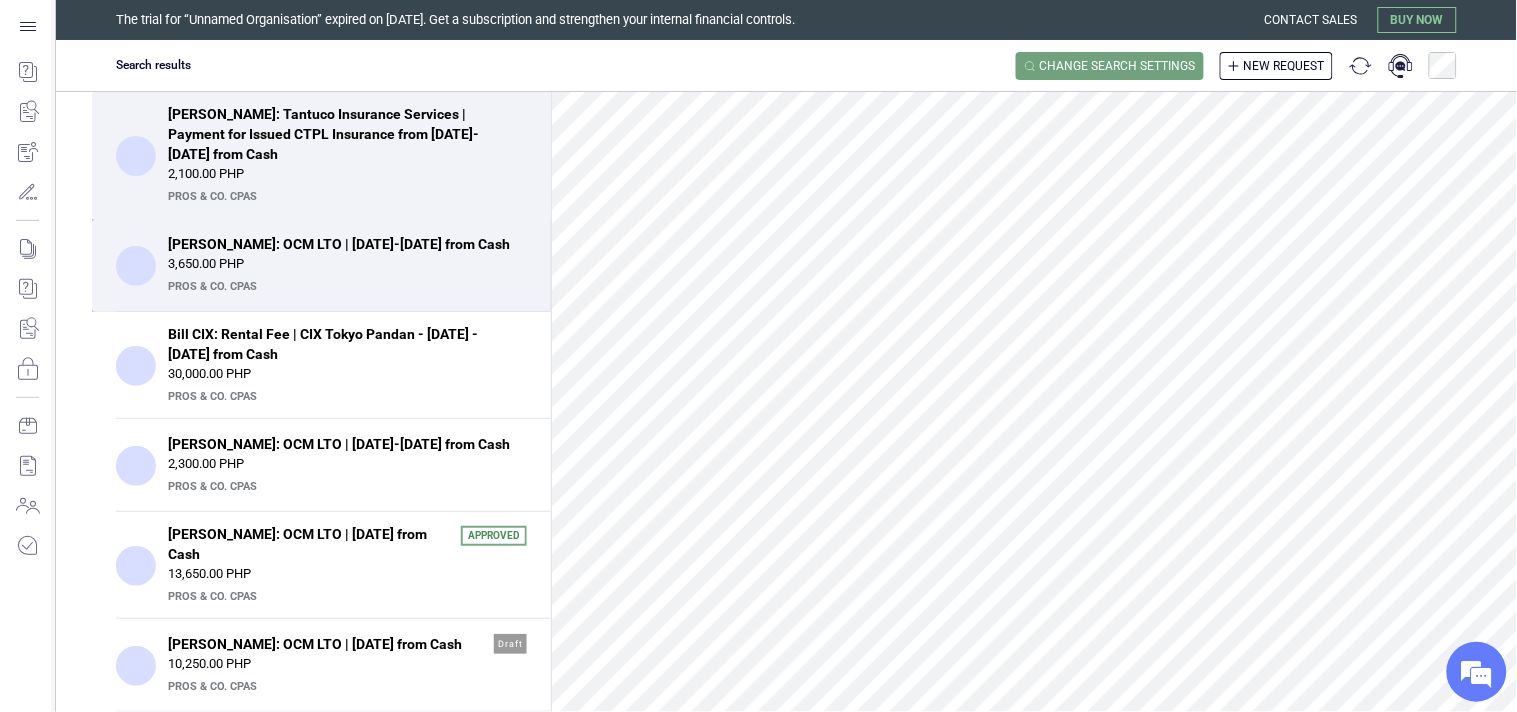 click on "3,650.00 PHP" at bounding box center (347, 264) 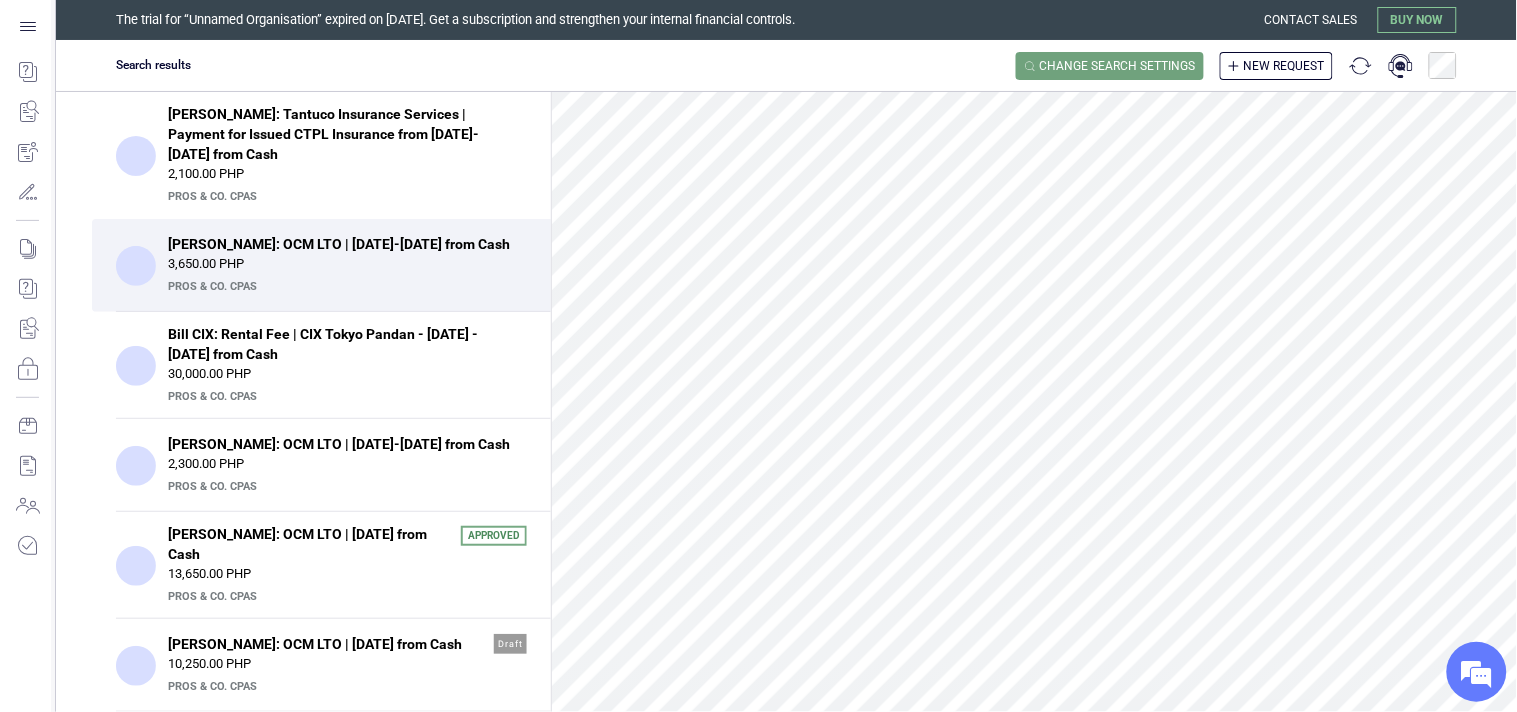 scroll, scrollTop: 111, scrollLeft: 0, axis: vertical 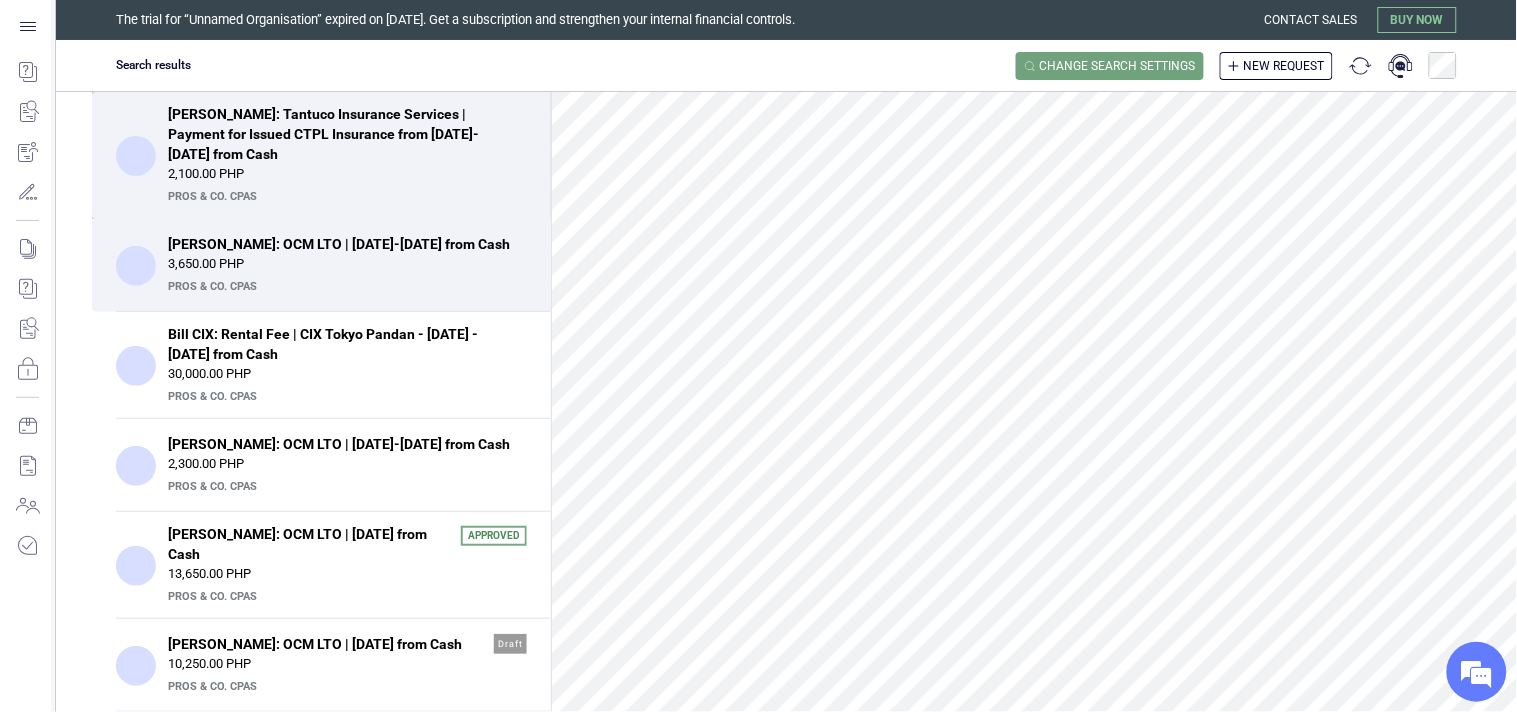 click on "2,100.00 PHP" at bounding box center [347, 174] 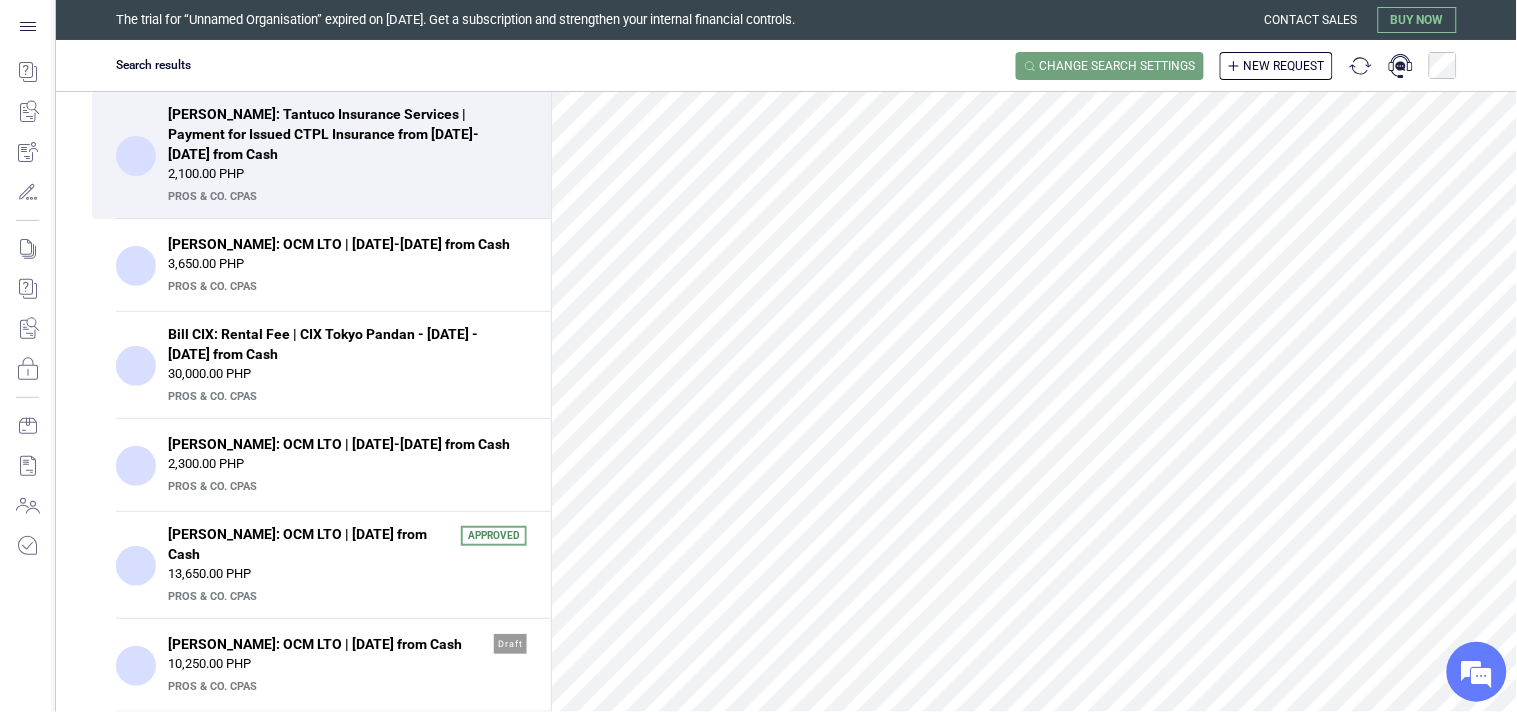 scroll, scrollTop: 0, scrollLeft: 0, axis: both 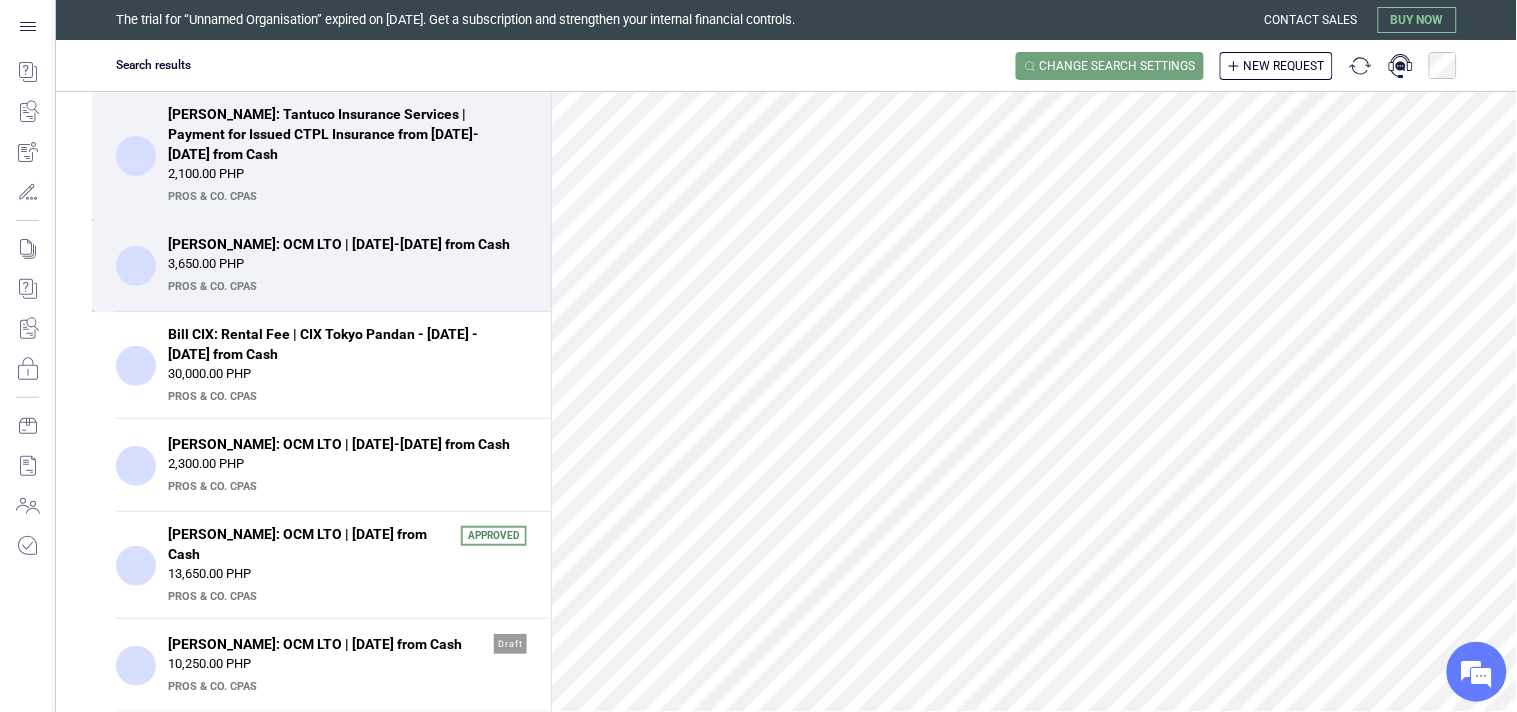 click on "PrOS & CO. CPAs" at bounding box center [345, 287] 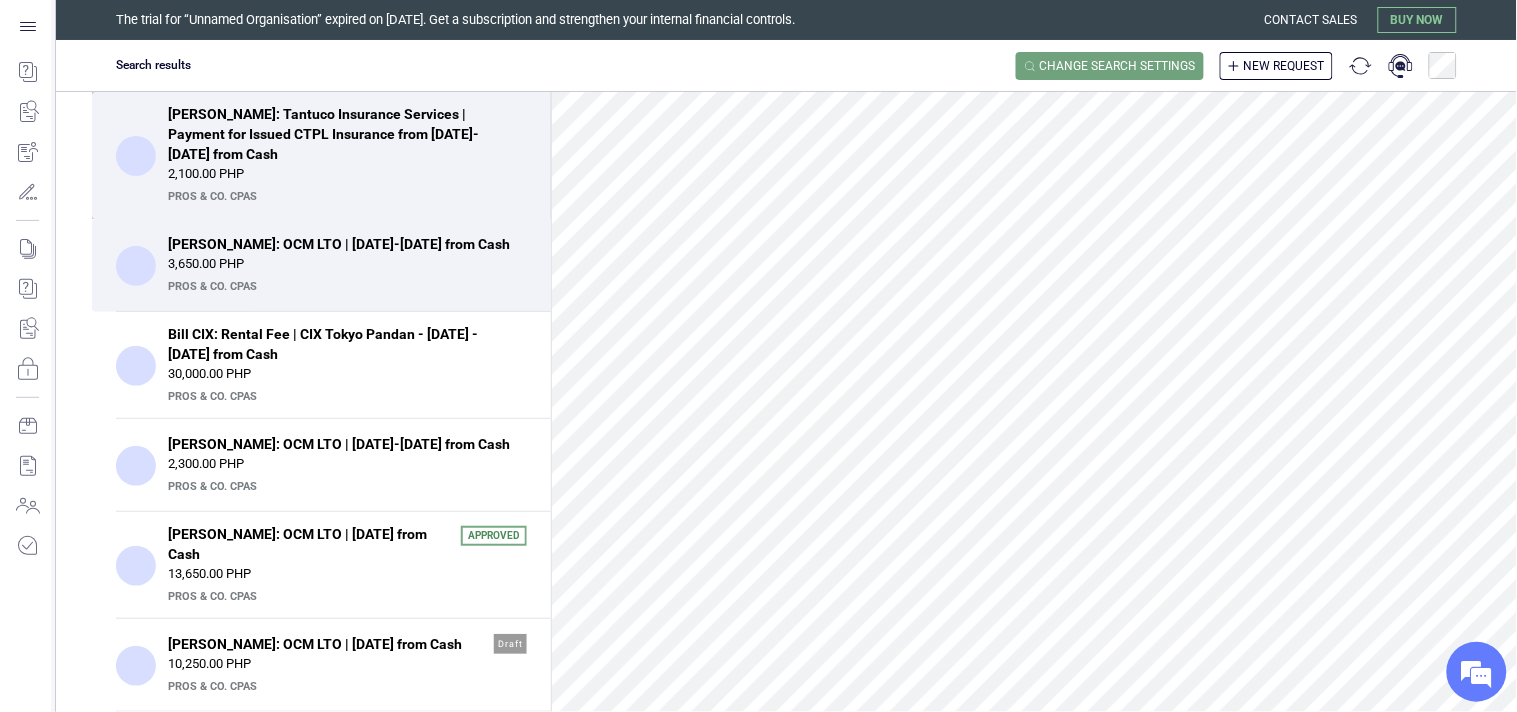 click on "PrOS & CO. CPAs" at bounding box center (345, 197) 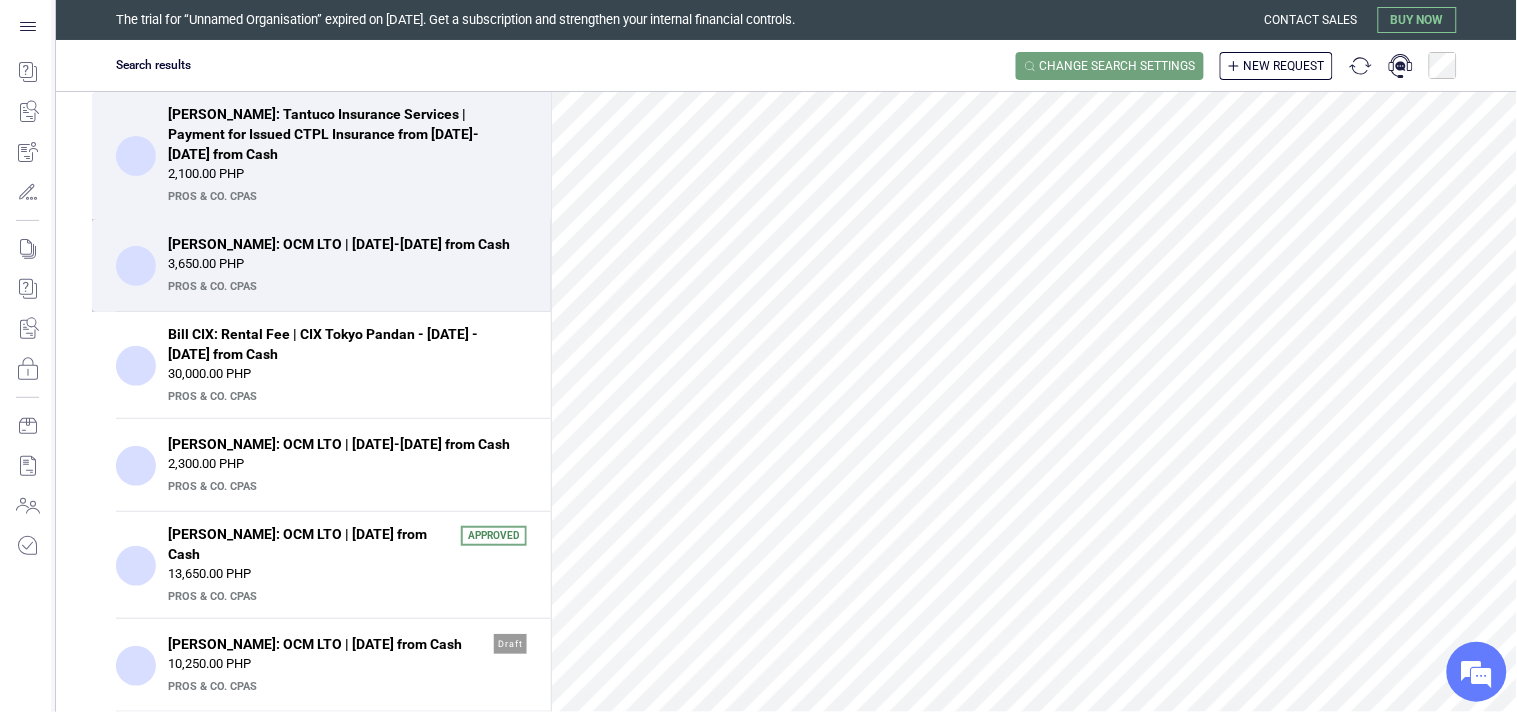 click on "3,650.00 PHP" at bounding box center (347, 264) 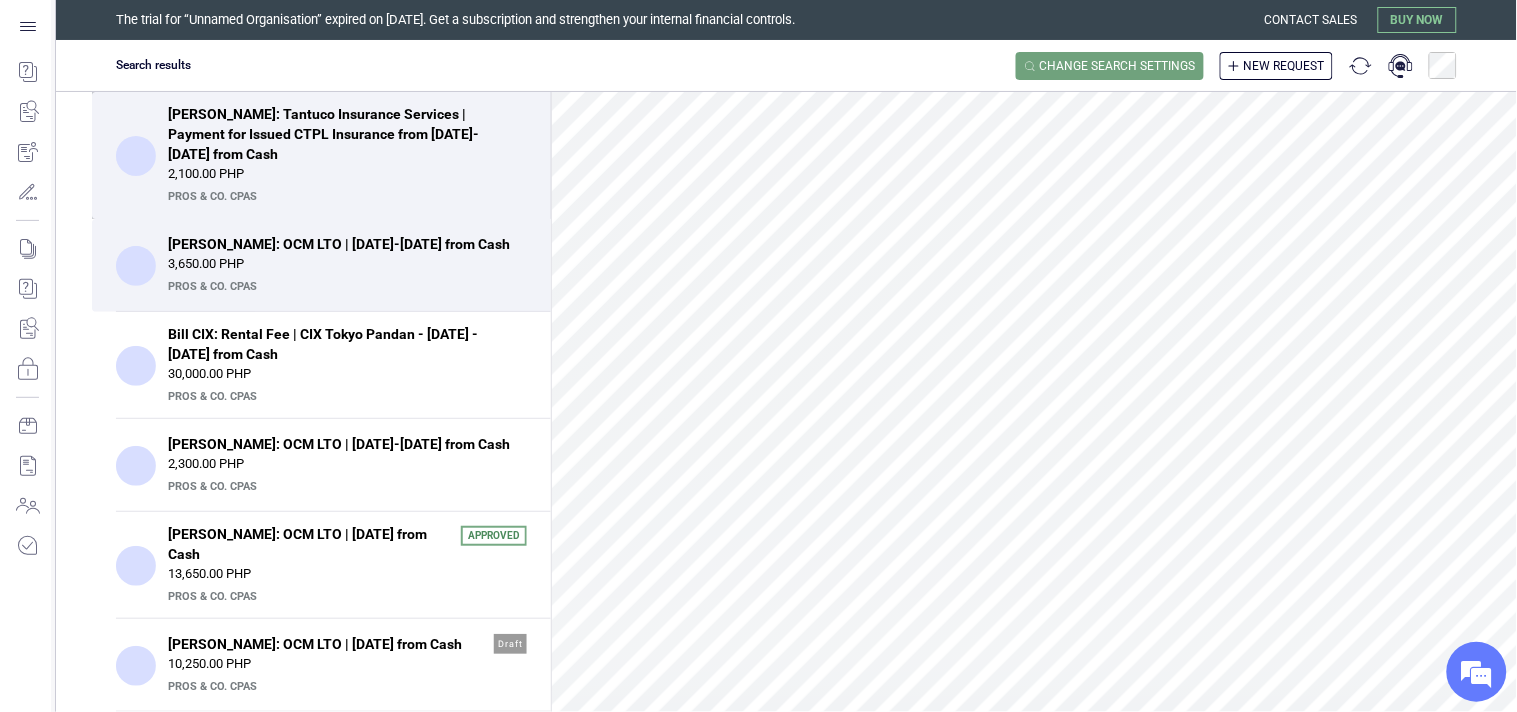 click on "2,100.00 PHP" at bounding box center (347, 174) 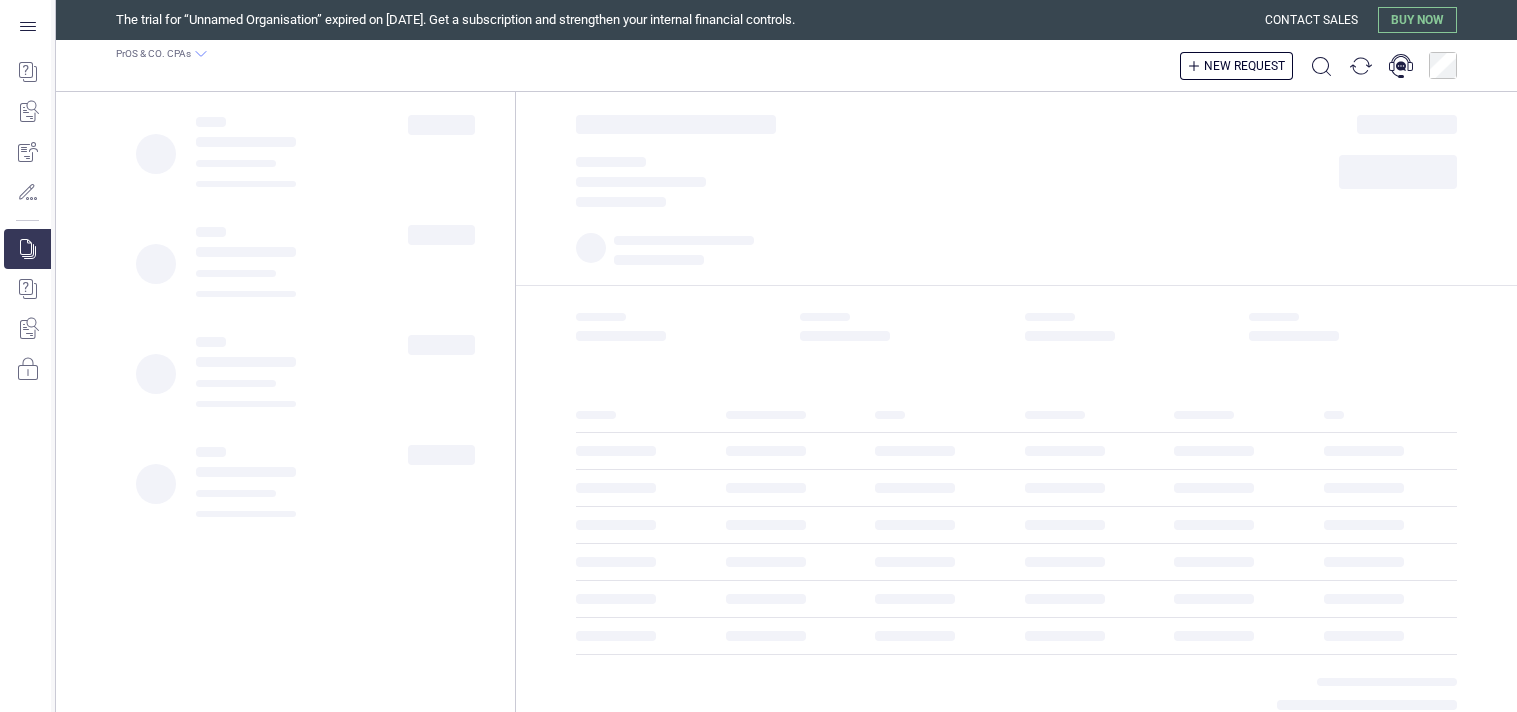 scroll, scrollTop: 0, scrollLeft: 0, axis: both 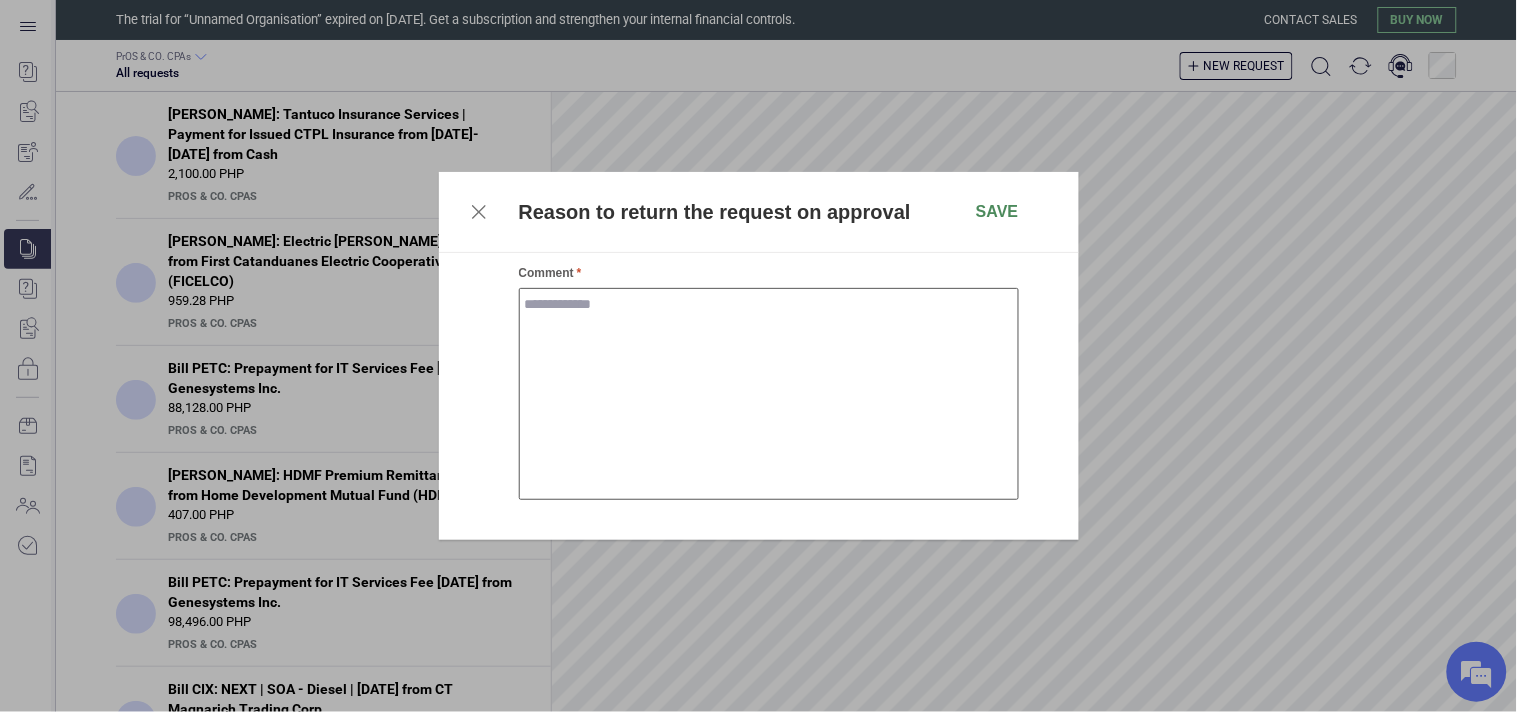 click on "Comment" at bounding box center [769, 394] 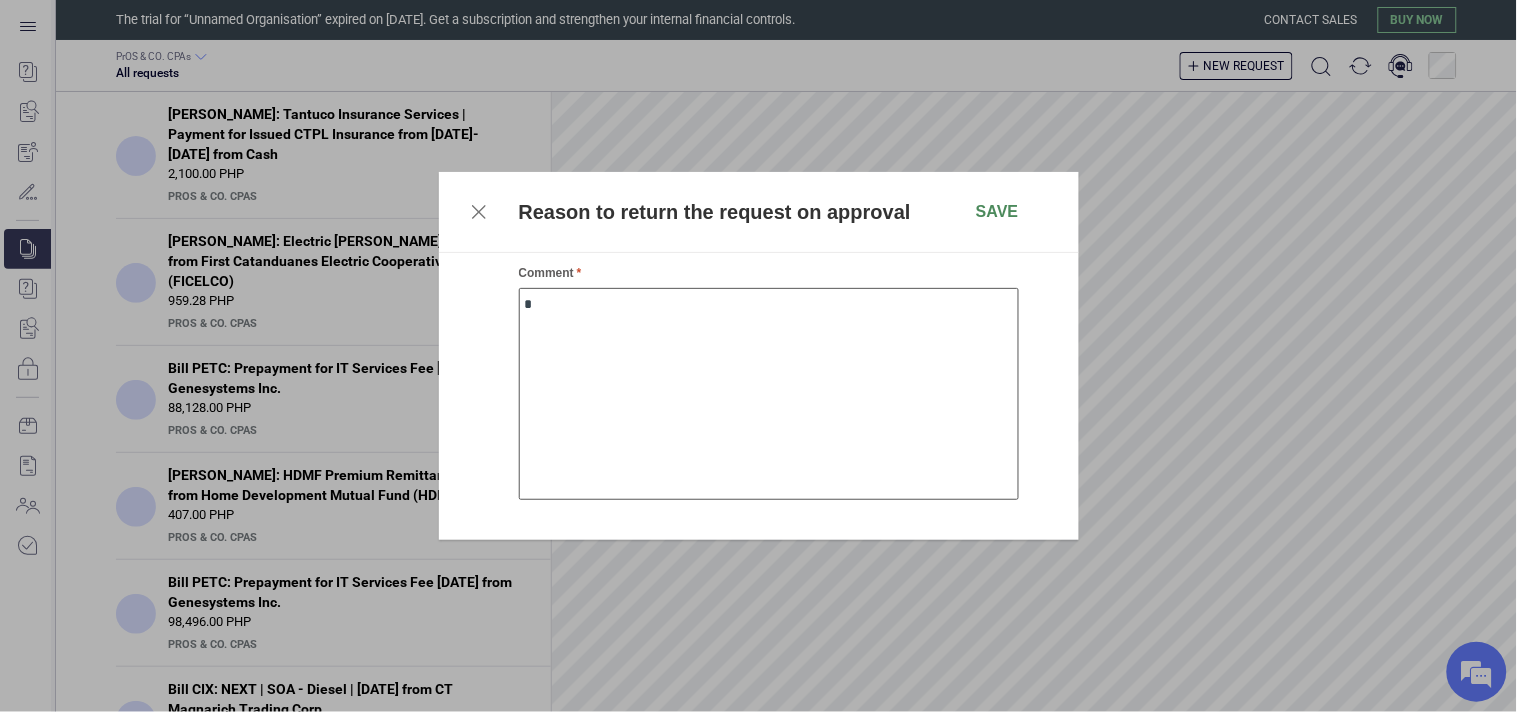 type on "*" 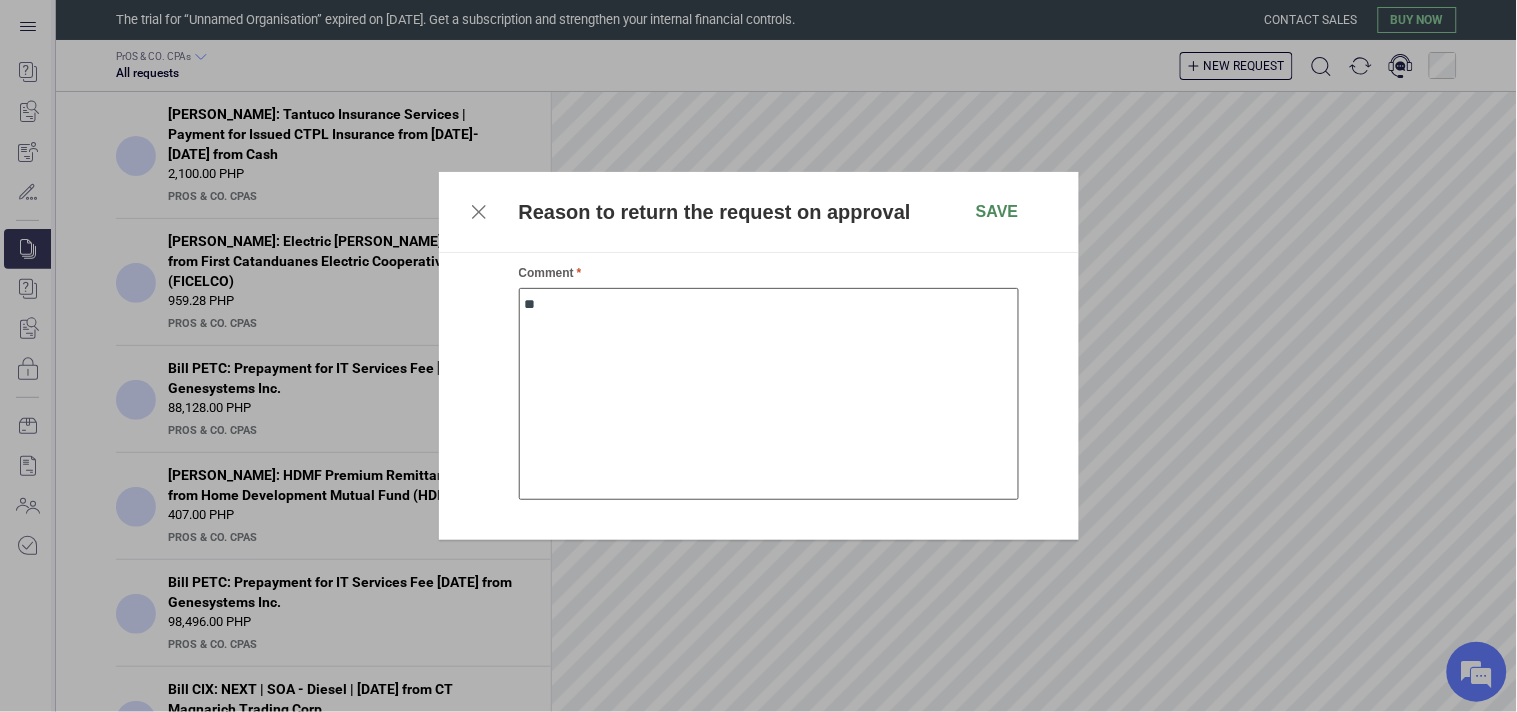 type on "***" 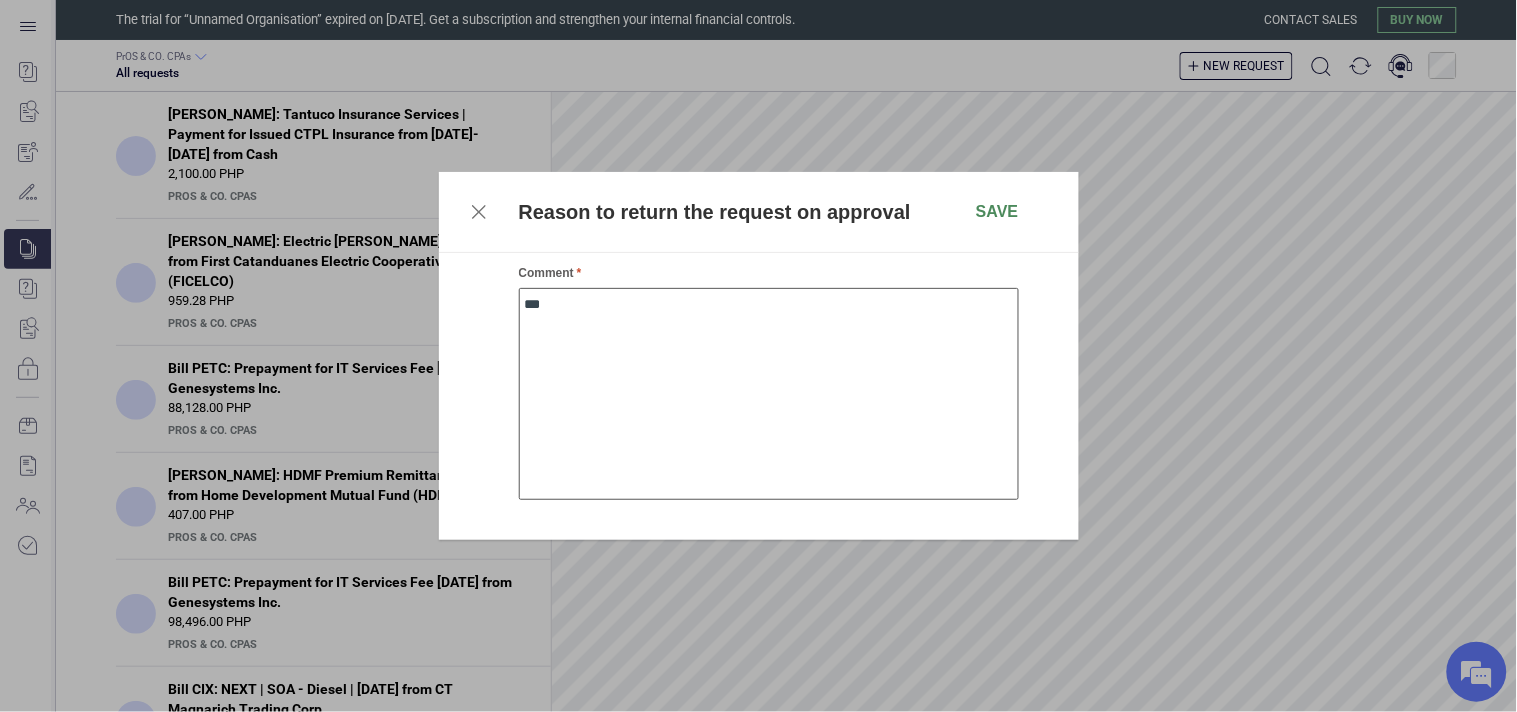 type on "****" 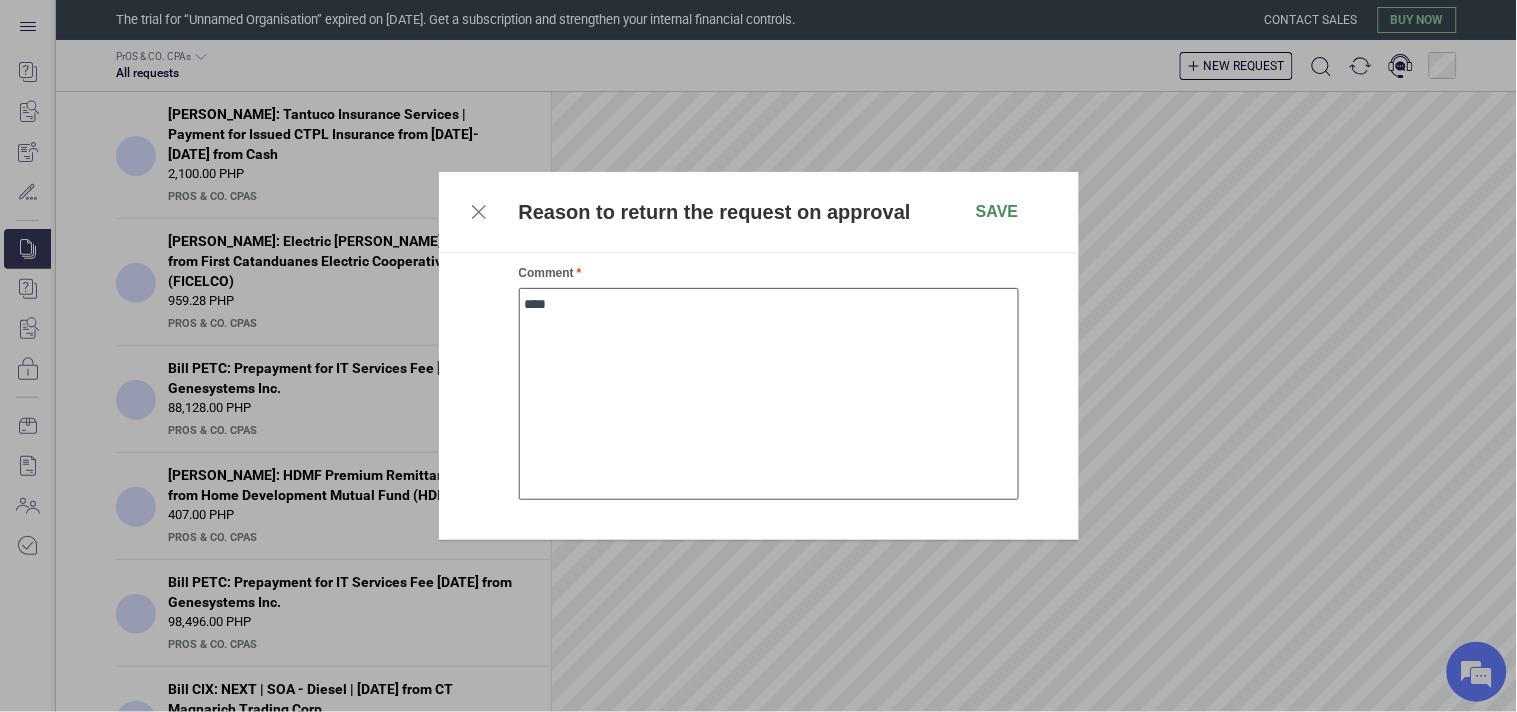 type on "*****" 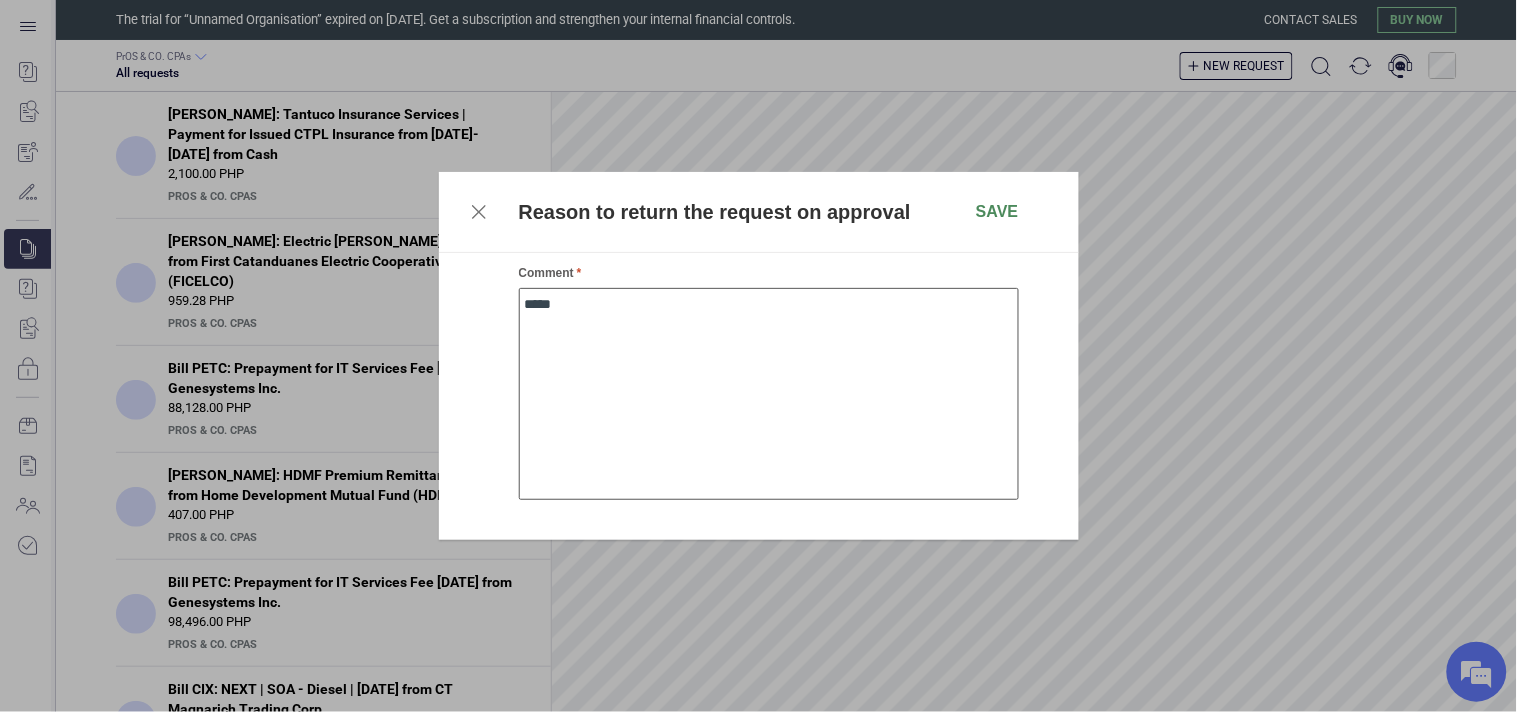 type on "******" 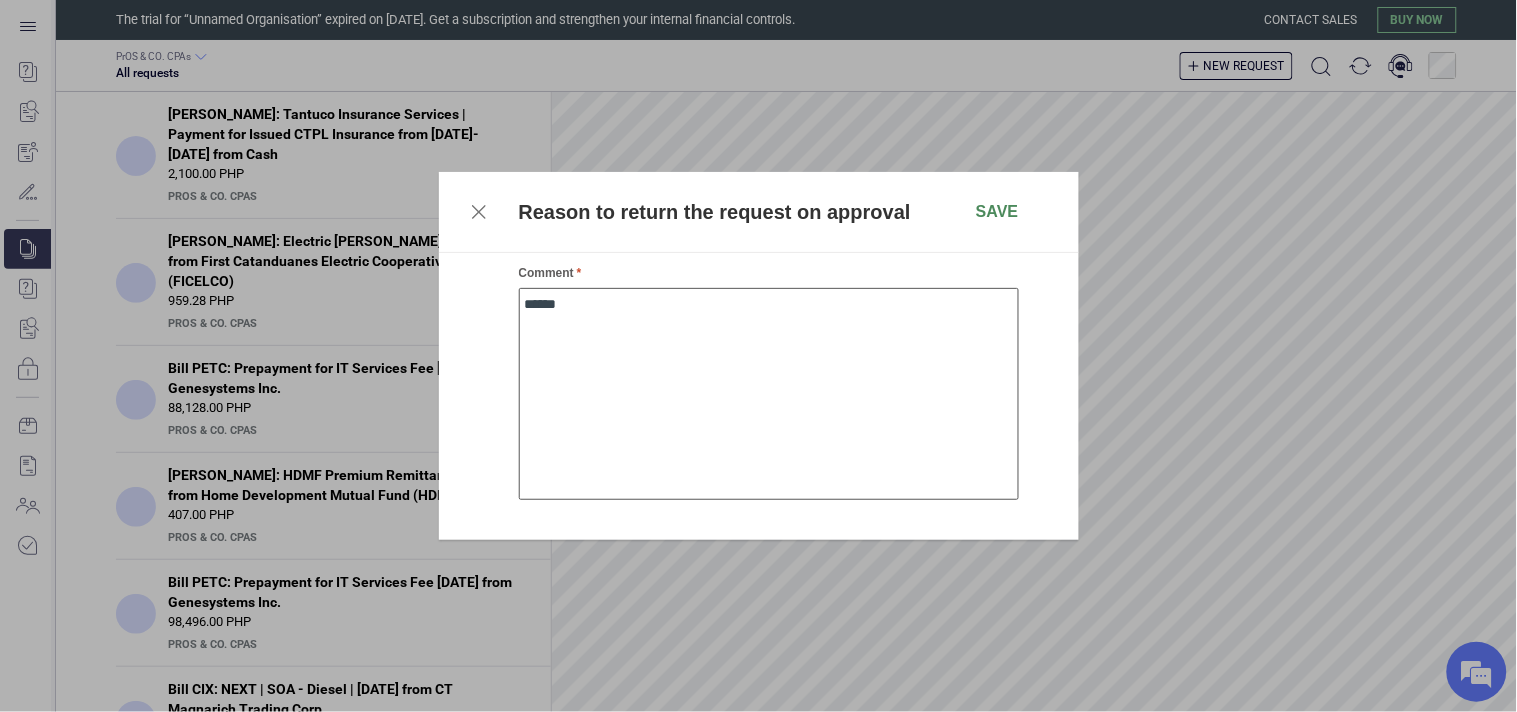 type on "******" 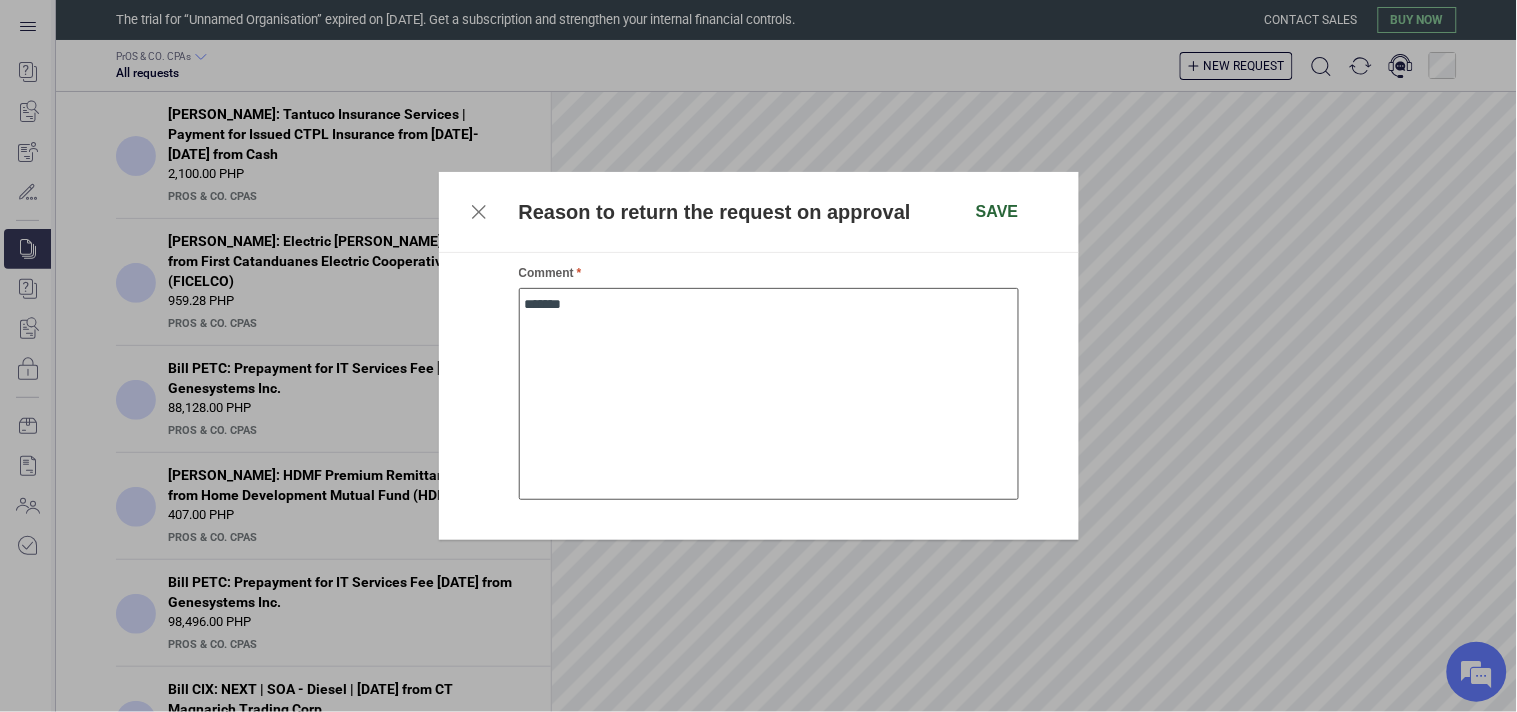 type on "******" 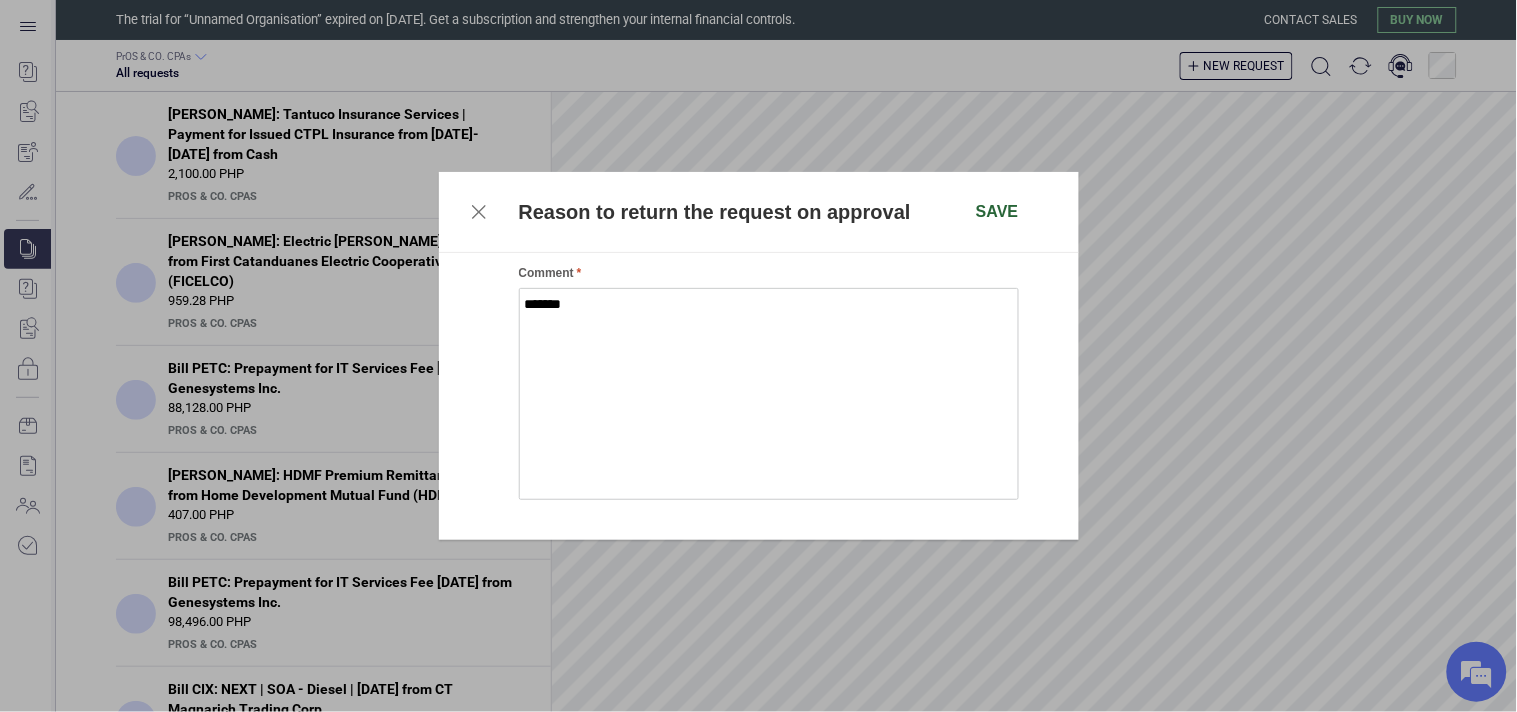 click on "Save" at bounding box center [997, 212] 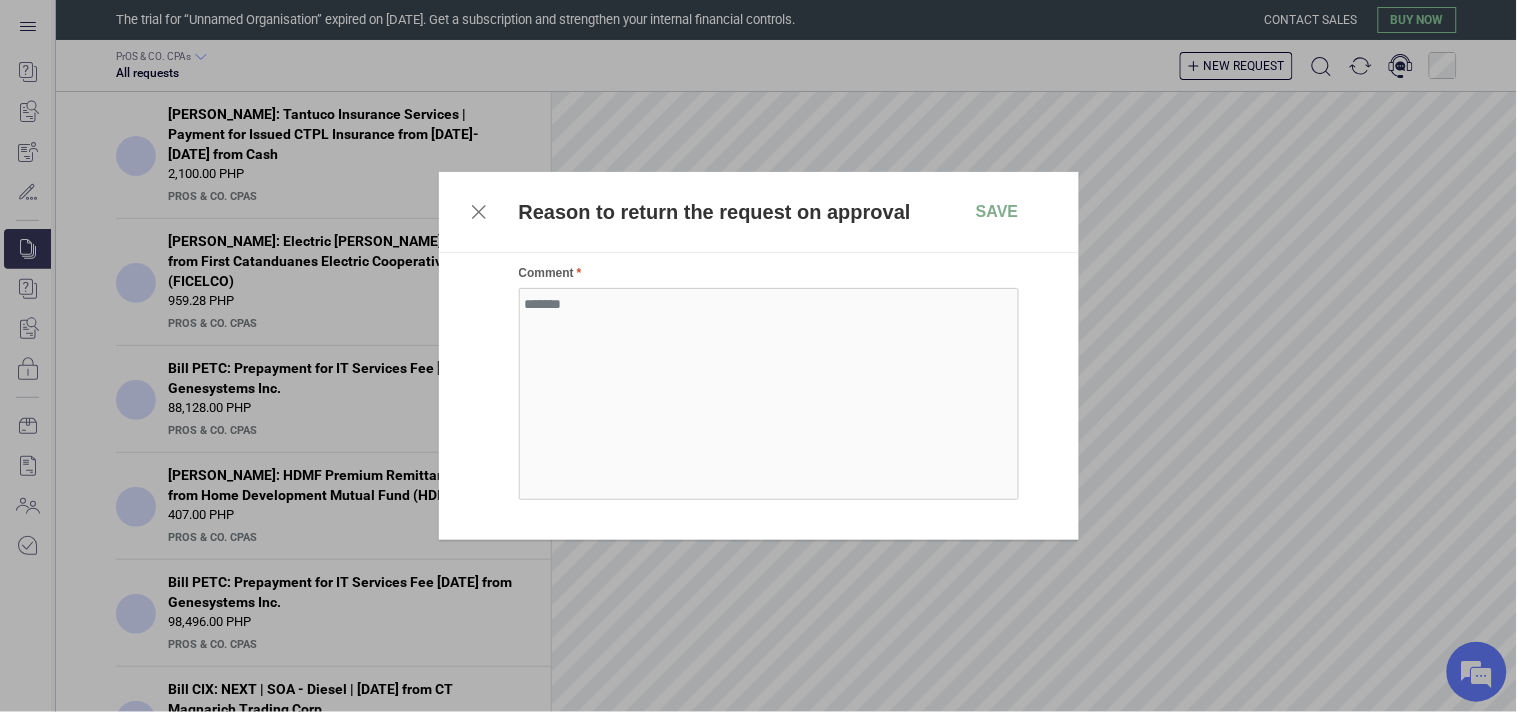 type on "*" 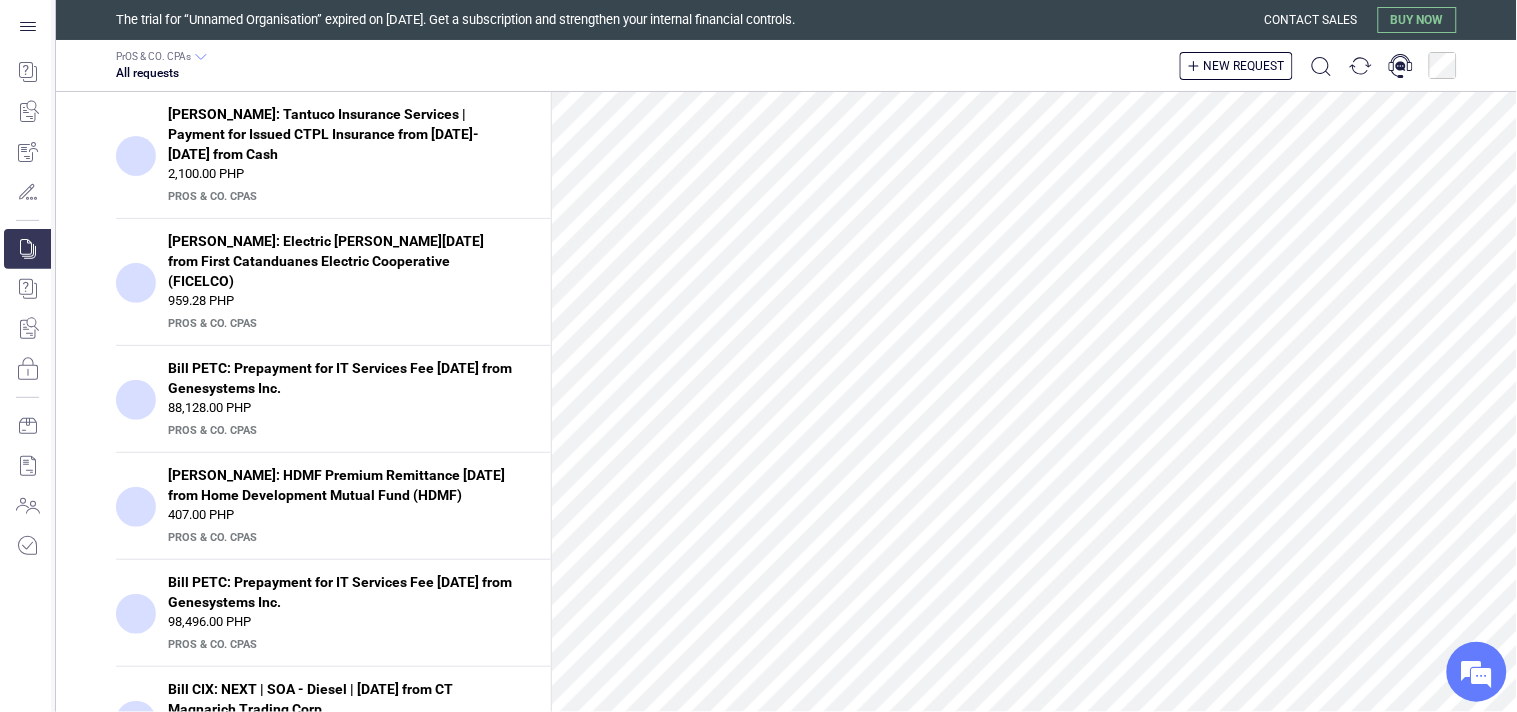 scroll, scrollTop: 666, scrollLeft: 0, axis: vertical 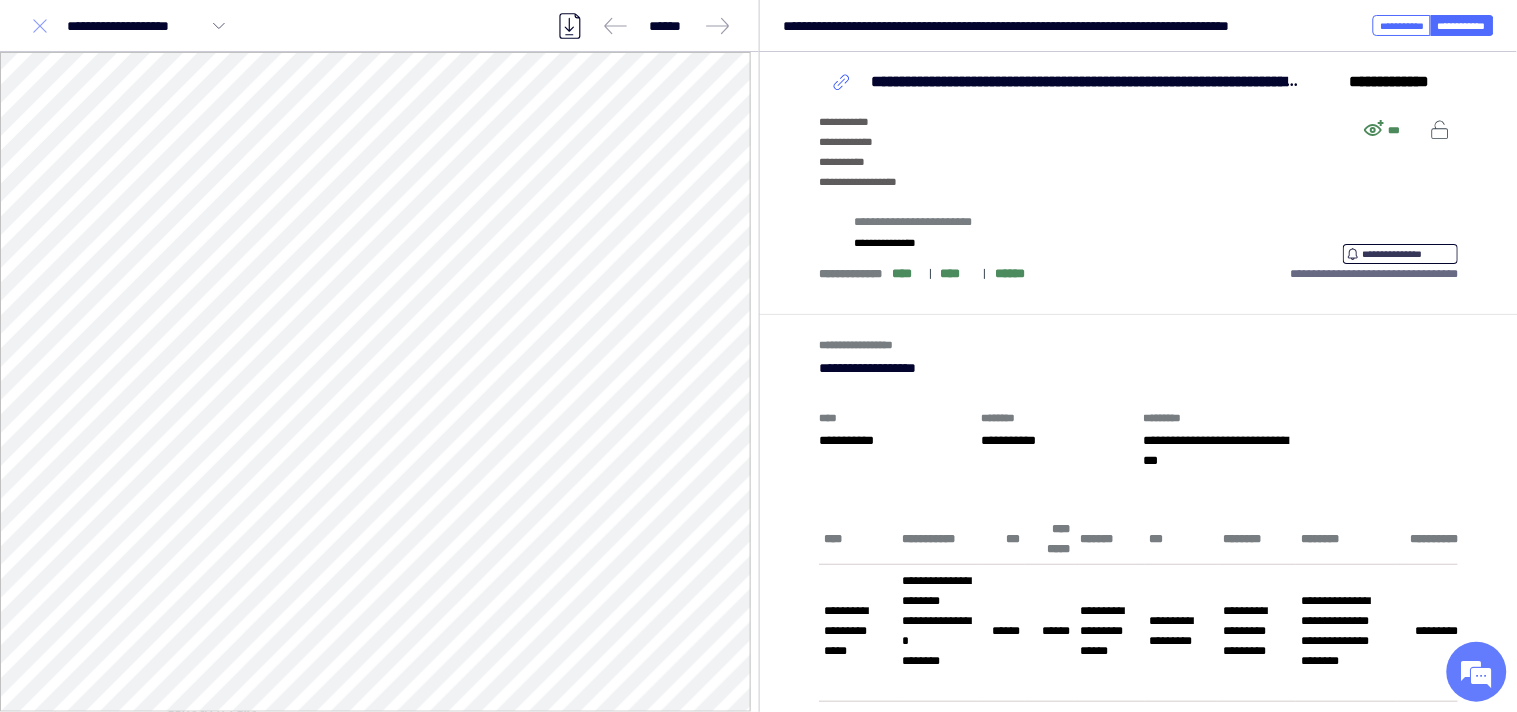 click 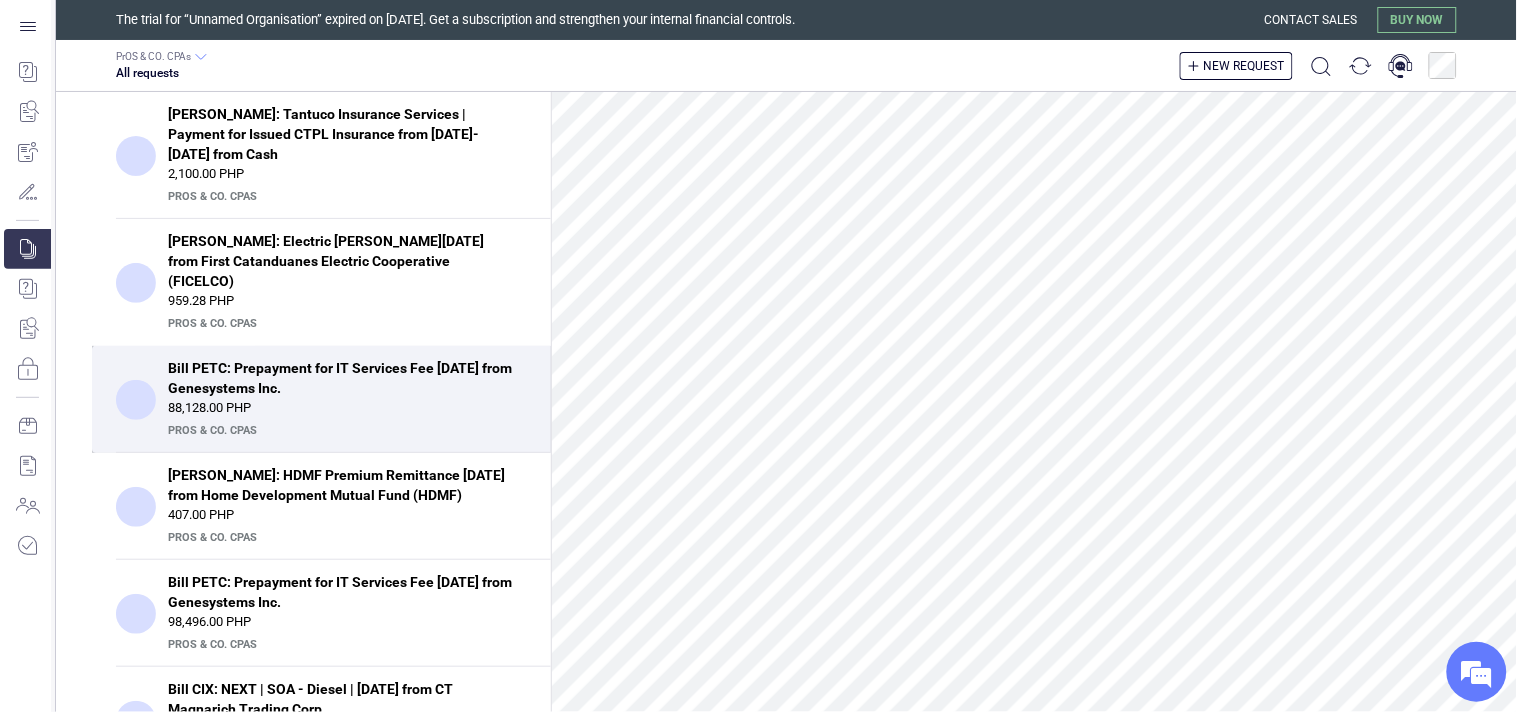 scroll, scrollTop: 0, scrollLeft: 0, axis: both 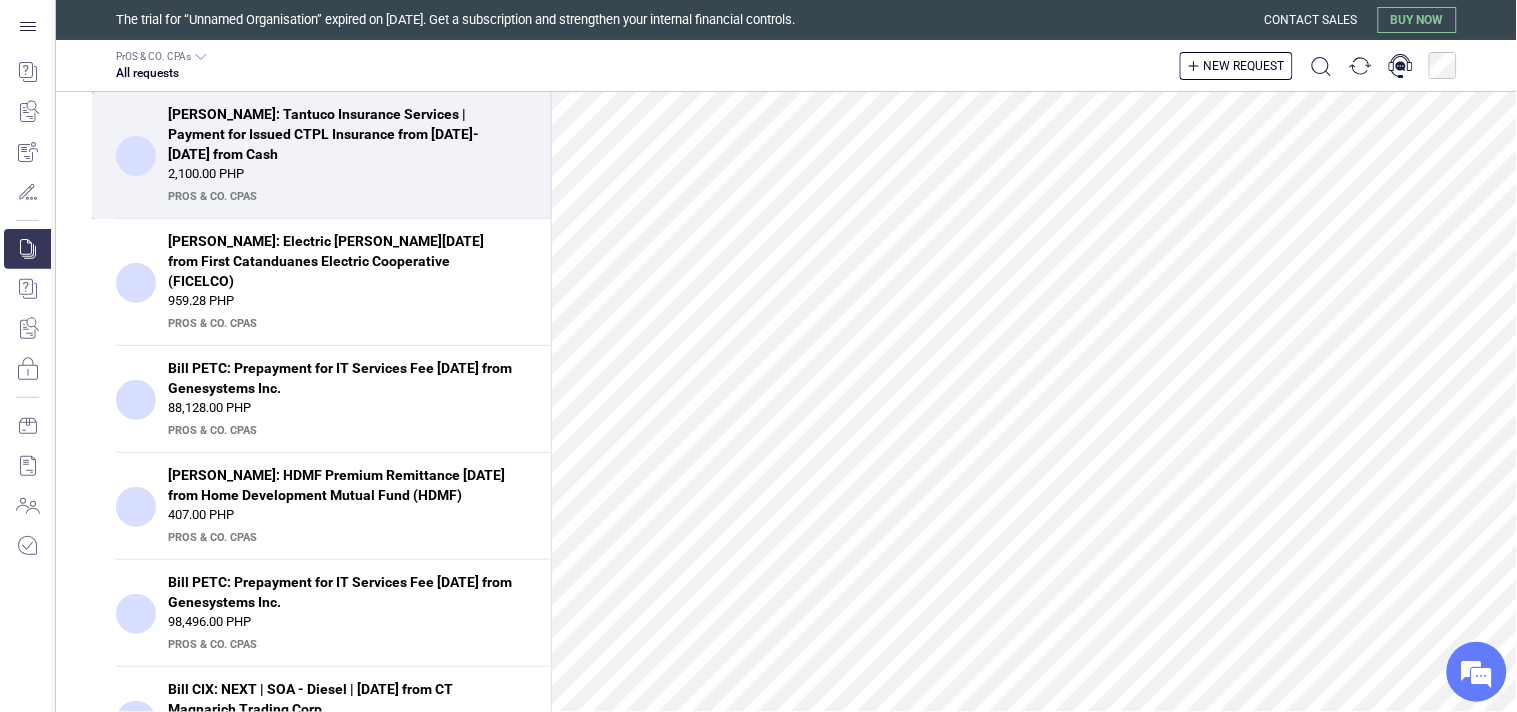 click on "2,100.00 PHP" at bounding box center (347, 174) 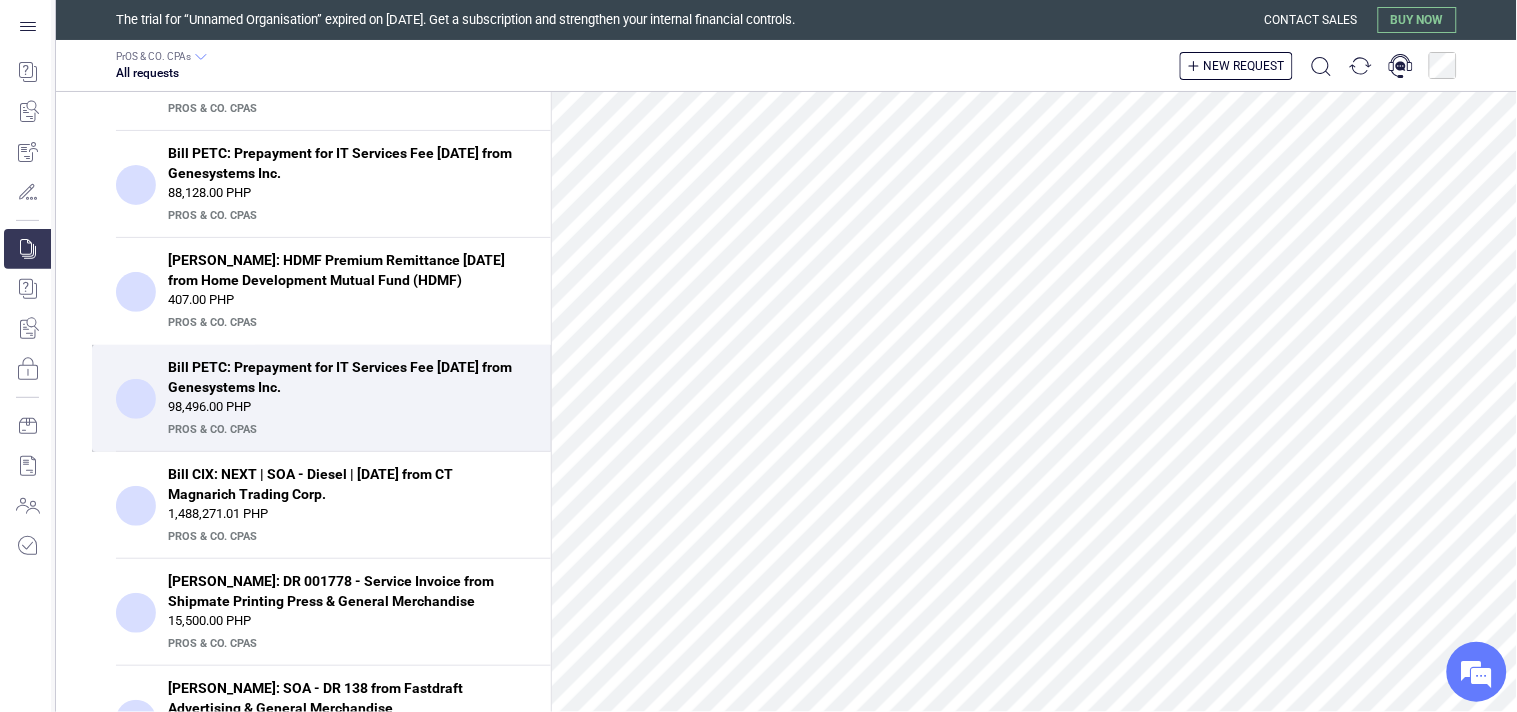 scroll, scrollTop: 0, scrollLeft: 0, axis: both 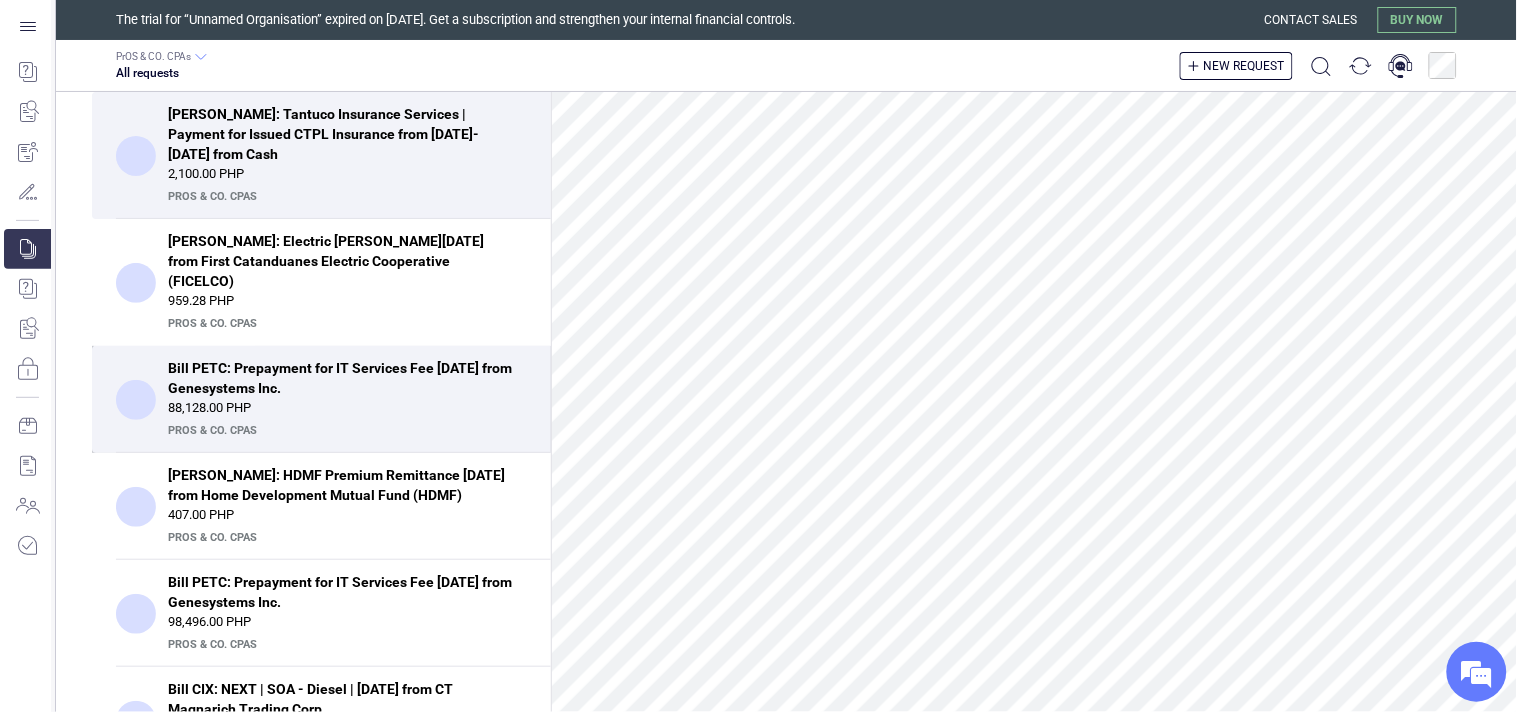 click on "Bill PETC: Prepayment for IT Services Fee [DATE] from Genesystems Inc." at bounding box center [341, 378] 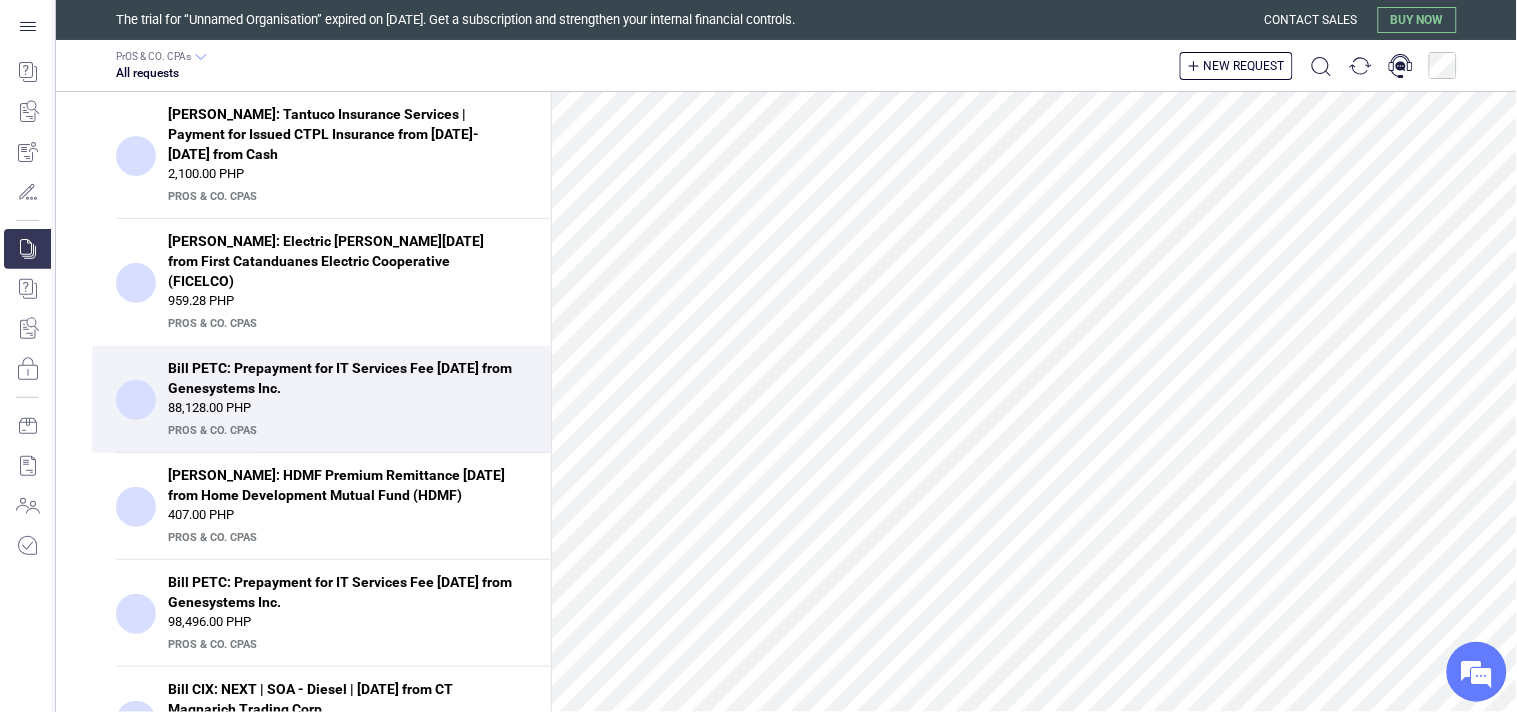 scroll, scrollTop: 666, scrollLeft: 0, axis: vertical 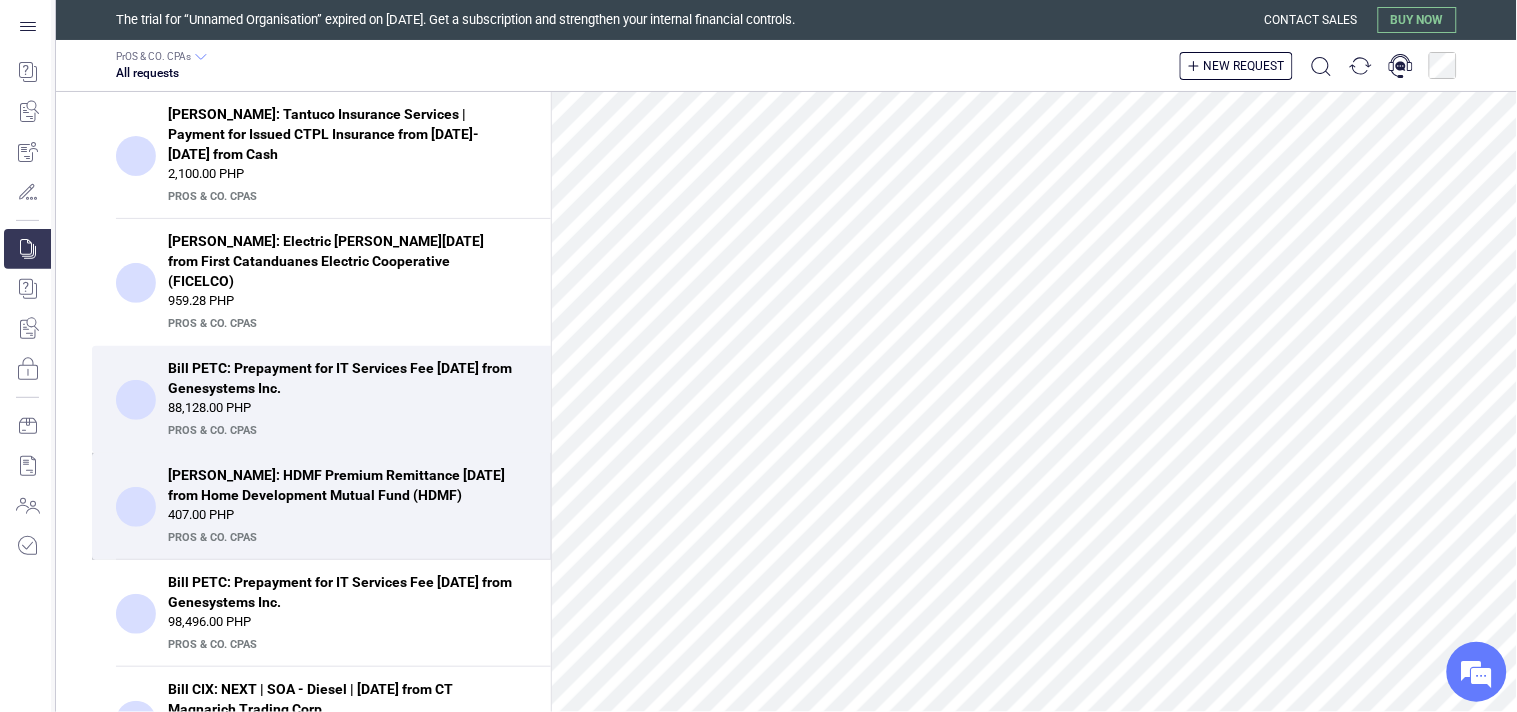 click on "[PERSON_NAME]: HDMF Premium Remittance [DATE] from Home Development Mutual Fund (HDMF)" at bounding box center [341, 485] 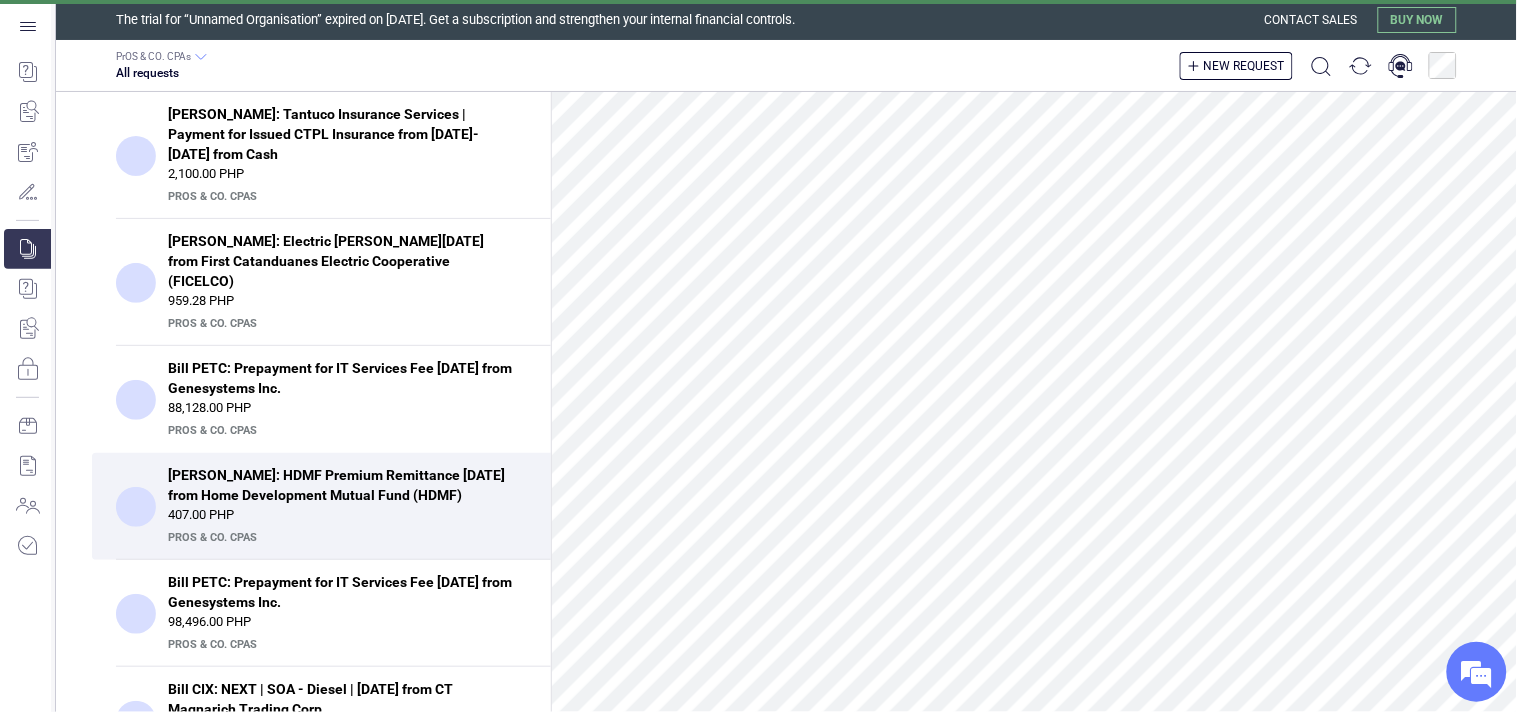 scroll, scrollTop: 0, scrollLeft: 0, axis: both 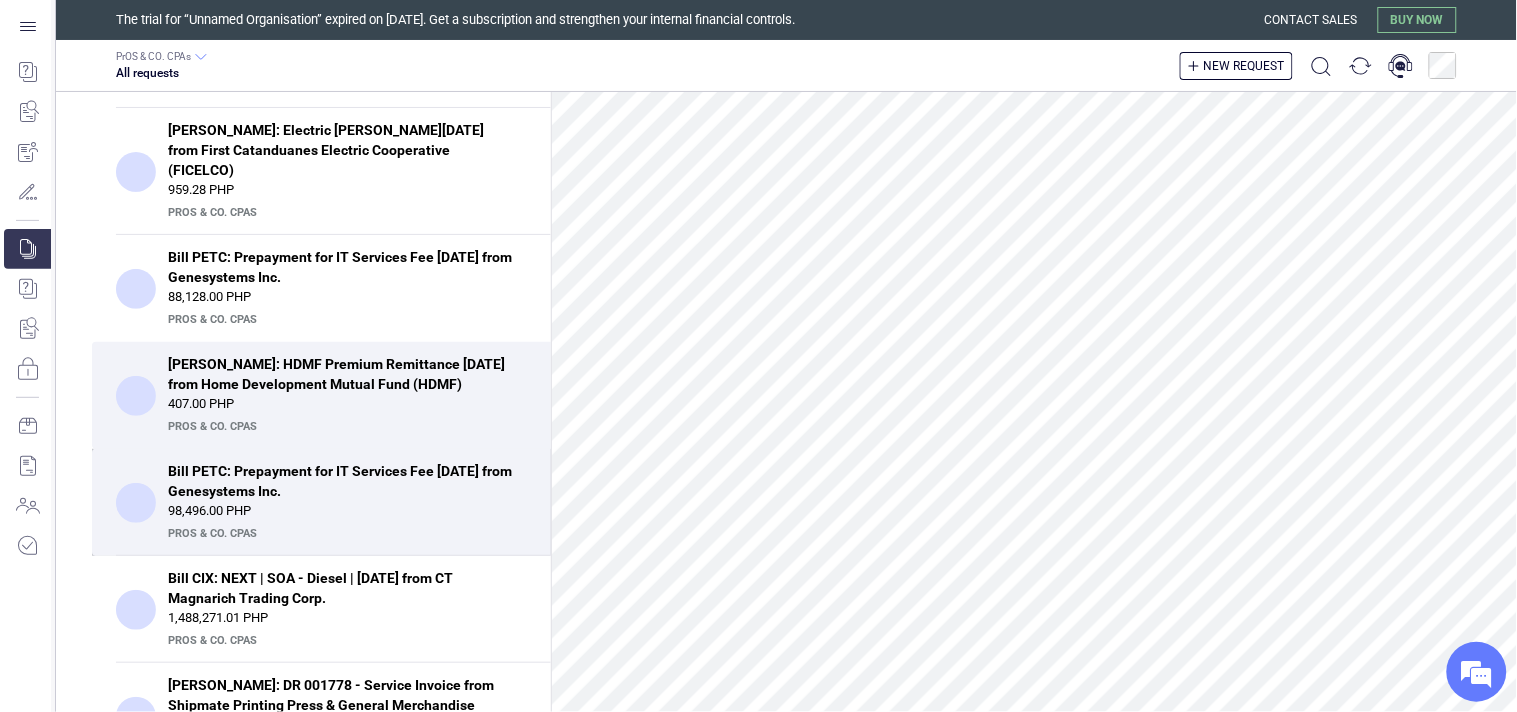 click on "Bill PETC: Prepayment for IT Services Fee [DATE] from Genesystems Inc." at bounding box center (341, 481) 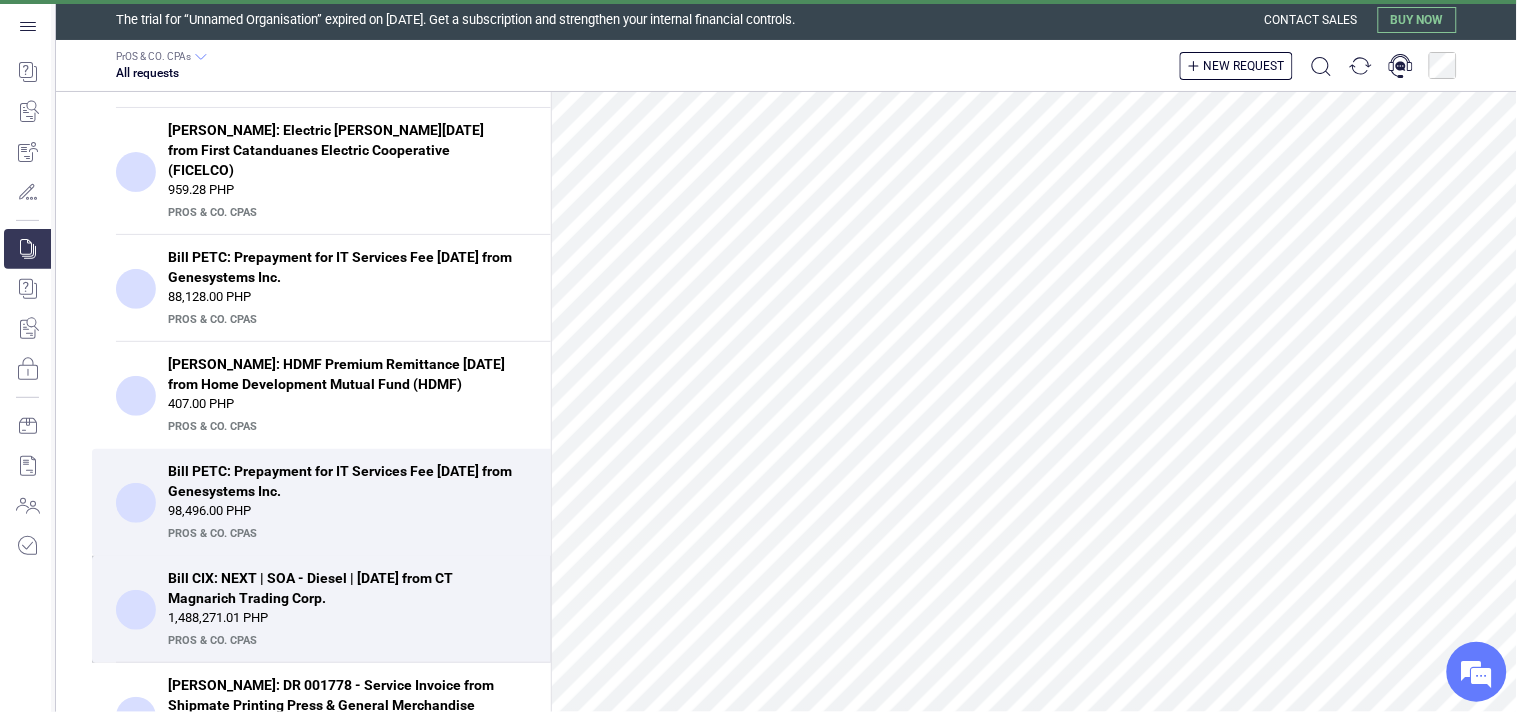 click on "Bill CIX: NEXT | SOA - Diesel | April, 2025 from CT Magnarich Trading Corp. 1,488,271.01 PHP PrOS & CO. CPAs" at bounding box center [321, 609] 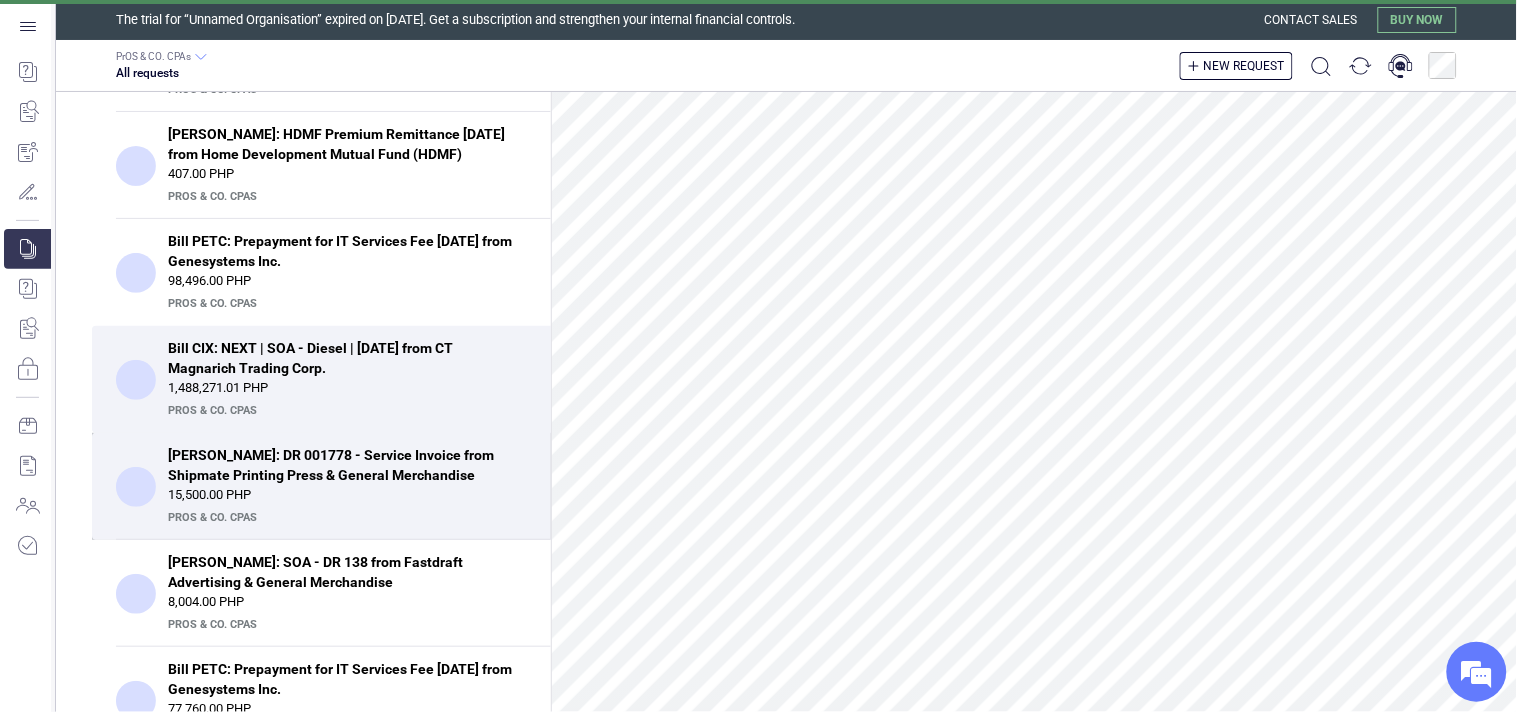 scroll, scrollTop: 333, scrollLeft: 0, axis: vertical 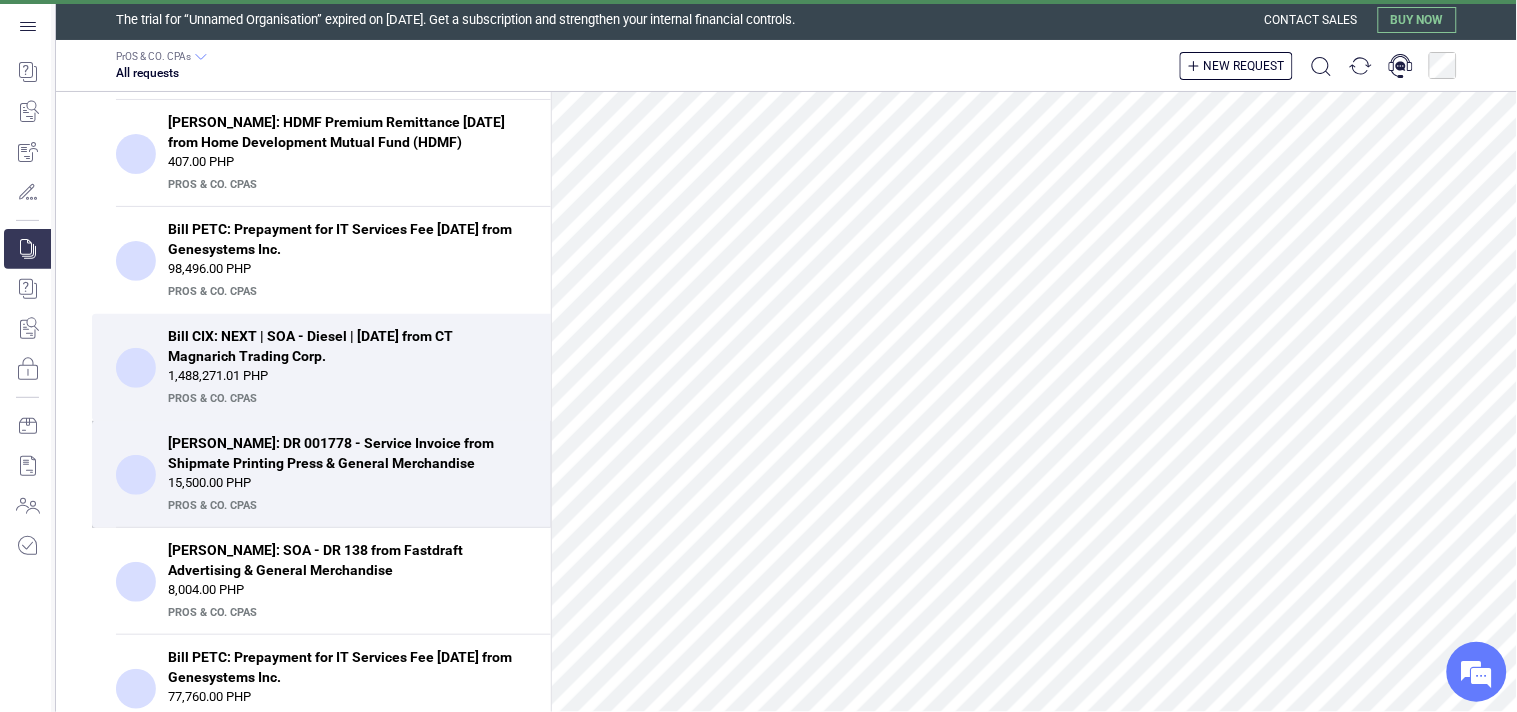 click on "15,500.00 PHP" at bounding box center [347, 483] 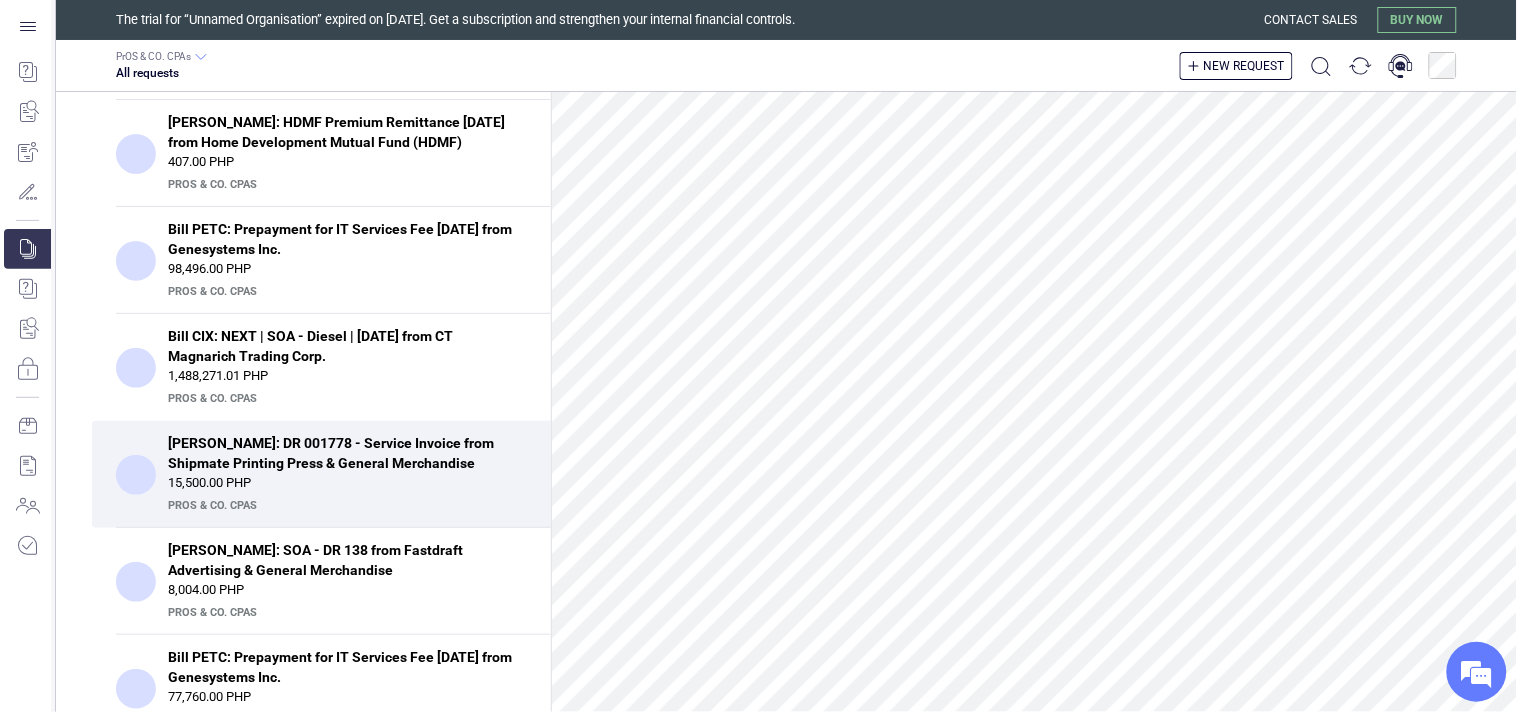 scroll, scrollTop: 0, scrollLeft: 0, axis: both 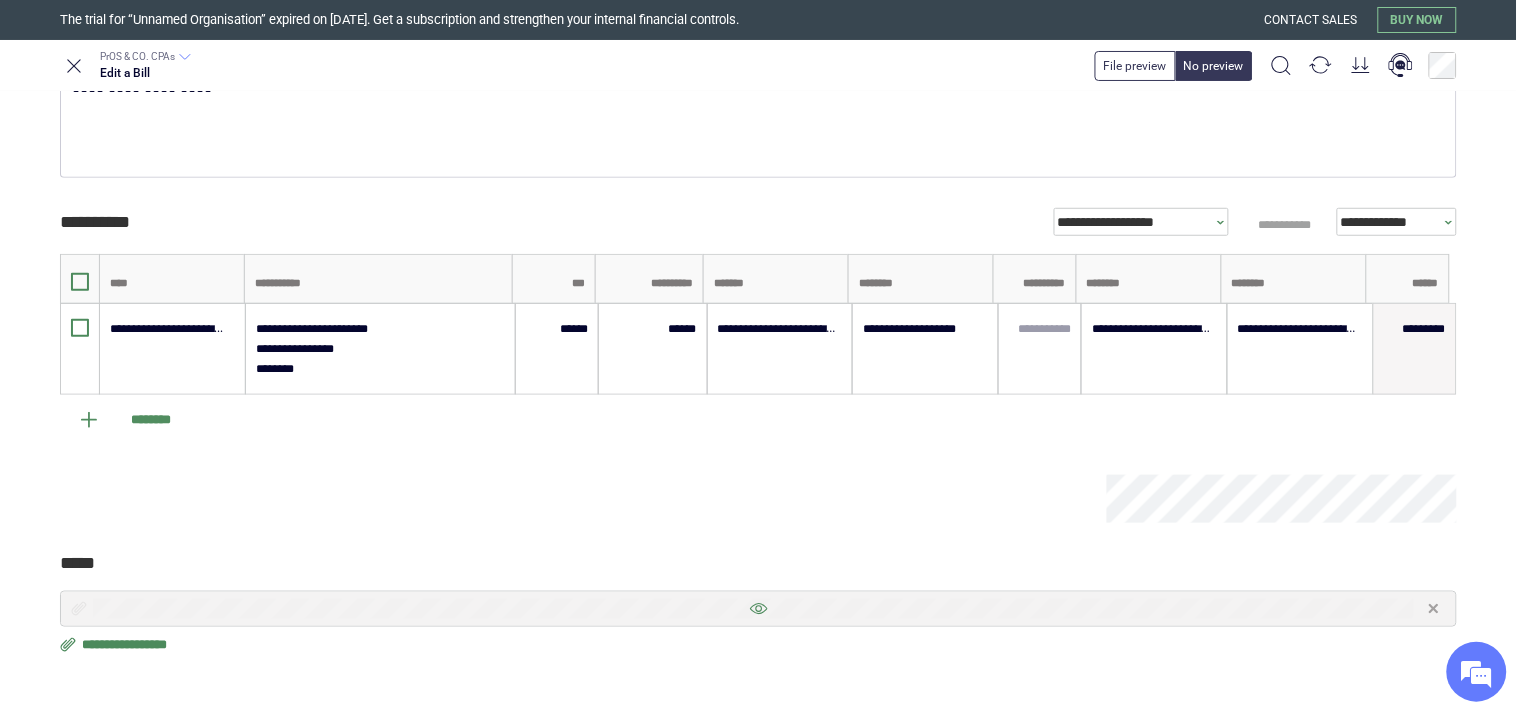 click at bounding box center [758, 609] 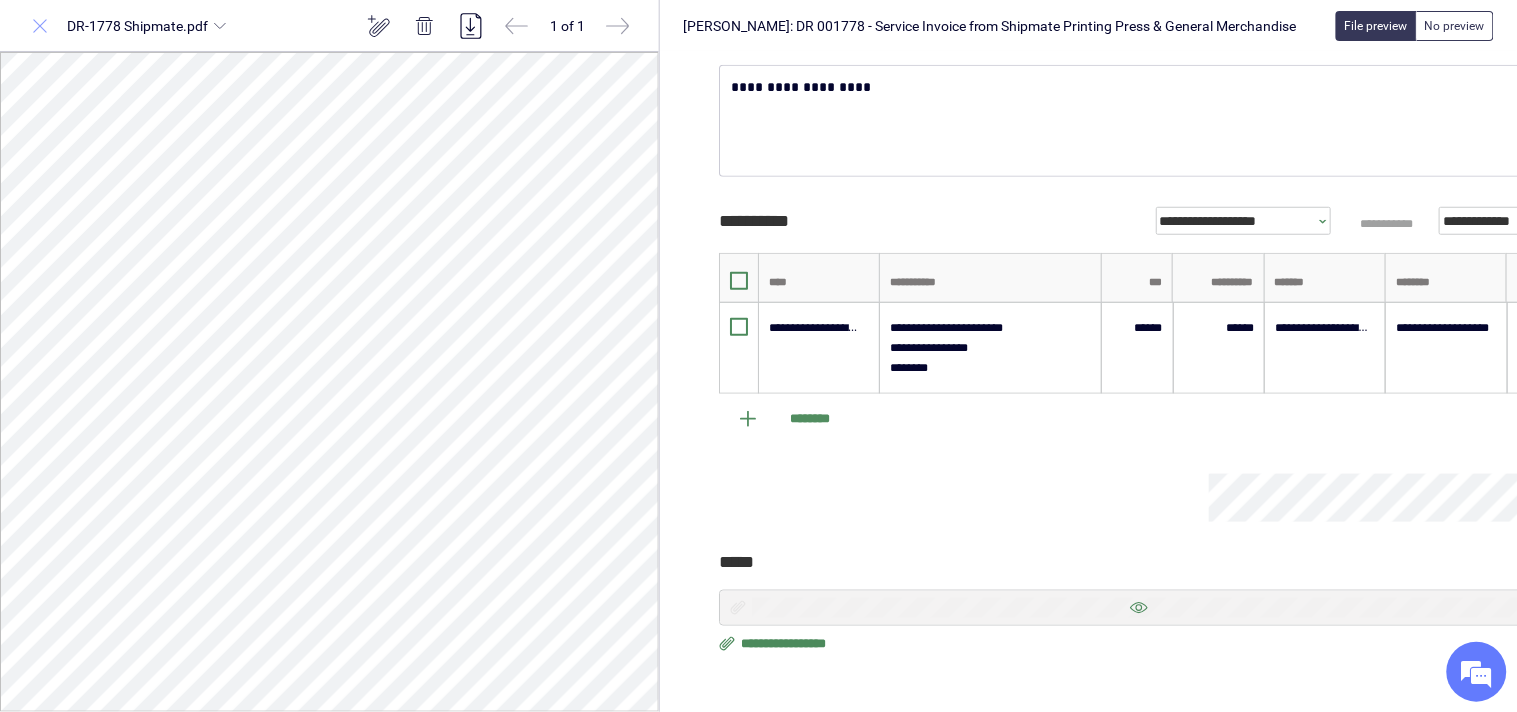 click 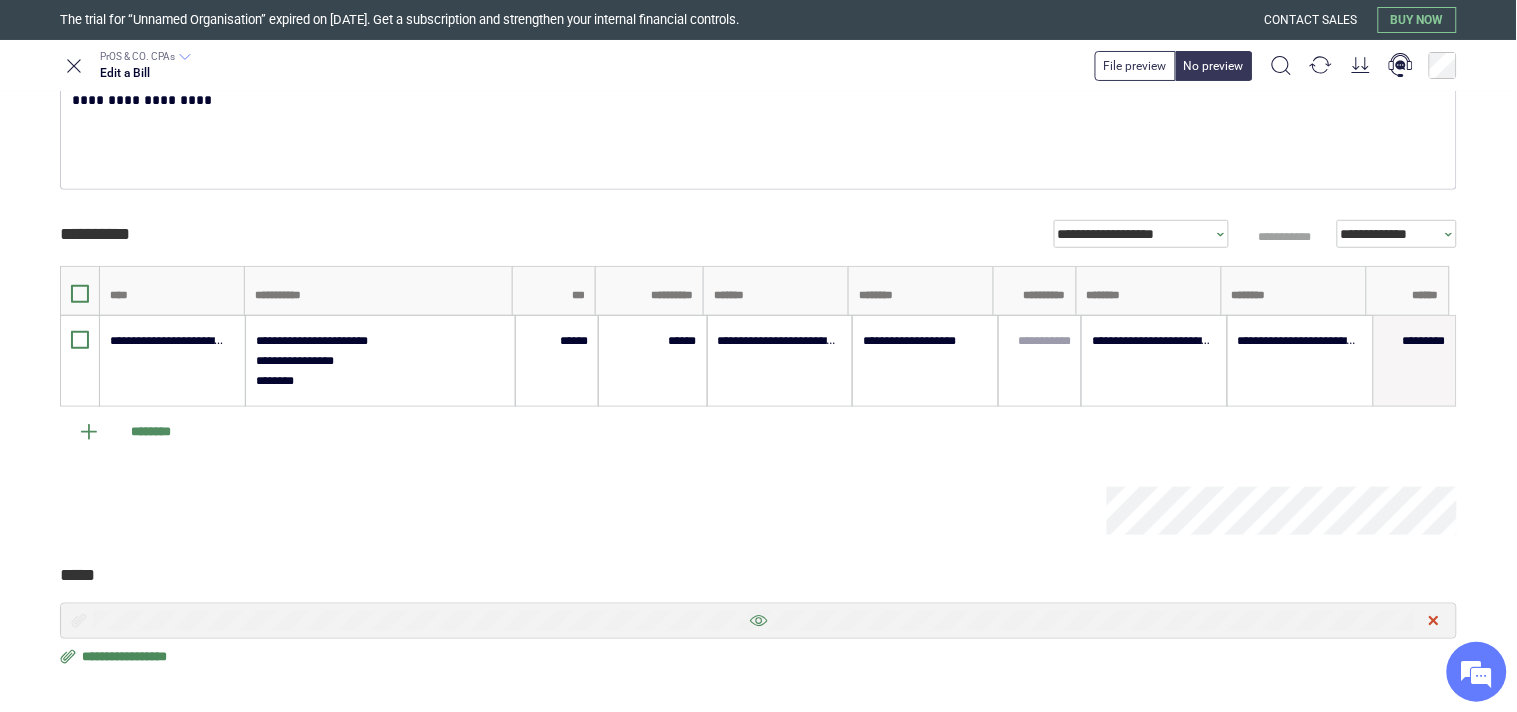 click 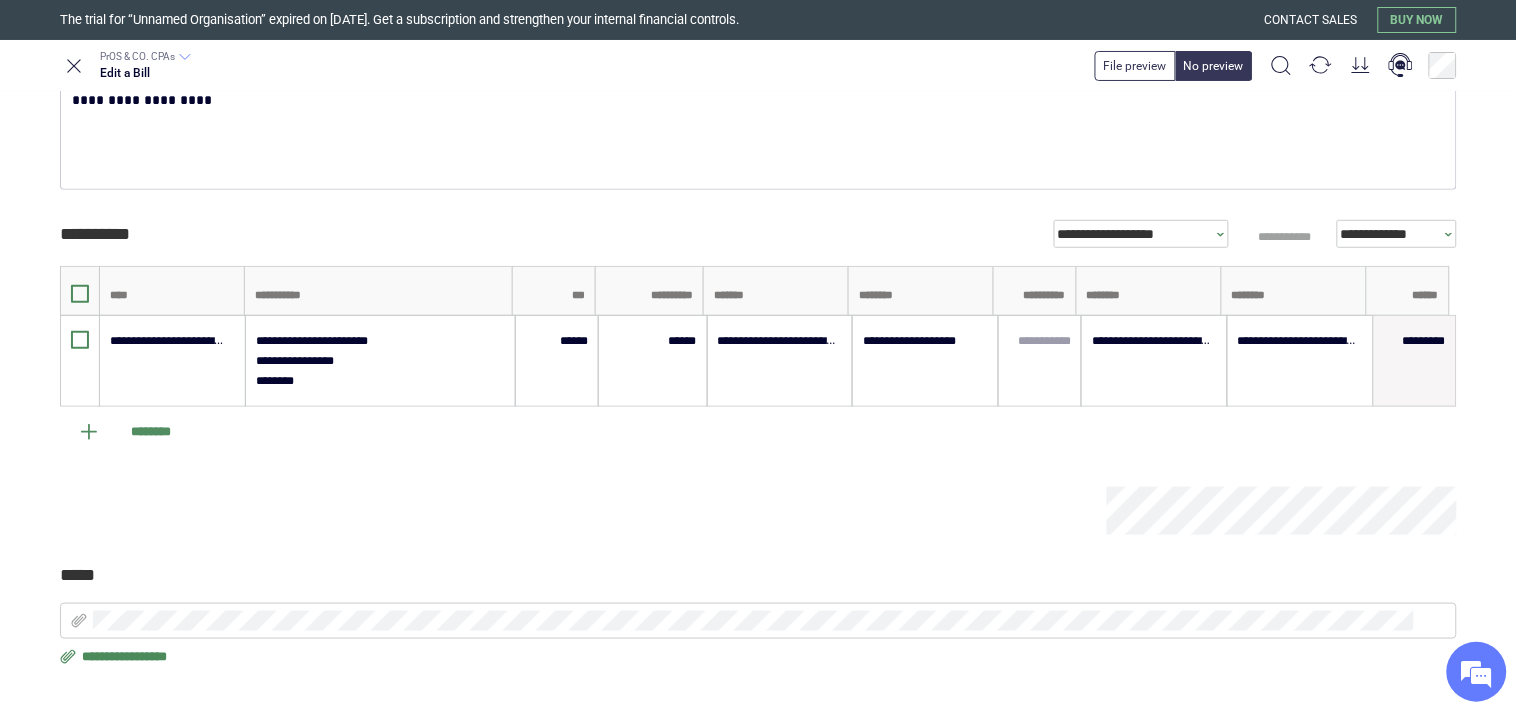 scroll, scrollTop: 303, scrollLeft: 0, axis: vertical 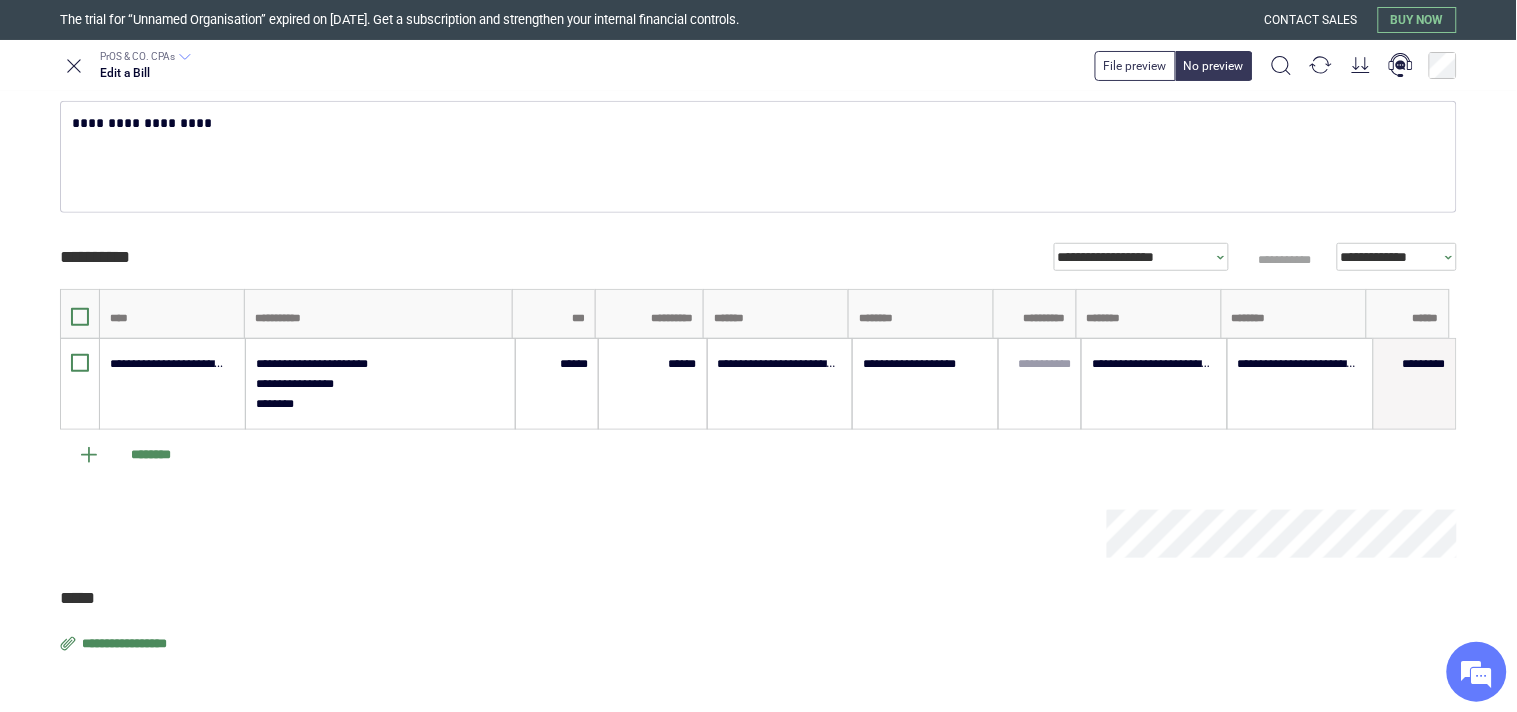 click on "**********" at bounding box center (126, 644) 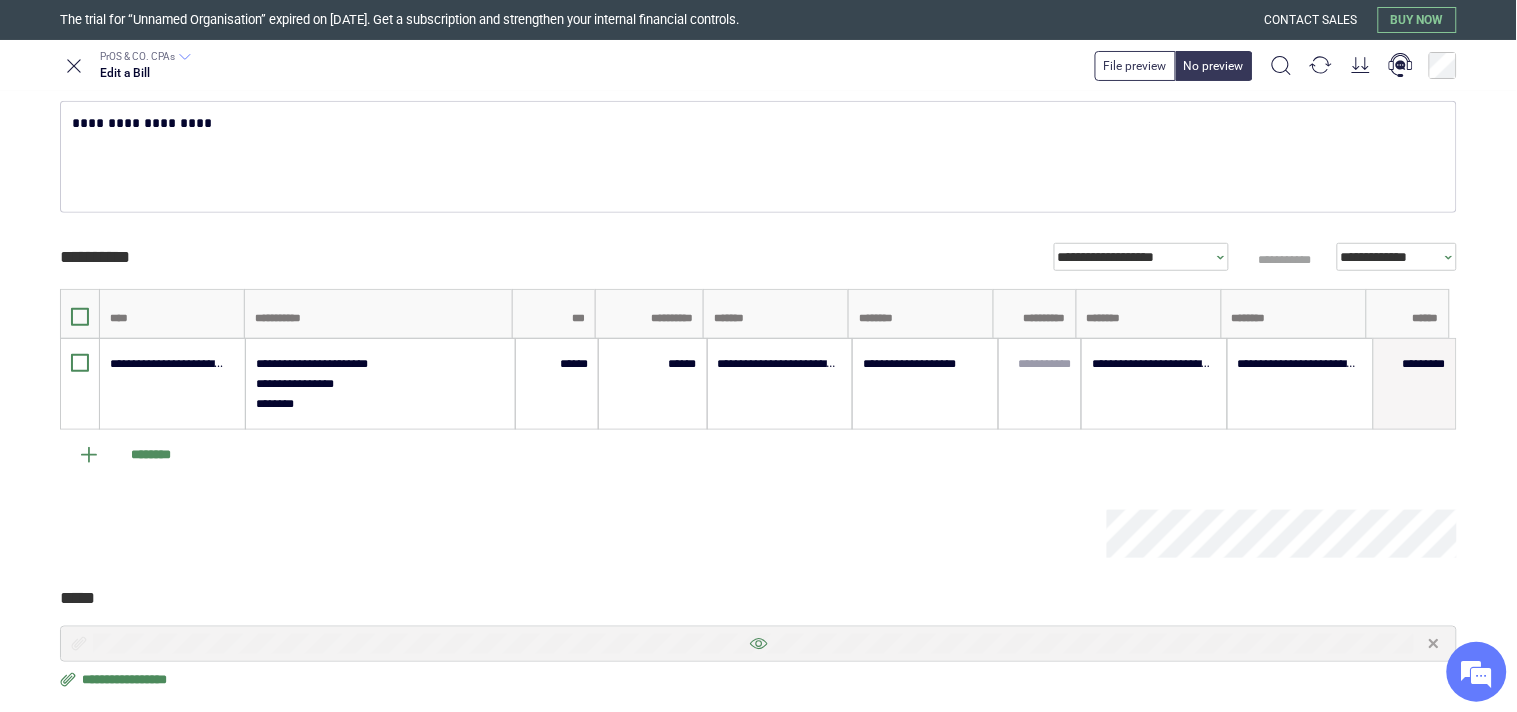 click at bounding box center (758, 644) 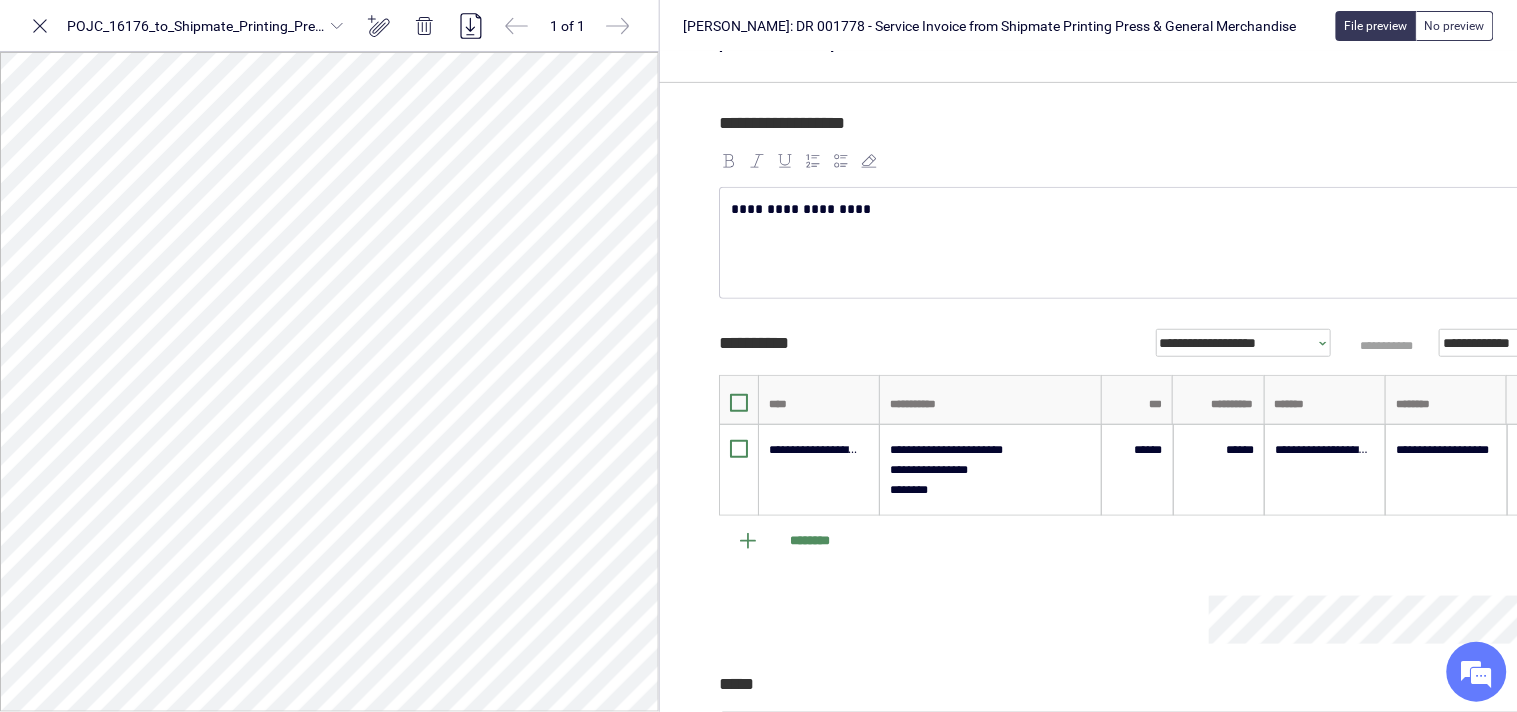 scroll, scrollTop: 0, scrollLeft: 0, axis: both 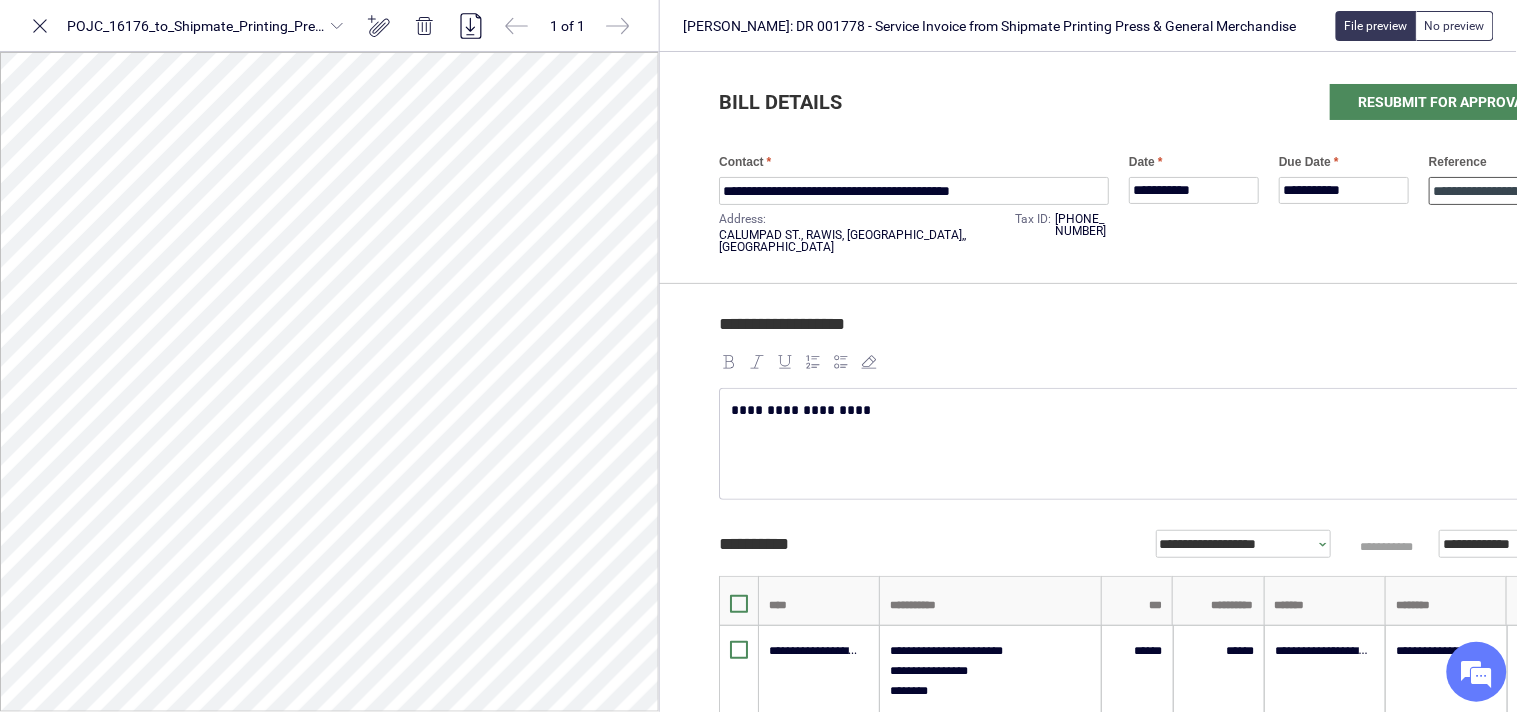 click on "**********" at bounding box center (1494, 191) 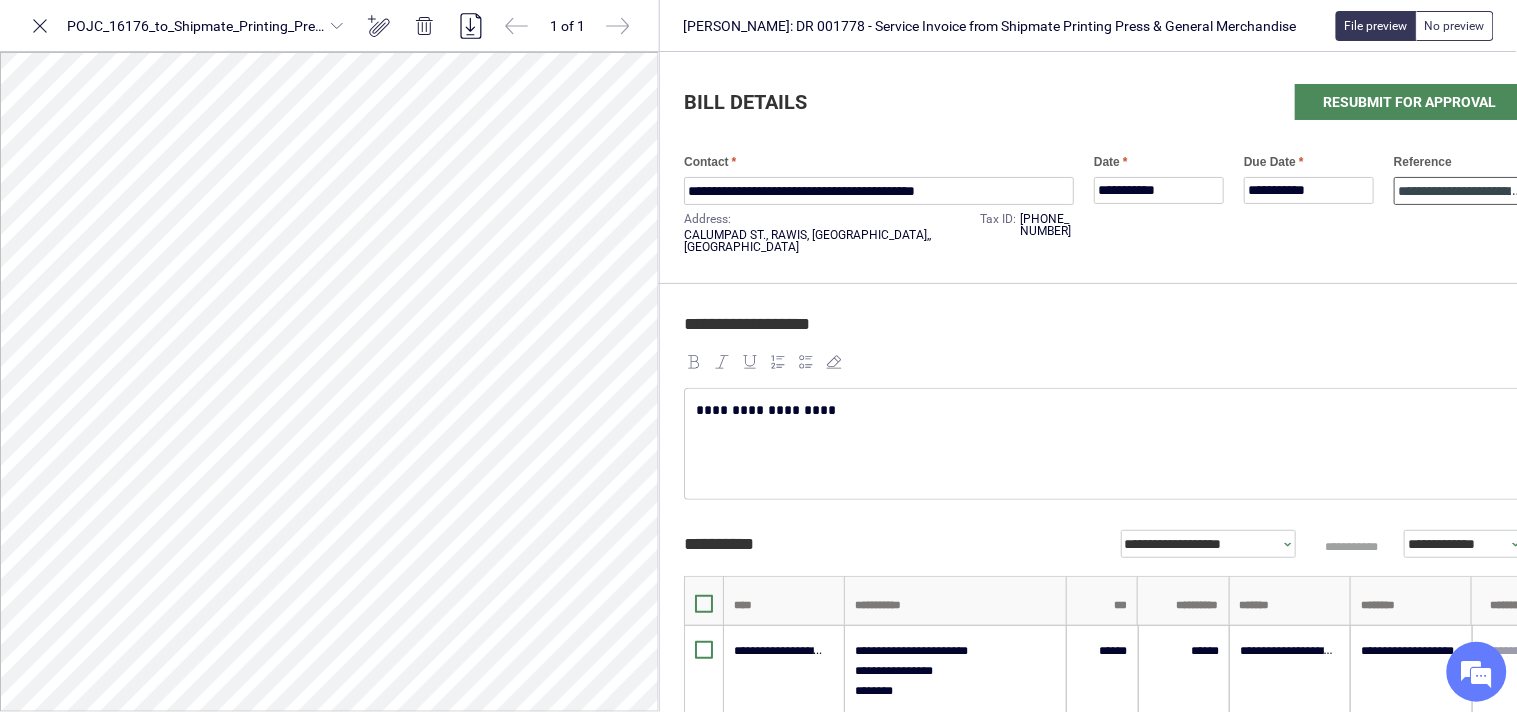 scroll, scrollTop: 0, scrollLeft: 43, axis: horizontal 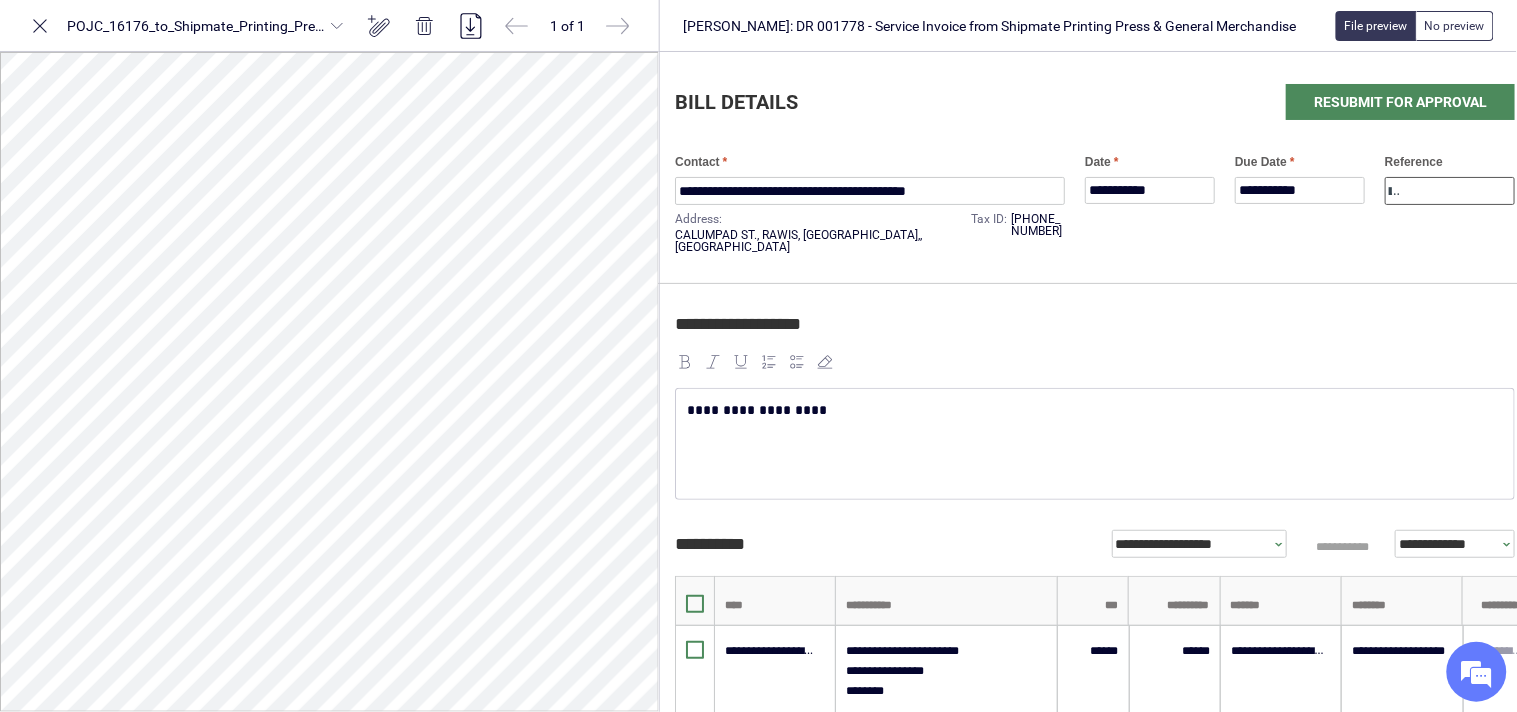 type on "**********" 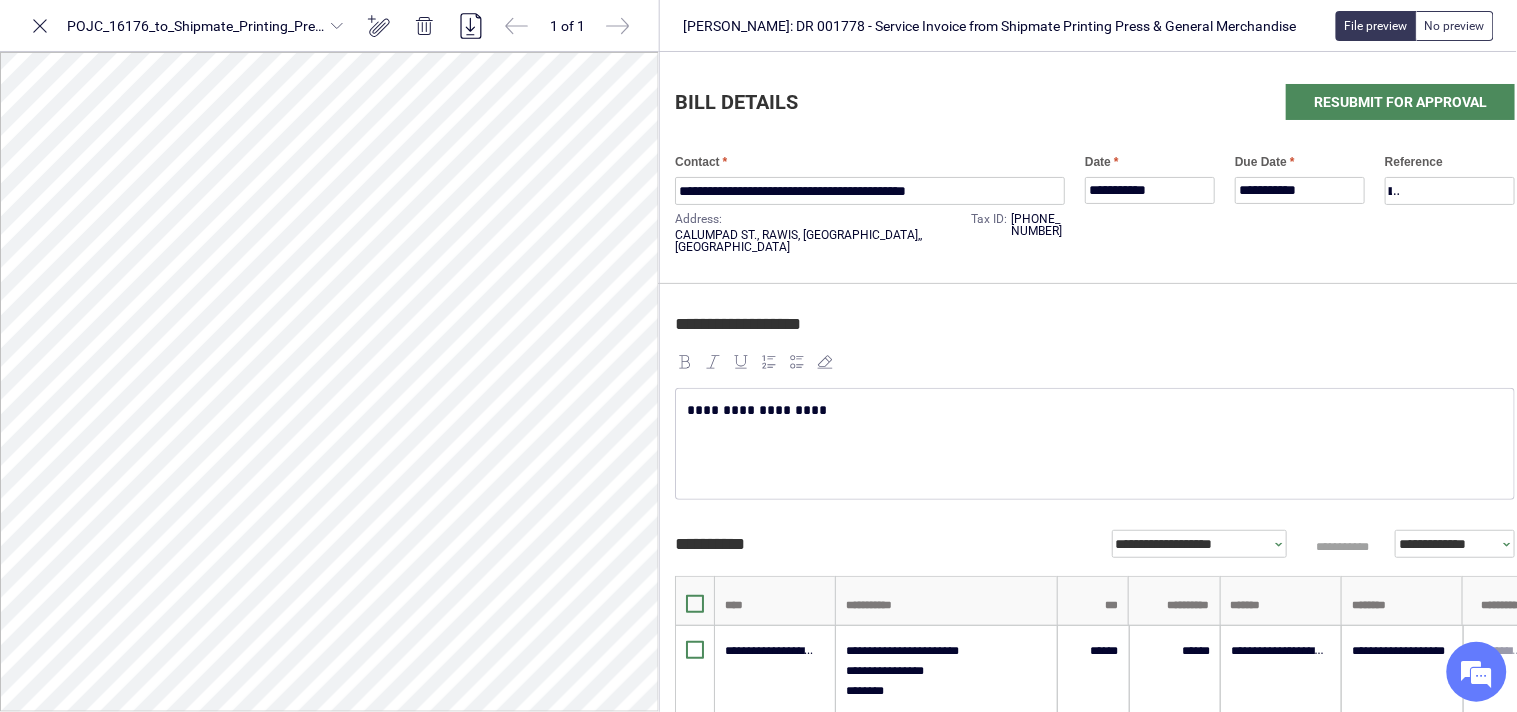 click on "**********" at bounding box center [1095, 659] 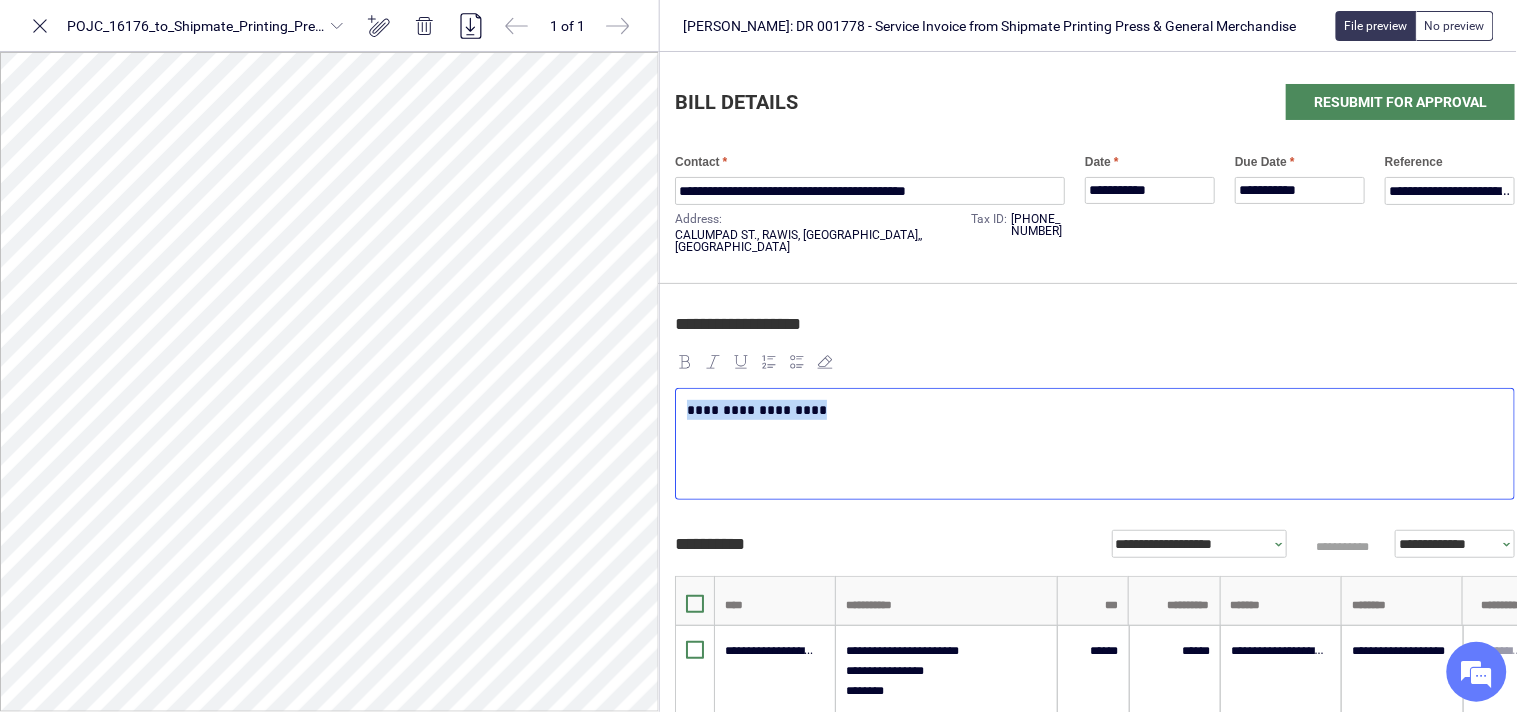 scroll, scrollTop: 0, scrollLeft: 0, axis: both 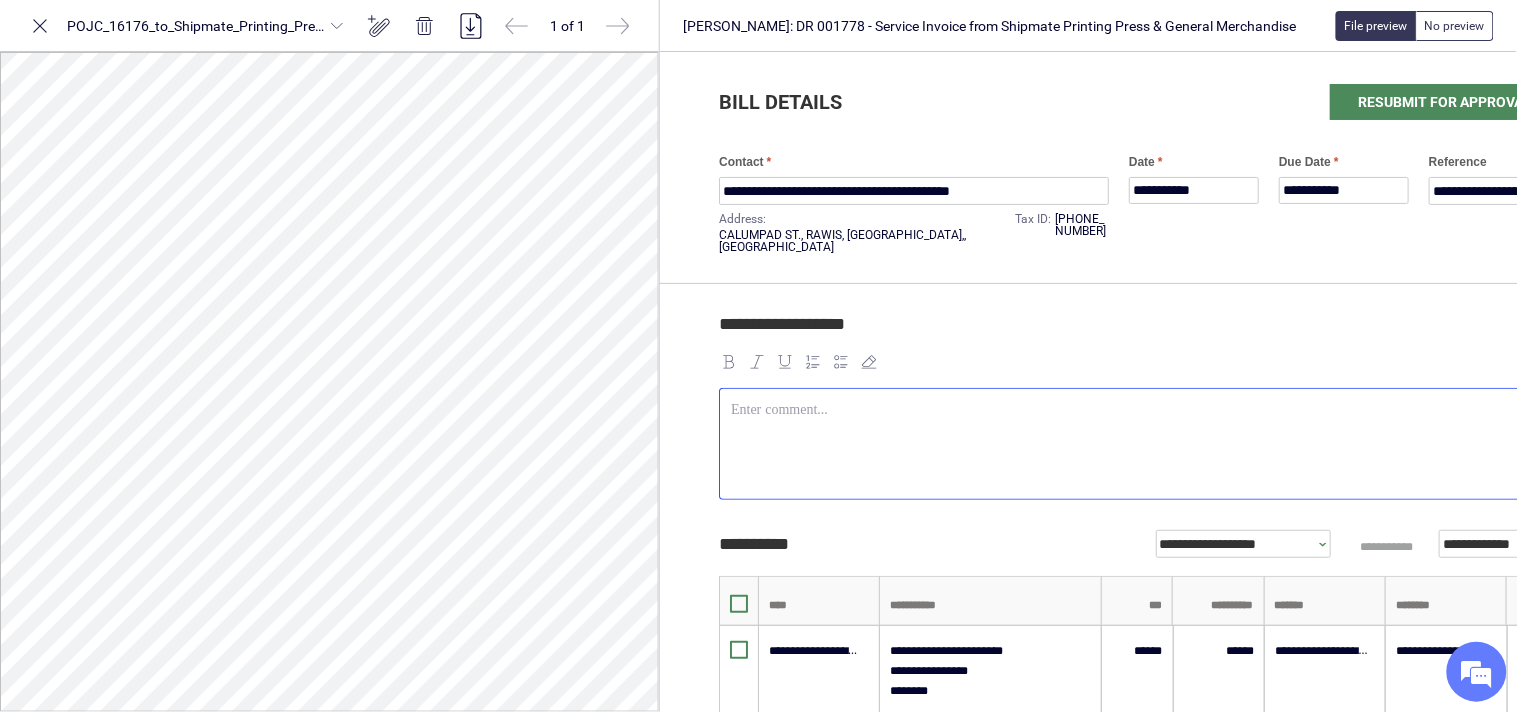 click on "**********" at bounding box center [1139, 659] 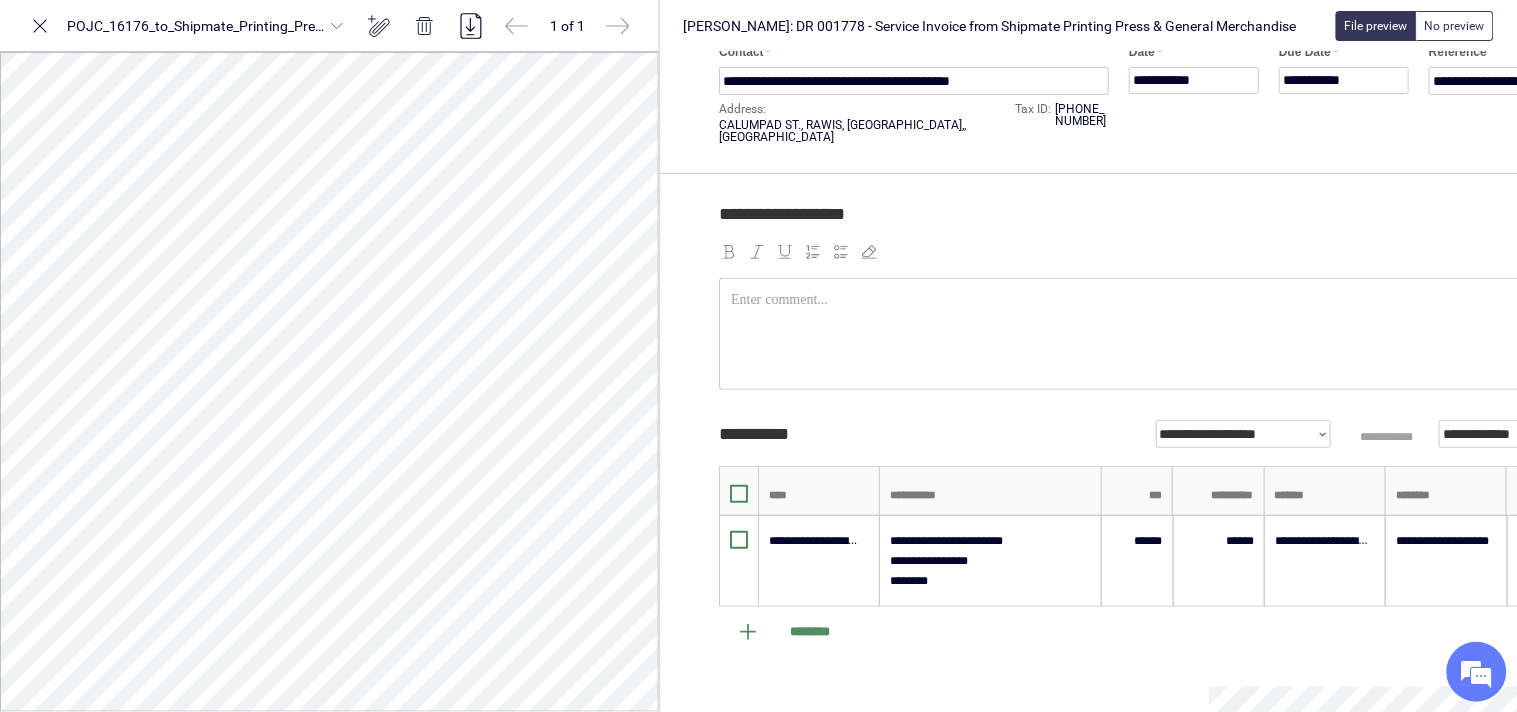 scroll, scrollTop: 0, scrollLeft: 0, axis: both 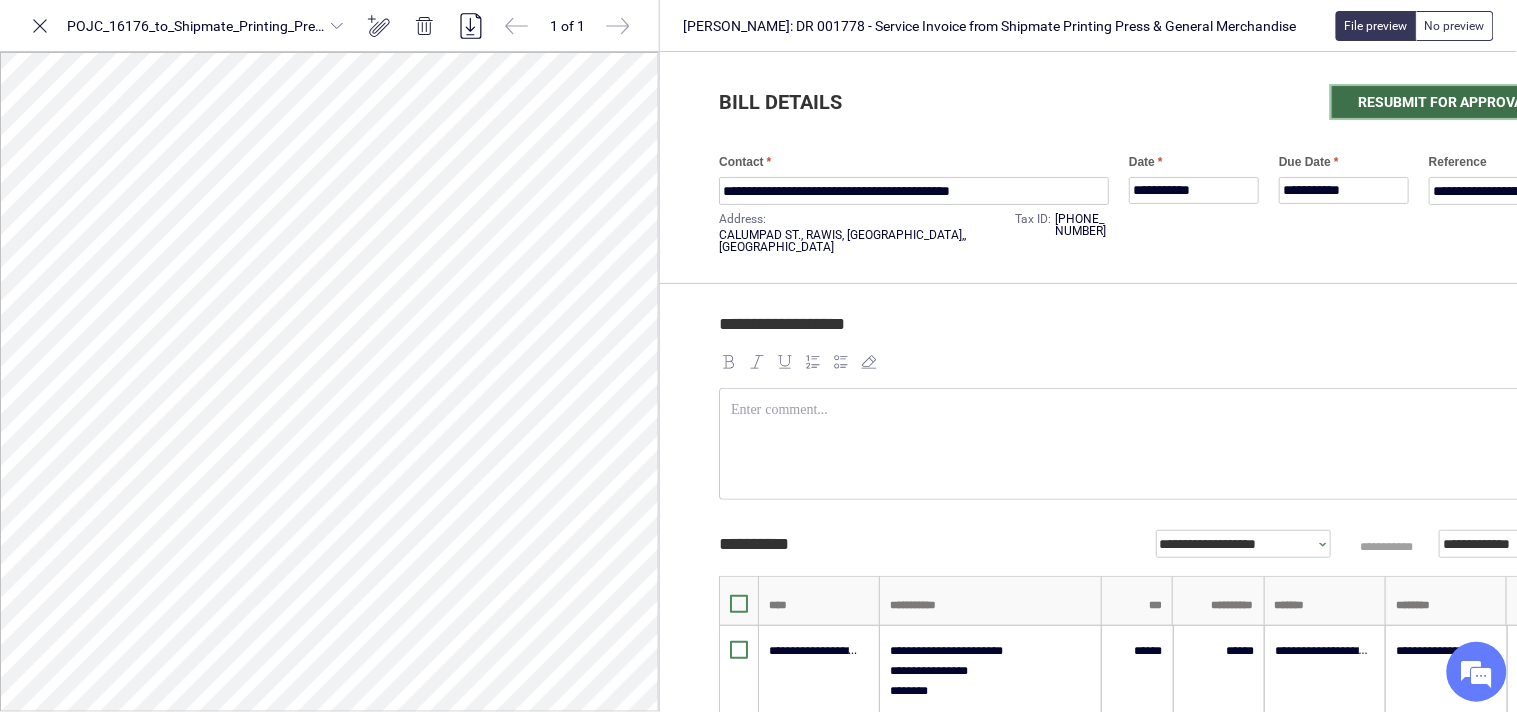 click on "Resubmit for approval" at bounding box center (1444, 102) 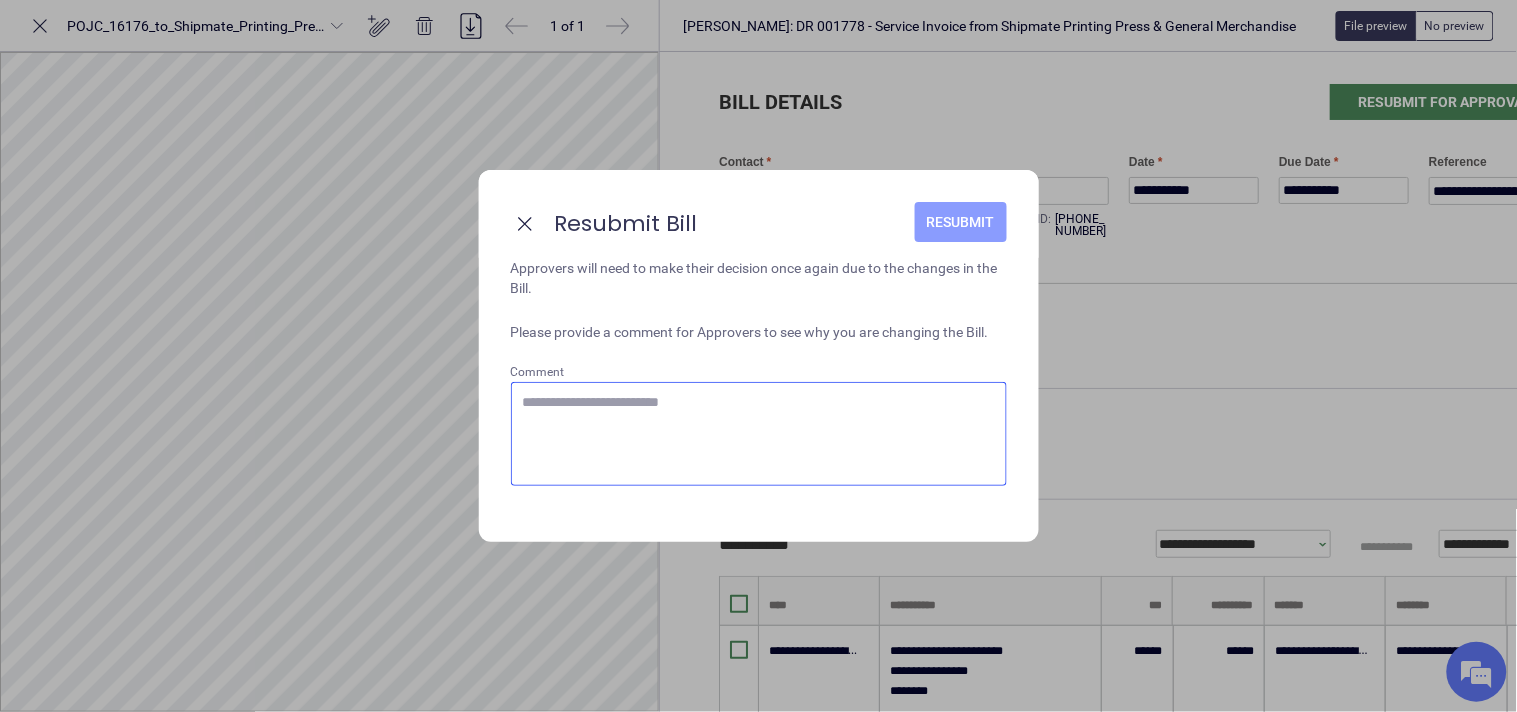 click on "Resubmit" at bounding box center [961, 222] 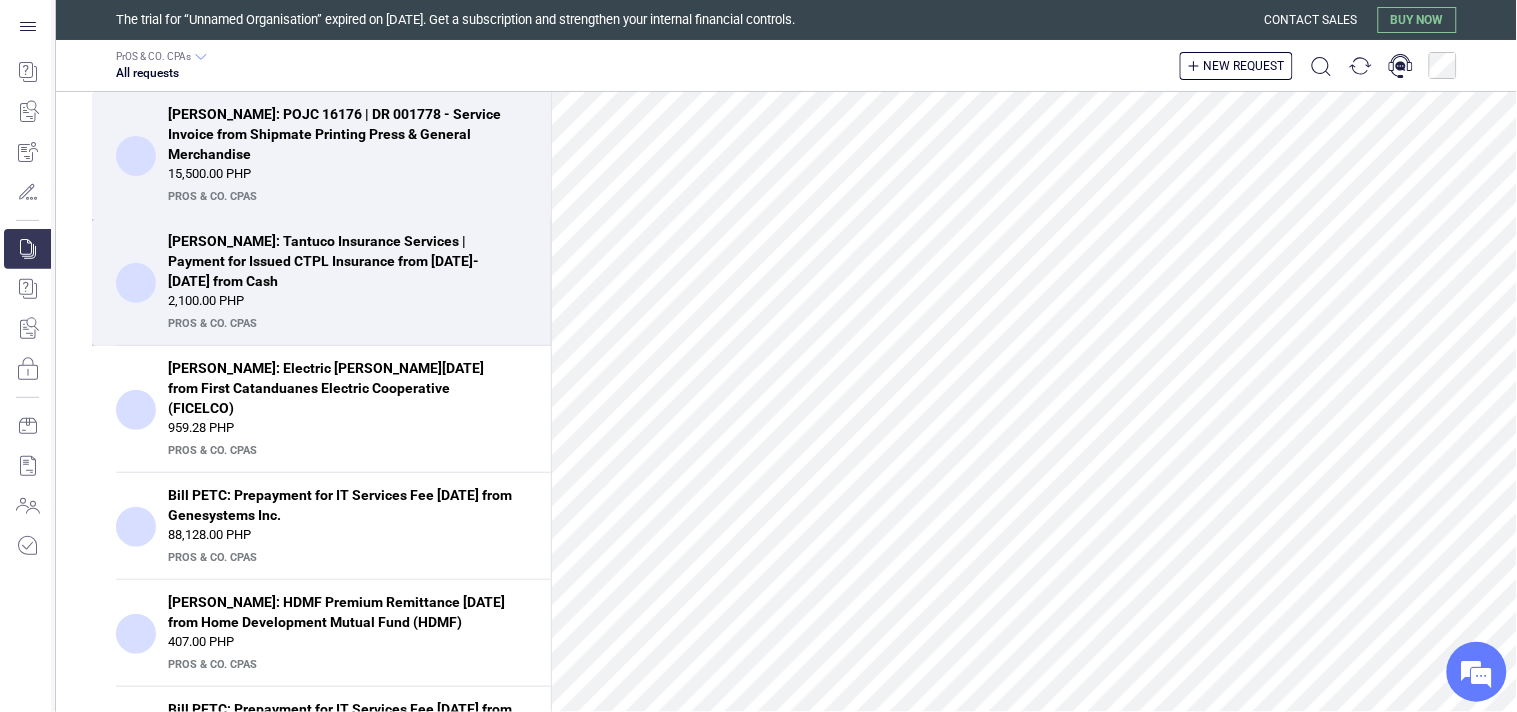 scroll, scrollTop: 222, scrollLeft: 0, axis: vertical 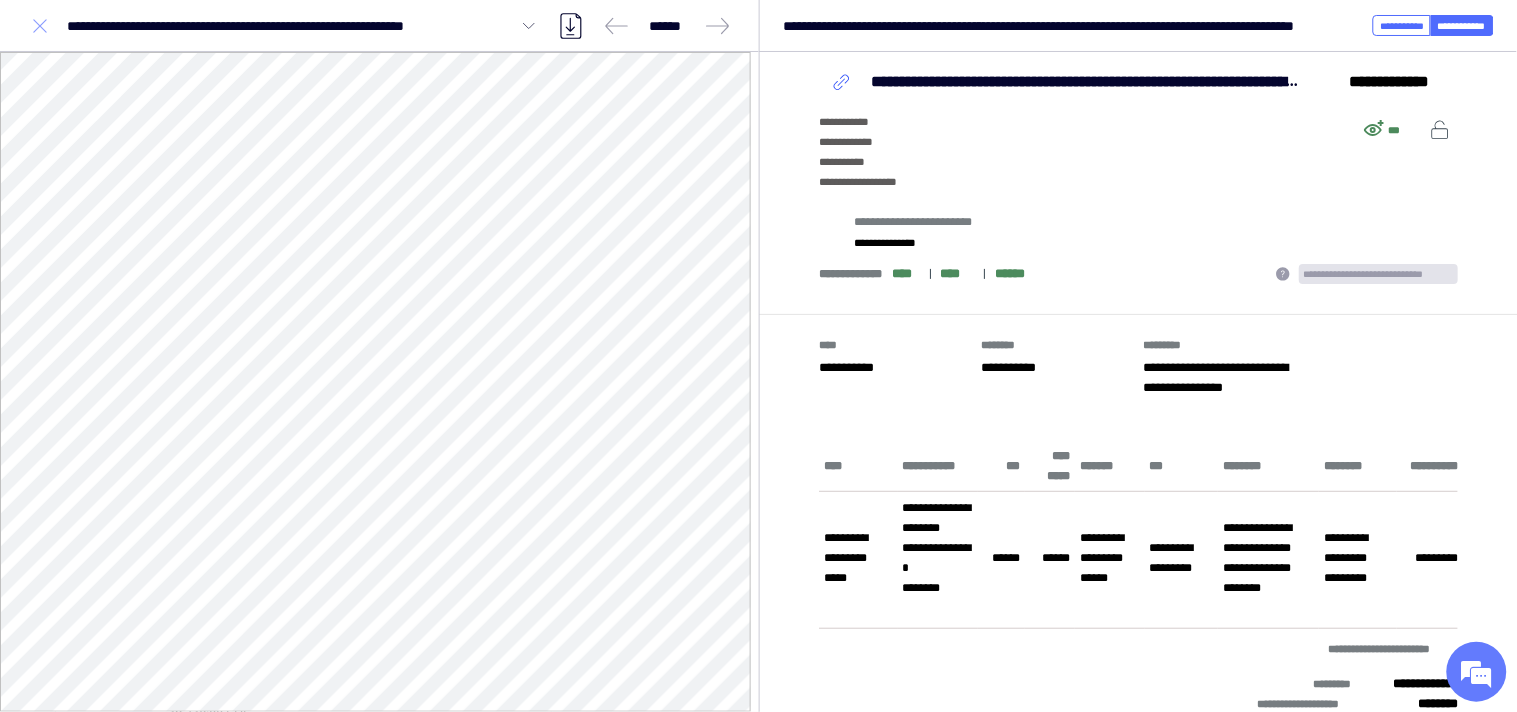 click 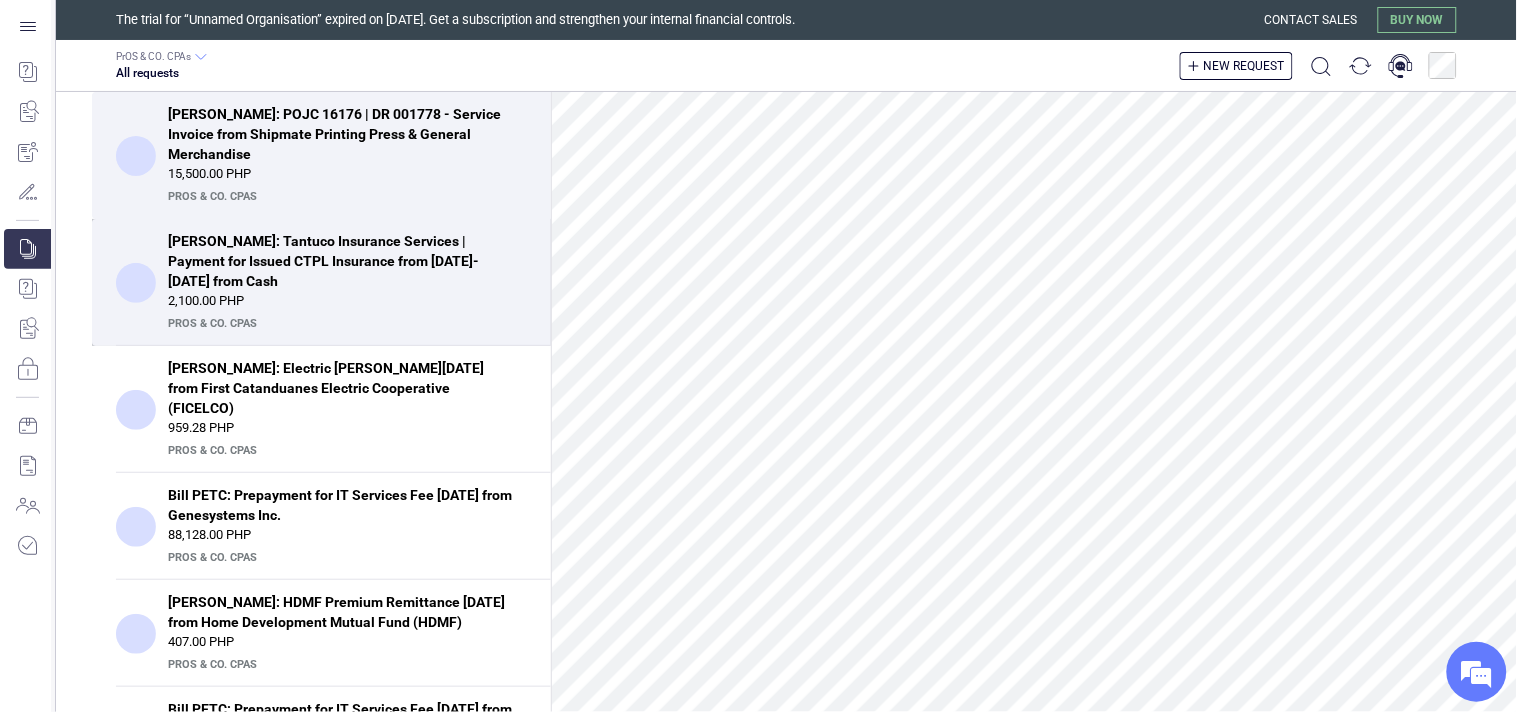 scroll, scrollTop: 222, scrollLeft: 0, axis: vertical 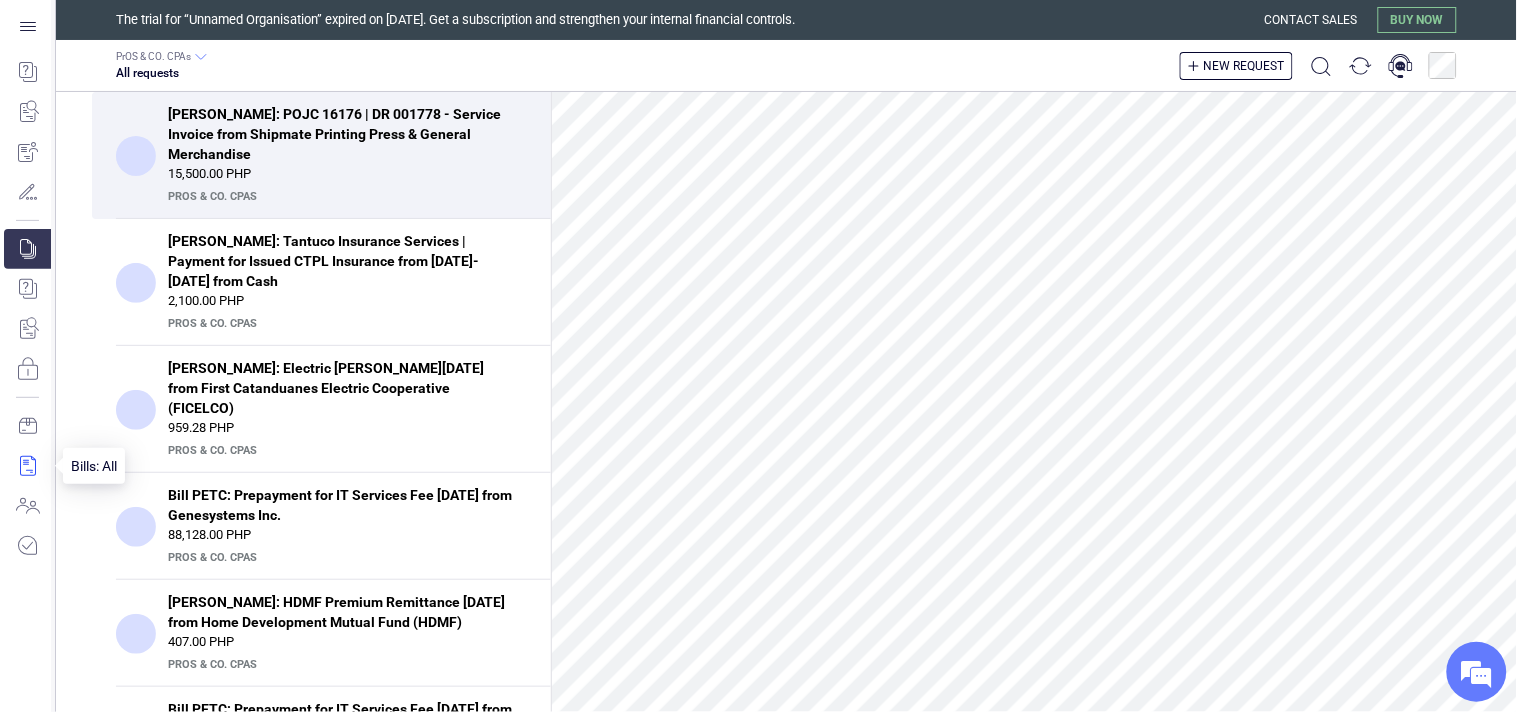click at bounding box center (27, 466) 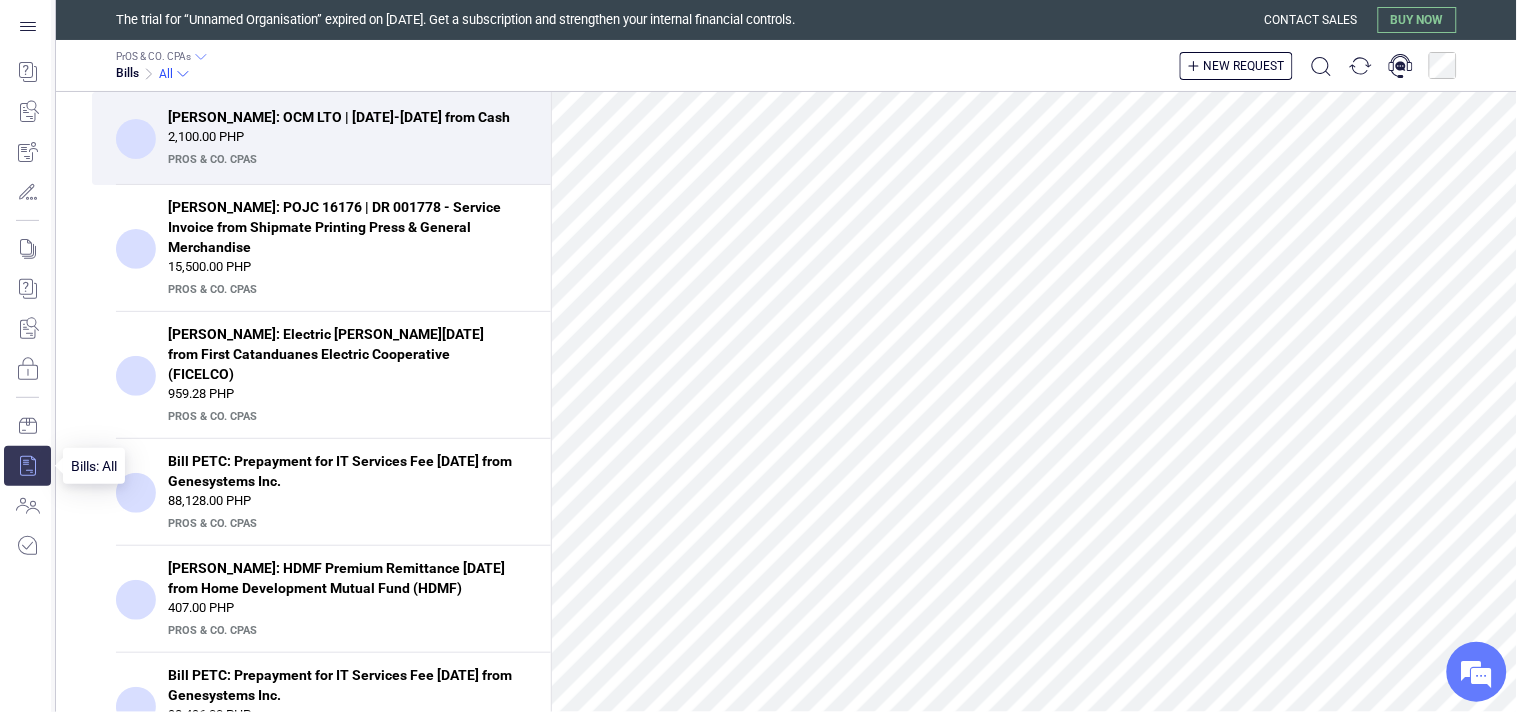 click at bounding box center (27, 466) 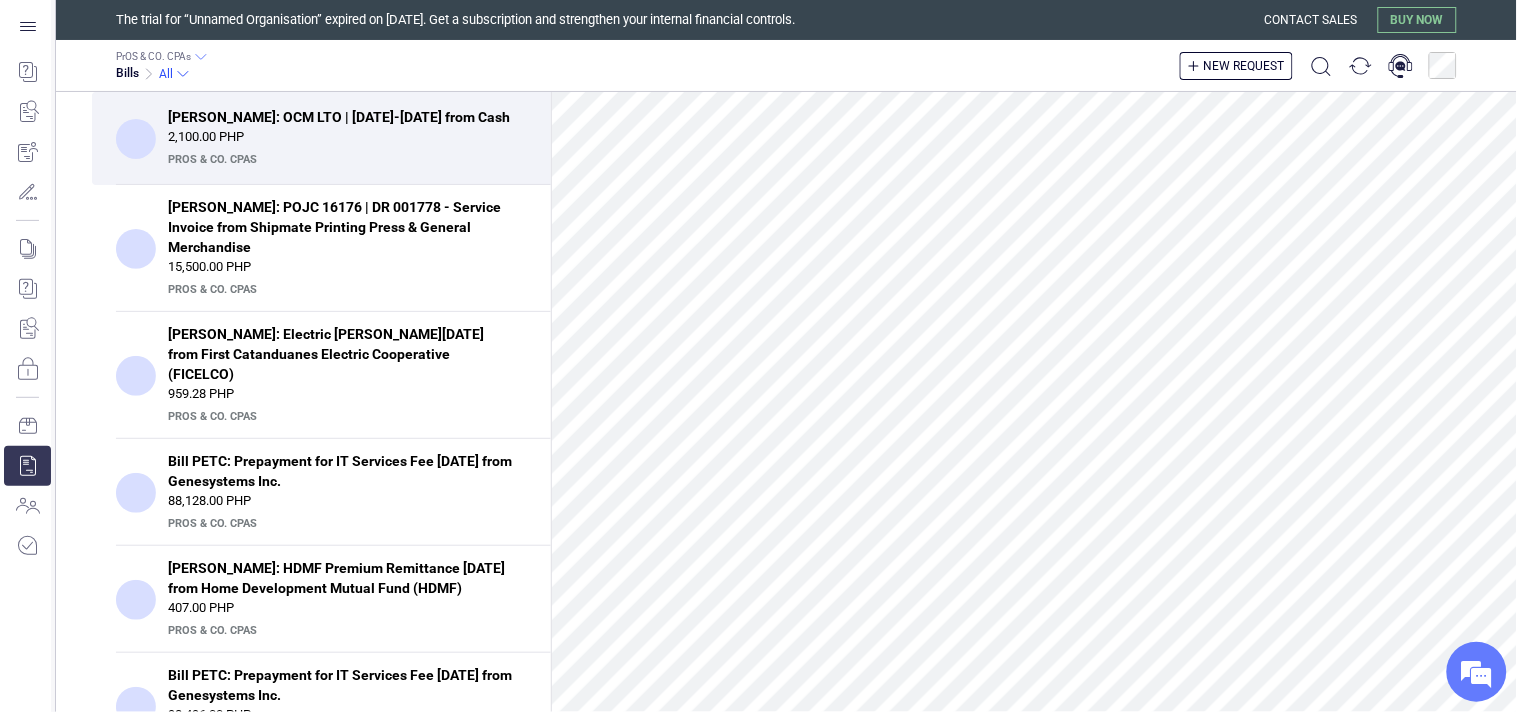 click on "PrOS & CO. CPAs" at bounding box center (345, 160) 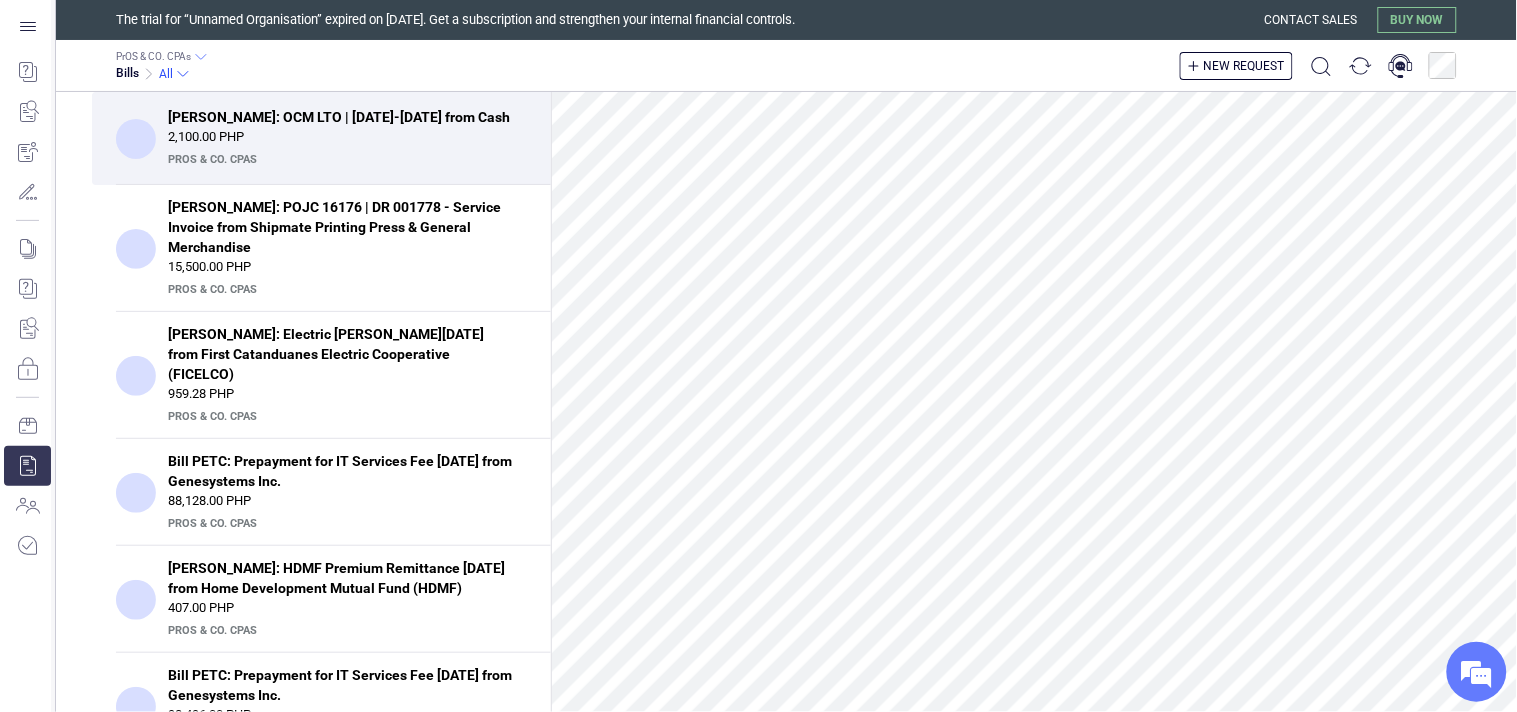 scroll, scrollTop: 0, scrollLeft: 0, axis: both 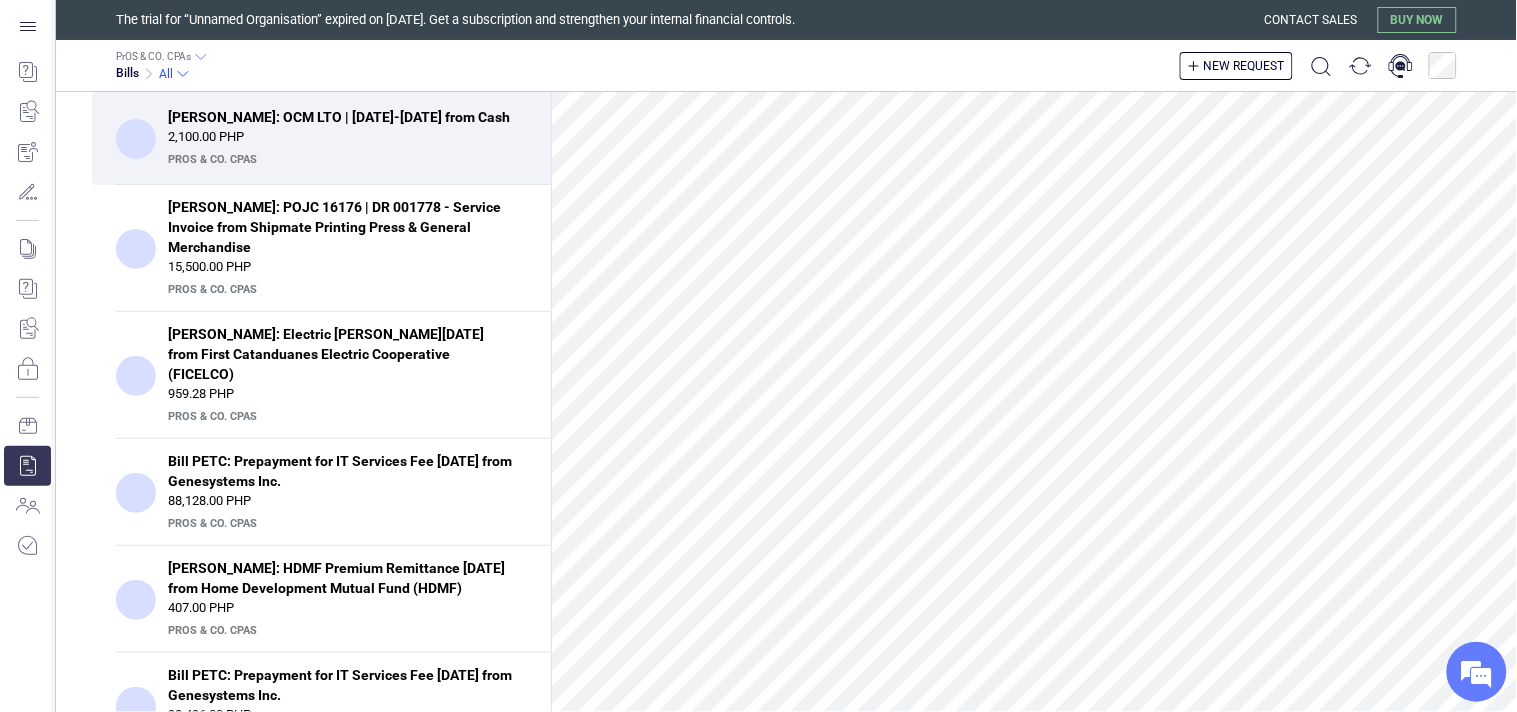 click on "Bill PETC: OCM LTO | March 24-28, 2025 from Cash" at bounding box center [341, 117] 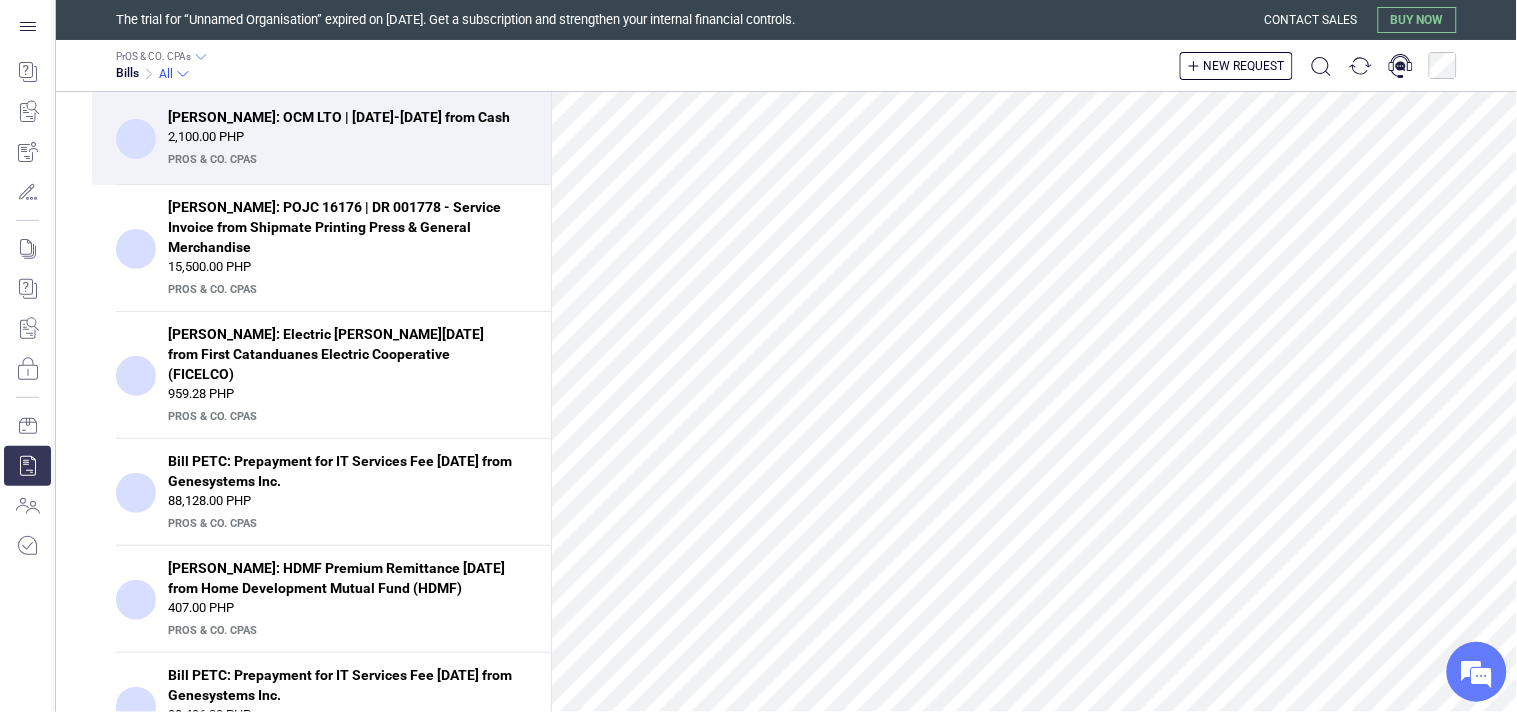 click on "PrOS & CO. CPAs" at bounding box center (345, 160) 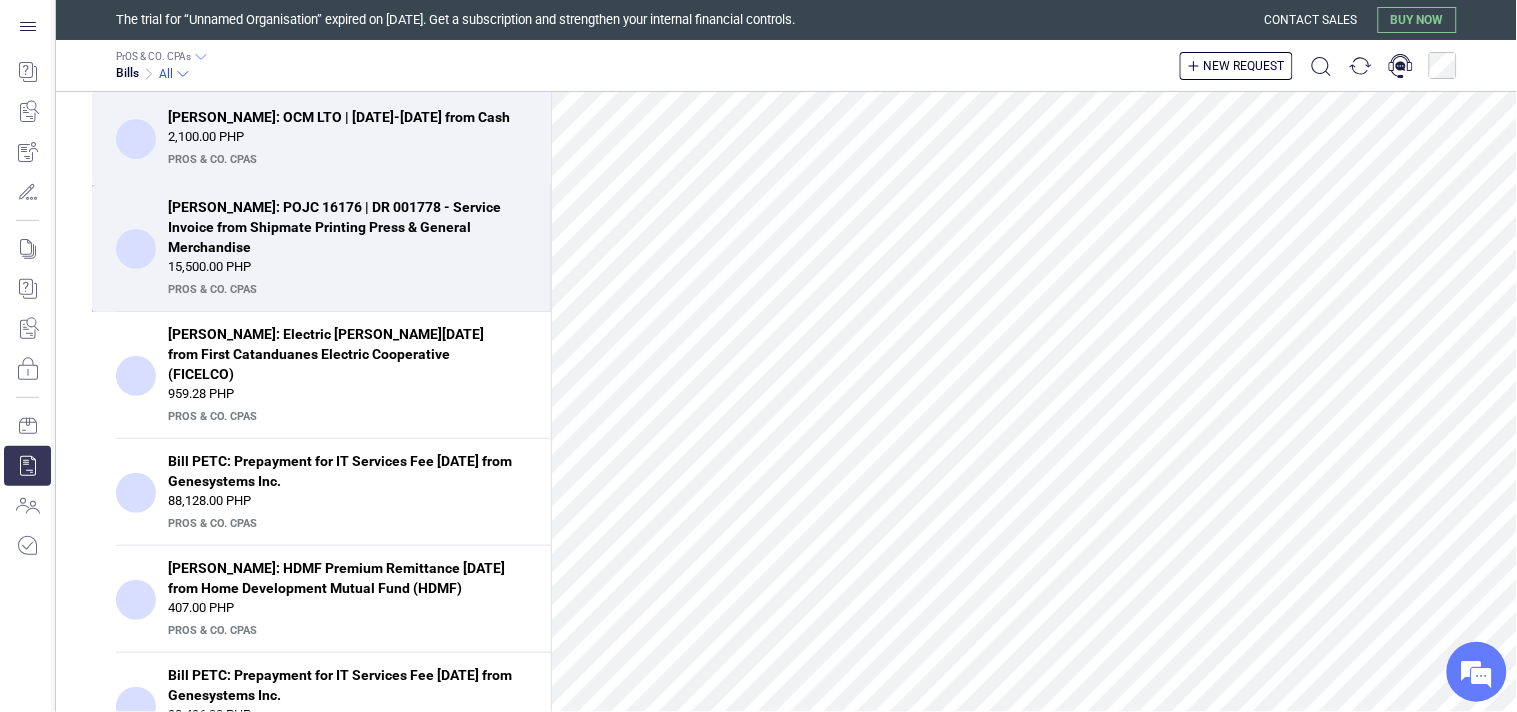 click on "15,500.00 PHP" at bounding box center (347, 267) 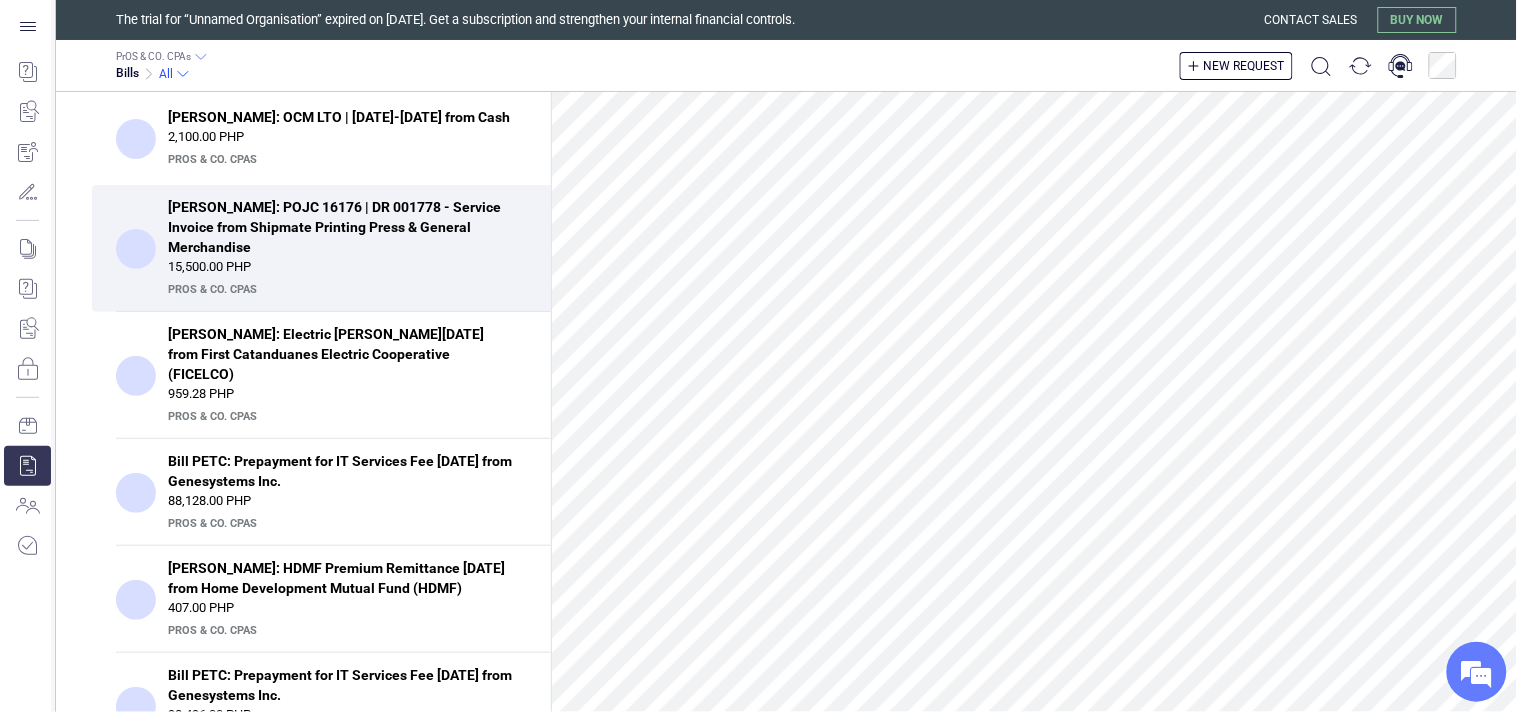 scroll, scrollTop: 0, scrollLeft: 0, axis: both 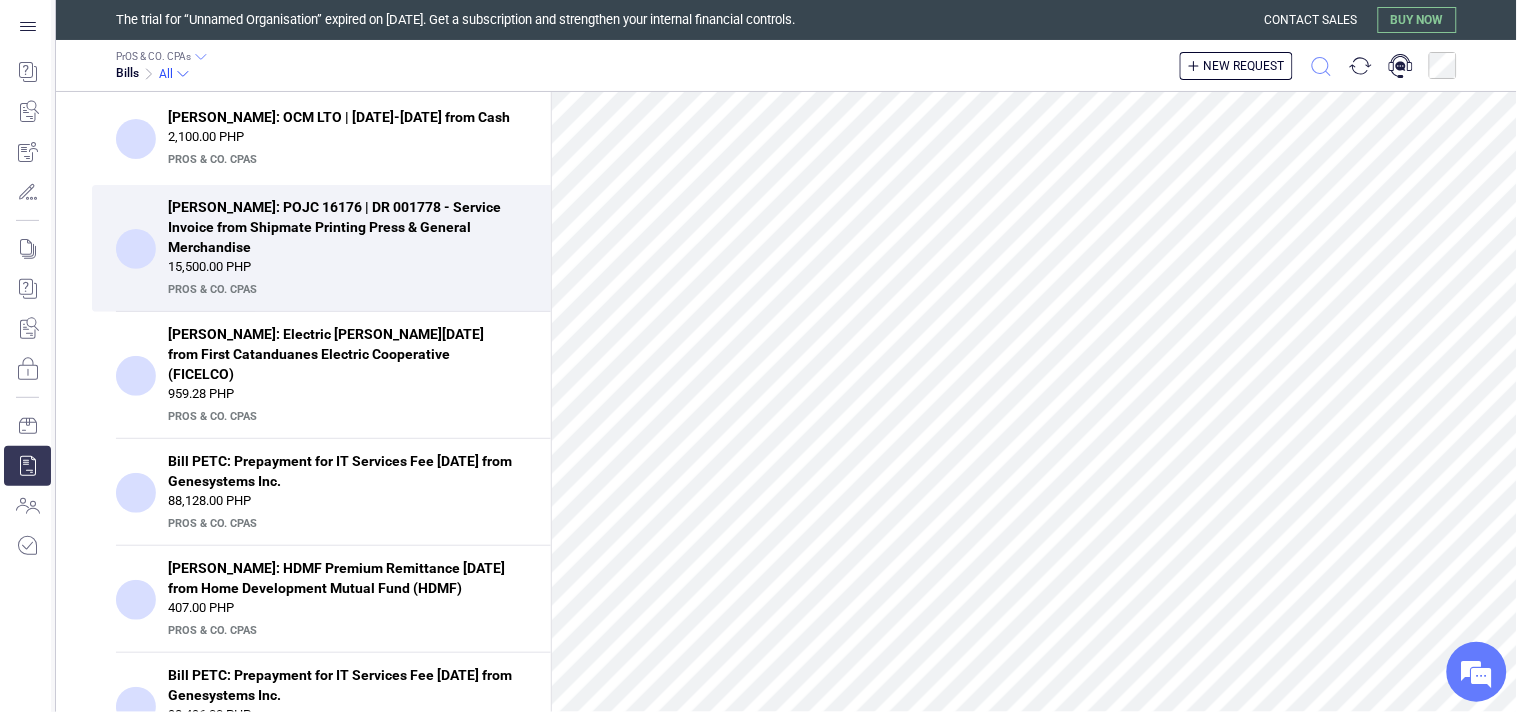 click 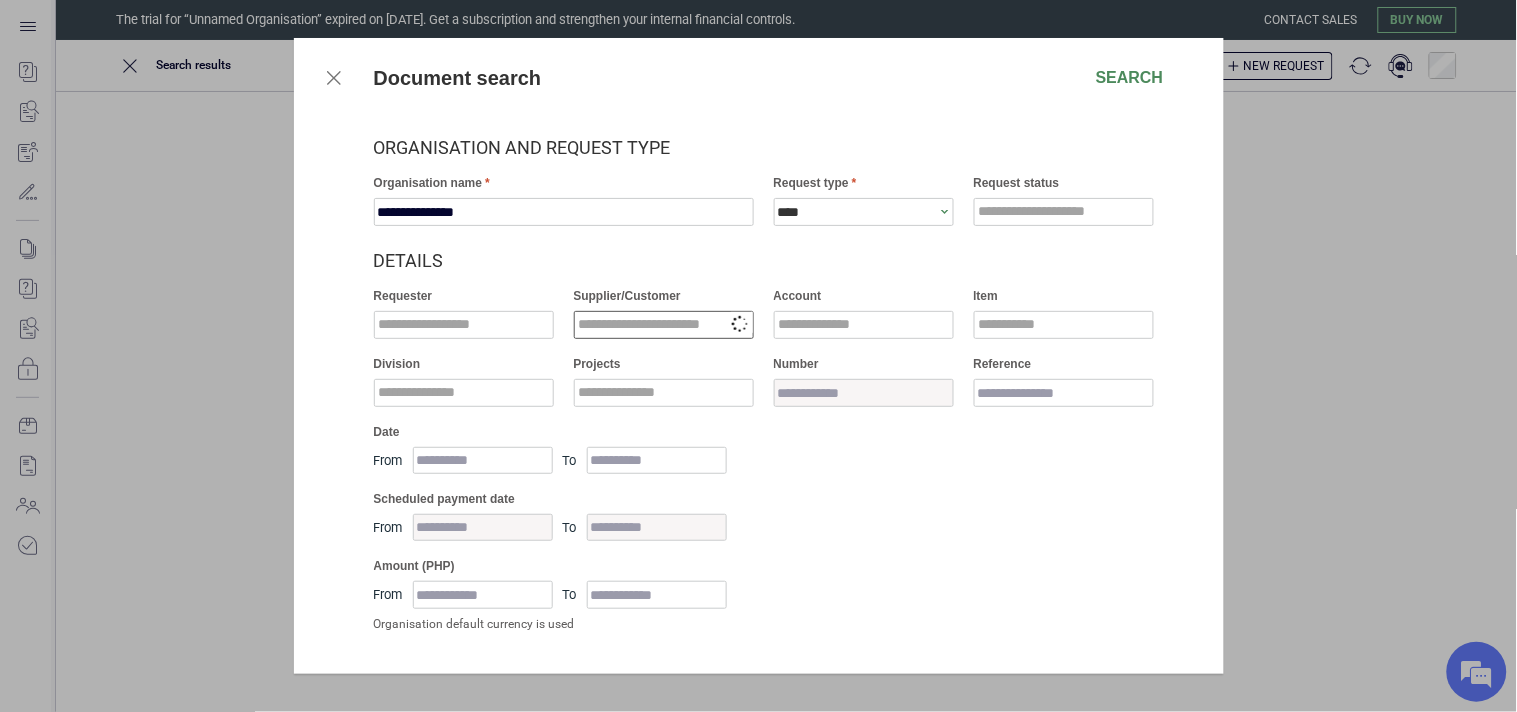 click at bounding box center (664, 325) 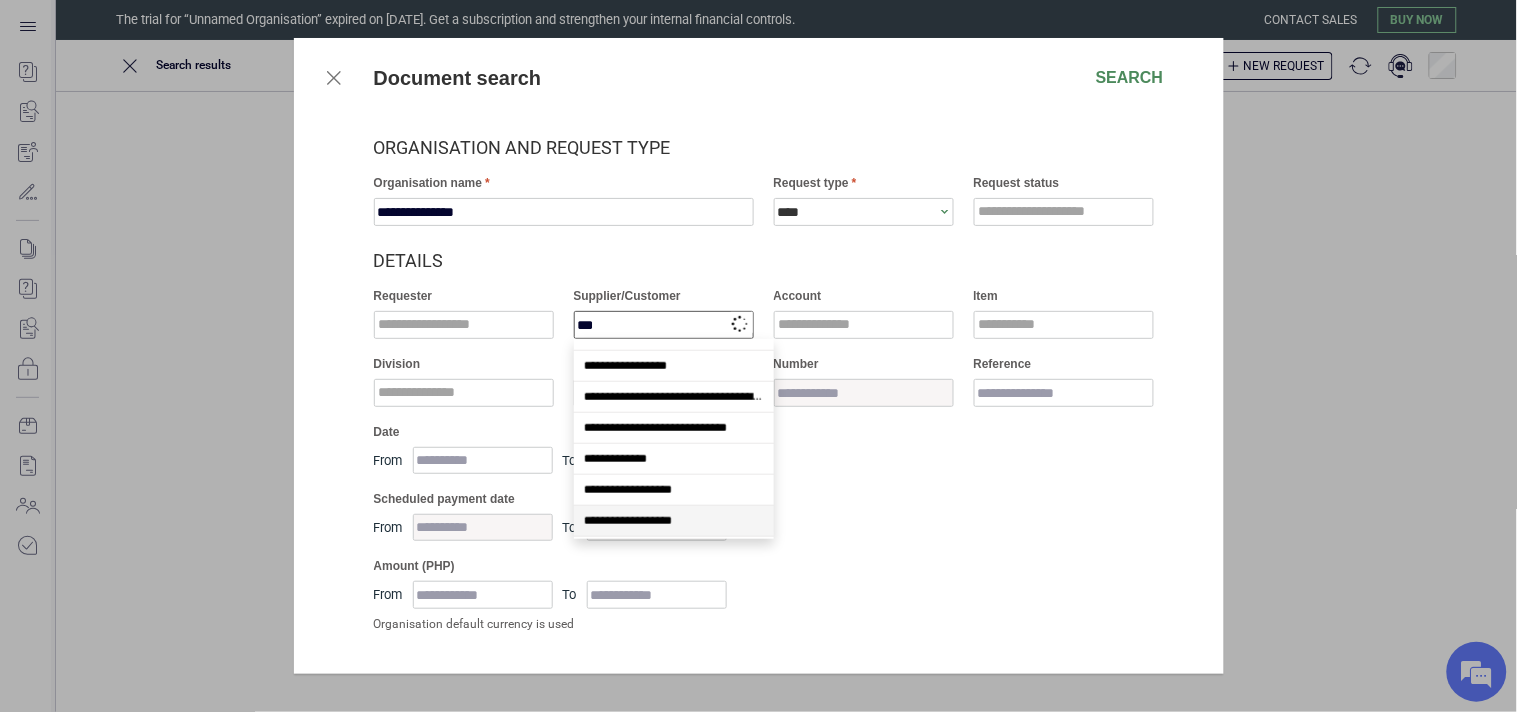 scroll, scrollTop: 0, scrollLeft: 0, axis: both 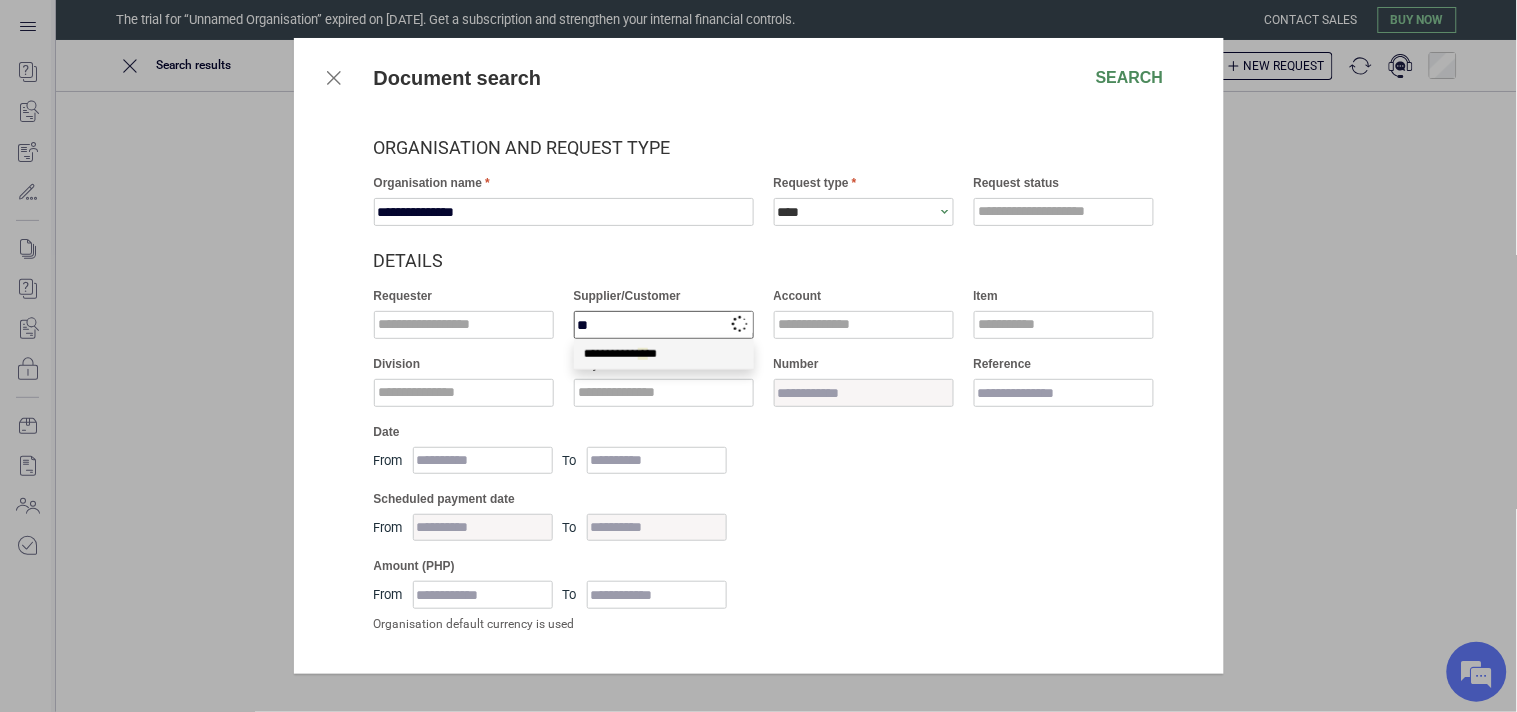 type on "*" 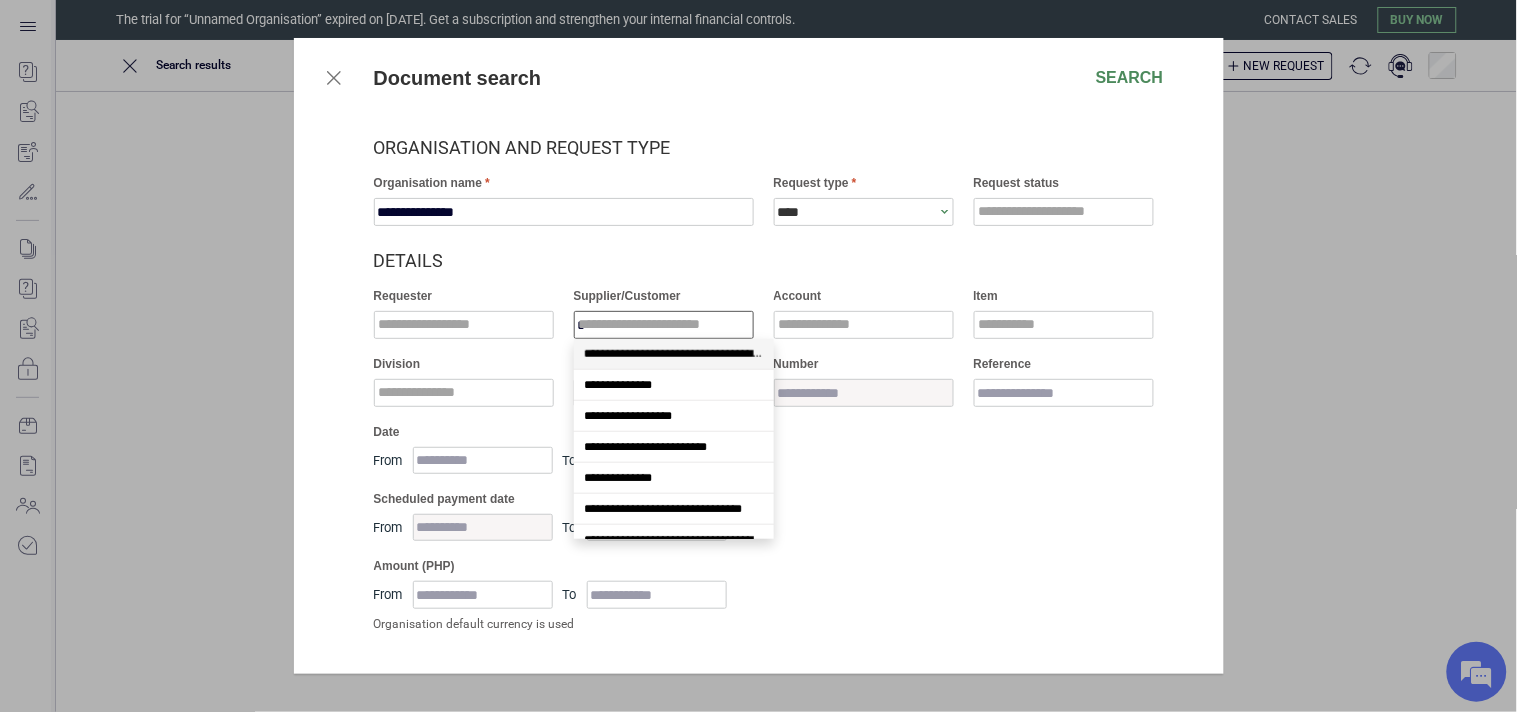 type on "**" 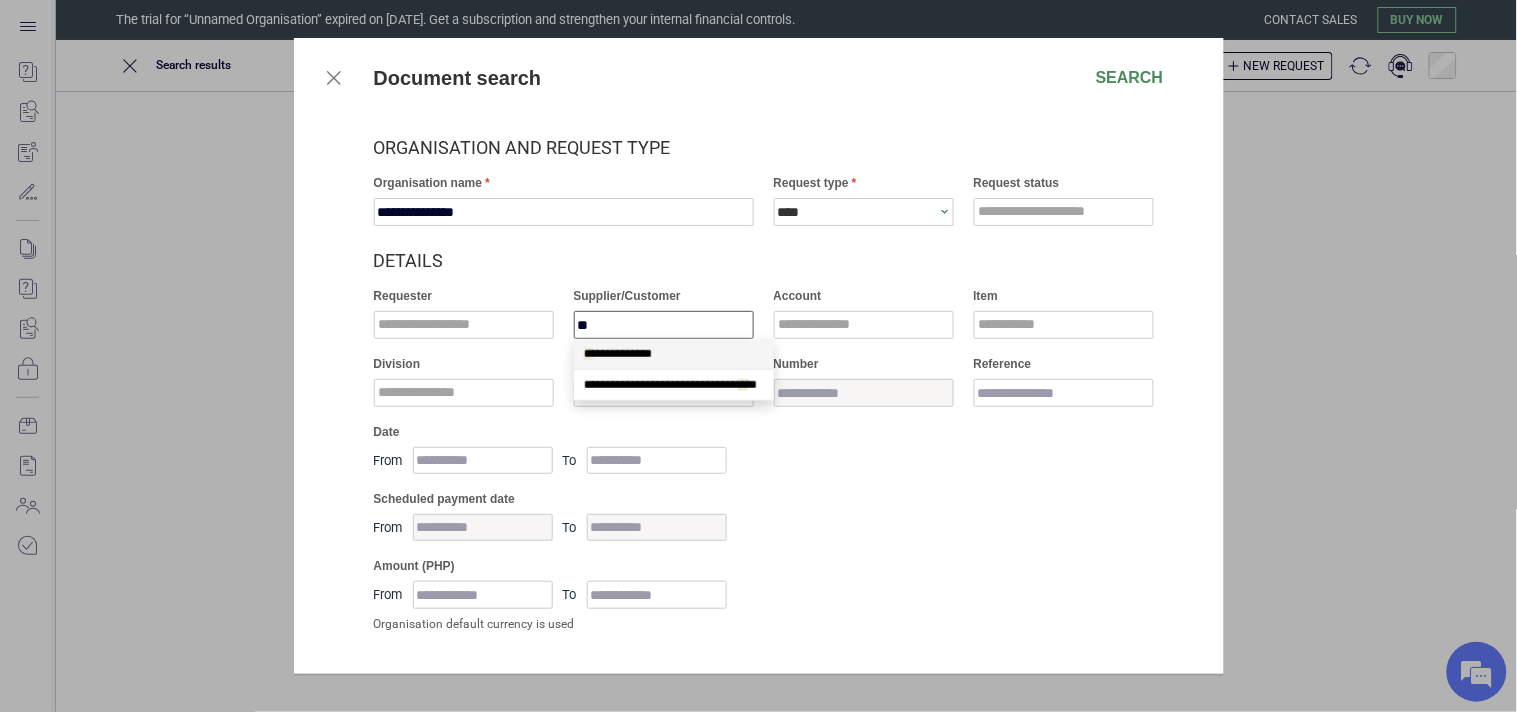 click on "**********" at bounding box center (674, 354) 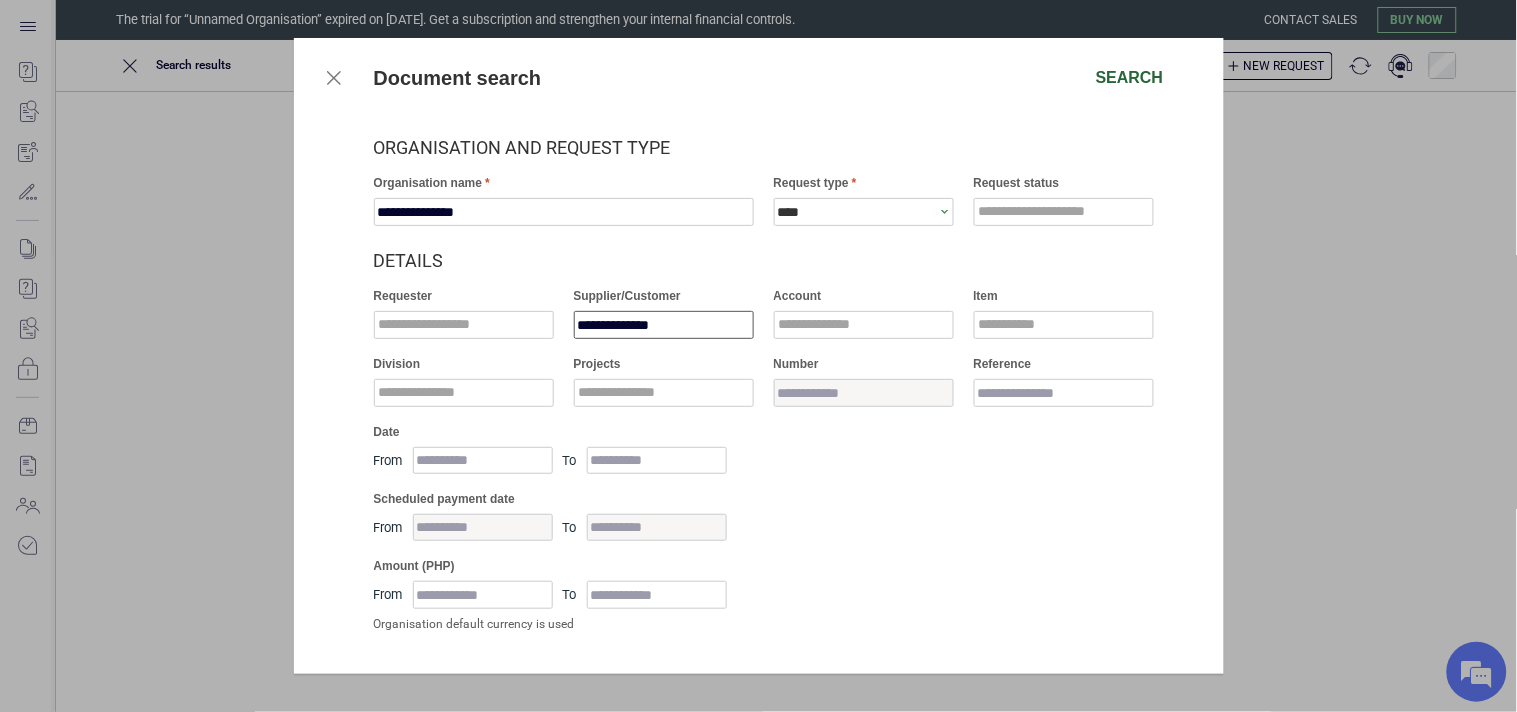 type on "**********" 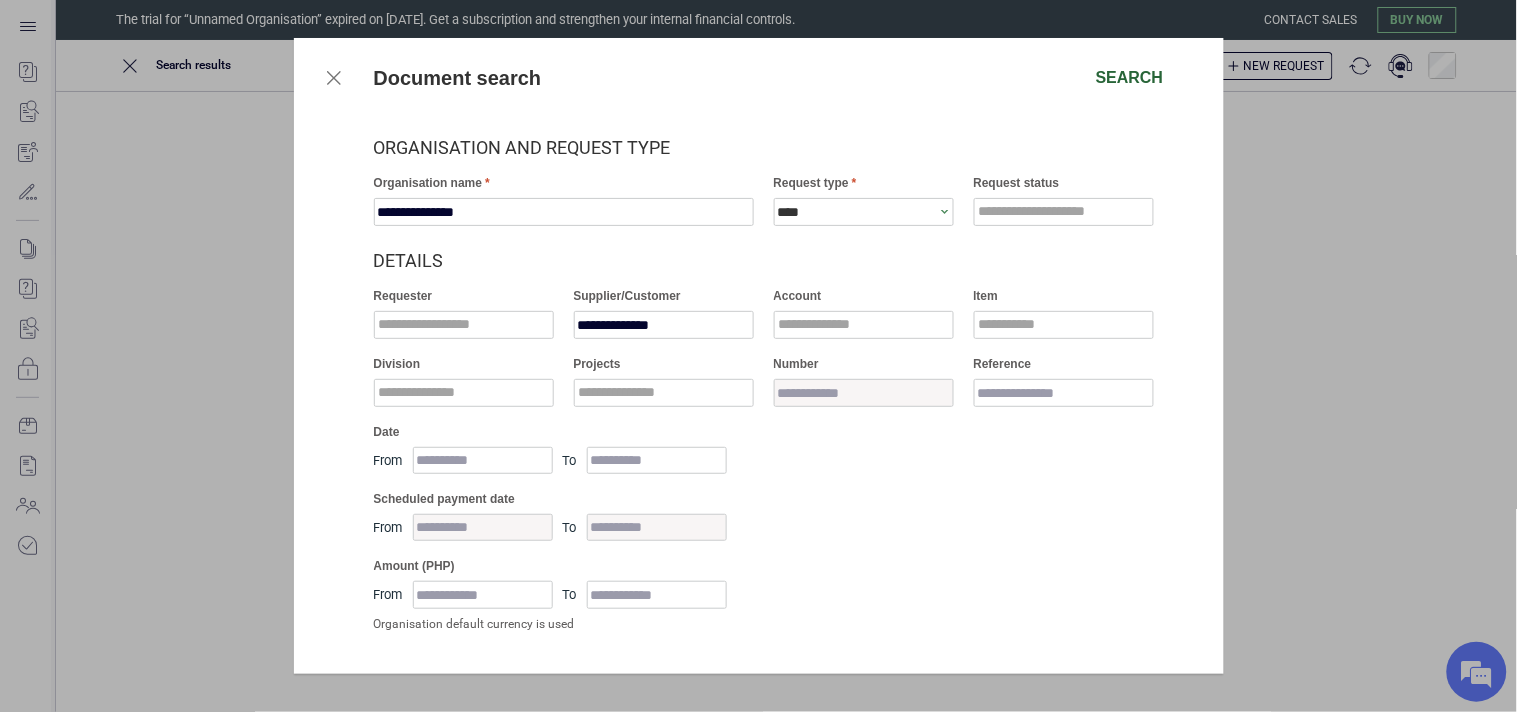 click on "Search" at bounding box center [1130, 78] 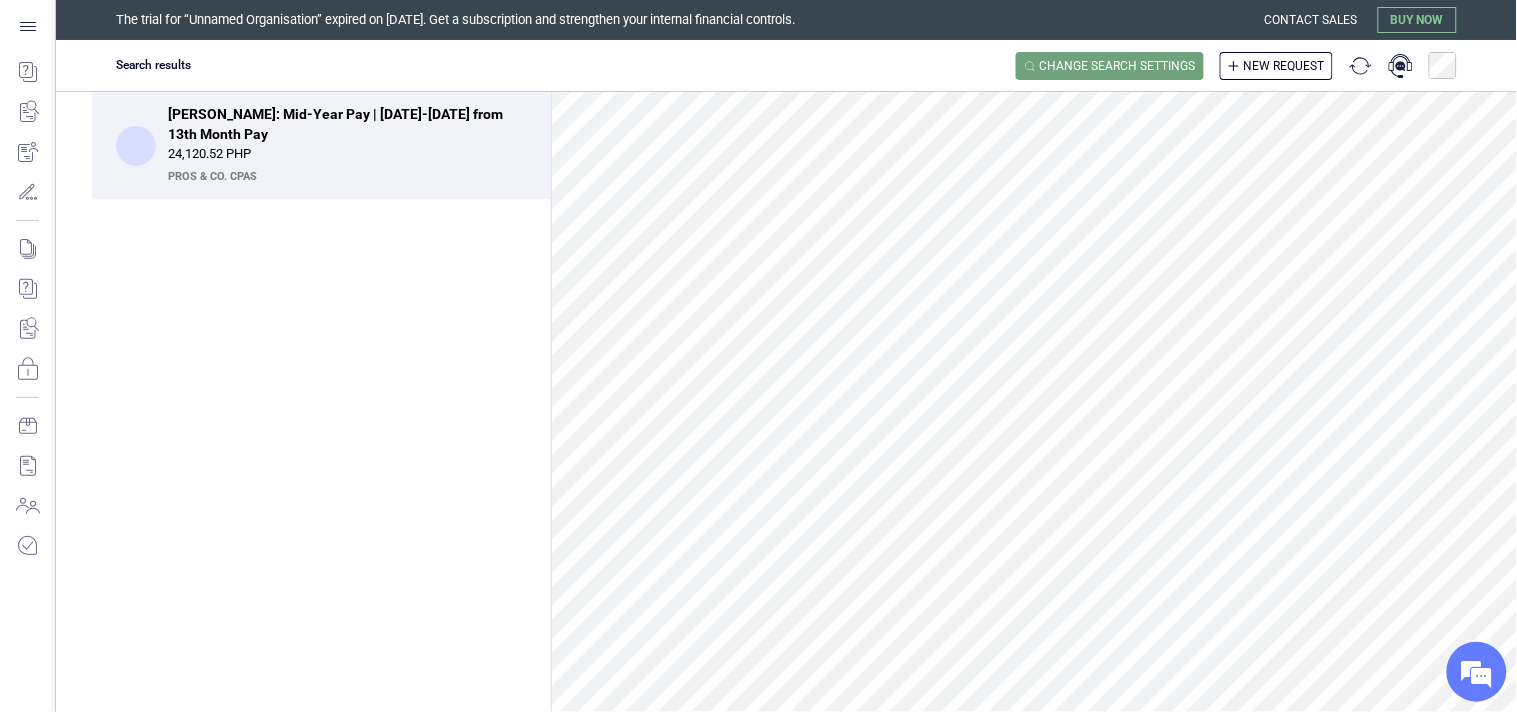 scroll, scrollTop: 0, scrollLeft: 0, axis: both 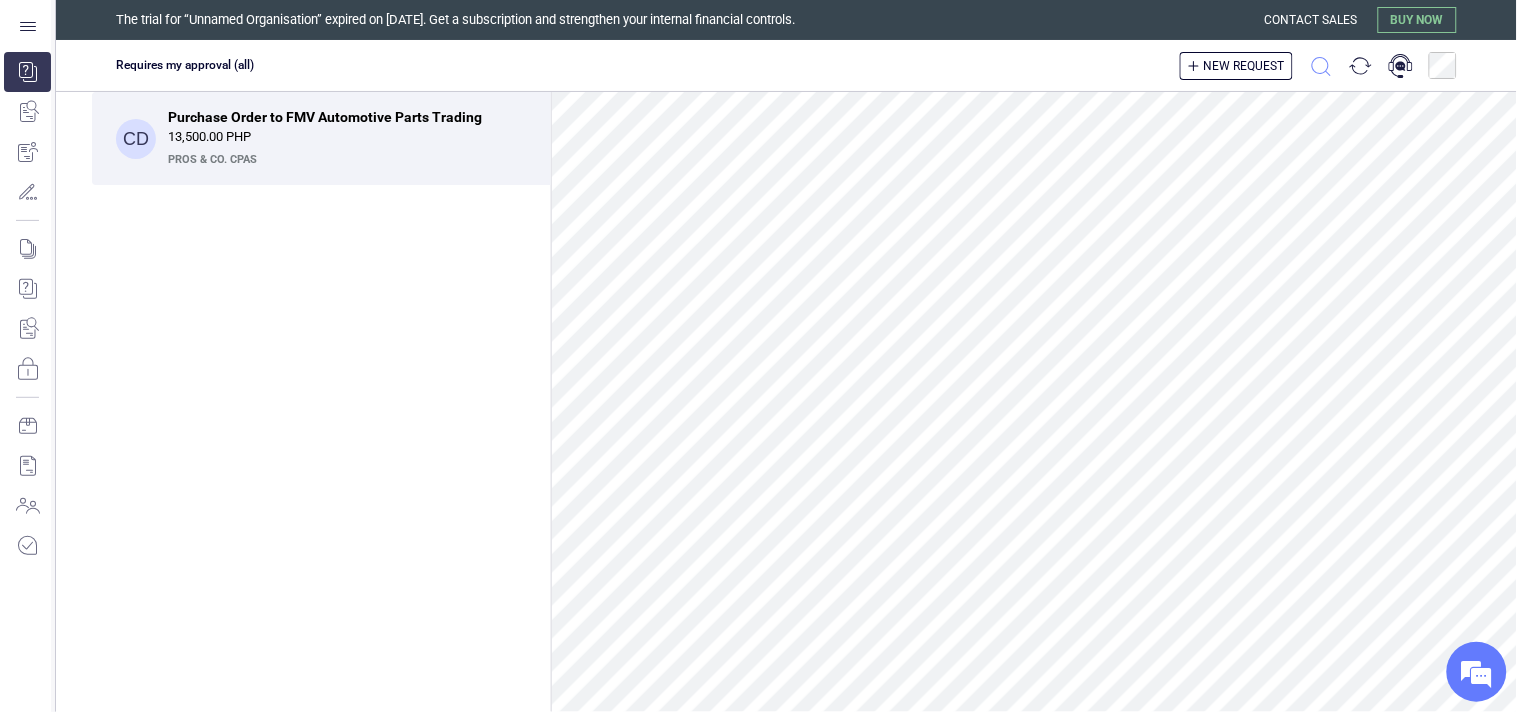 click 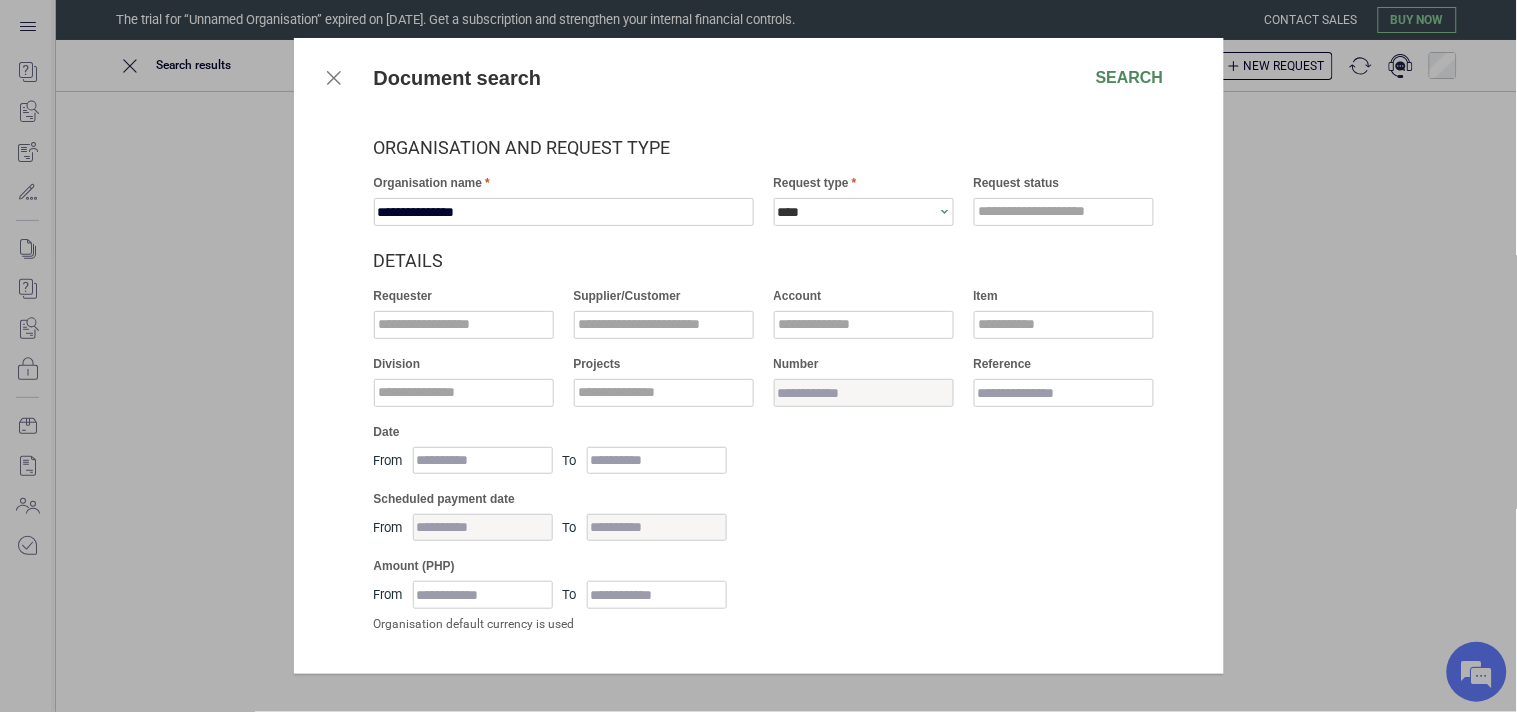 click on "****" at bounding box center (857, 212) 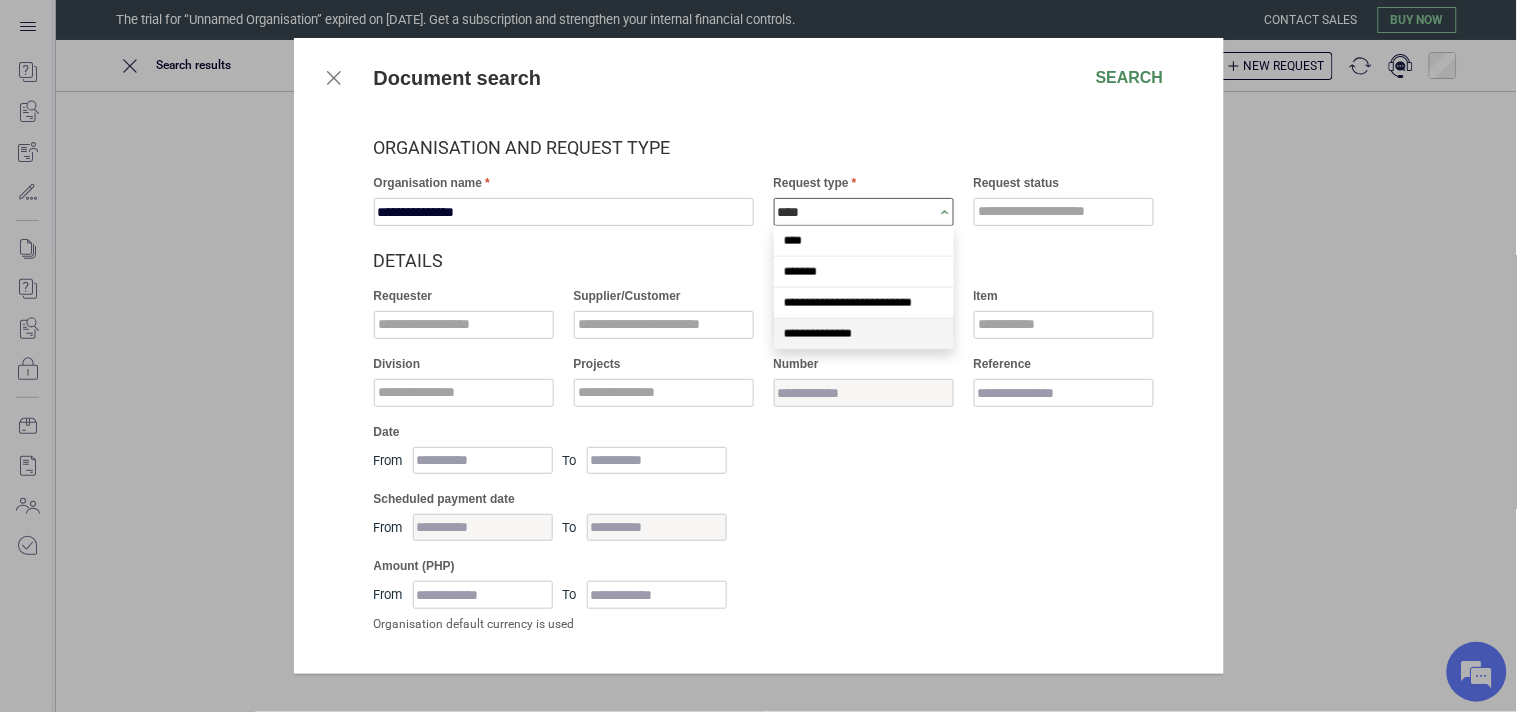 click on "**********" at bounding box center [864, 334] 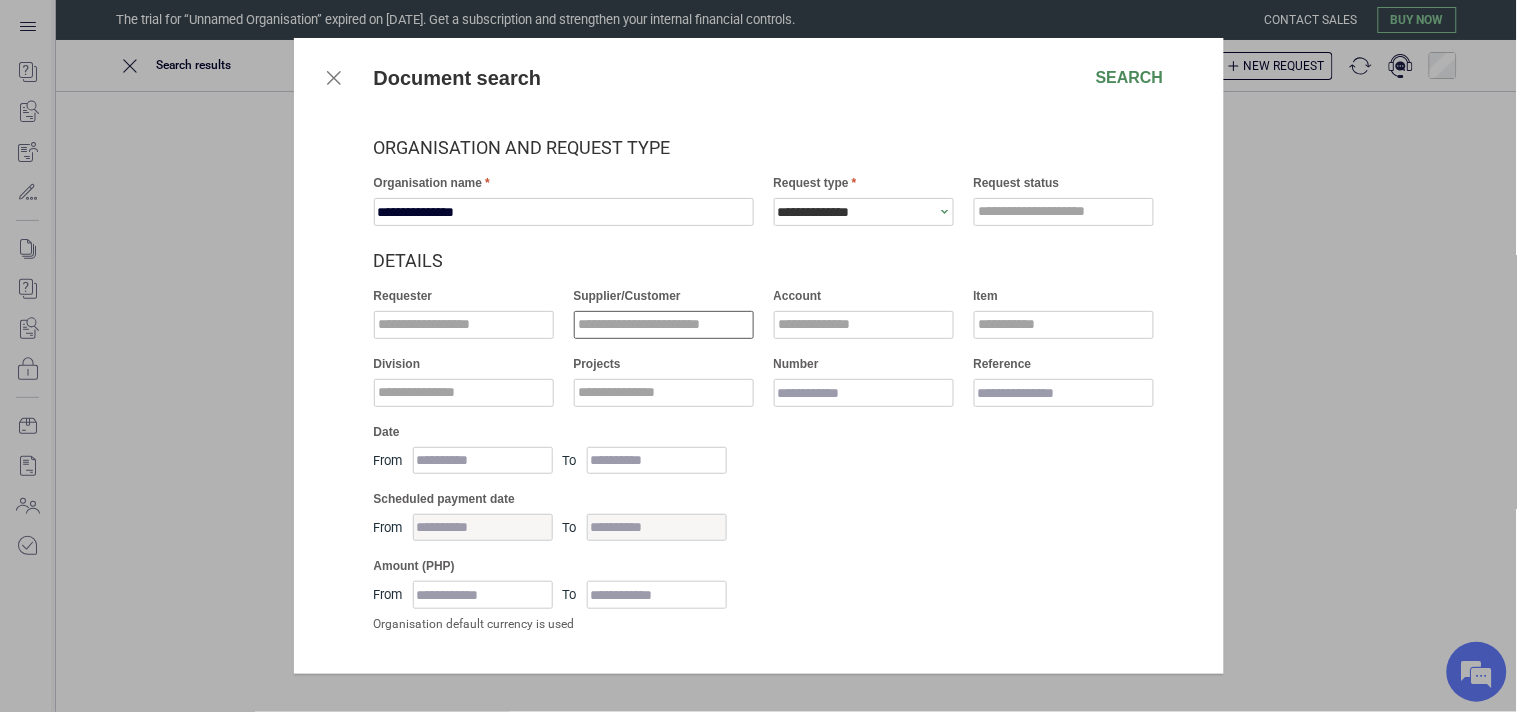 click at bounding box center (664, 325) 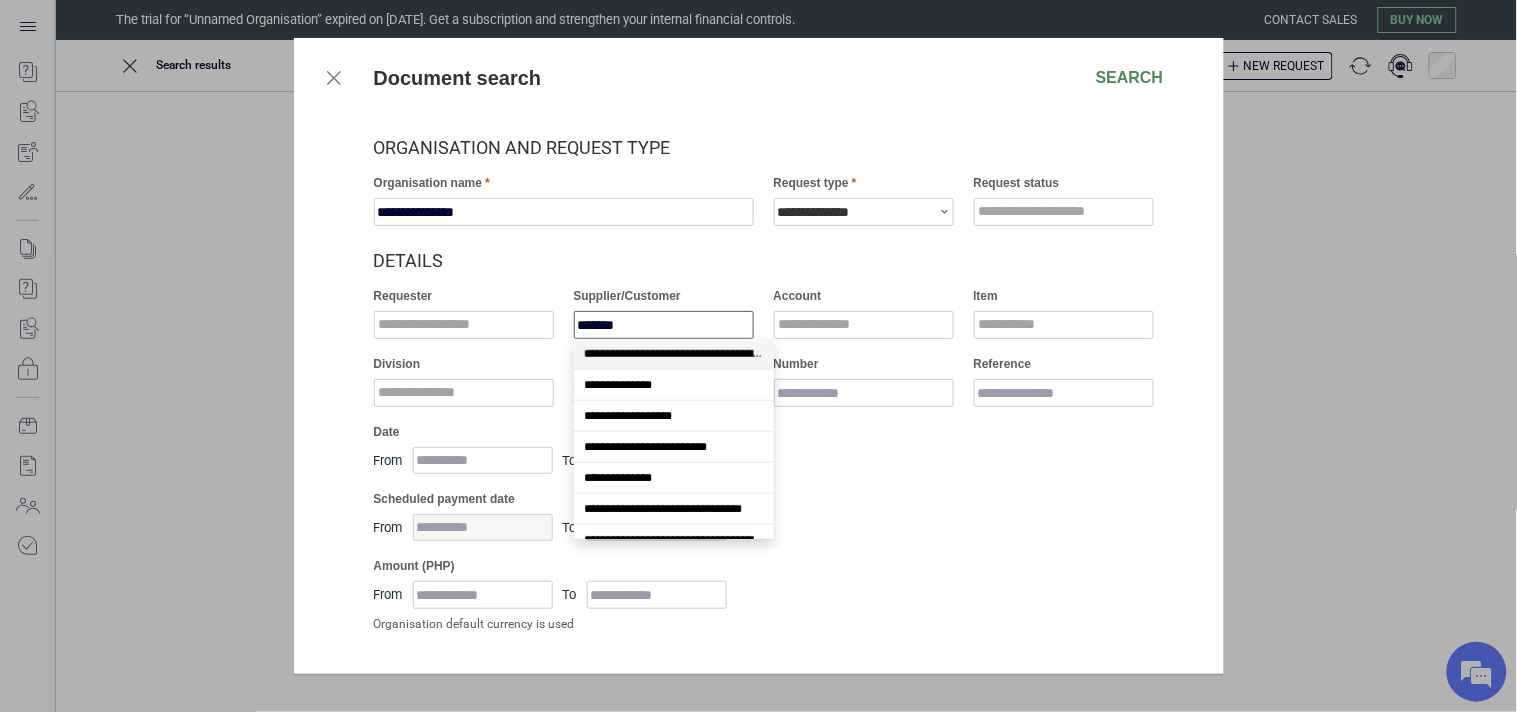 type on "********" 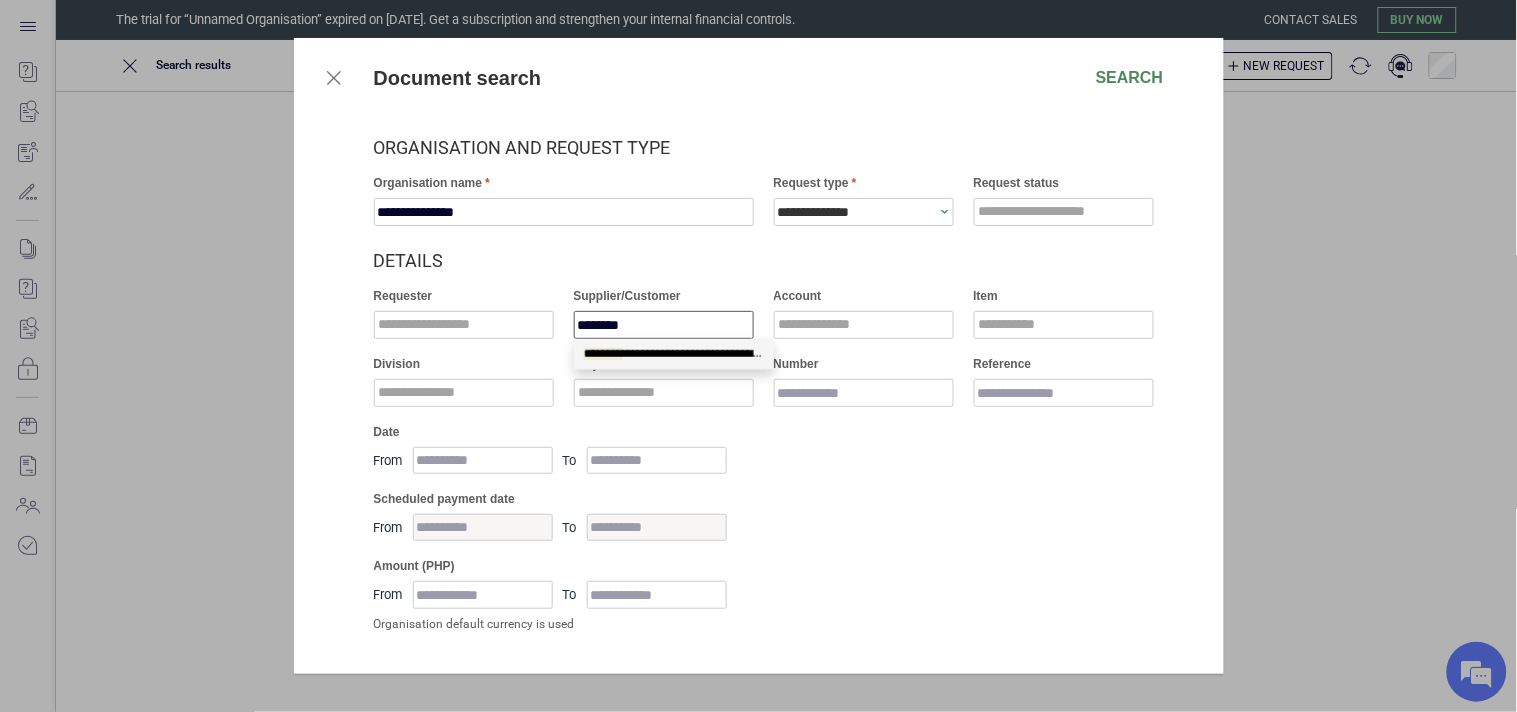 scroll, scrollTop: 0, scrollLeft: 0, axis: both 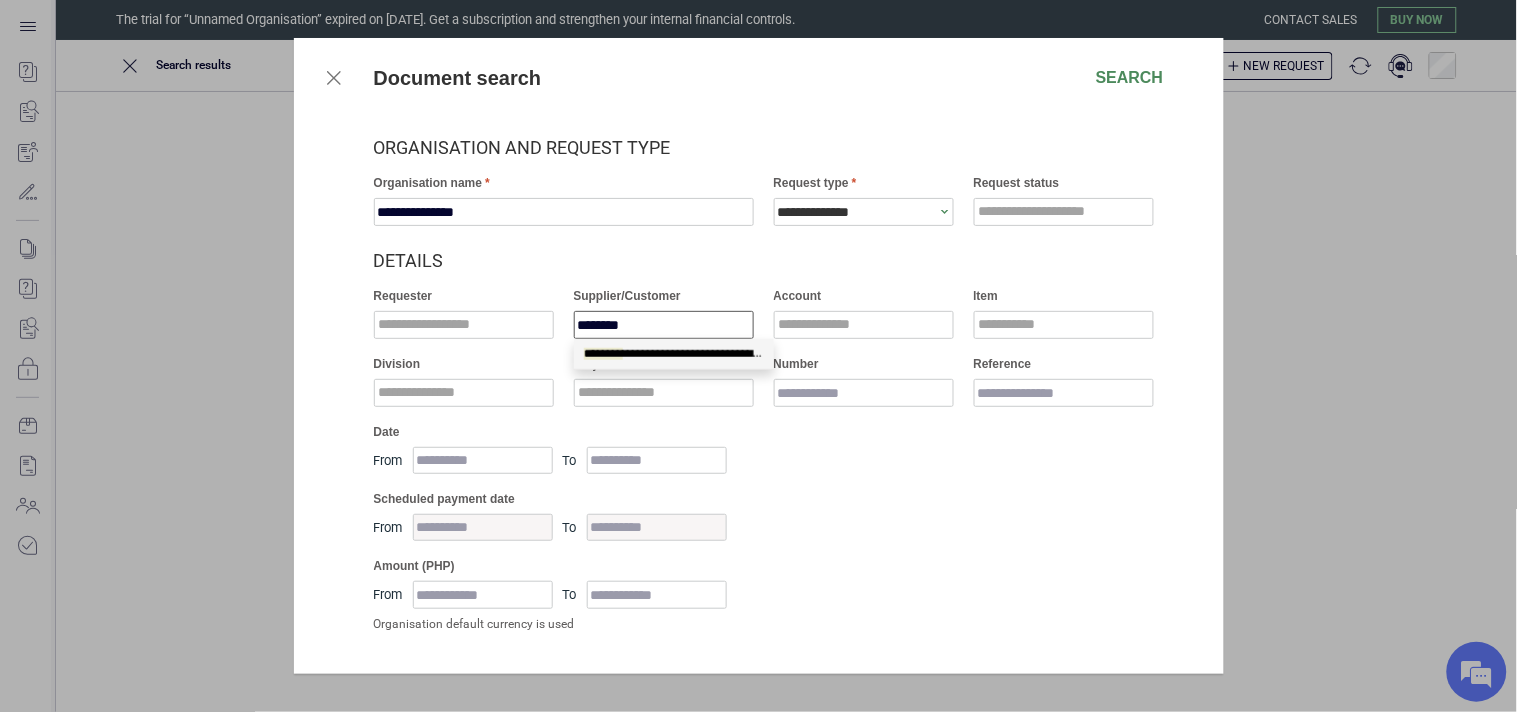 click on "**********" at bounding box center (695, 354) 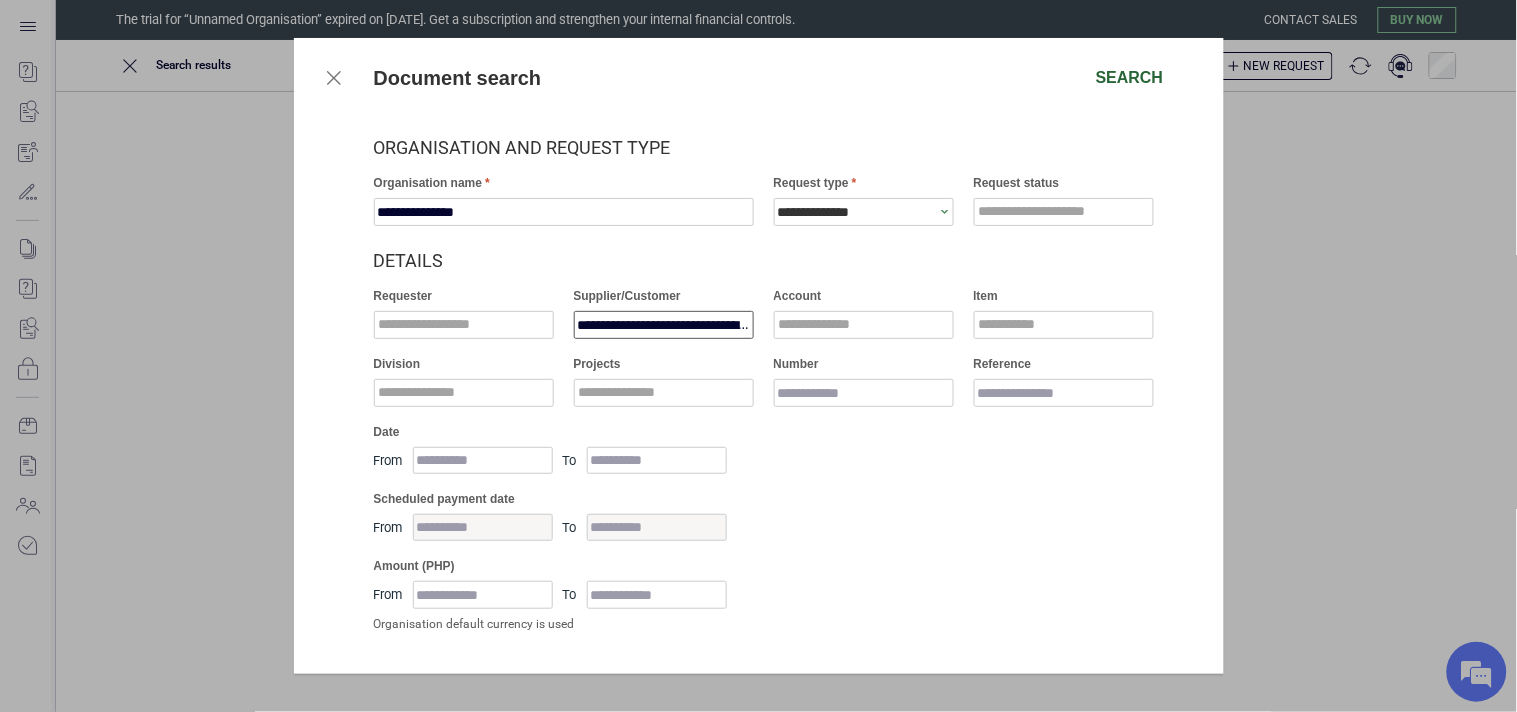 type on "**********" 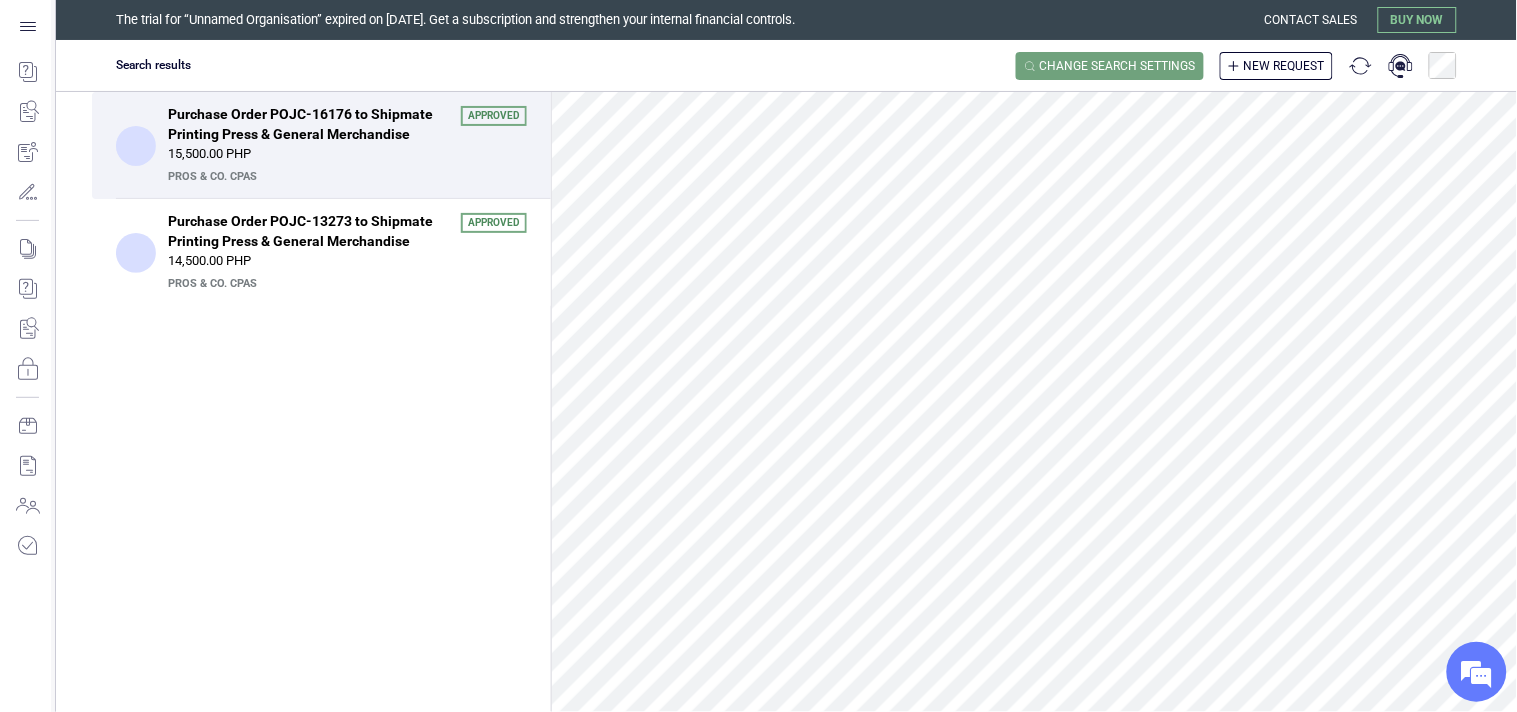 click on "PrOS & CO. CPAs" at bounding box center [345, 177] 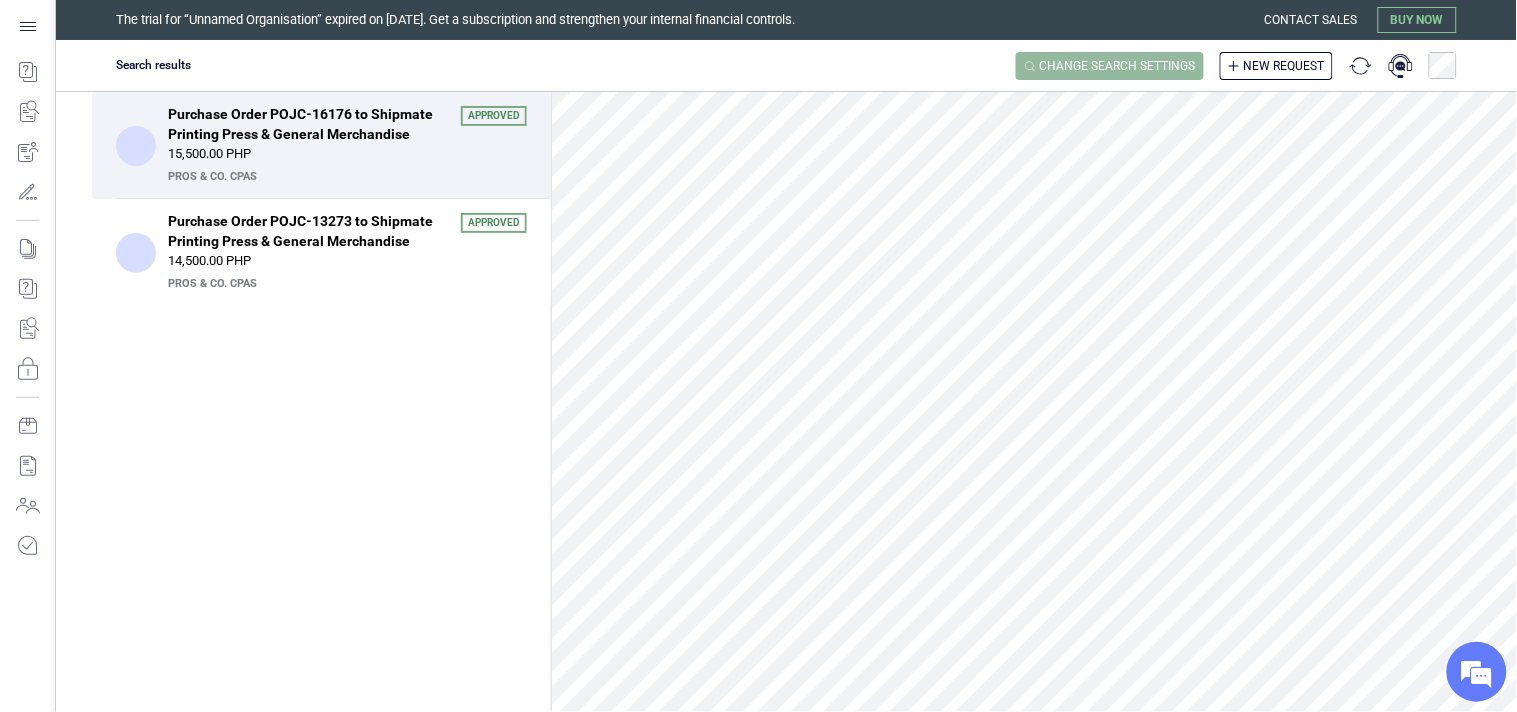 click on "Change search settings" at bounding box center (1118, 66) 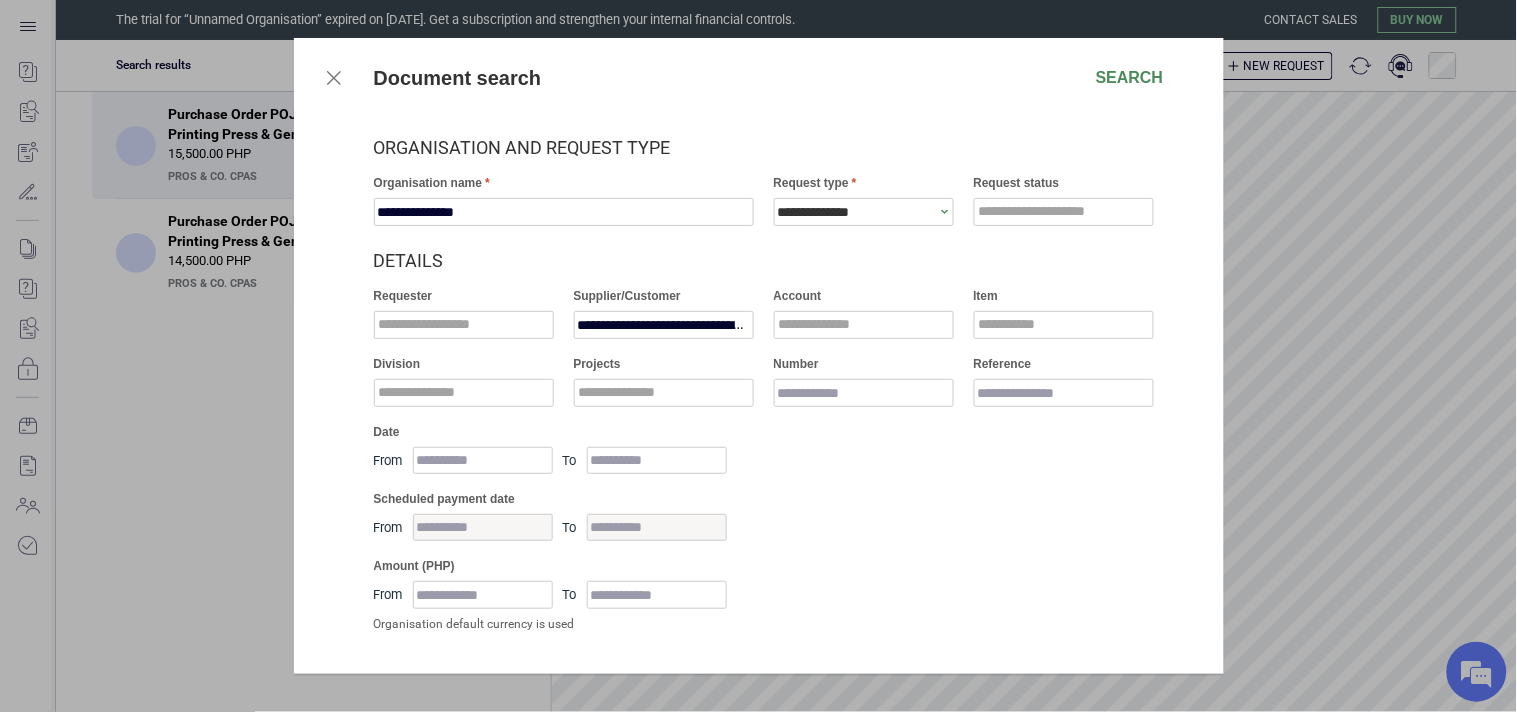 click on "**********" at bounding box center [857, 212] 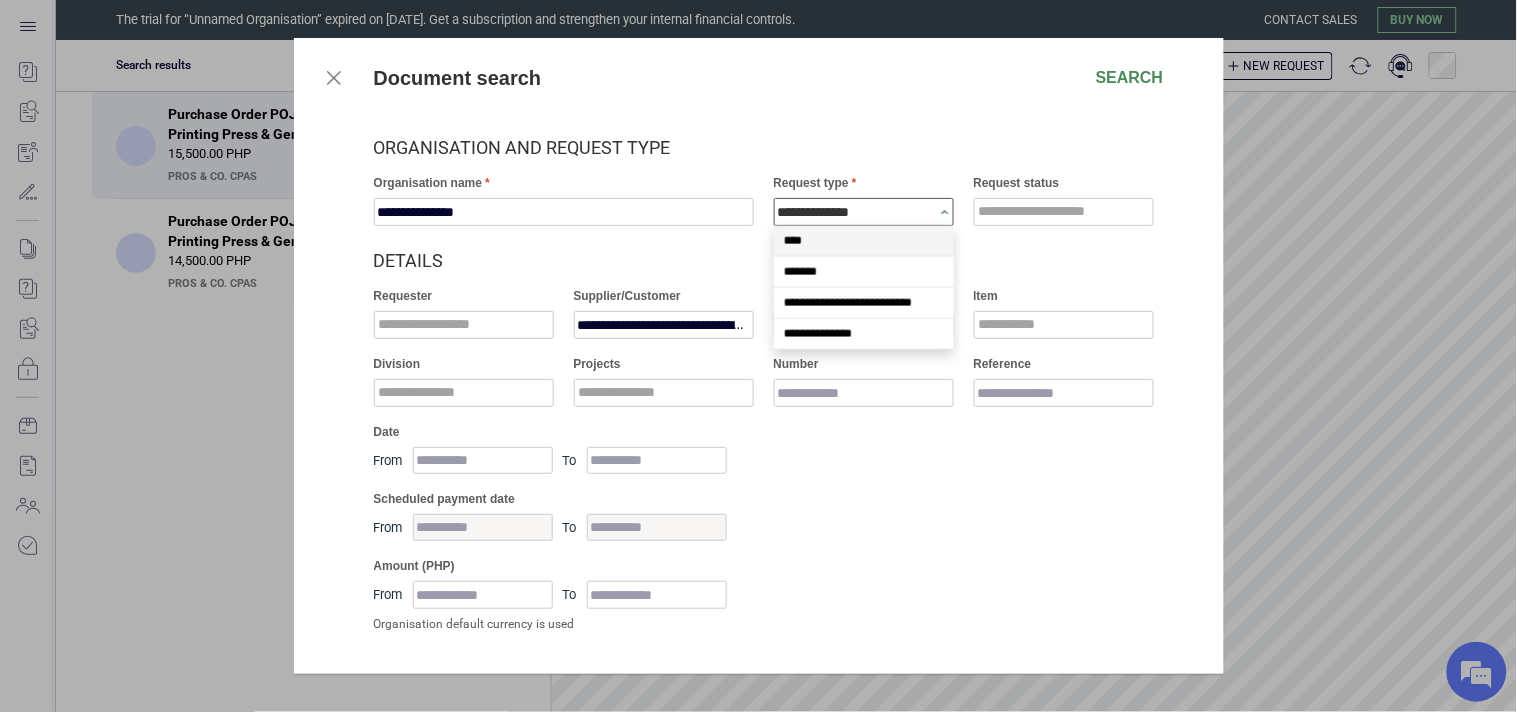 click on "****" at bounding box center [864, 241] 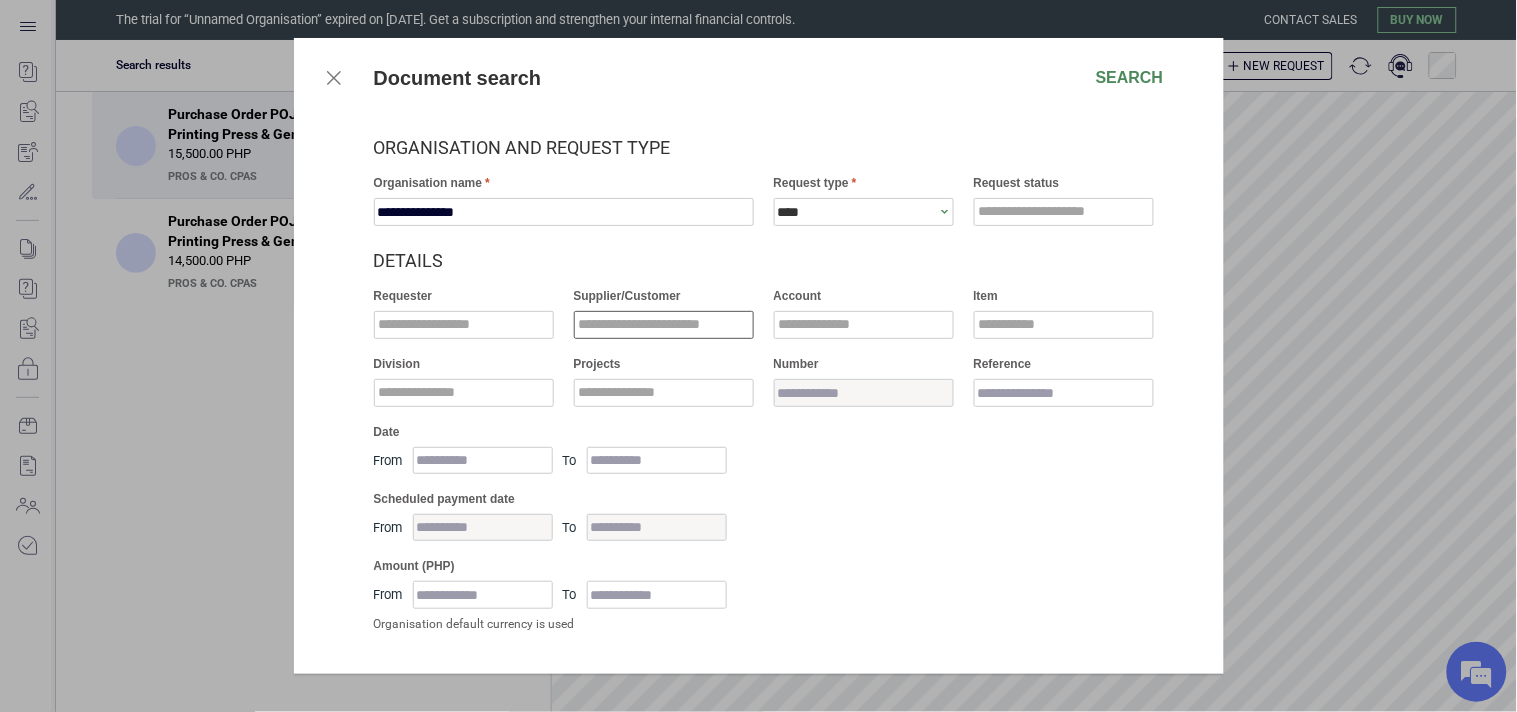 click at bounding box center [664, 325] 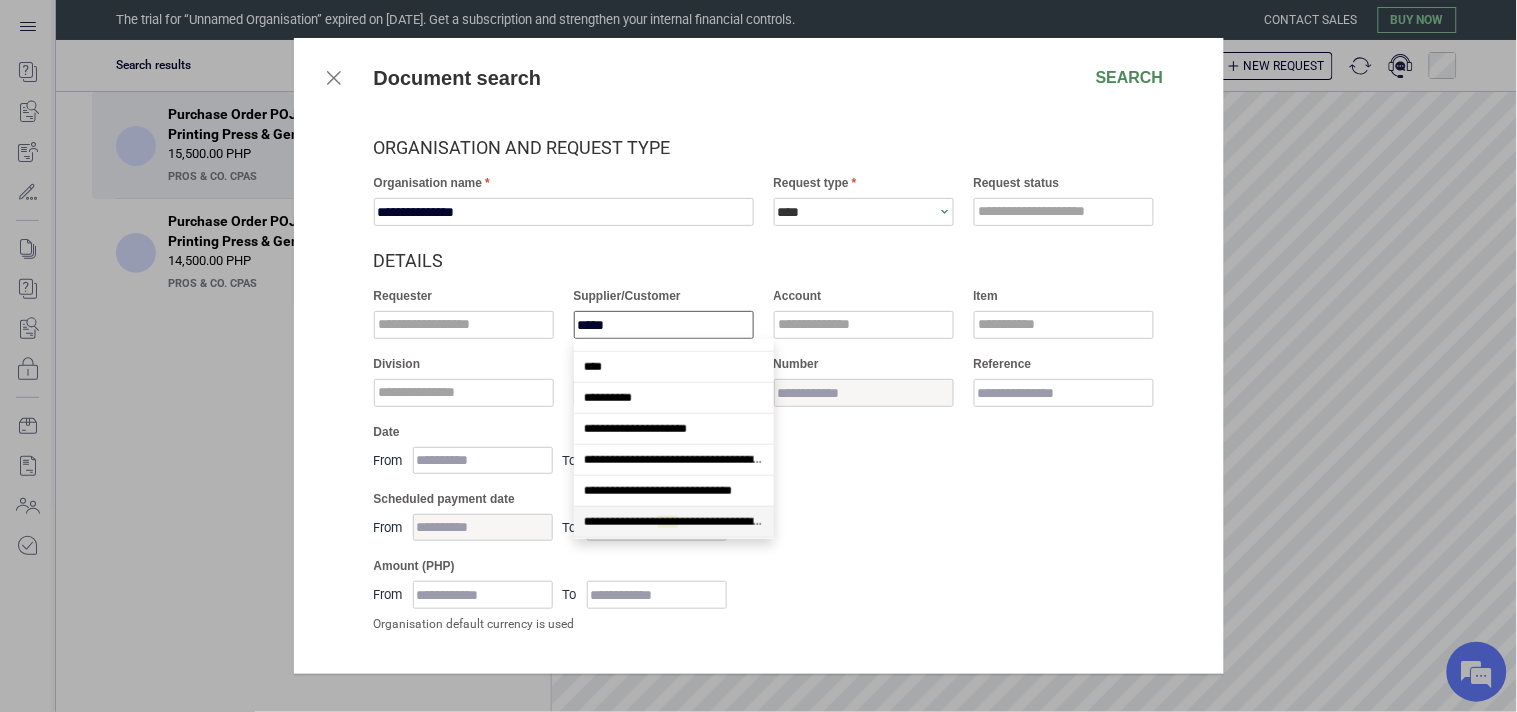 scroll, scrollTop: 1541, scrollLeft: 0, axis: vertical 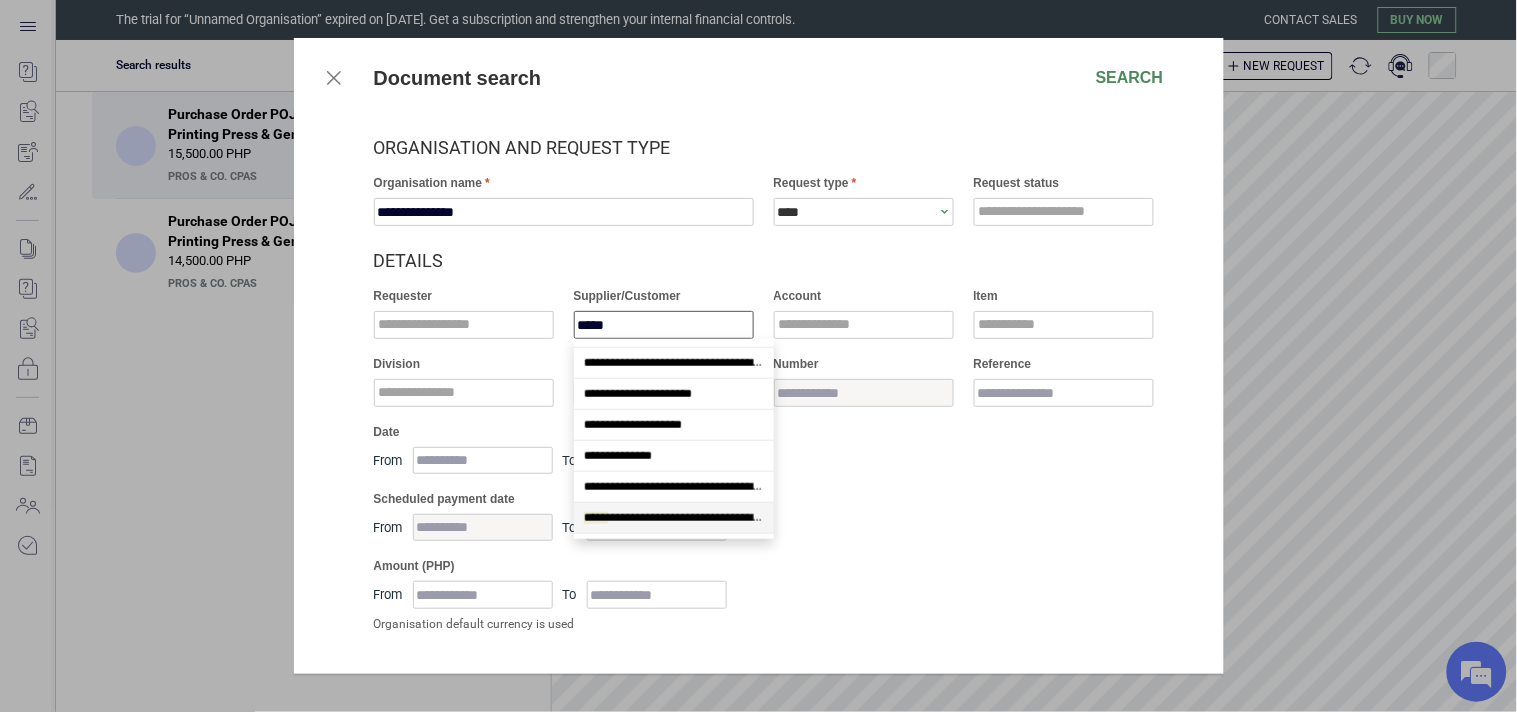 type on "******" 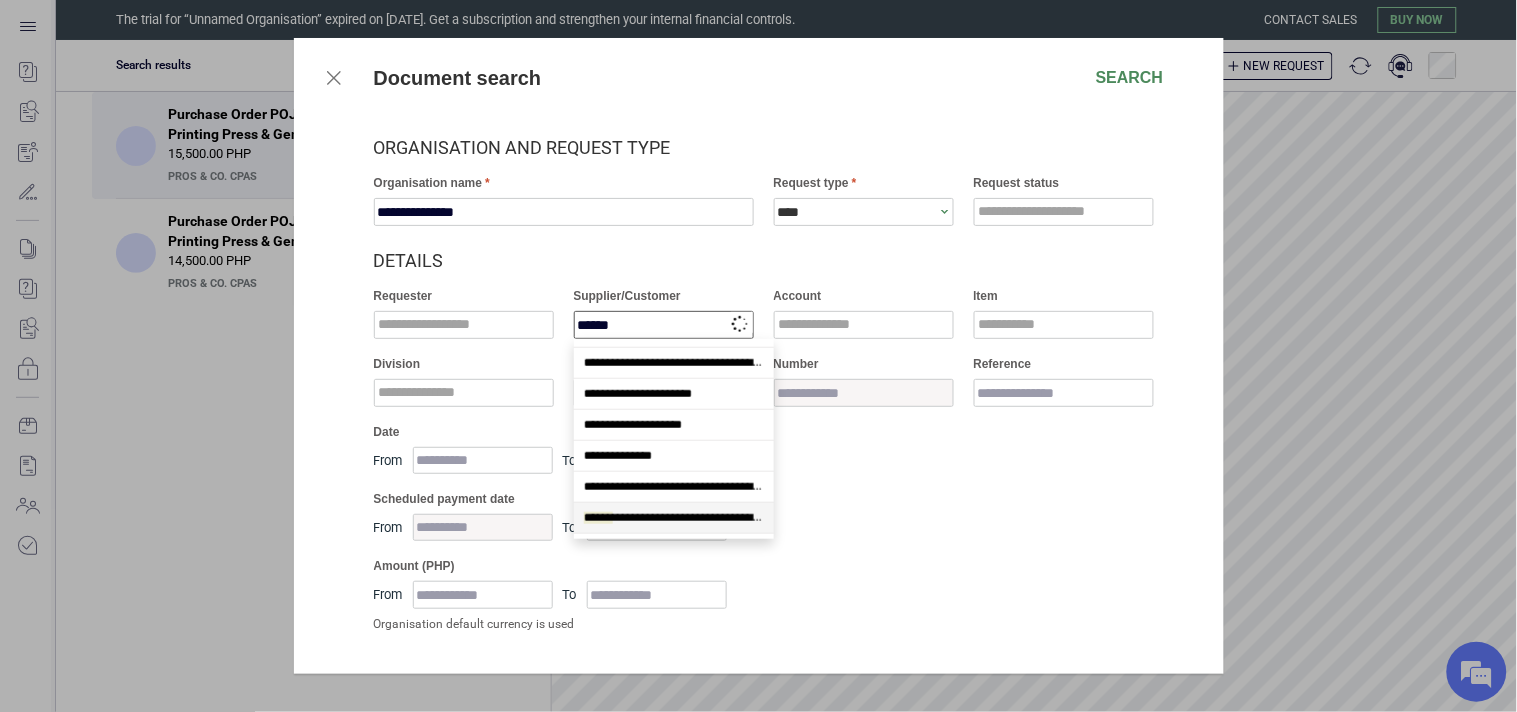 scroll, scrollTop: 0, scrollLeft: 0, axis: both 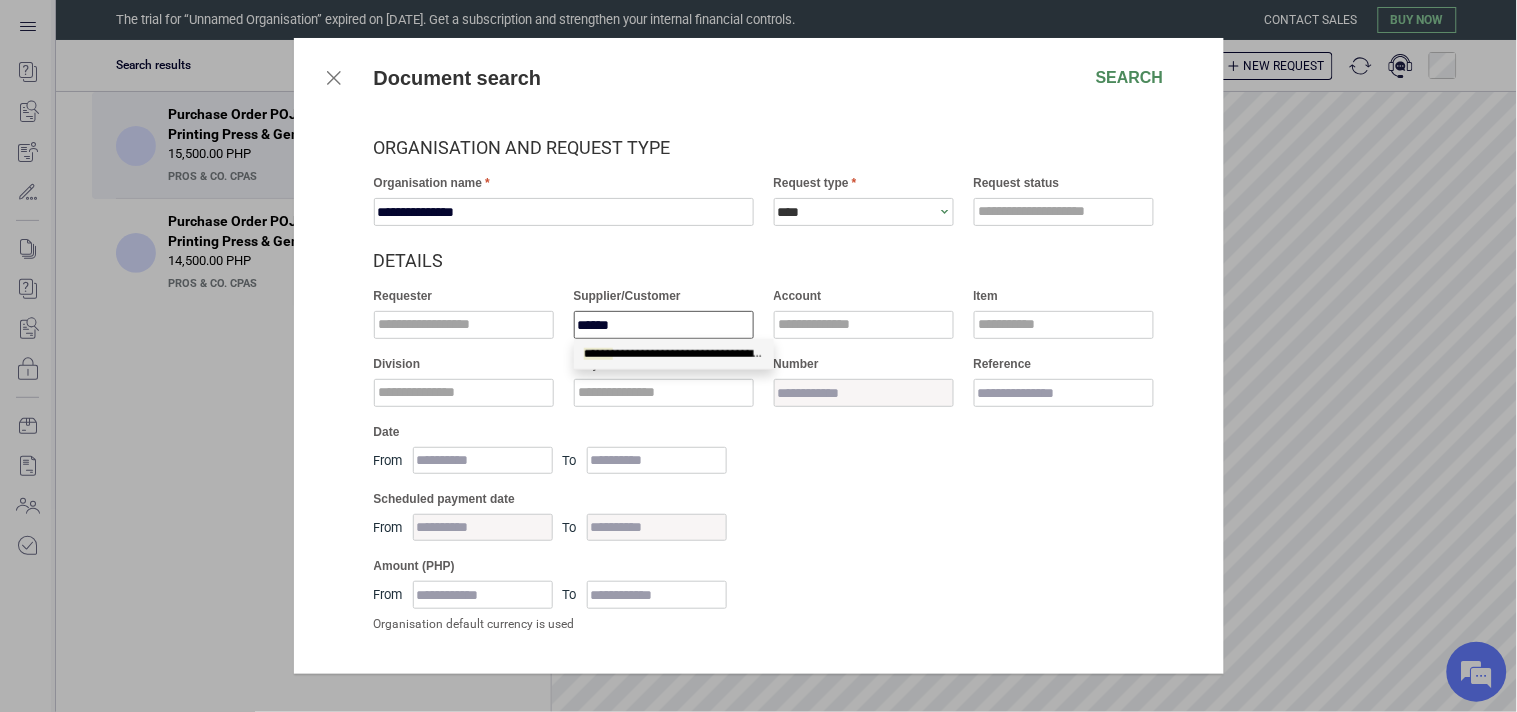 click on "**********" at bounding box center (695, 354) 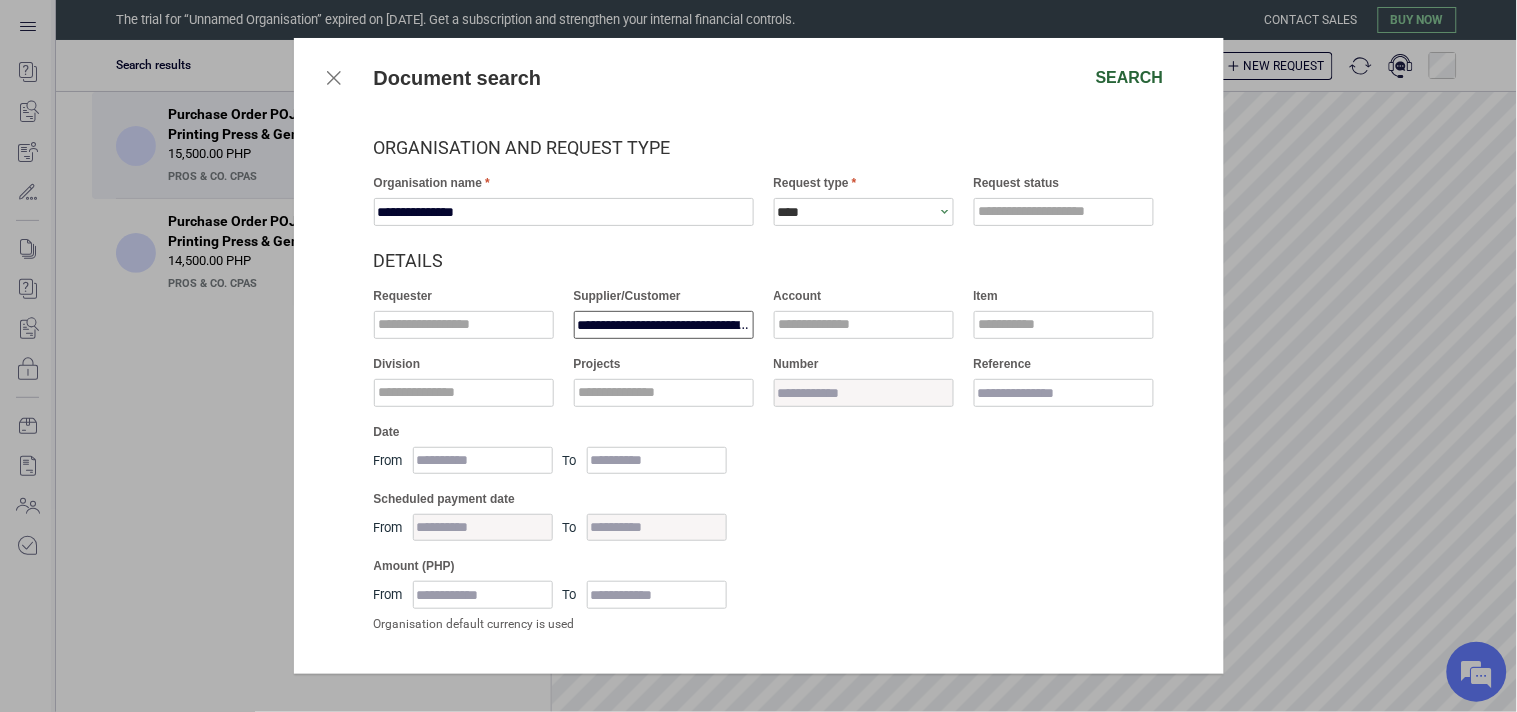 type on "**********" 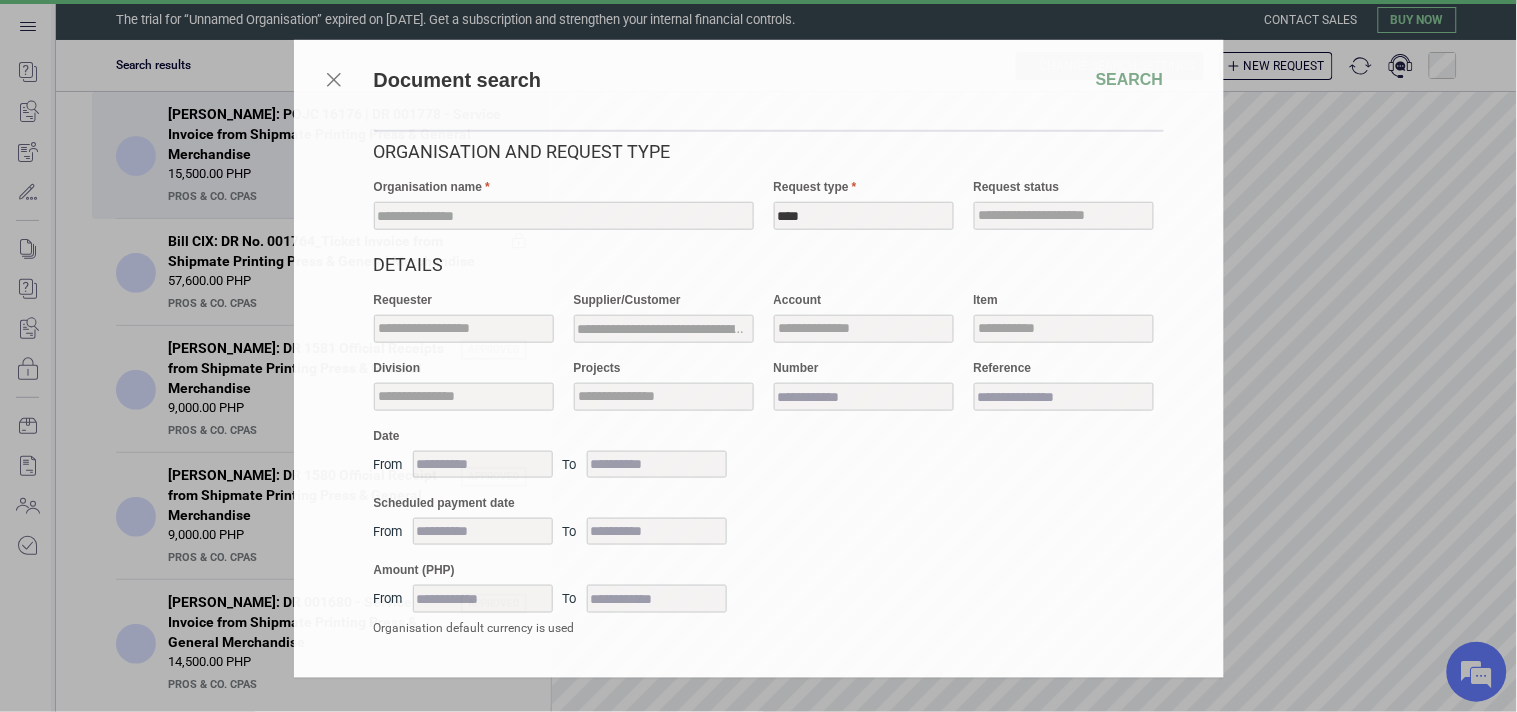 scroll, scrollTop: 0, scrollLeft: 0, axis: both 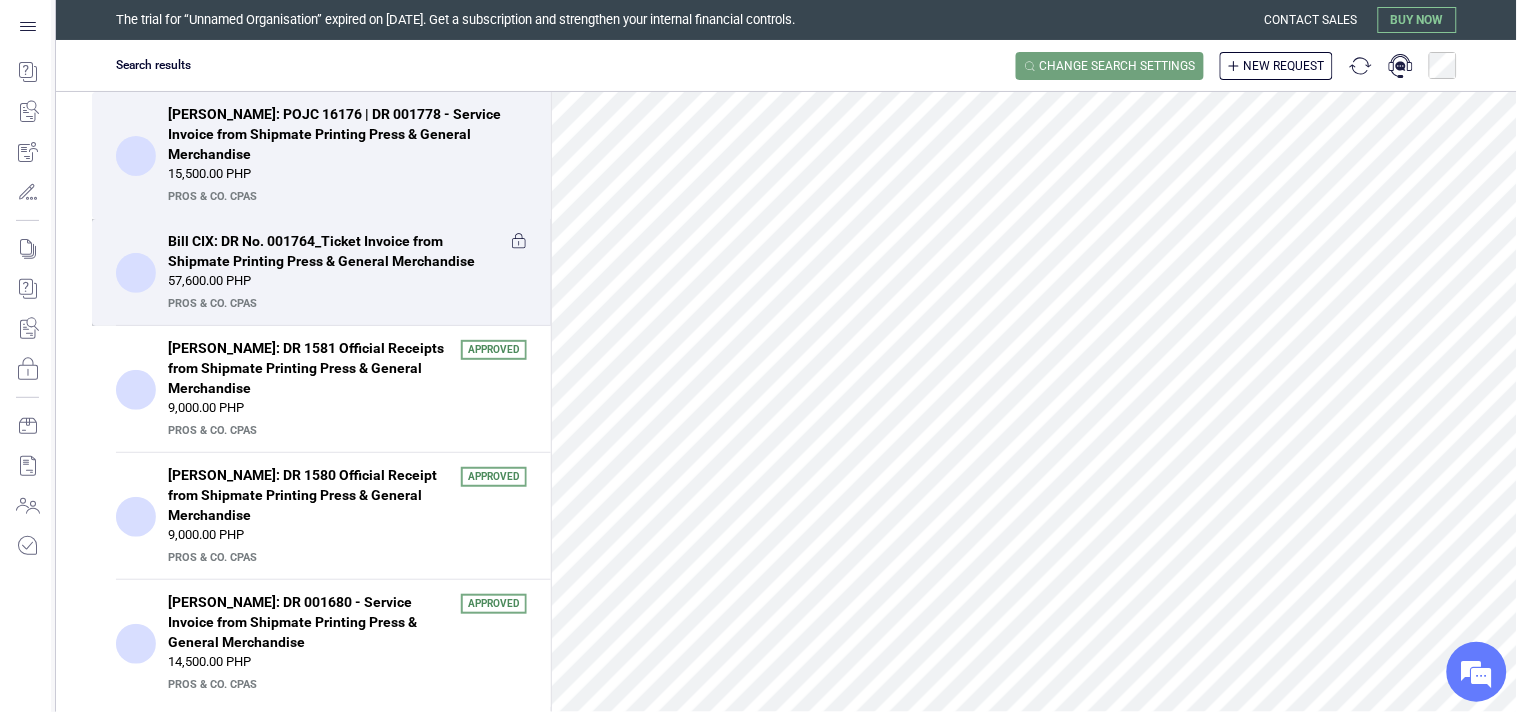 click on "57,600.00 PHP" at bounding box center [347, 281] 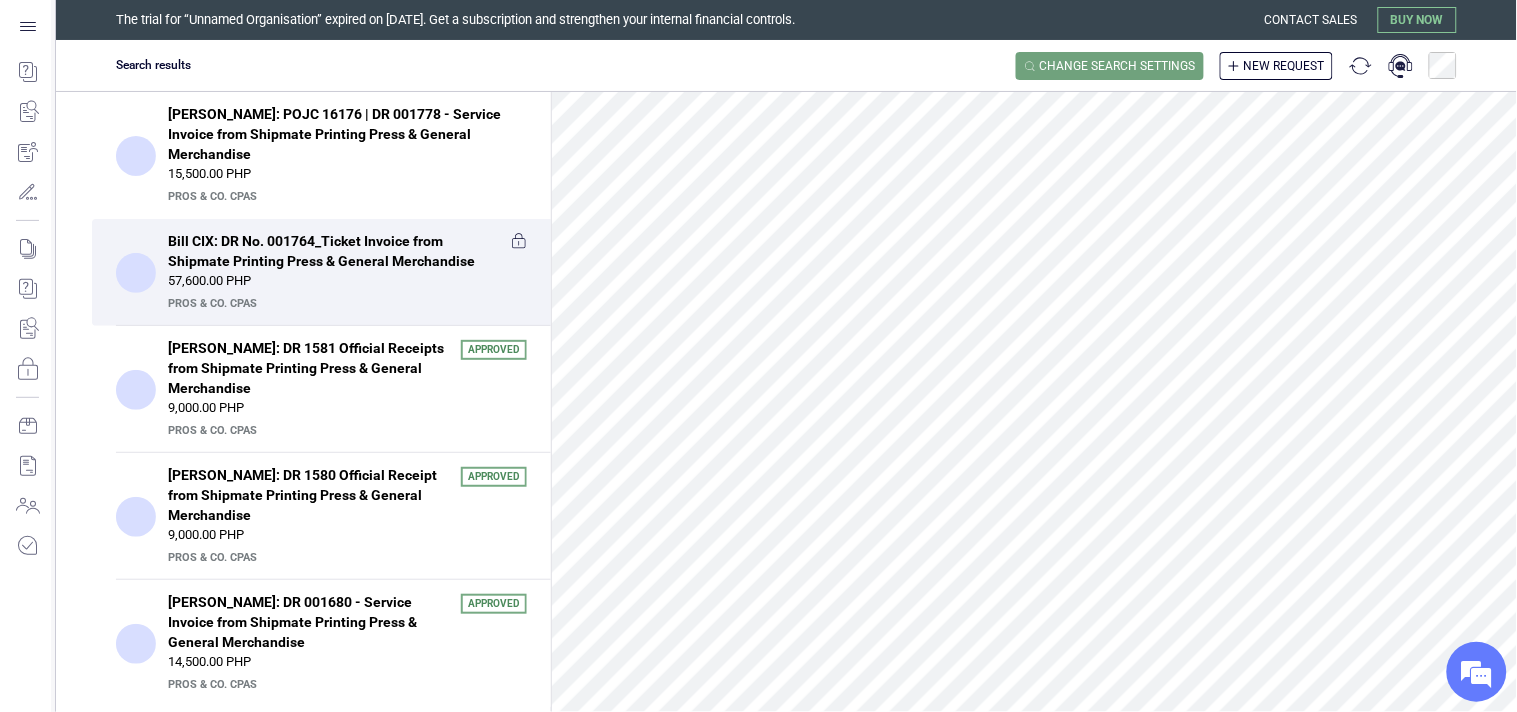 scroll, scrollTop: 800, scrollLeft: 0, axis: vertical 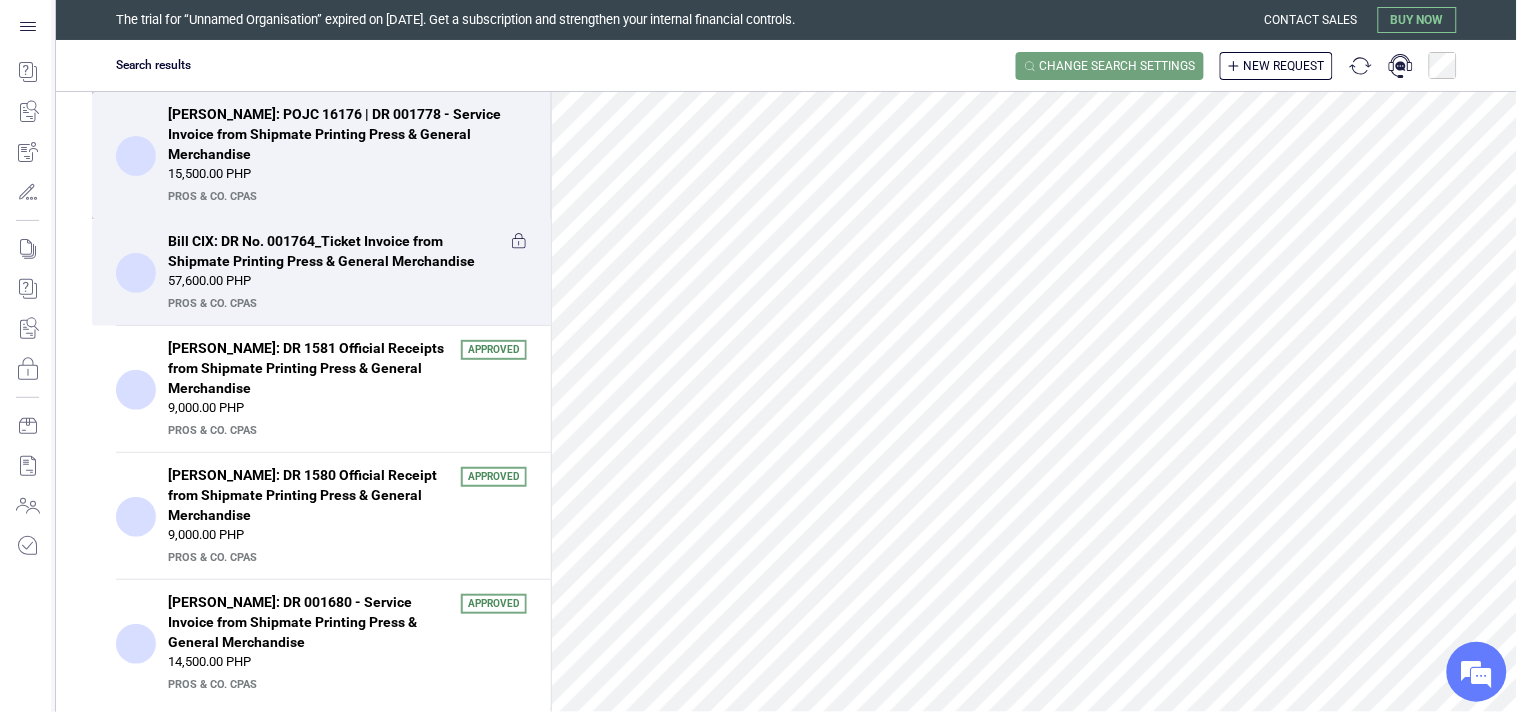 click on "Bill PETC: POJC 16176 | DR 001778 - Service Invoice from Shipmate Printing Press & General Merchandise" at bounding box center (341, 134) 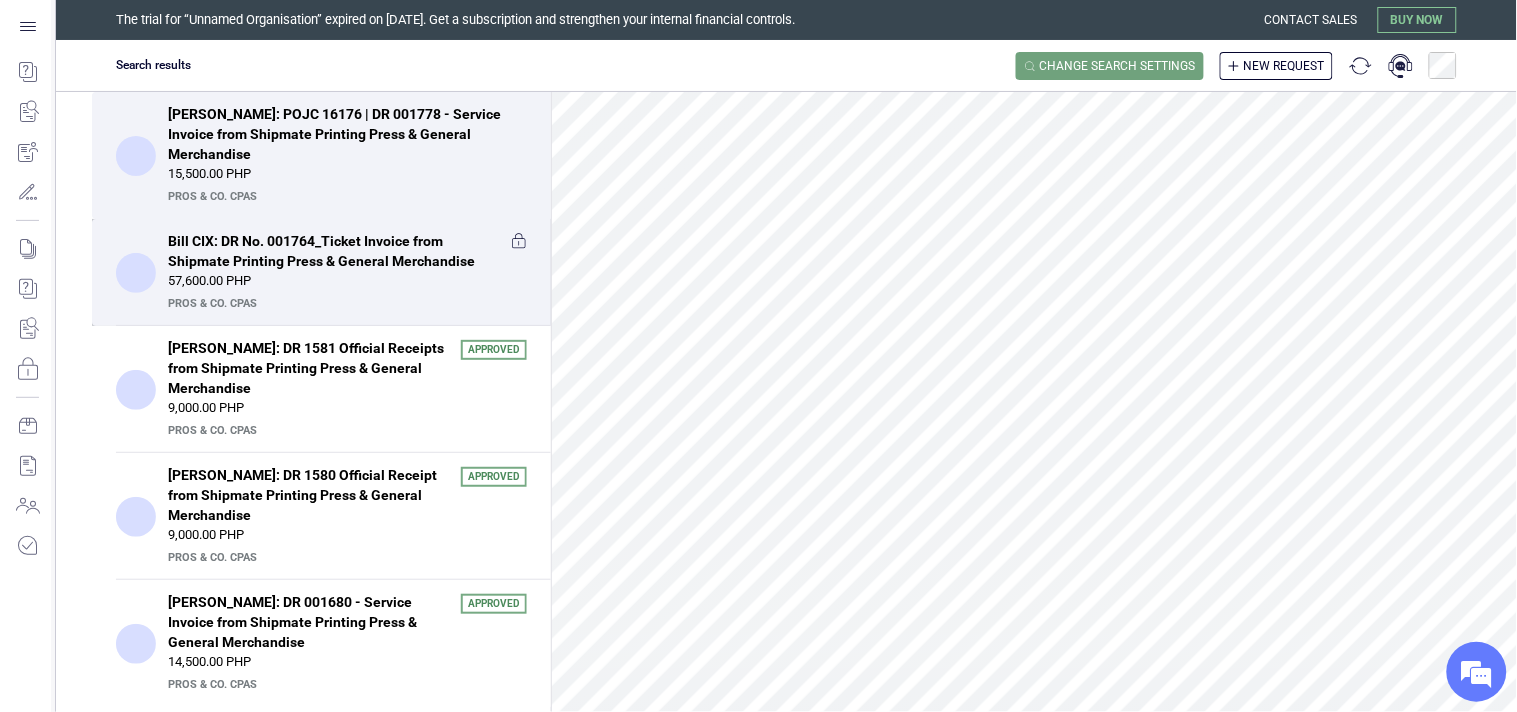 click on "57,600.00 PHP" at bounding box center (347, 281) 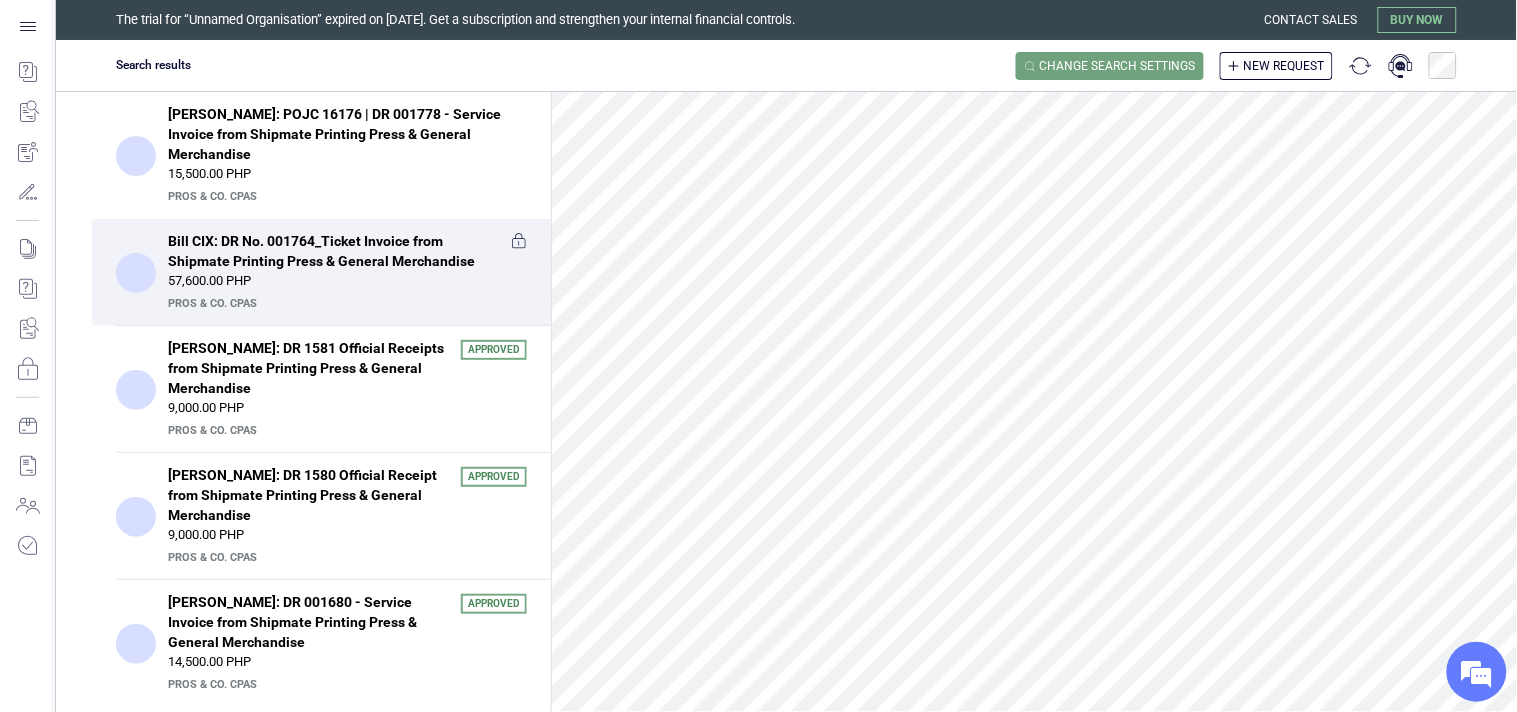 scroll, scrollTop: 911, scrollLeft: 0, axis: vertical 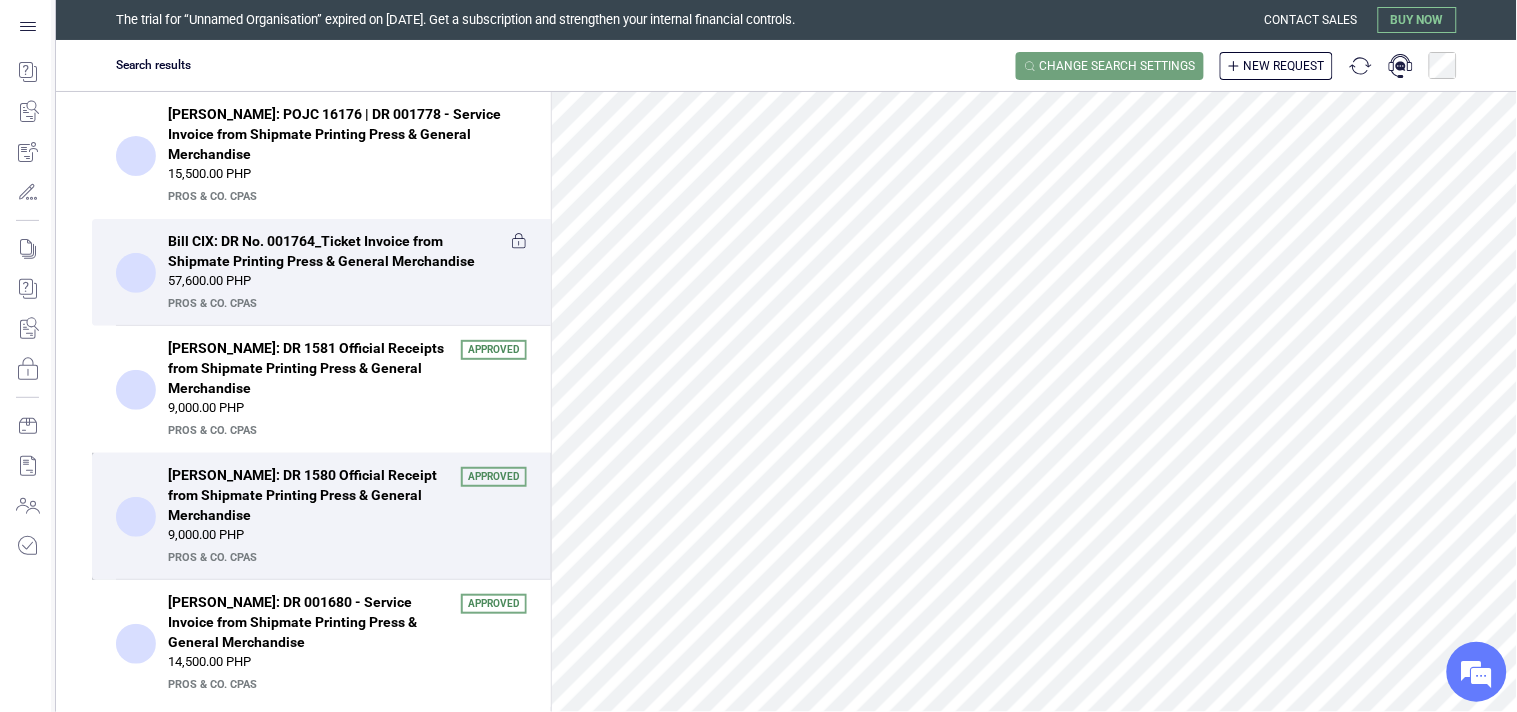 click on "Bill CIX: DR 1580 Official Receipt from Shipmate Printing Press & General Merchandise" at bounding box center (308, 495) 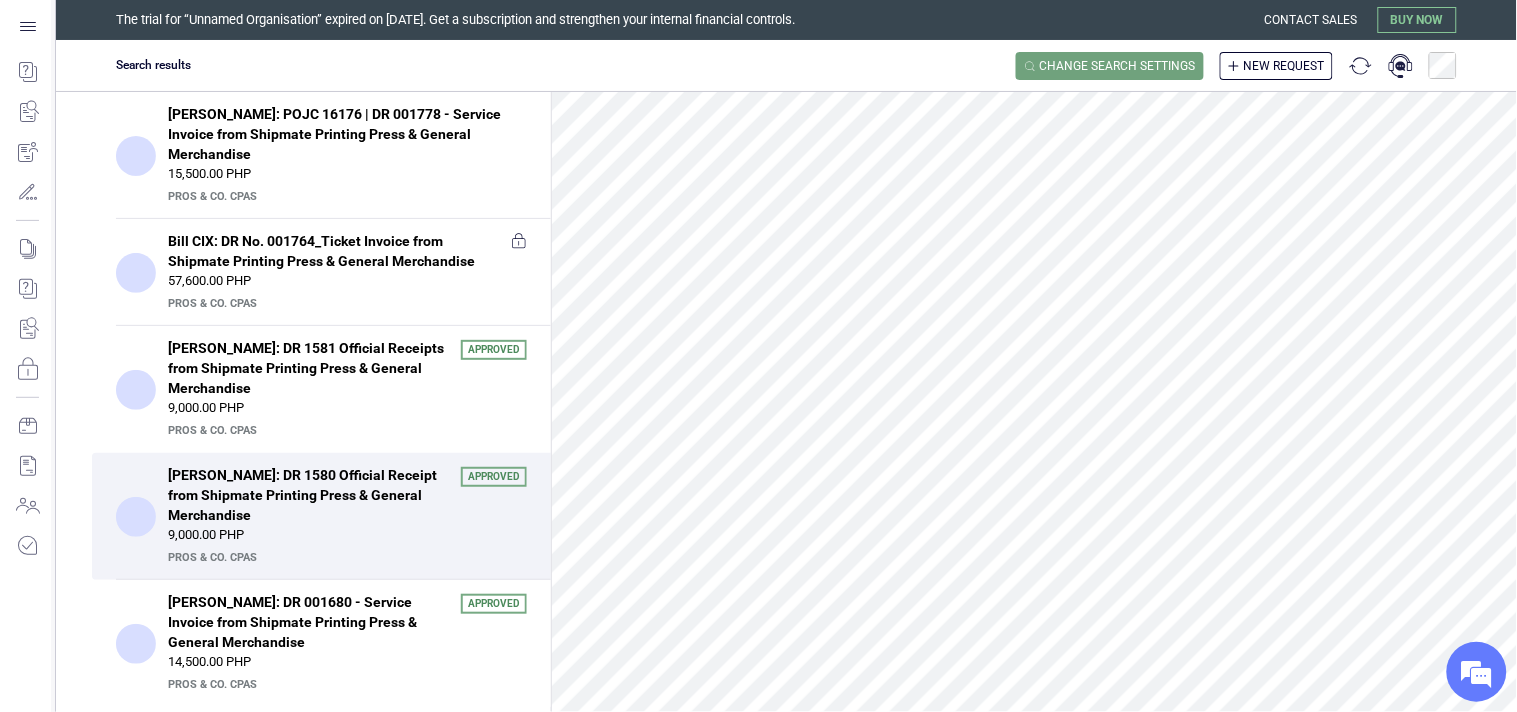 scroll, scrollTop: 333, scrollLeft: 0, axis: vertical 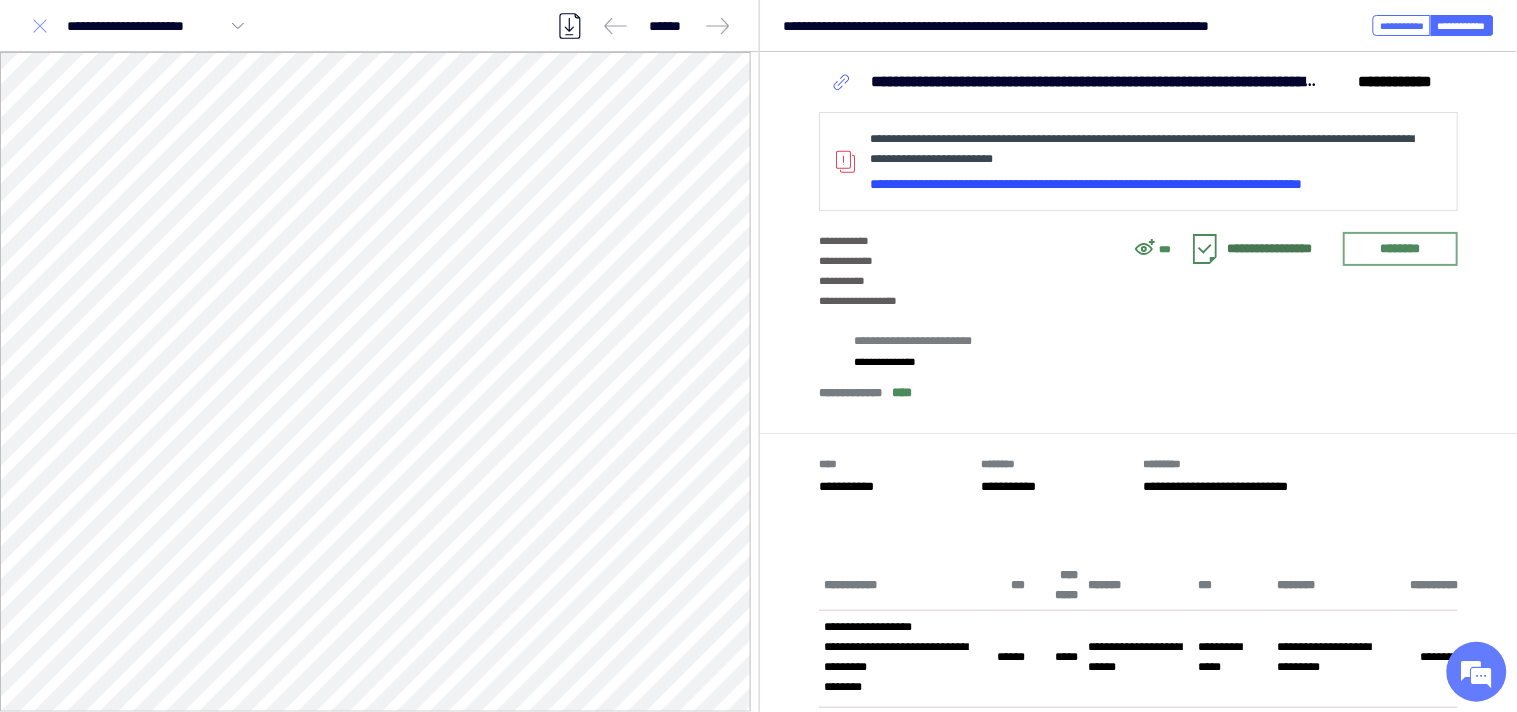 click 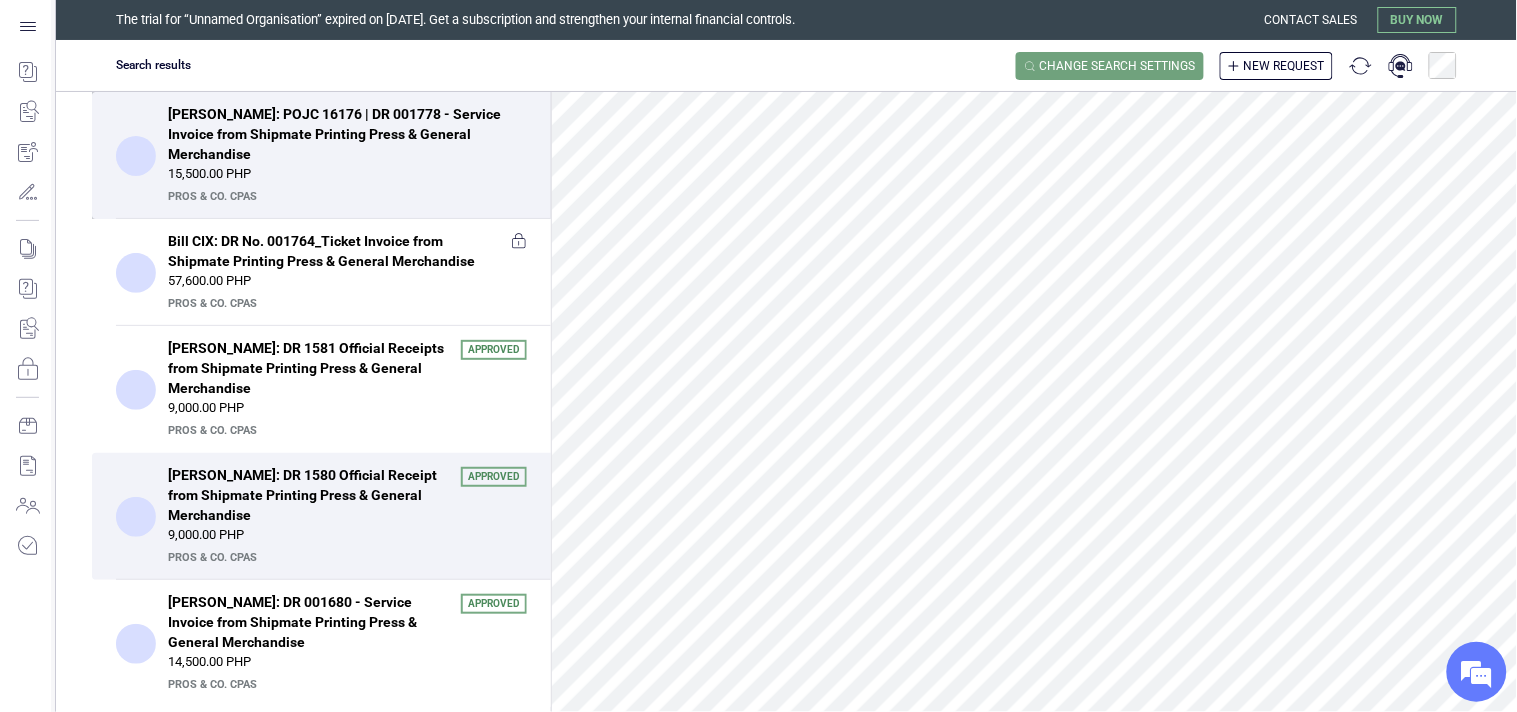 click on "15,500.00 PHP" at bounding box center [347, 174] 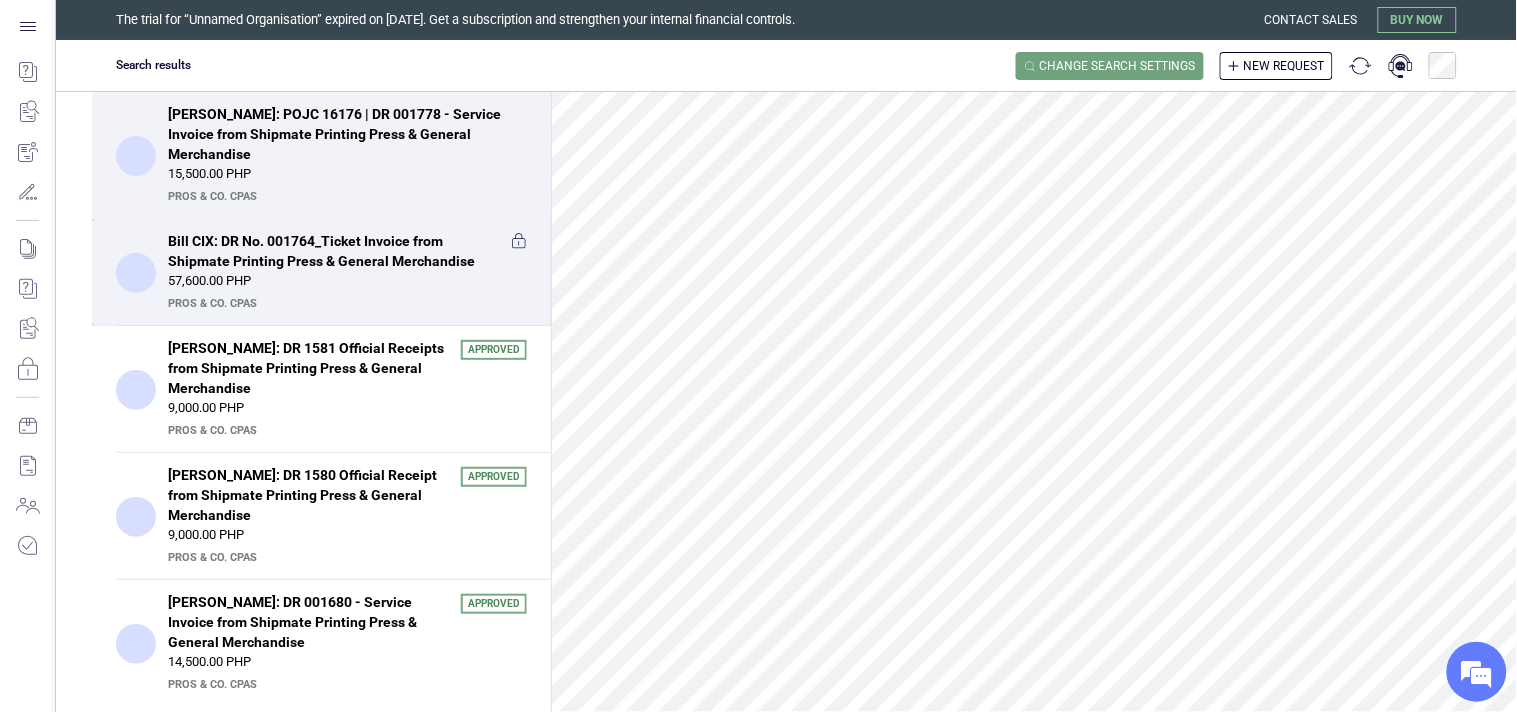 scroll, scrollTop: 555, scrollLeft: 0, axis: vertical 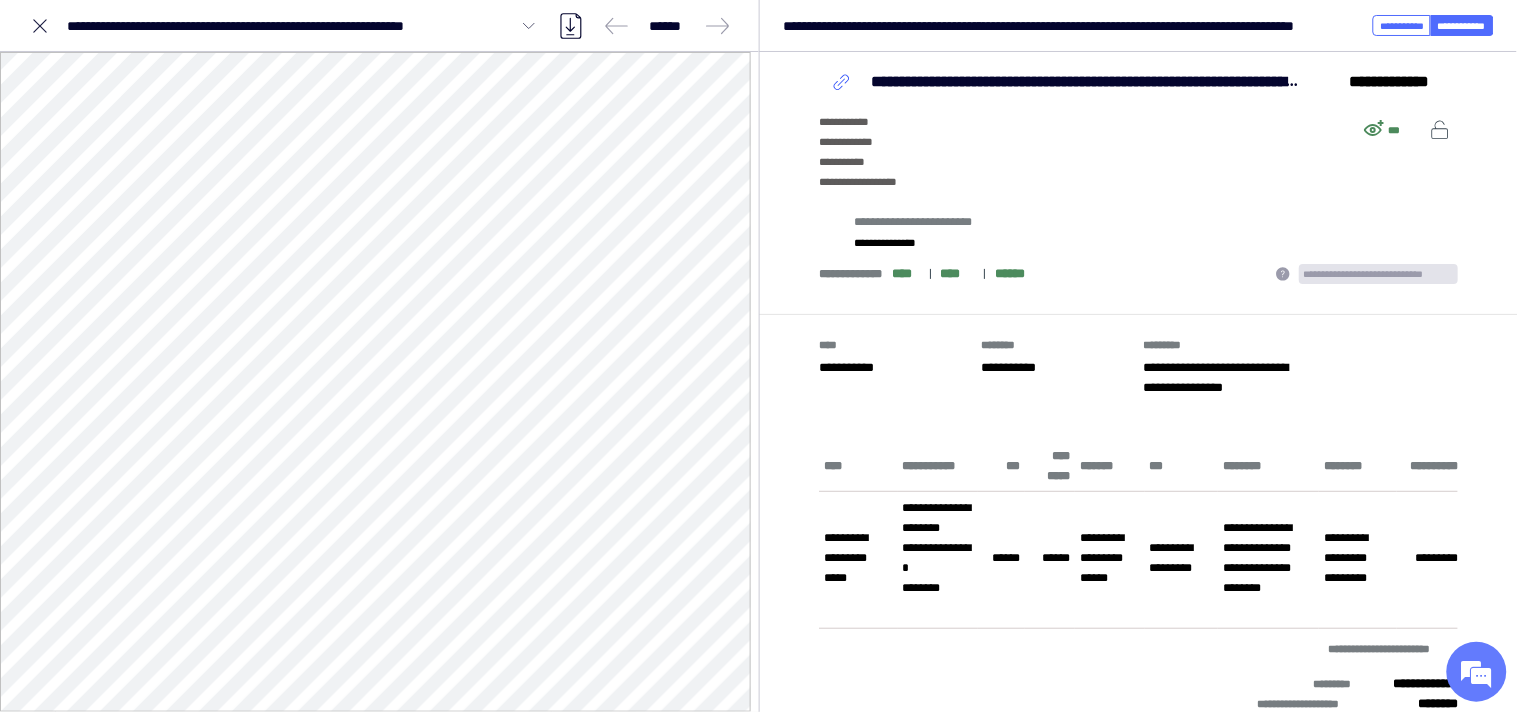 click 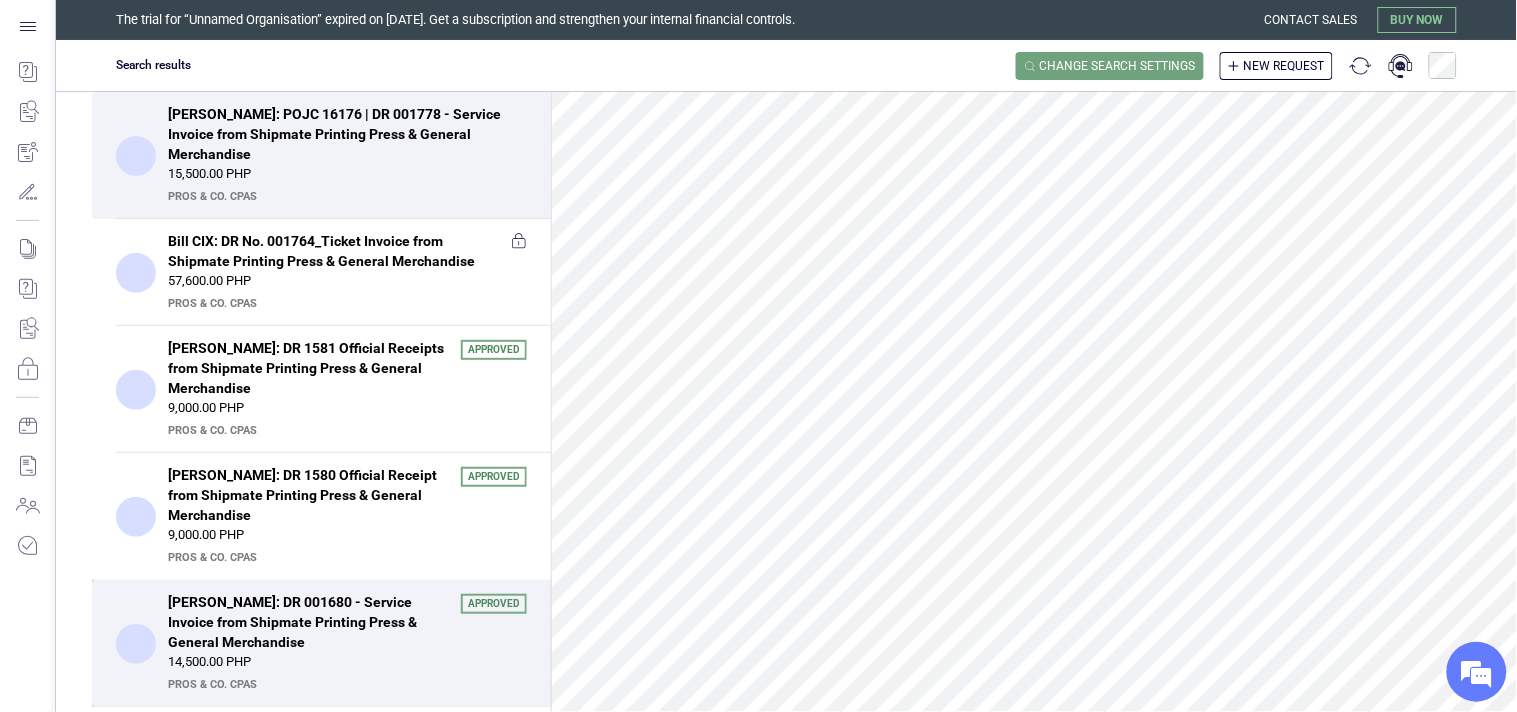click on "Bill PETC: DR 001680 - Service Invoice from Shipmate Printing Press & General Merchandise" at bounding box center [308, 622] 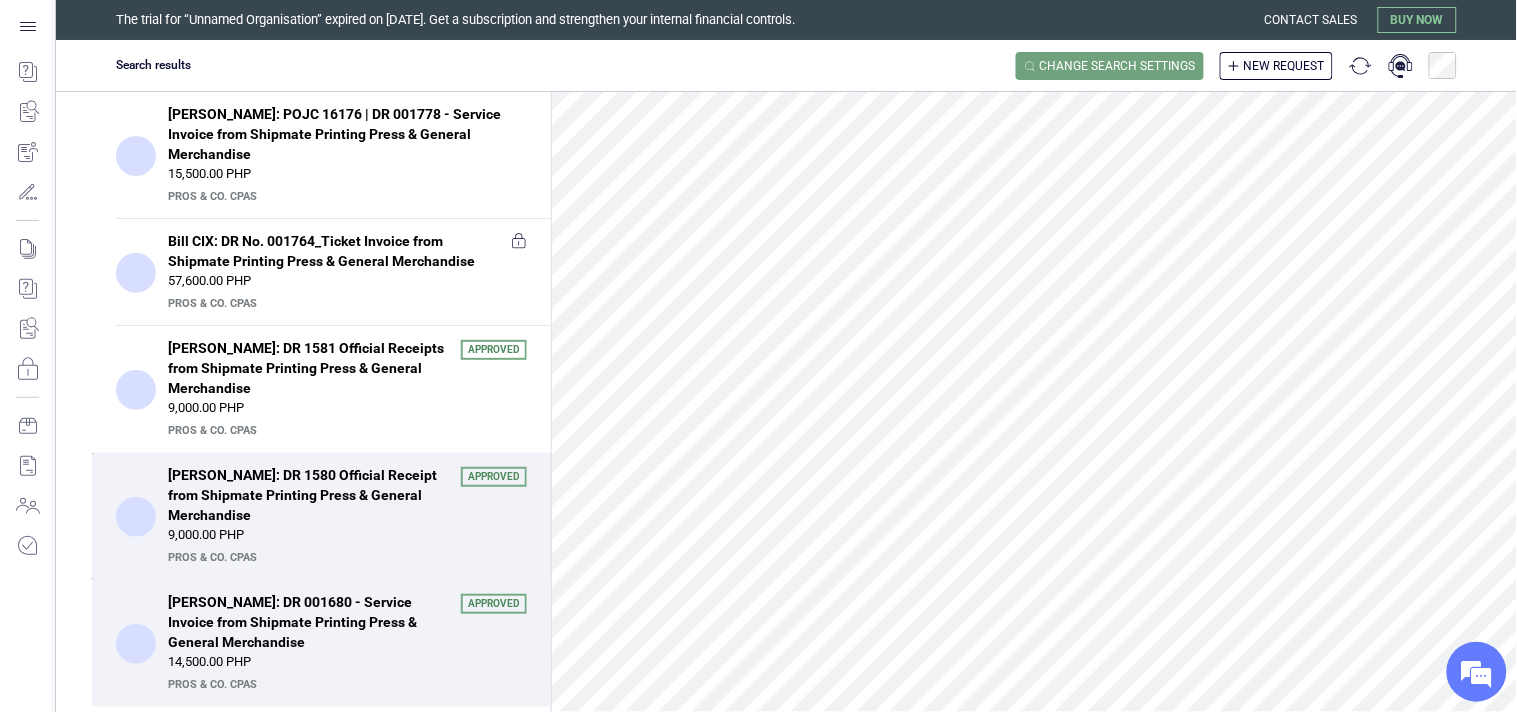 scroll, scrollTop: 222, scrollLeft: 0, axis: vertical 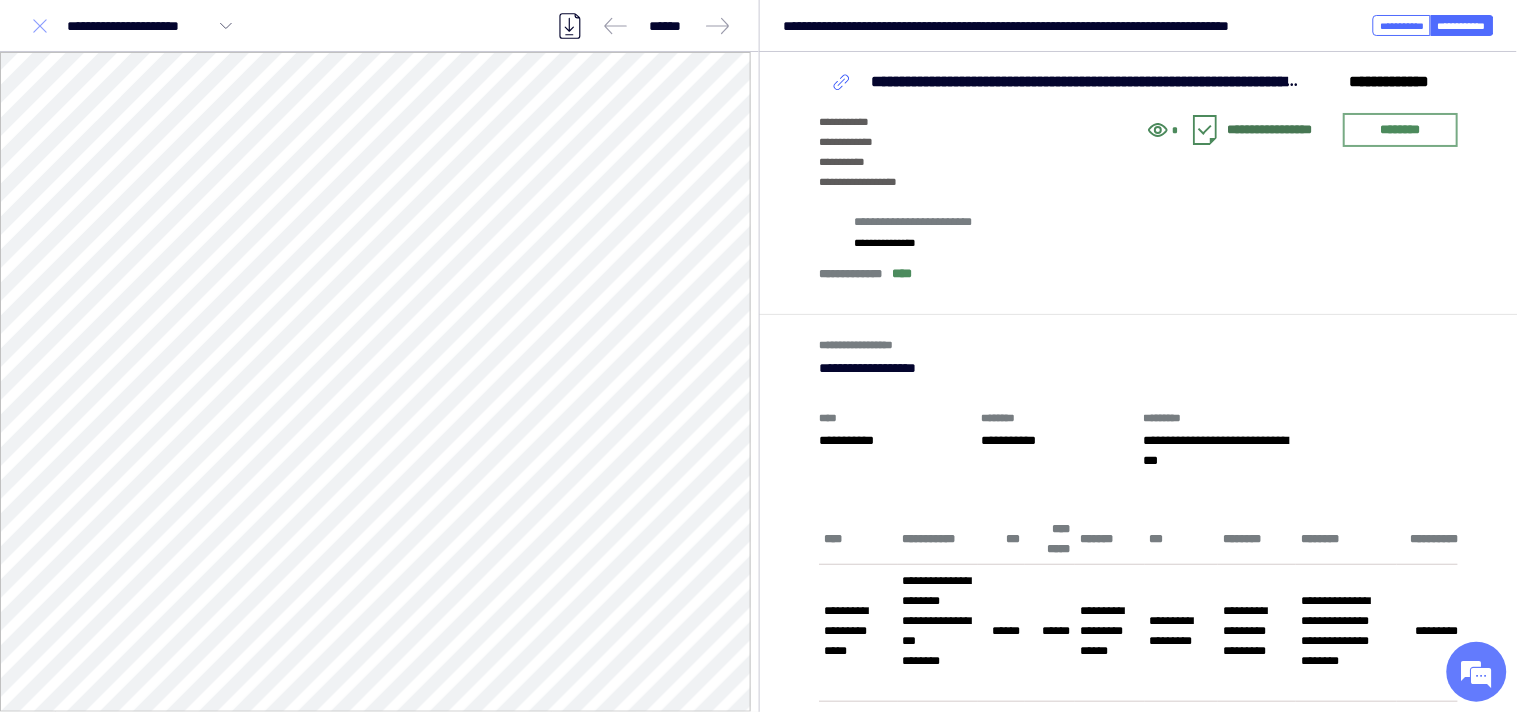 click 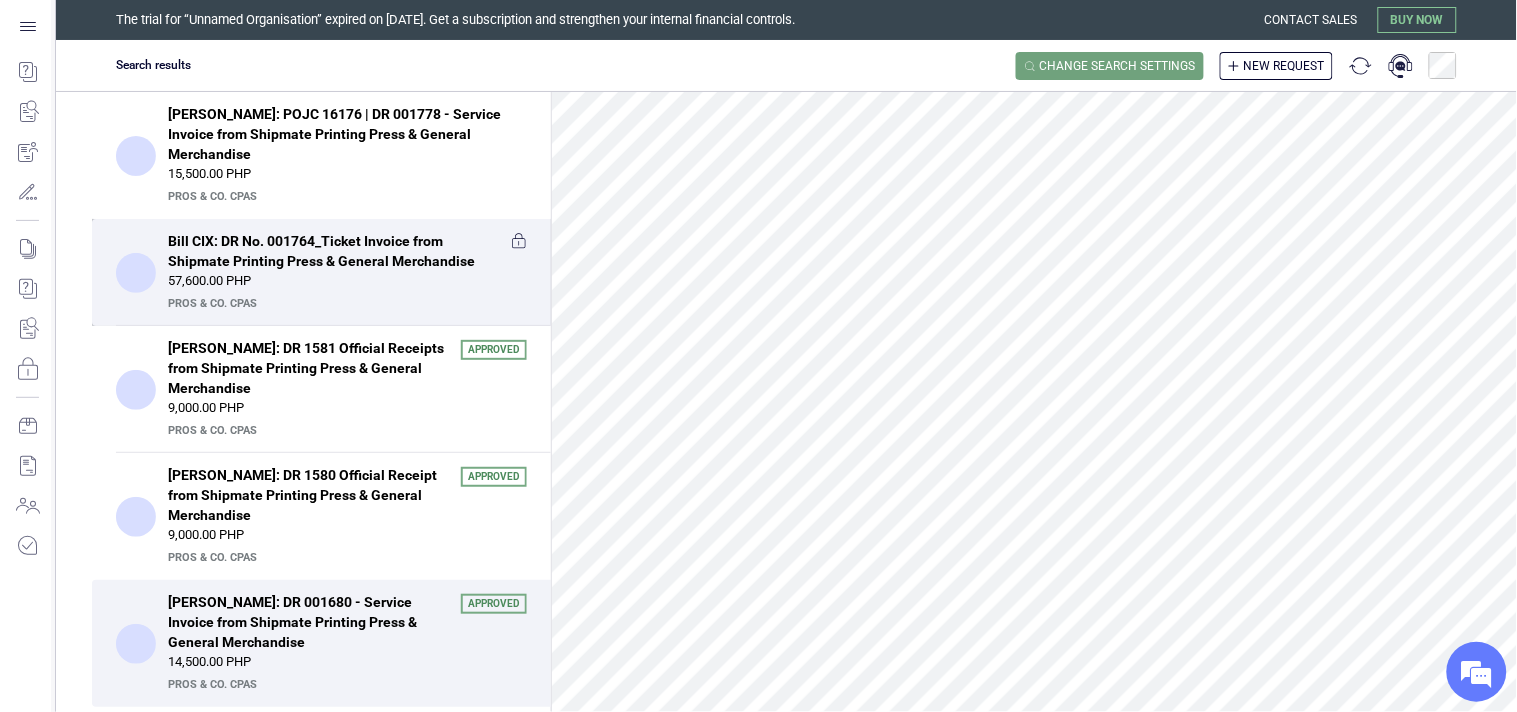 click on "Bill CIX: DR No. 001764_Ticket Invoice from Shipmate Printing Press & General Merchandise" at bounding box center [333, 251] 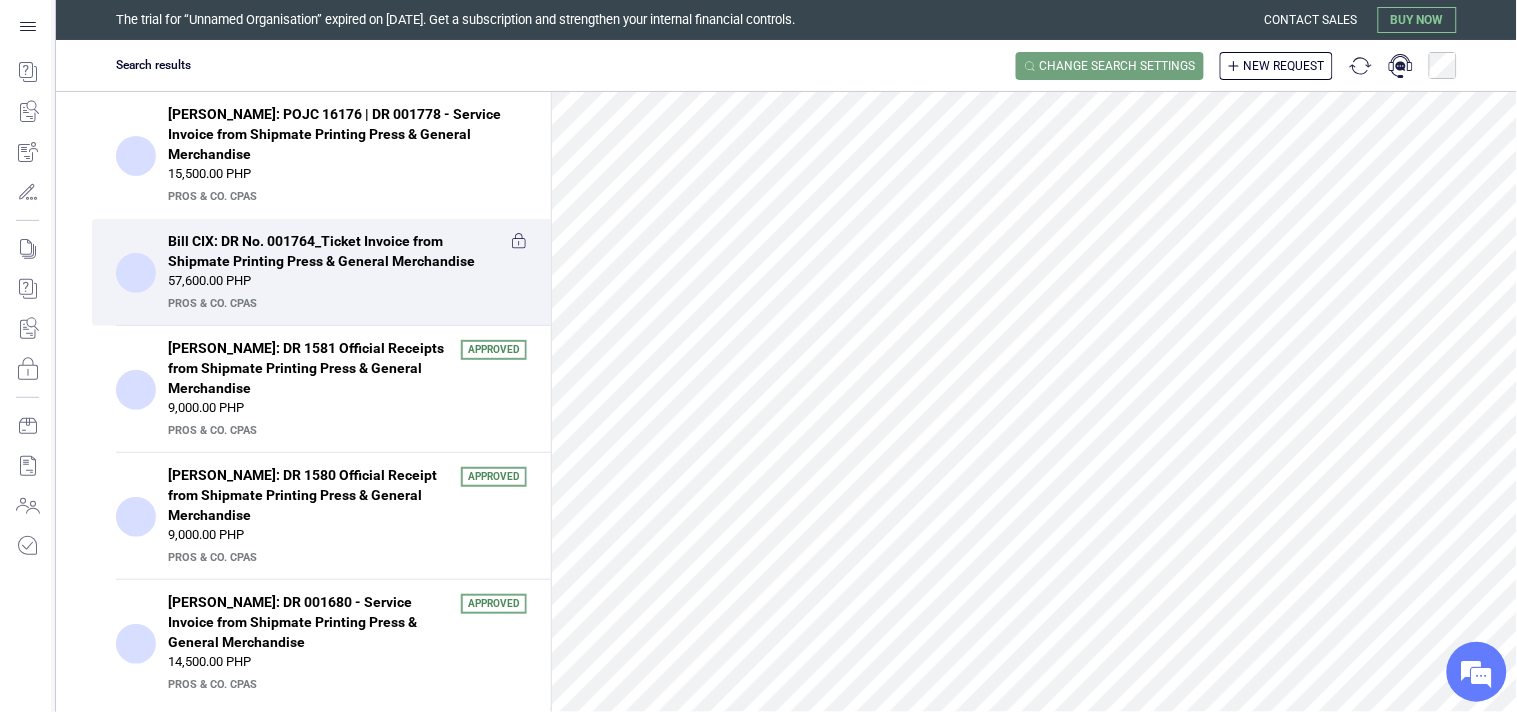 scroll, scrollTop: 0, scrollLeft: 0, axis: both 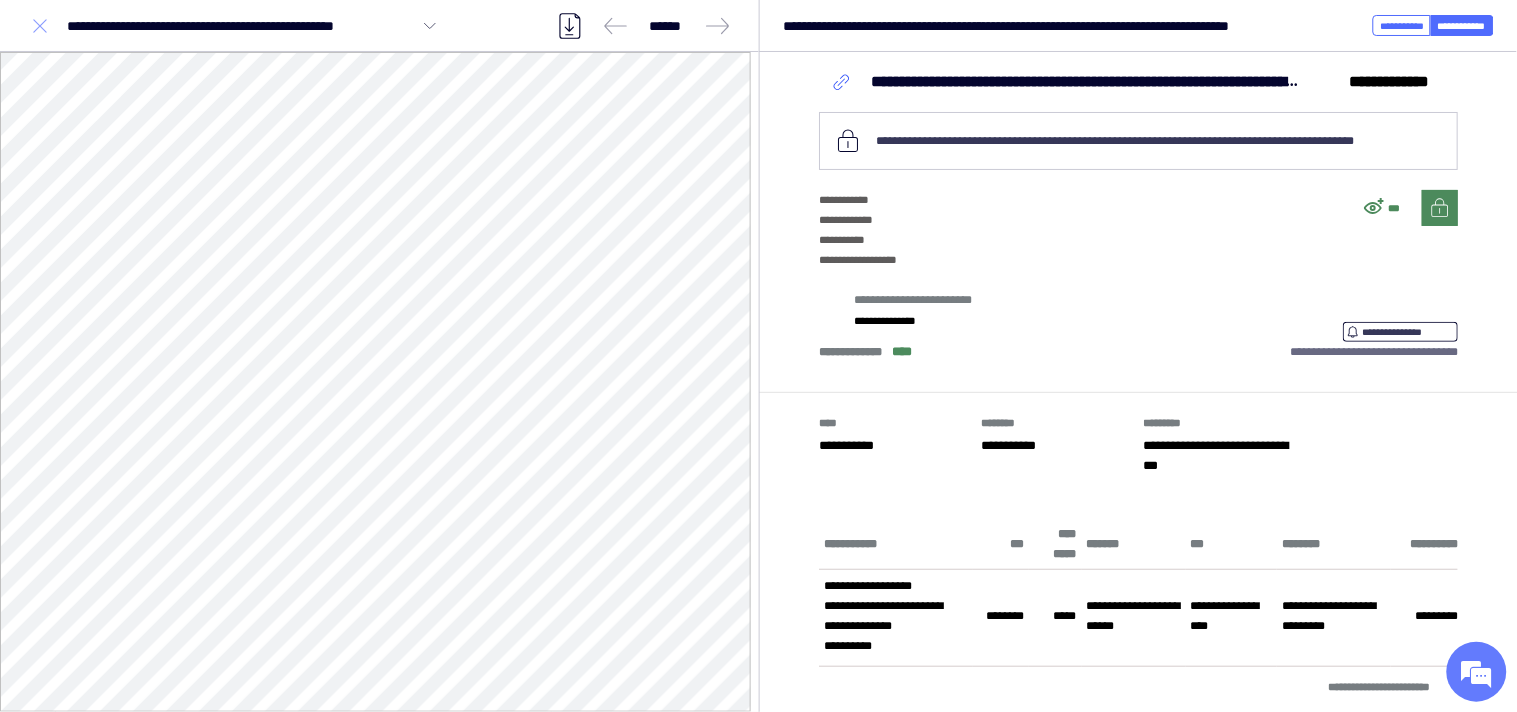 click 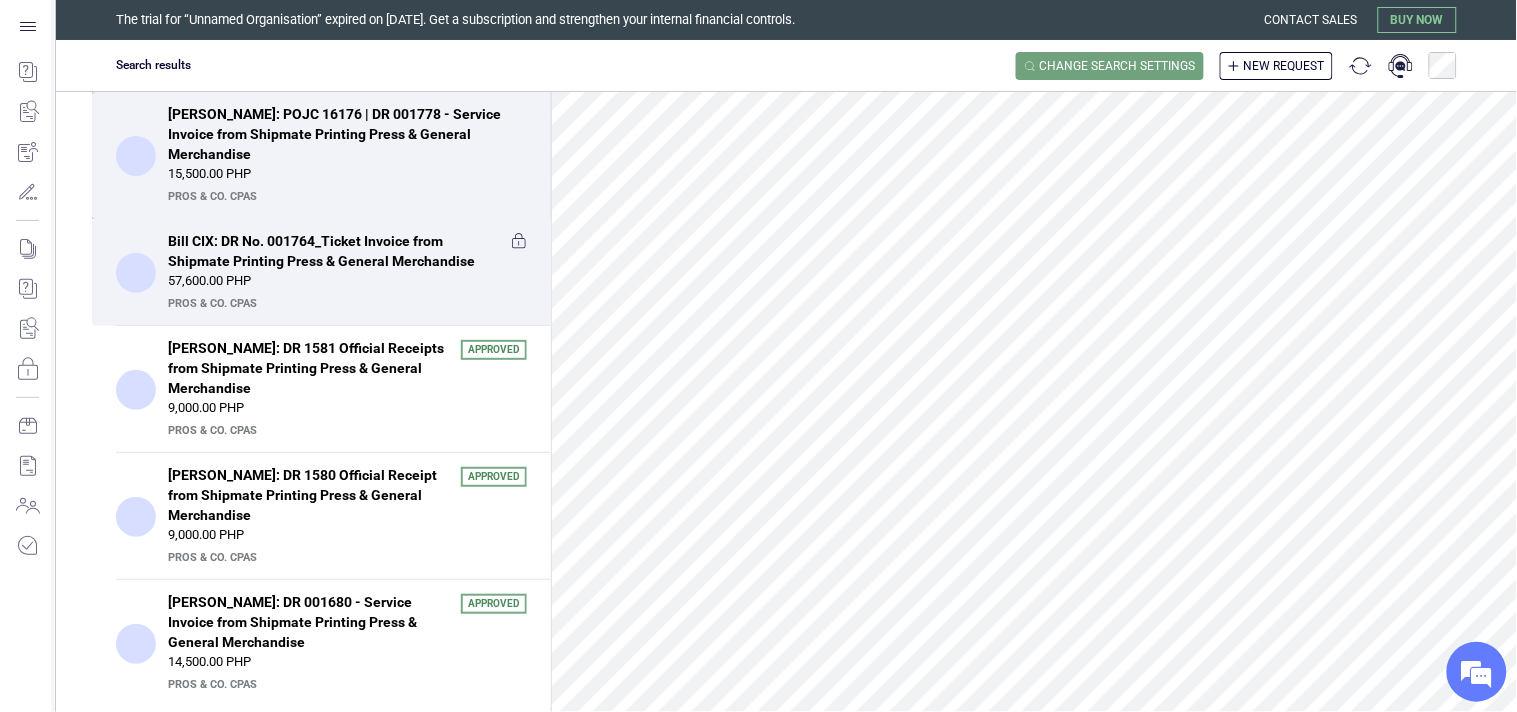 click on "Bill PETC: POJC 16176 | DR 001778 - Service Invoice from Shipmate Printing Press & General Merchandise" at bounding box center (341, 134) 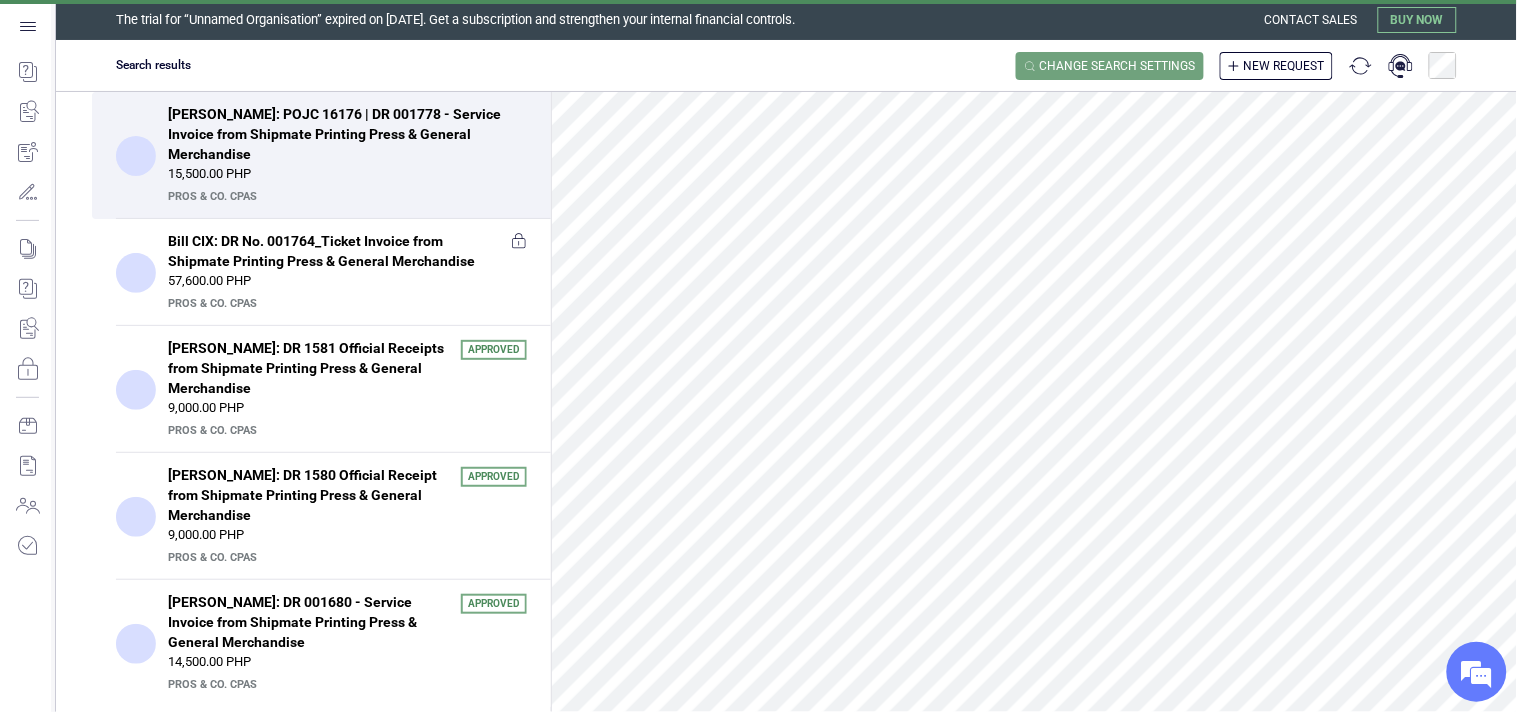 scroll, scrollTop: 0, scrollLeft: 0, axis: both 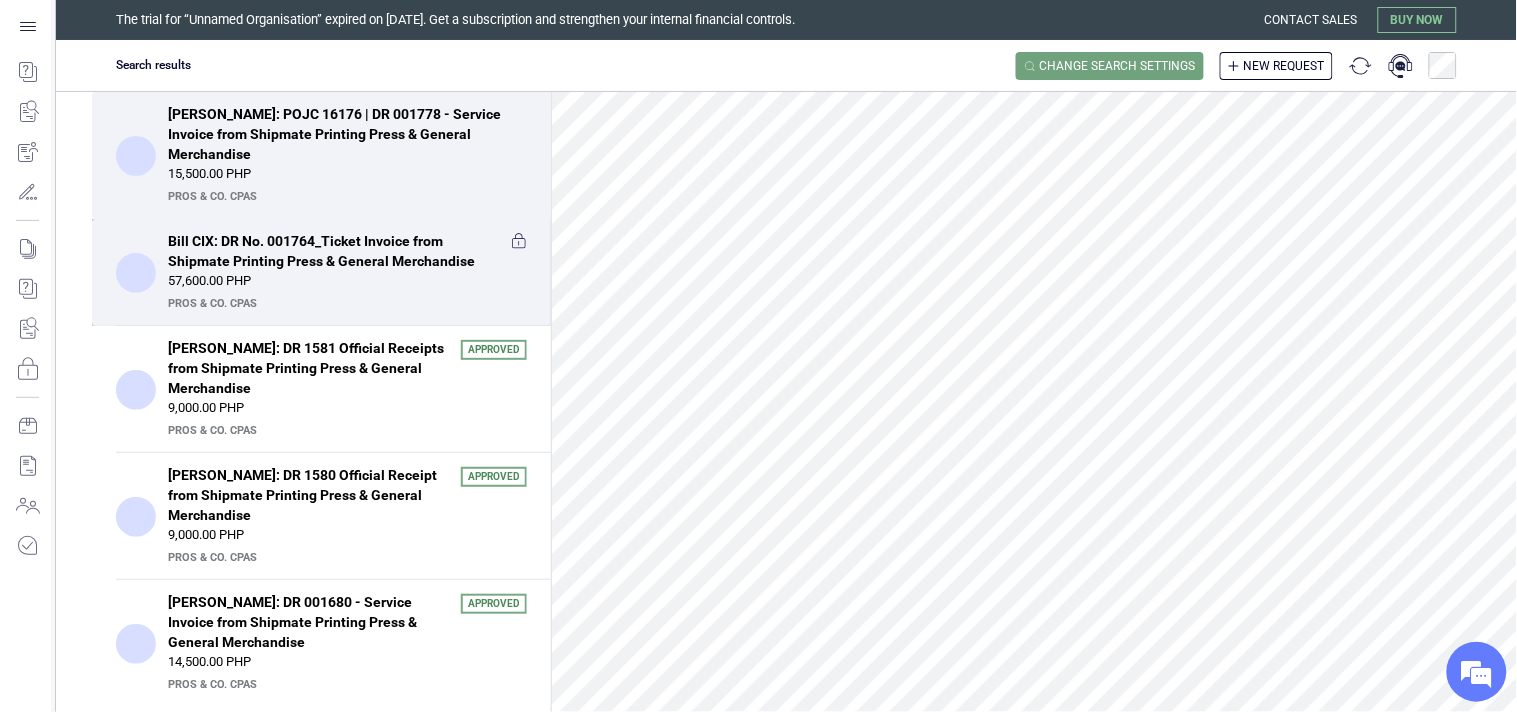click on "Bill CIX: DR No. 001764_Ticket Invoice from Shipmate Printing Press & General Merchandise" at bounding box center [333, 251] 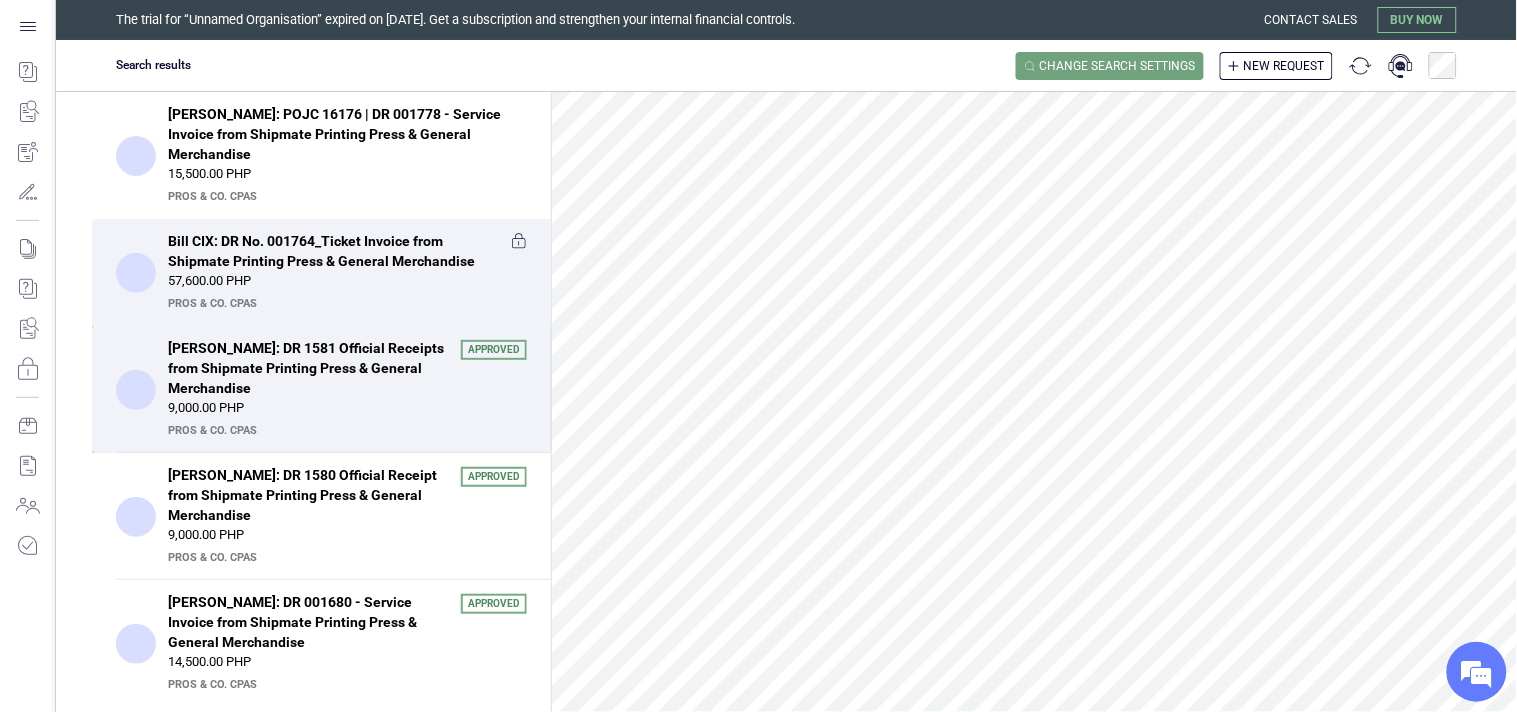 scroll, scrollTop: 666, scrollLeft: 0, axis: vertical 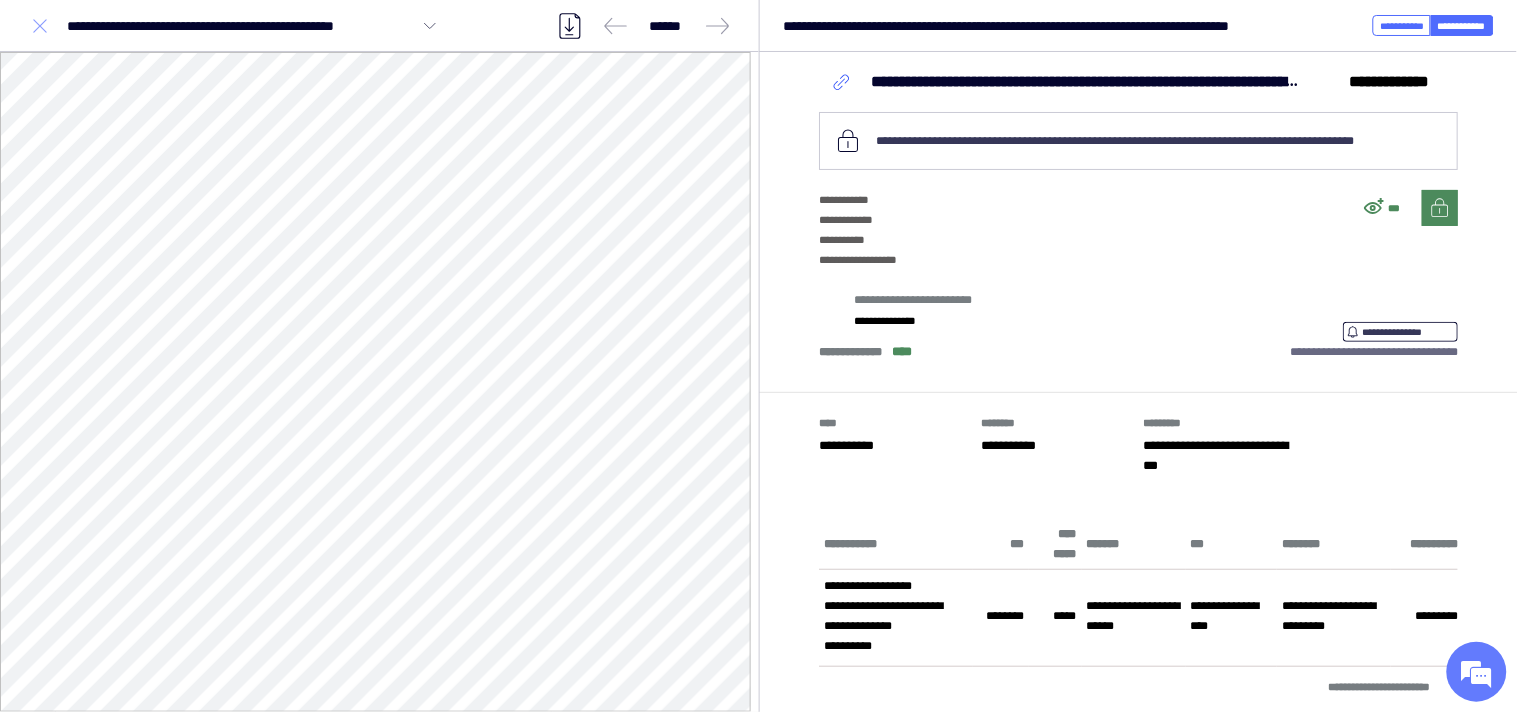 drag, startPoint x: 37, startPoint y: 27, endPoint x: 27, endPoint y: 30, distance: 10.440307 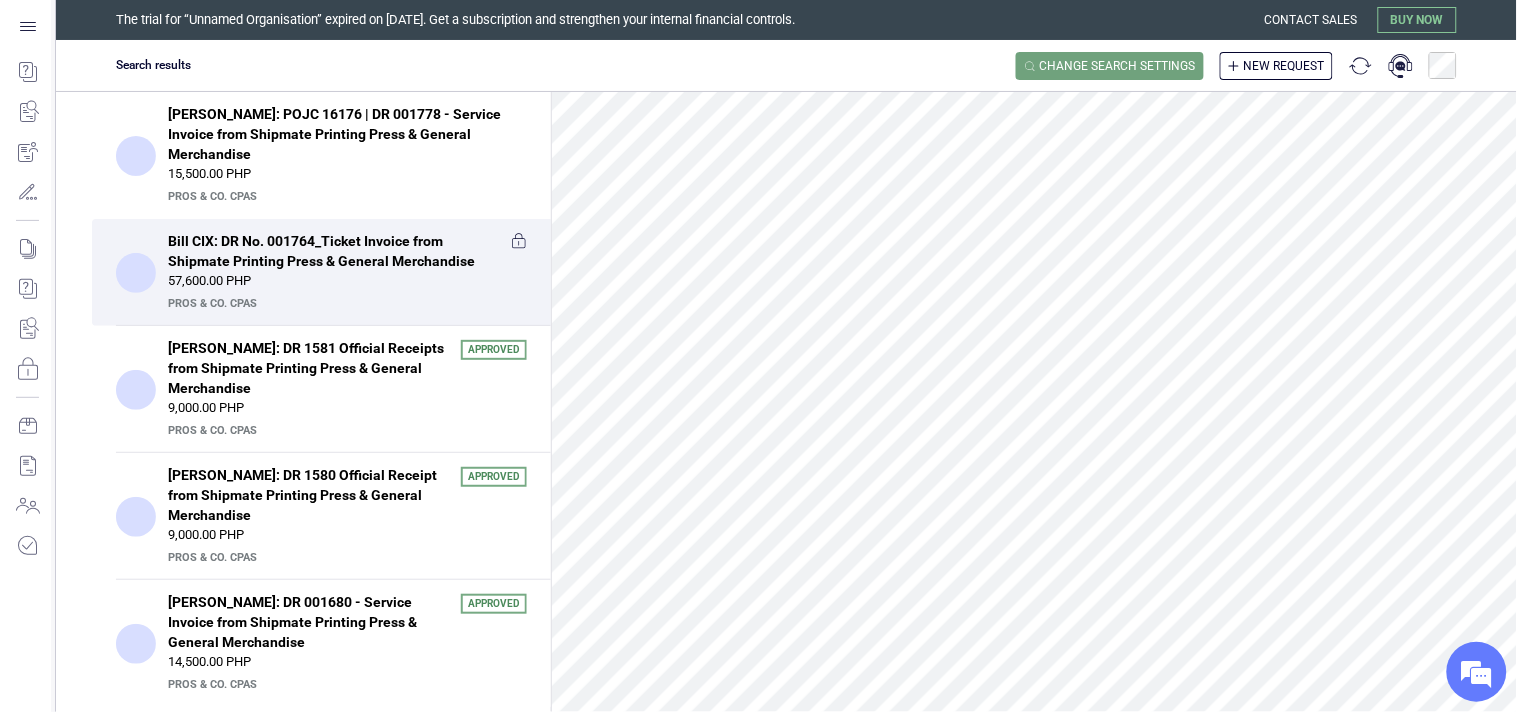 scroll, scrollTop: 0, scrollLeft: 0, axis: both 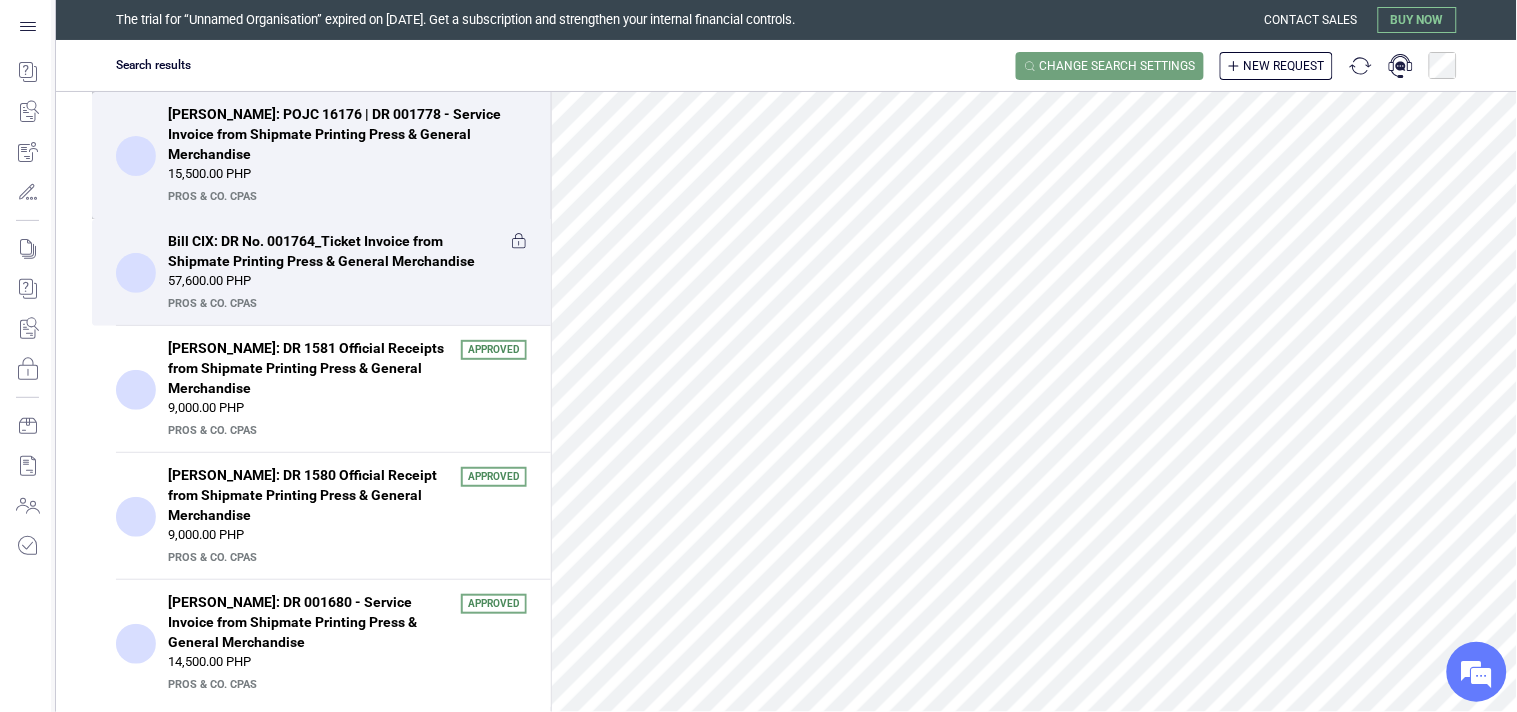click on "PrOS & CO. CPAs" at bounding box center (345, 197) 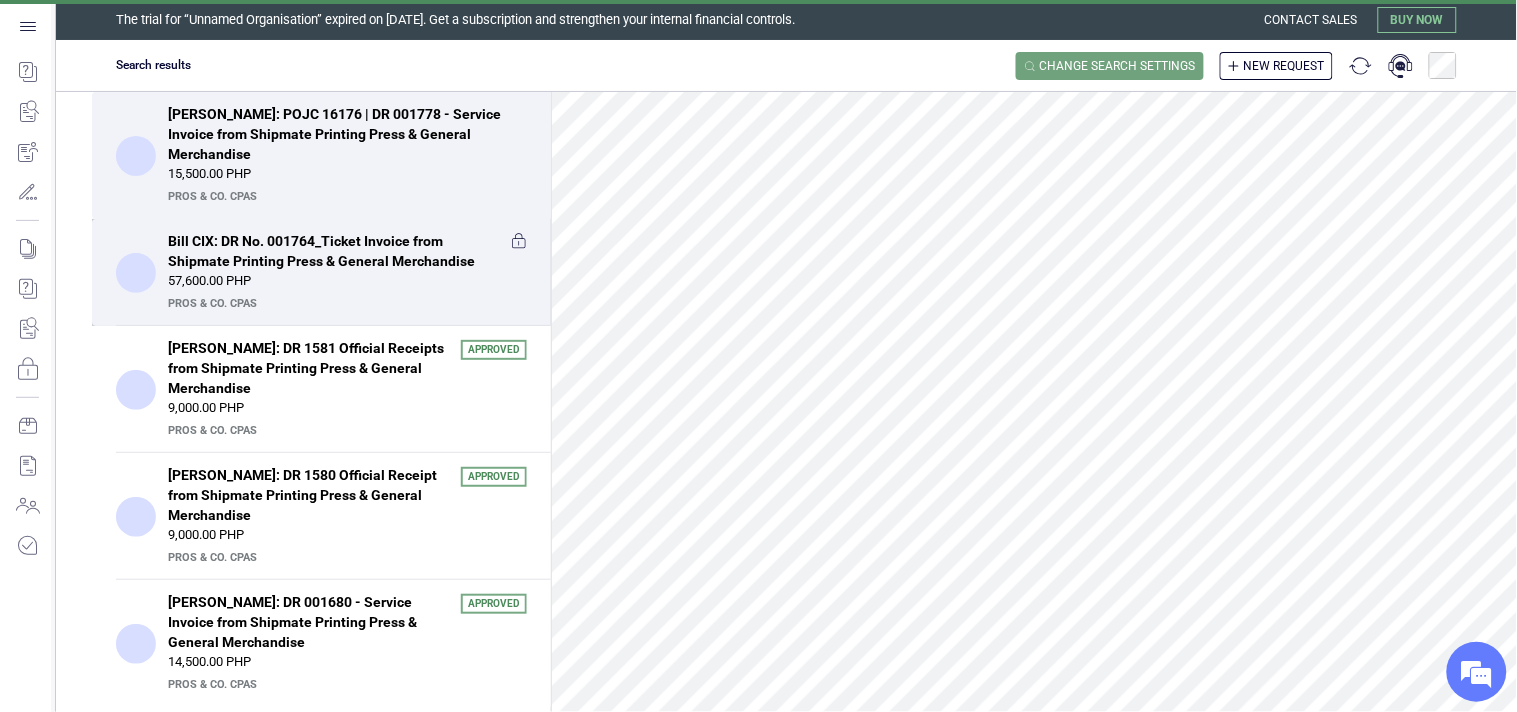 click on "Bill CIX: DR No. 001764_Ticket Invoice from Shipmate Printing Press & General Merchandise" at bounding box center [333, 251] 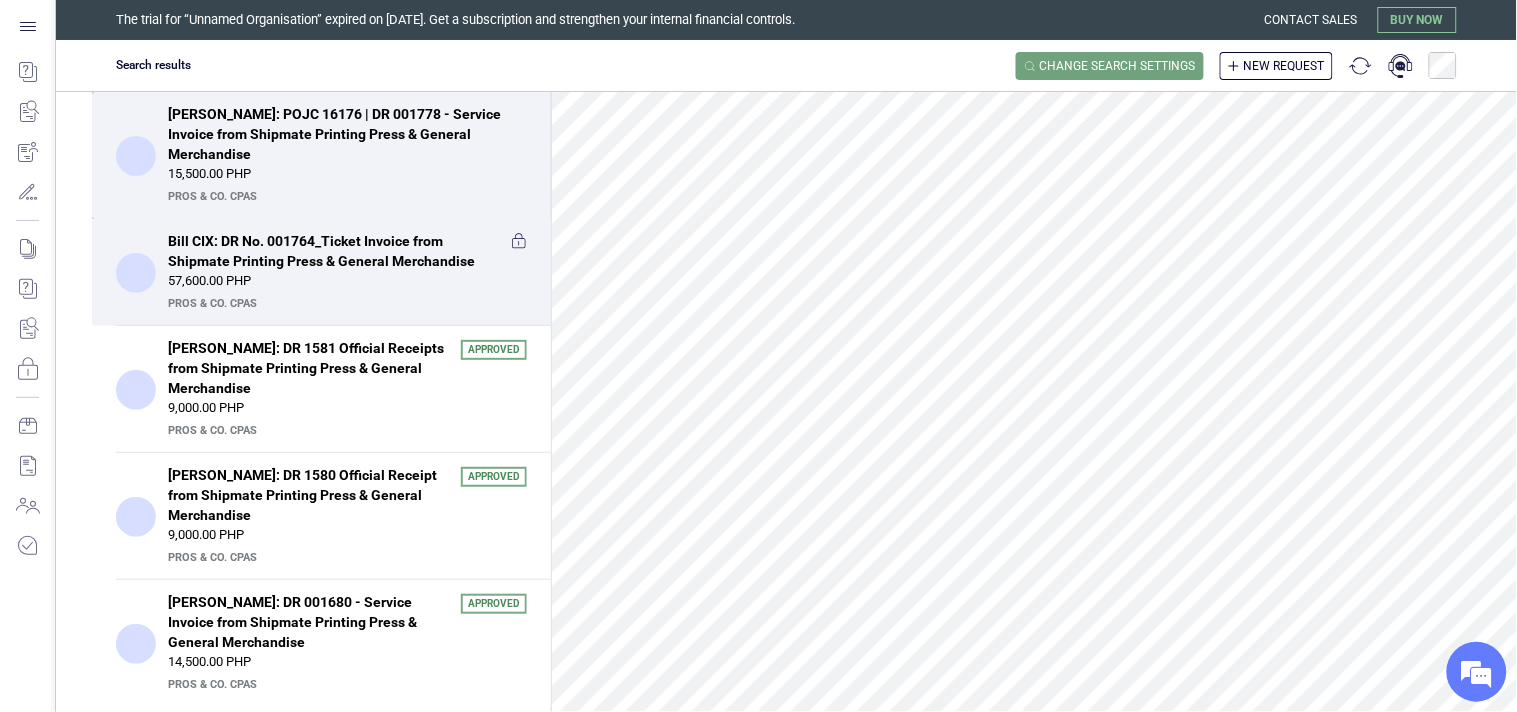 click on "15,500.00 PHP" at bounding box center (347, 174) 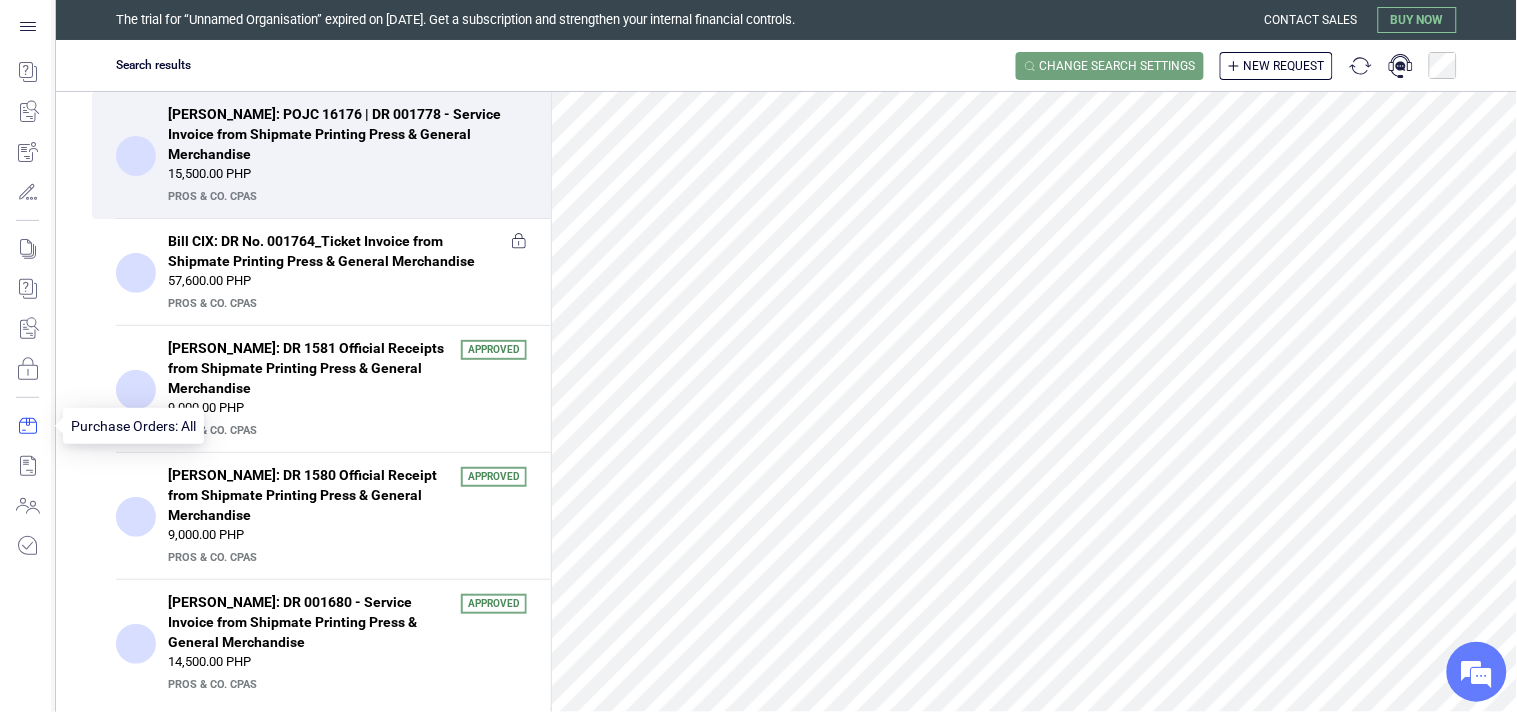 click at bounding box center (27, 426) 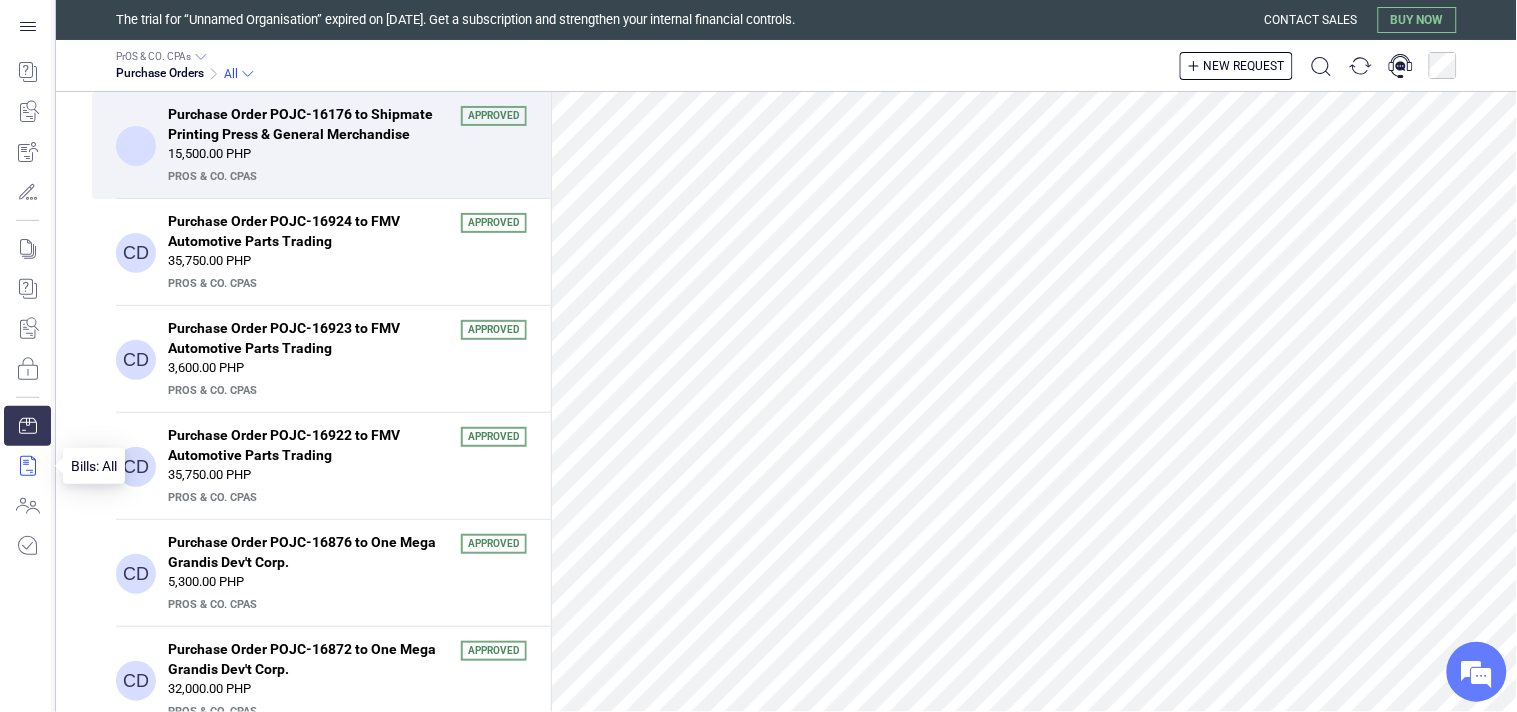 click at bounding box center (27, 466) 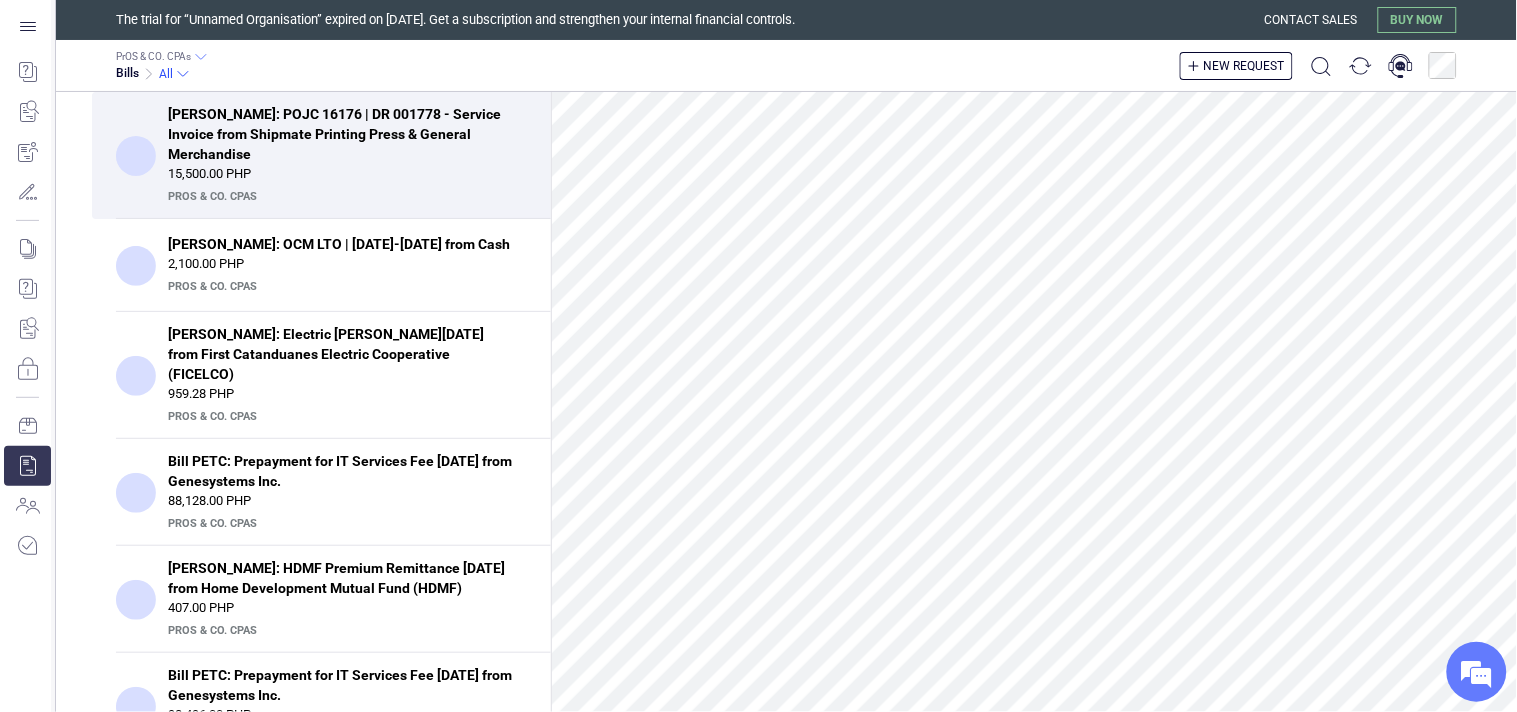 click on "PrOS & CO. CPAs" at bounding box center [345, 197] 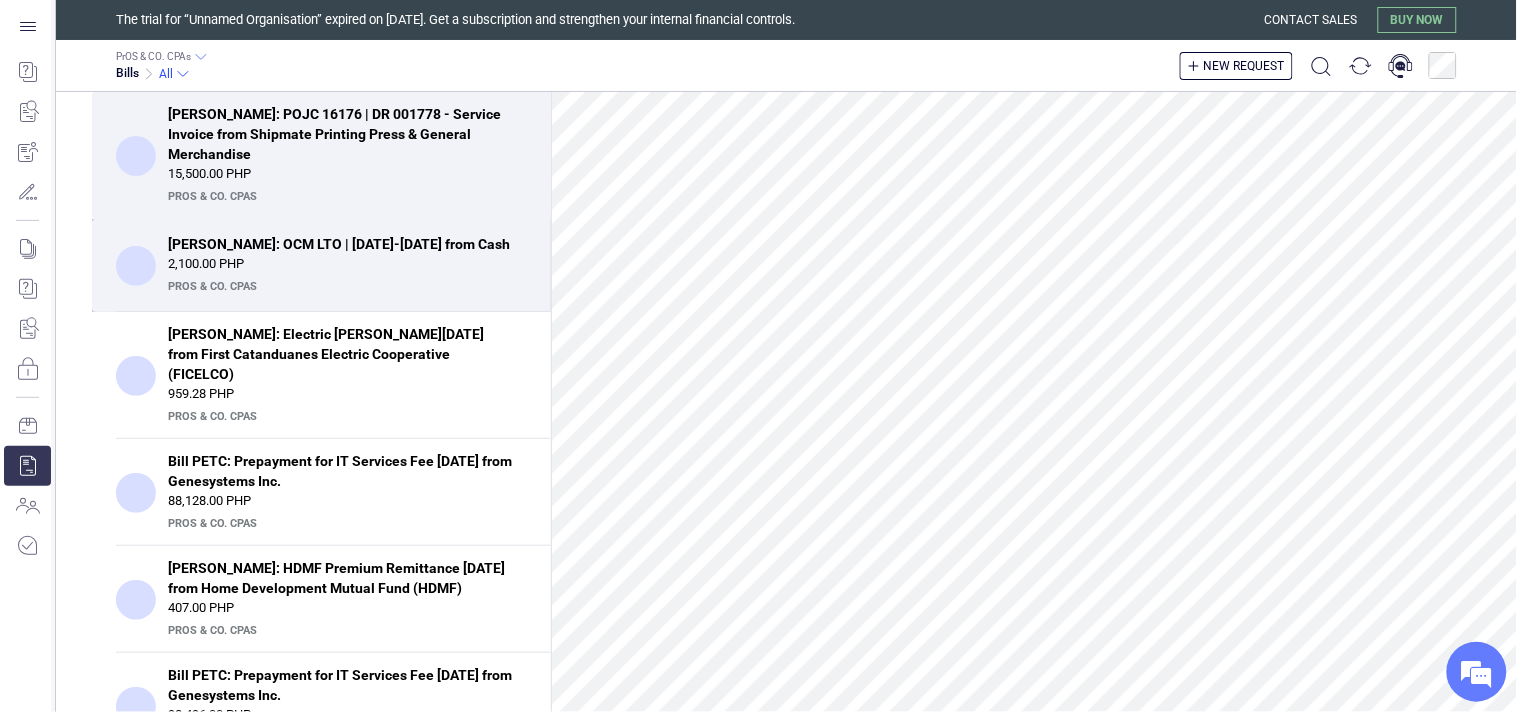 click on "2,100.00 PHP" at bounding box center [347, 264] 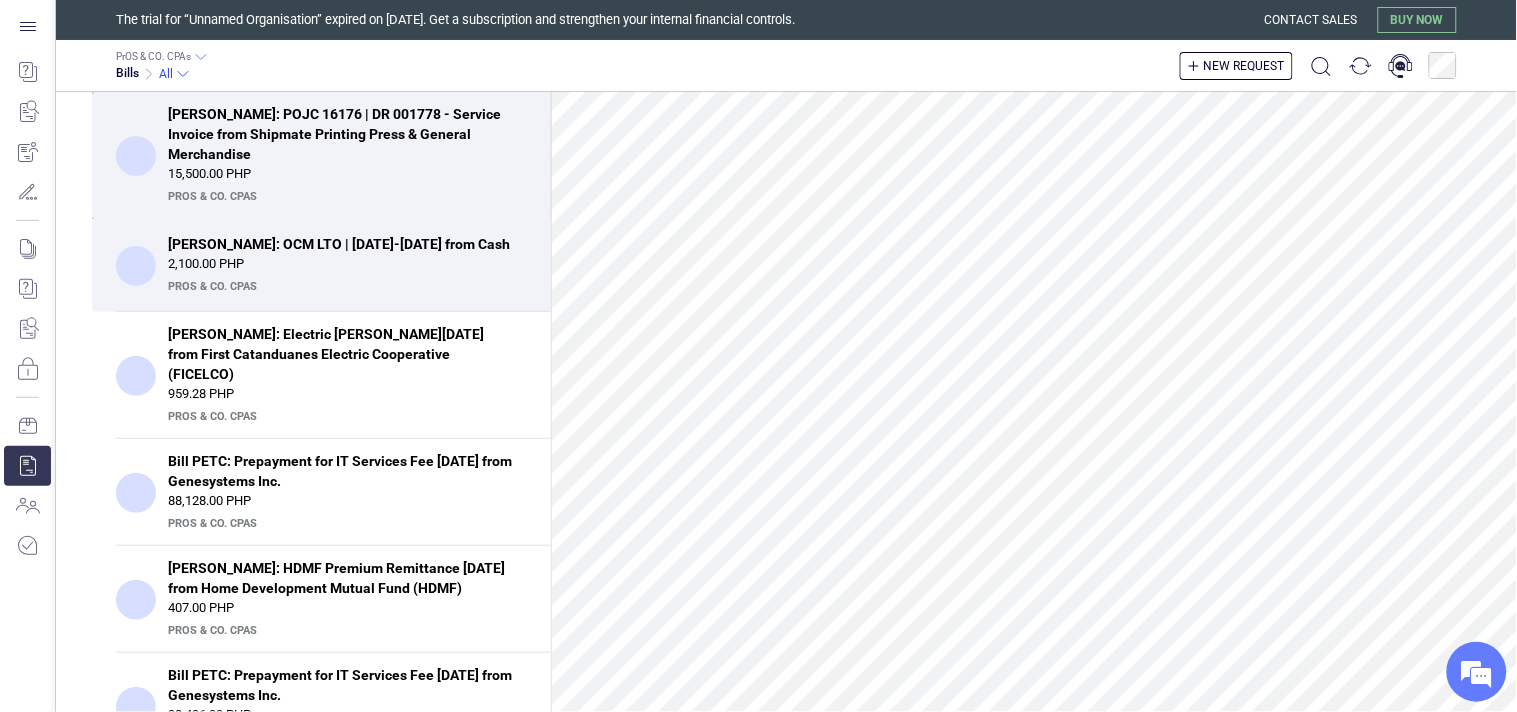 click on "[PERSON_NAME]: POJC 16176 | DR 001778 - Service Invoice from Shipmate Printing Press & General Merchandise" at bounding box center [341, 134] 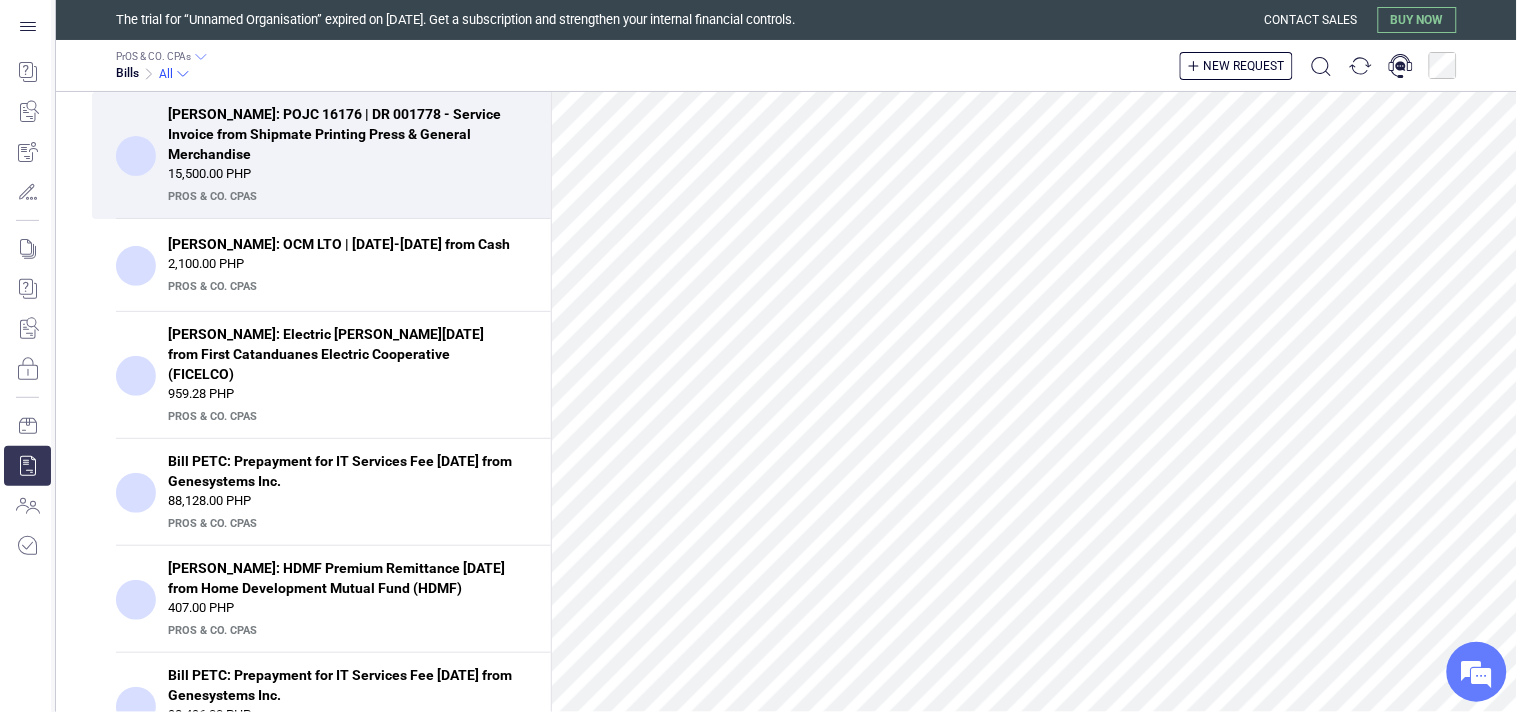 scroll, scrollTop: 444, scrollLeft: 0, axis: vertical 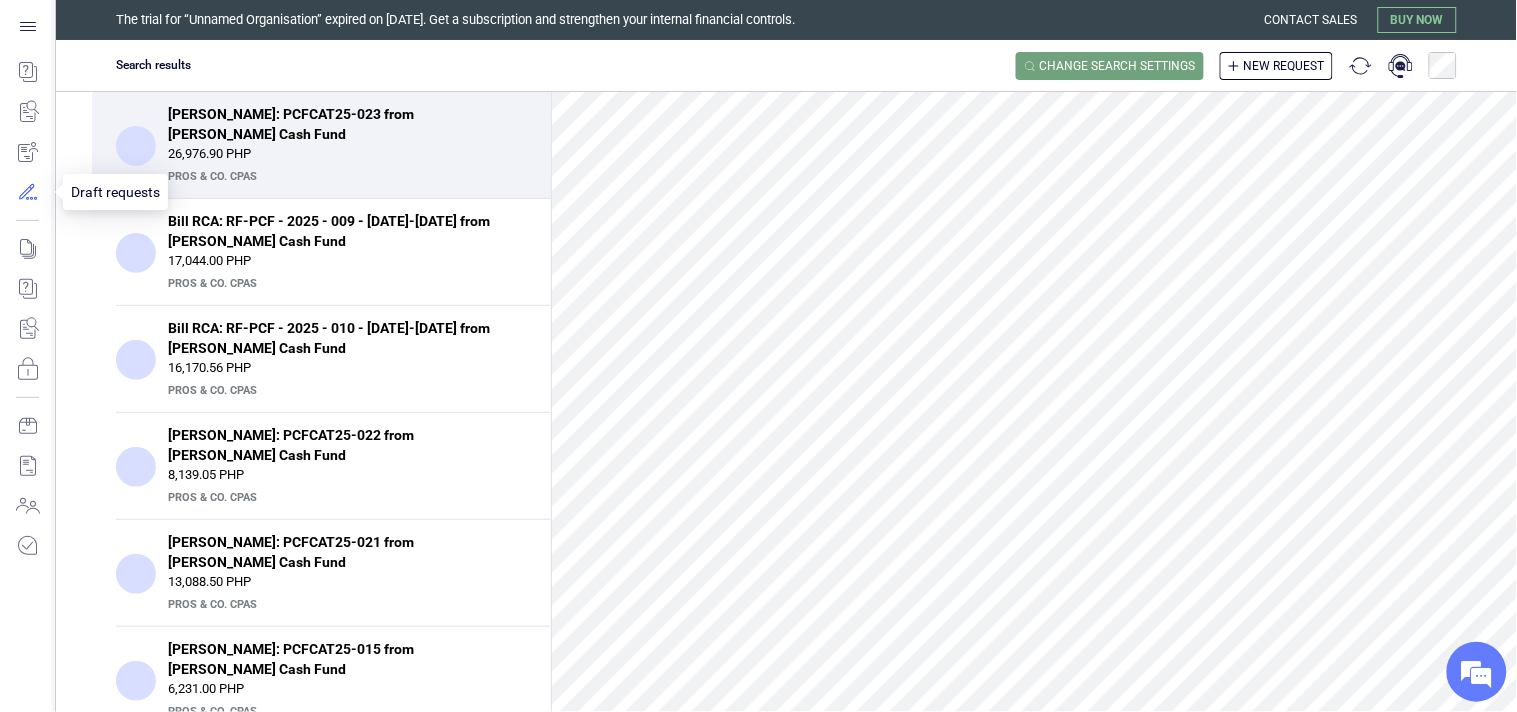 click at bounding box center [27, 192] 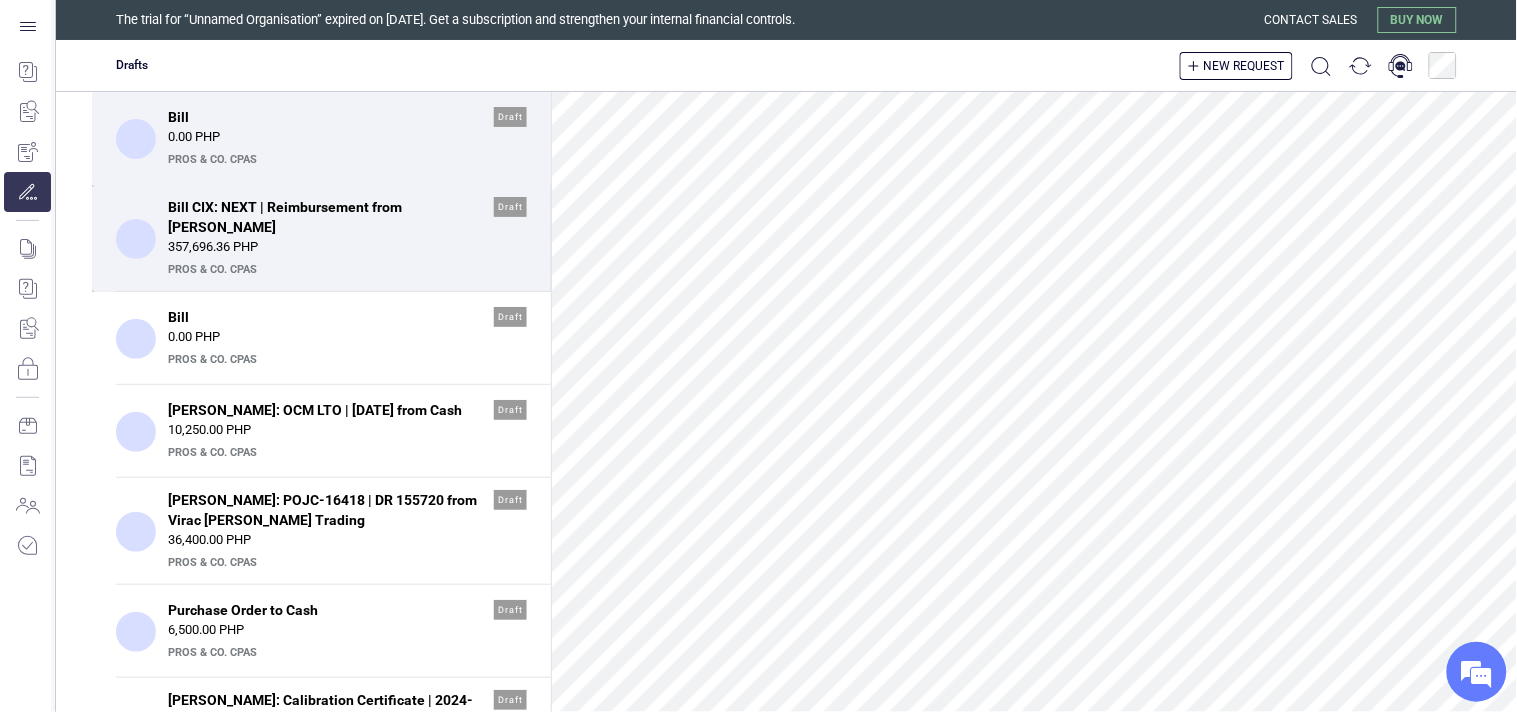 click on "Bill CIX: NEXT | Reimbursement  from [PERSON_NAME]" at bounding box center (325, 217) 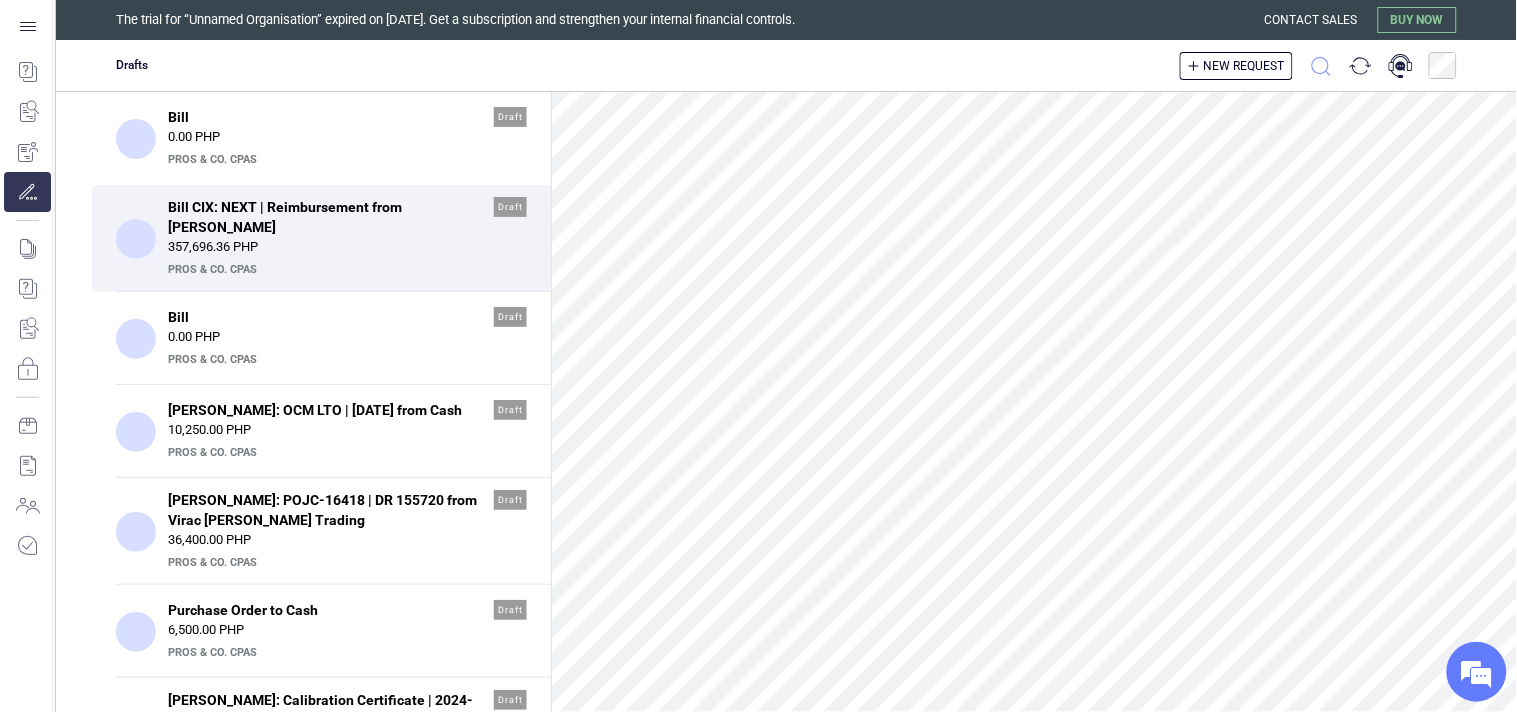 click 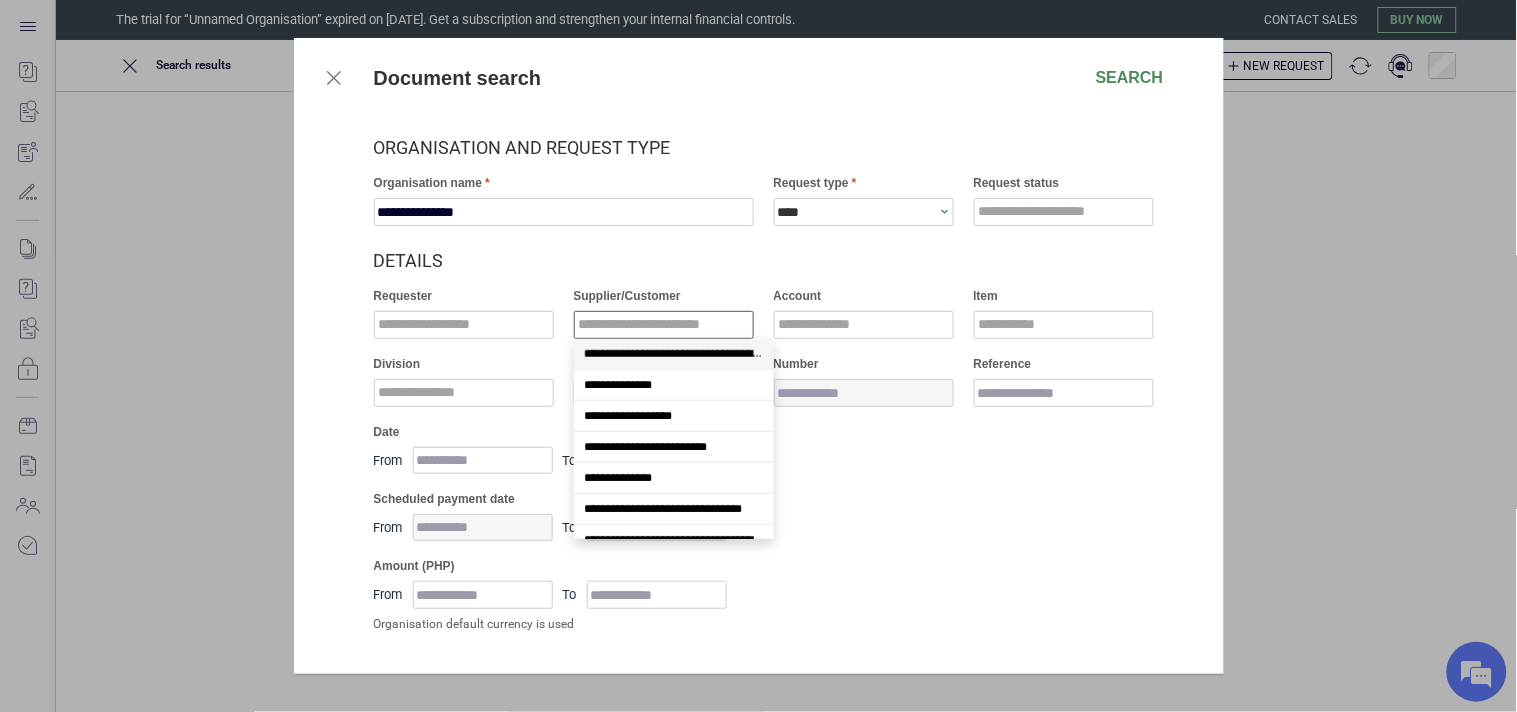 drag, startPoint x: 723, startPoint y: 322, endPoint x: 734, endPoint y: 316, distance: 12.529964 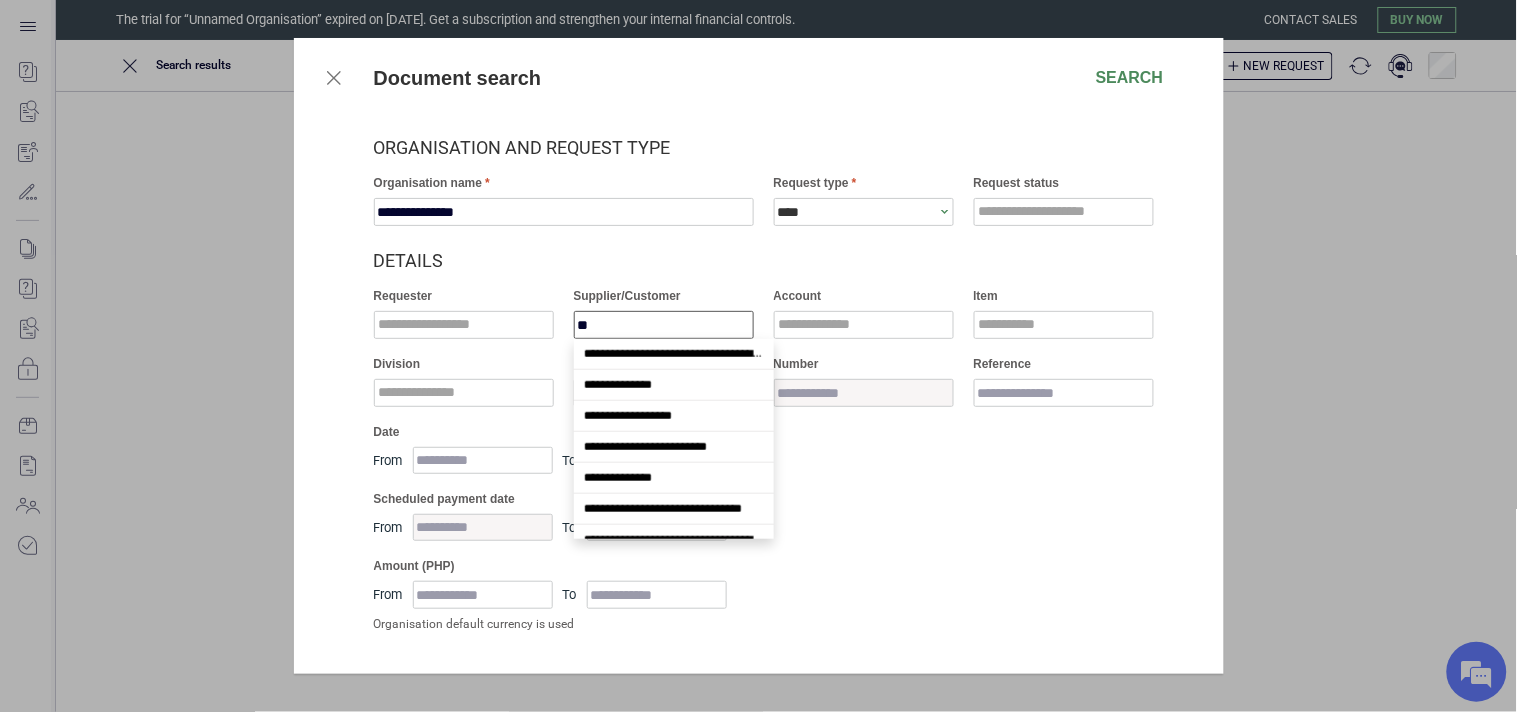 scroll, scrollTop: 453, scrollLeft: 0, axis: vertical 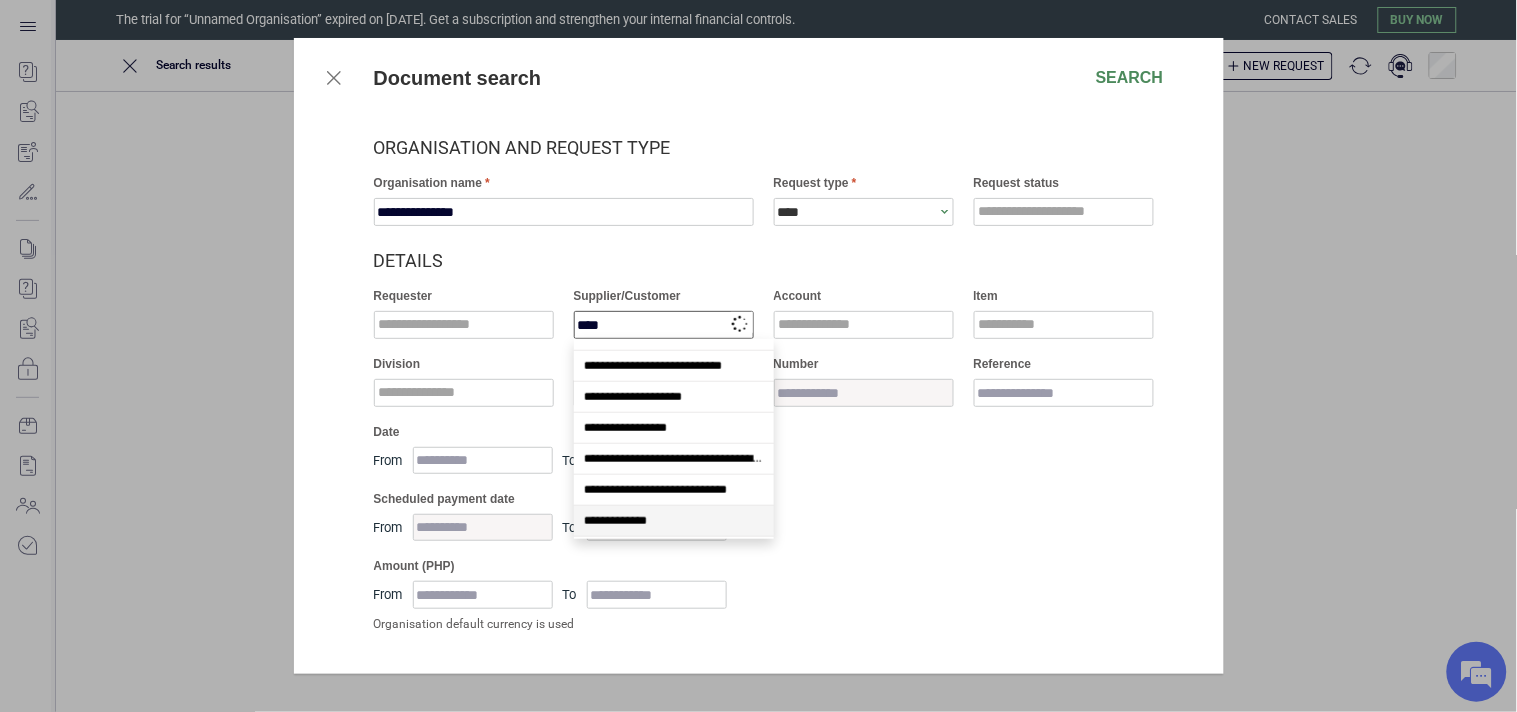 type on "*****" 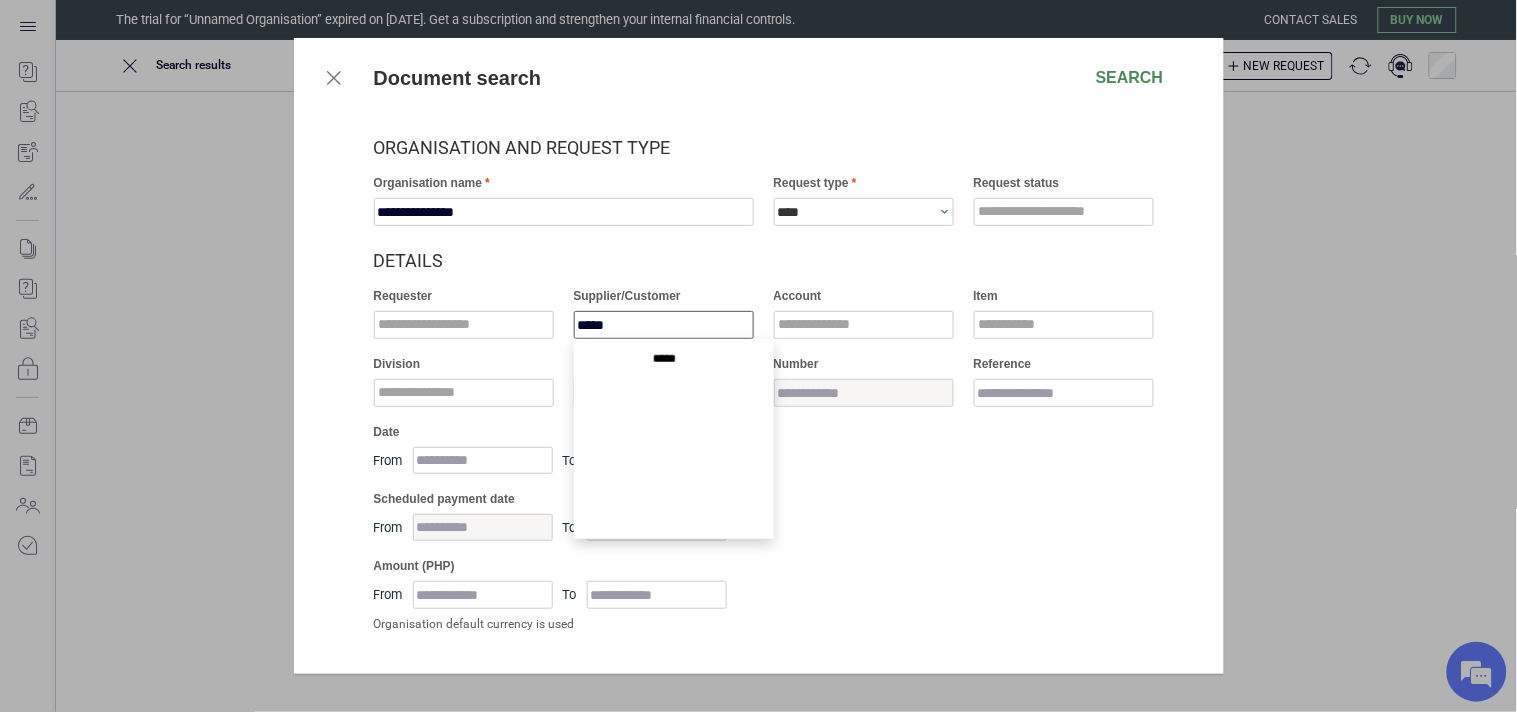 scroll, scrollTop: 0, scrollLeft: 0, axis: both 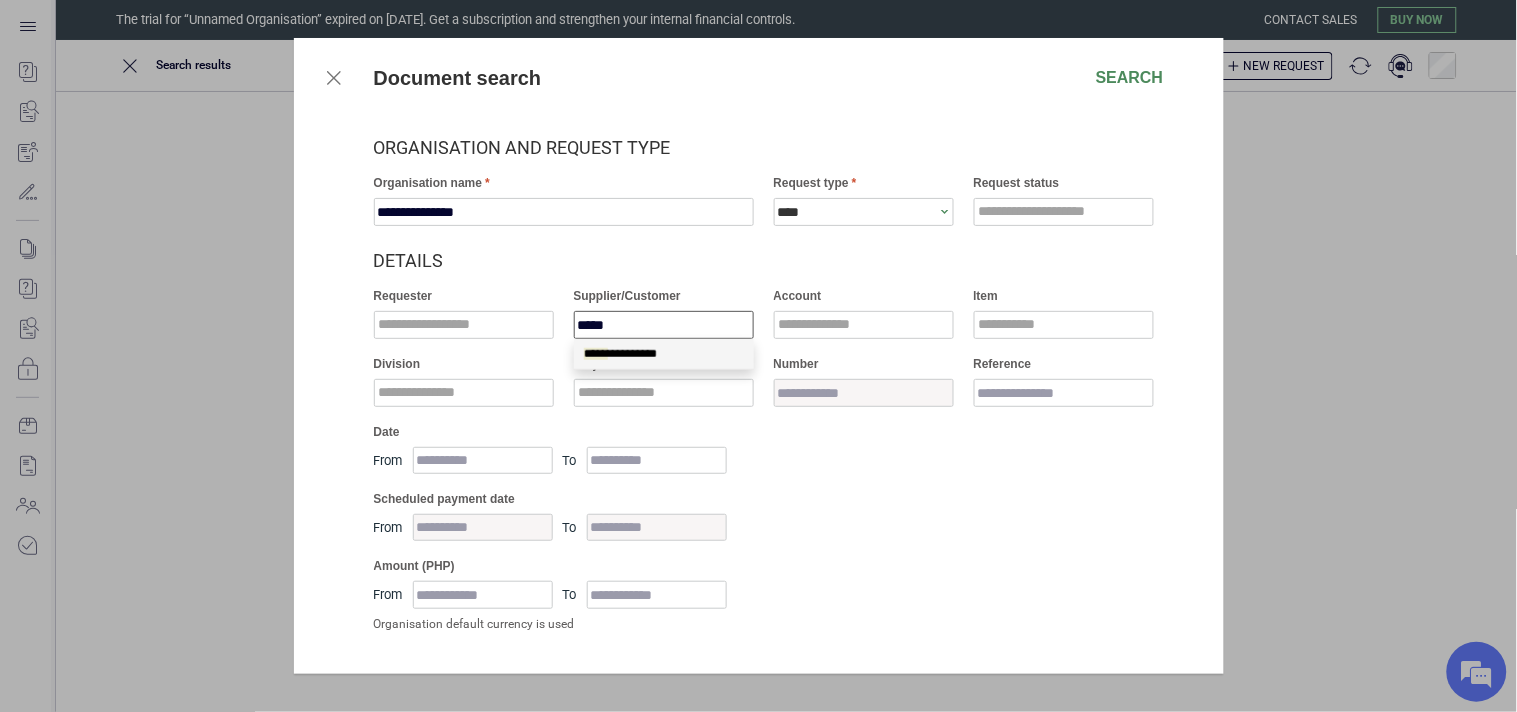 click on "***** *********" at bounding box center (620, 354) 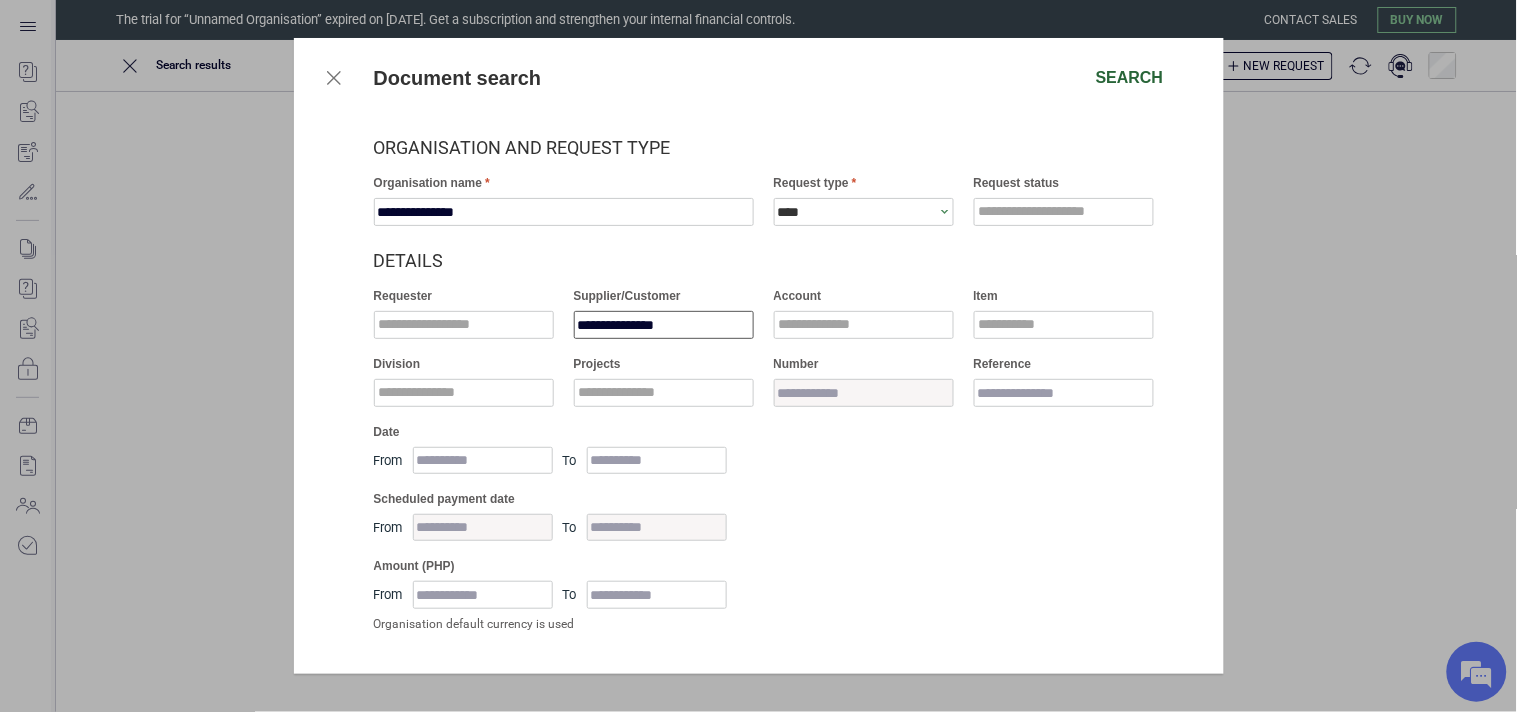 type on "**********" 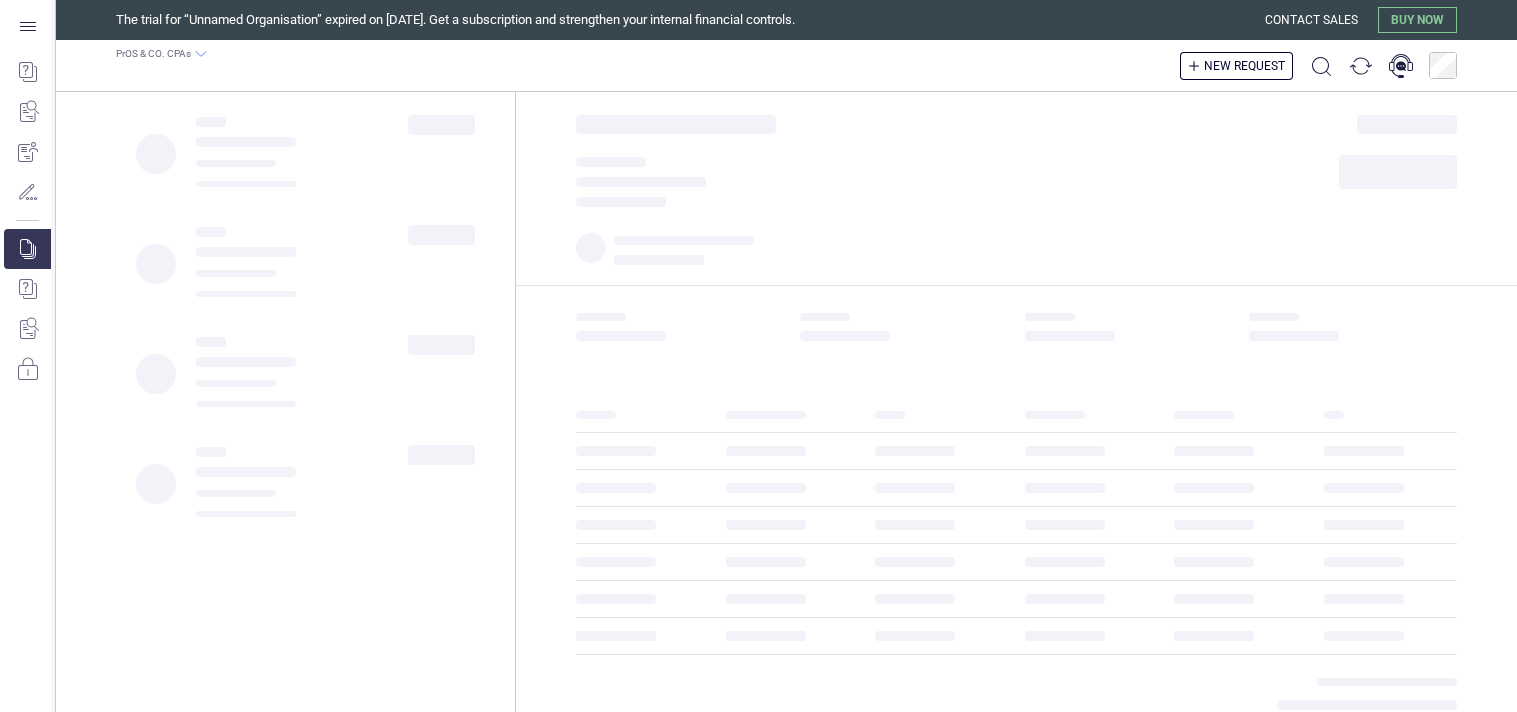 scroll, scrollTop: 0, scrollLeft: 0, axis: both 